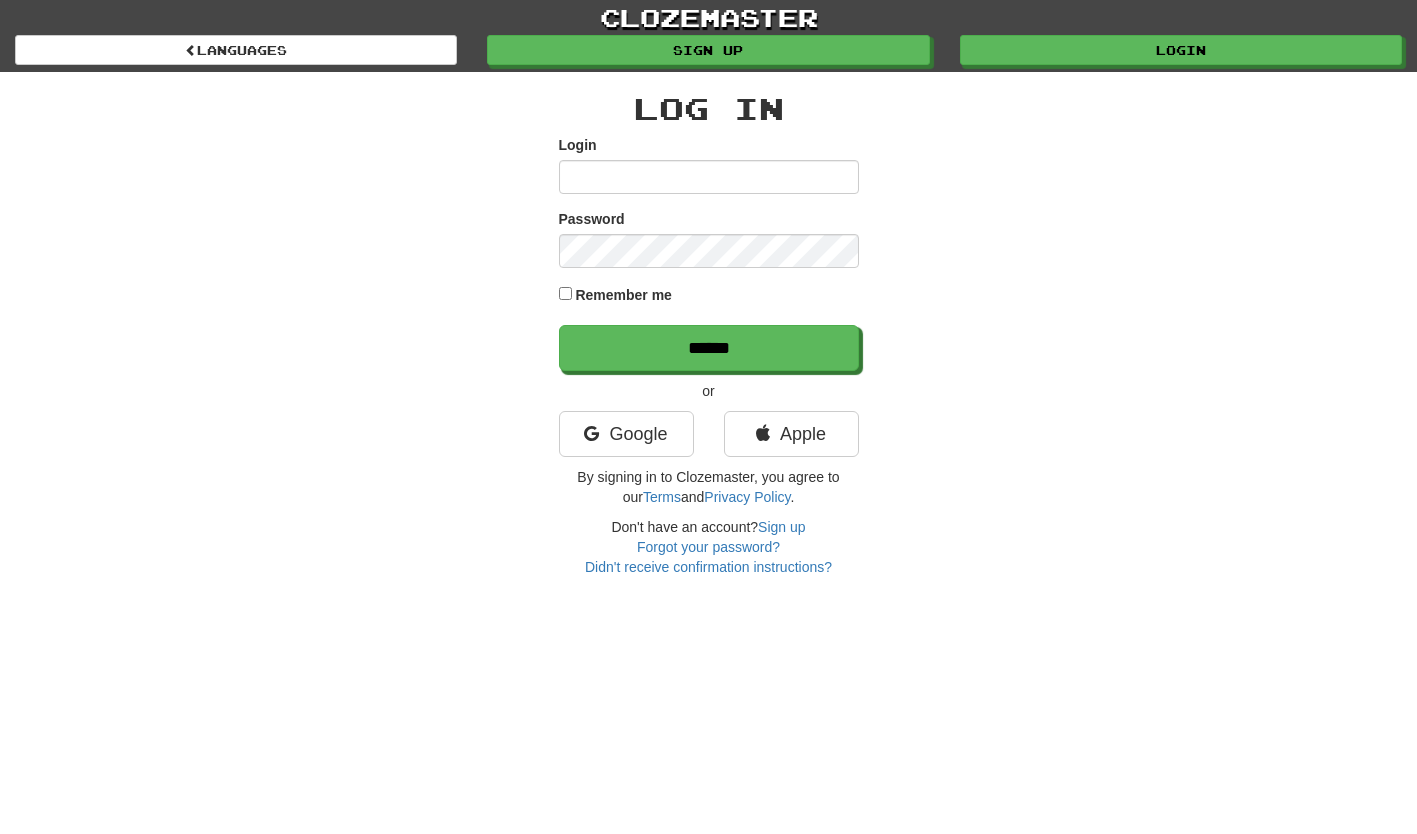 scroll, scrollTop: 0, scrollLeft: 0, axis: both 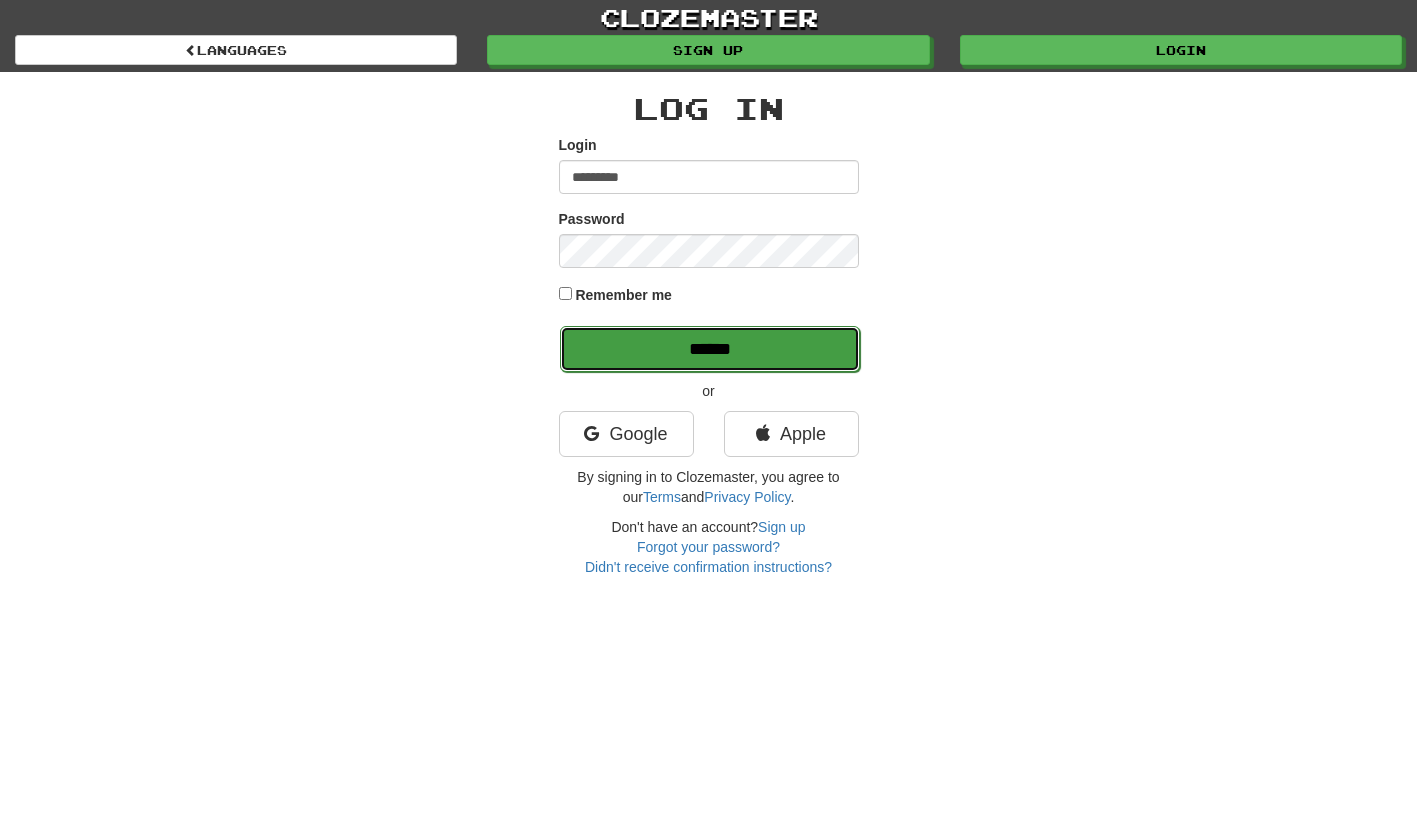click on "******" at bounding box center [710, 349] 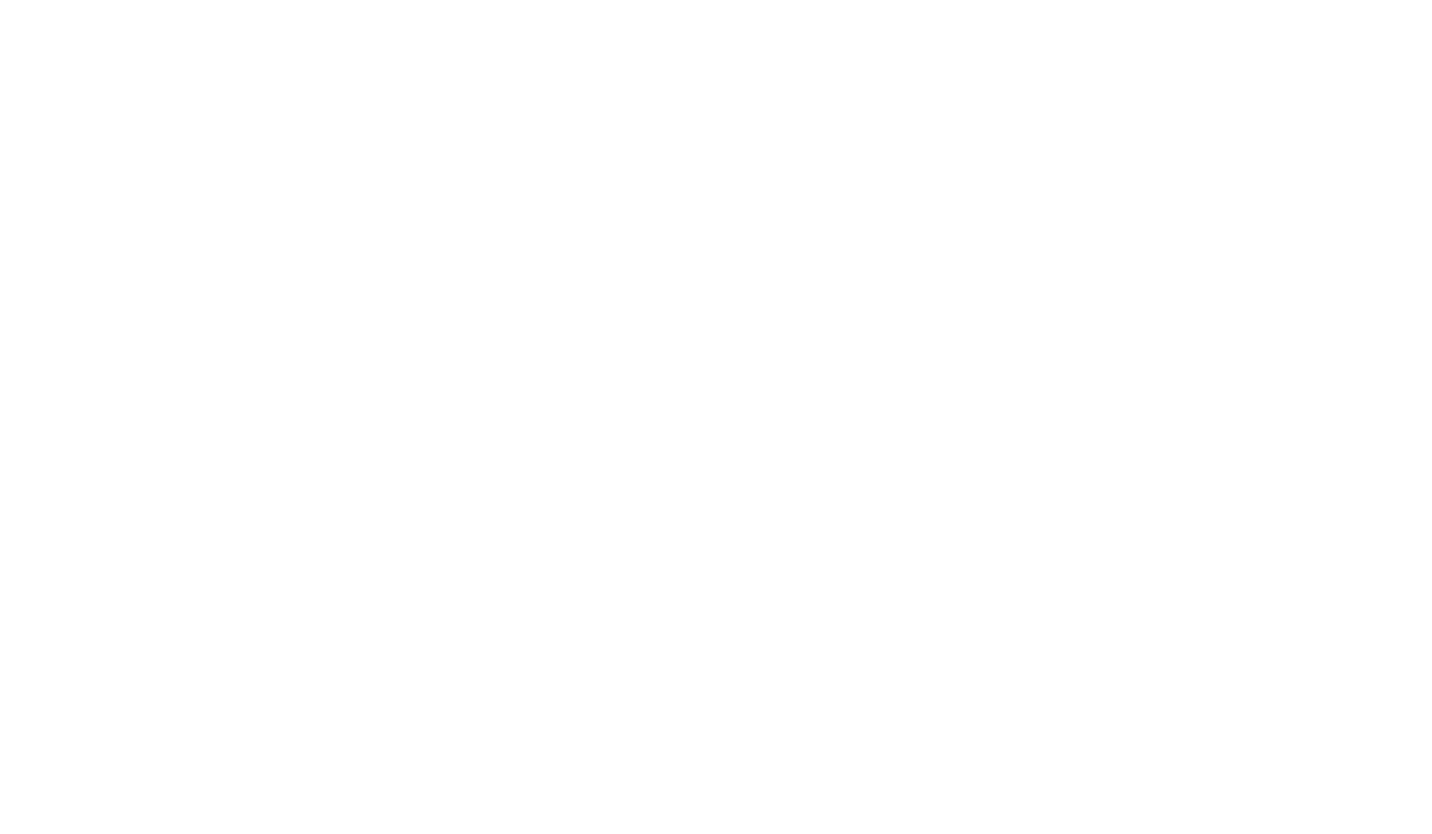 scroll, scrollTop: 0, scrollLeft: 0, axis: both 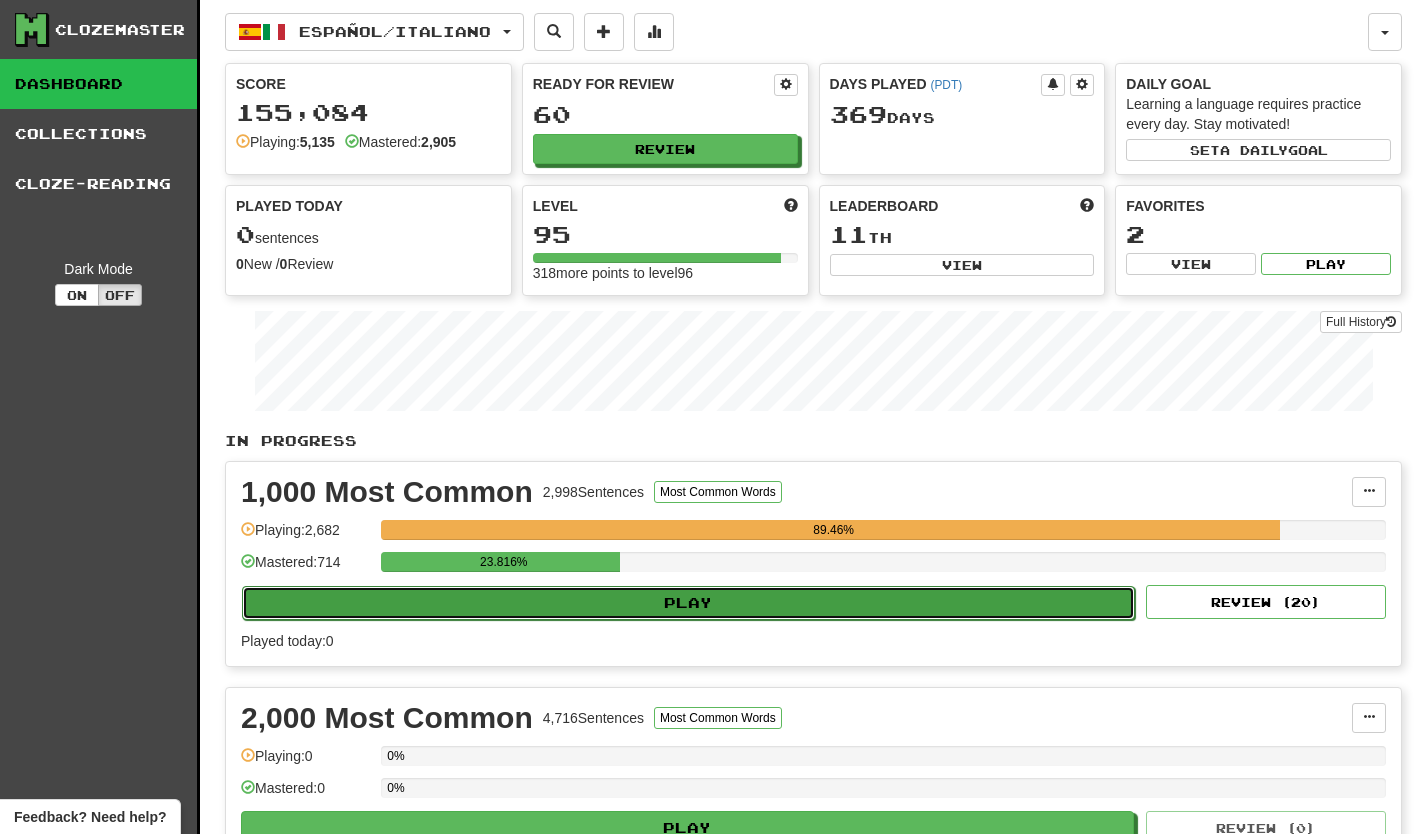 click on "Play" at bounding box center (688, 603) 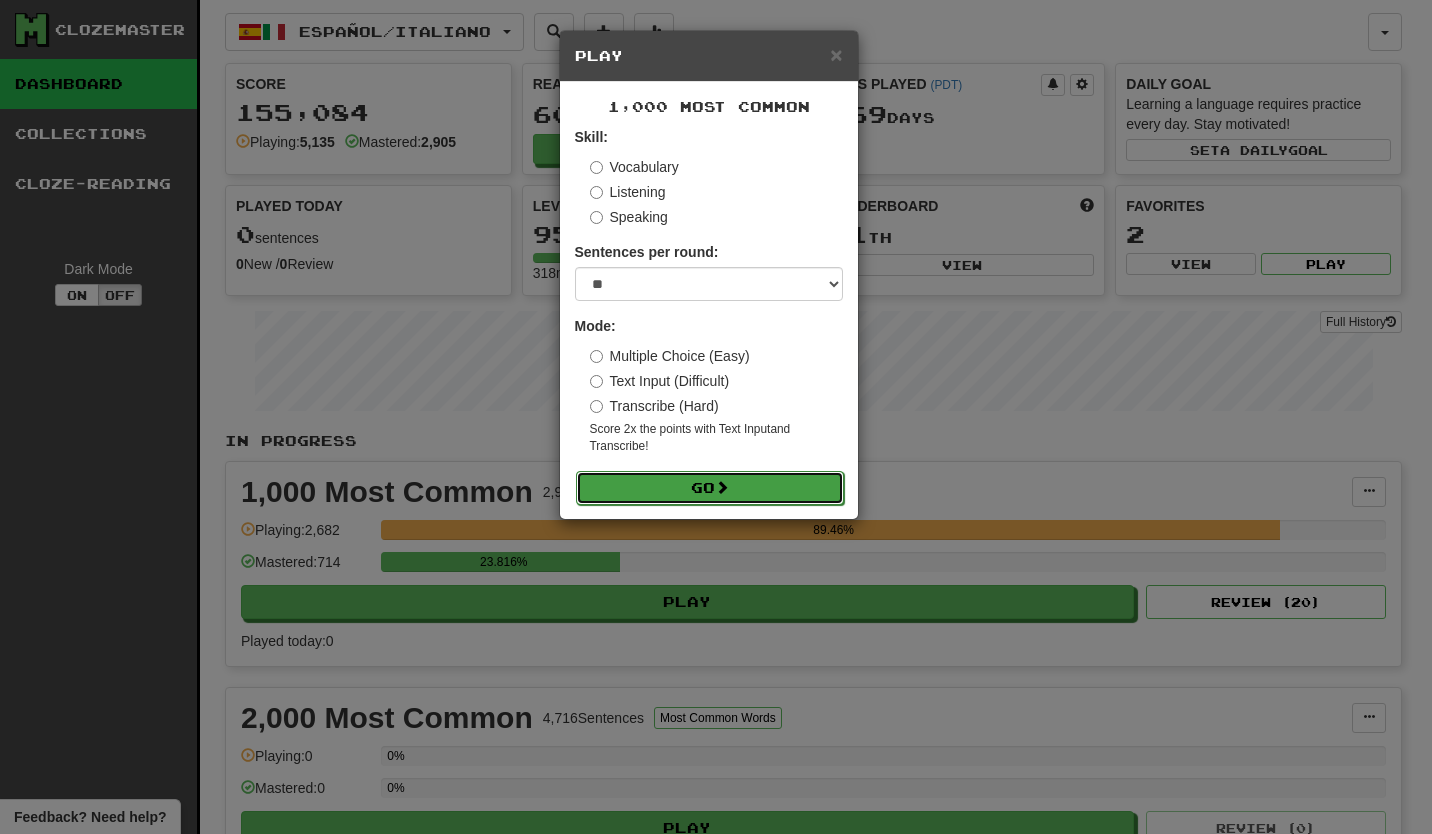click on "Go" at bounding box center (710, 488) 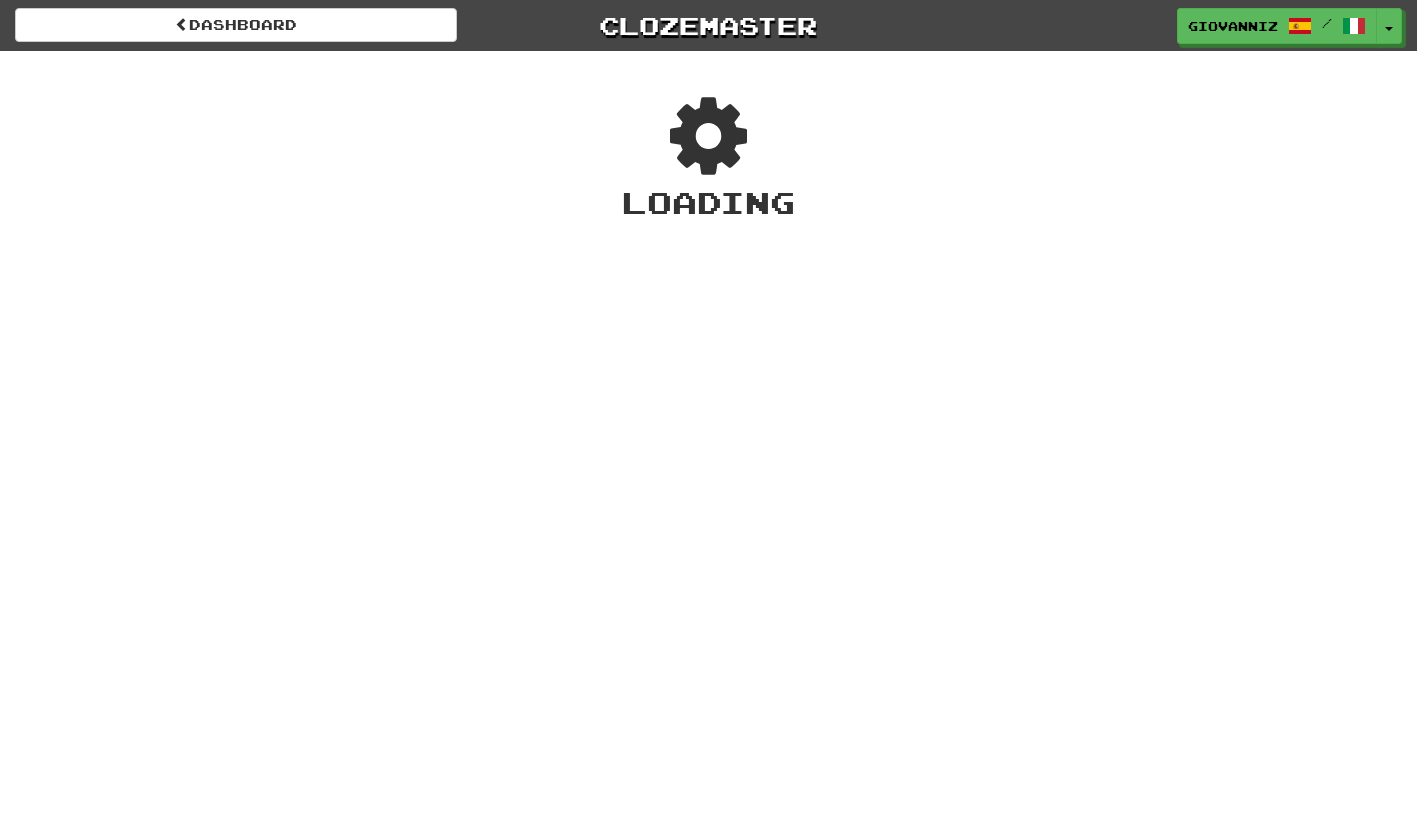 scroll, scrollTop: 0, scrollLeft: 0, axis: both 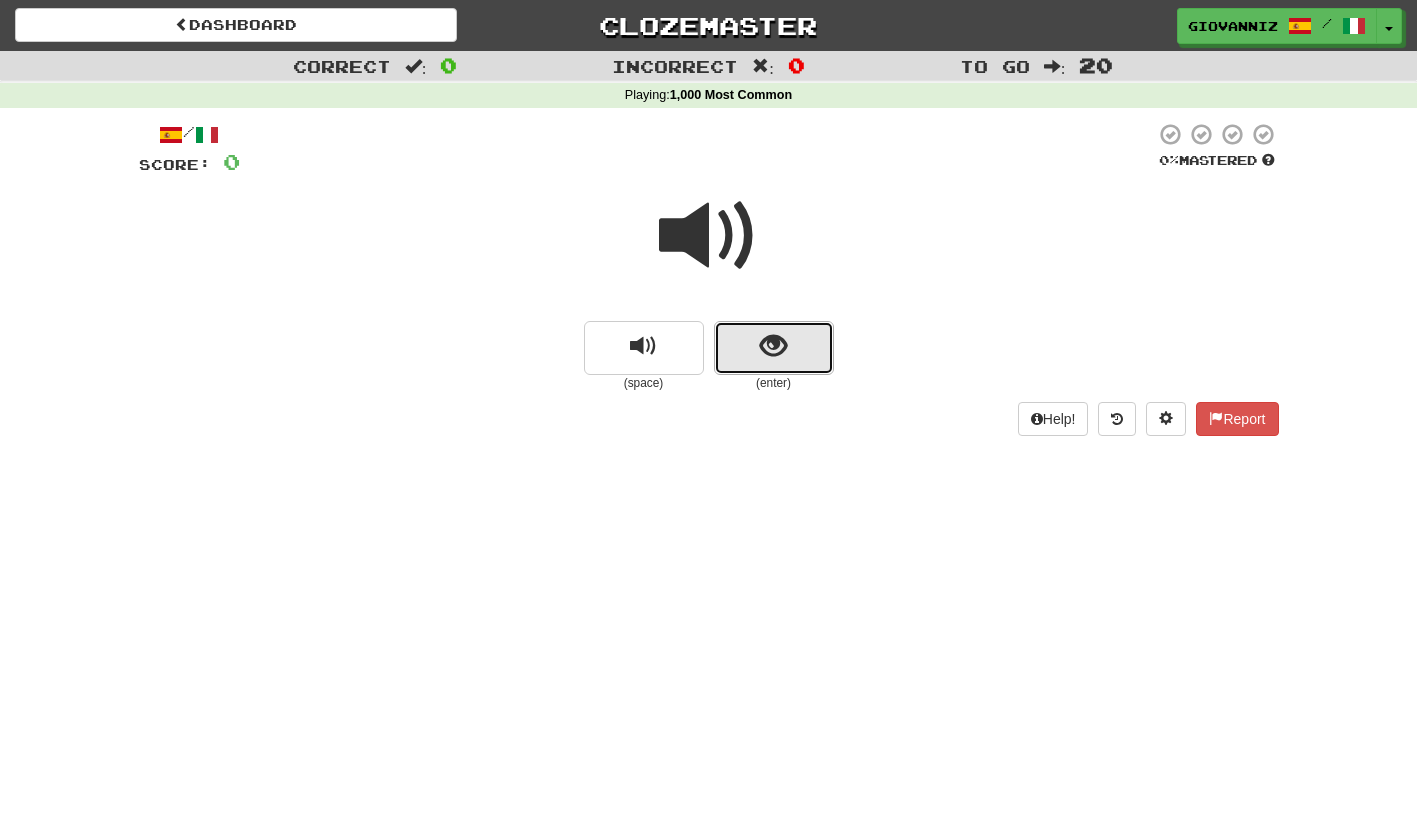 click at bounding box center [774, 348] 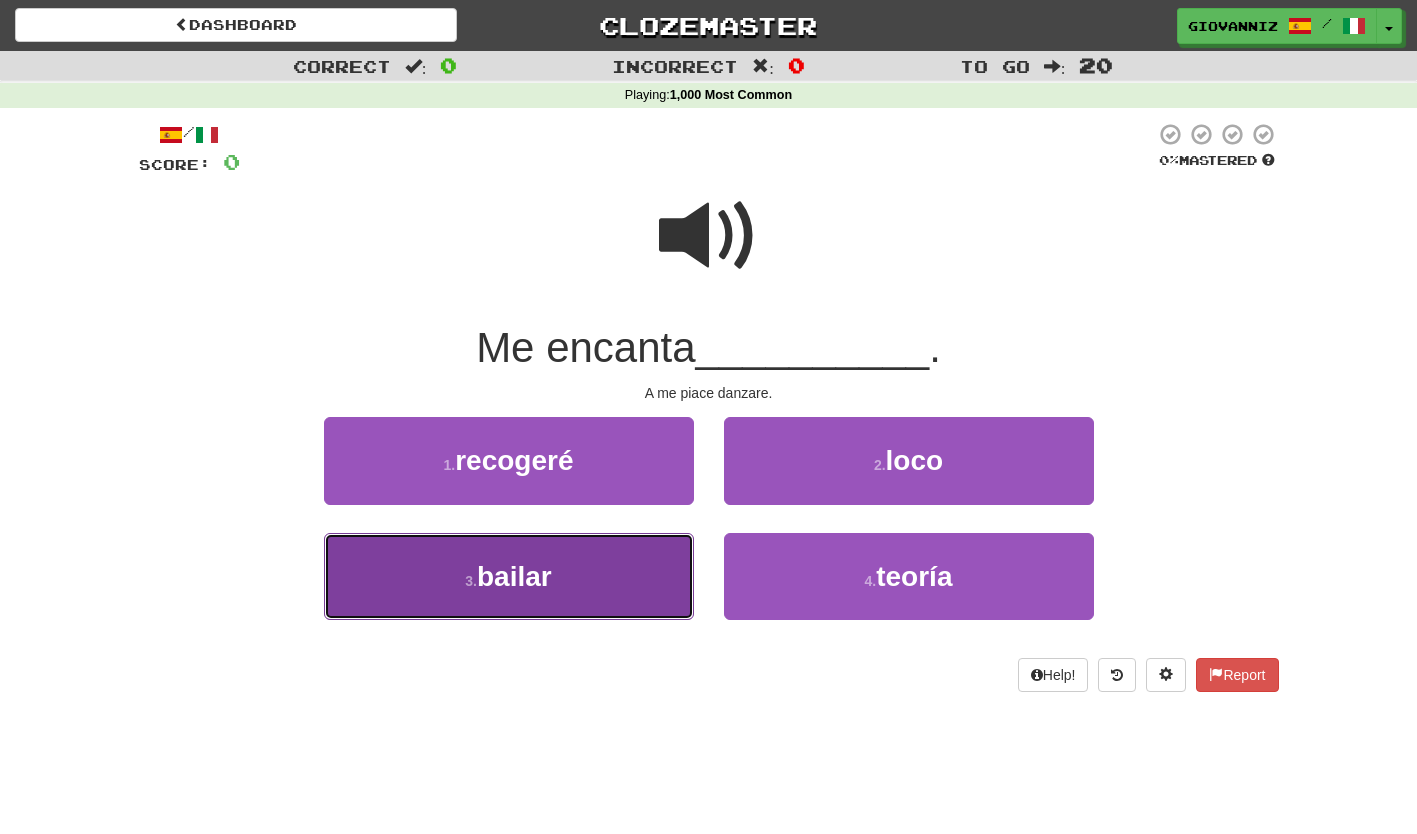 click on "3 .  bailar" at bounding box center (509, 576) 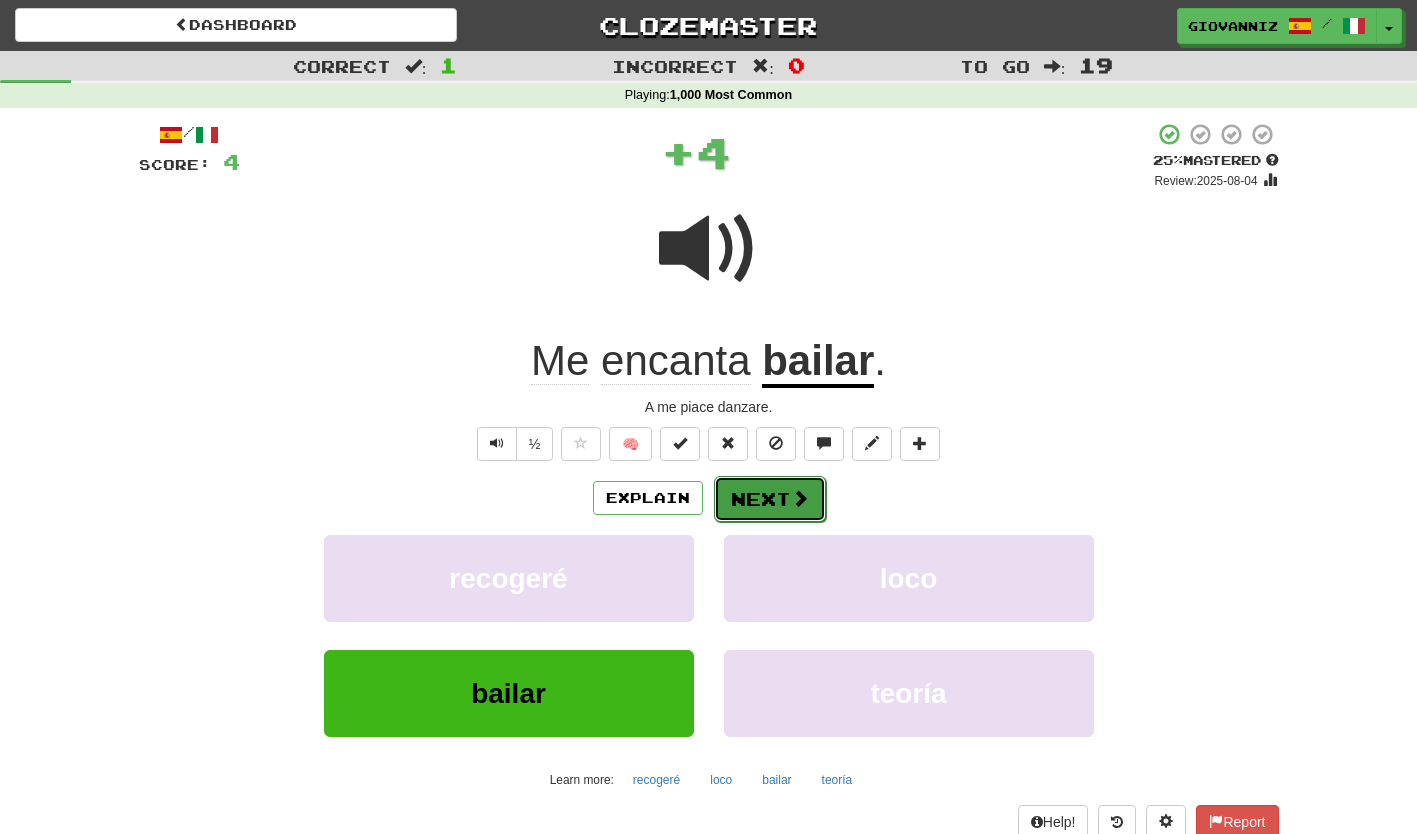 click on "Next" at bounding box center (770, 499) 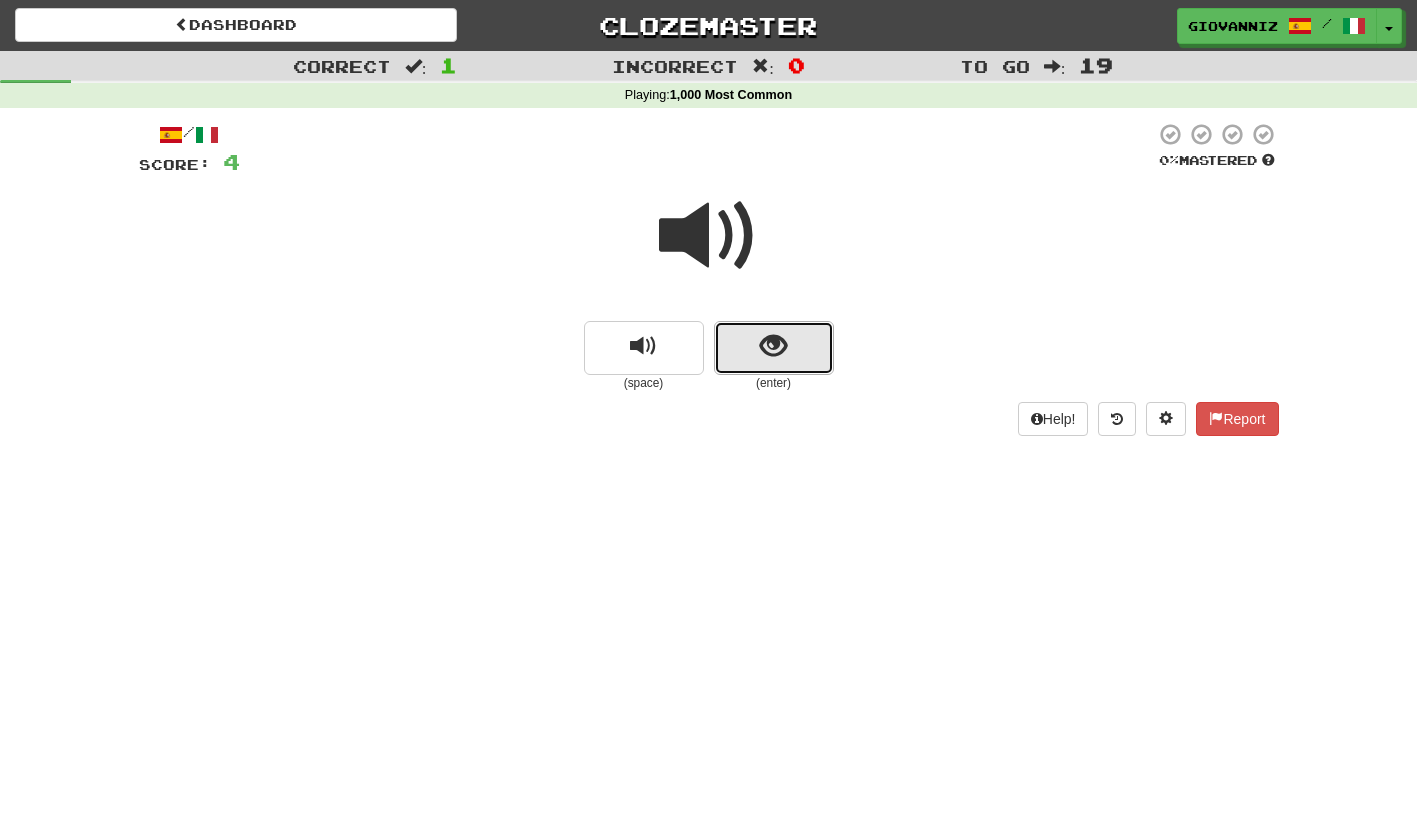 click at bounding box center [774, 348] 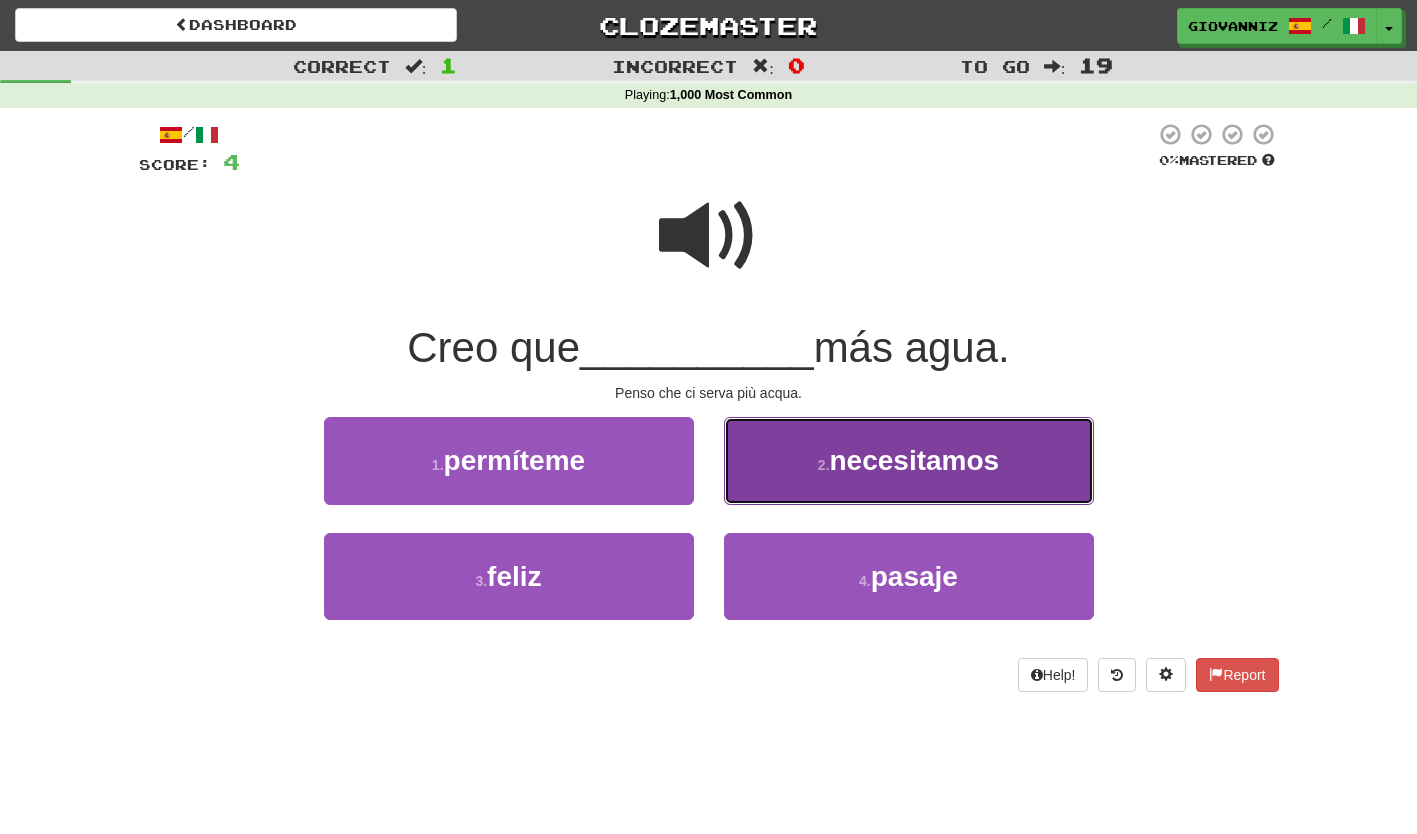 click on "2 .  necesitamos" at bounding box center [909, 460] 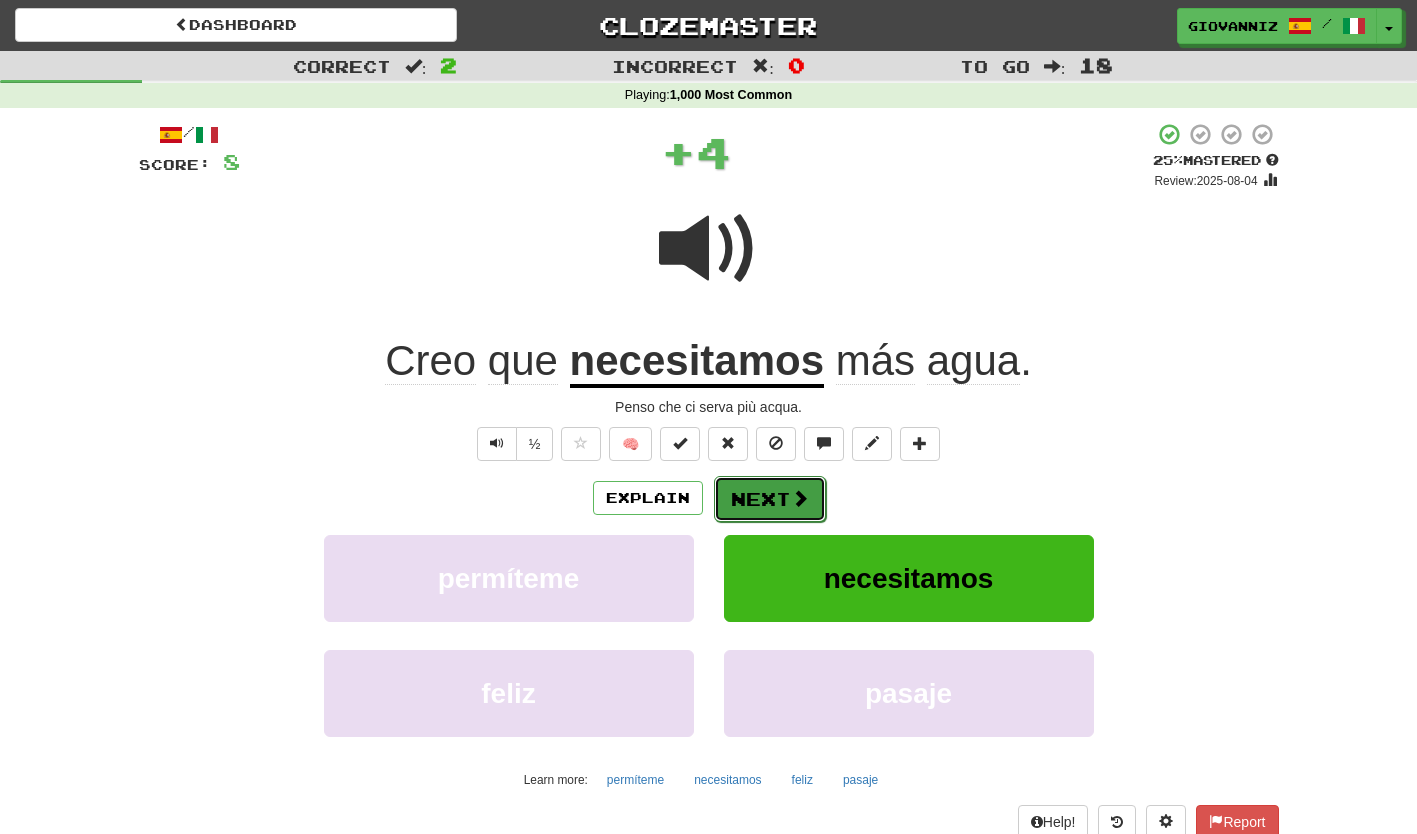 click on "Next" at bounding box center (770, 499) 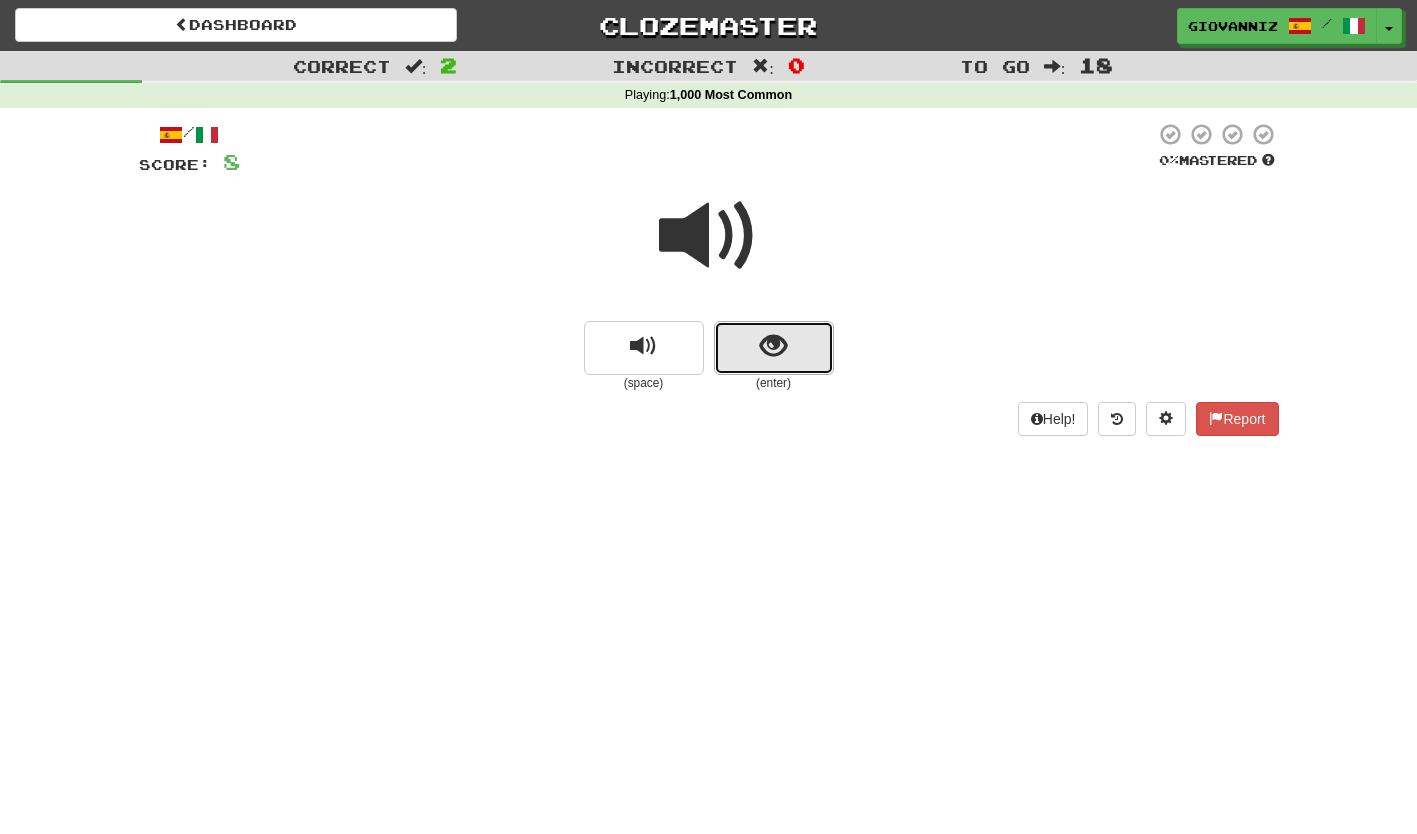 click at bounding box center (774, 348) 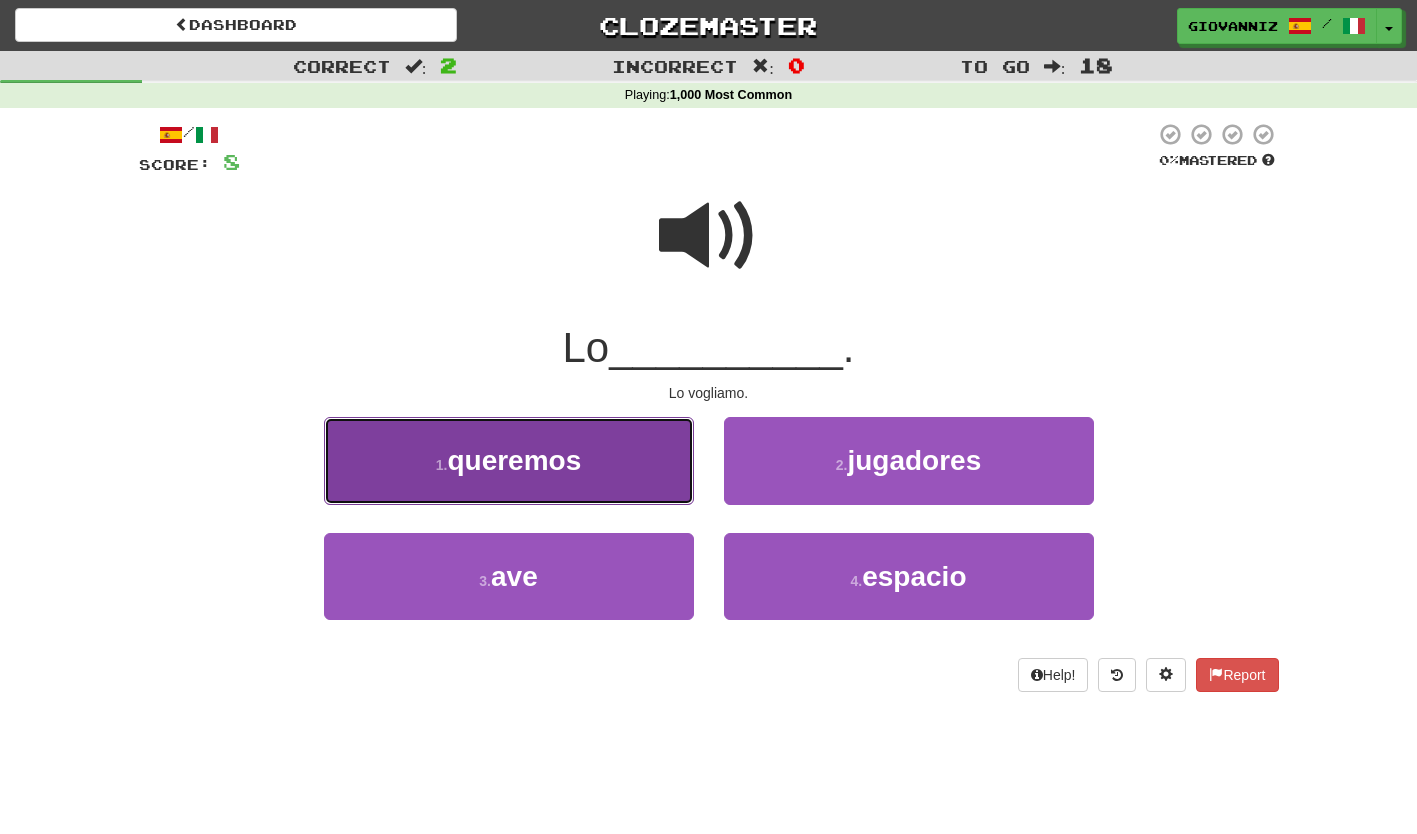 click on "1 .  queremos" at bounding box center (509, 460) 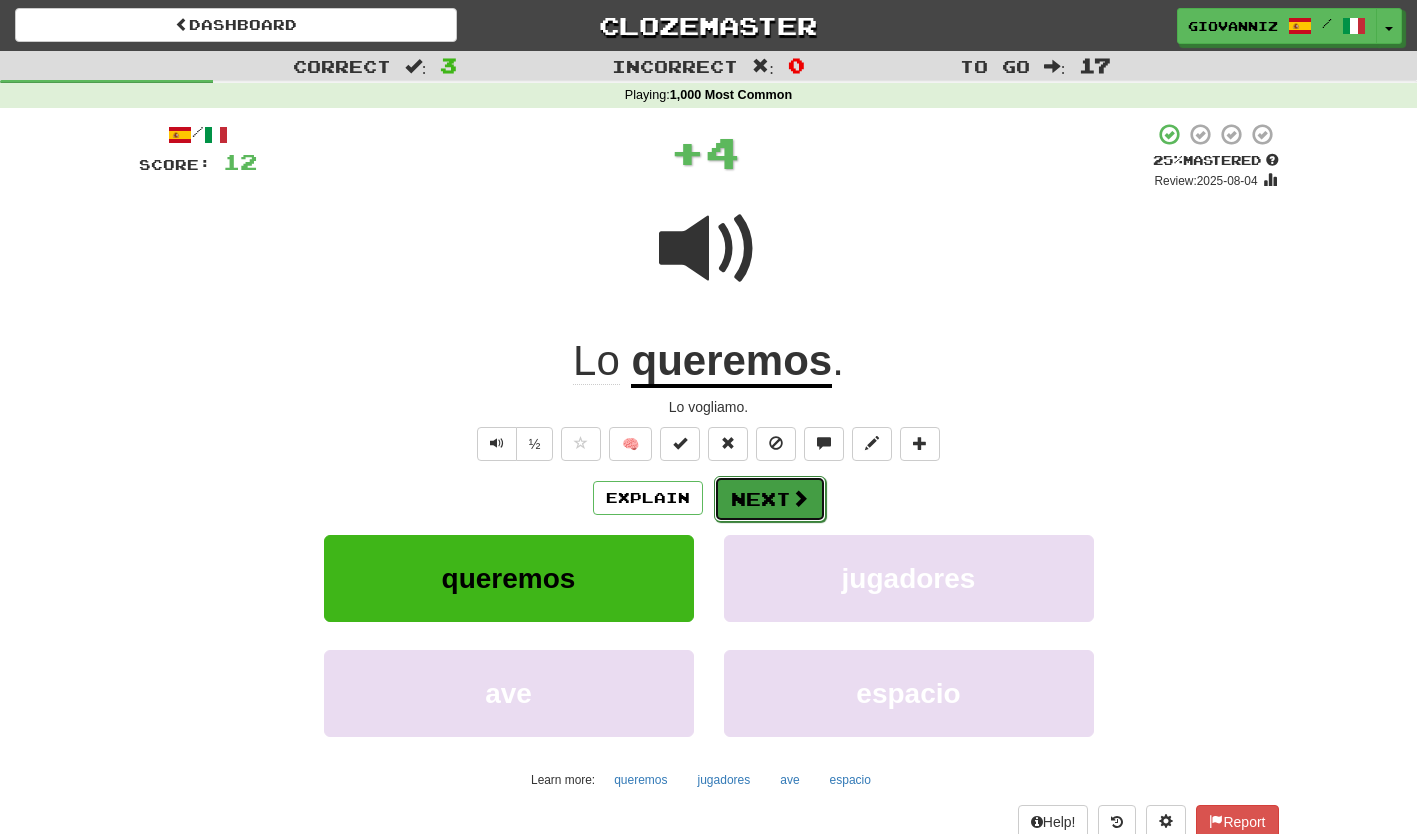click on "Next" at bounding box center [770, 499] 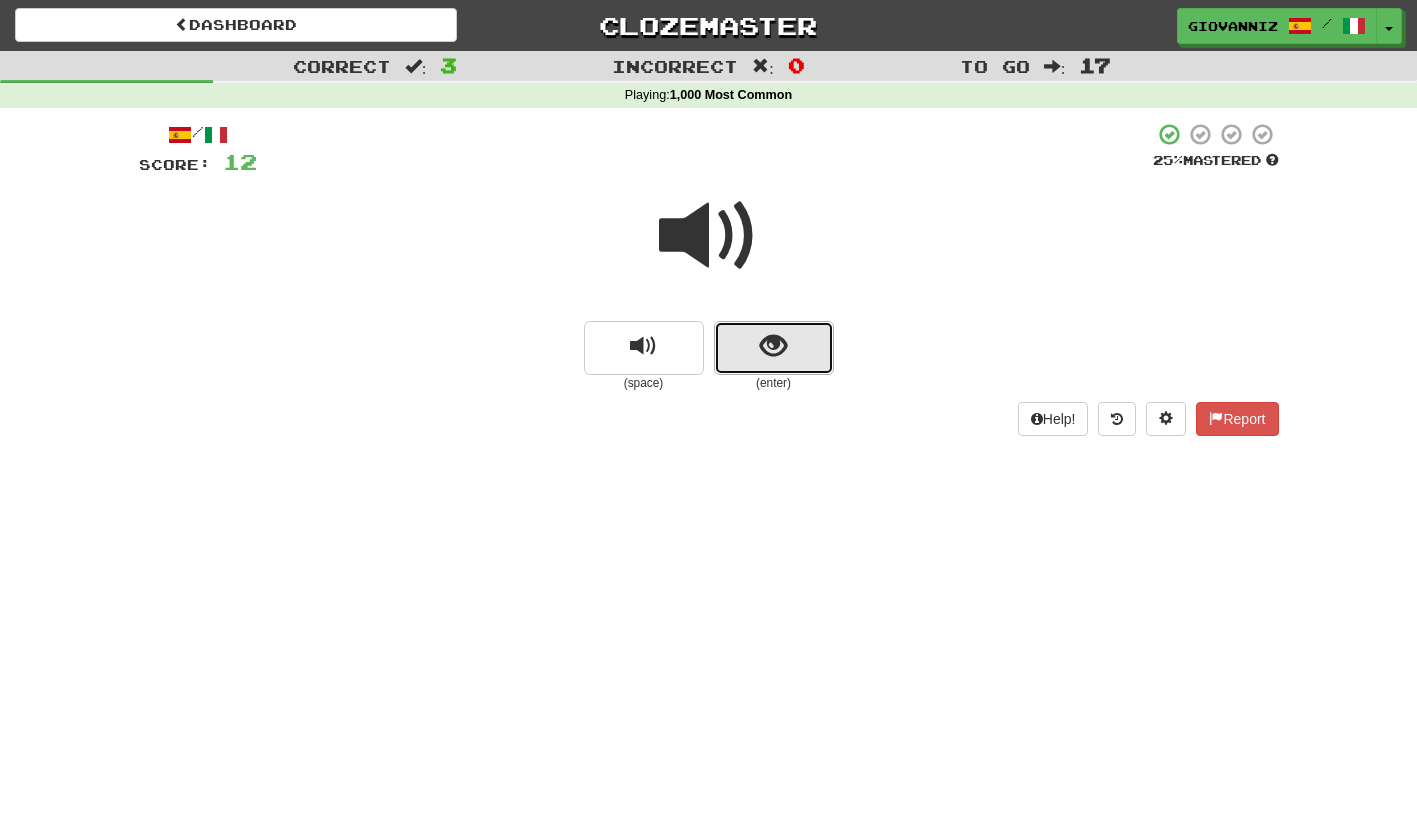 click at bounding box center [774, 348] 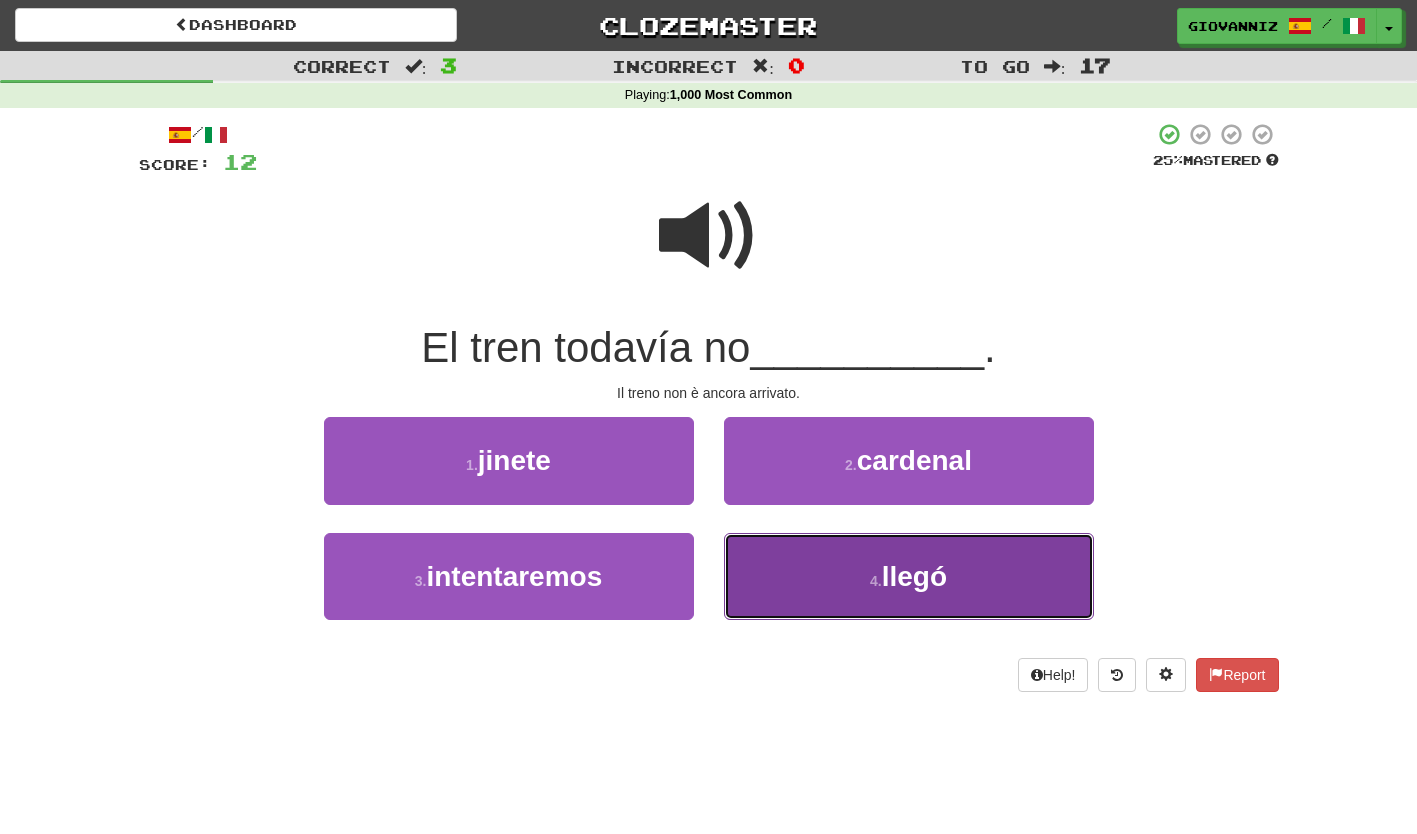 click on "4 .  llegó" at bounding box center (909, 576) 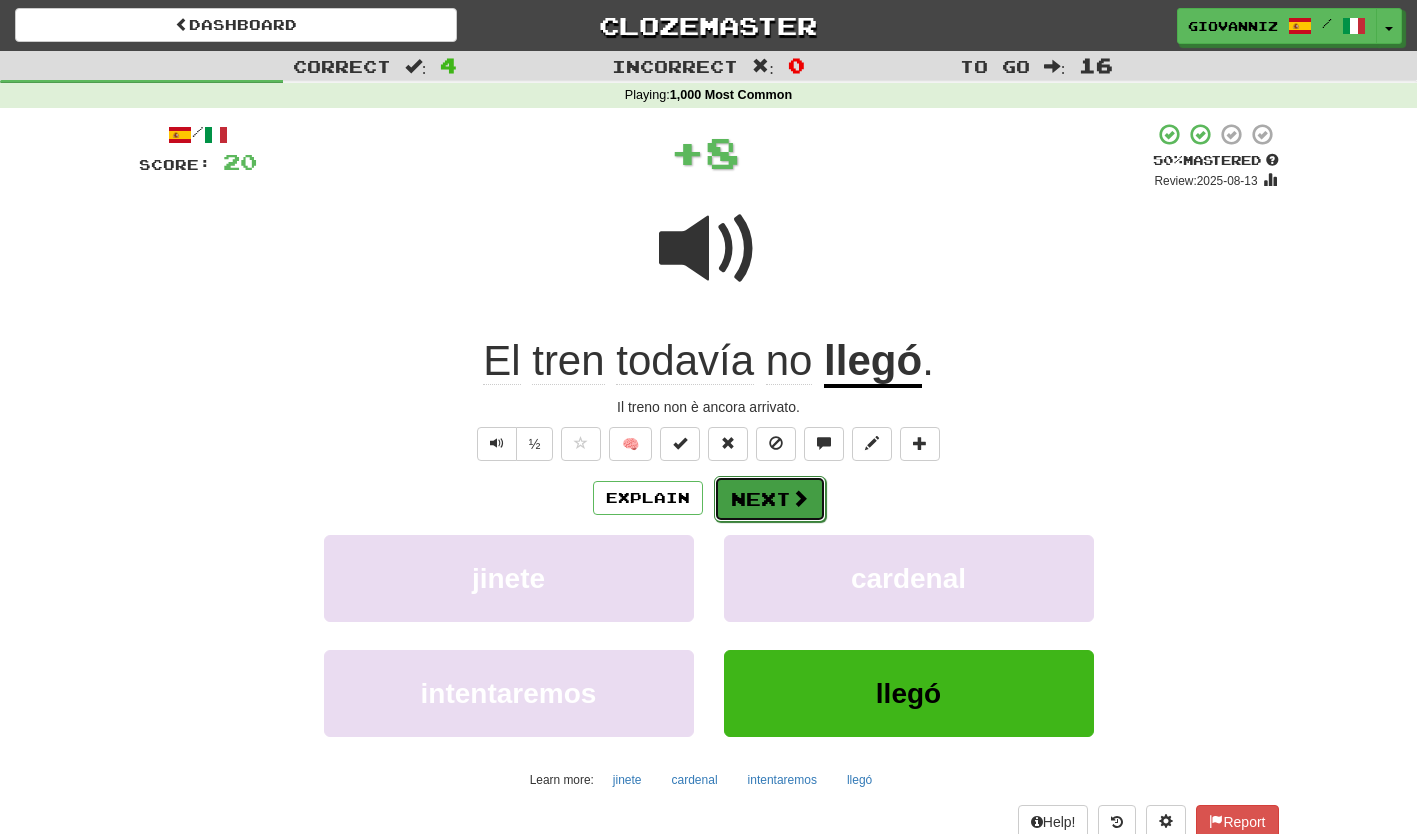 click on "Next" at bounding box center (770, 499) 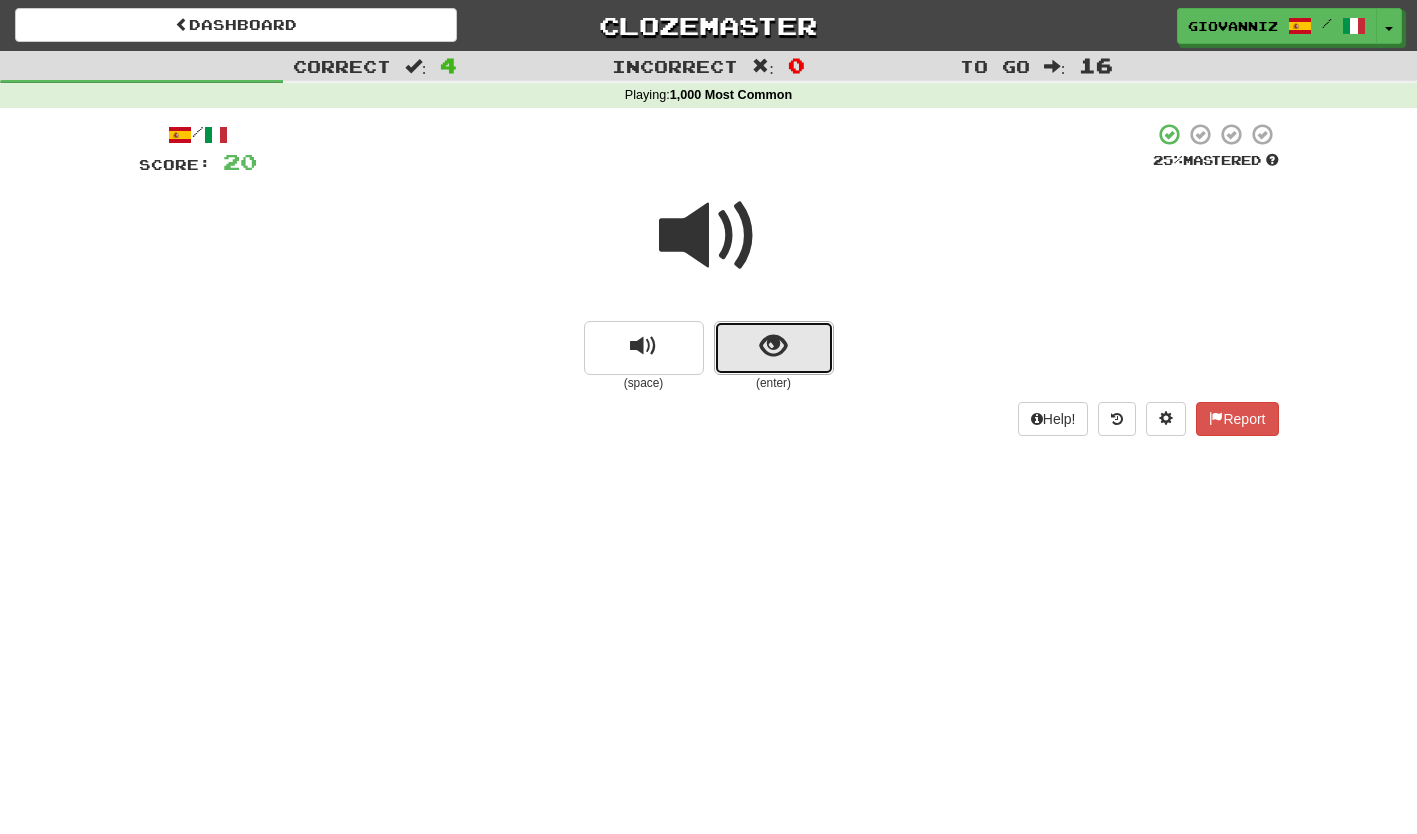 click at bounding box center (774, 348) 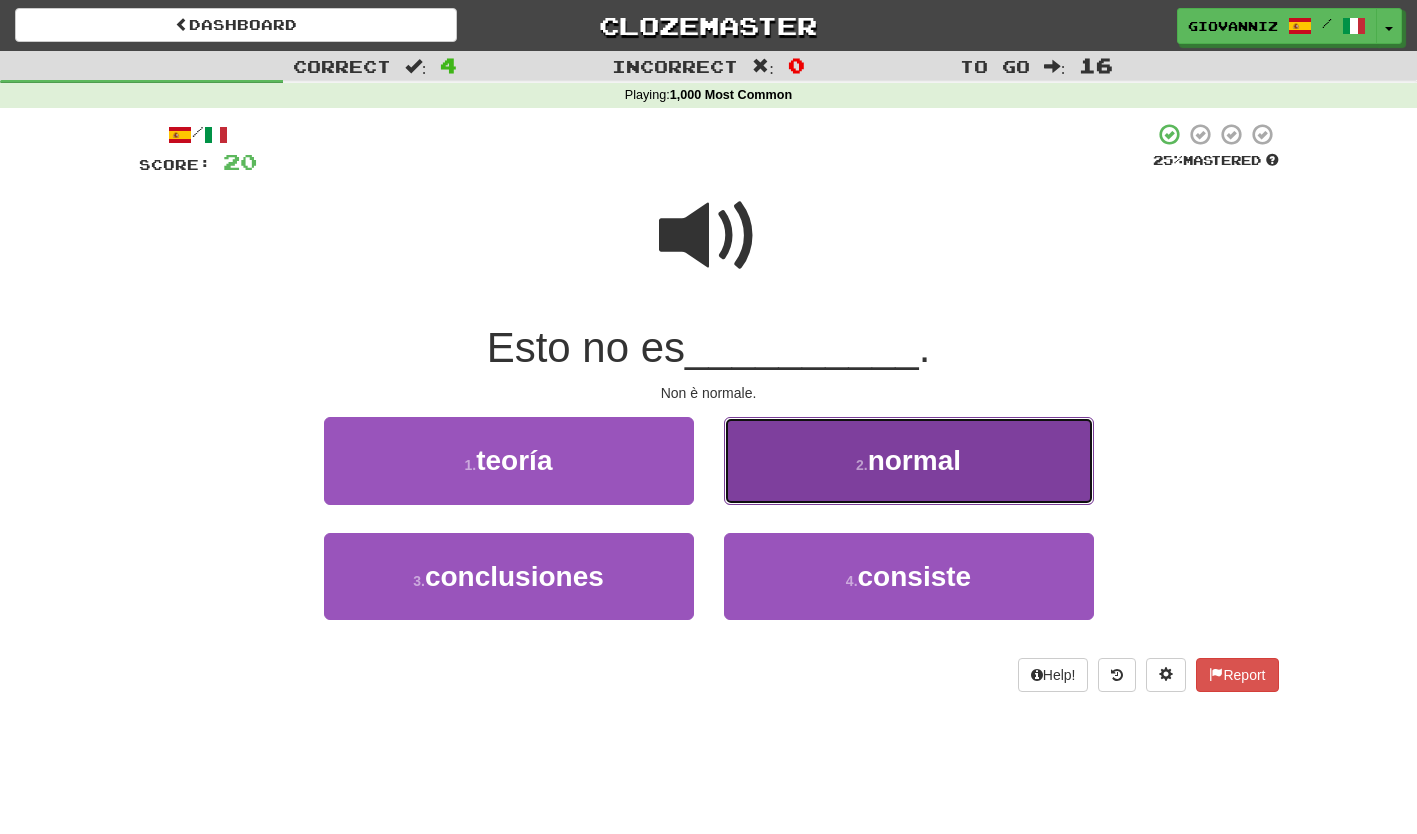 click on "2 .  normal" at bounding box center [909, 460] 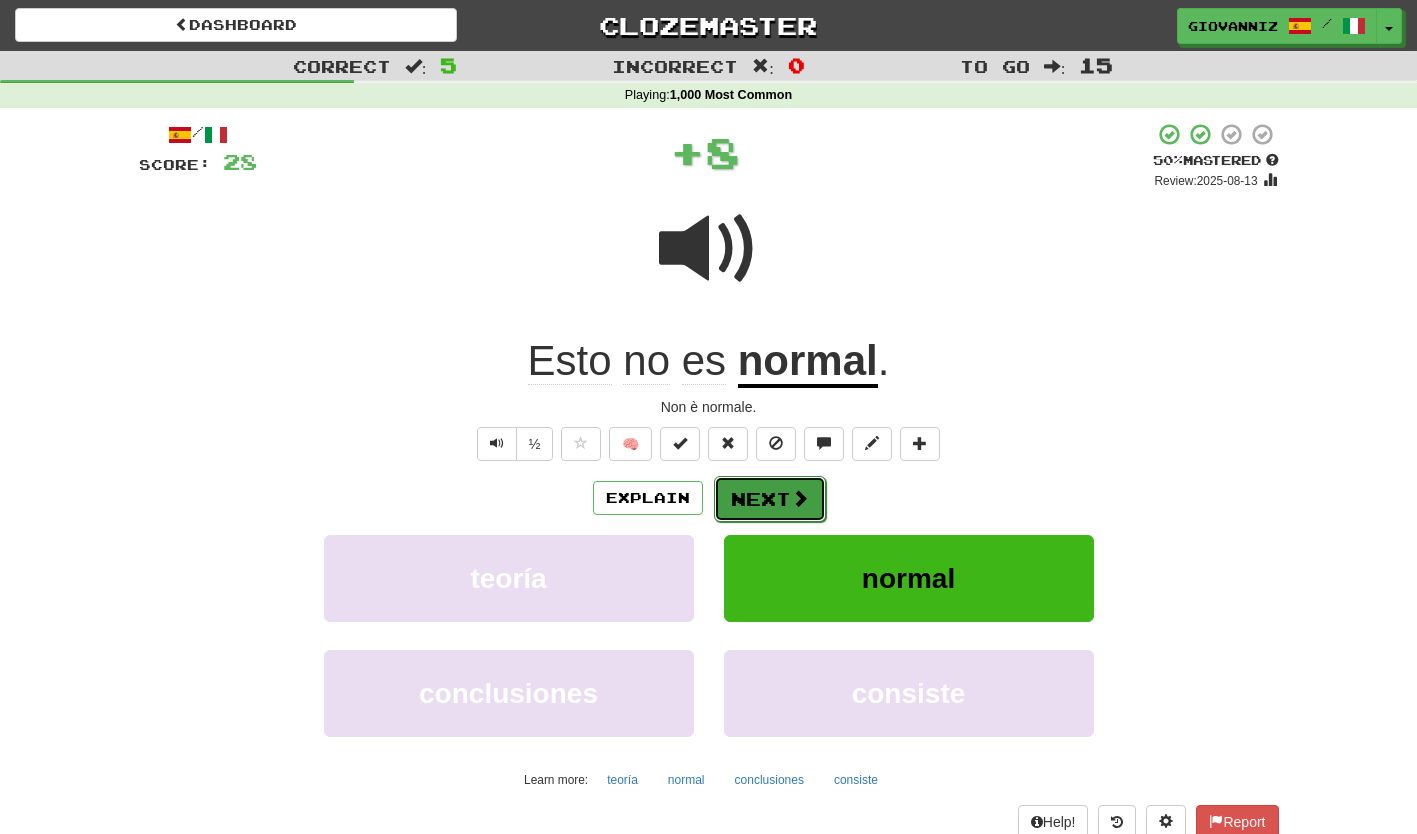 click on "Next" at bounding box center [770, 499] 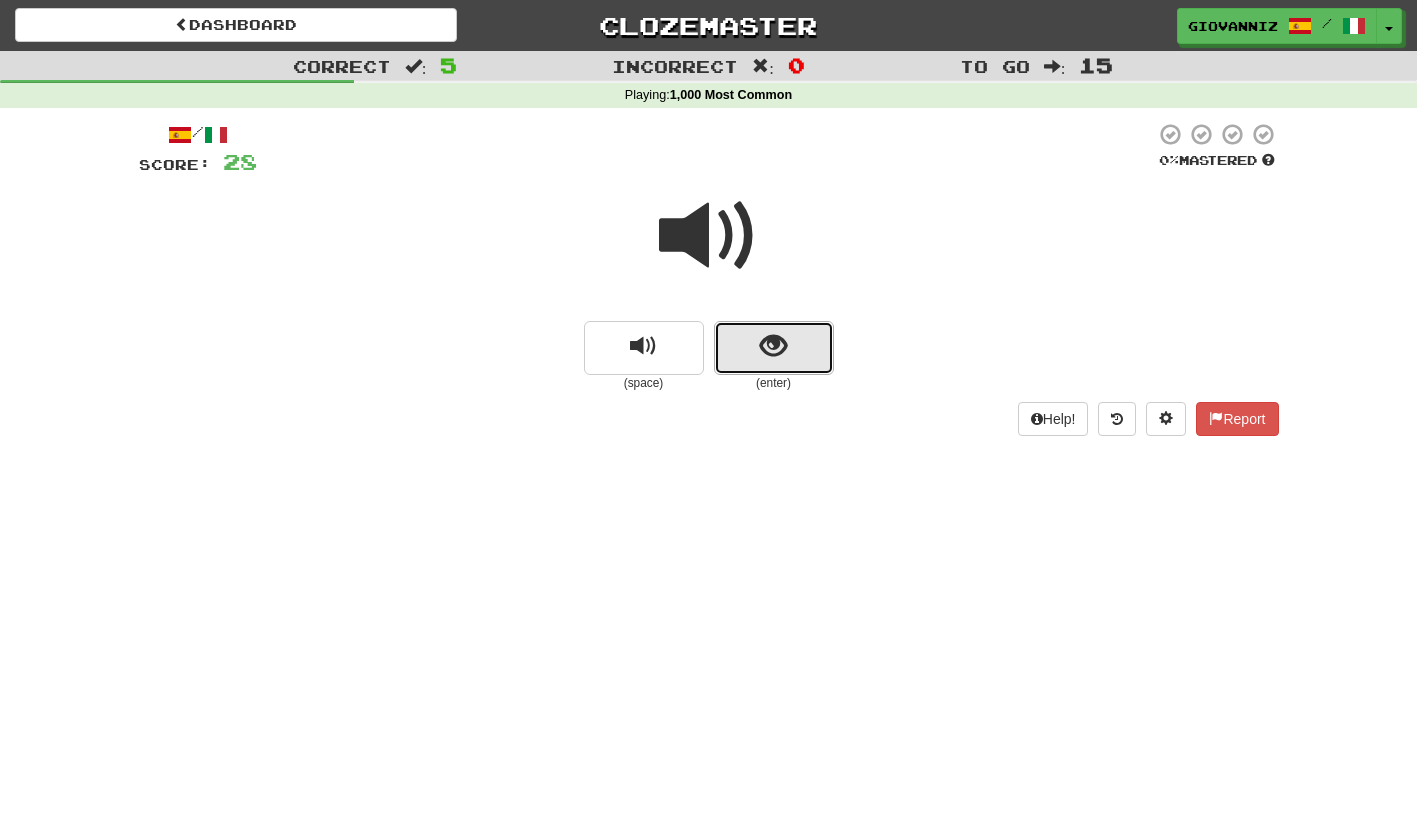 click at bounding box center [774, 348] 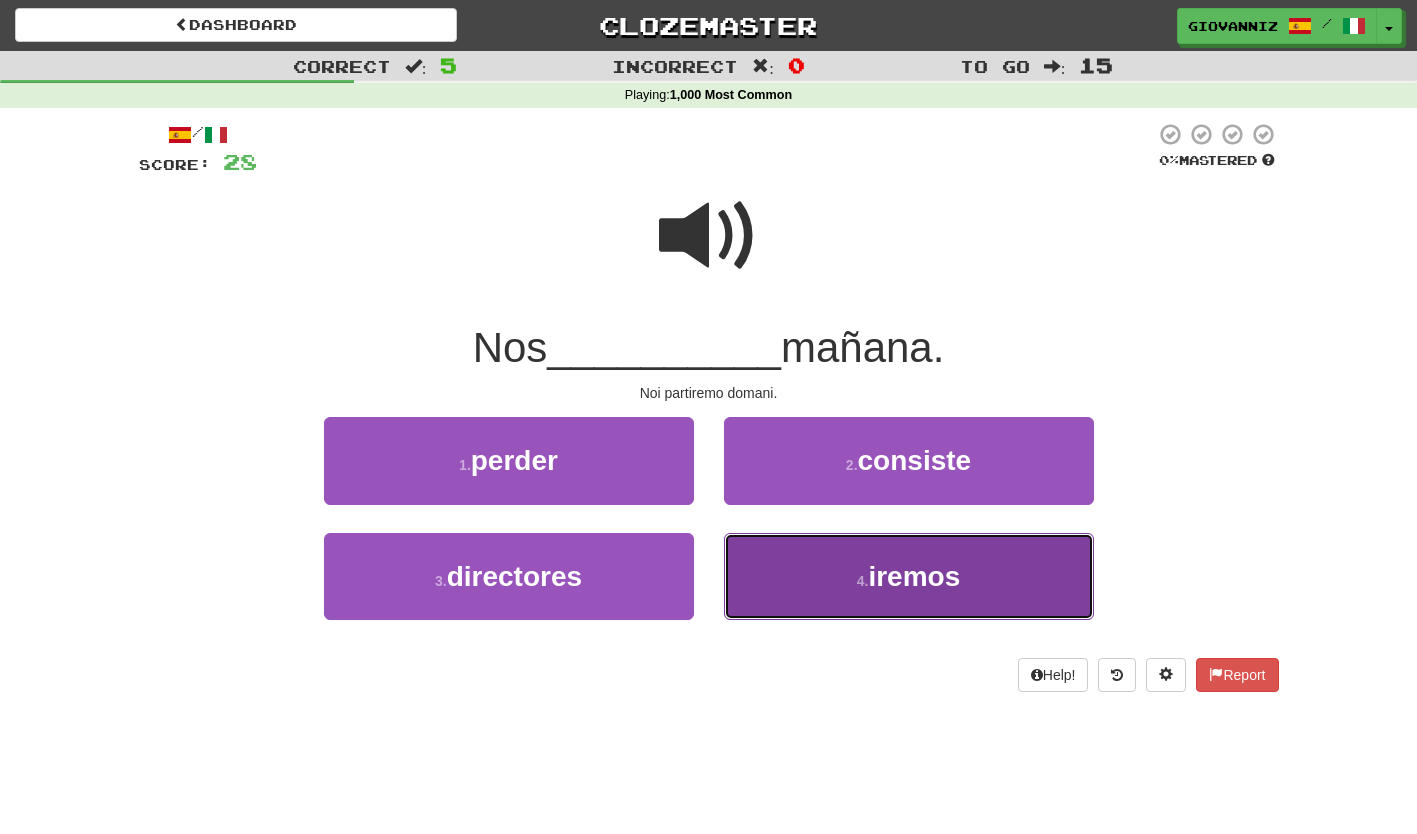click on "4 .  iremos" at bounding box center [909, 576] 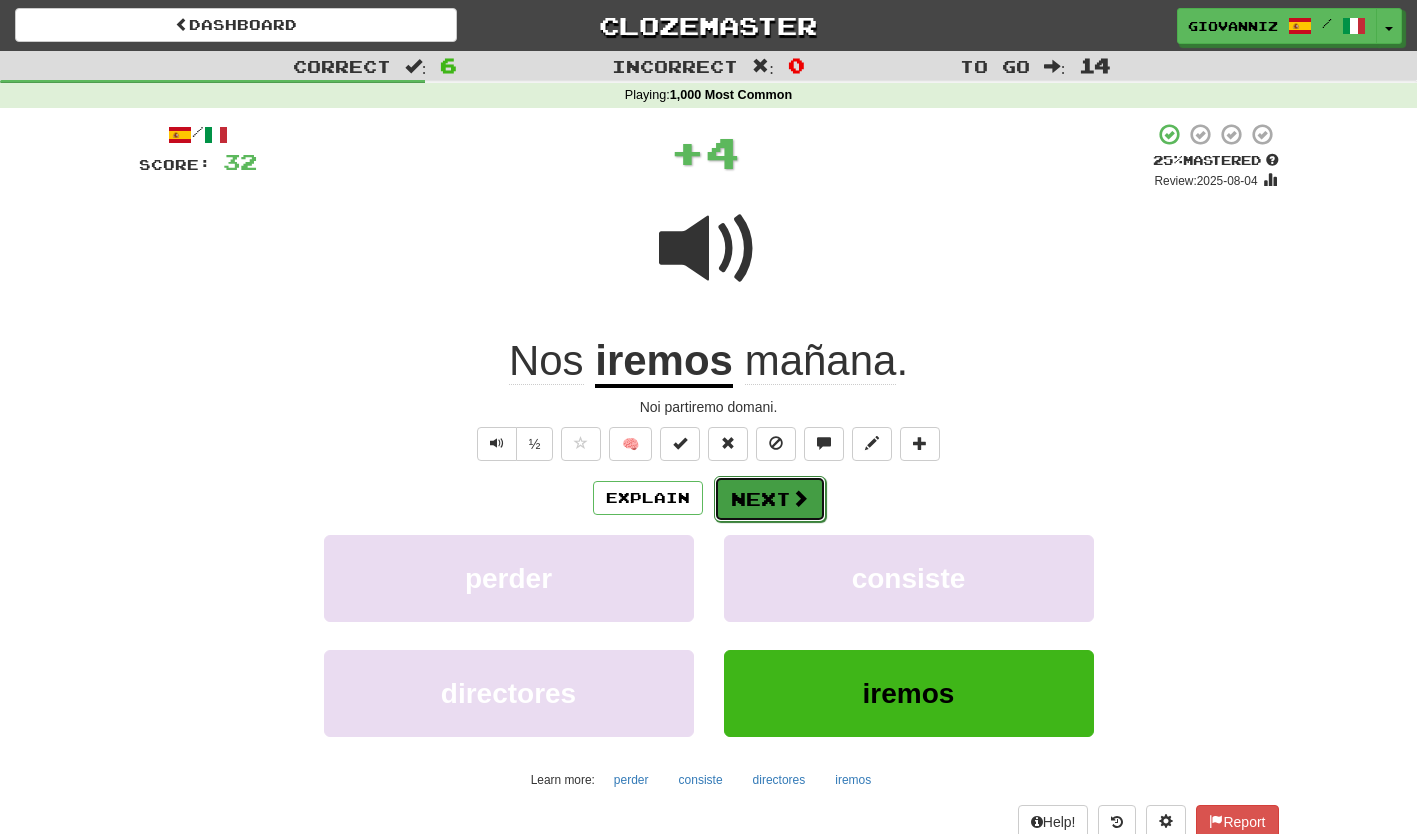 click on "Next" at bounding box center [770, 499] 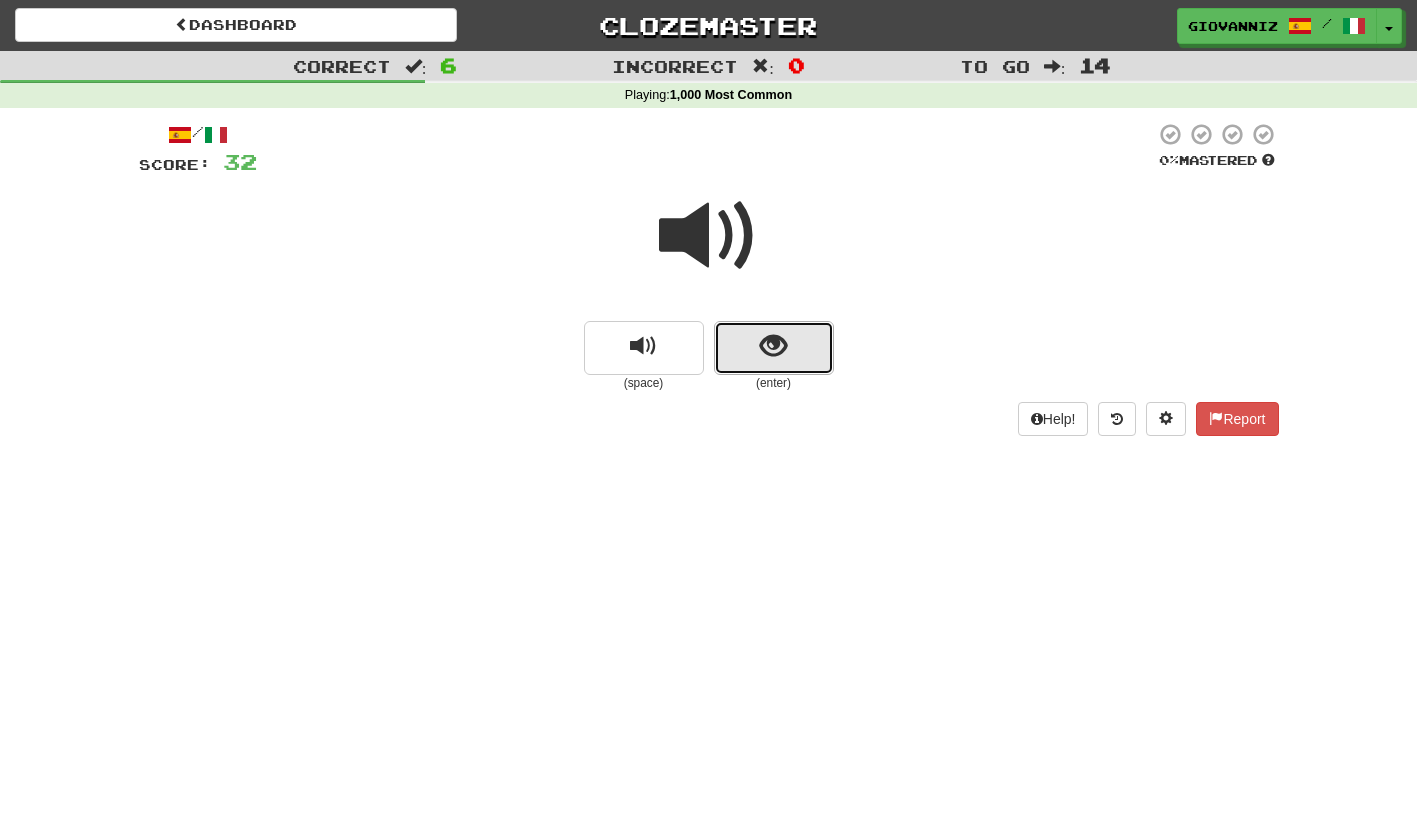 click at bounding box center [774, 348] 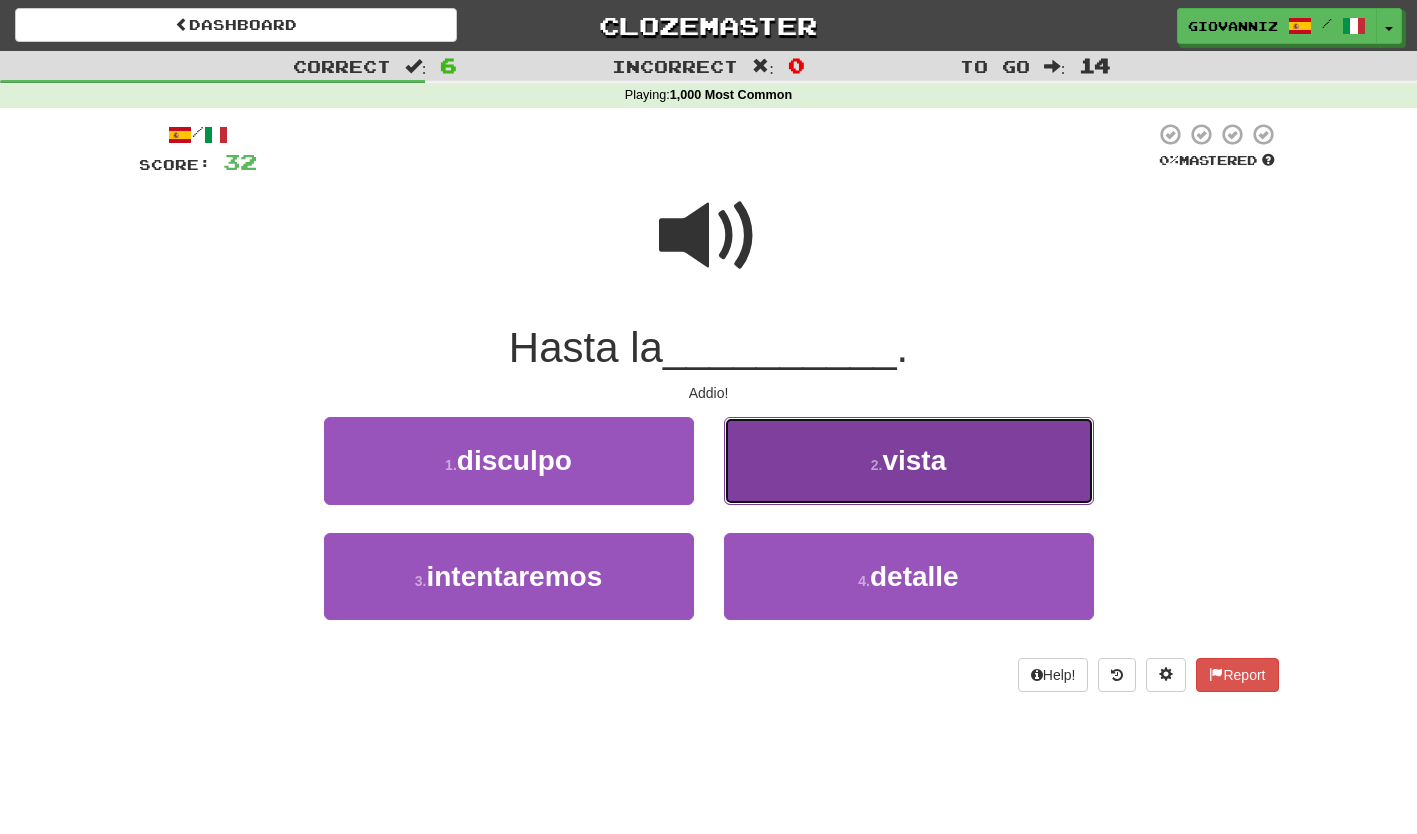 click on "2 .  vista" at bounding box center [909, 460] 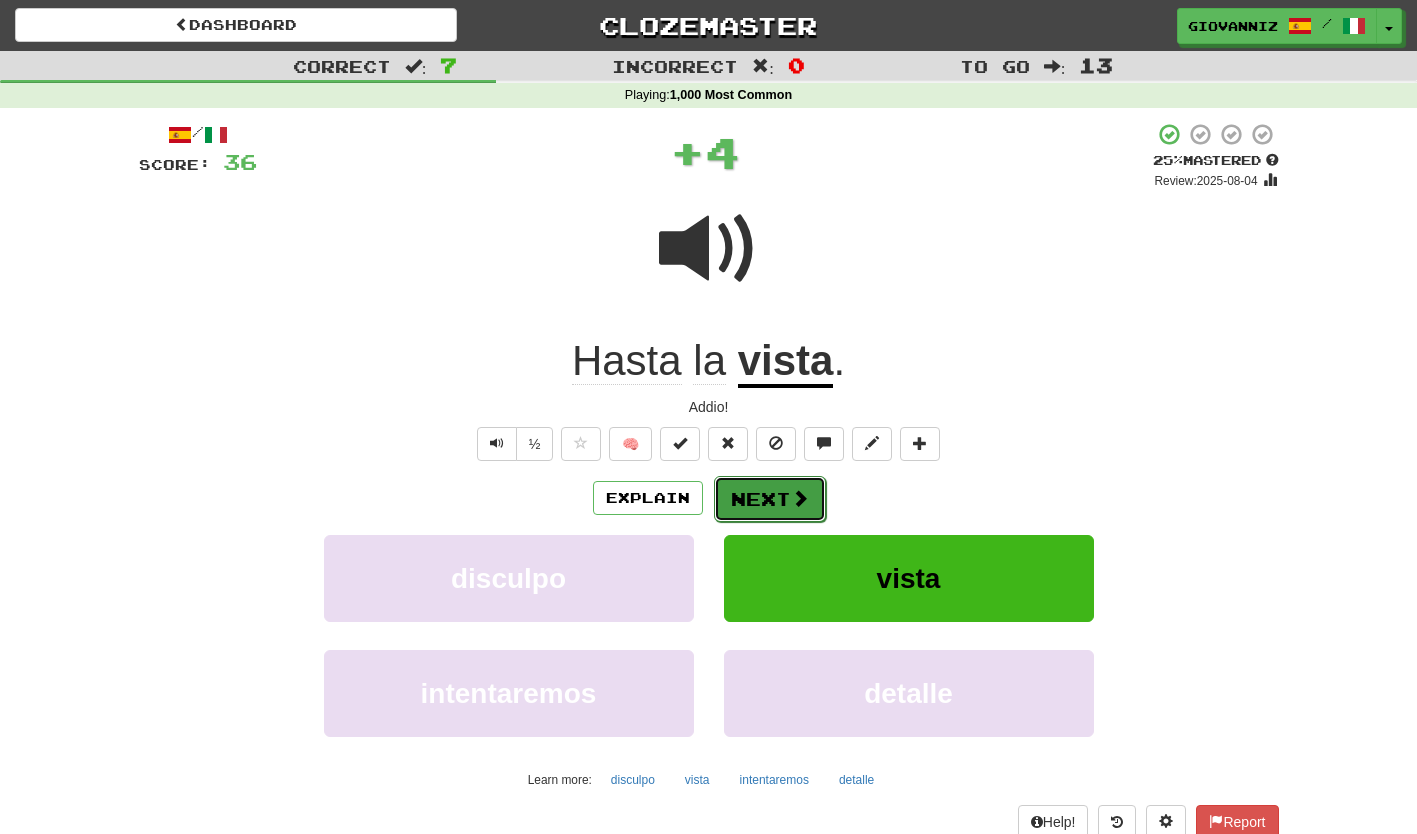 click on "Next" at bounding box center (770, 499) 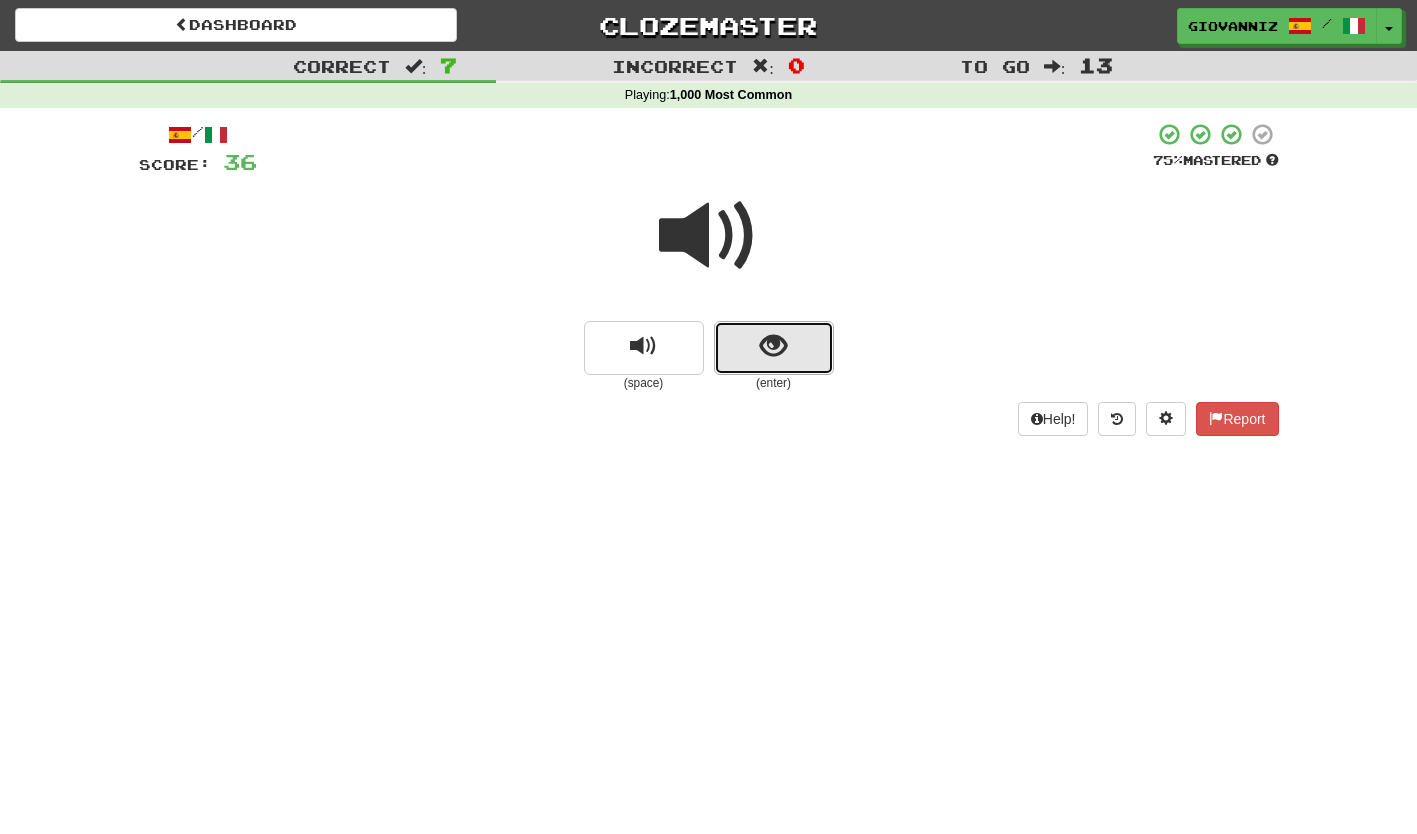 click at bounding box center [774, 348] 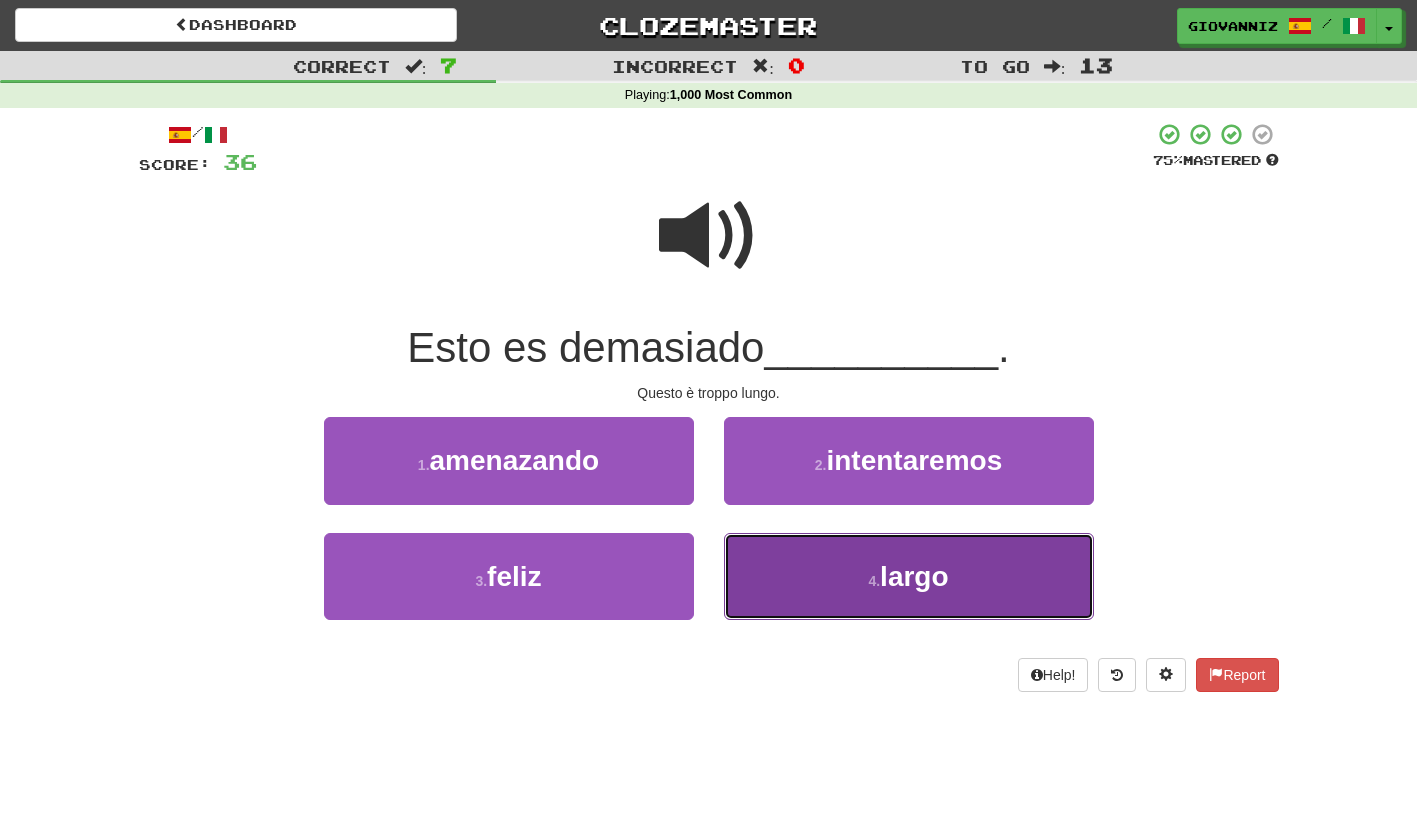 click on "4 .  largo" at bounding box center (909, 576) 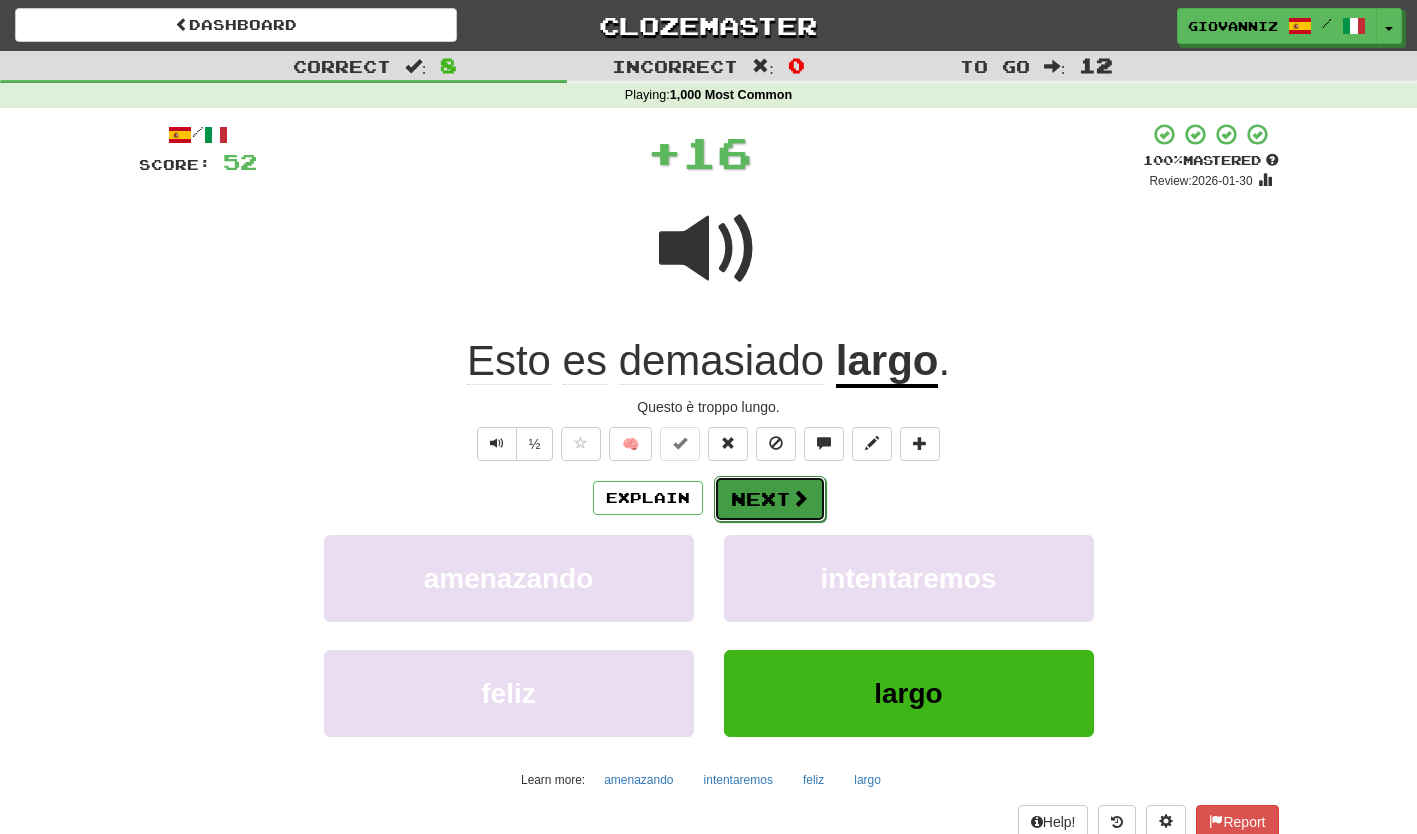 click on "Next" at bounding box center [770, 499] 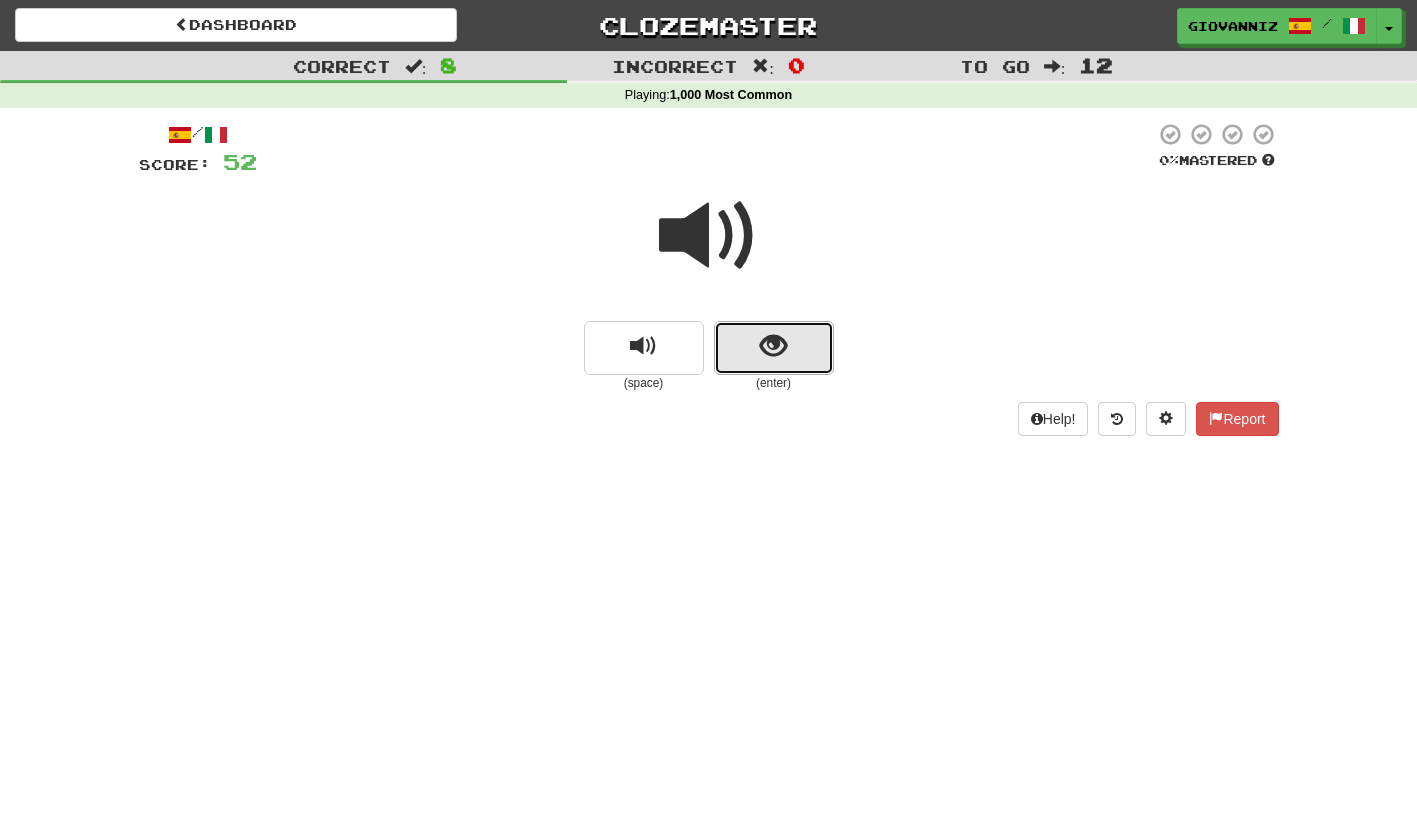 click at bounding box center [774, 348] 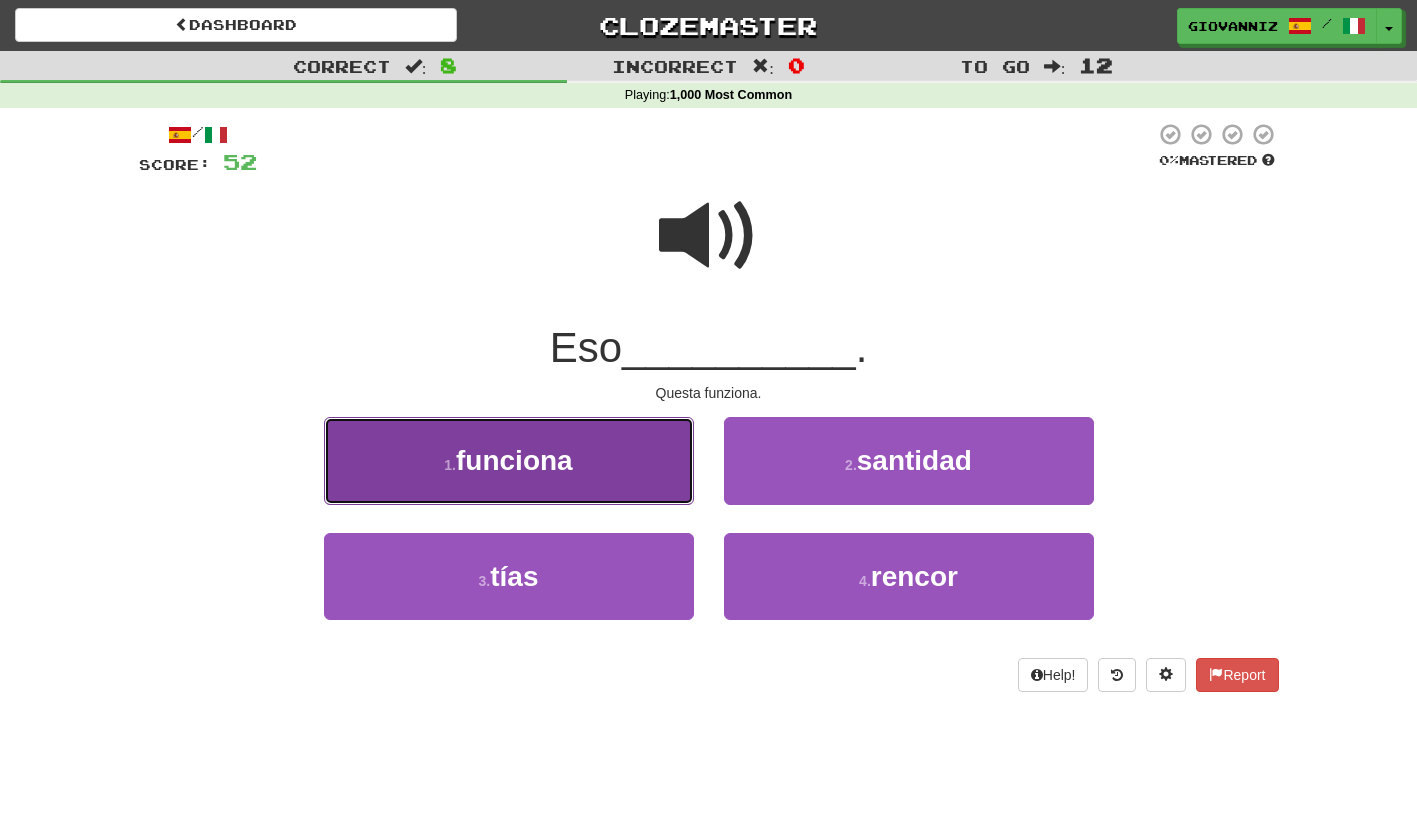 click on "1 .  funciona" at bounding box center (509, 460) 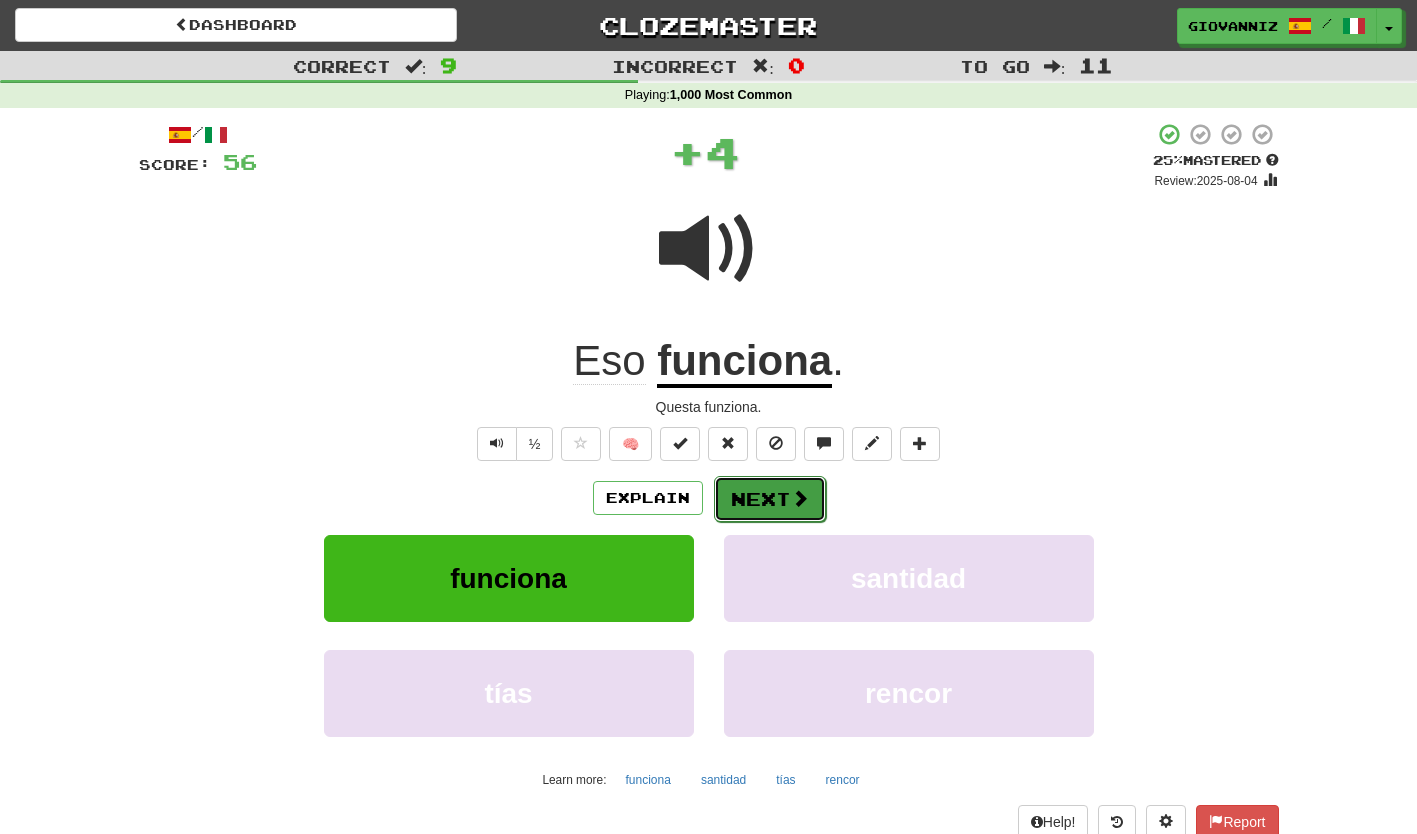 click on "Next" at bounding box center [770, 499] 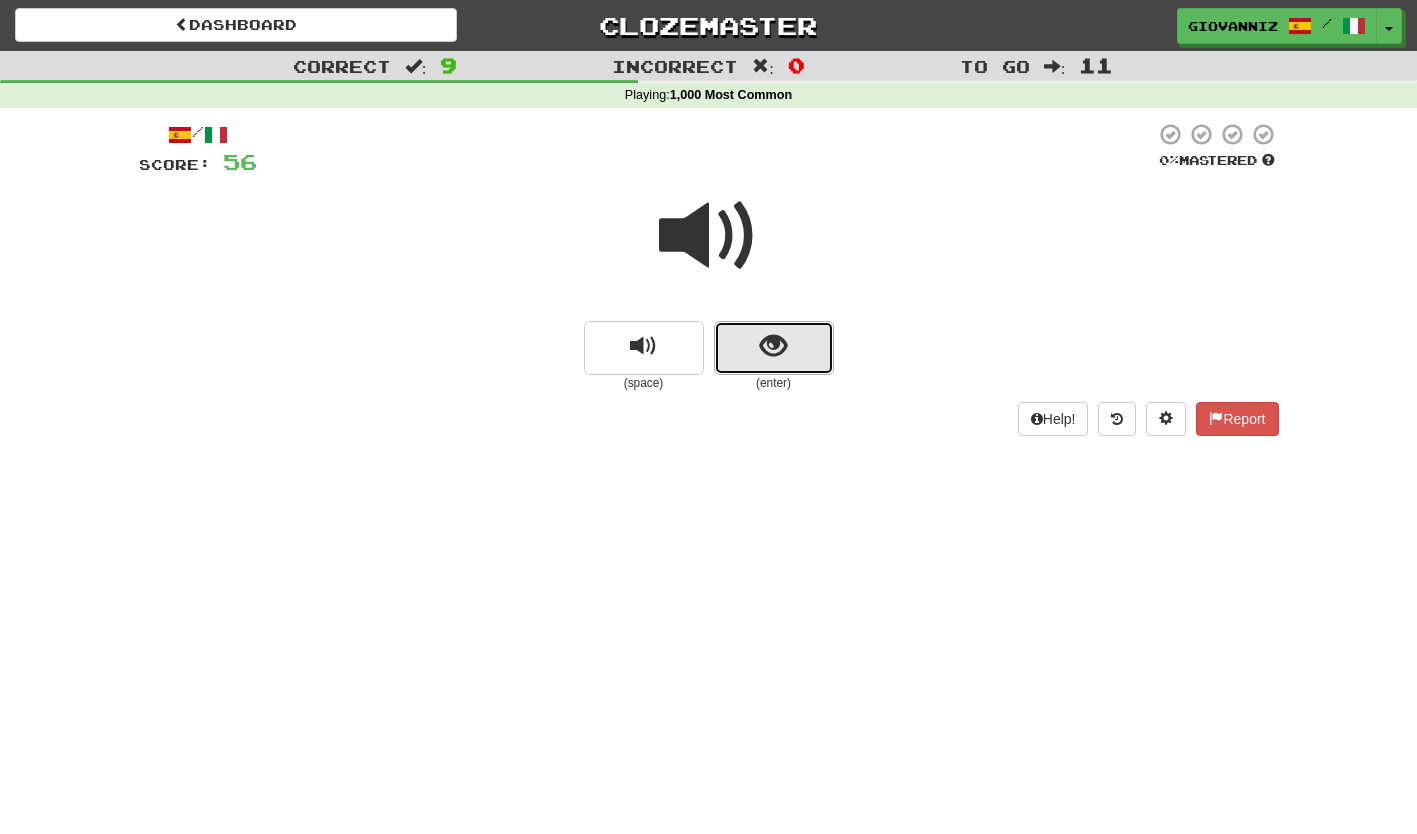 click at bounding box center (774, 348) 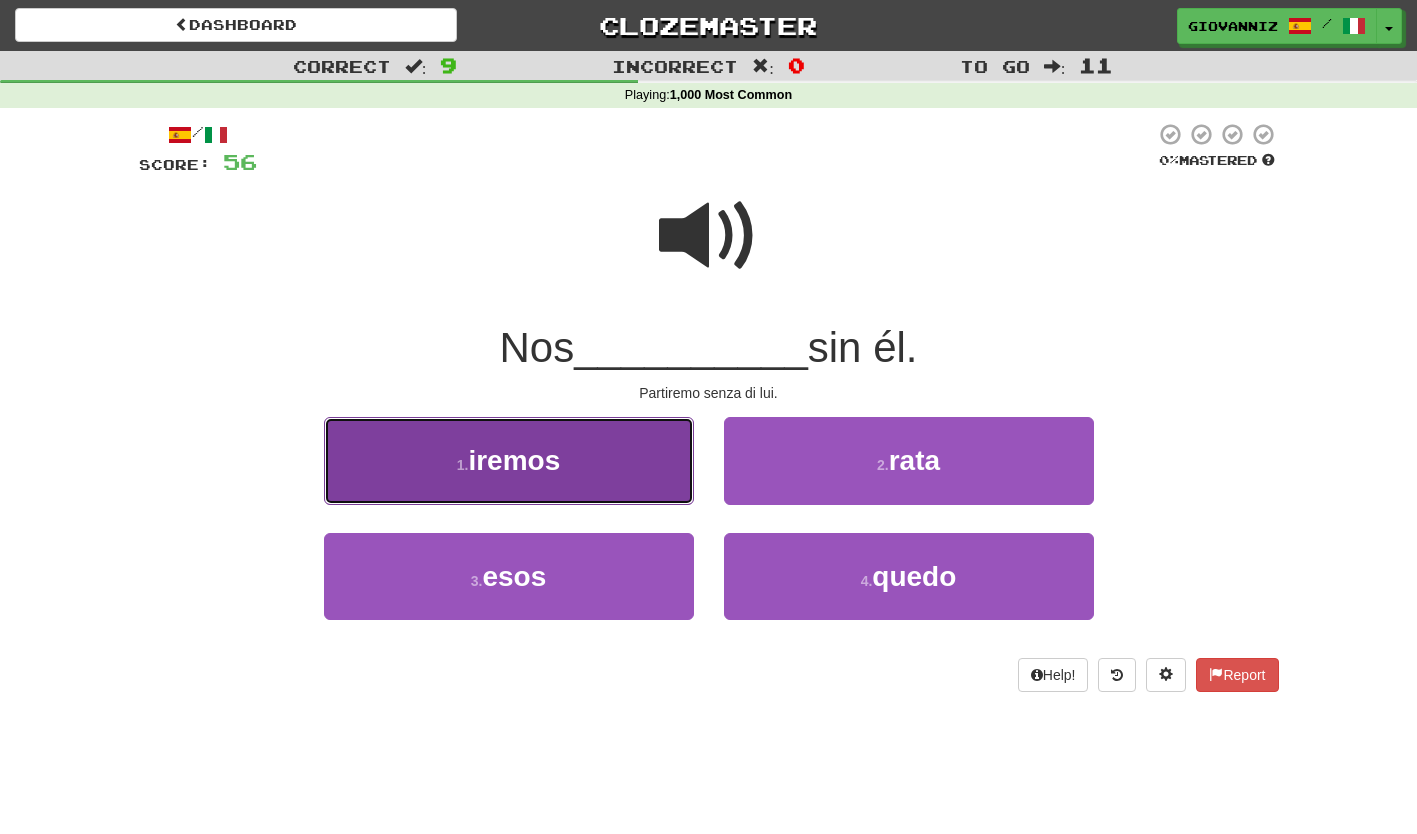 click on "1 .  iremos" at bounding box center (509, 460) 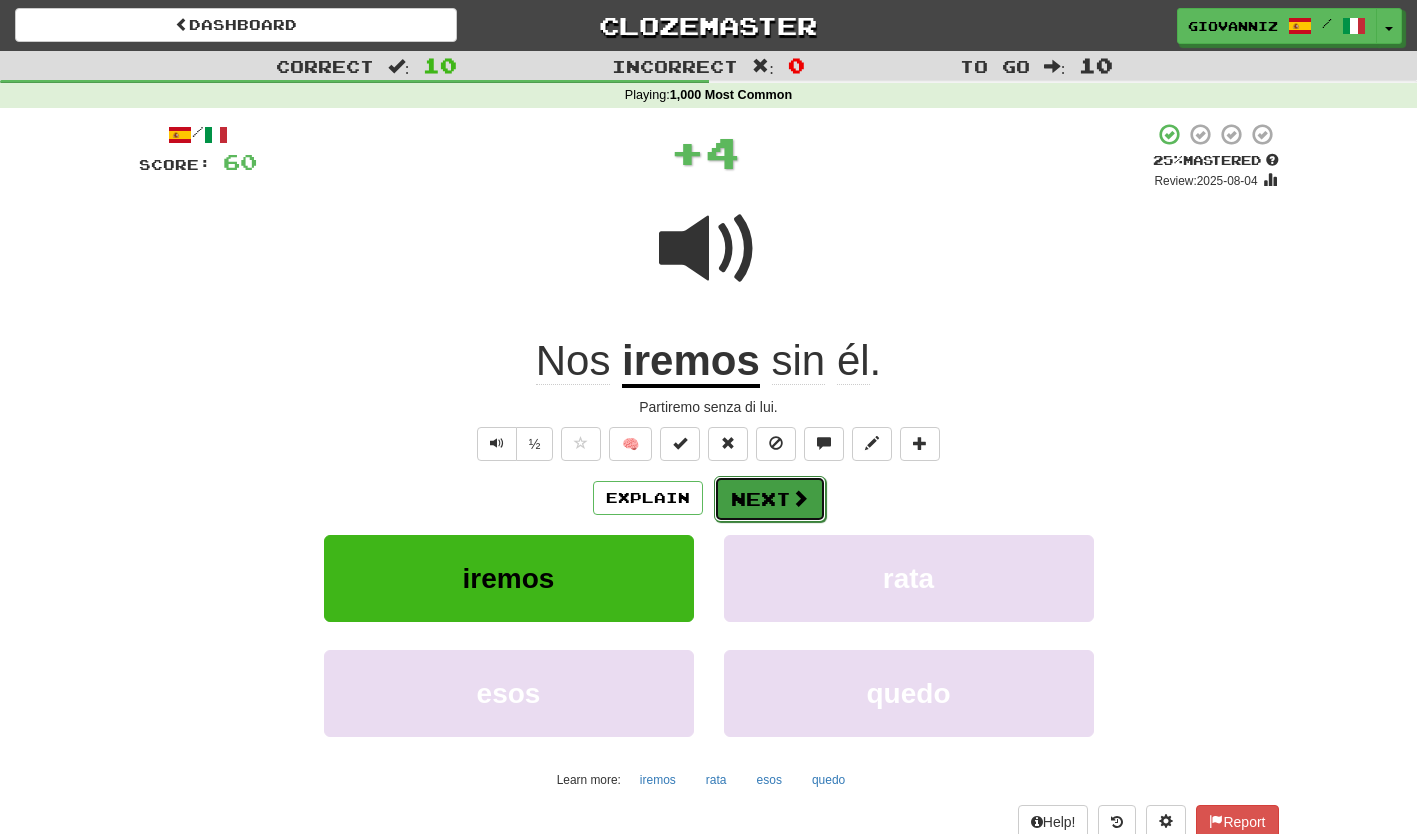 click on "Next" at bounding box center (770, 499) 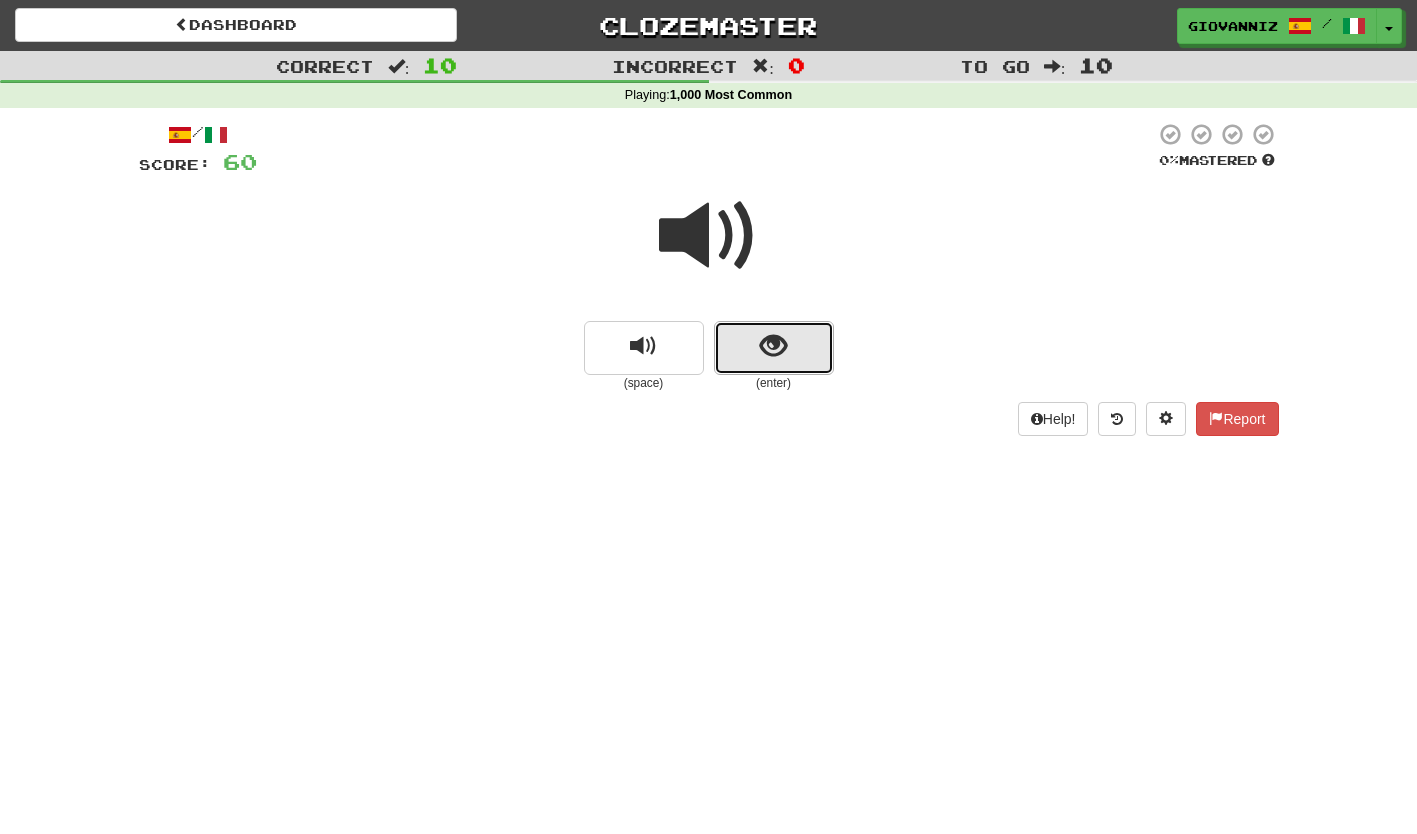 click at bounding box center (774, 348) 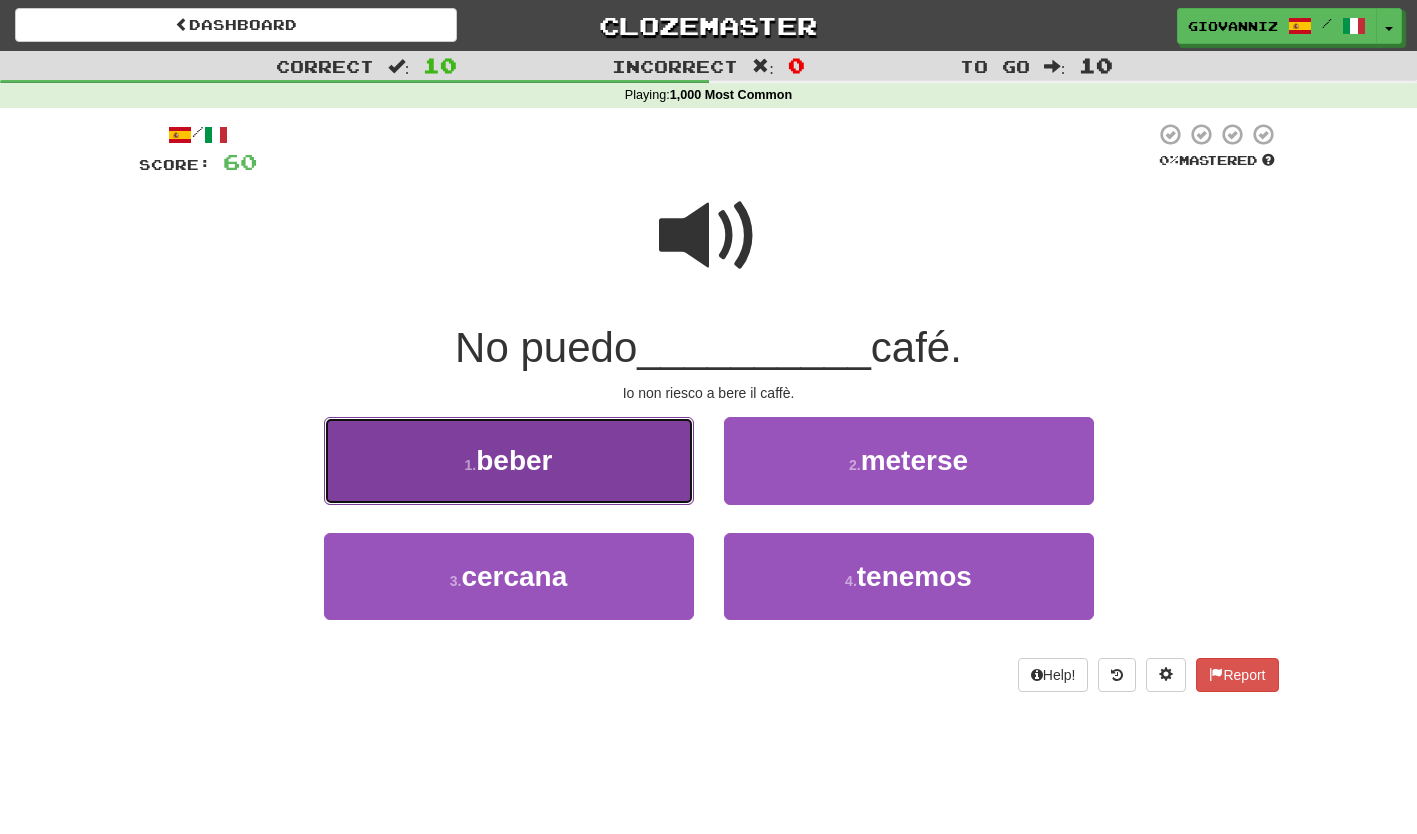 click on "1 .  beber" at bounding box center [509, 460] 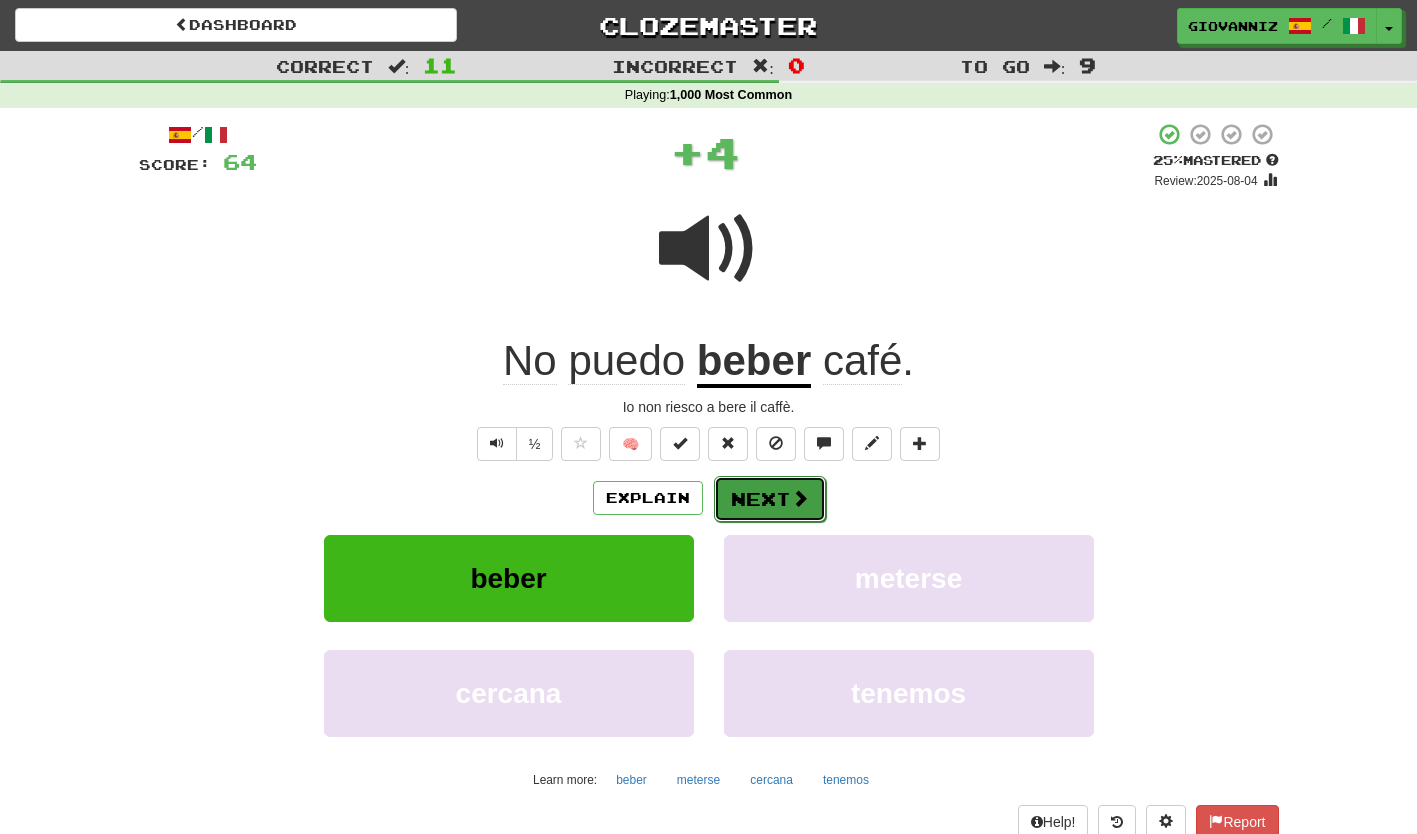 click on "Next" at bounding box center [770, 499] 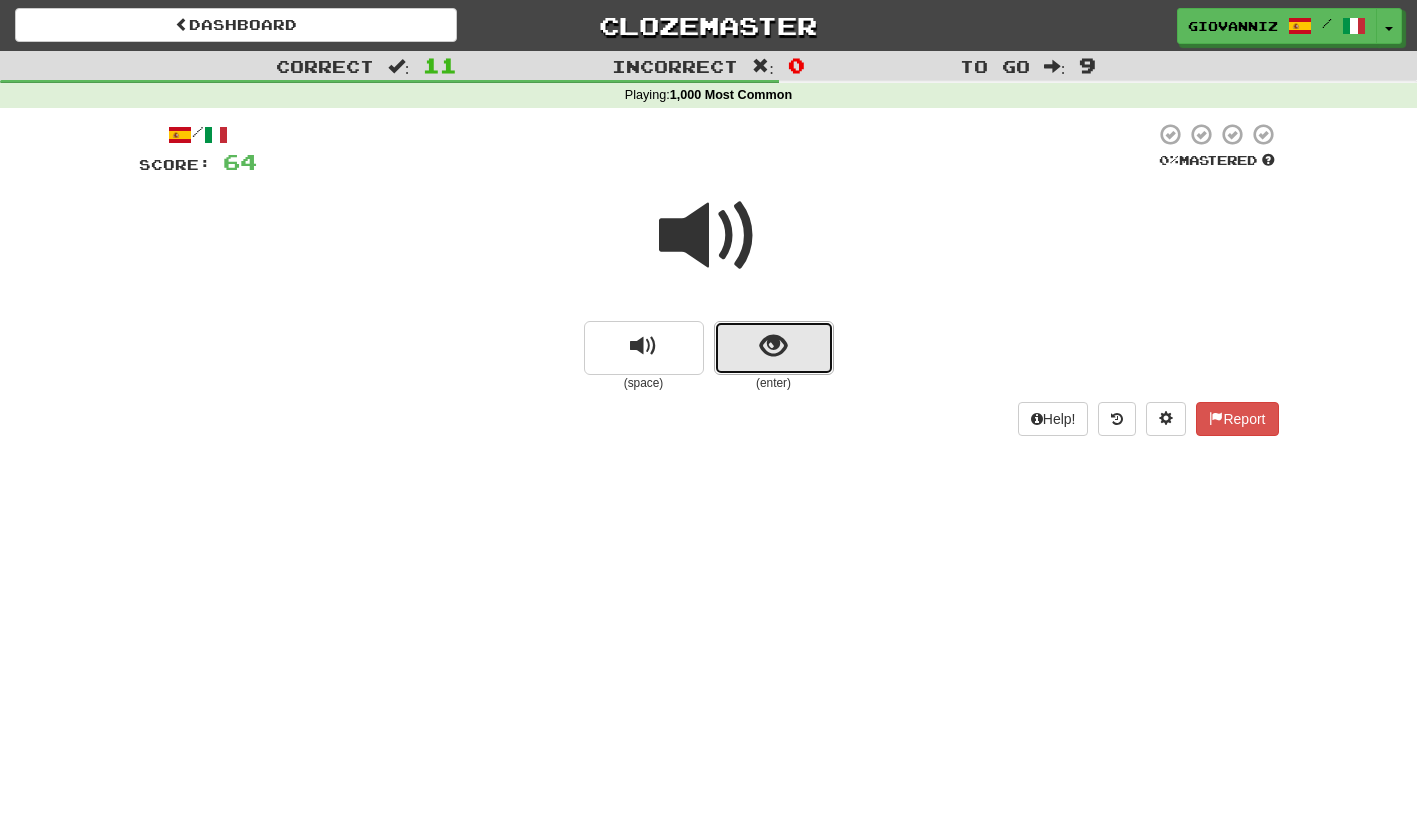 drag, startPoint x: 722, startPoint y: 361, endPoint x: 742, endPoint y: 351, distance: 22.36068 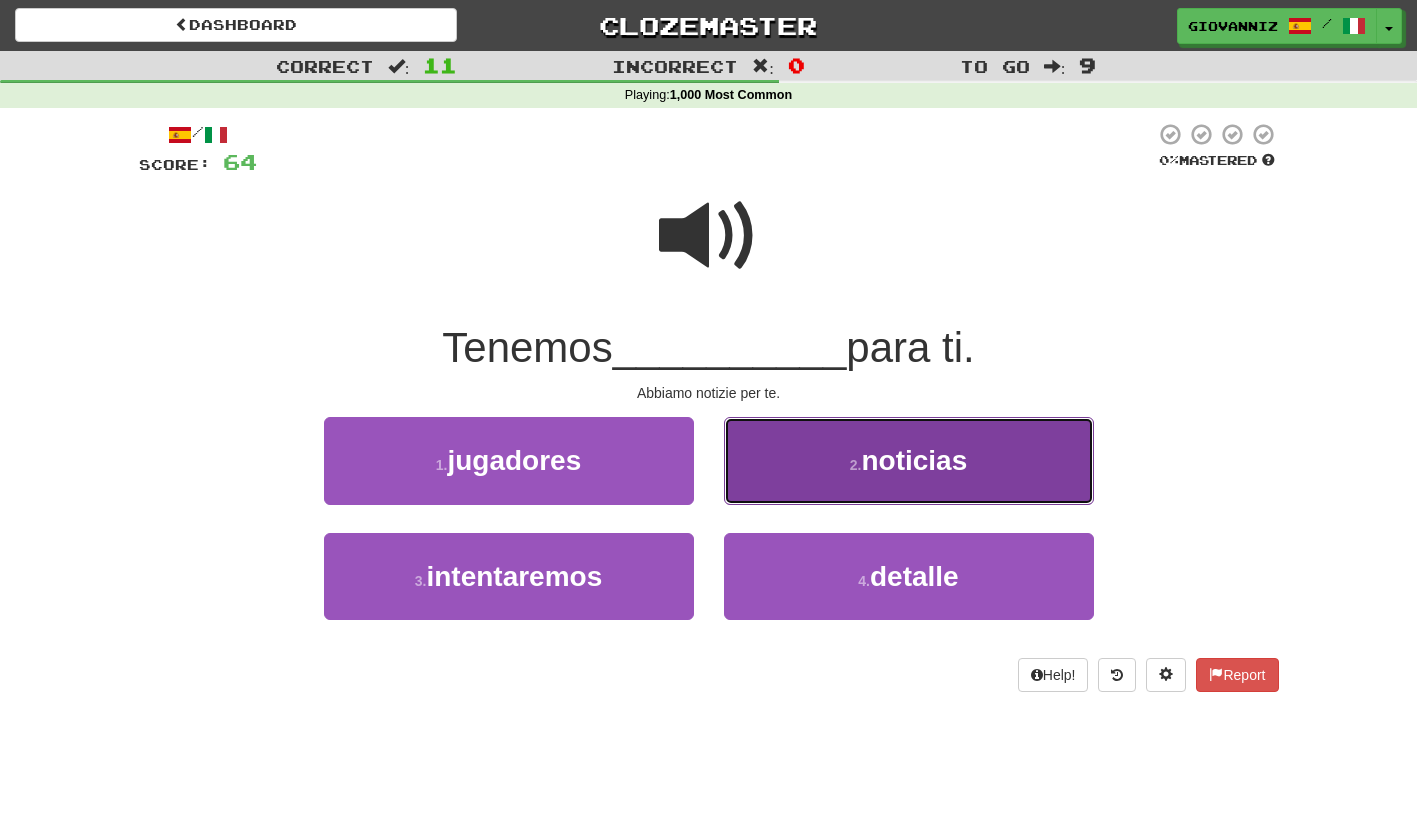 click on "2 .  noticias" at bounding box center [909, 460] 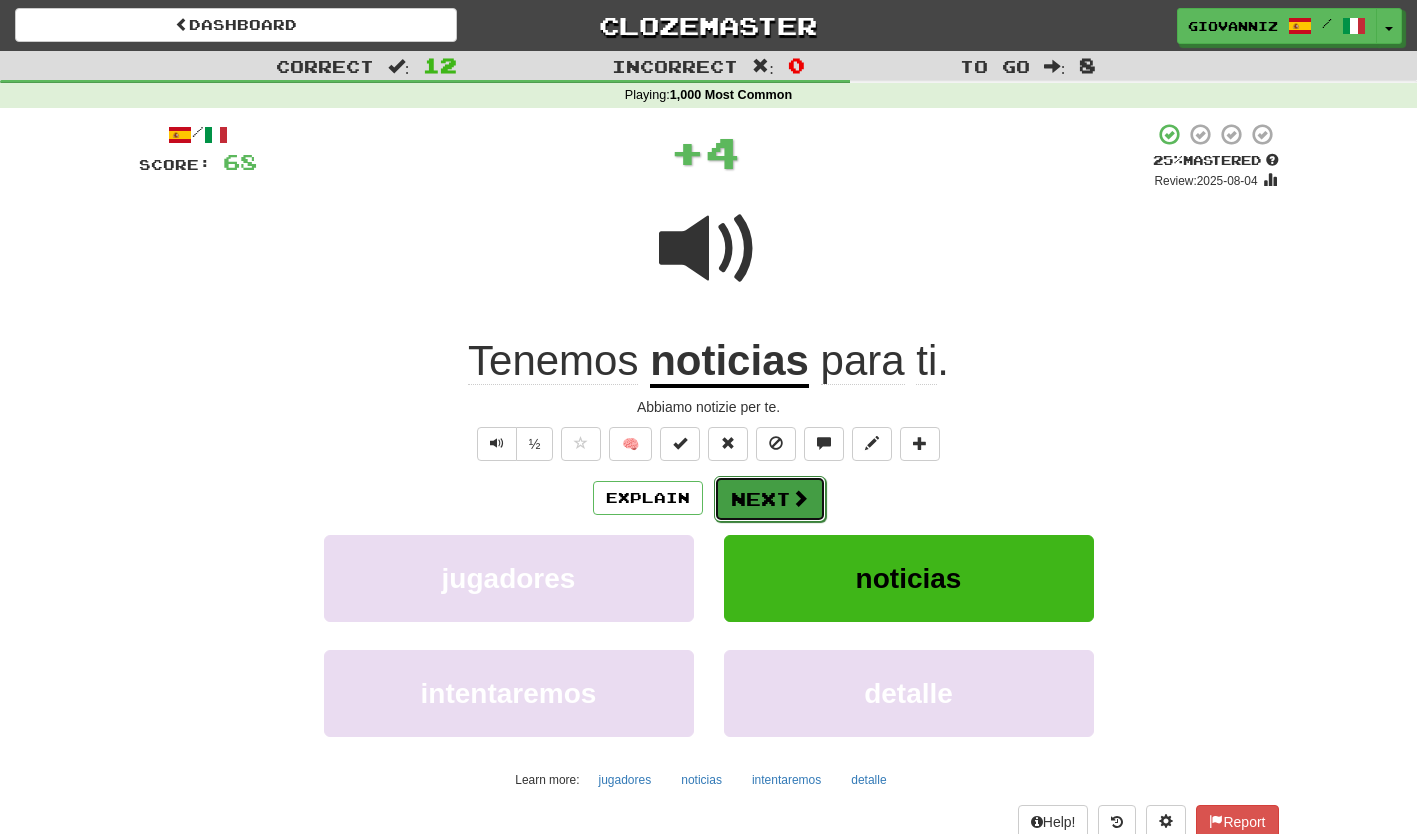 click on "Next" at bounding box center (770, 499) 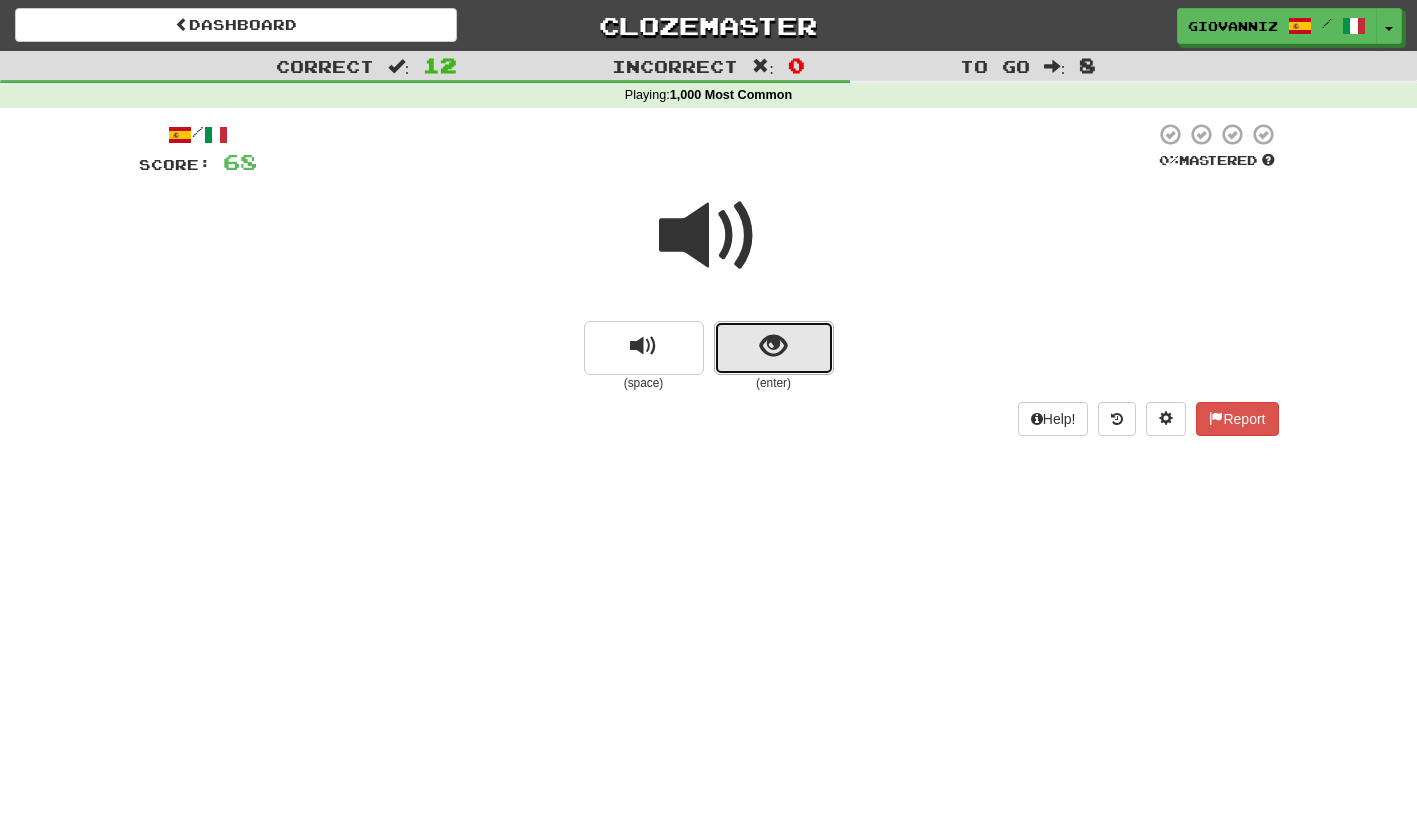 click at bounding box center (774, 348) 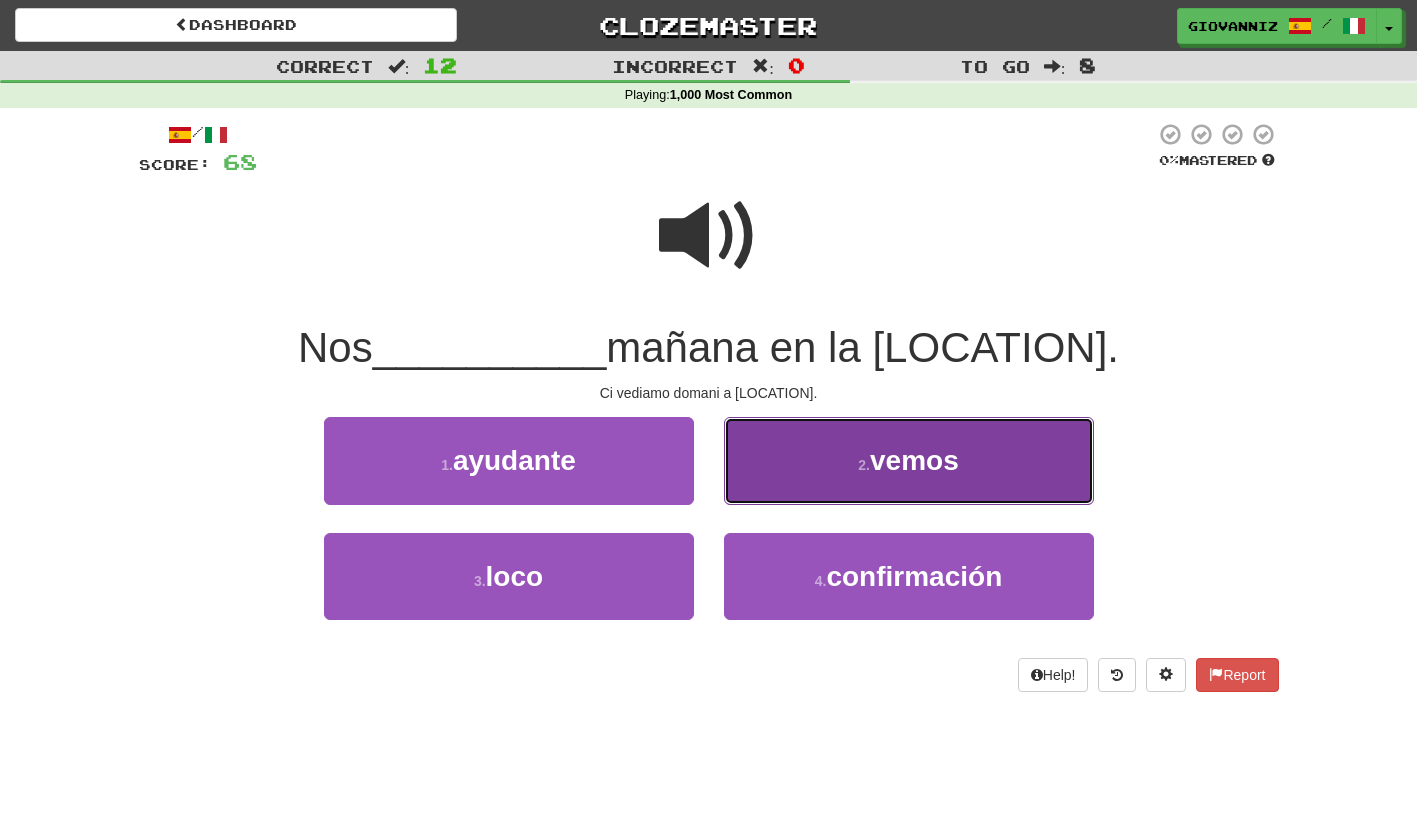 click on "2 .  vemos" at bounding box center (909, 460) 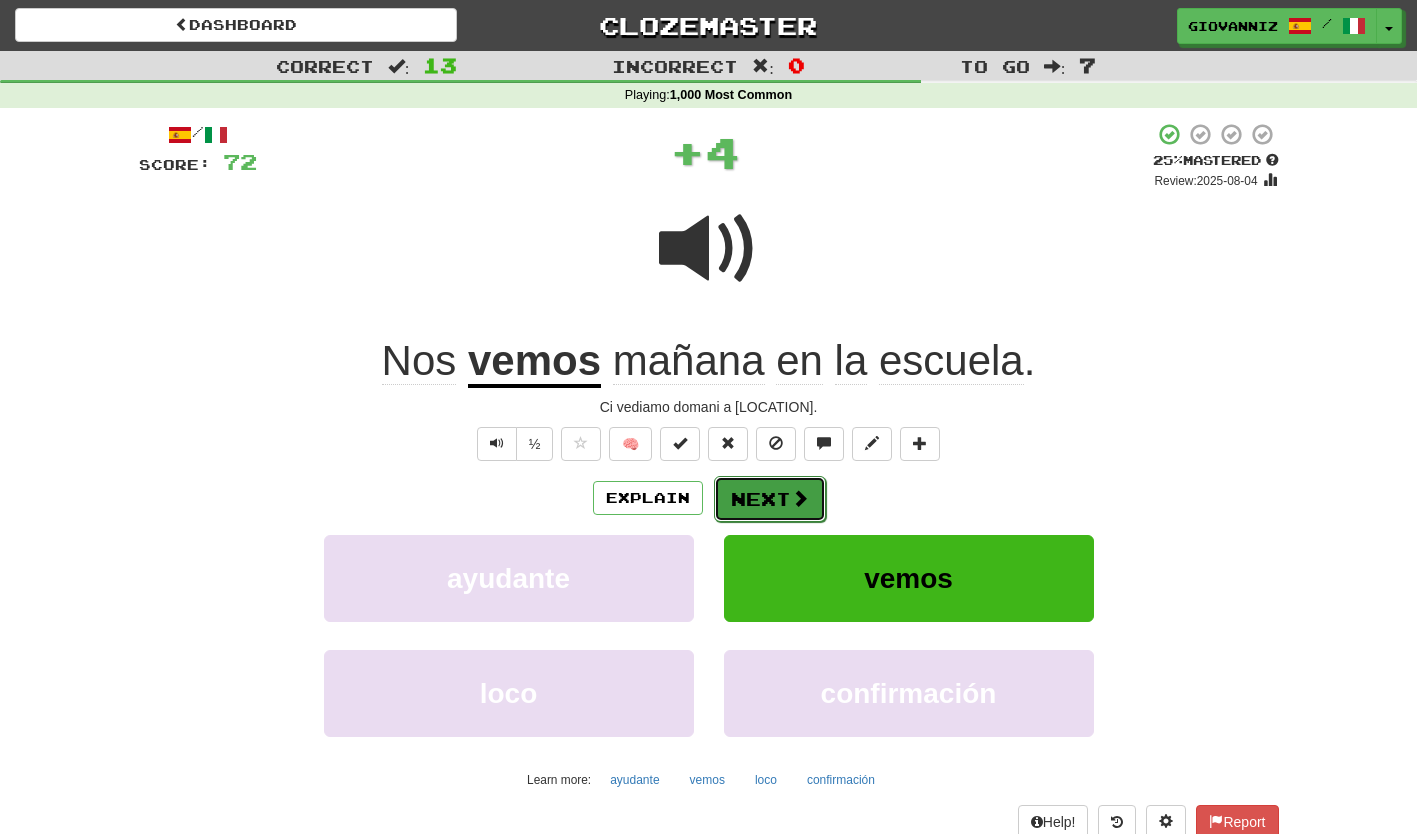 click on "Next" at bounding box center (770, 499) 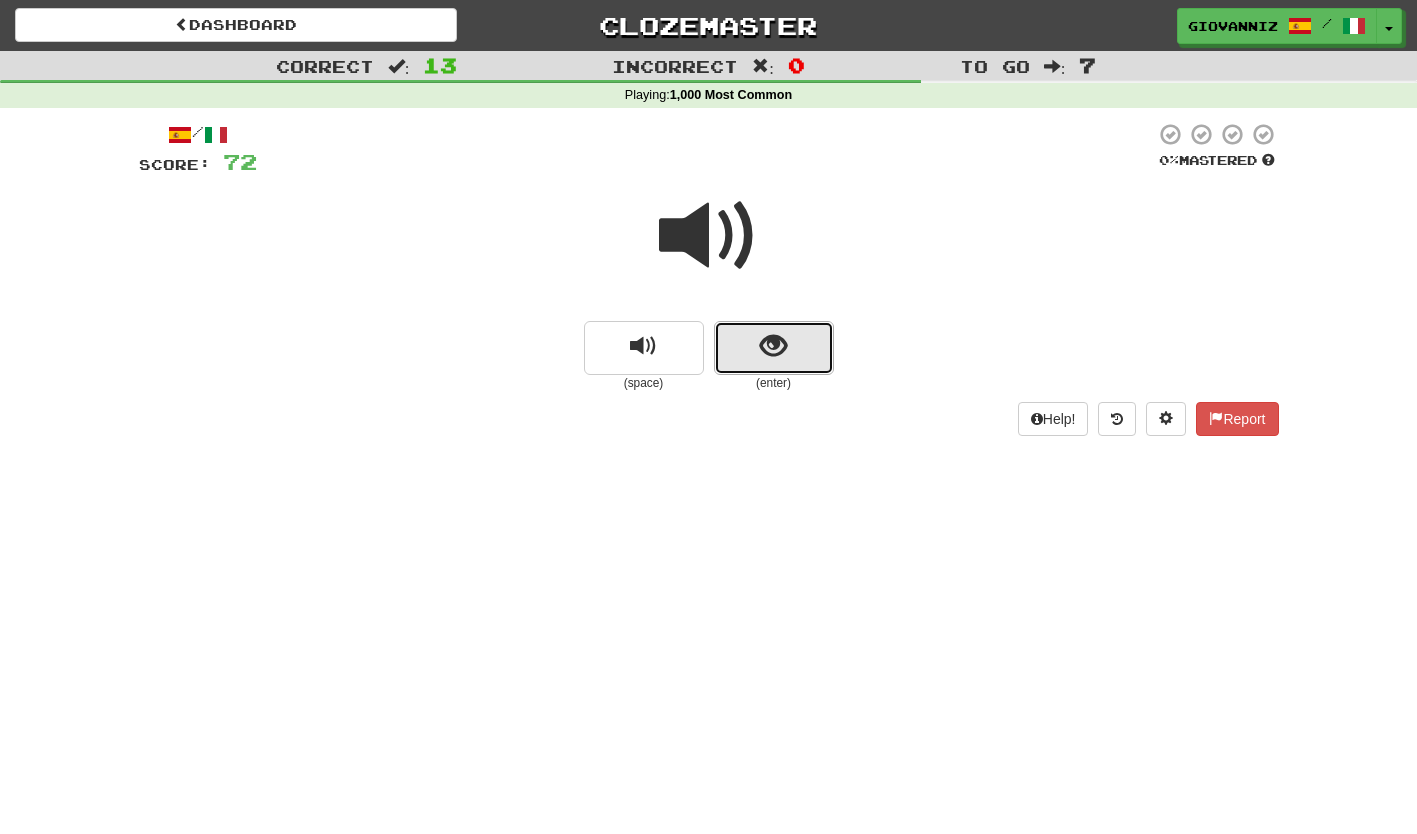click at bounding box center (774, 348) 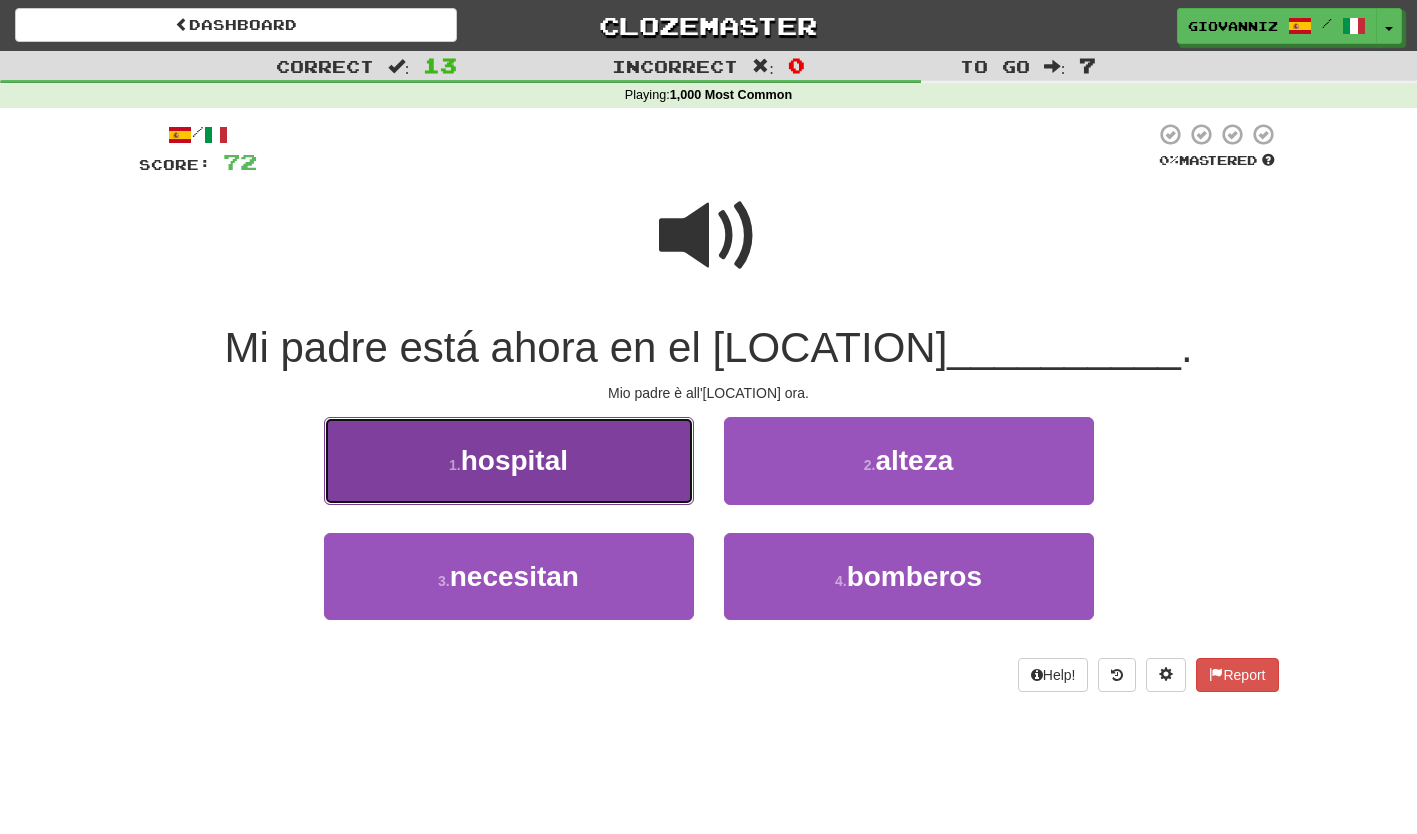 click on "1 .  hospital" at bounding box center (509, 460) 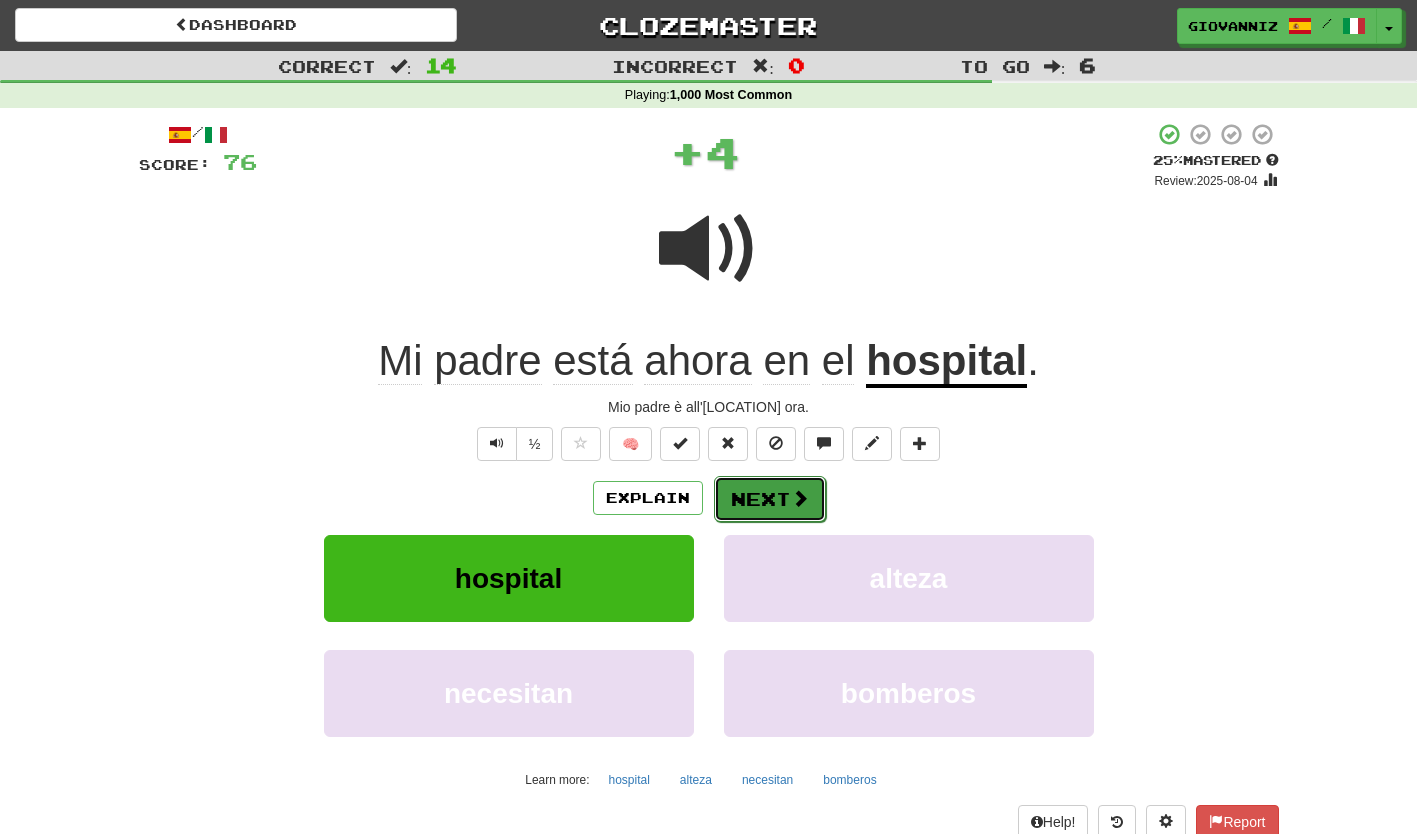 click on "Next" at bounding box center (770, 499) 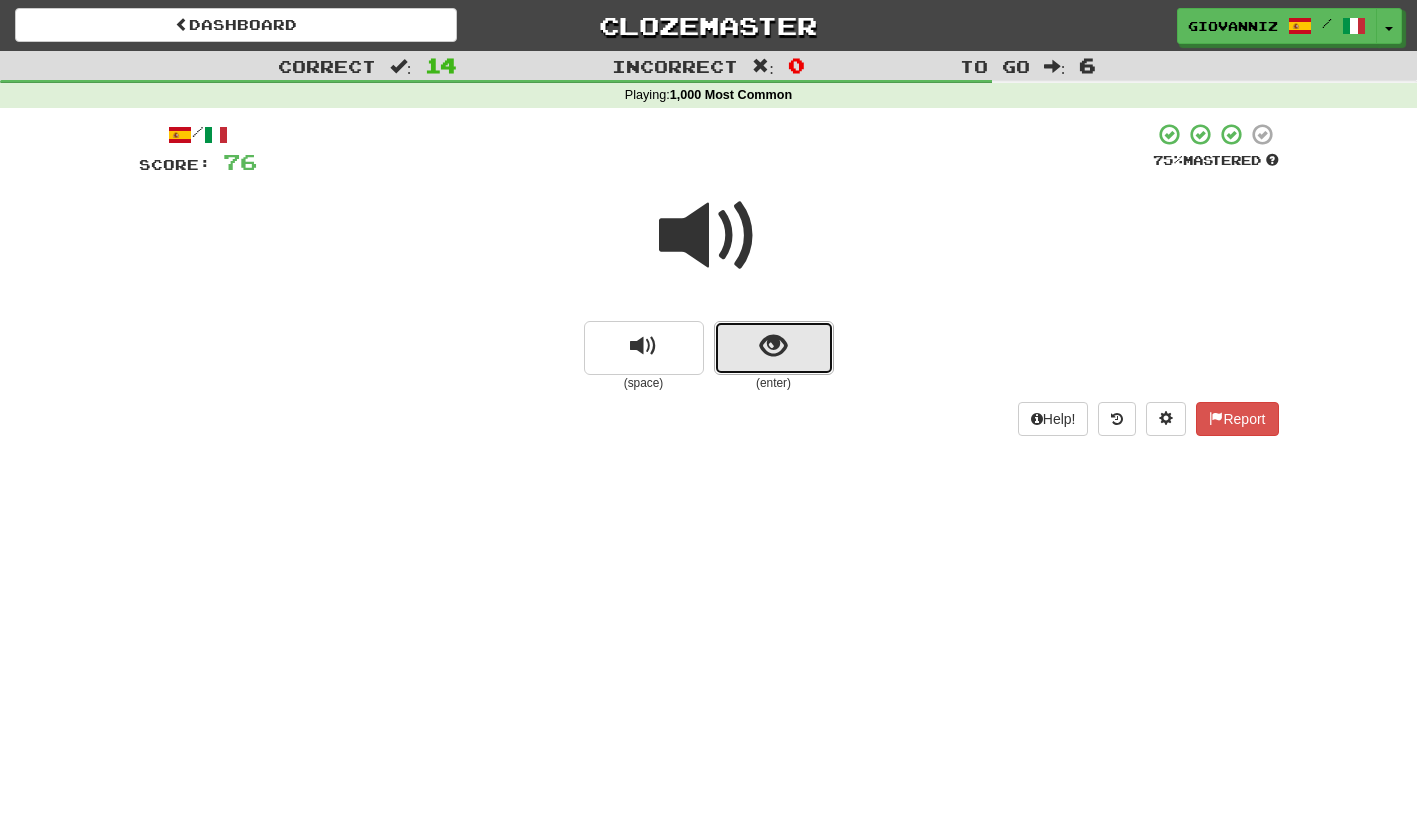 click at bounding box center (774, 348) 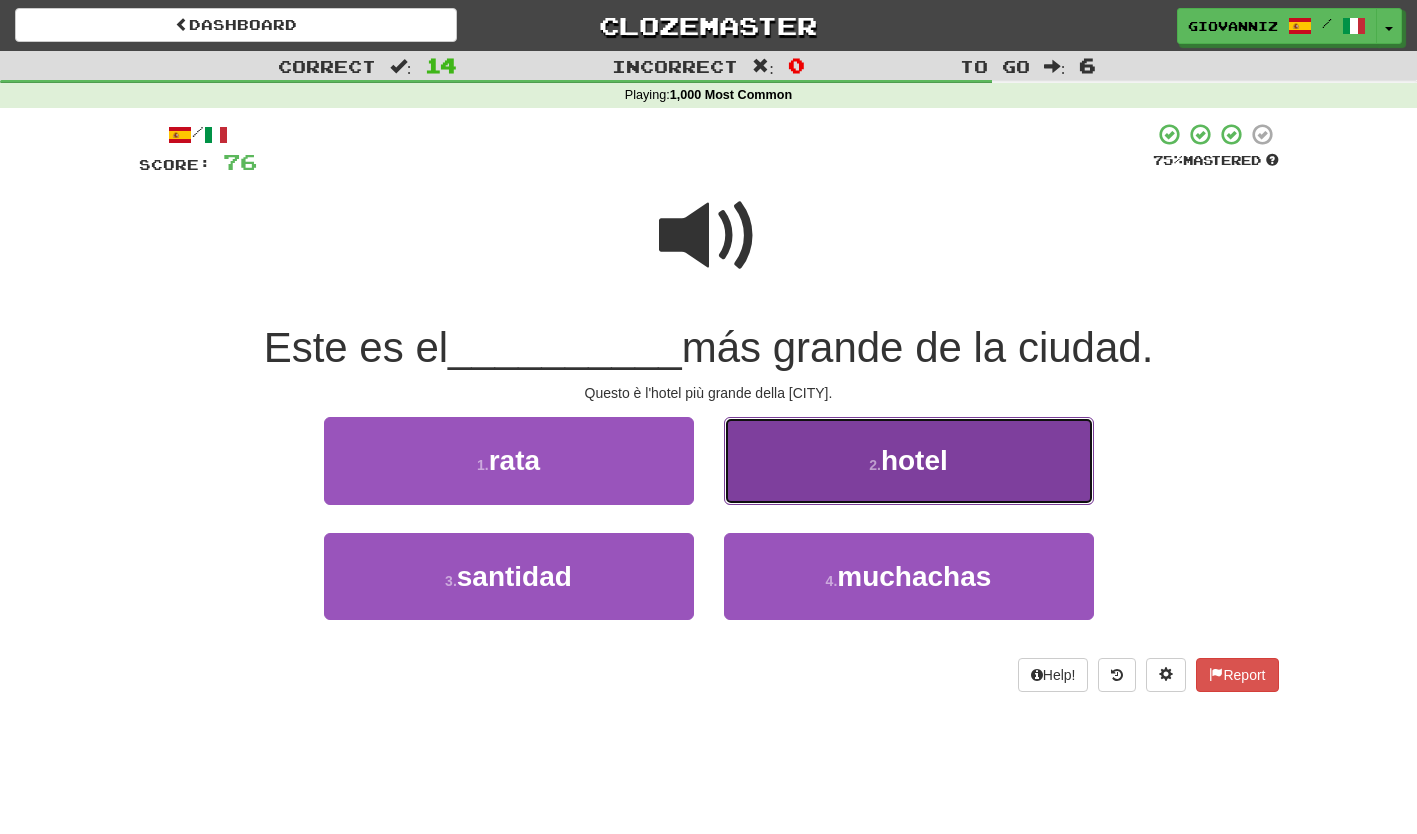 click on "2 .  hotel" at bounding box center (909, 460) 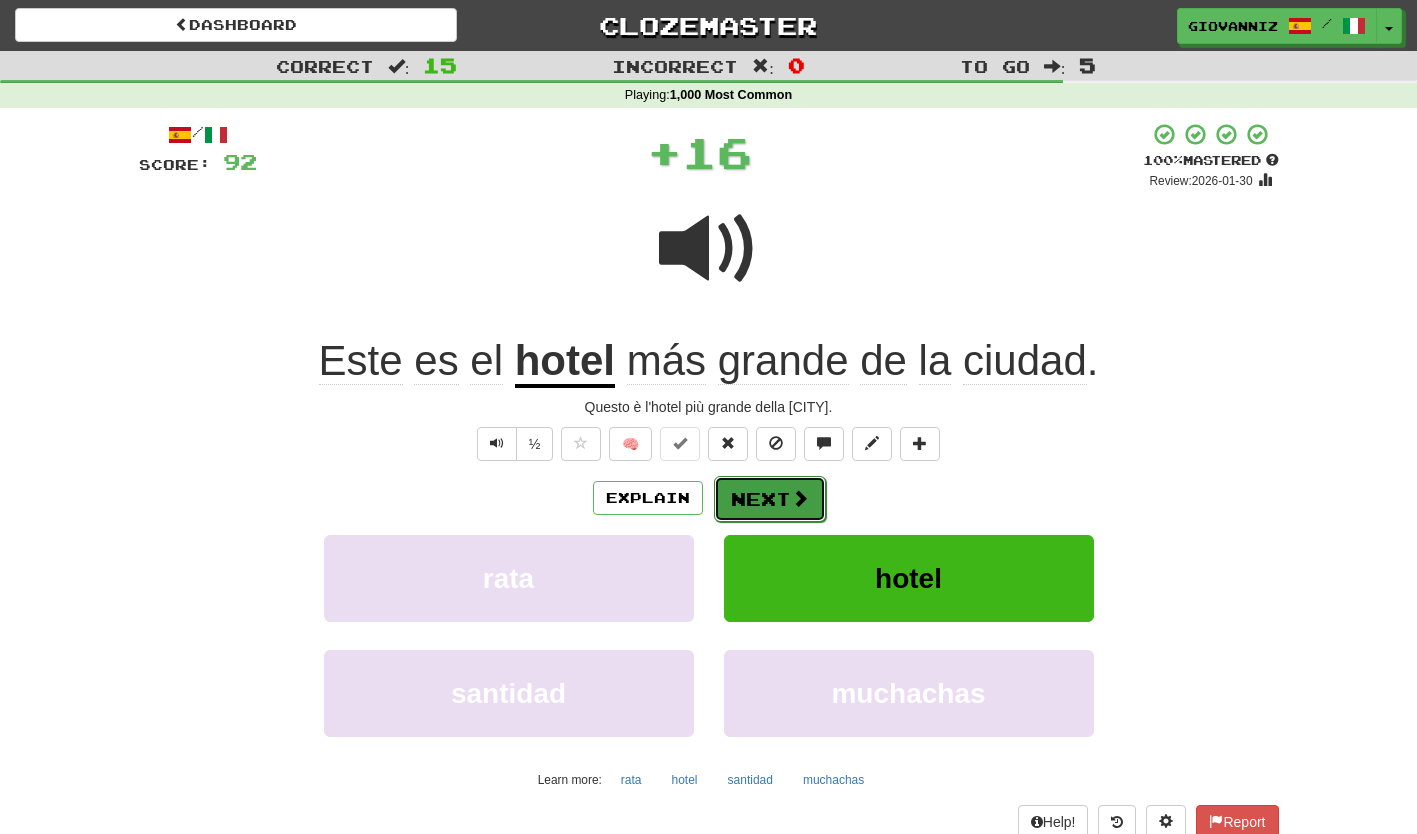 click on "Next" at bounding box center [770, 499] 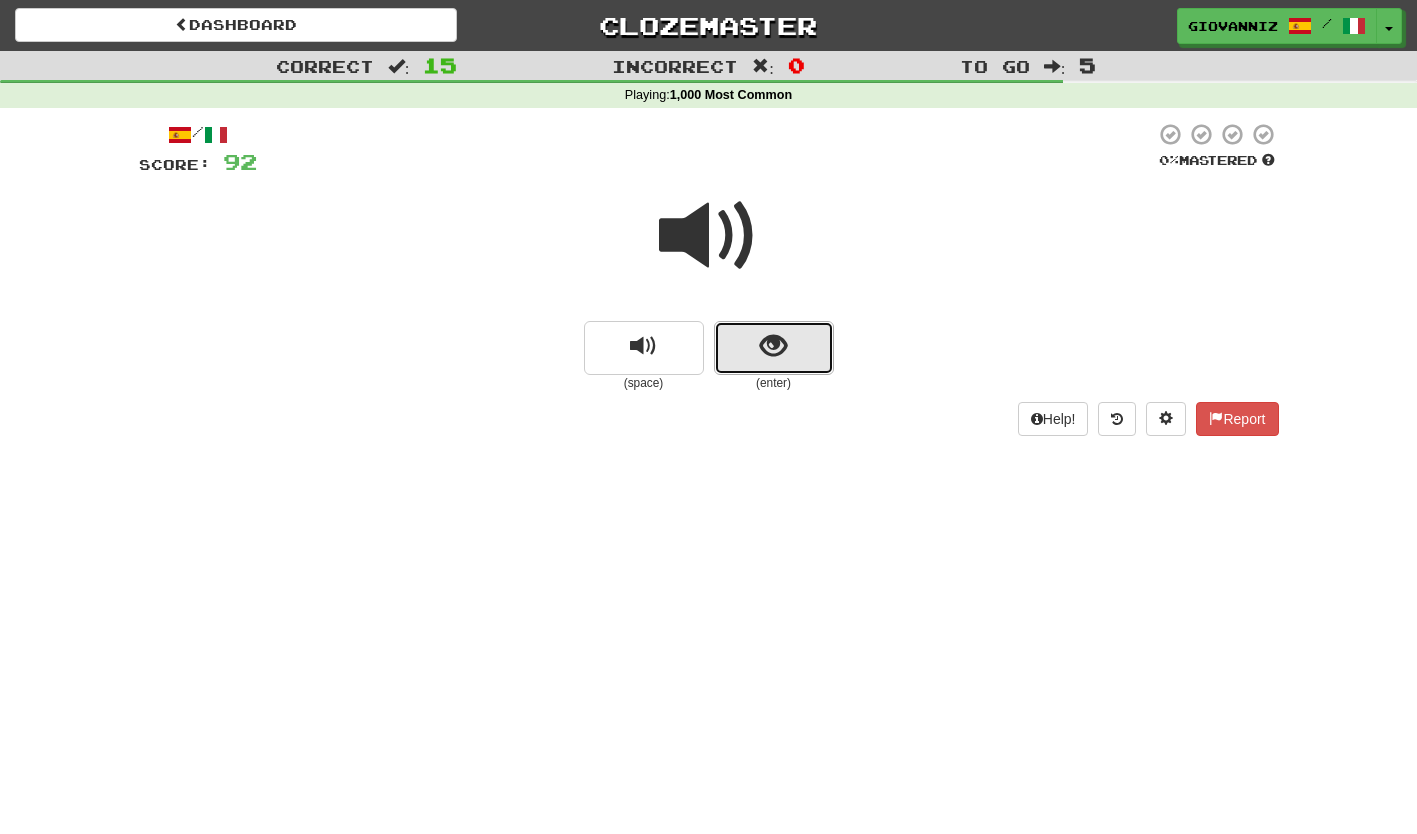 click at bounding box center (774, 348) 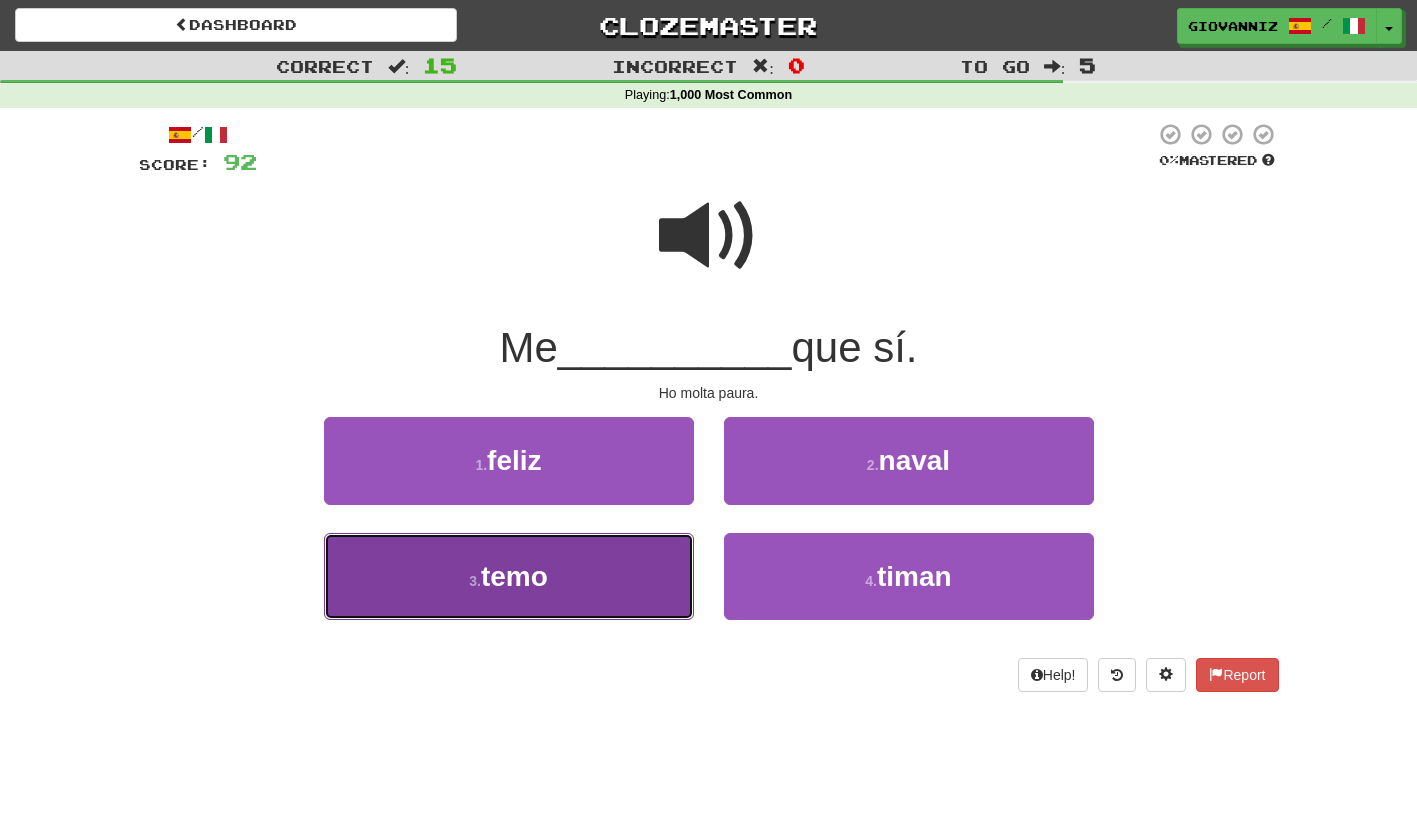 click on "3 .  temo" at bounding box center (509, 576) 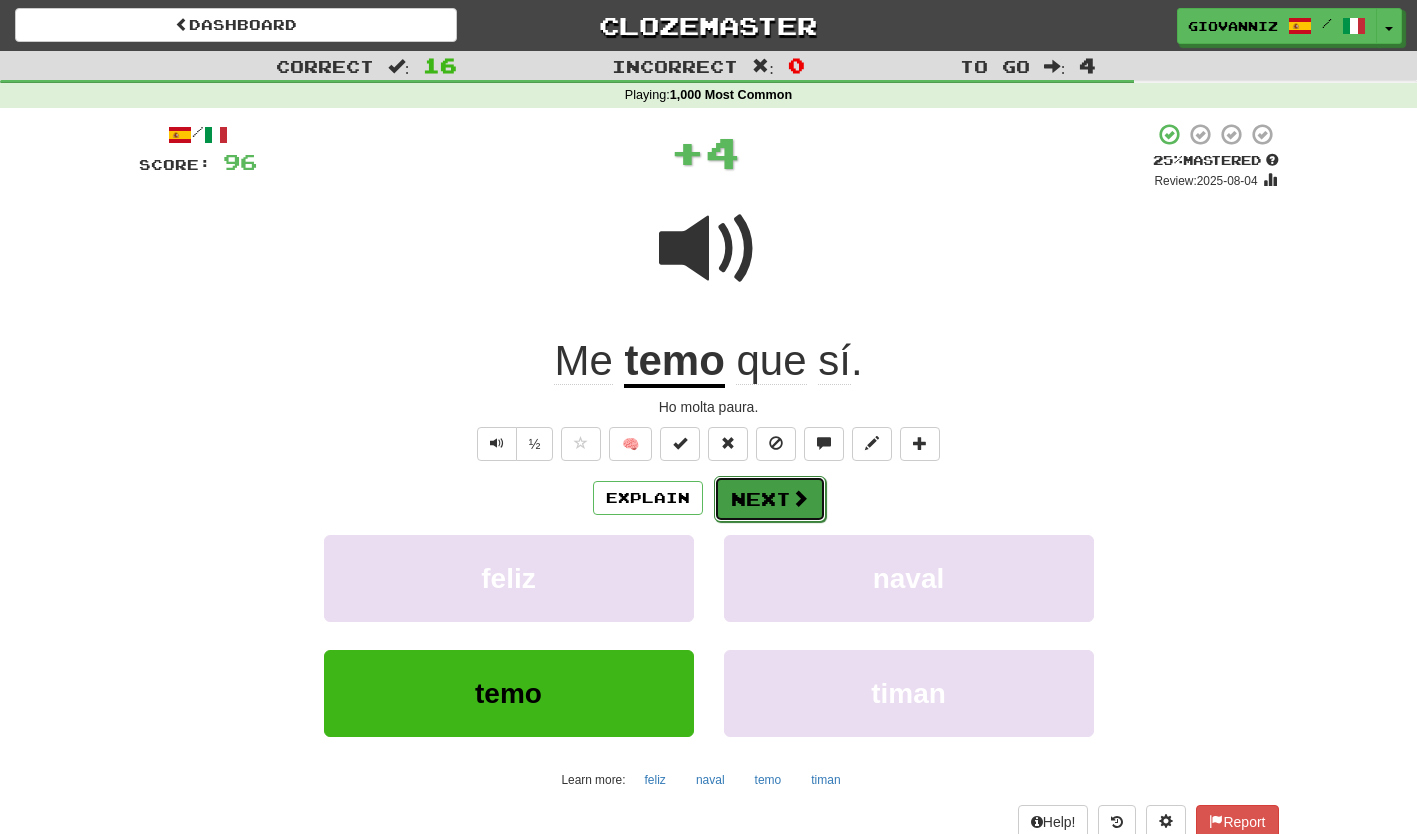 click on "Next" at bounding box center [770, 499] 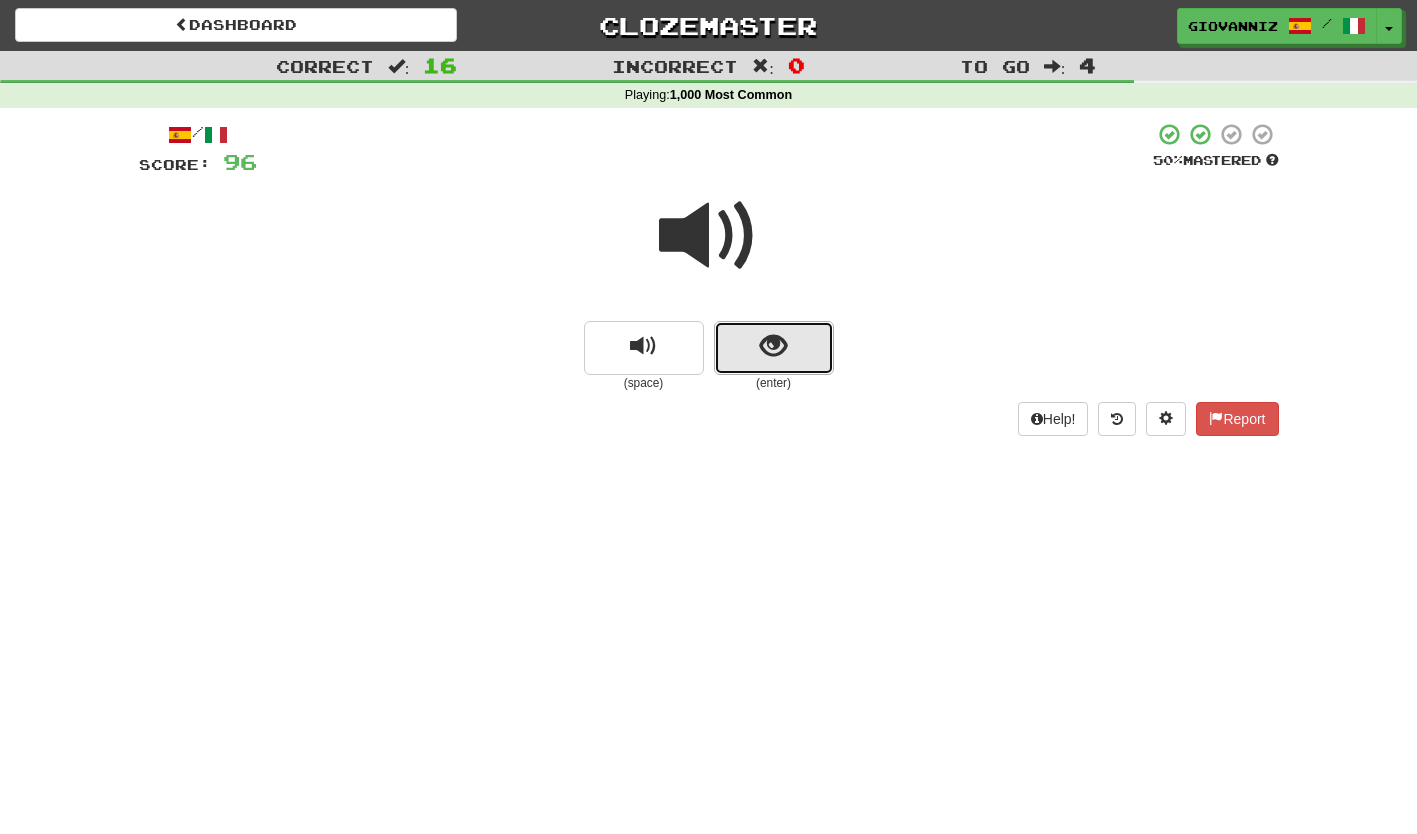 click at bounding box center [774, 348] 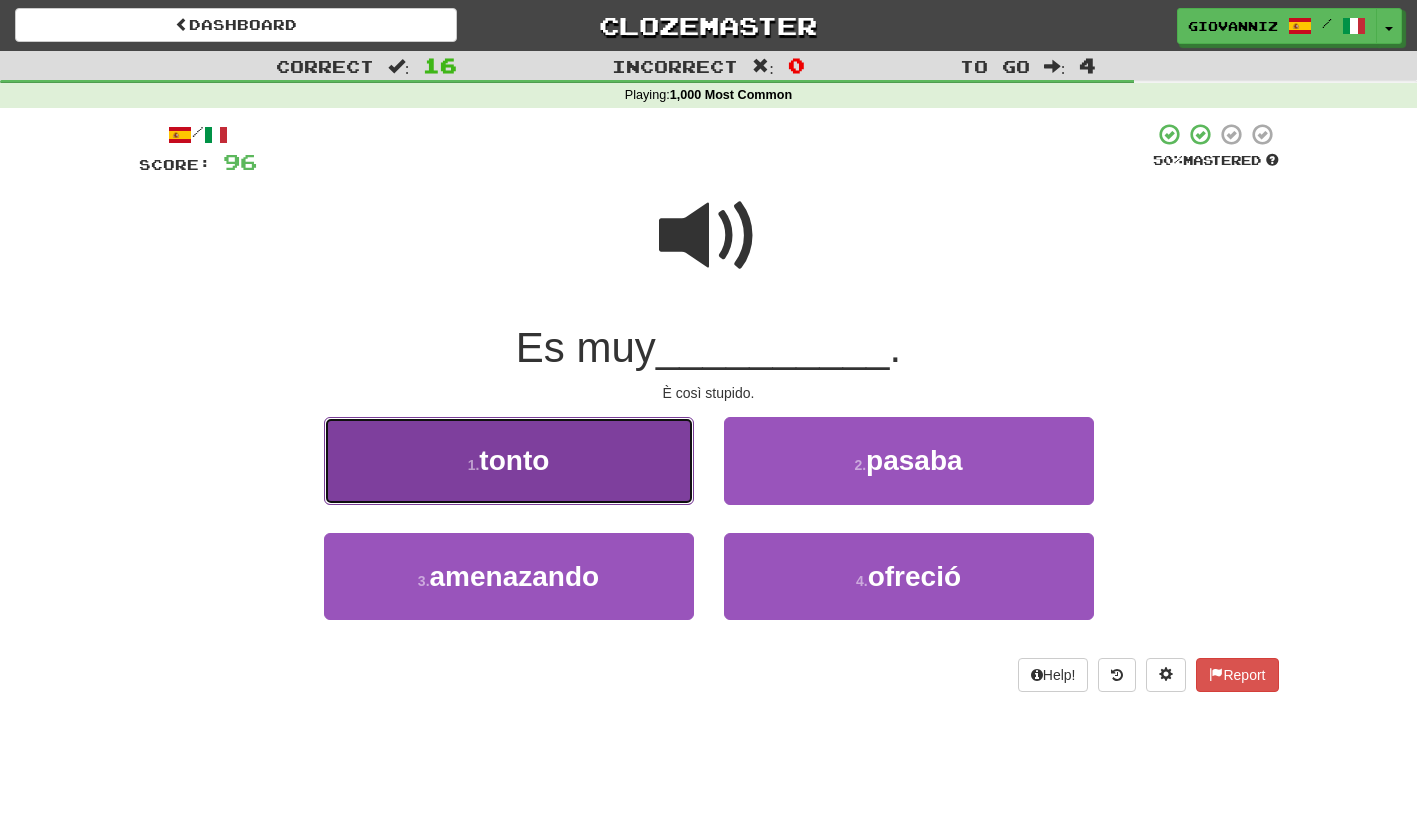click on "1 .  tonto" at bounding box center [509, 460] 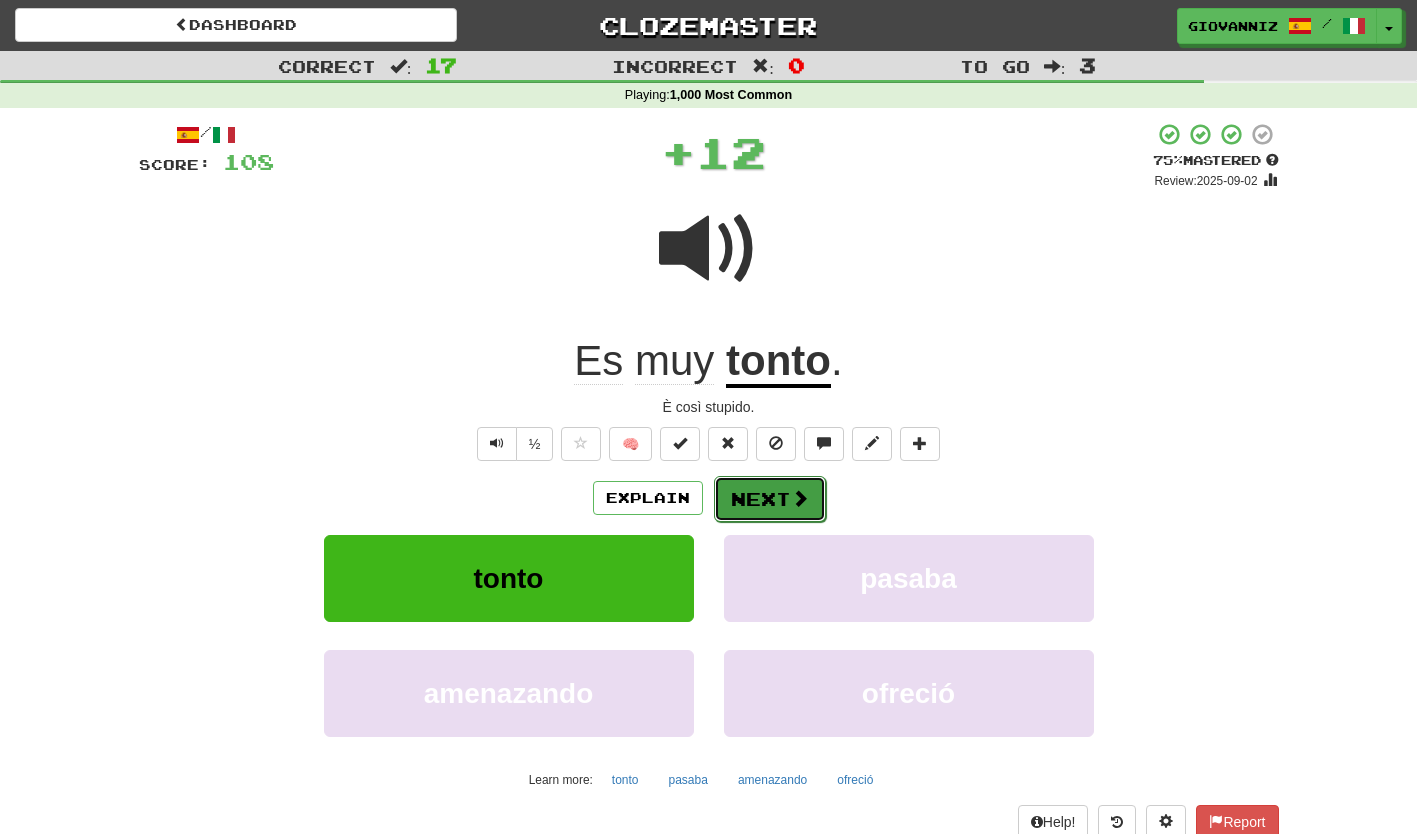 click on "Next" at bounding box center [770, 499] 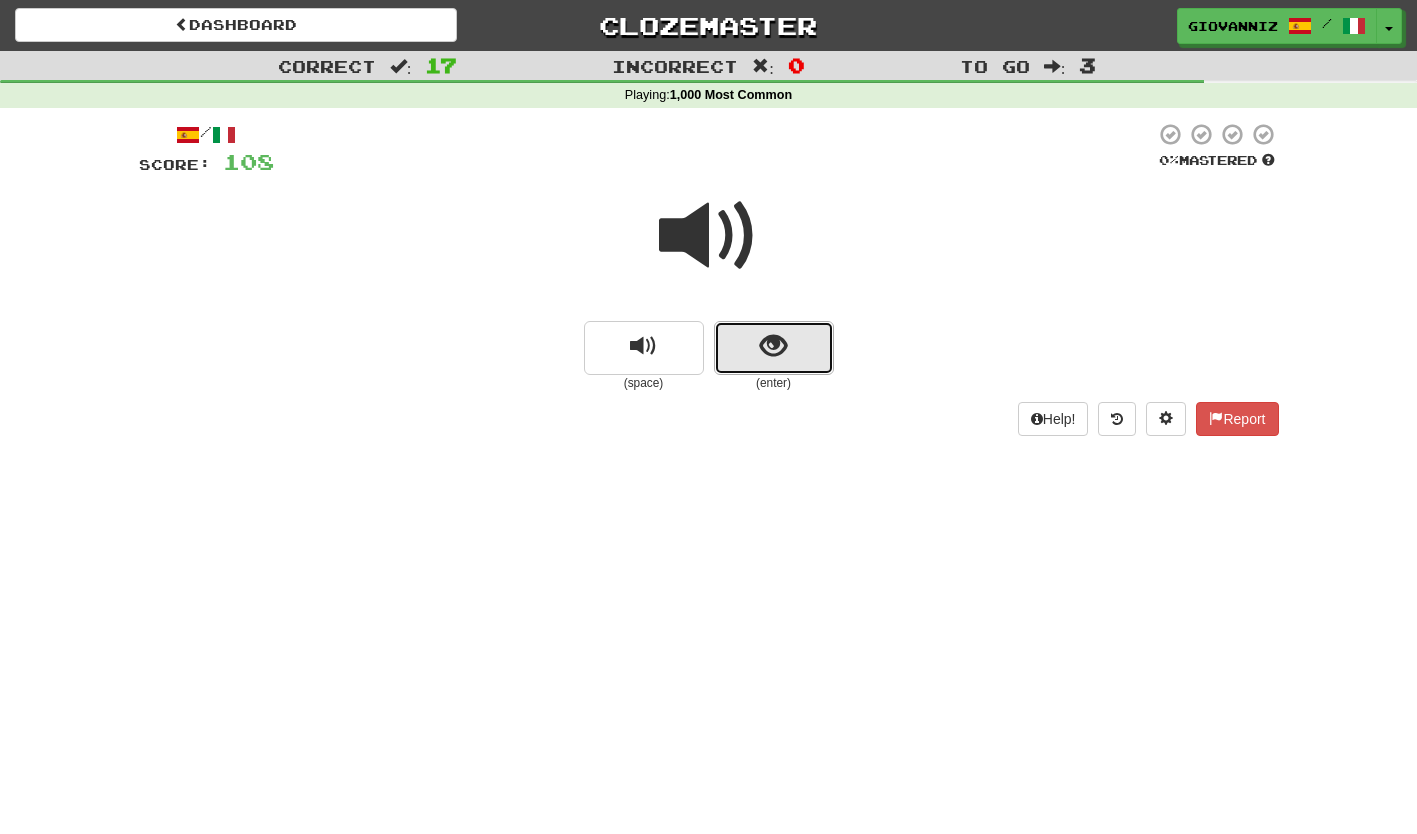 click at bounding box center (774, 348) 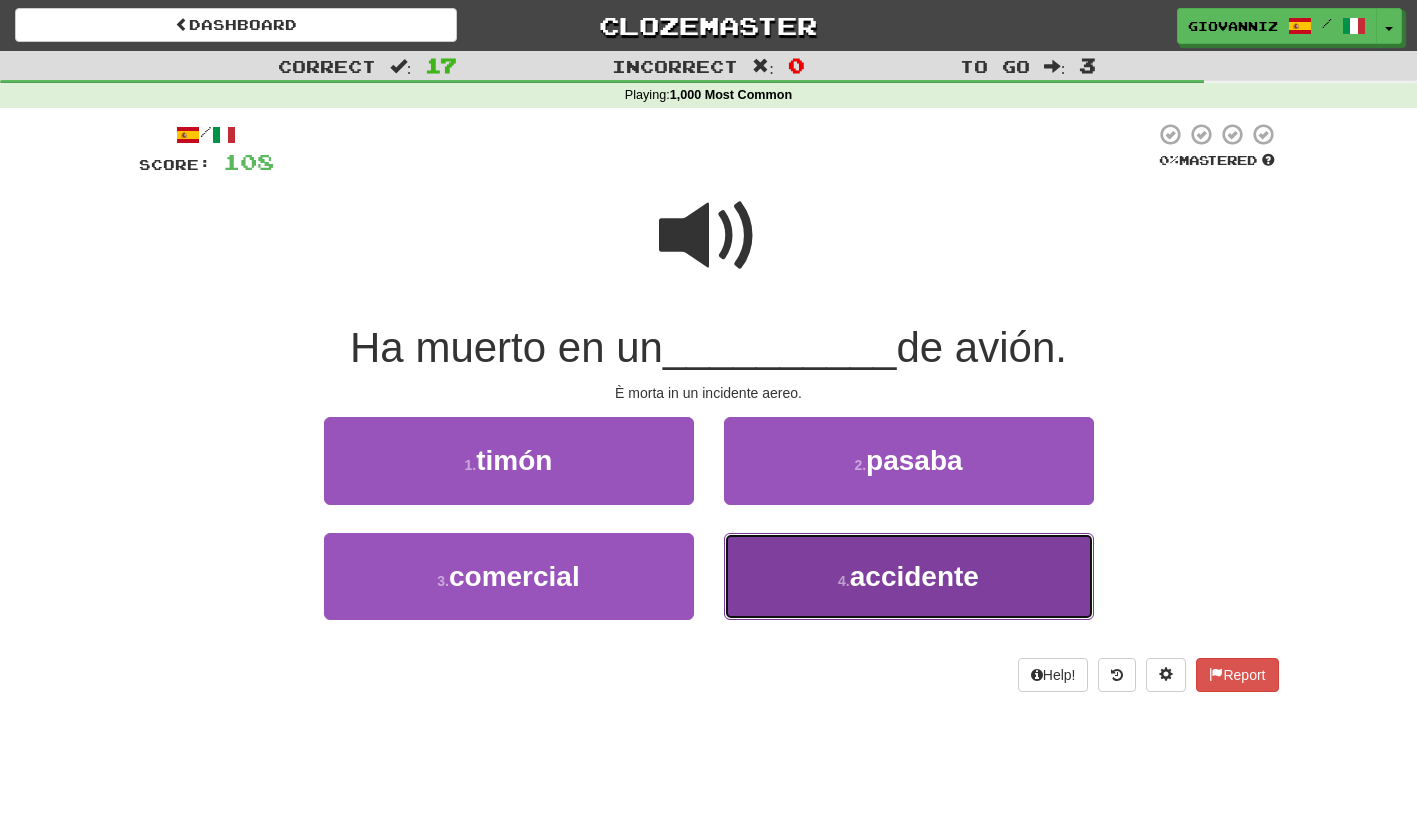 click on "4 .  accidente" at bounding box center [909, 576] 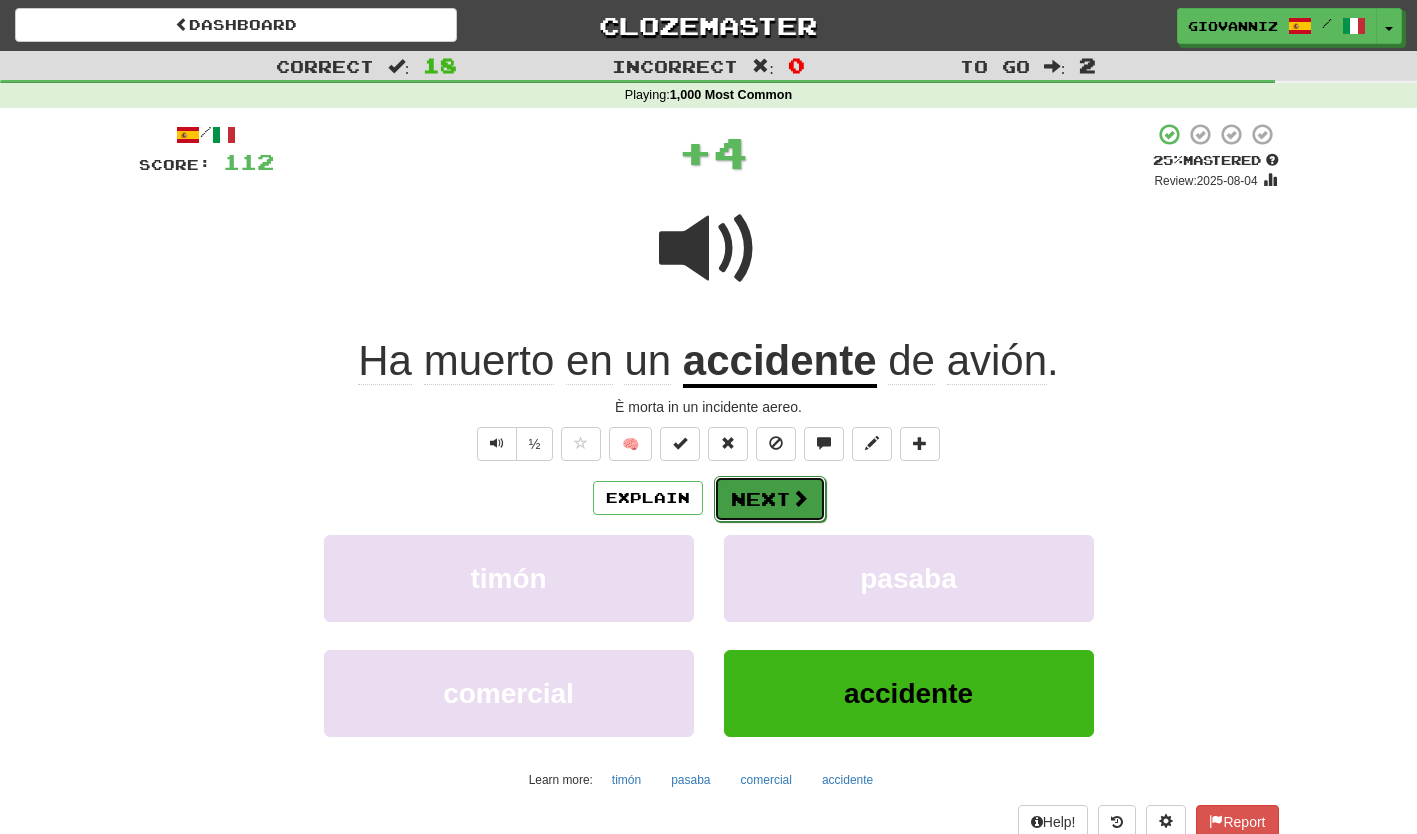 click on "Next" at bounding box center [770, 499] 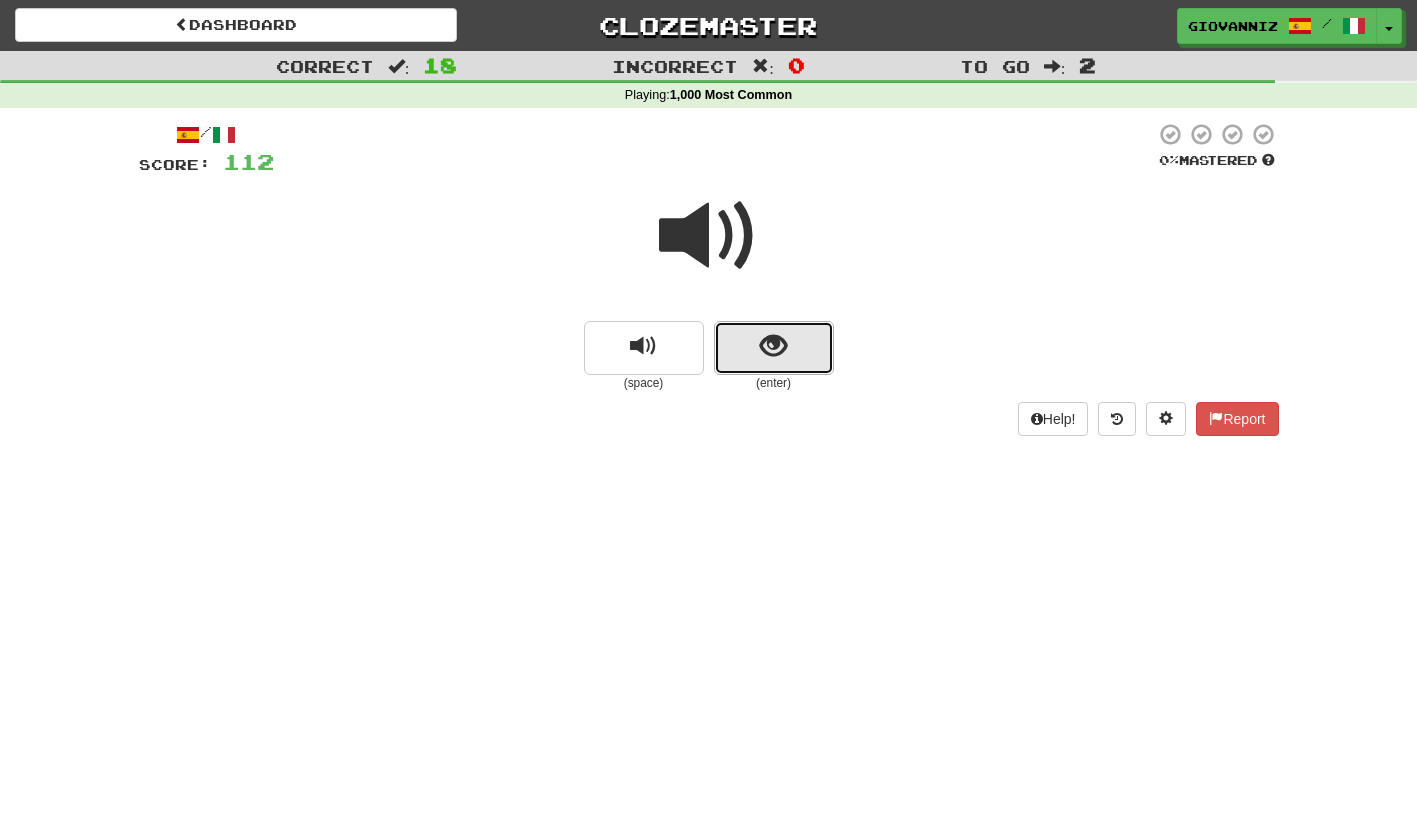 click at bounding box center [774, 348] 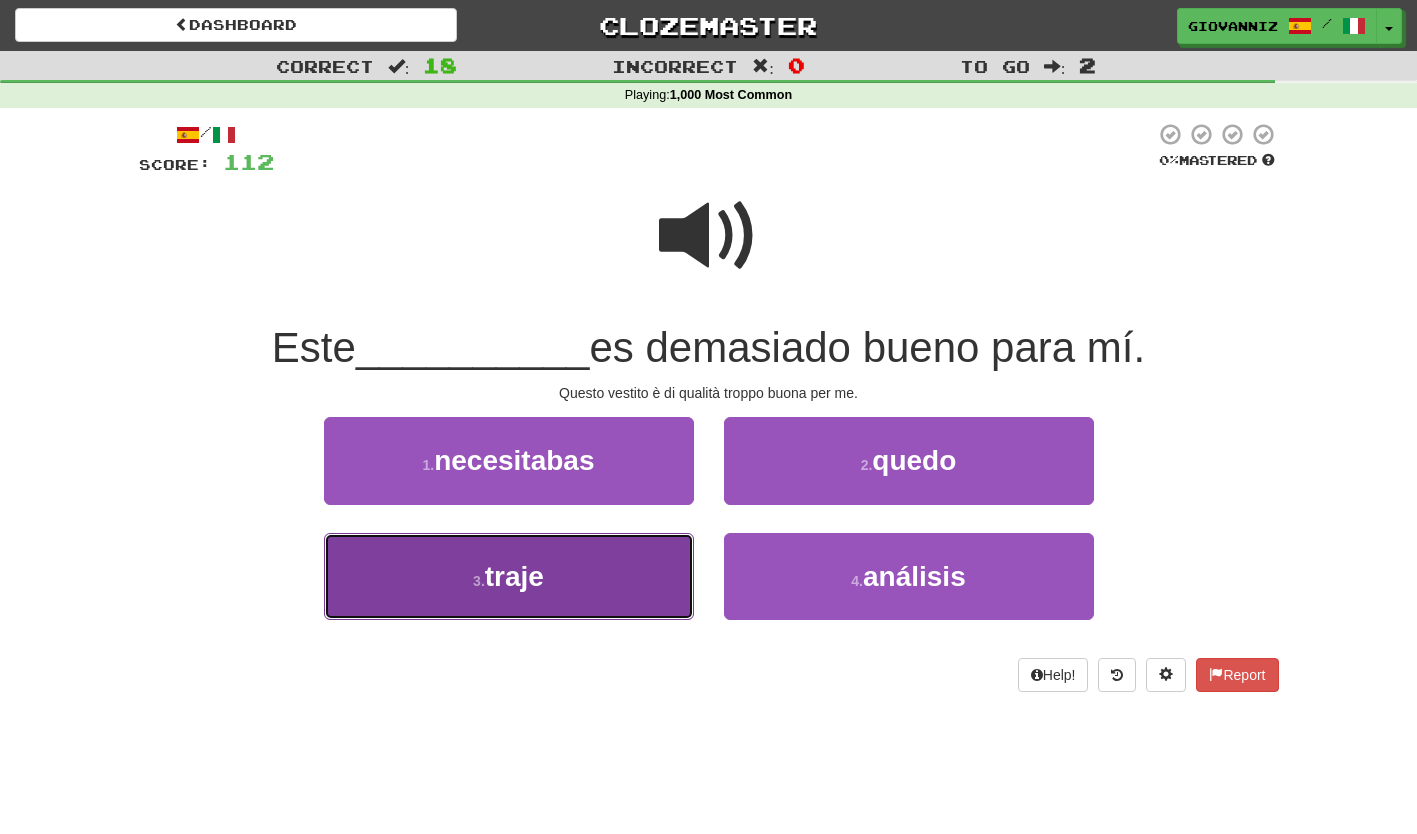 click on "3 .  traje" at bounding box center (509, 576) 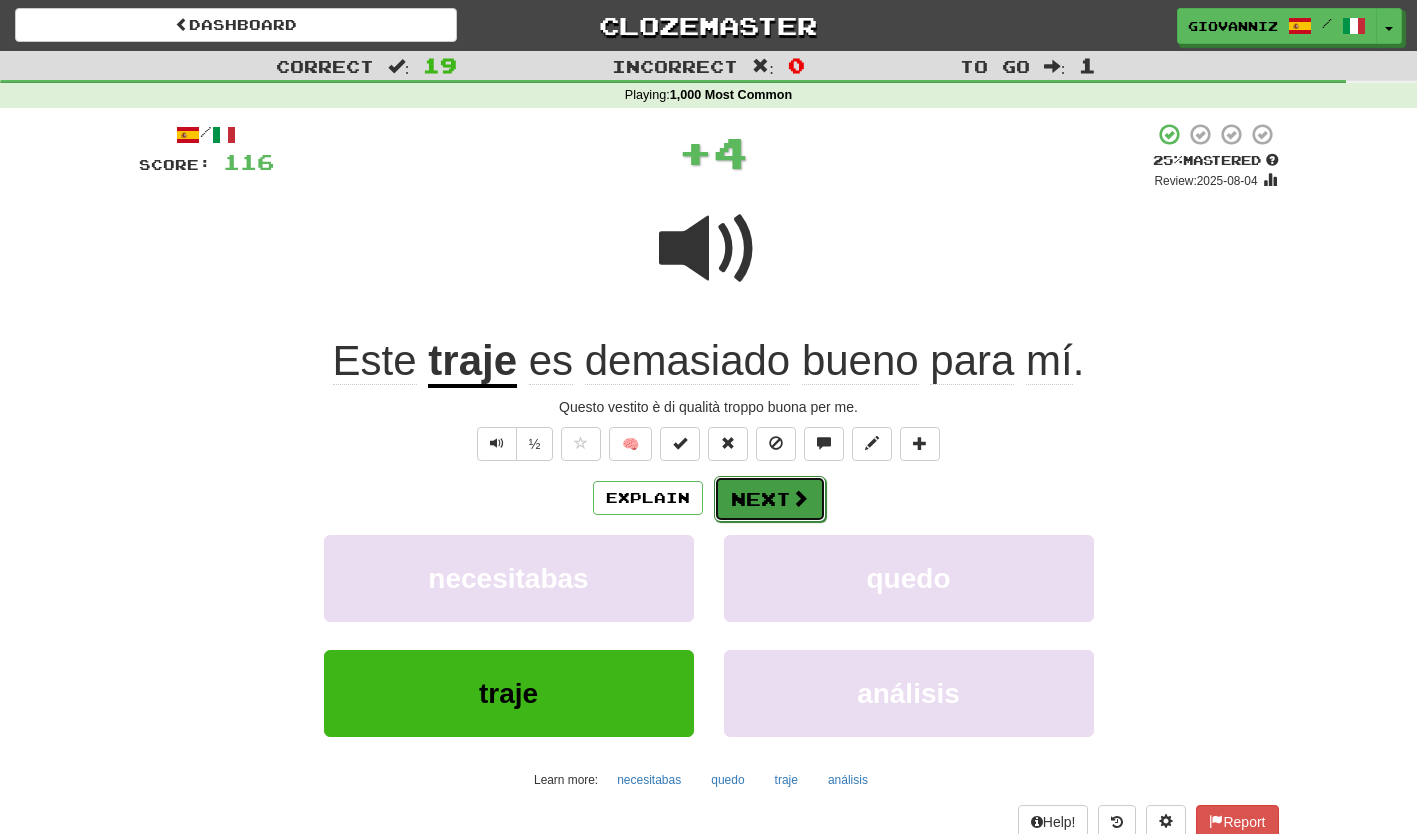 click on "Next" at bounding box center [770, 499] 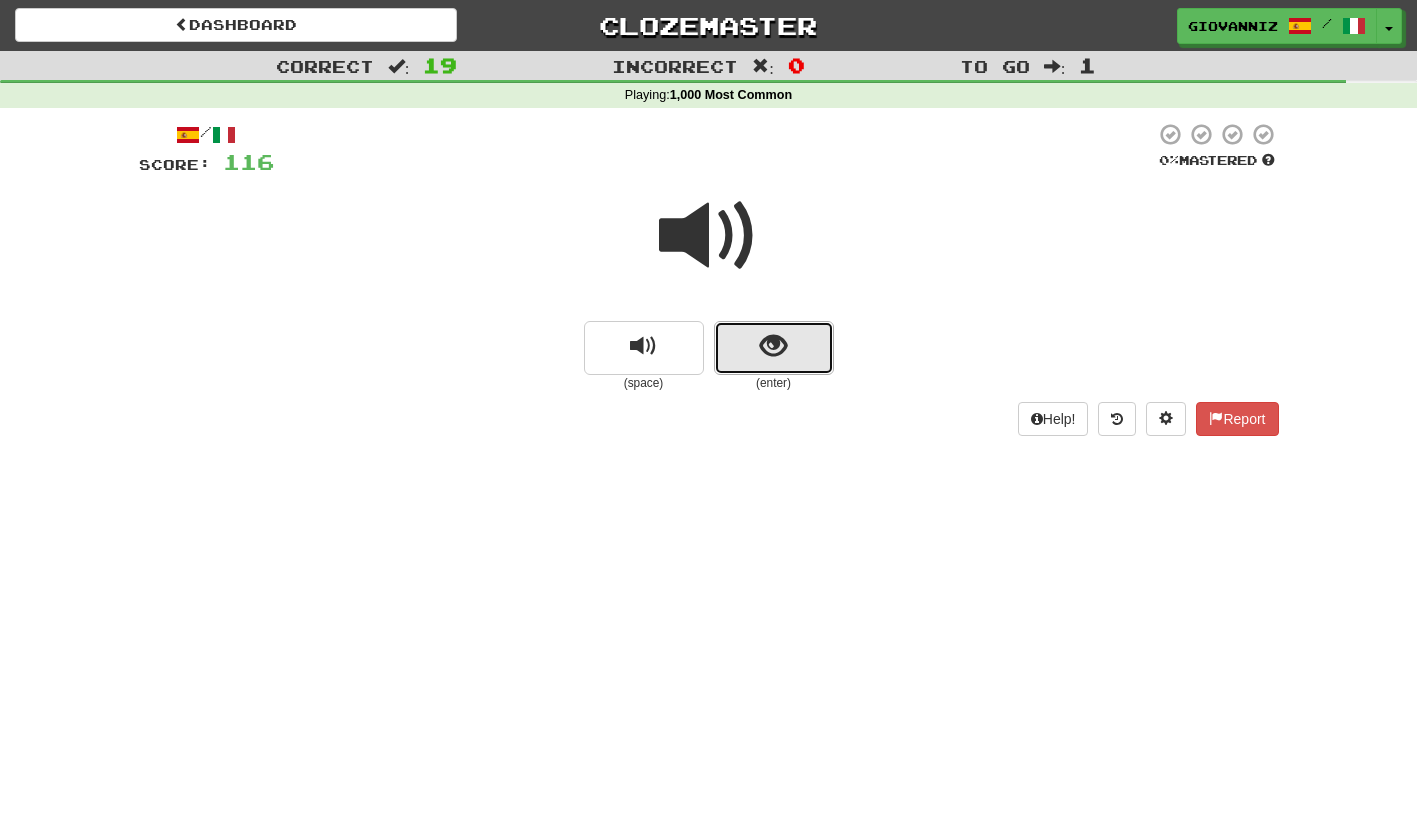 click at bounding box center (774, 348) 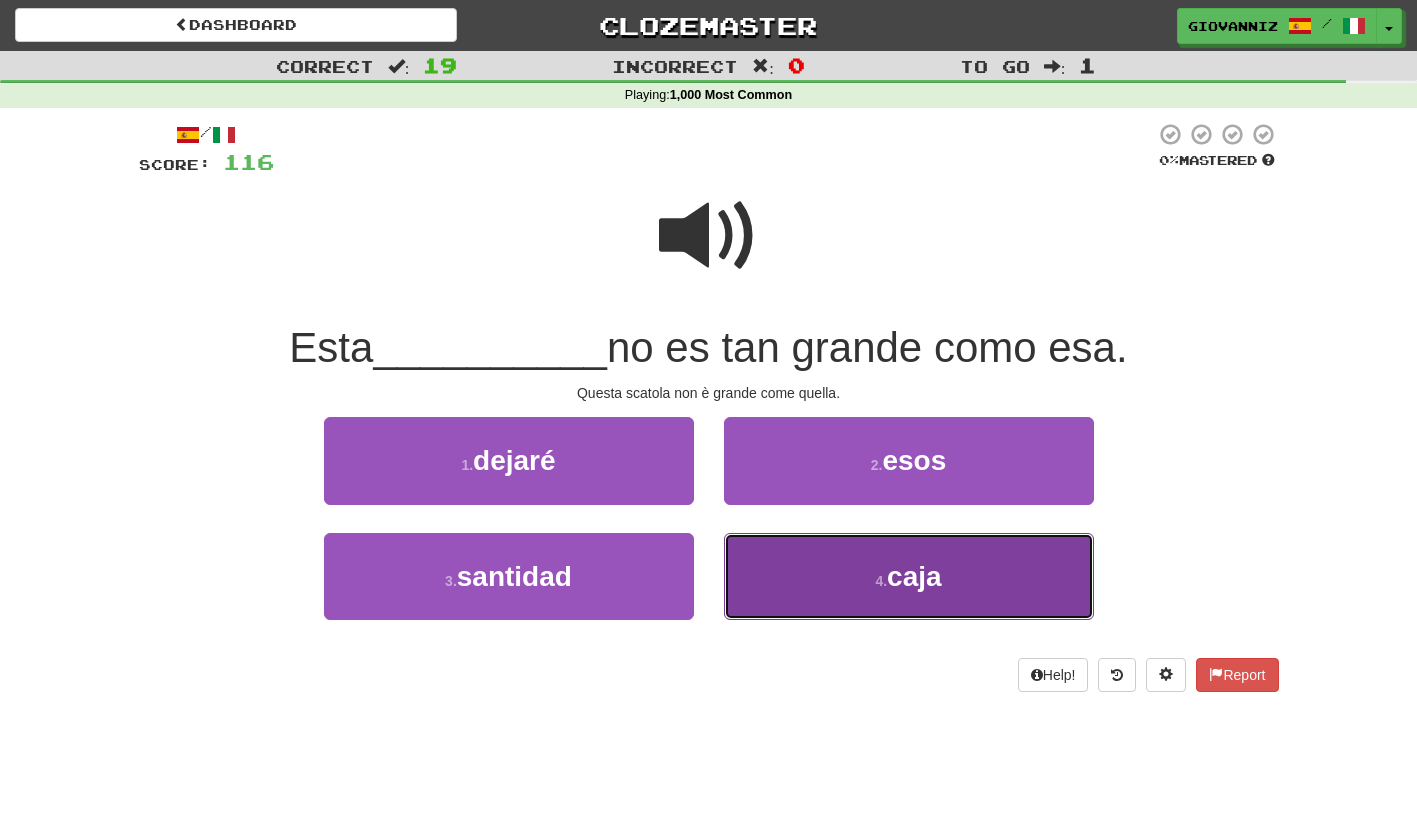 click on "4 .  caja" at bounding box center (909, 576) 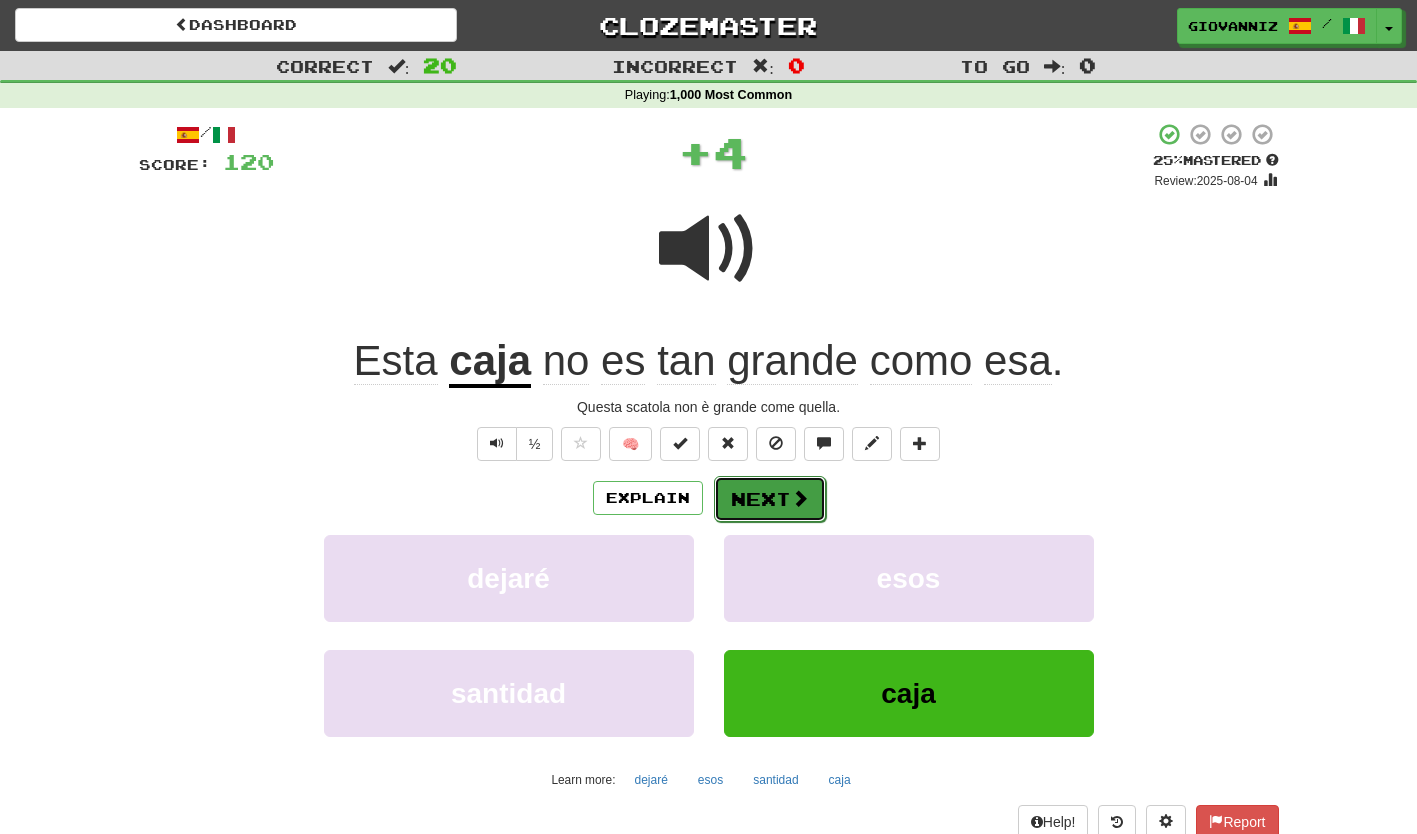 click on "Next" at bounding box center [770, 499] 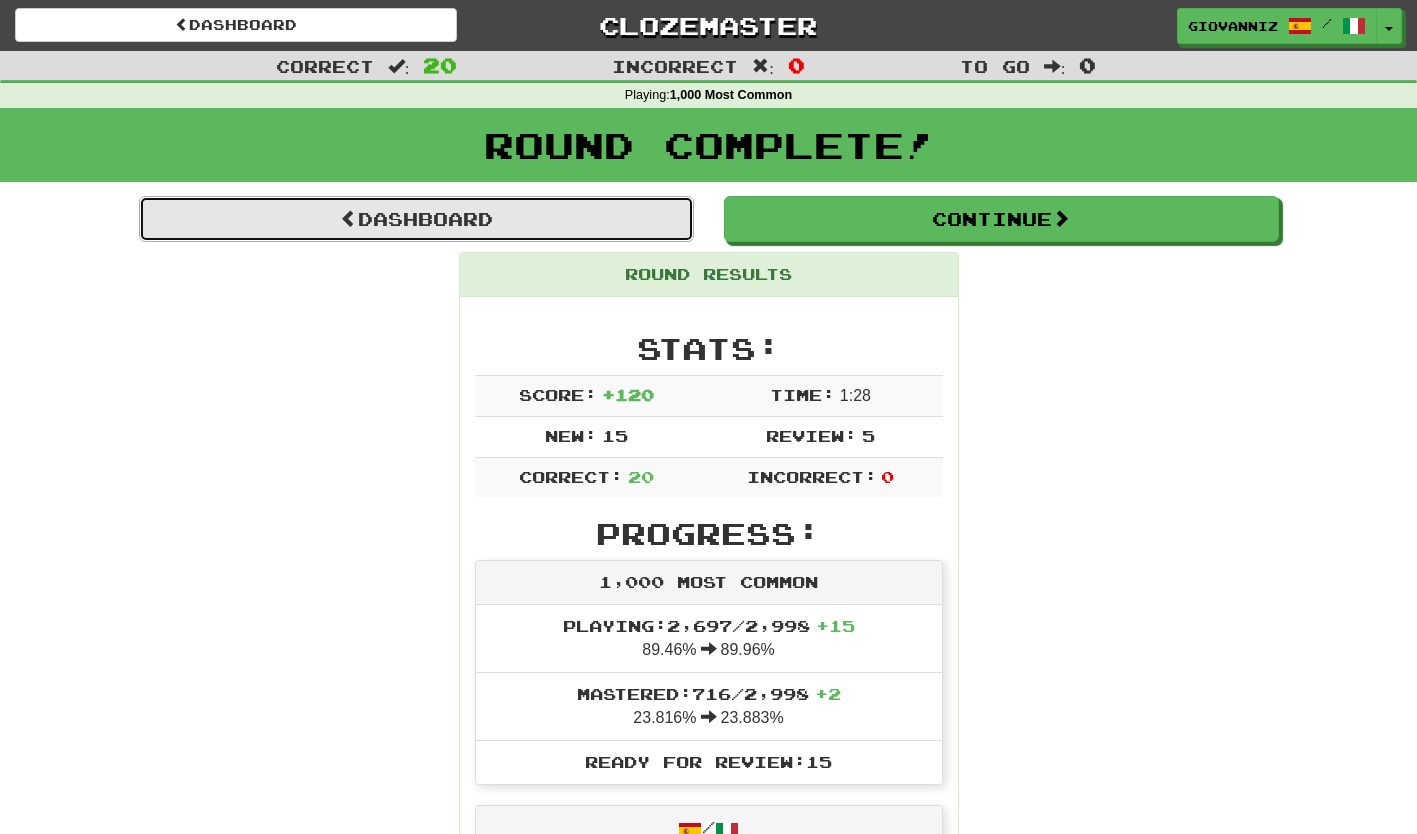 click on "Dashboard" at bounding box center [416, 219] 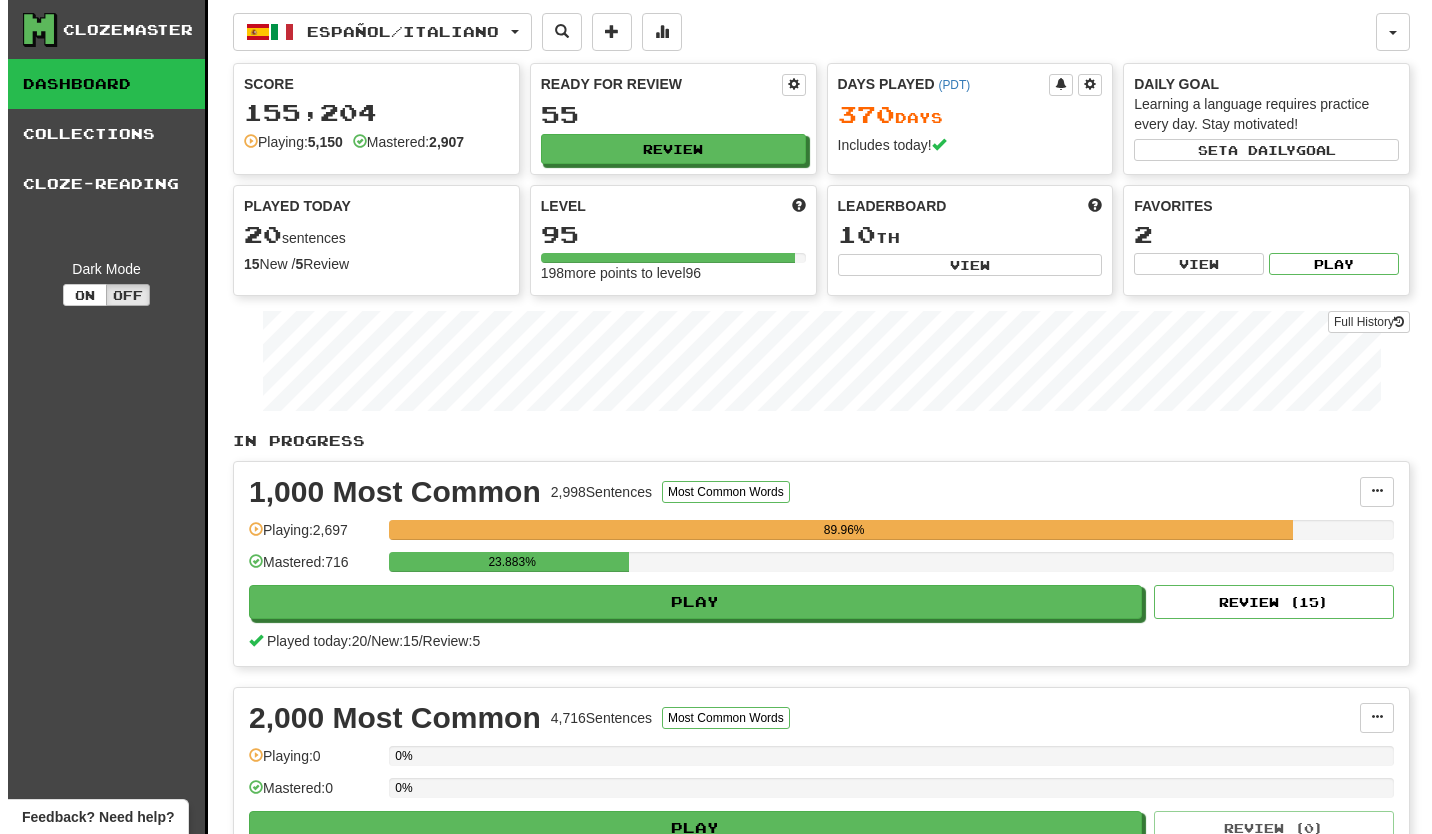 scroll, scrollTop: 0, scrollLeft: 0, axis: both 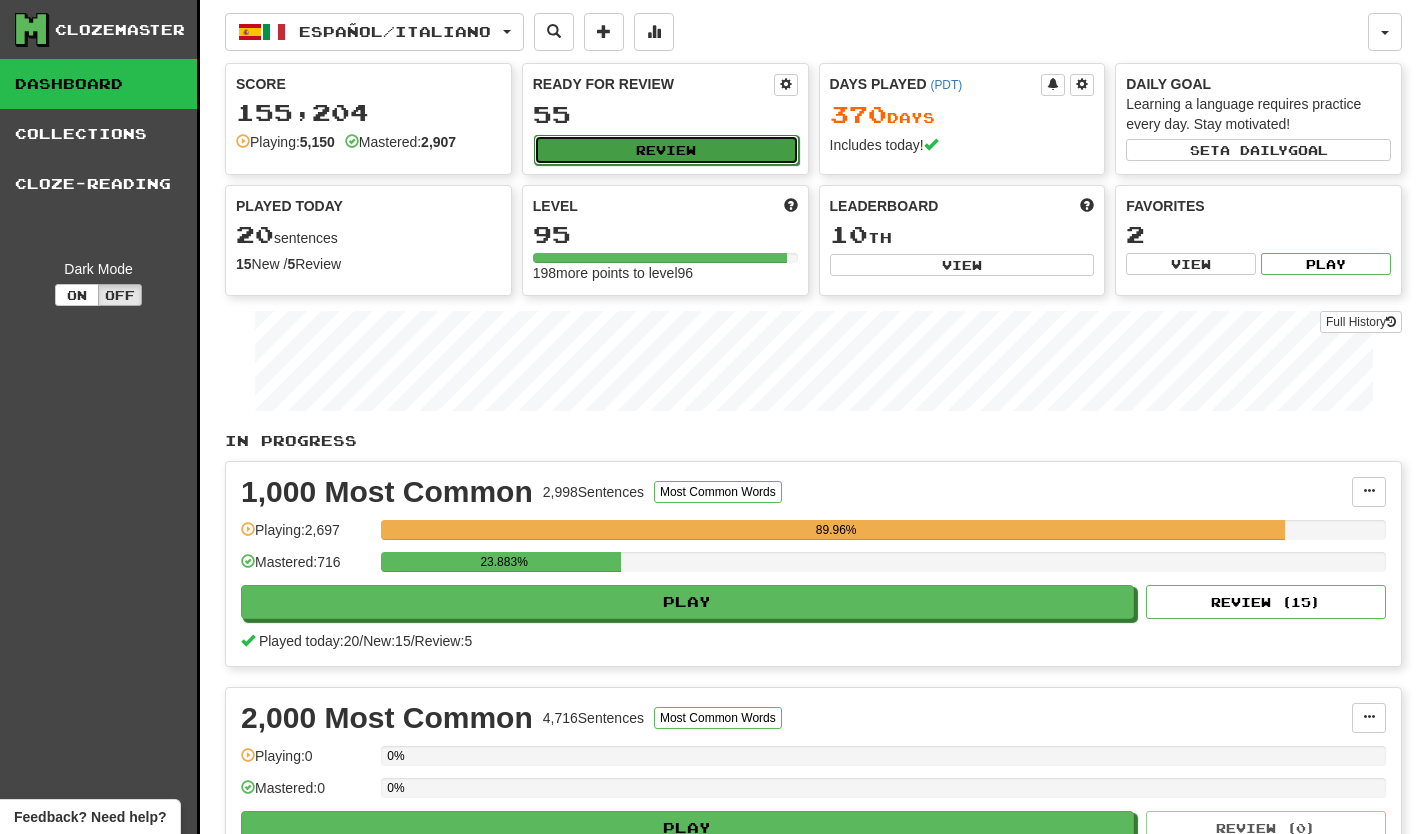 click on "Review" at bounding box center [666, 150] 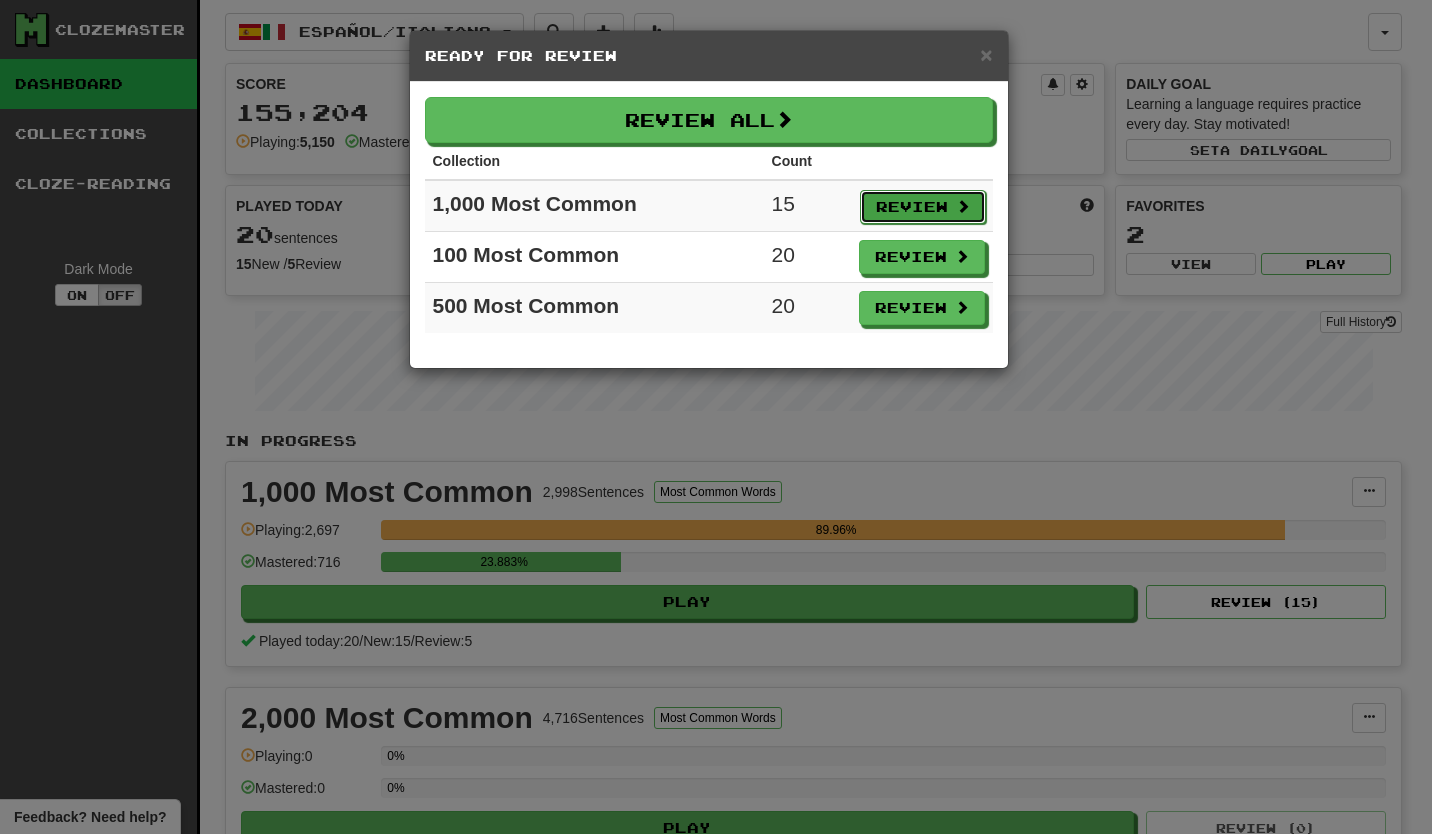 click on "Review" at bounding box center (923, 207) 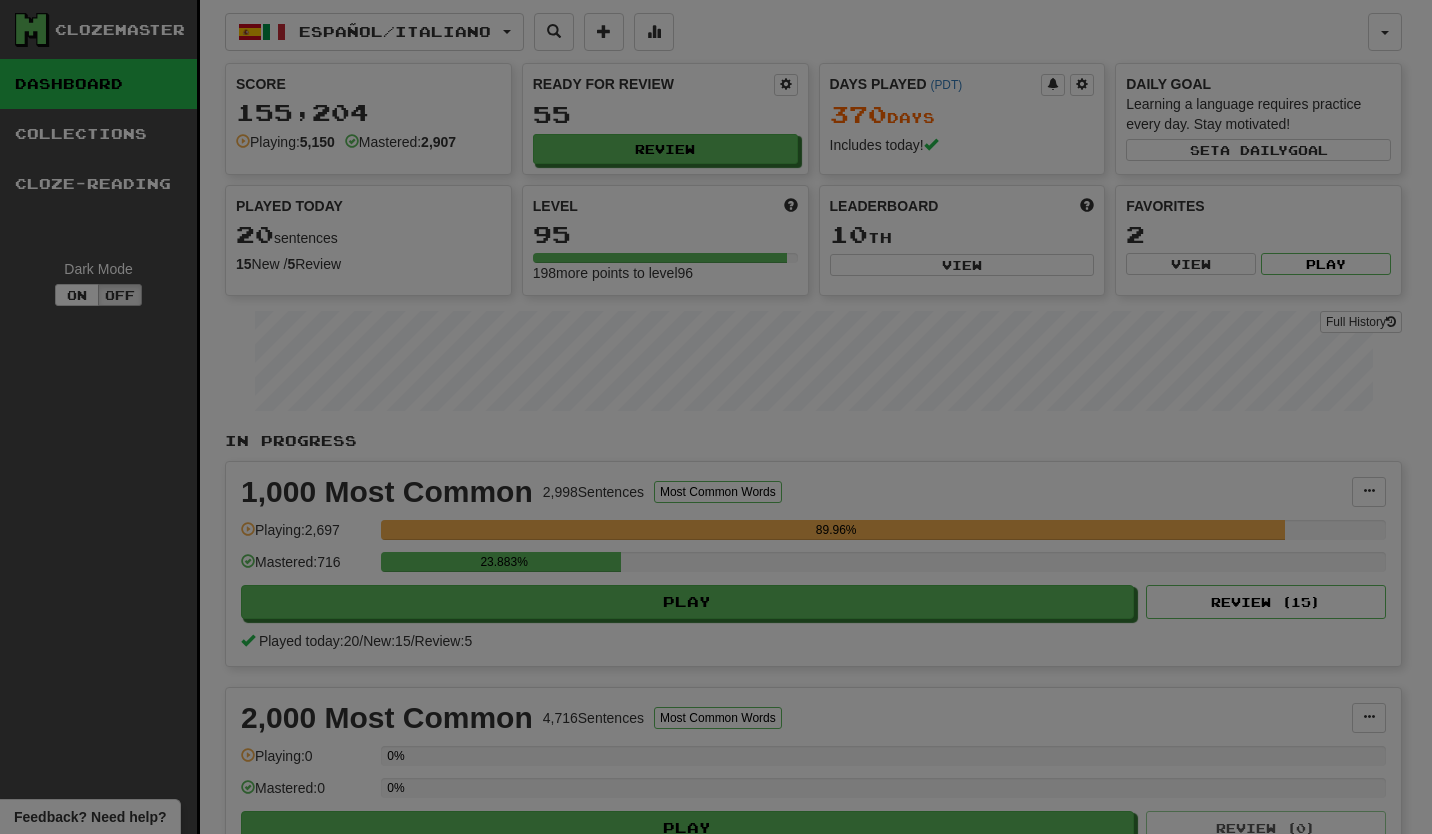 select on "**" 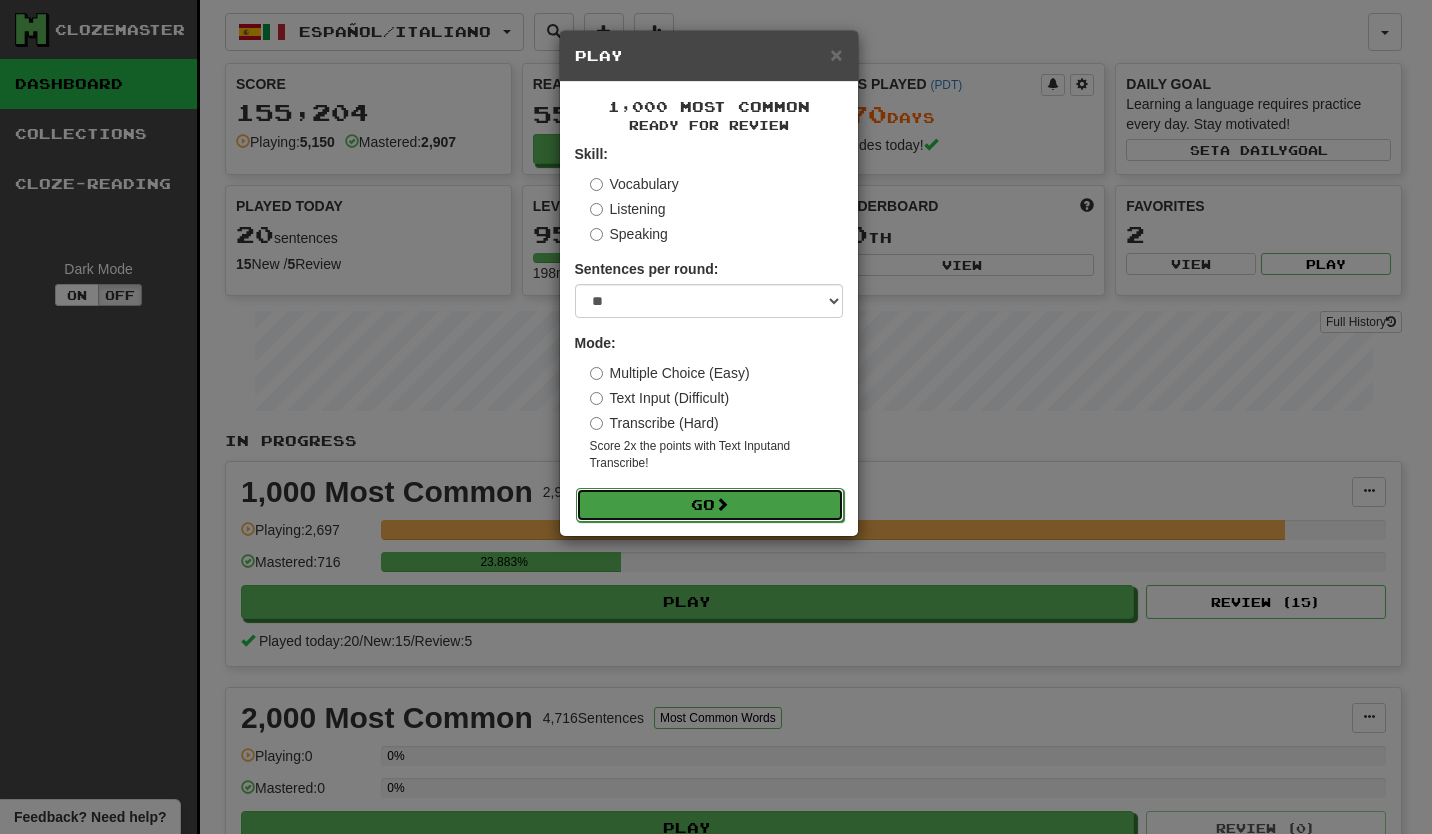 click at bounding box center [722, 504] 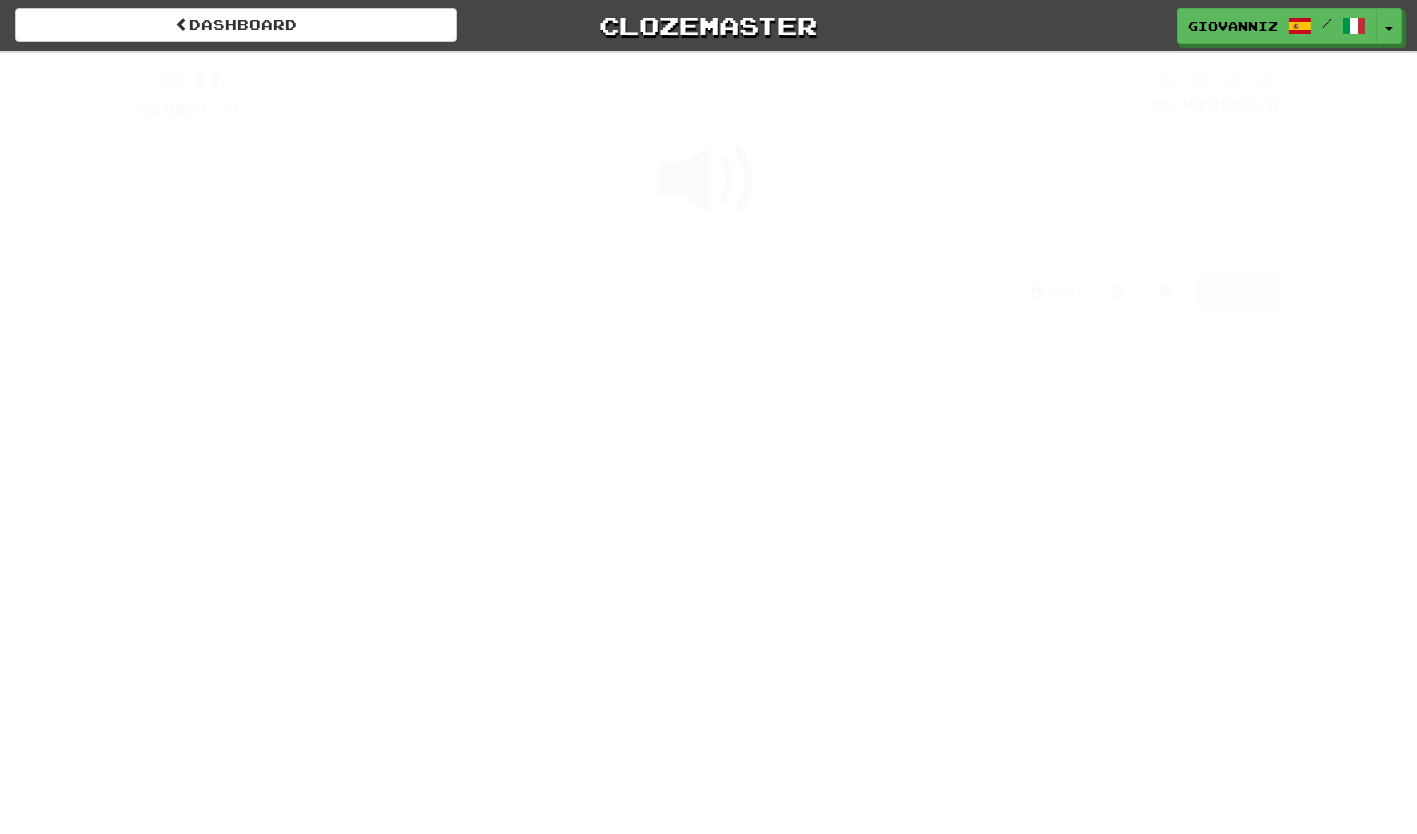 scroll, scrollTop: 0, scrollLeft: 0, axis: both 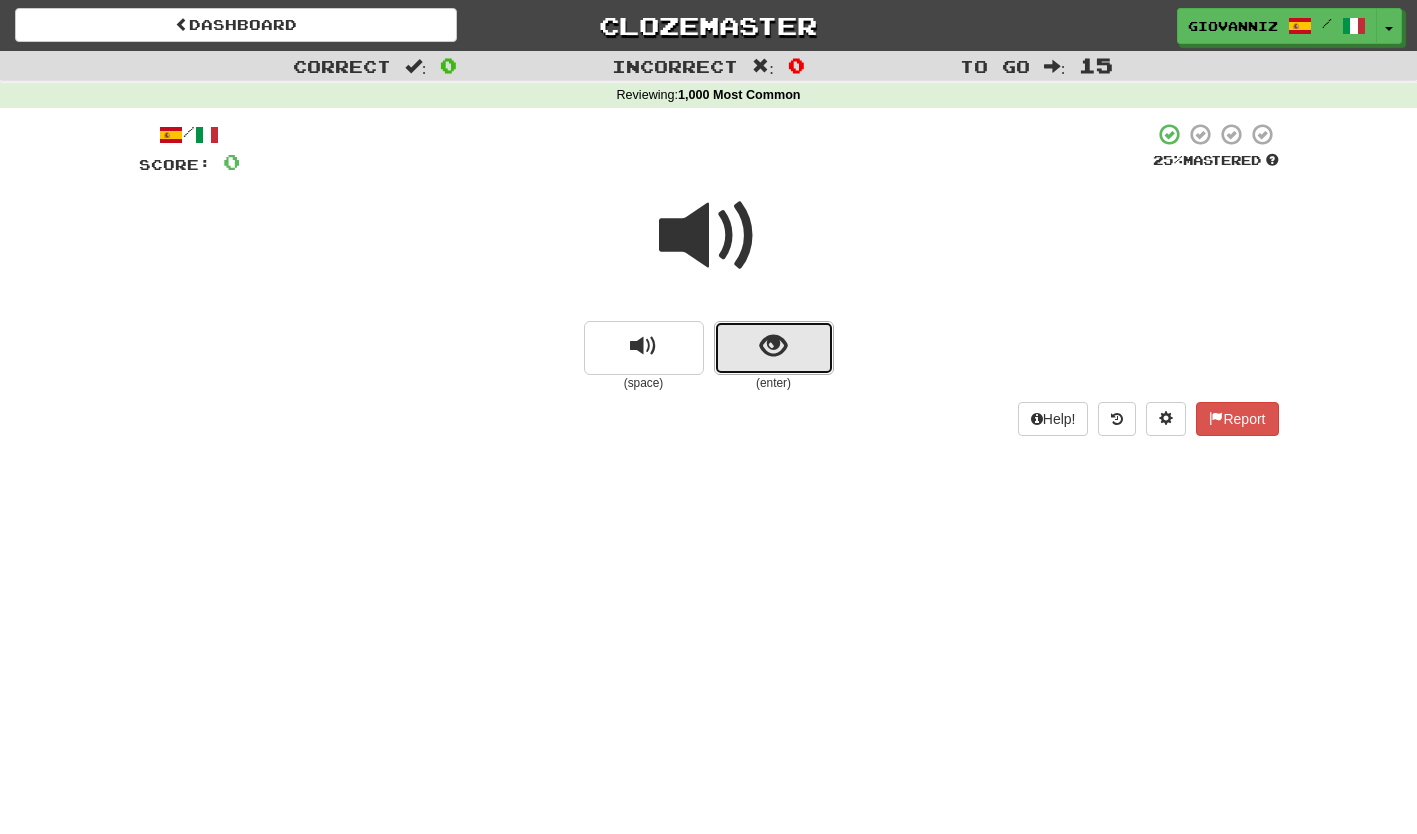 click at bounding box center [774, 348] 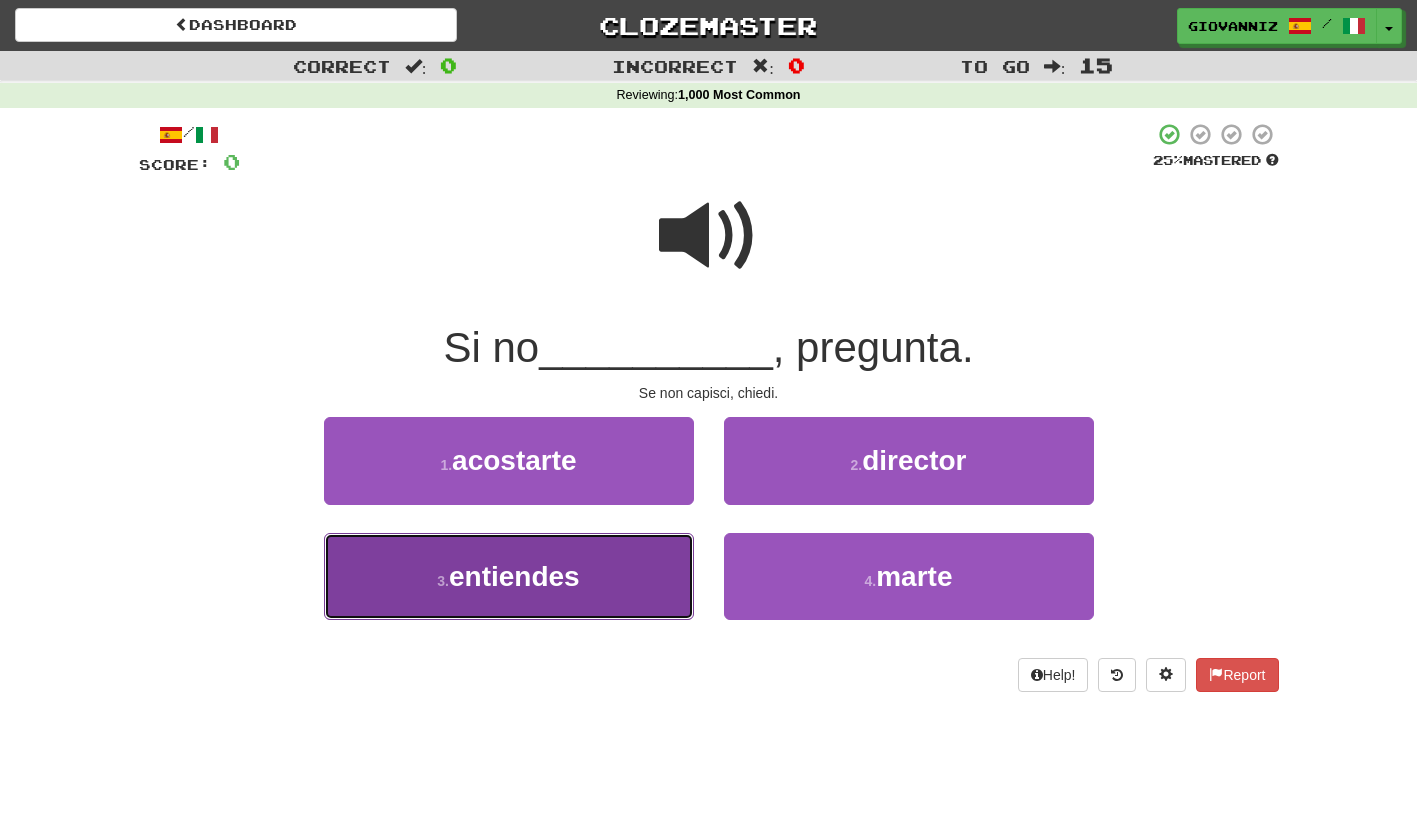 click on "3 .  entiendes" at bounding box center (509, 576) 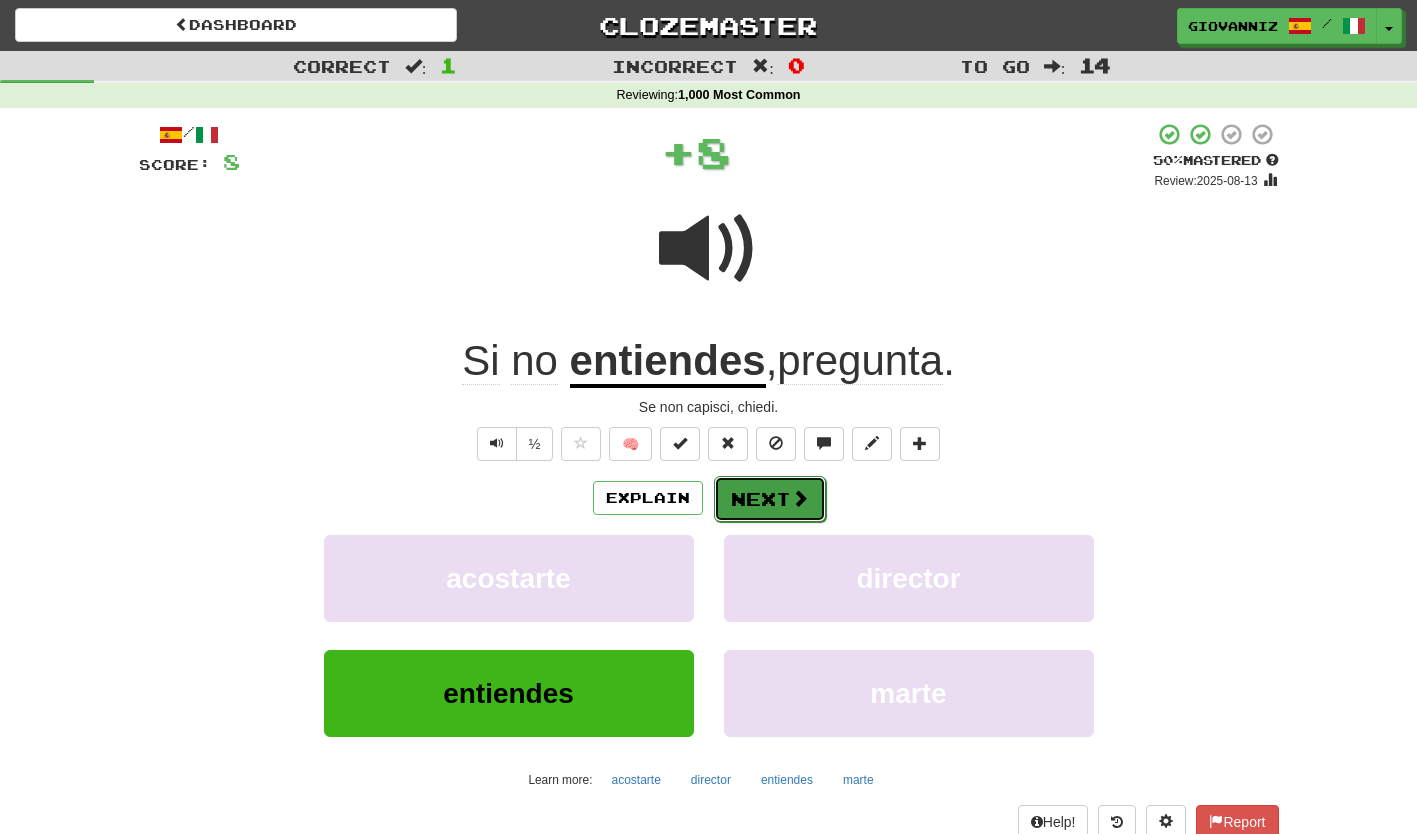 click on "Next" at bounding box center [770, 499] 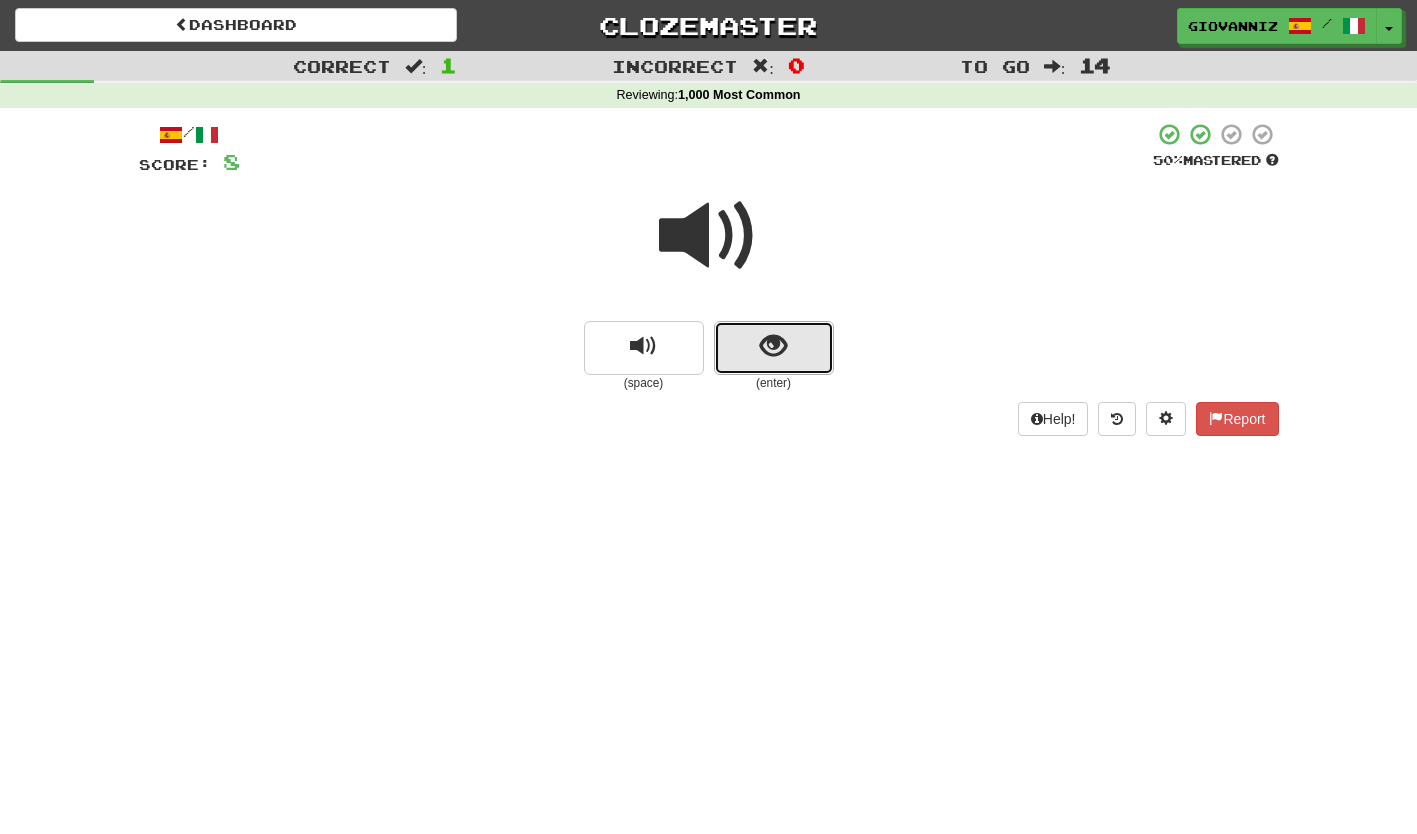 click at bounding box center [774, 348] 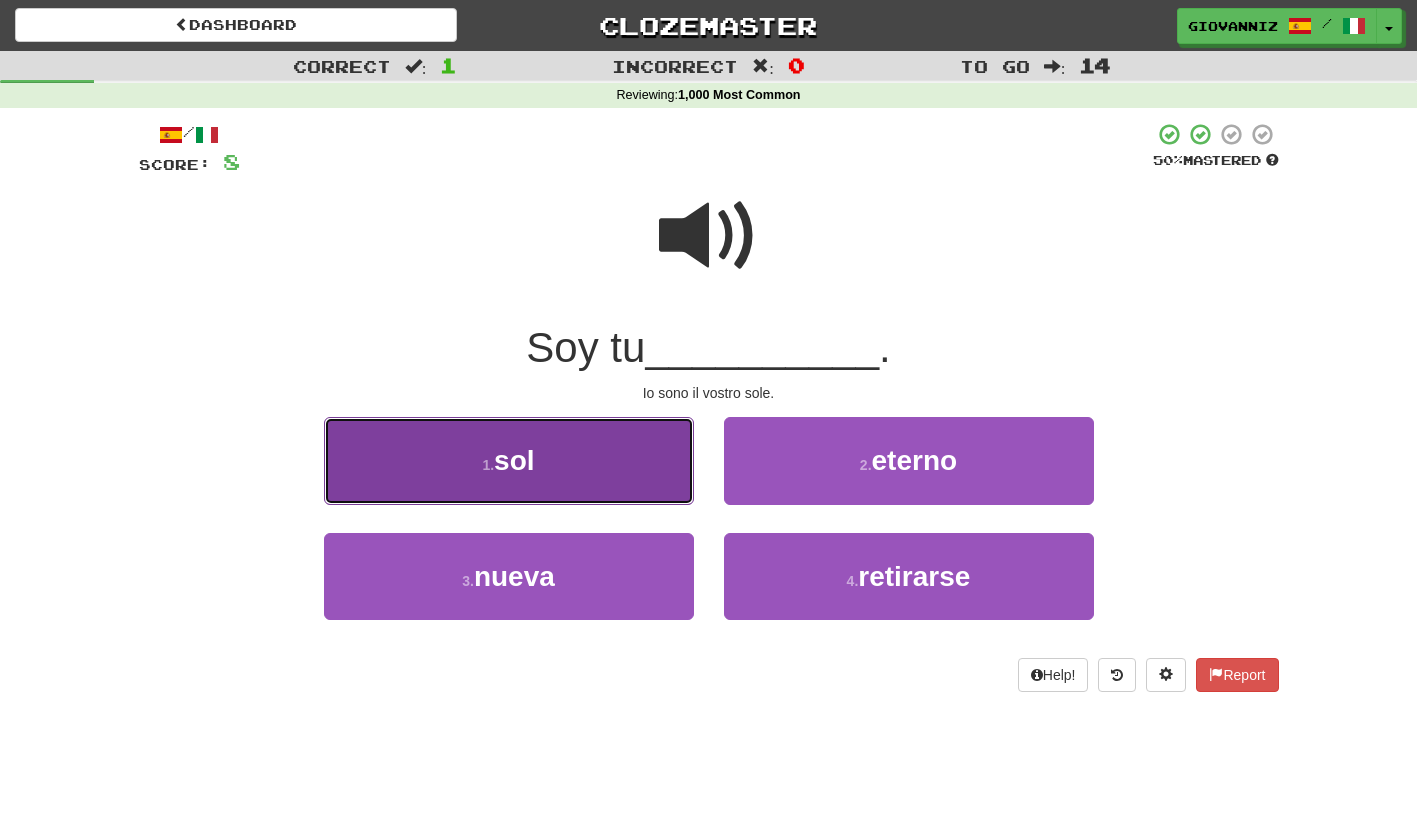 click on "1 .  sol" at bounding box center (509, 460) 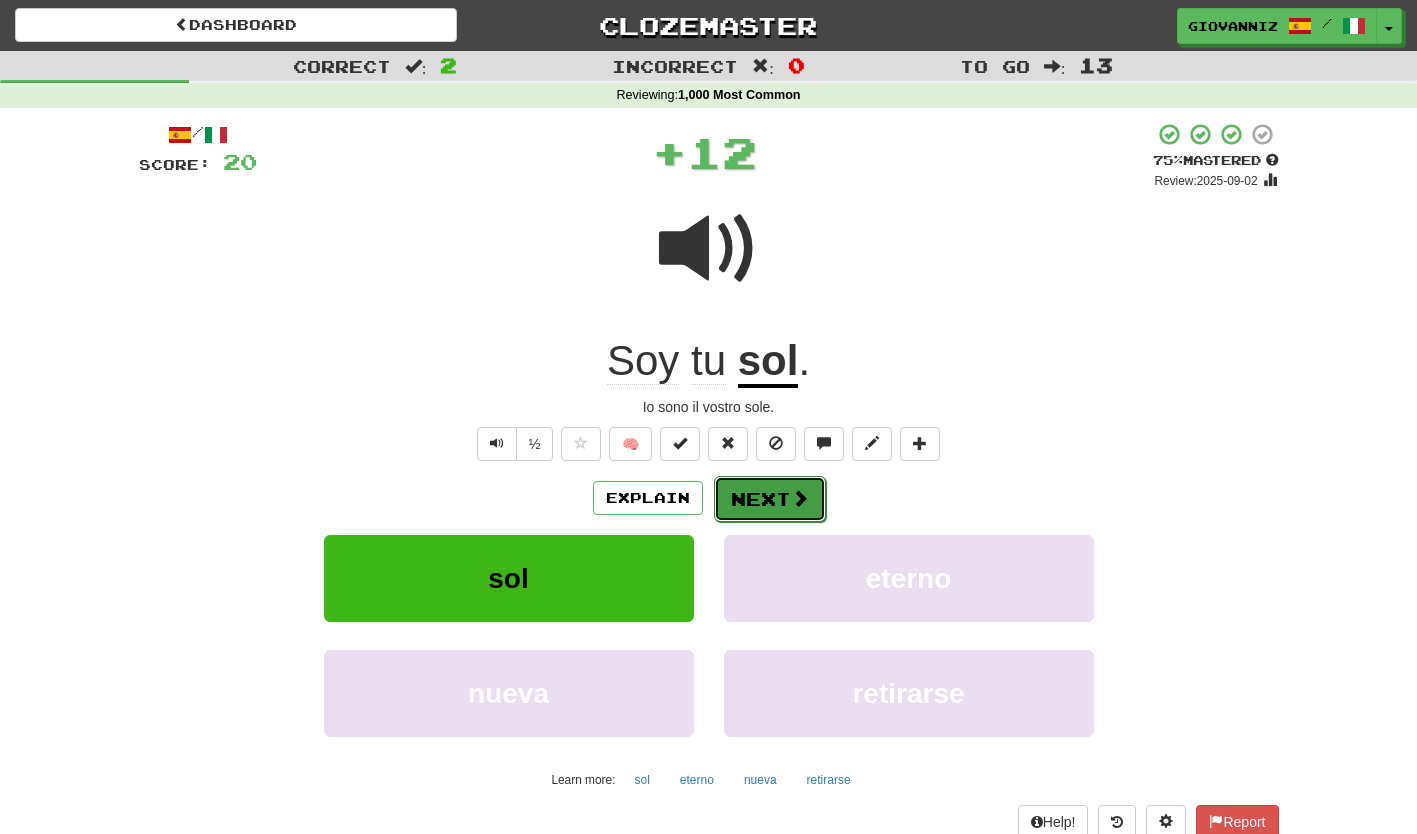 click on "Next" at bounding box center (770, 499) 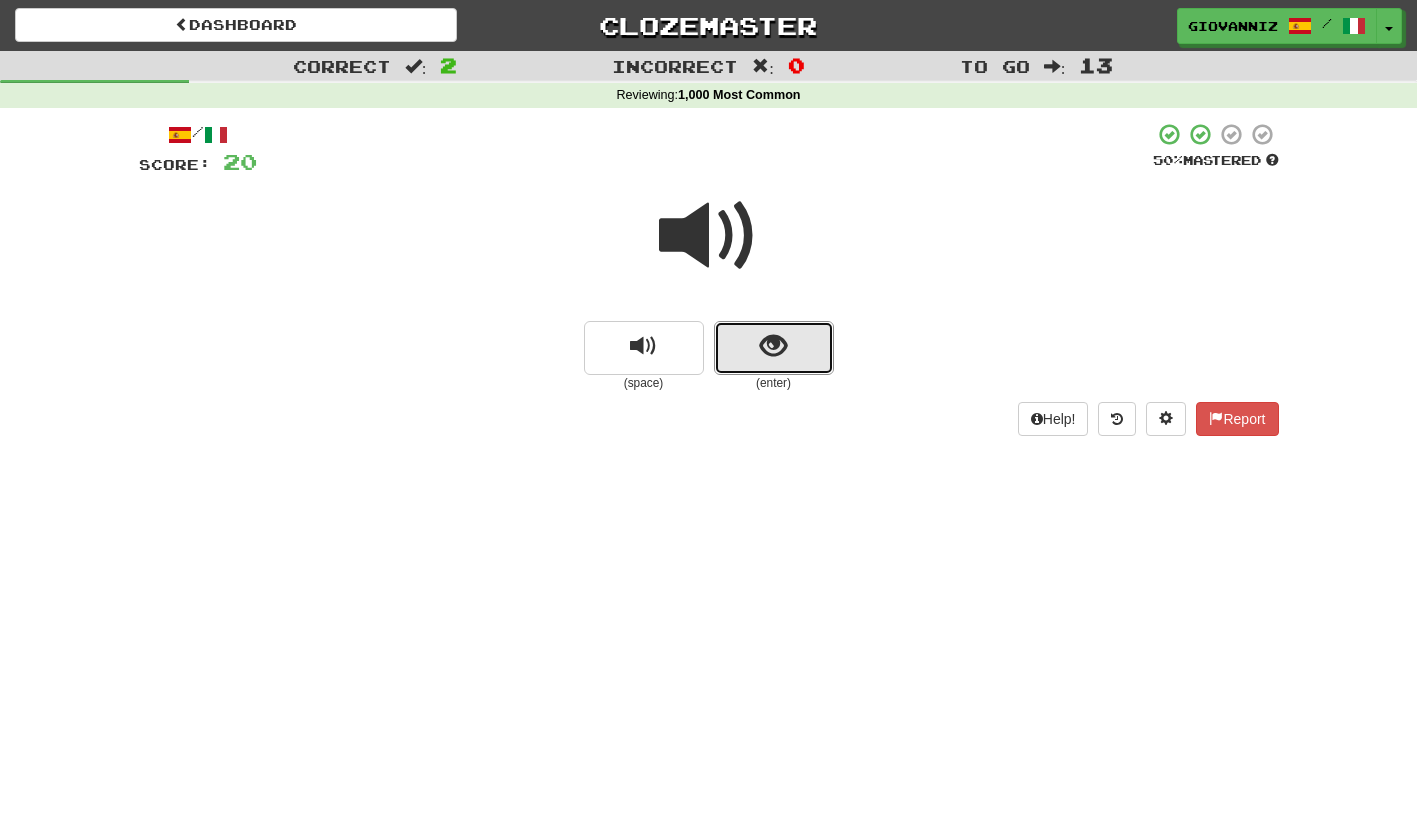 click at bounding box center [774, 348] 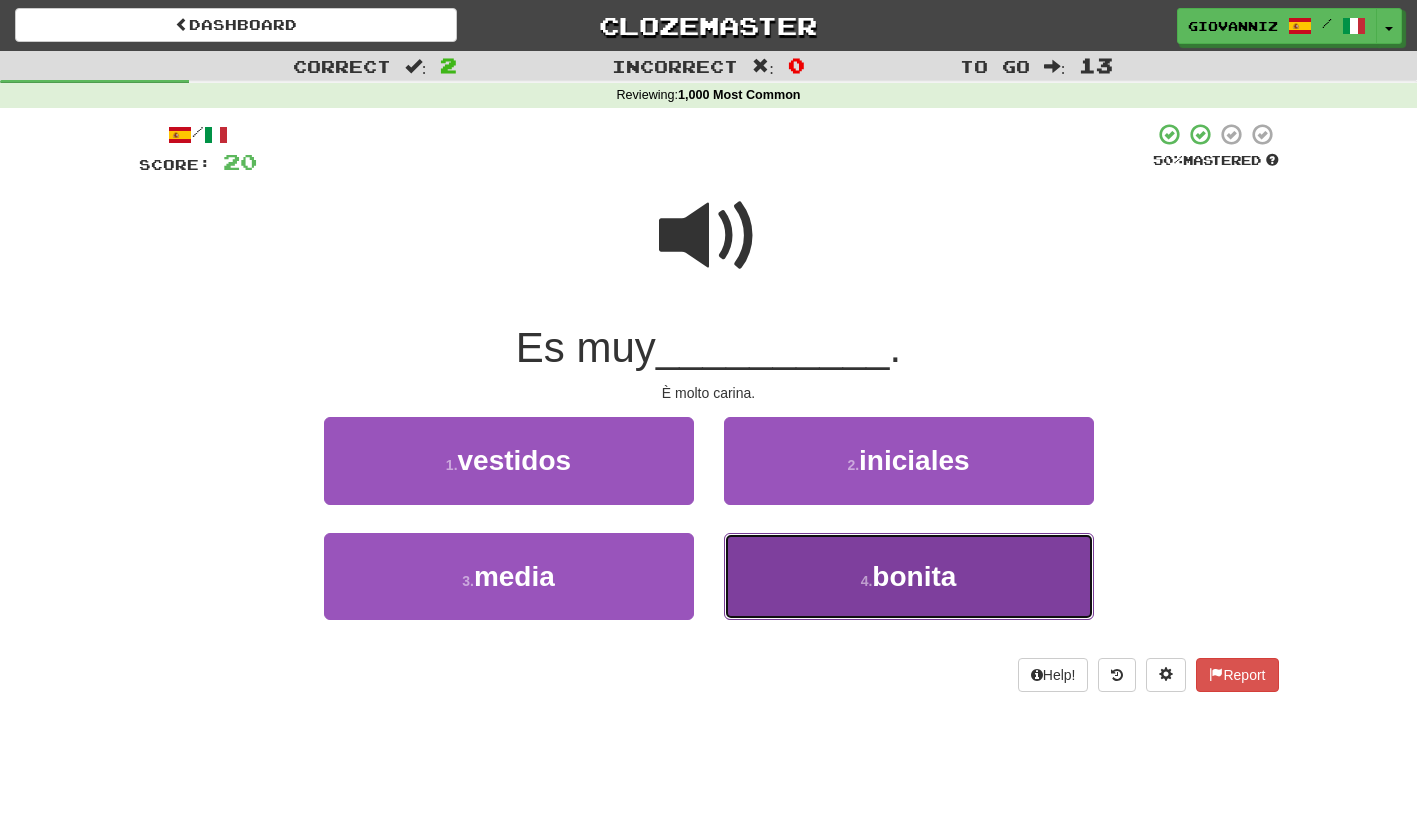 click on "4 .  bonita" at bounding box center [909, 576] 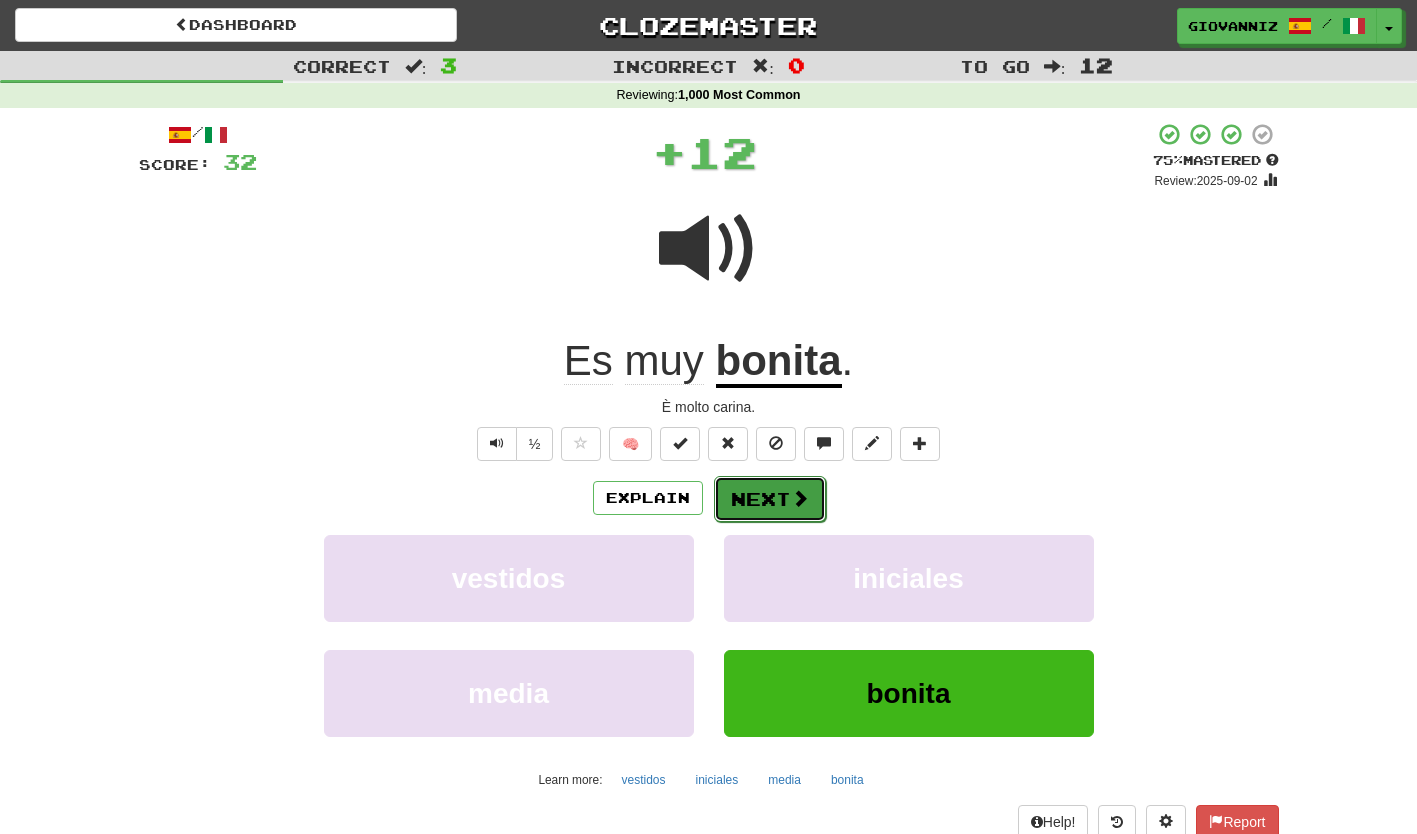 click on "Next" at bounding box center [770, 499] 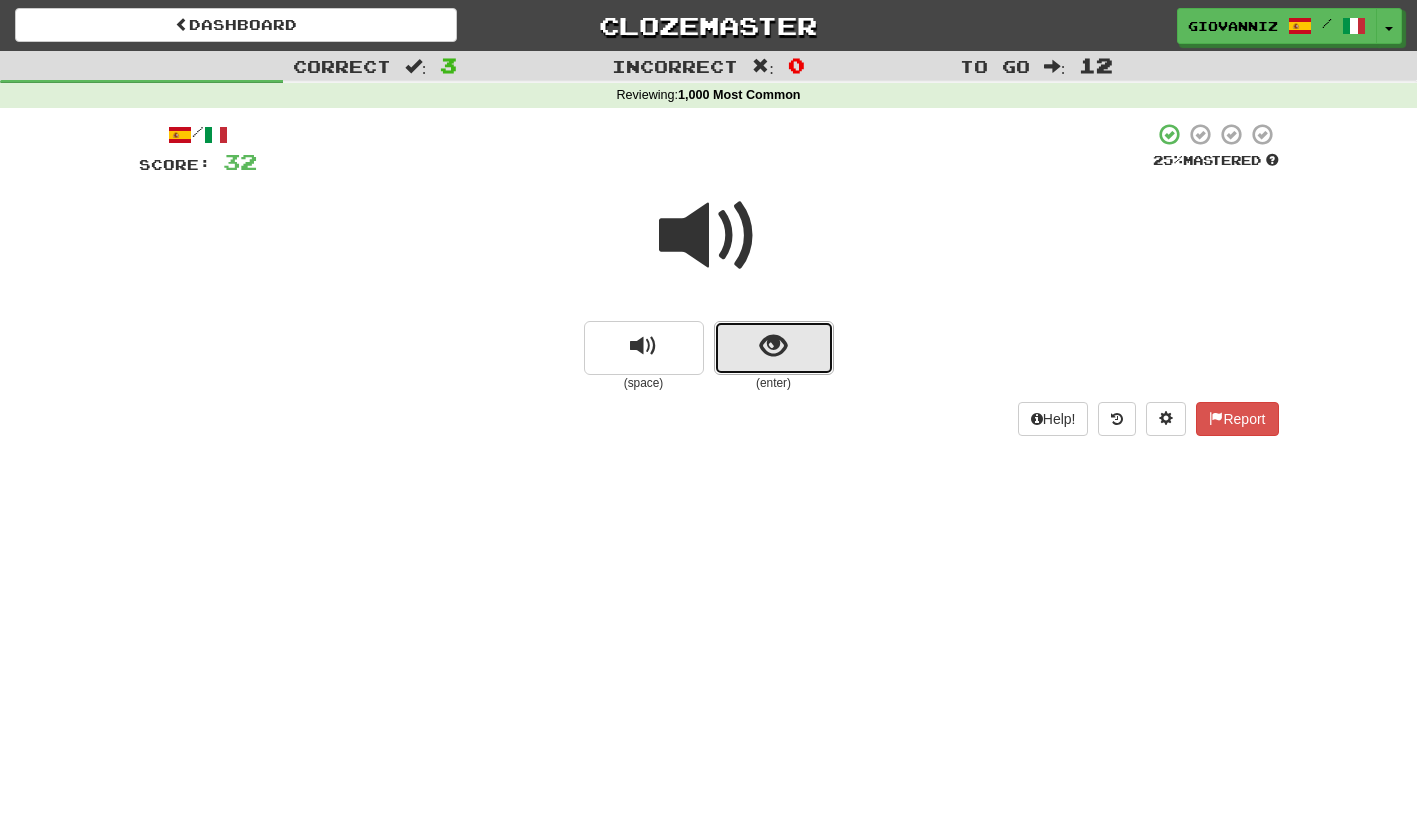 click at bounding box center [774, 348] 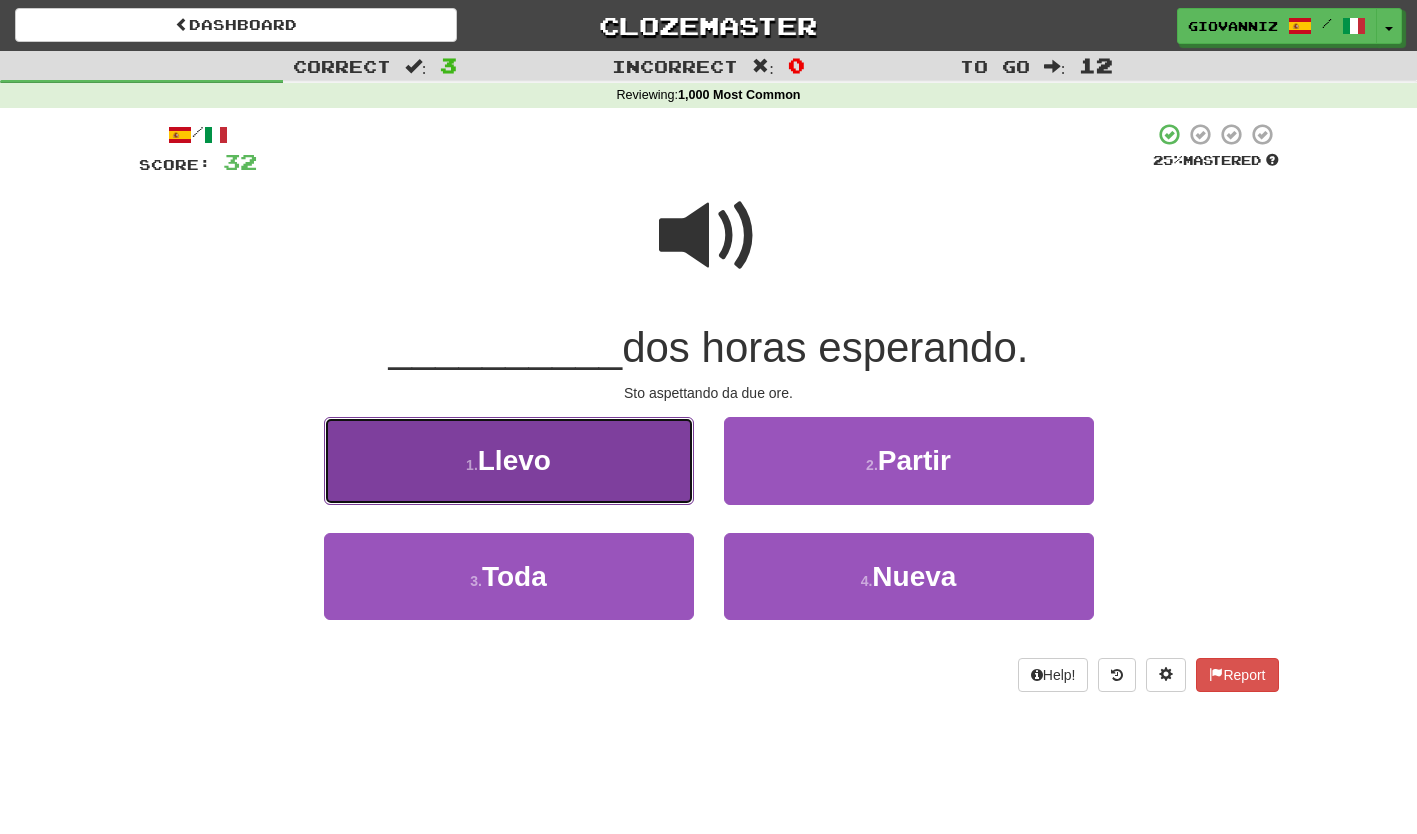click on "1 .  Llevo" at bounding box center [509, 460] 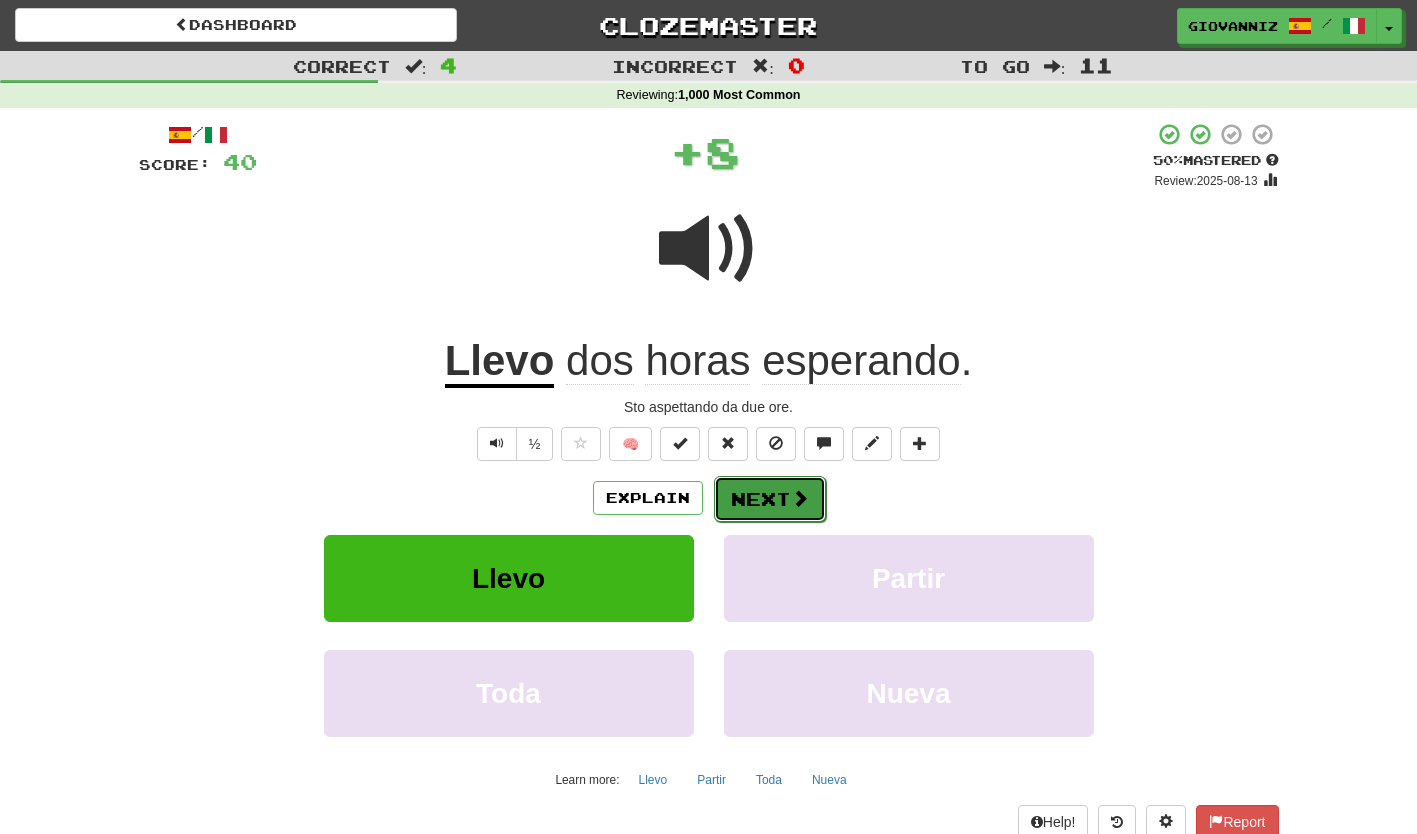 click on "Next" at bounding box center [770, 499] 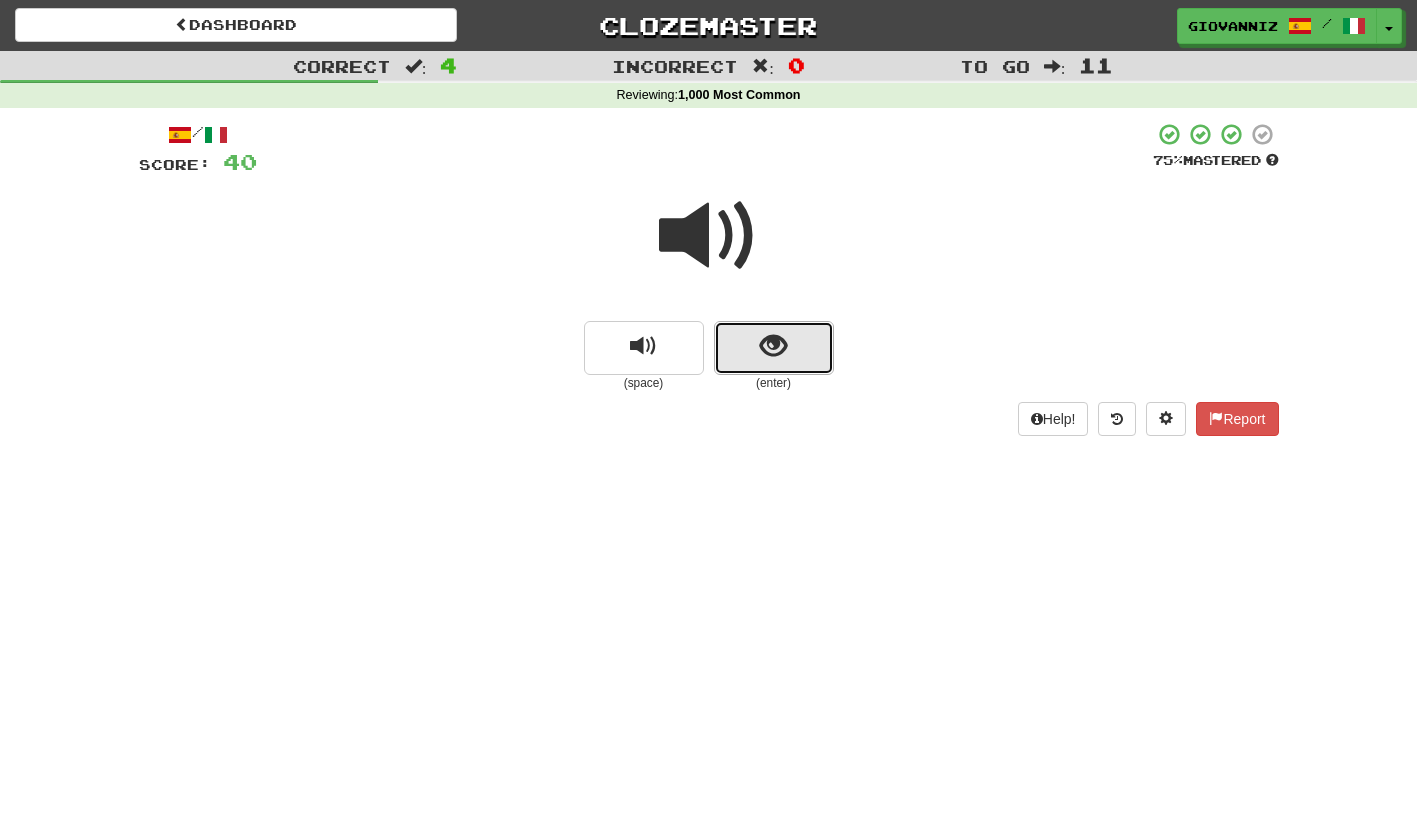 click at bounding box center (774, 348) 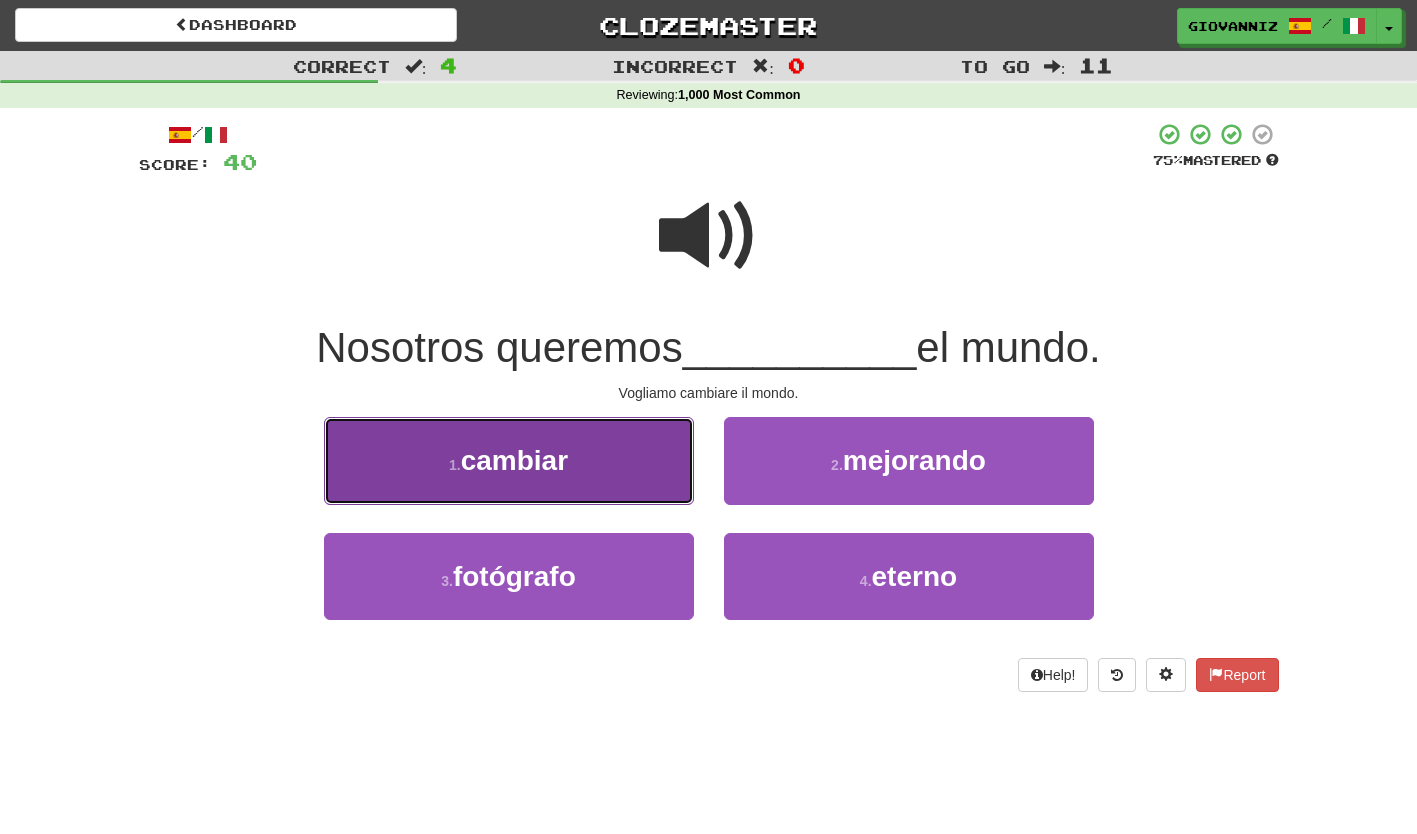 click on "1 .  cambiar" at bounding box center [509, 460] 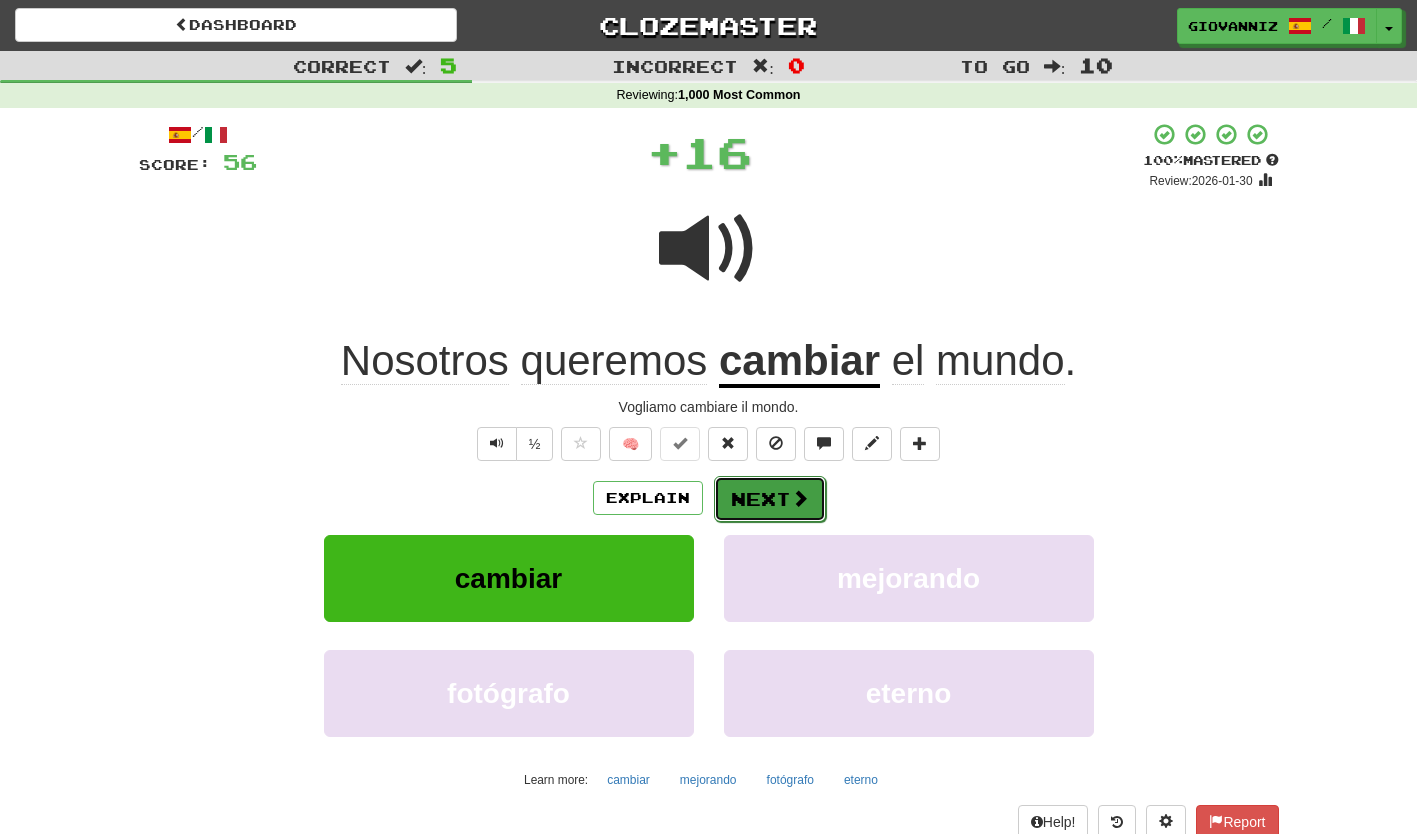 click on "Next" at bounding box center [770, 499] 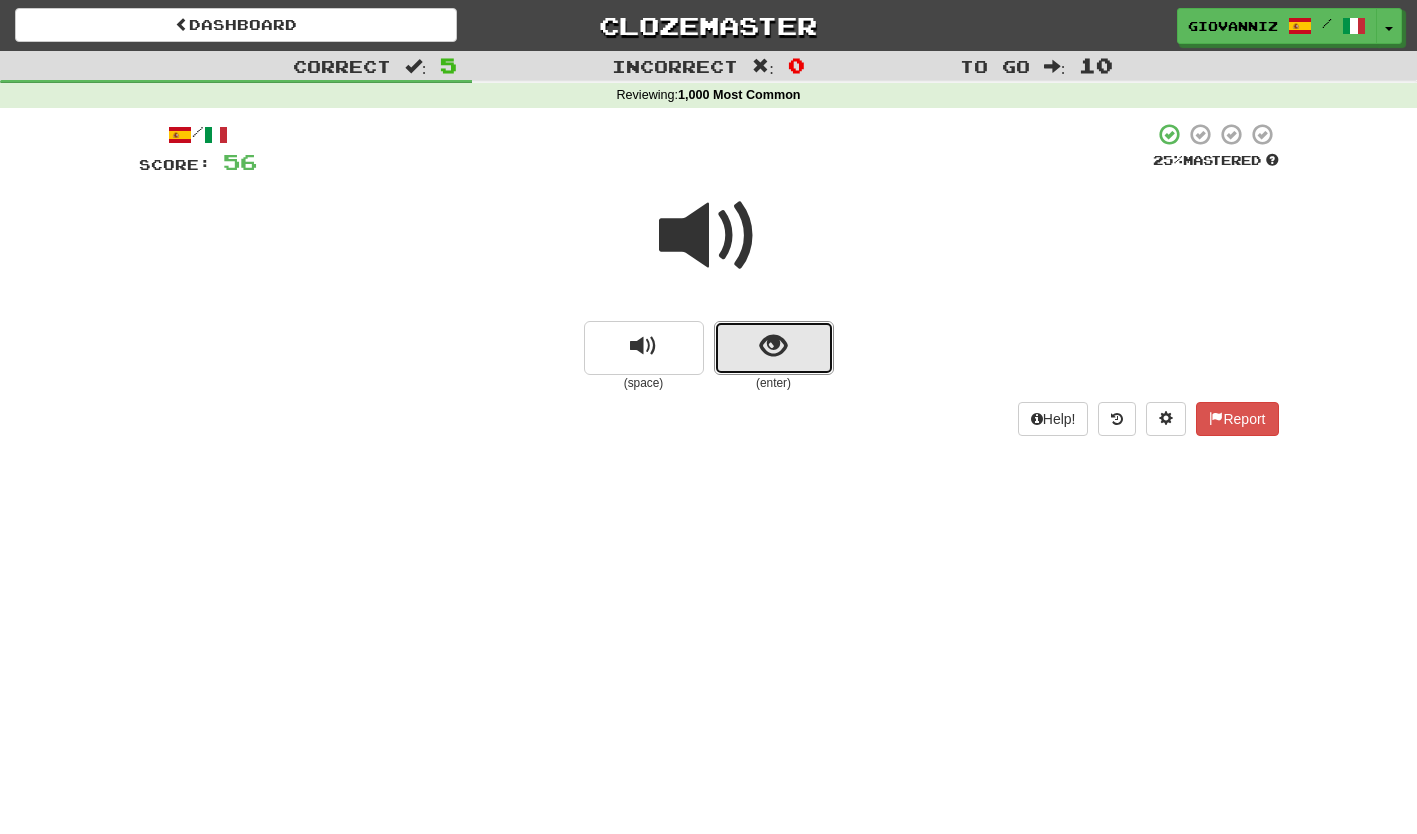 click at bounding box center (774, 348) 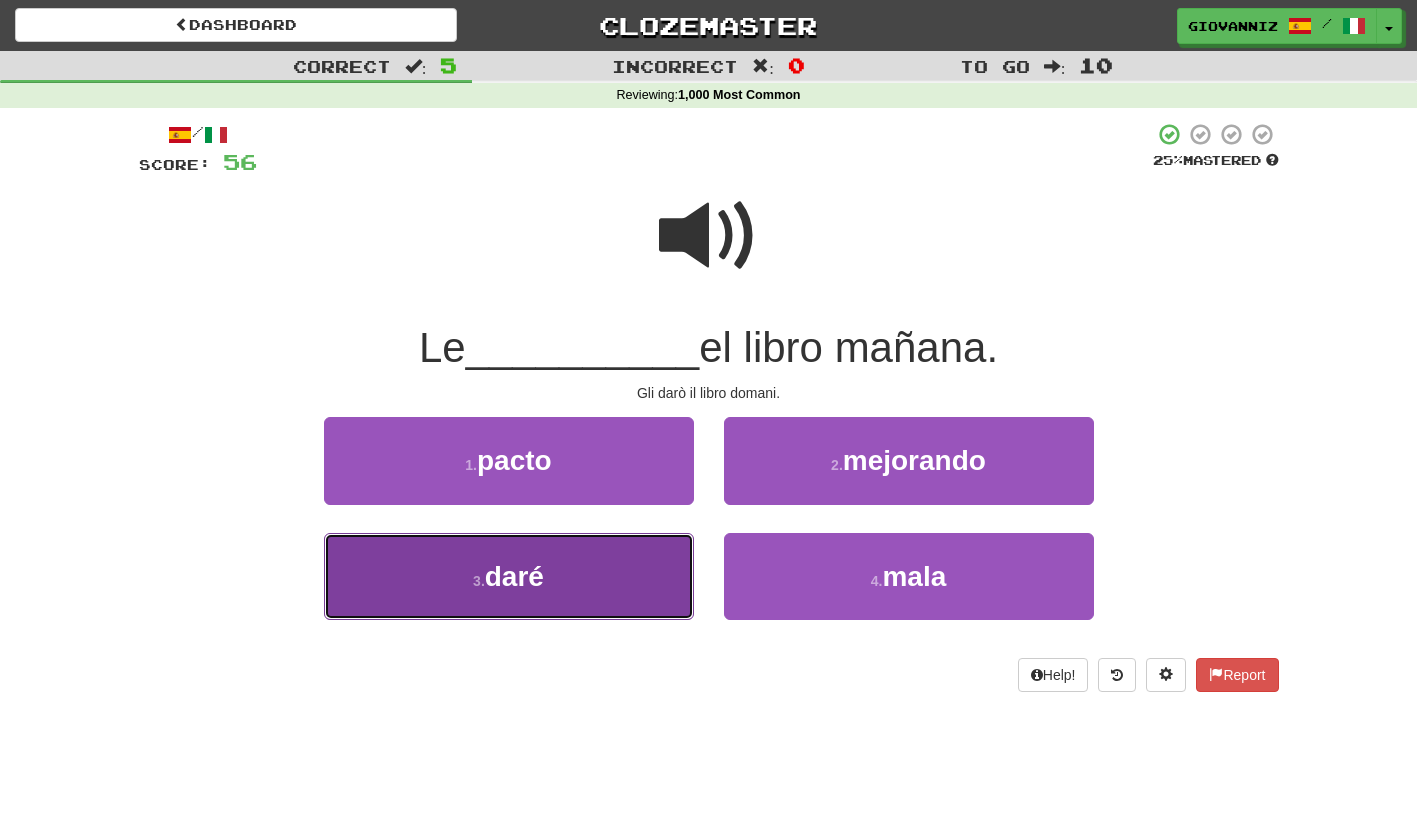 click on "3 .  daré" at bounding box center [509, 576] 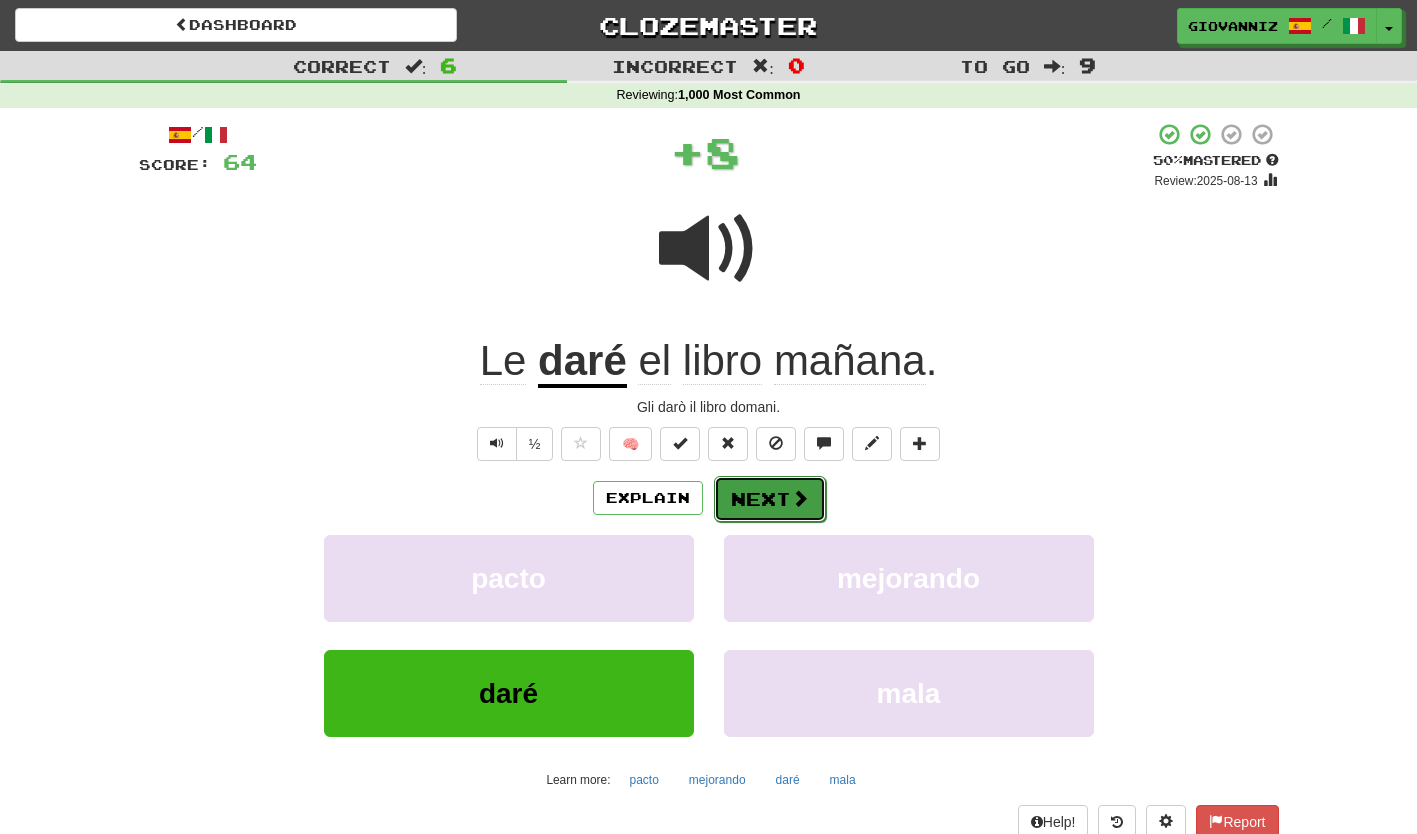 click on "Next" at bounding box center [770, 499] 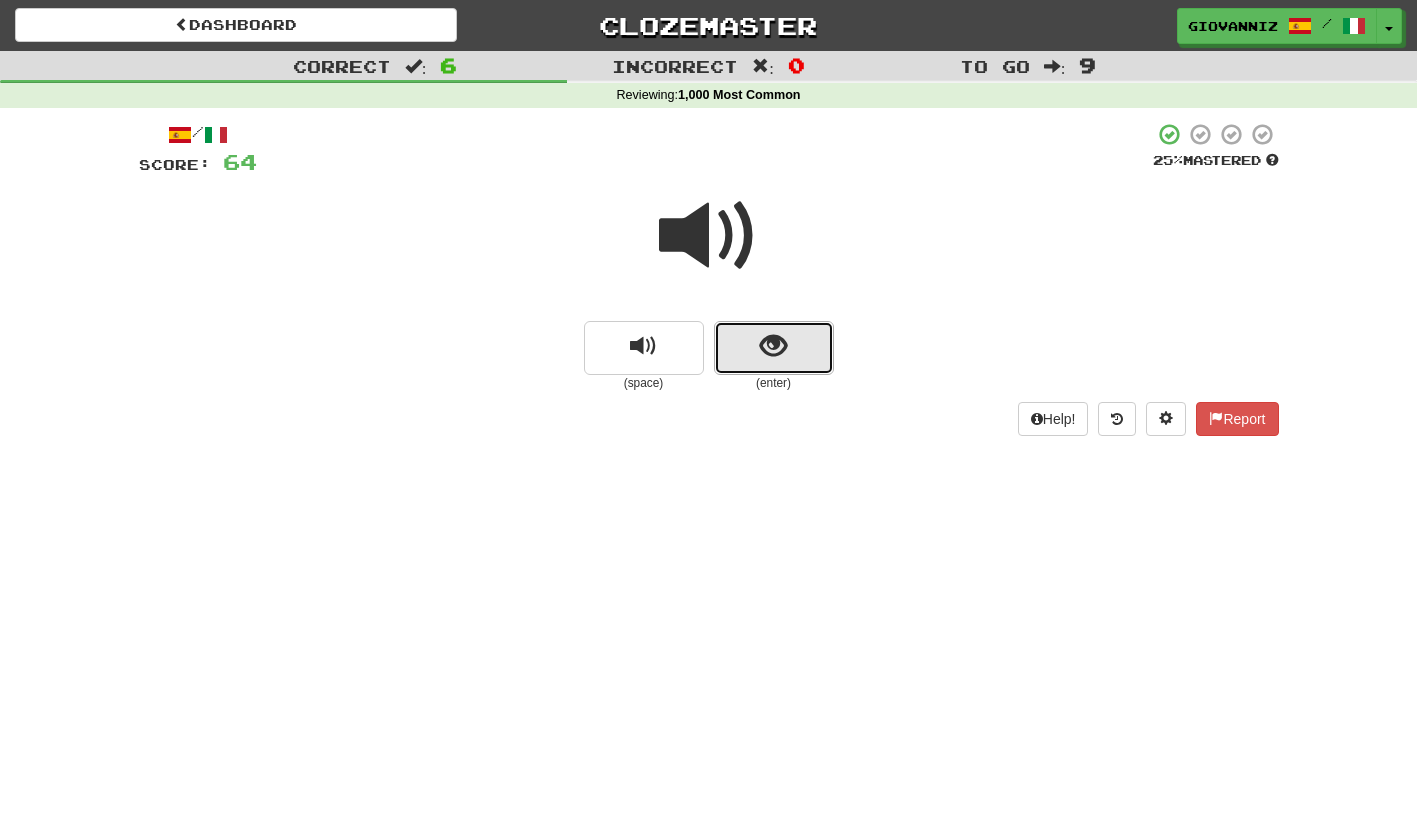 click at bounding box center [774, 348] 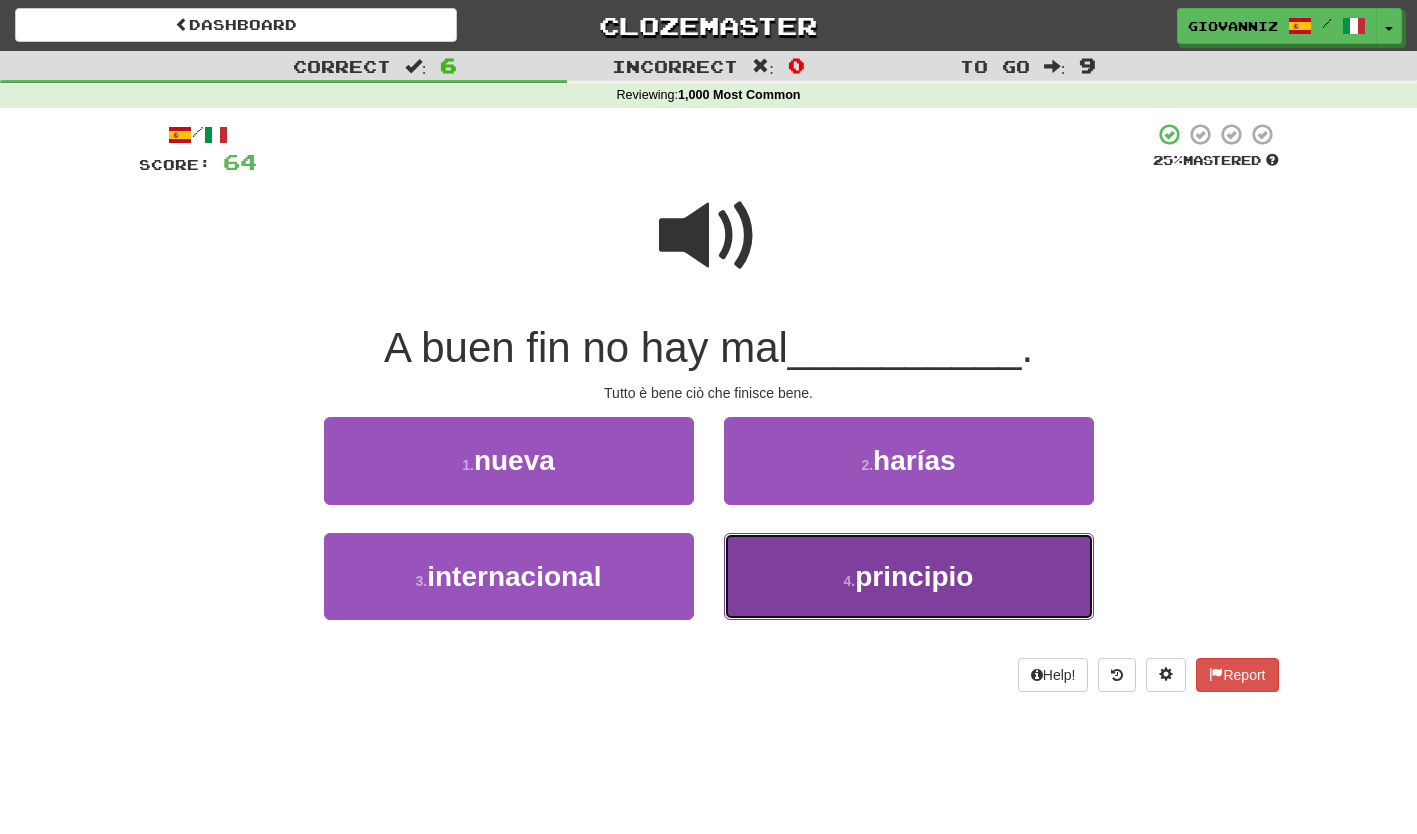 click on "4 .  principio" at bounding box center (909, 576) 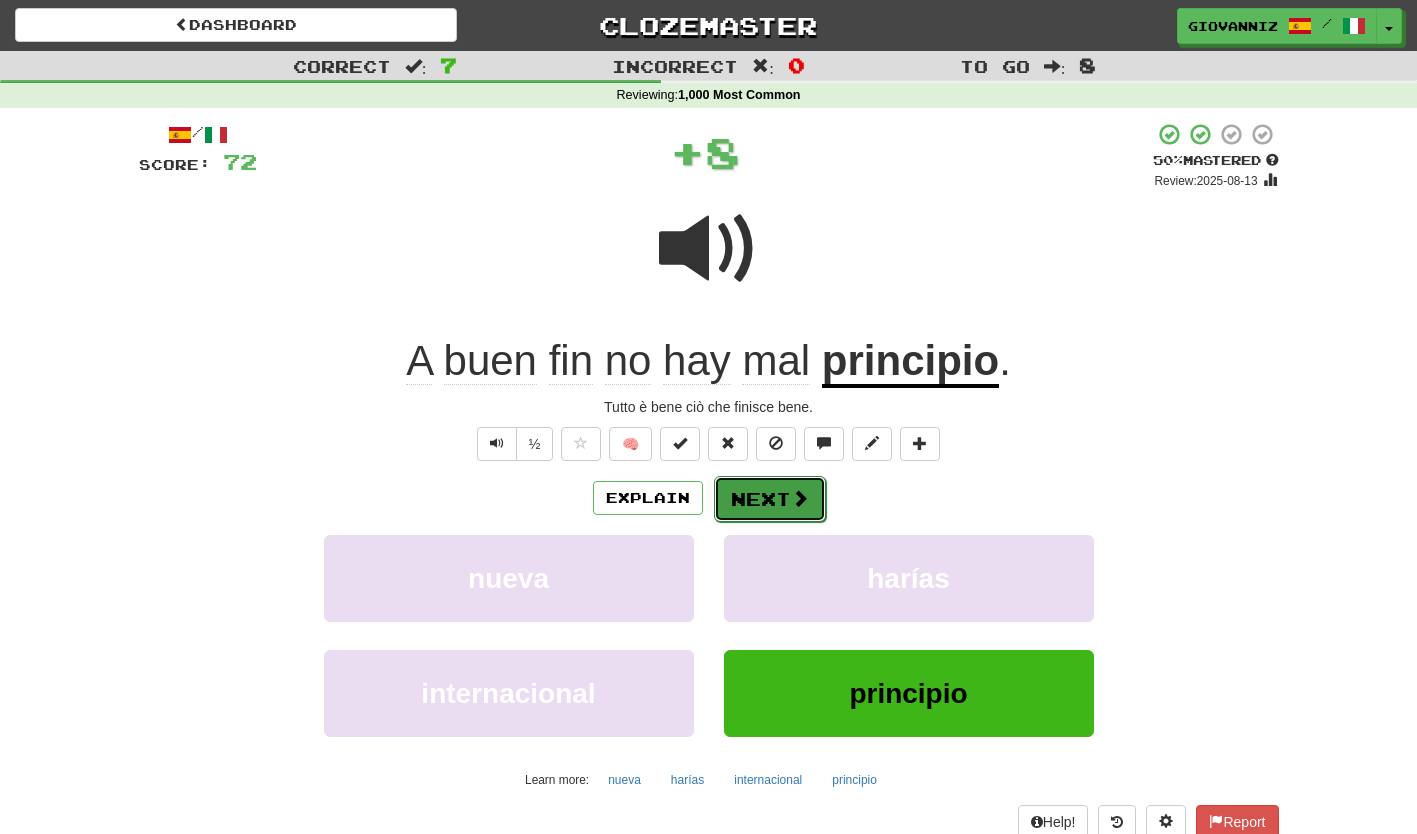 click on "Next" at bounding box center (770, 499) 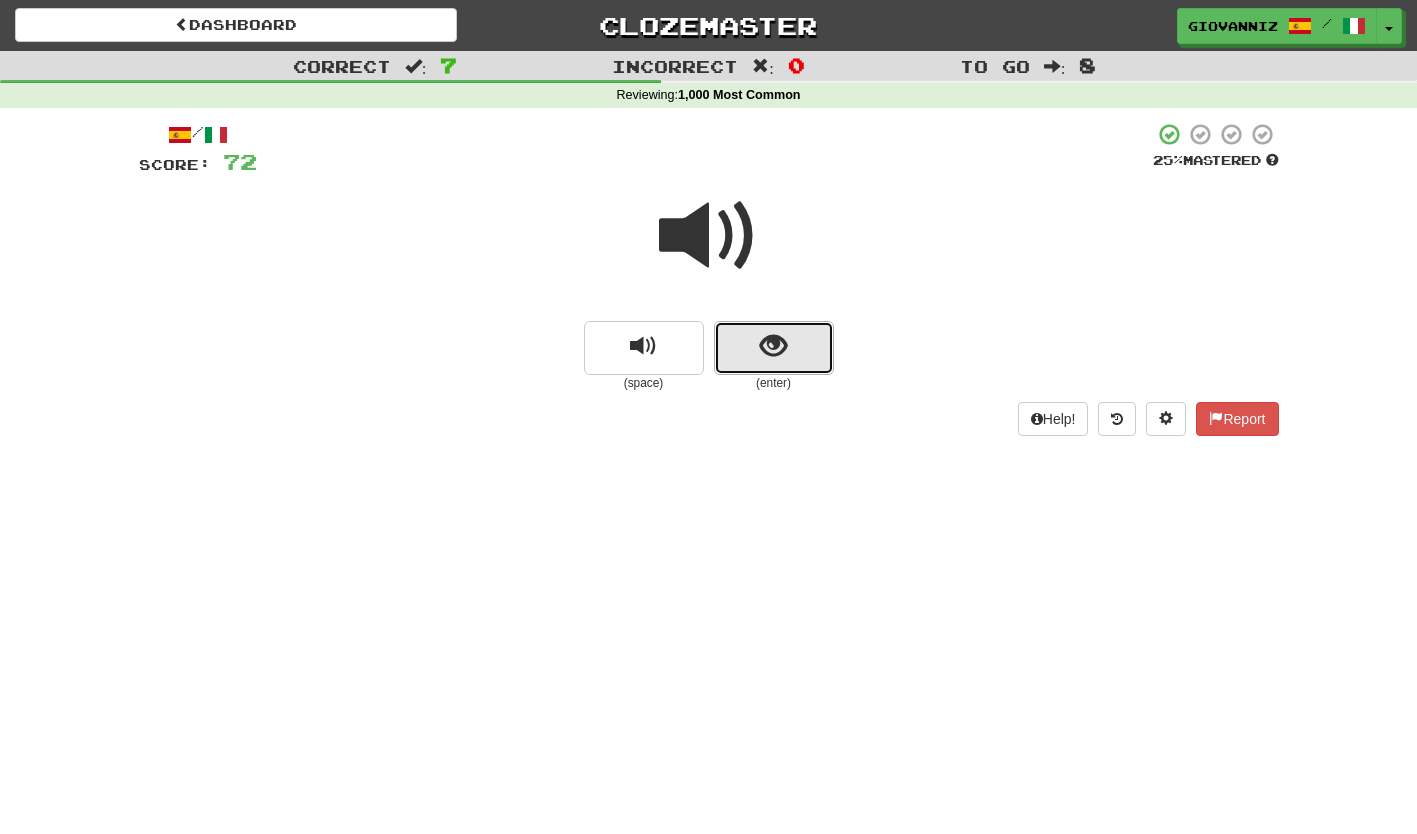 click at bounding box center [774, 348] 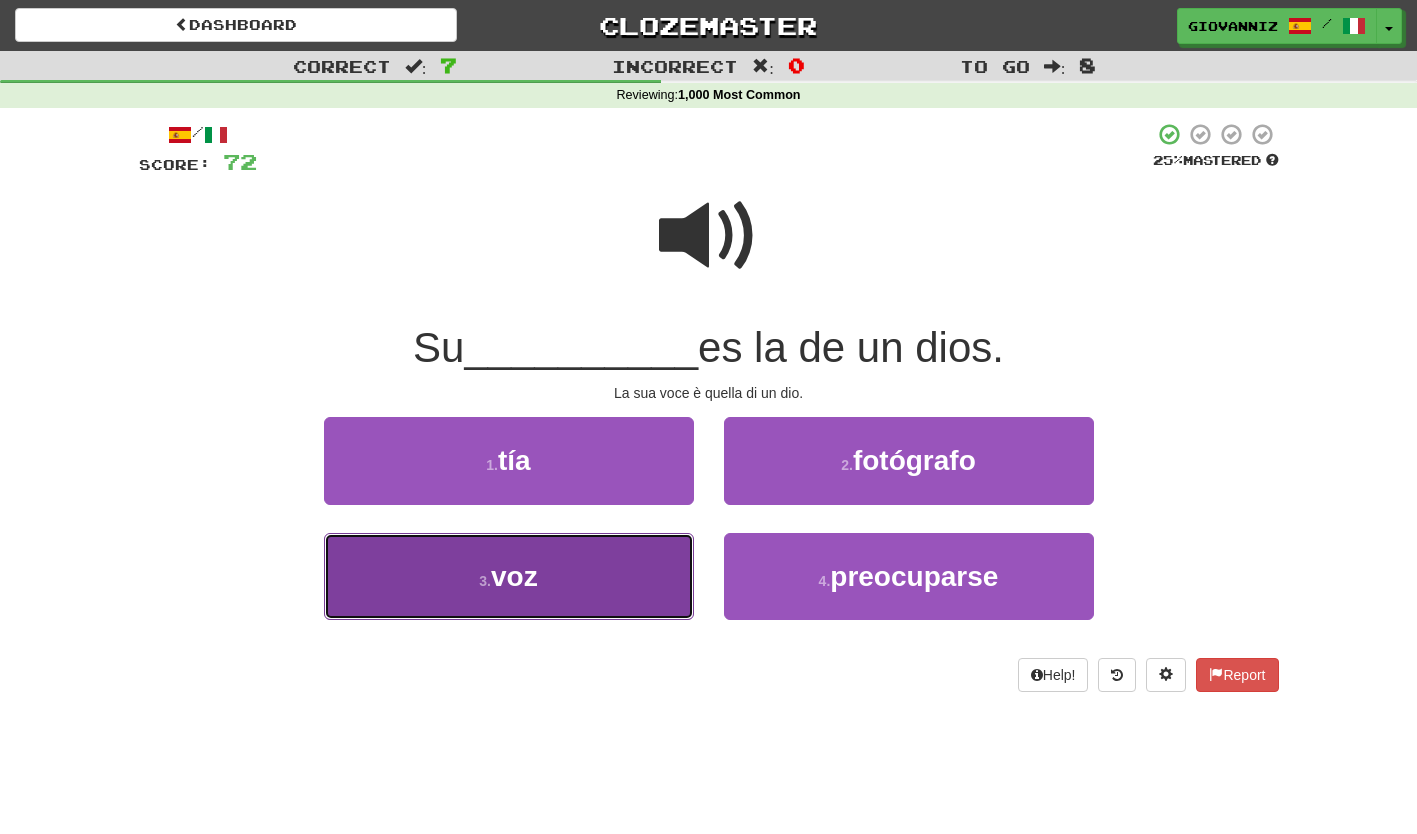 click on "3 .  voz" at bounding box center [509, 576] 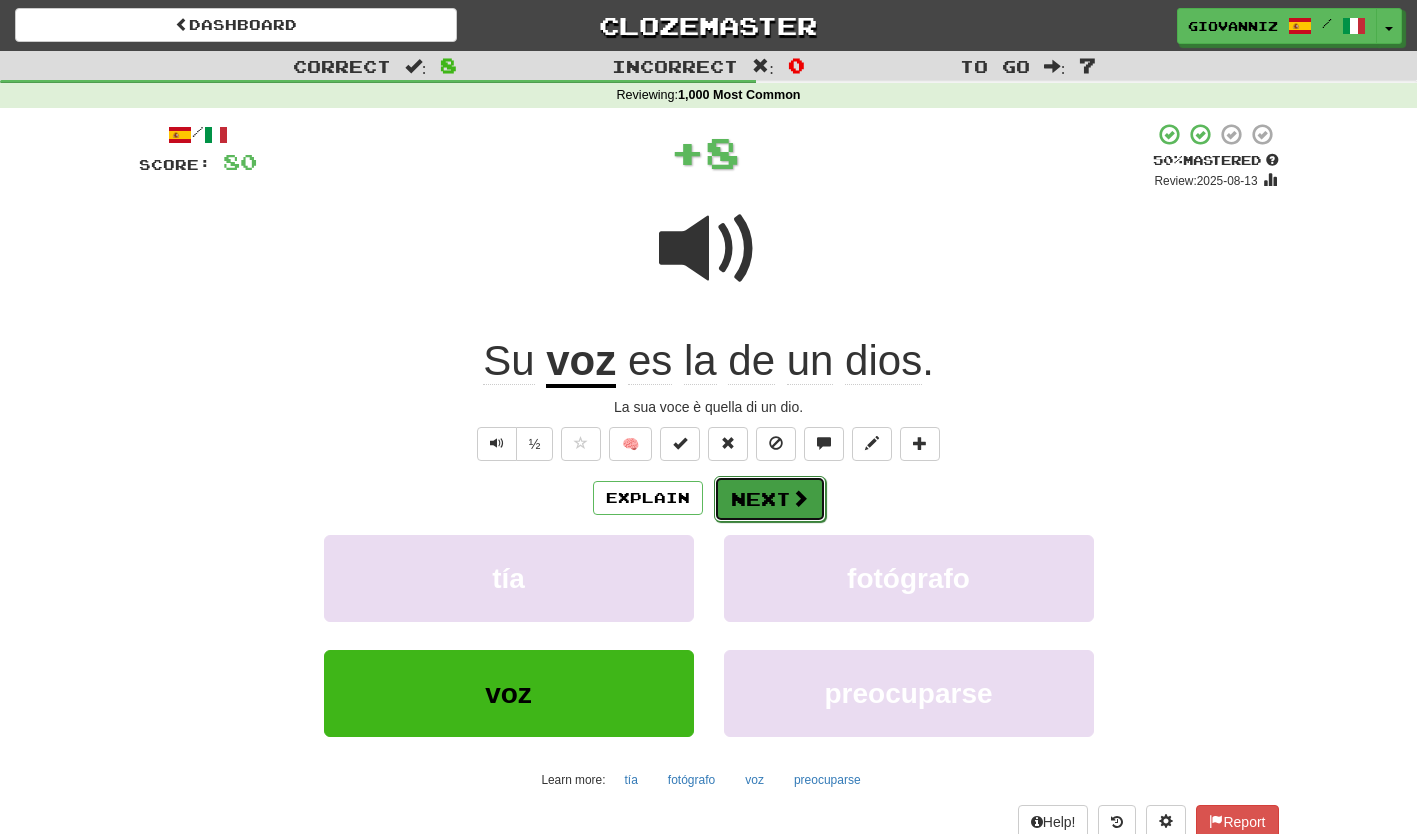 click on "Next" at bounding box center (770, 499) 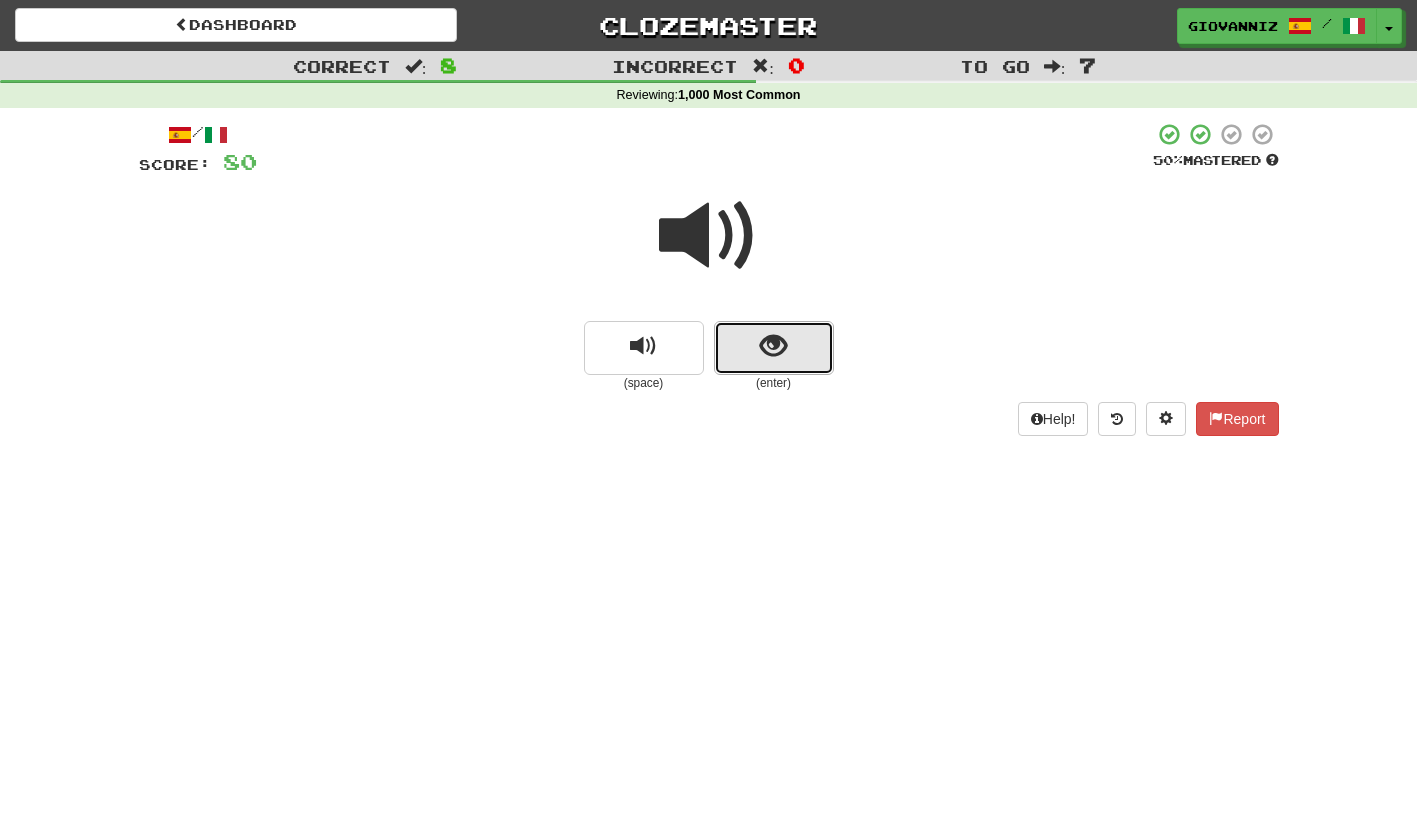 click at bounding box center (774, 348) 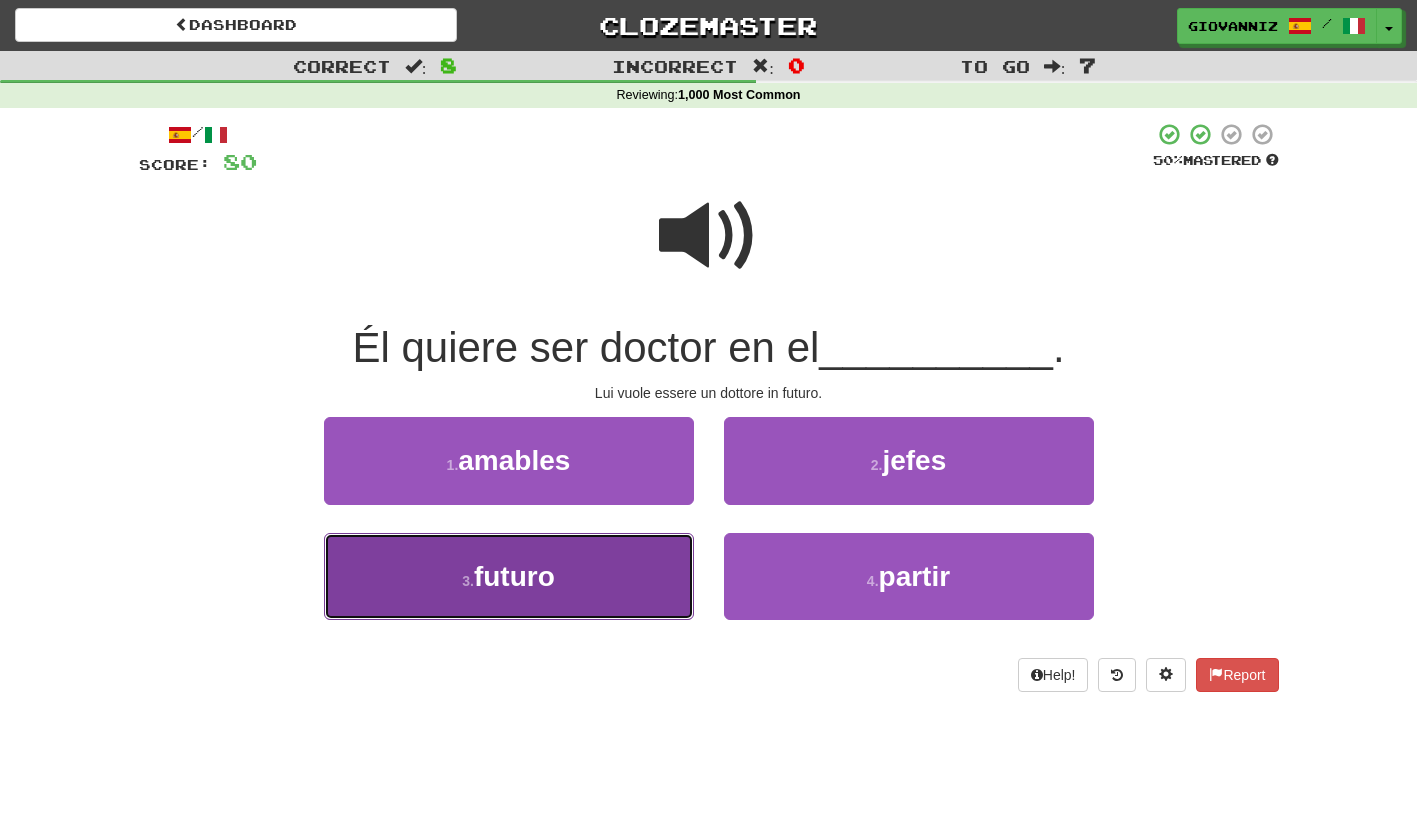 click on "3 .  futuro" at bounding box center (509, 576) 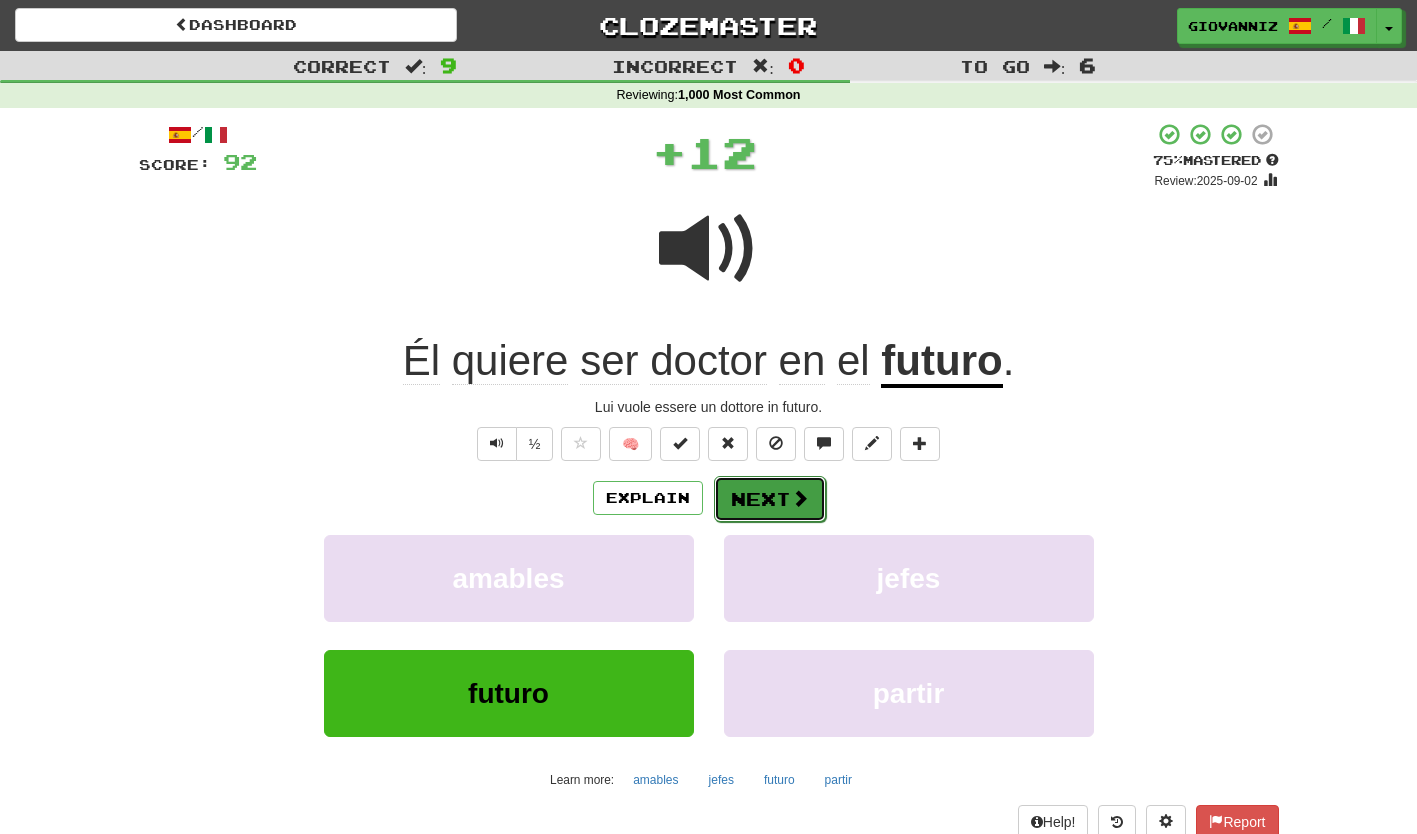 click on "Next" at bounding box center (770, 499) 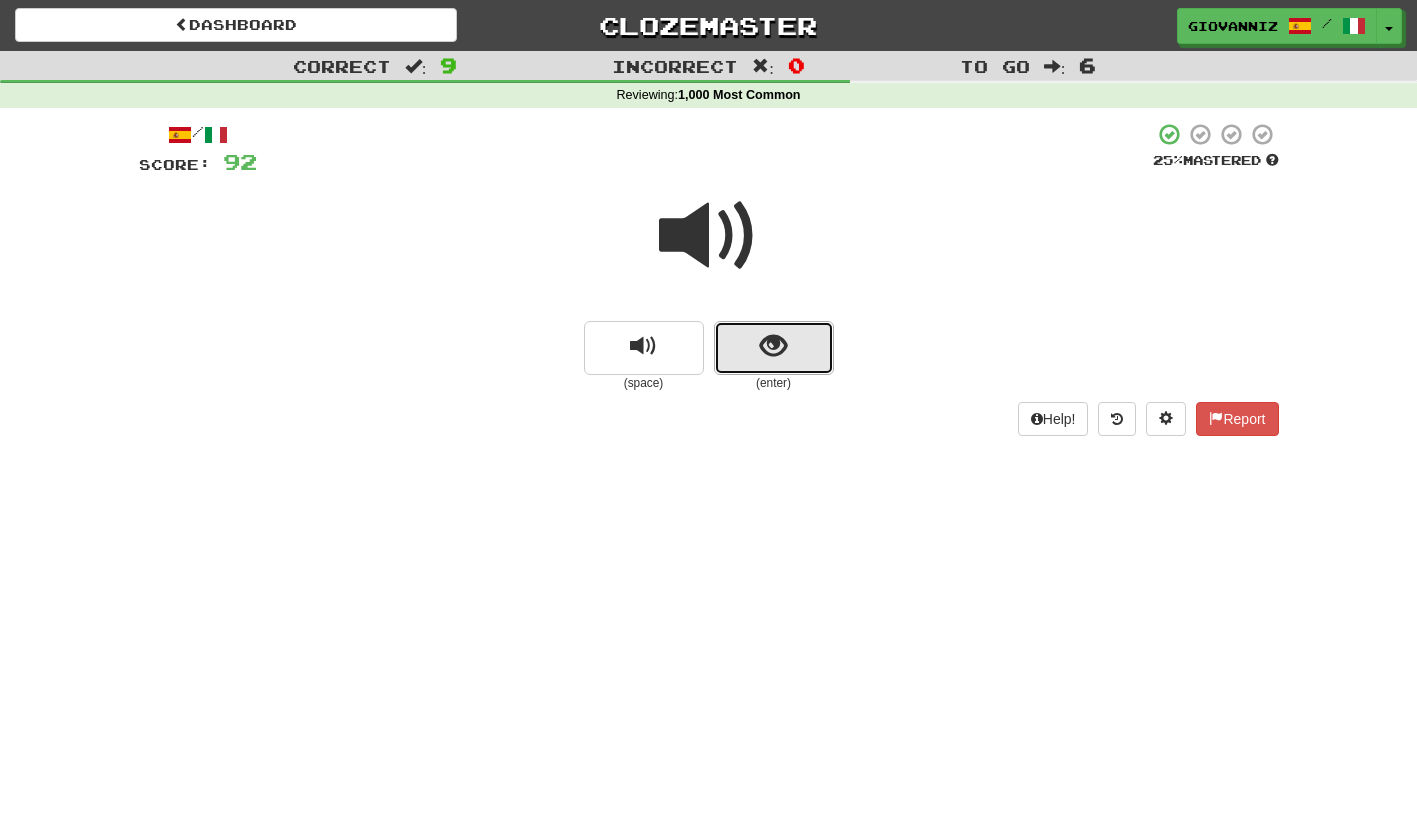 click at bounding box center (774, 348) 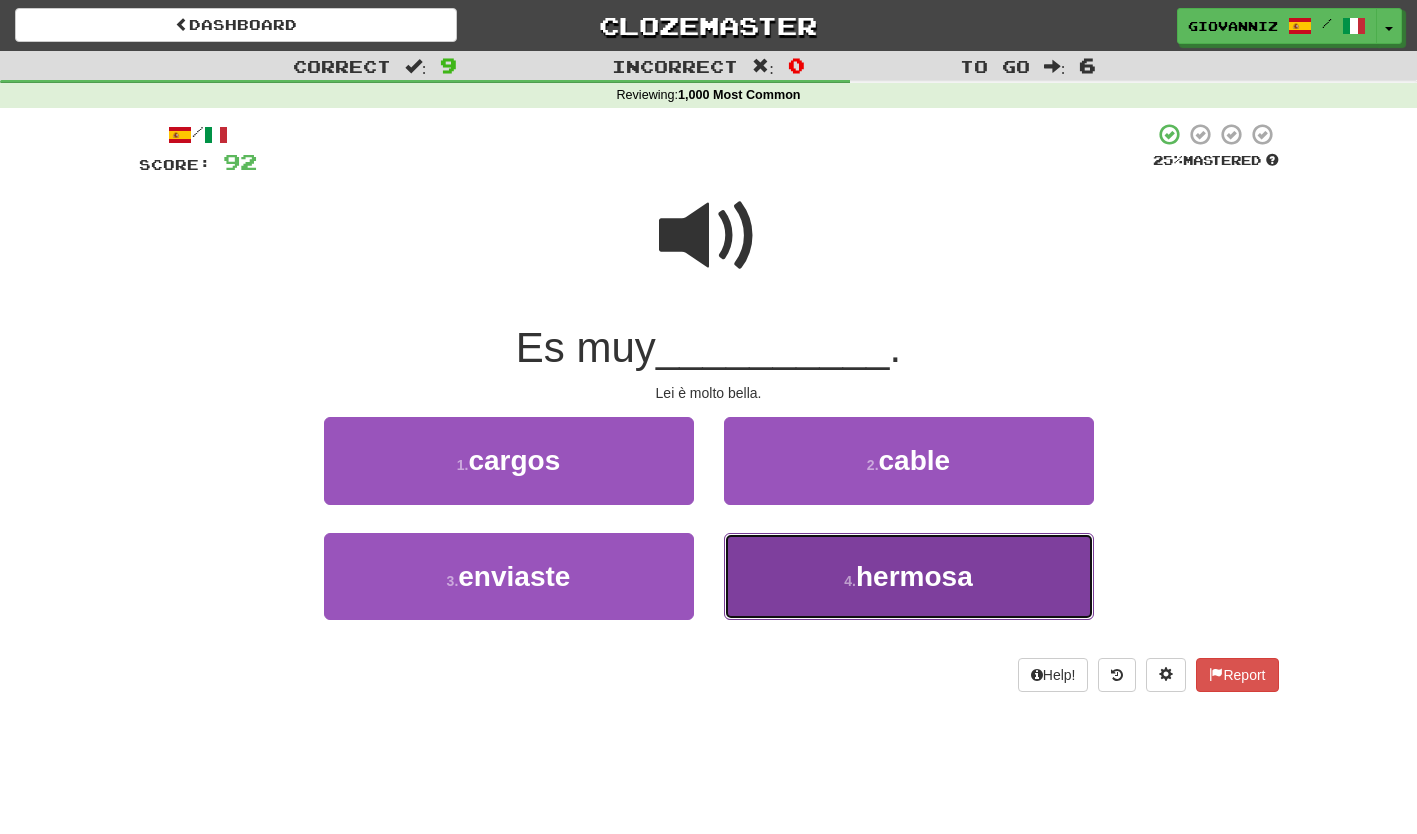click on "4 .  hermosa" at bounding box center [909, 576] 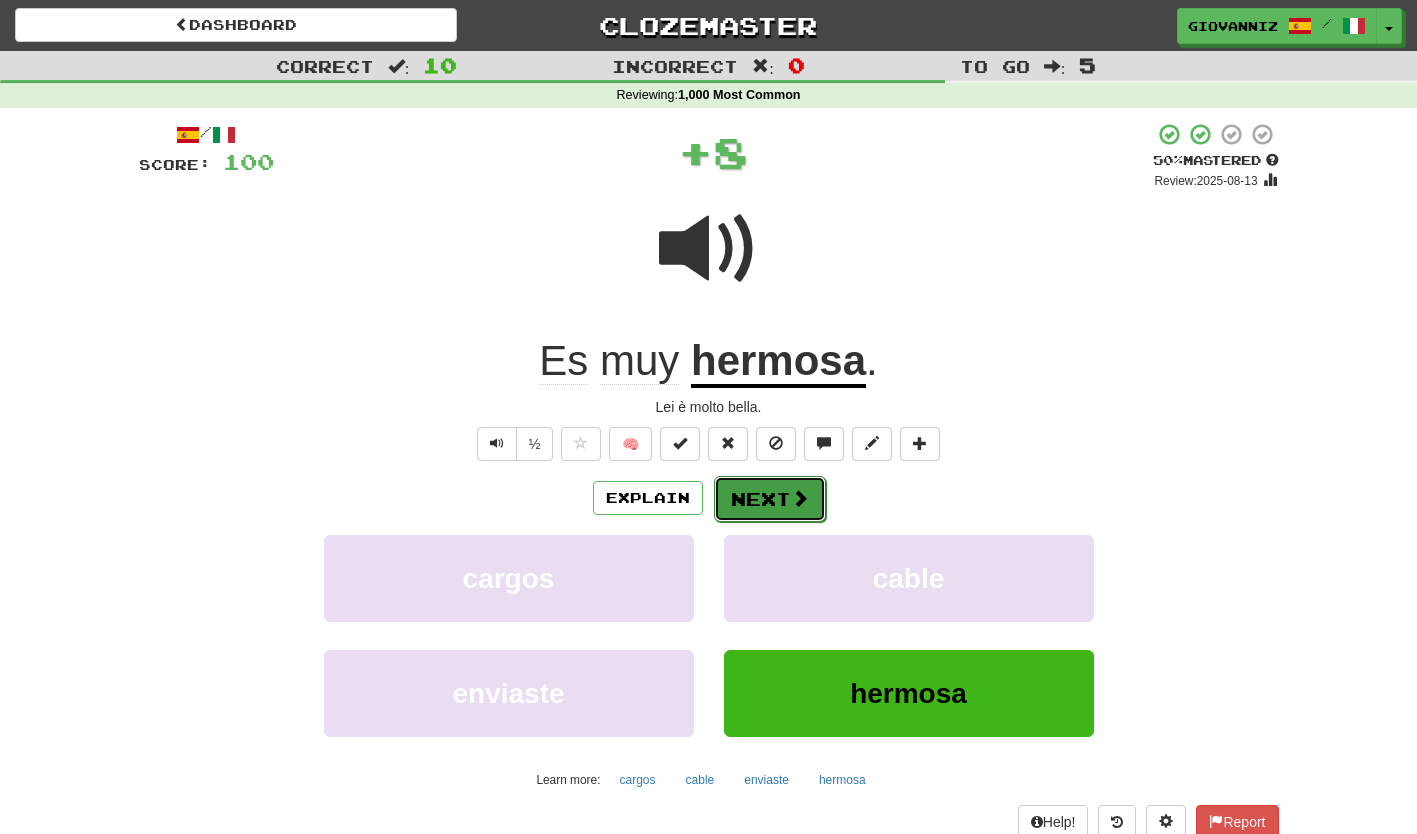 click on "Next" at bounding box center (770, 499) 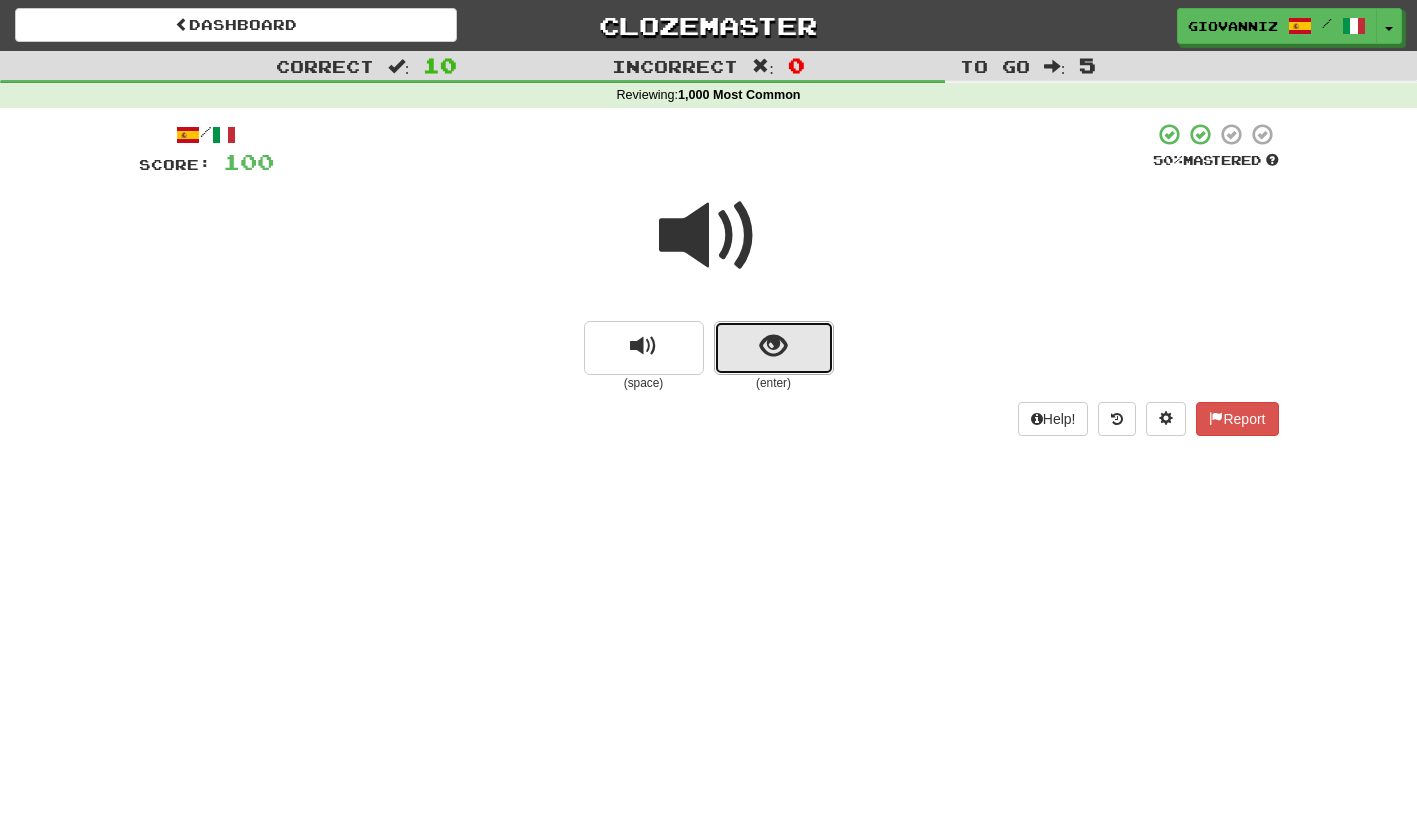click at bounding box center (774, 348) 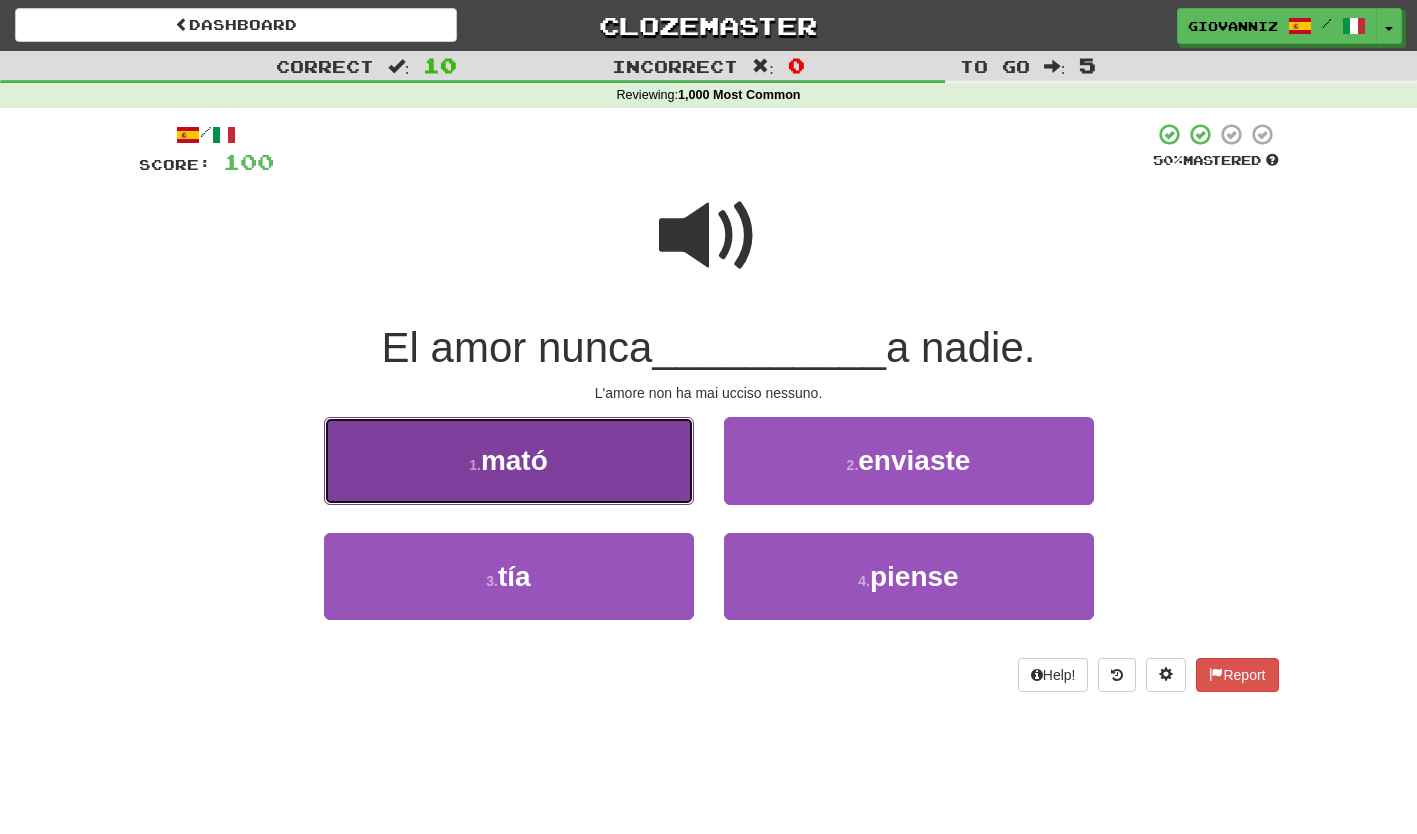 click on "1 .  mató" at bounding box center [509, 460] 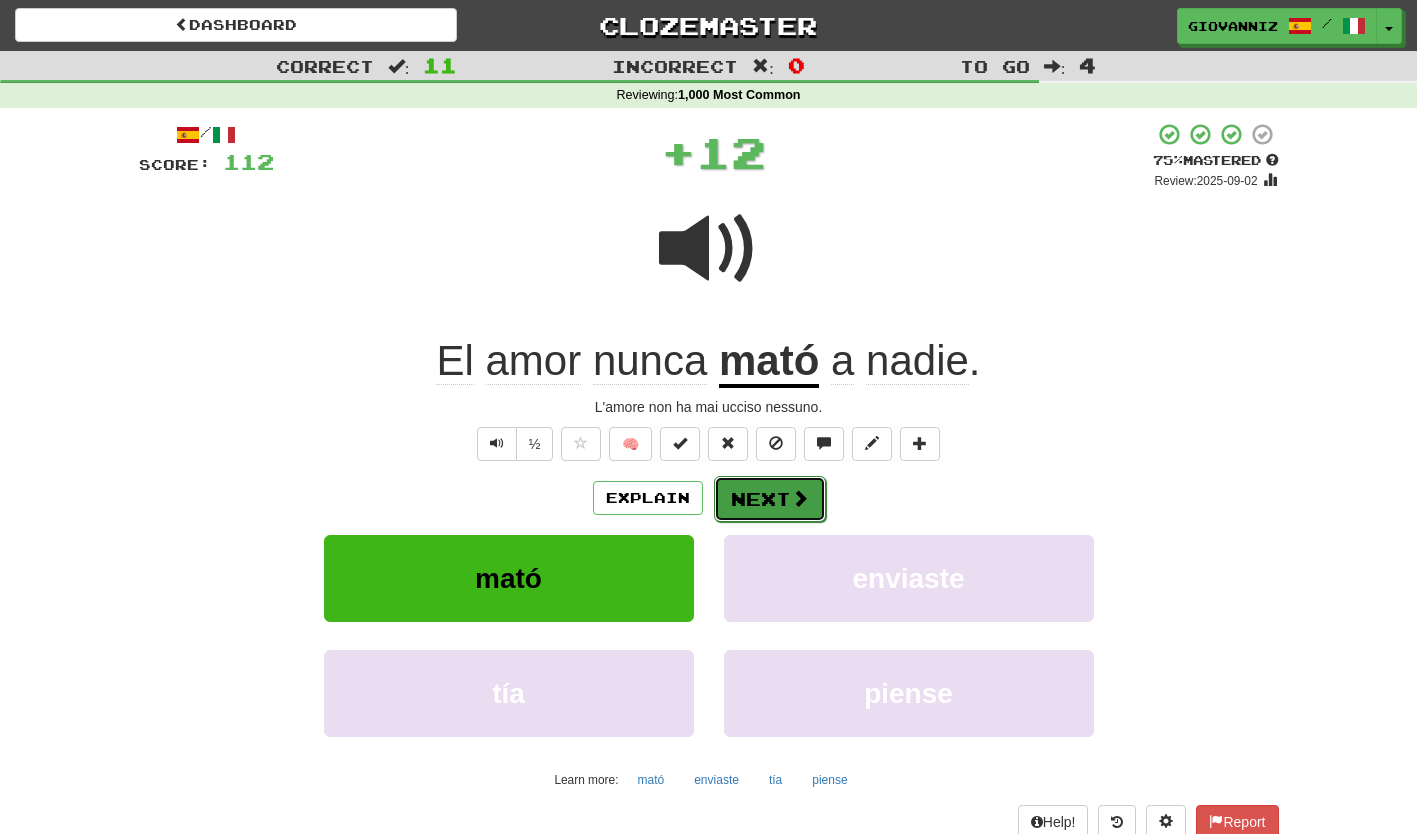 click on "Next" at bounding box center [770, 499] 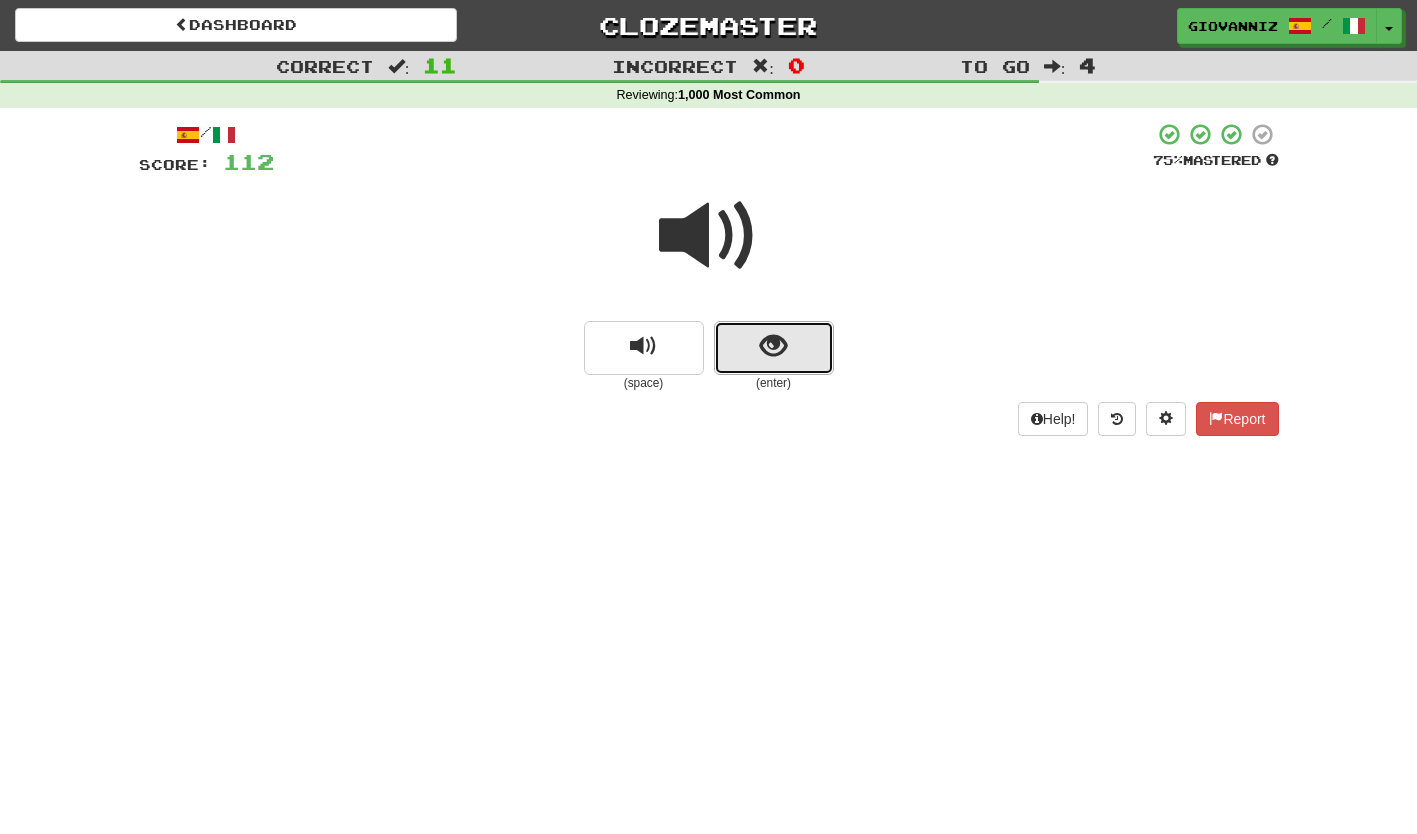 click at bounding box center [774, 348] 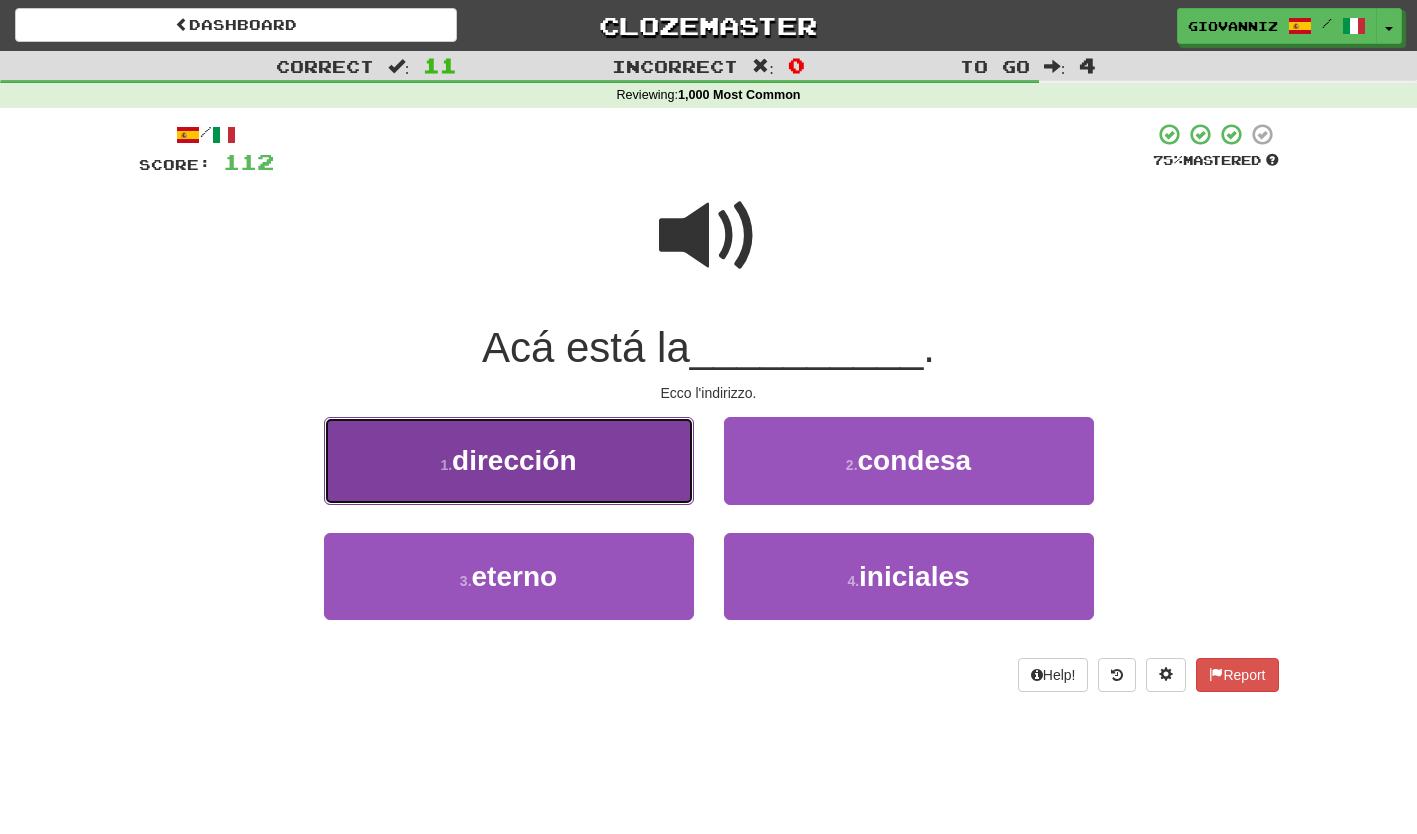 click on "1 .  dirección" at bounding box center [509, 460] 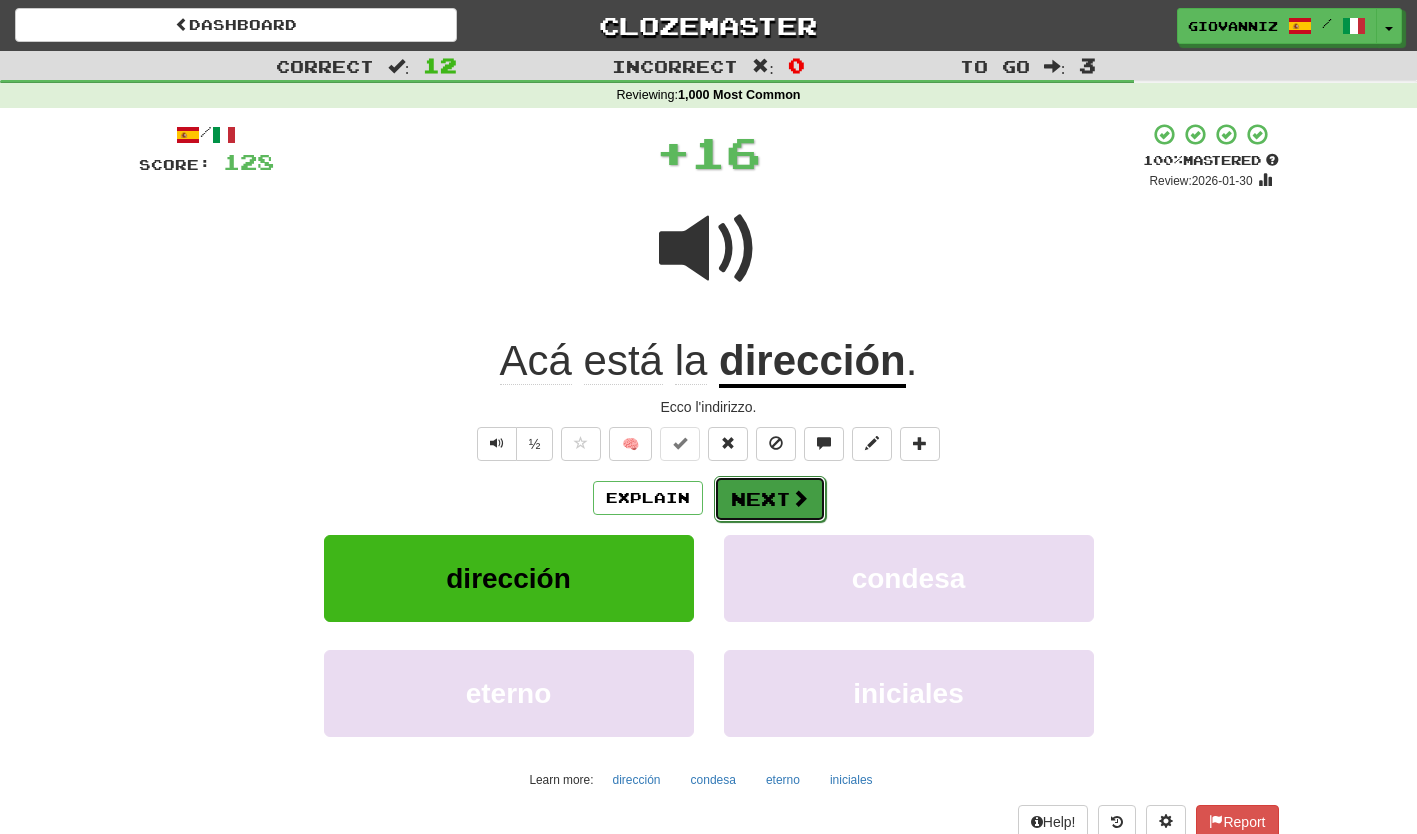 click on "Next" at bounding box center [770, 499] 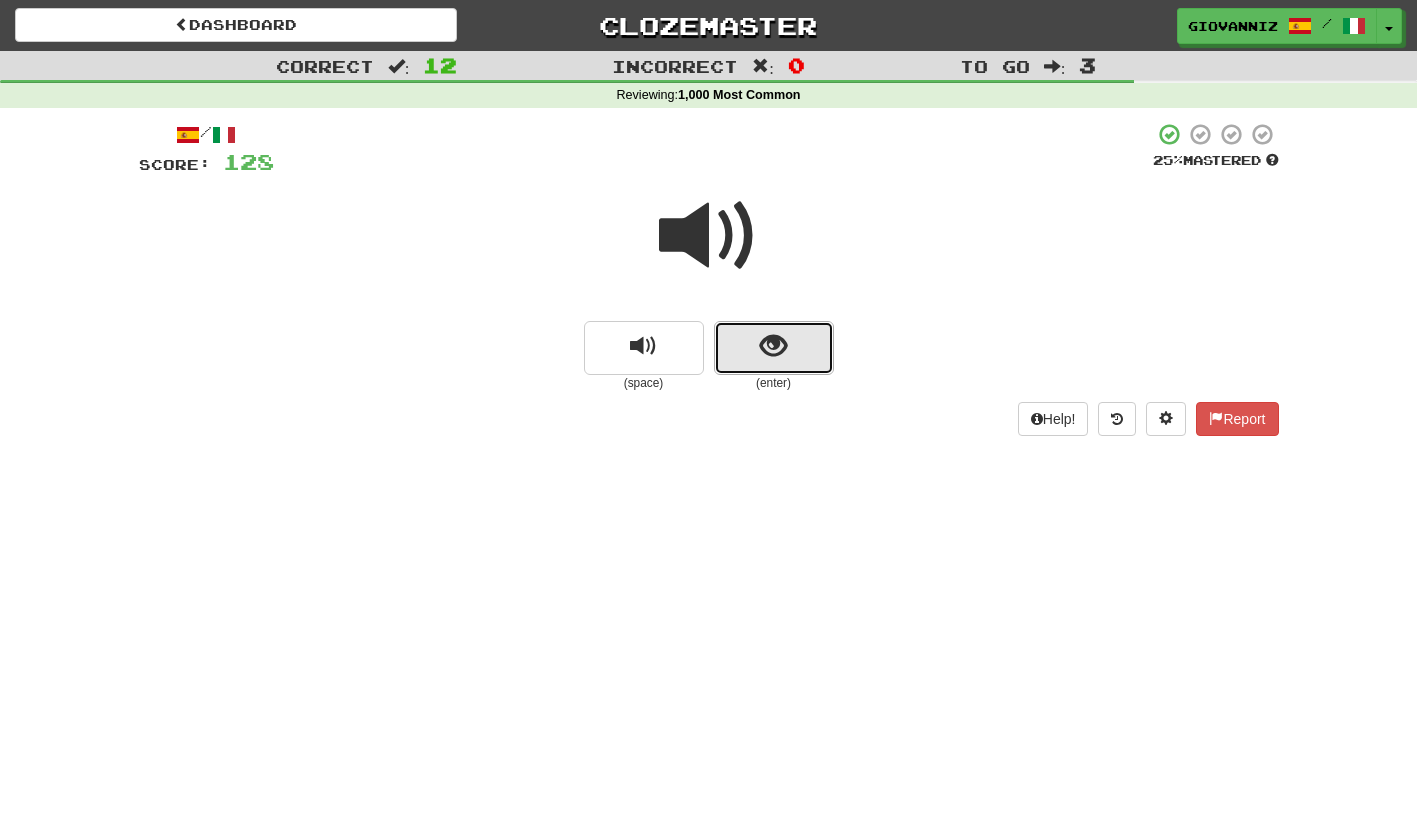 click at bounding box center [774, 348] 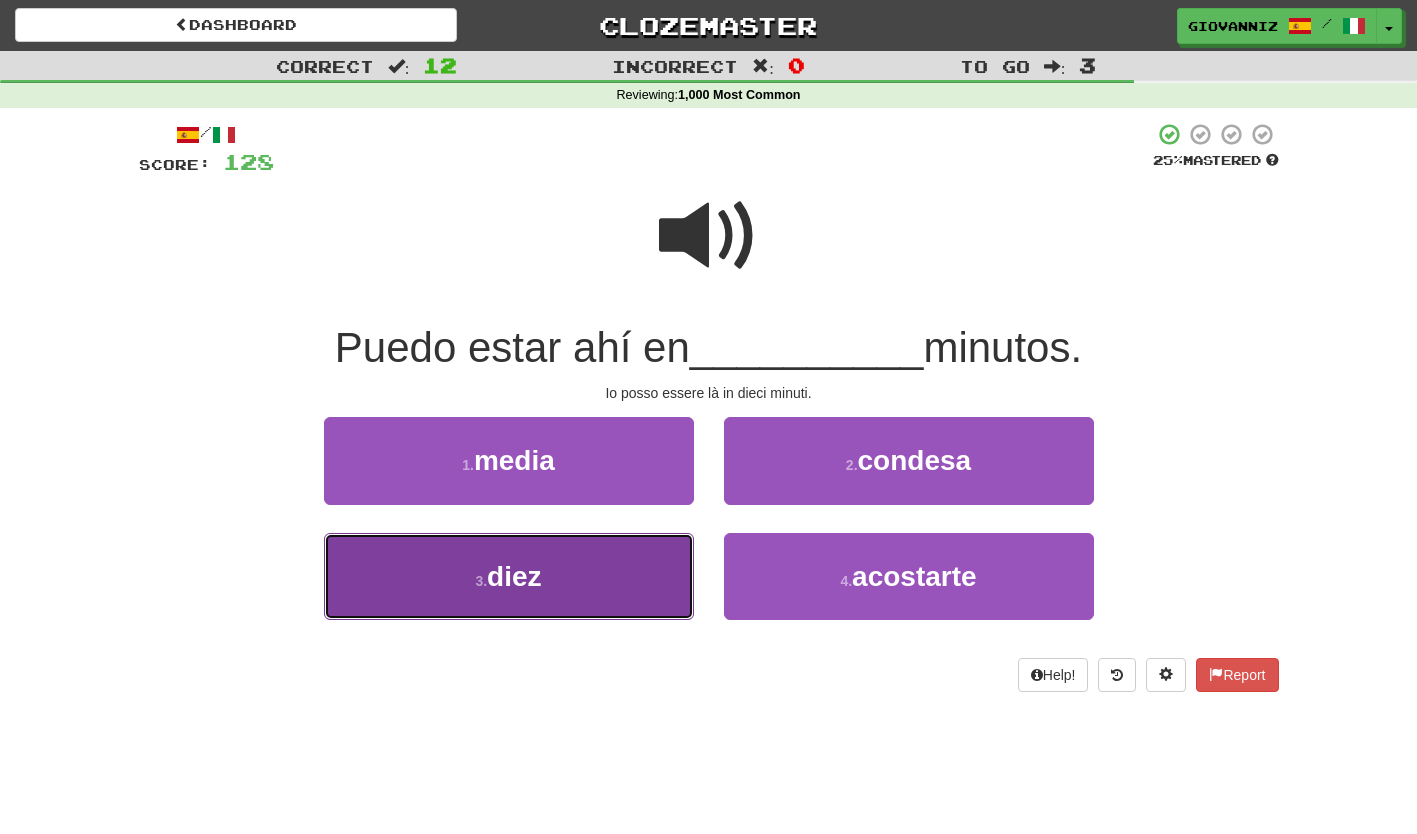 click on "3 .  diez" at bounding box center [509, 576] 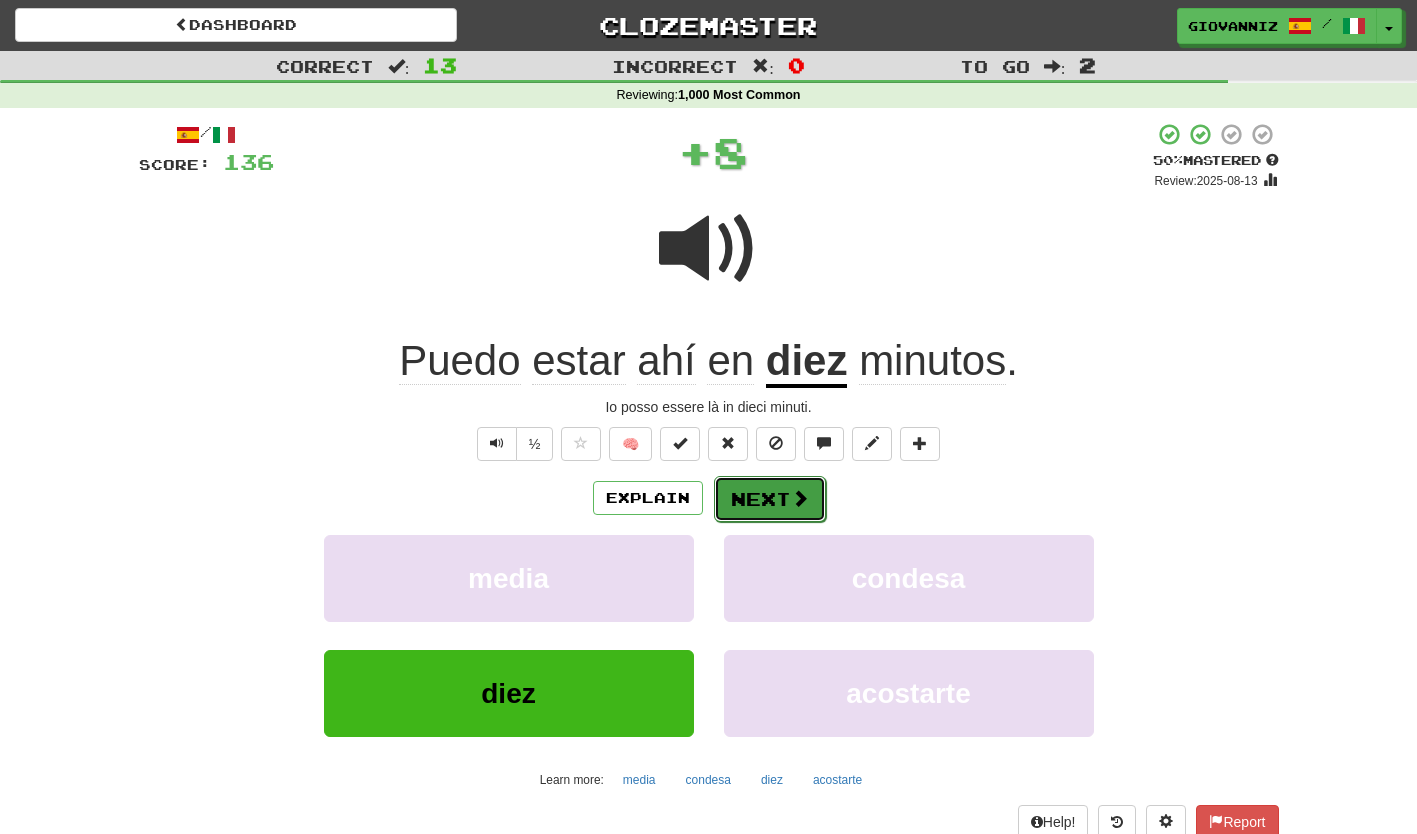 click on "Next" at bounding box center [770, 499] 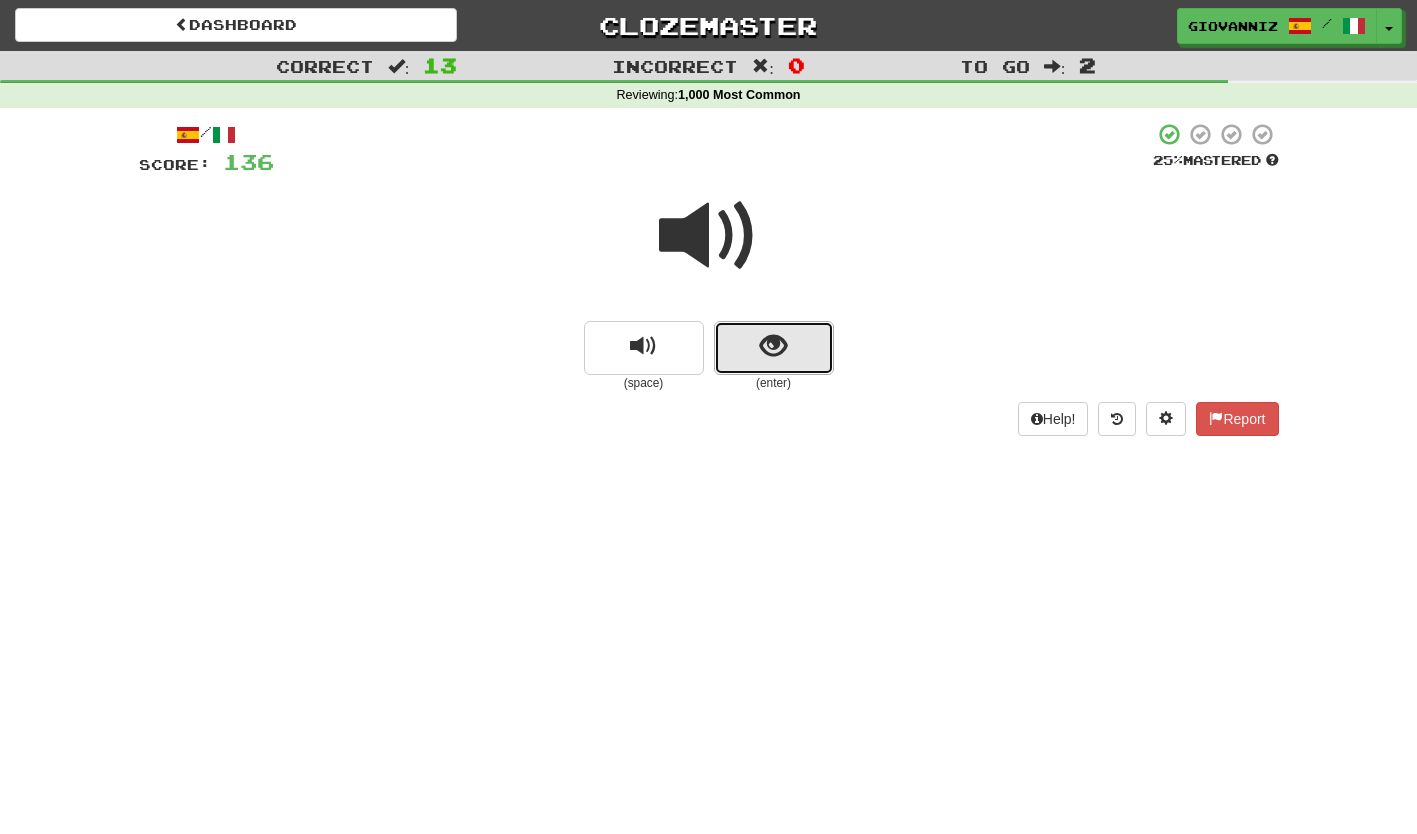 click at bounding box center (774, 348) 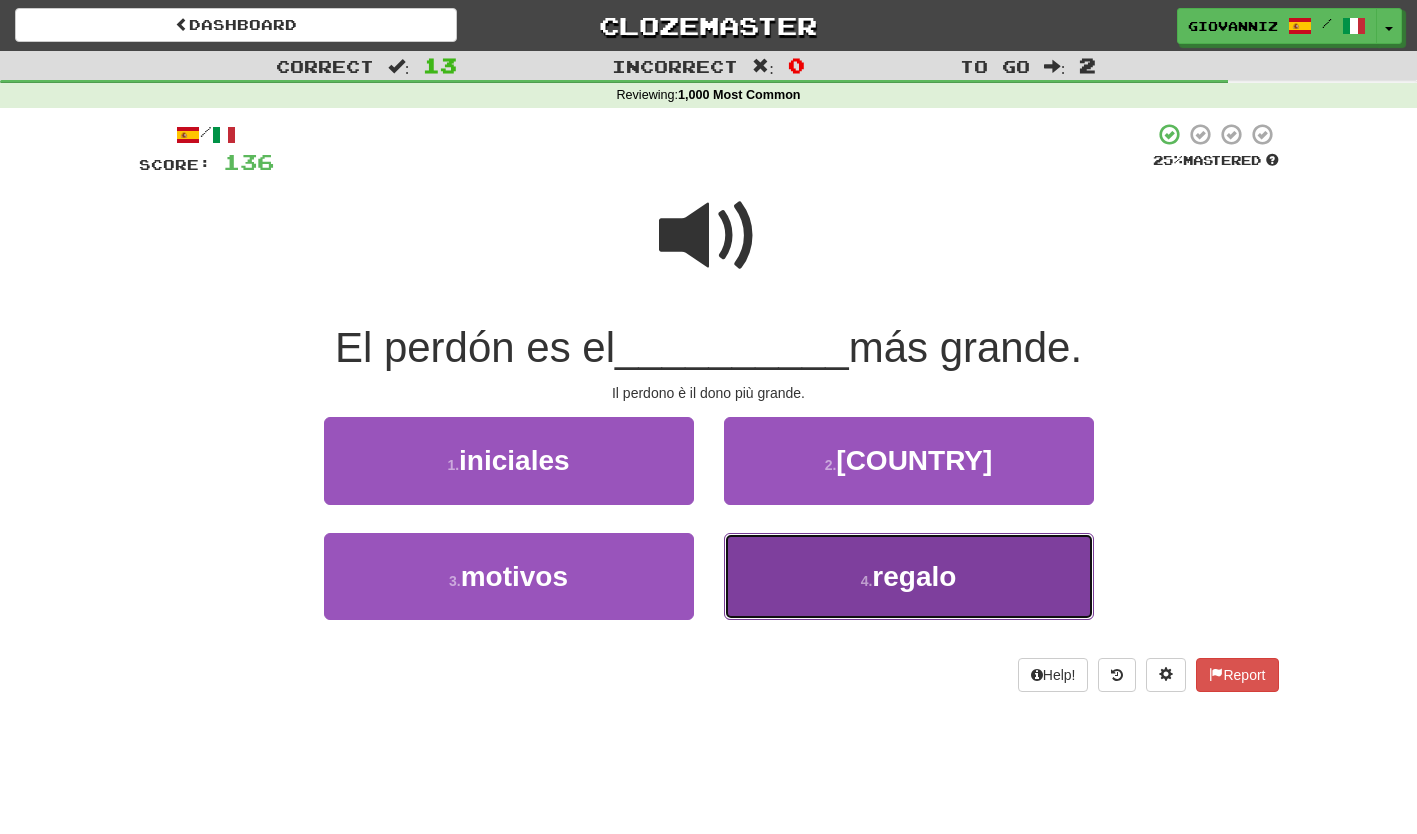 click on "4 .  regalo" at bounding box center [909, 576] 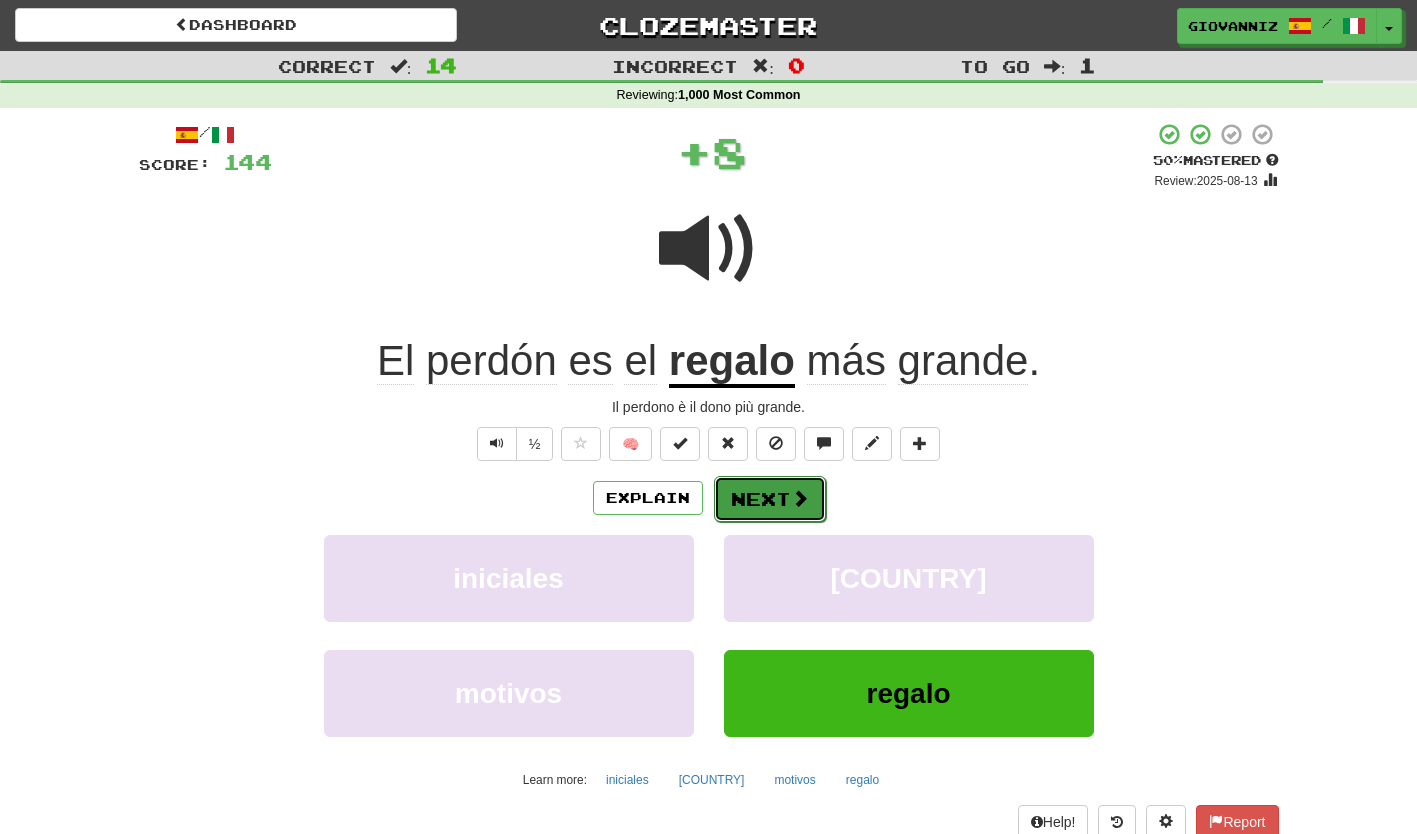 click on "Next" at bounding box center [770, 499] 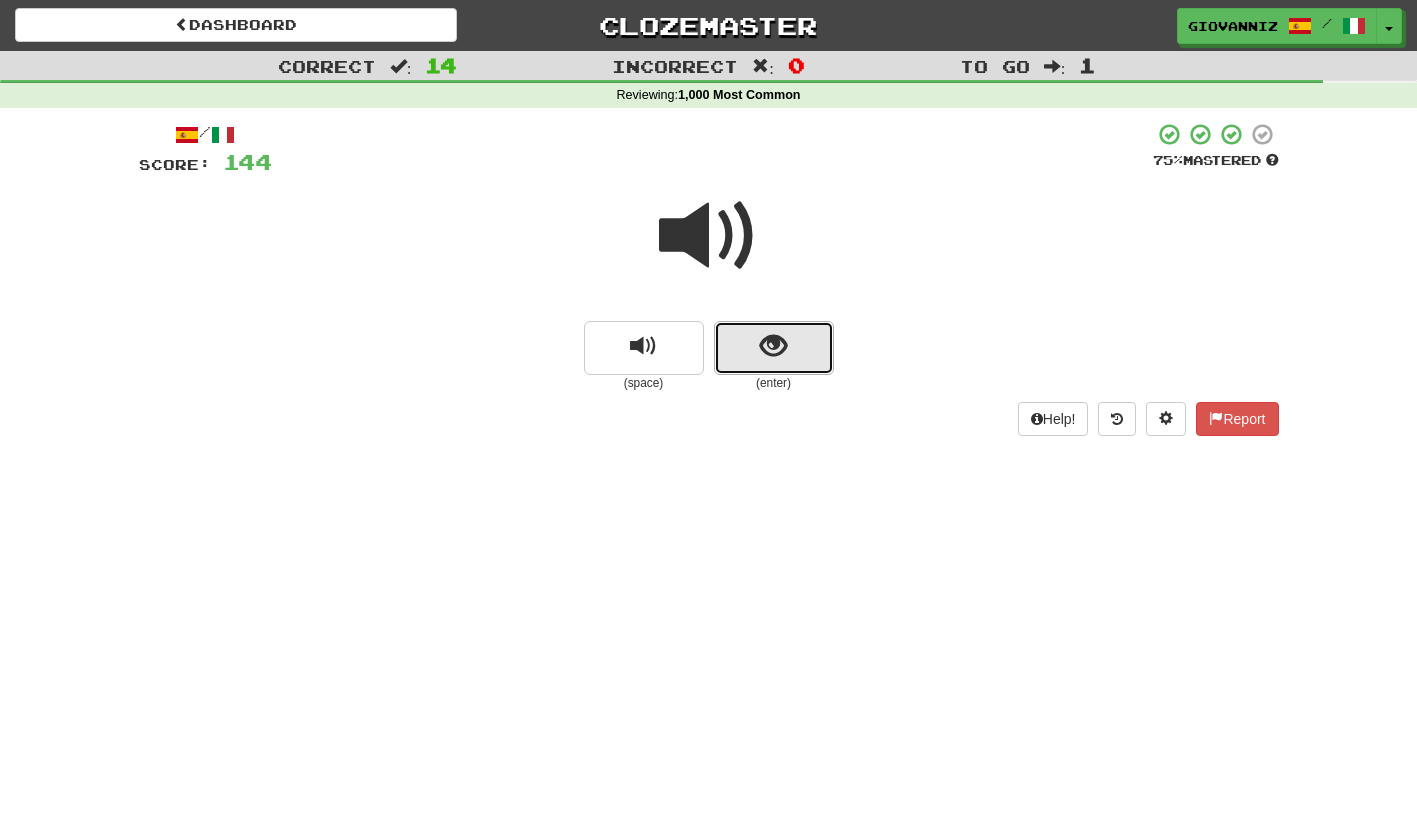 click at bounding box center [774, 348] 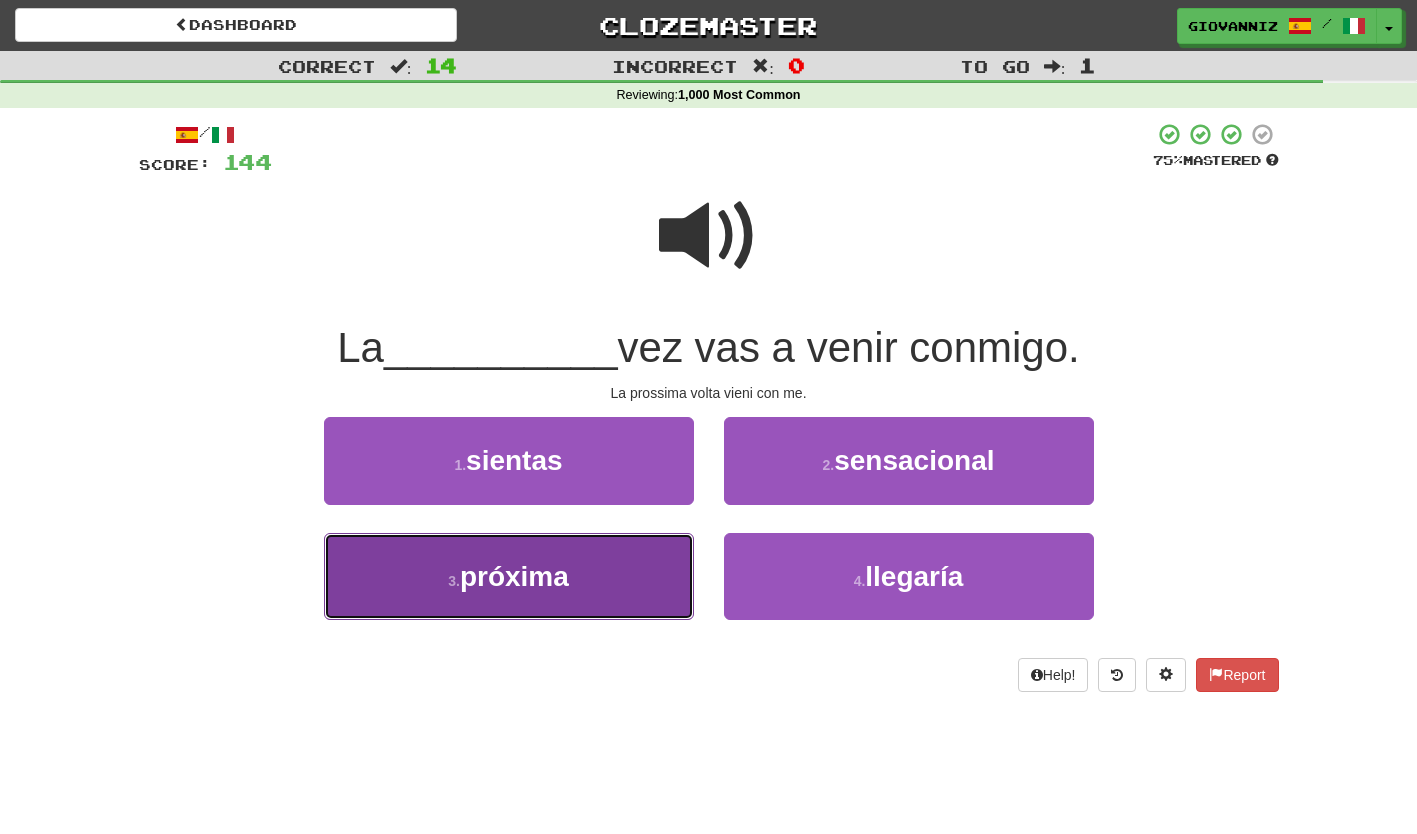 click on "3 .  próxima" at bounding box center [509, 576] 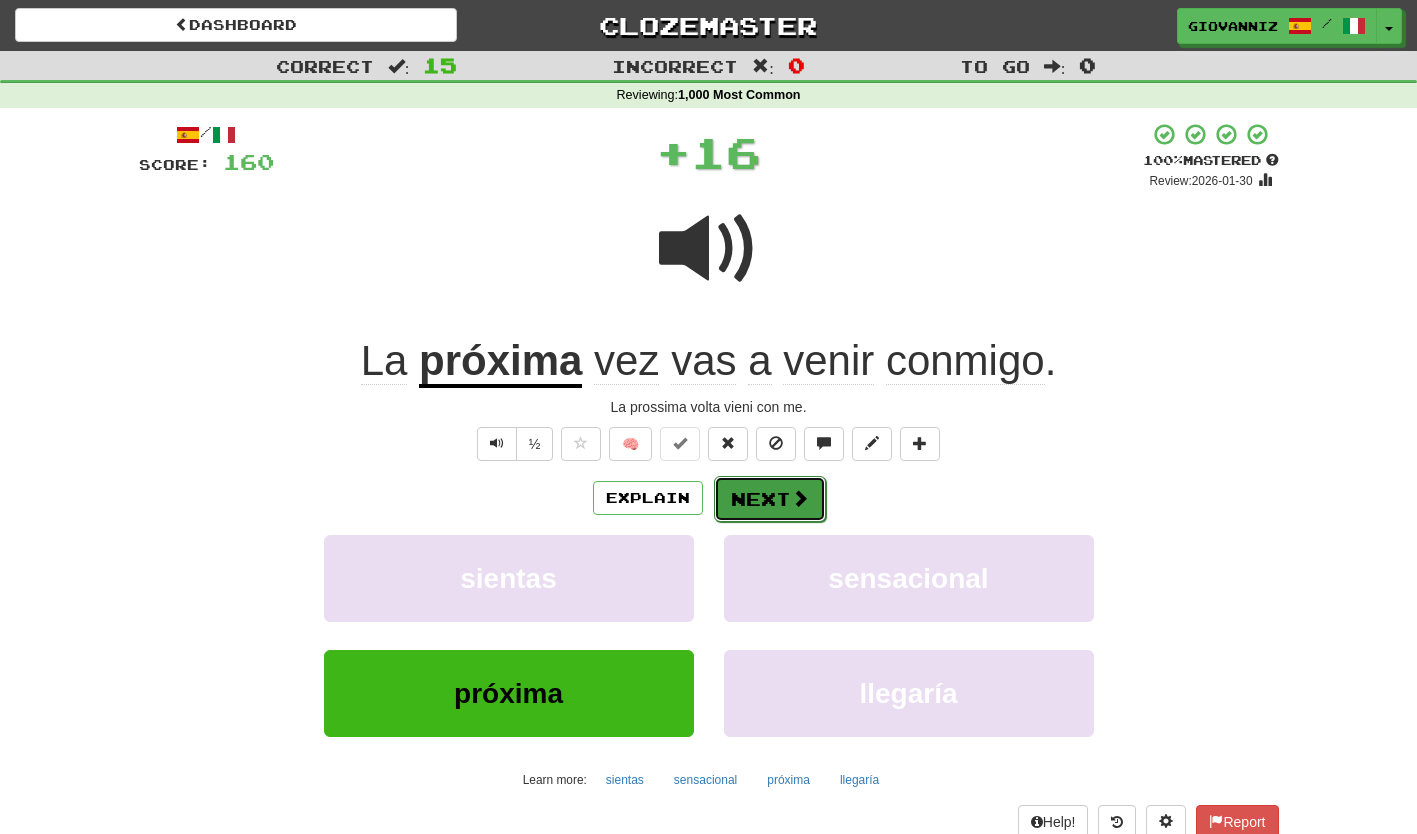 click on "Next" at bounding box center (770, 499) 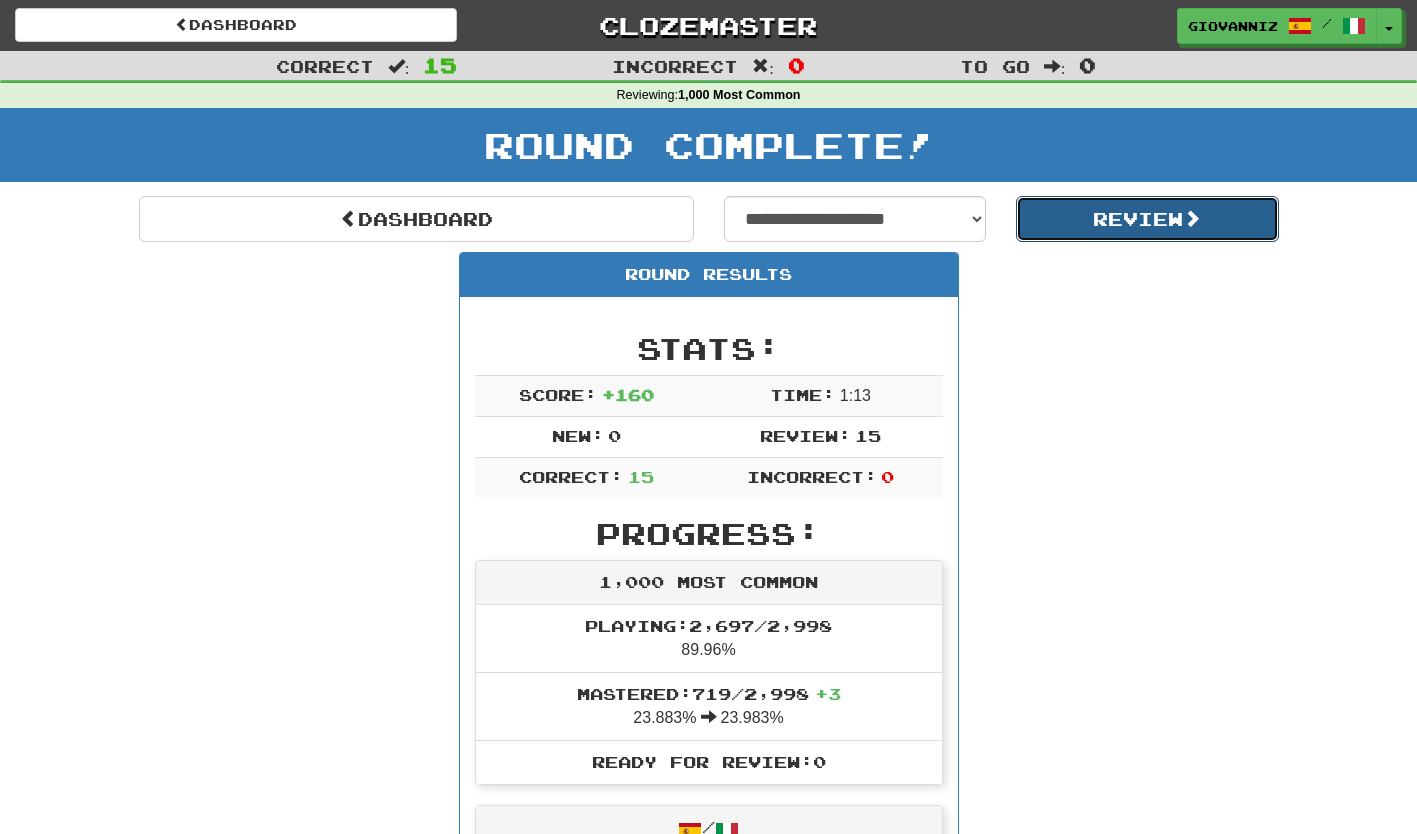 click on "Review" at bounding box center [1147, 219] 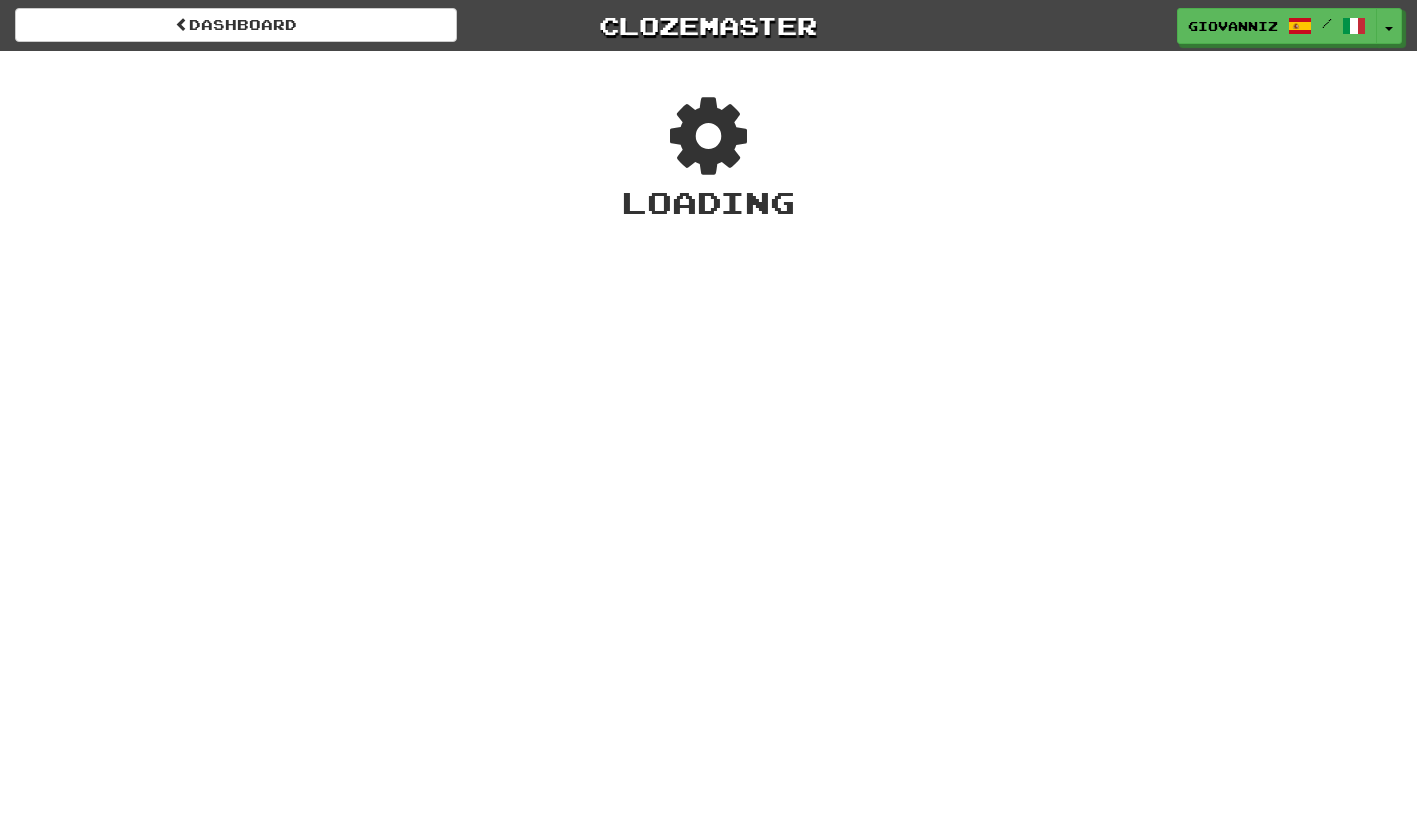 scroll, scrollTop: 0, scrollLeft: 0, axis: both 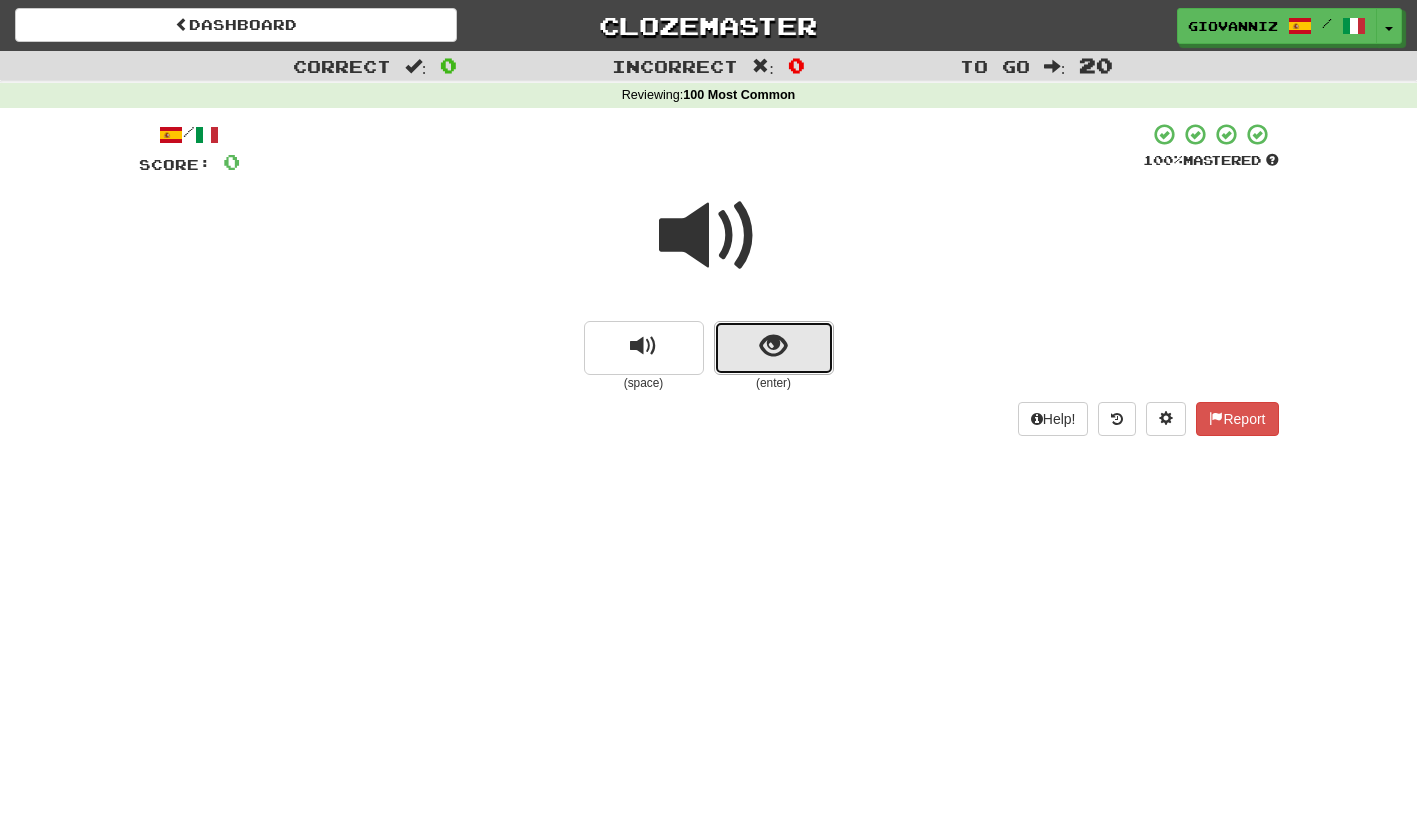 click at bounding box center (774, 348) 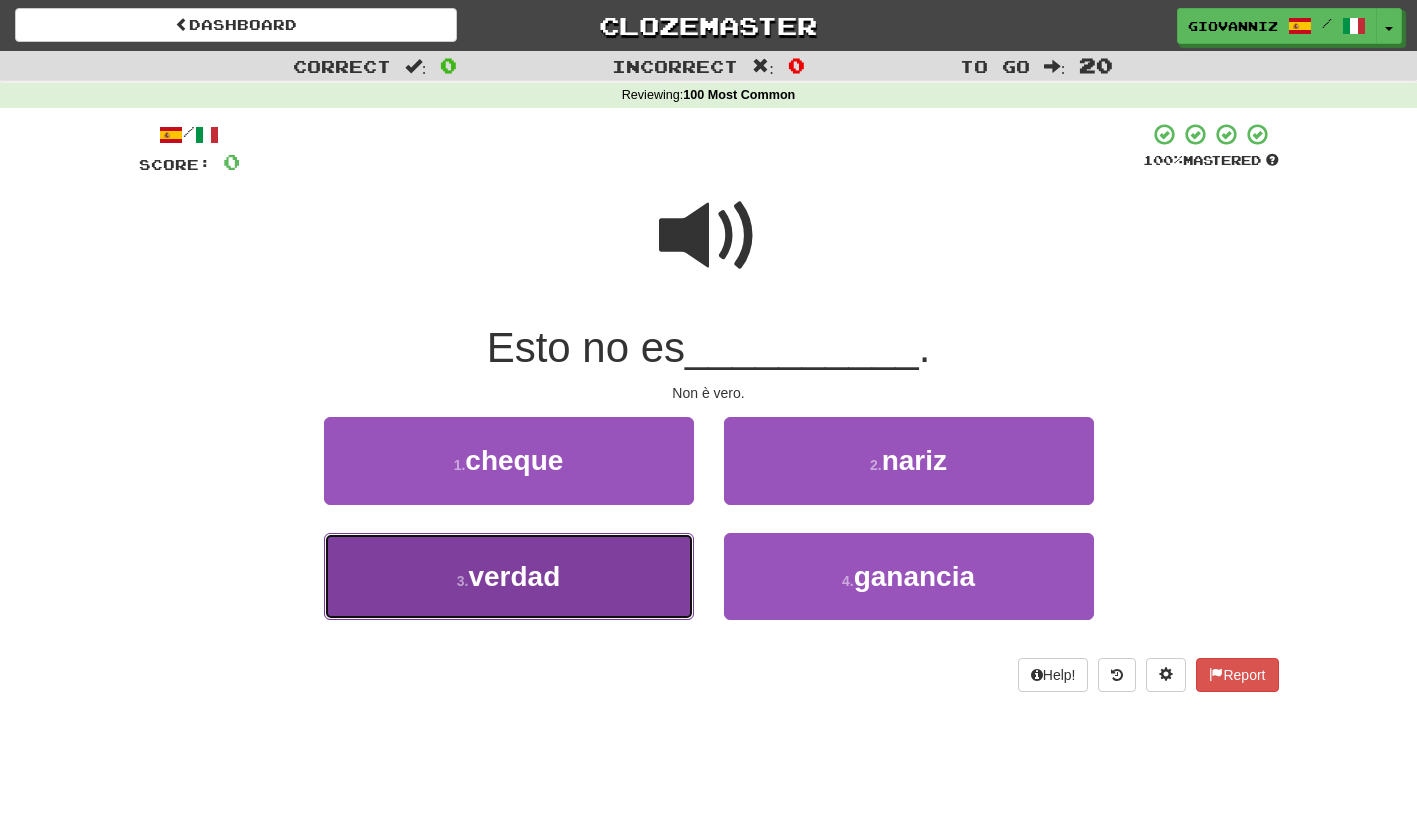click on "3 .  verdad" at bounding box center (509, 576) 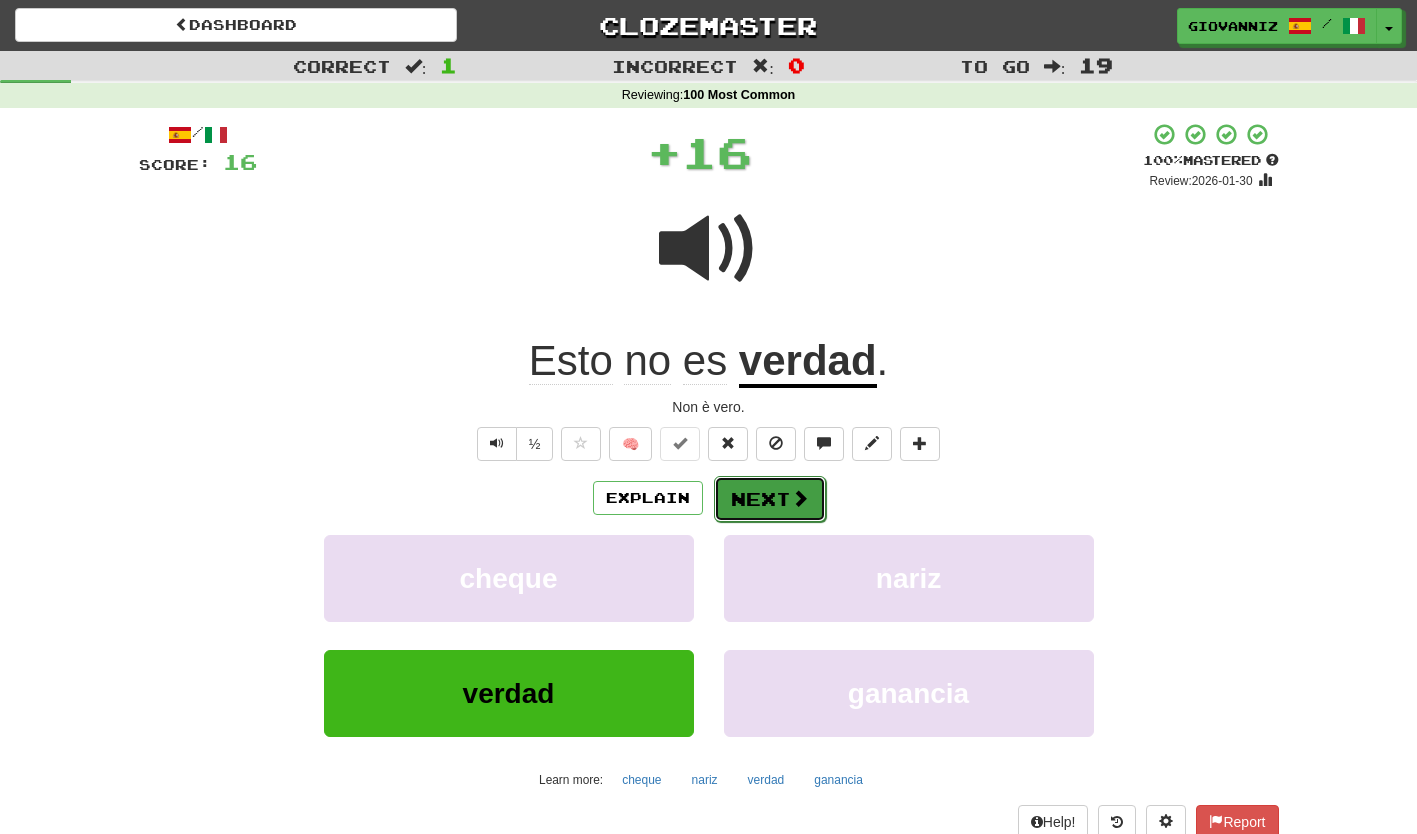 click on "Next" at bounding box center (770, 499) 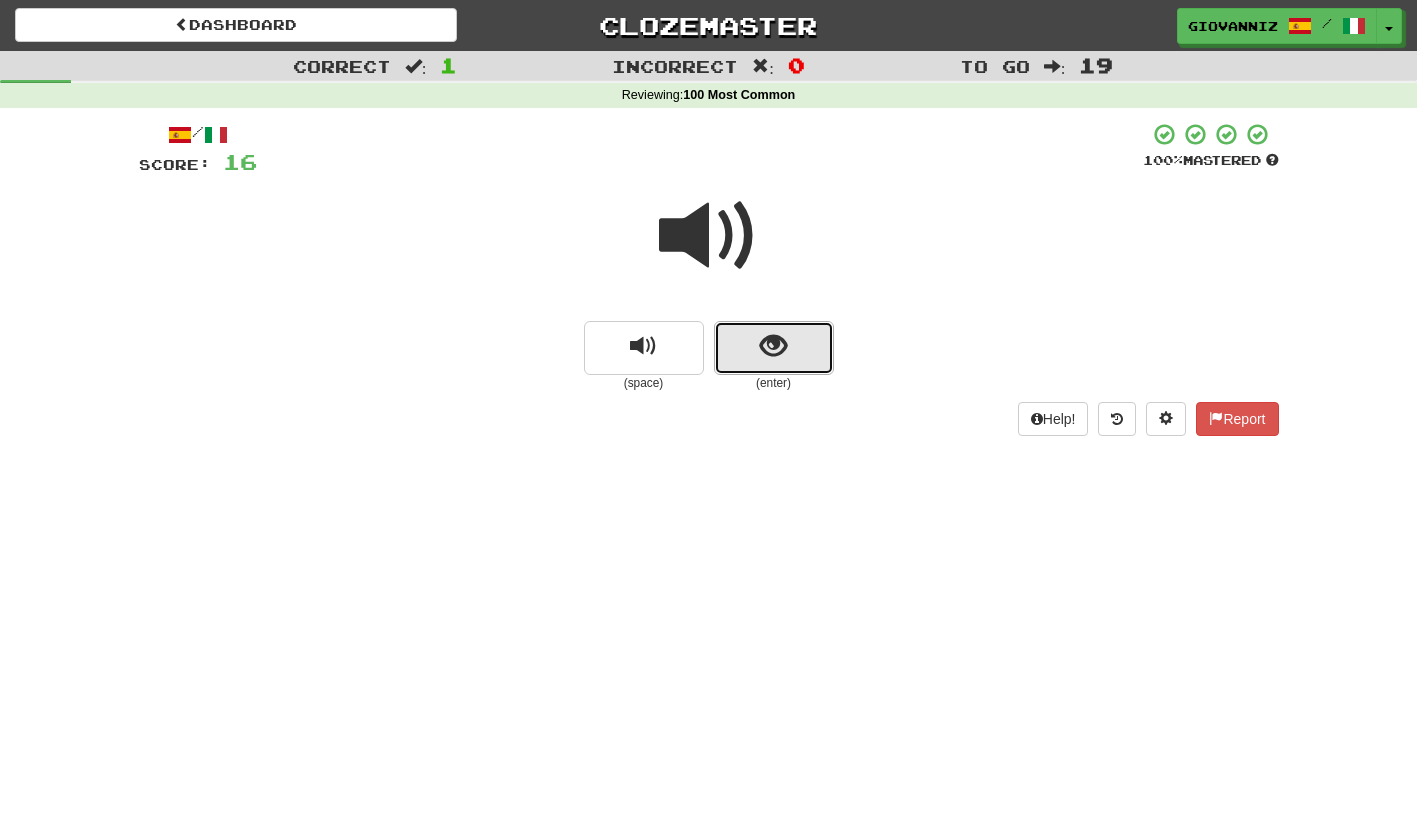 click at bounding box center [774, 348] 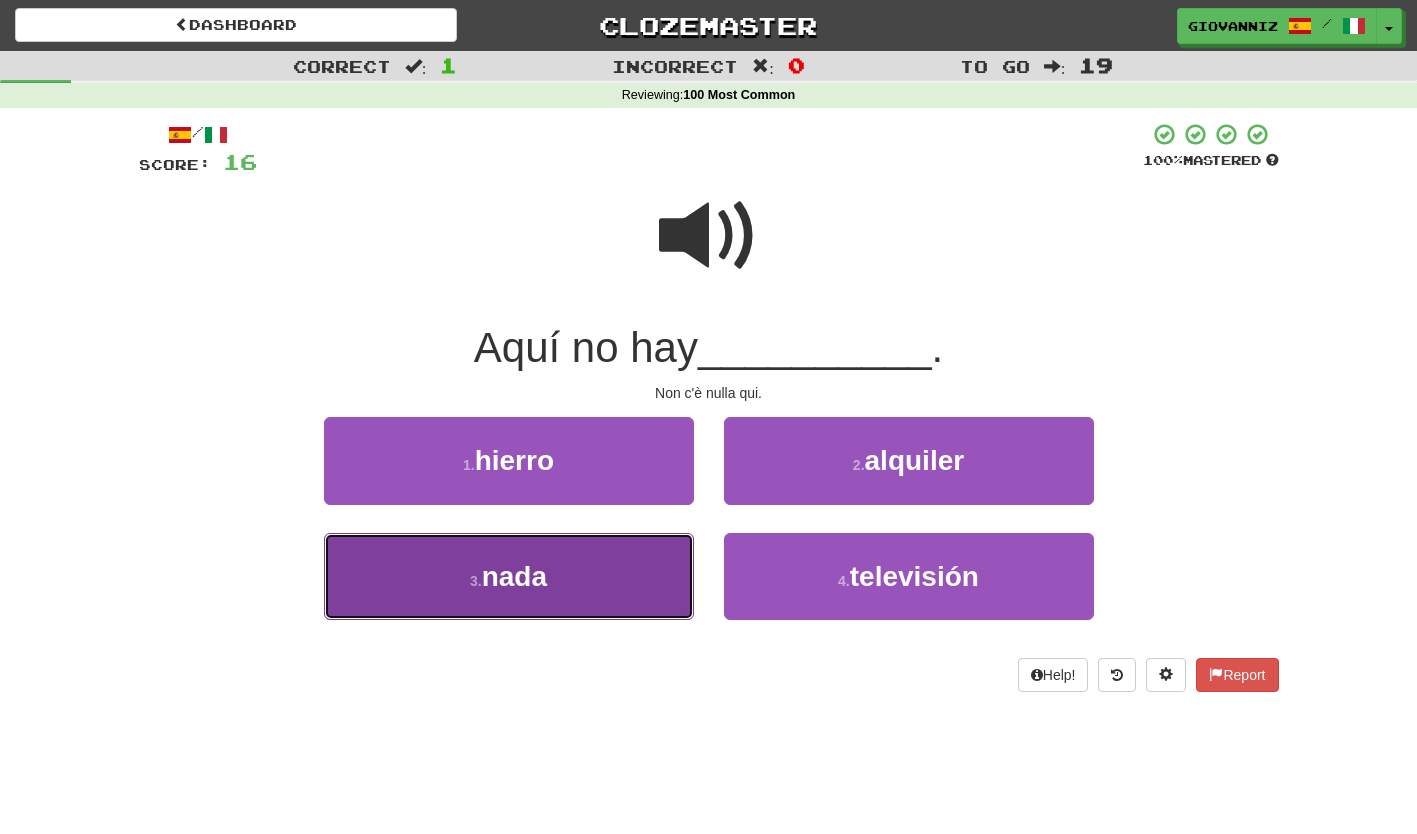 click on "3 .  nada" at bounding box center [509, 576] 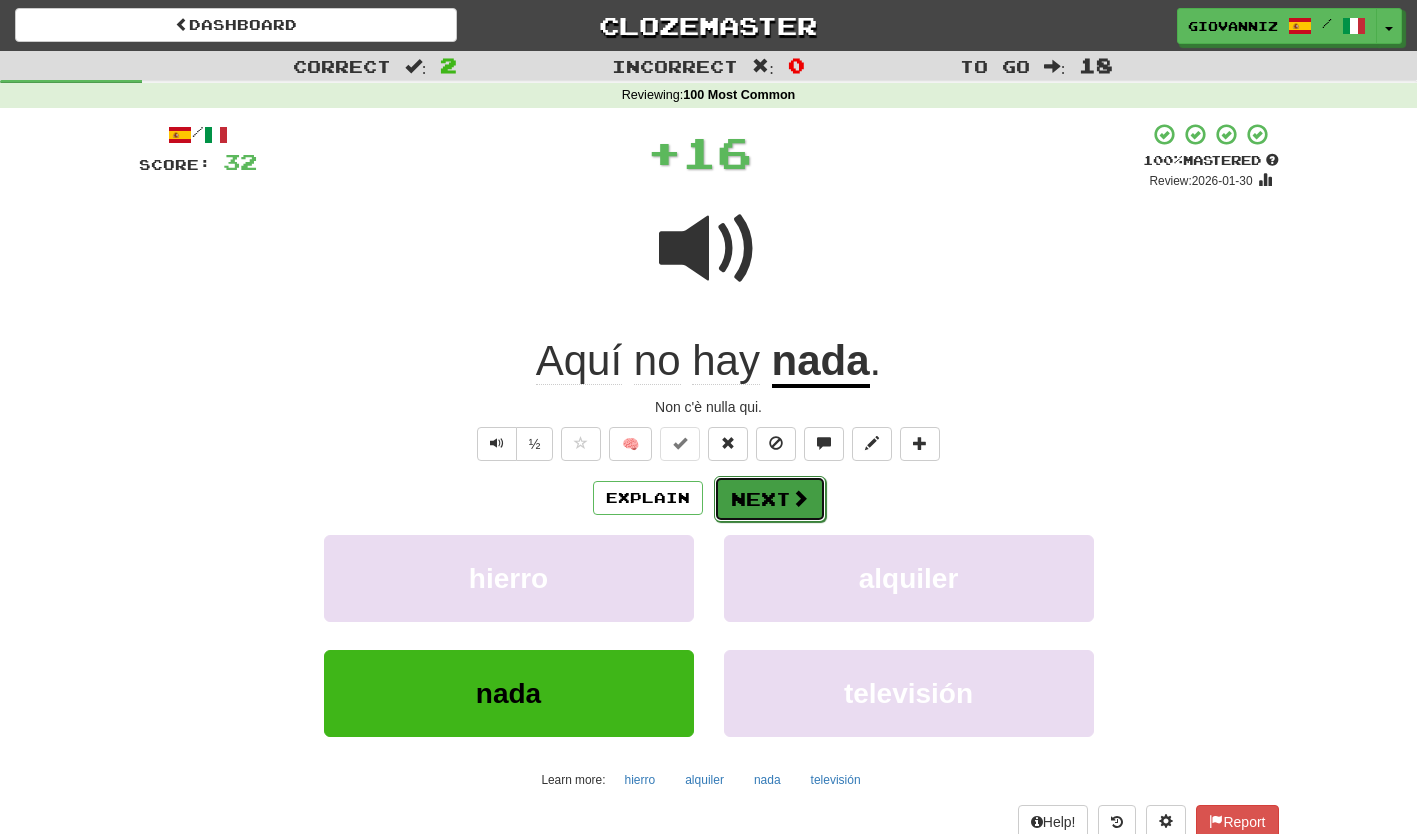 click on "Next" at bounding box center [770, 499] 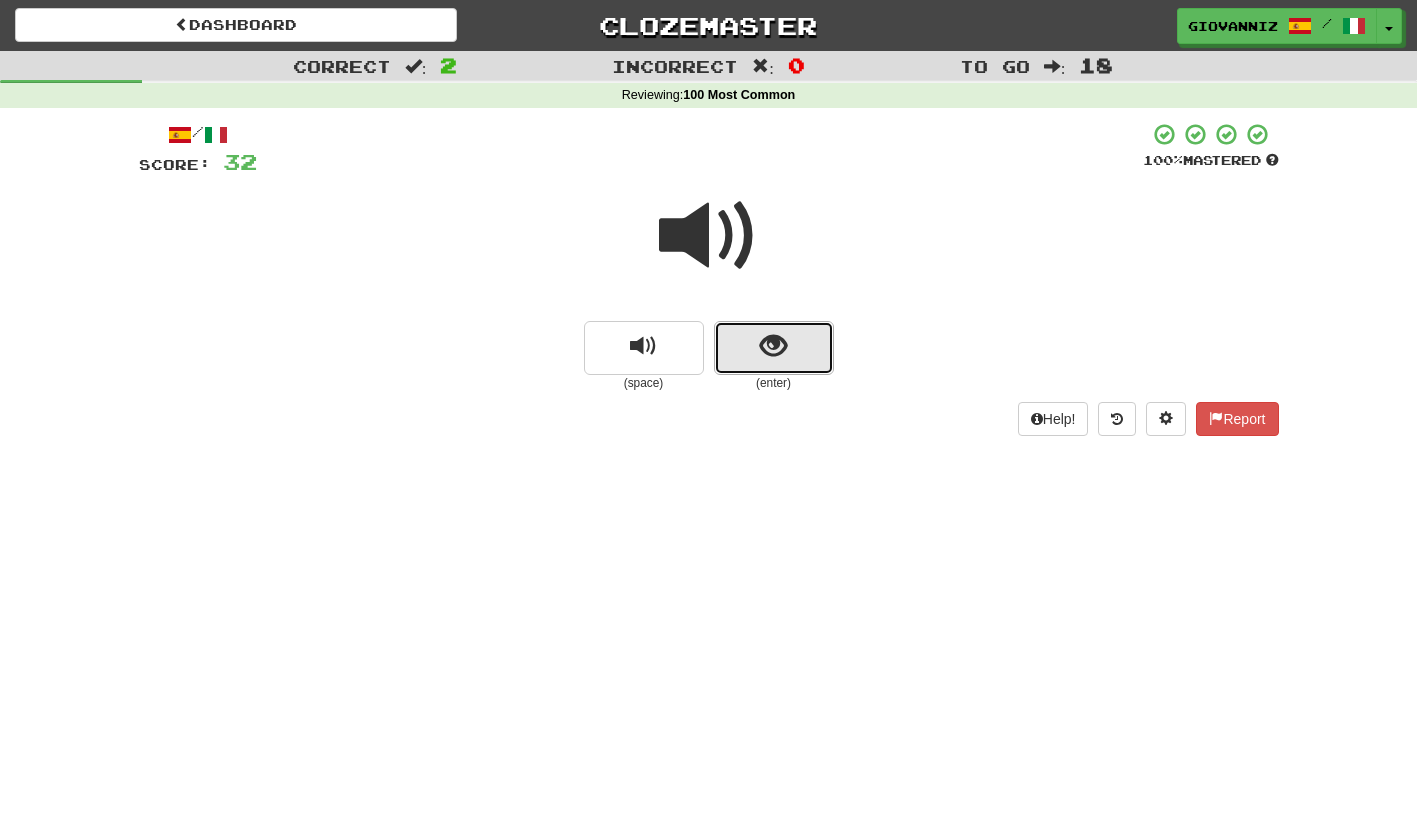 click at bounding box center [774, 348] 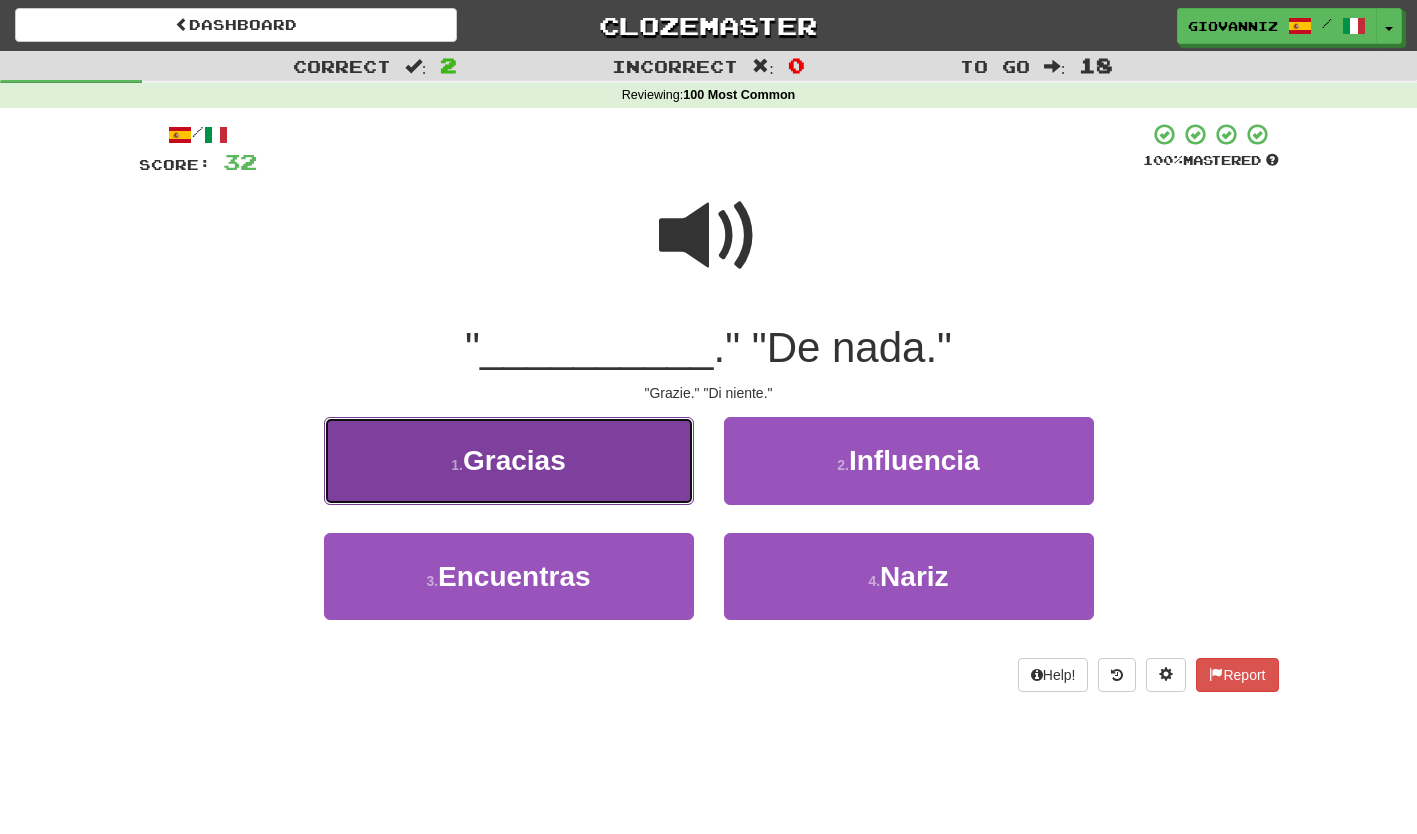 click on "1 .  Gracias" at bounding box center (509, 460) 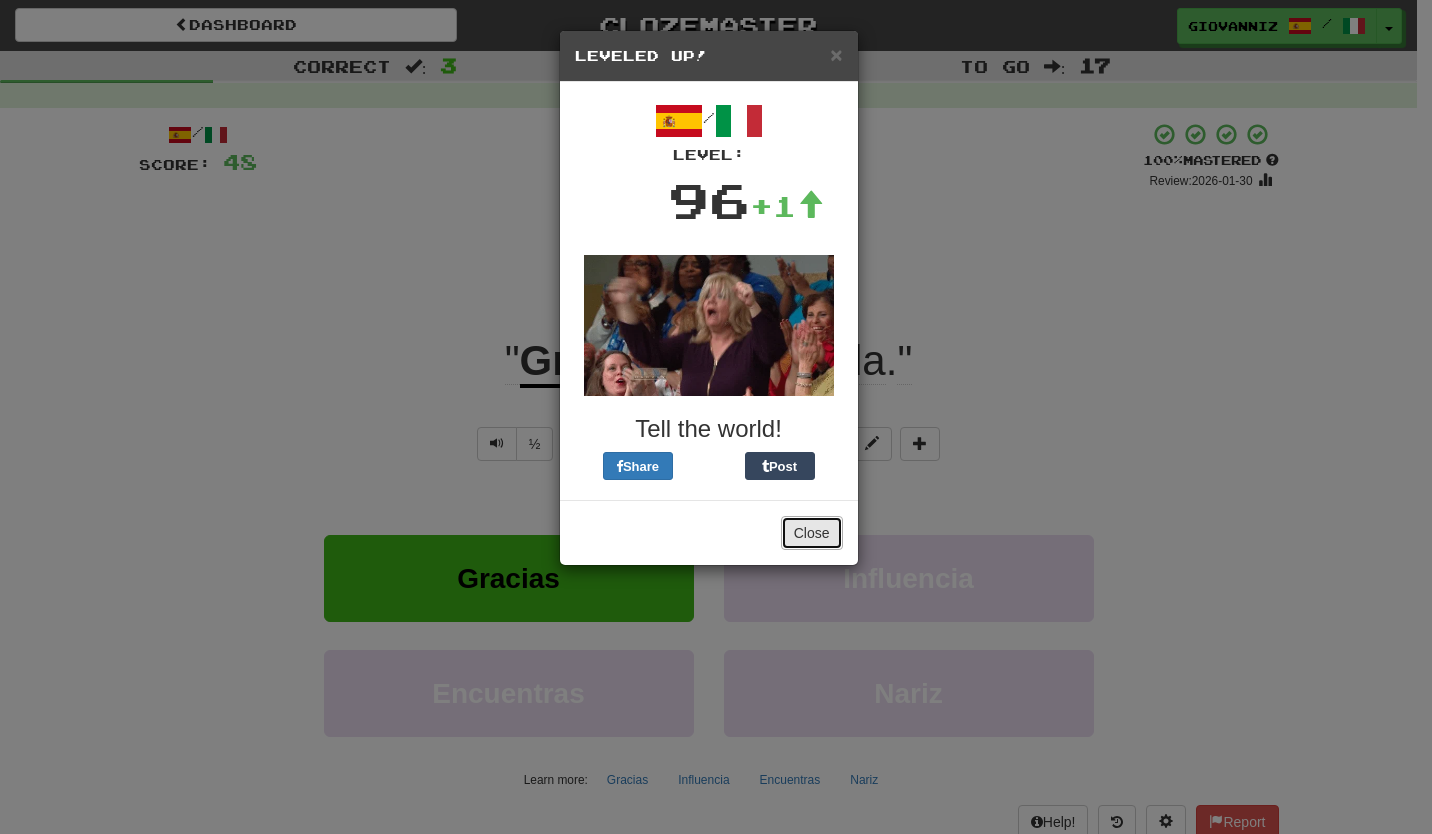 click on "Close" at bounding box center [812, 533] 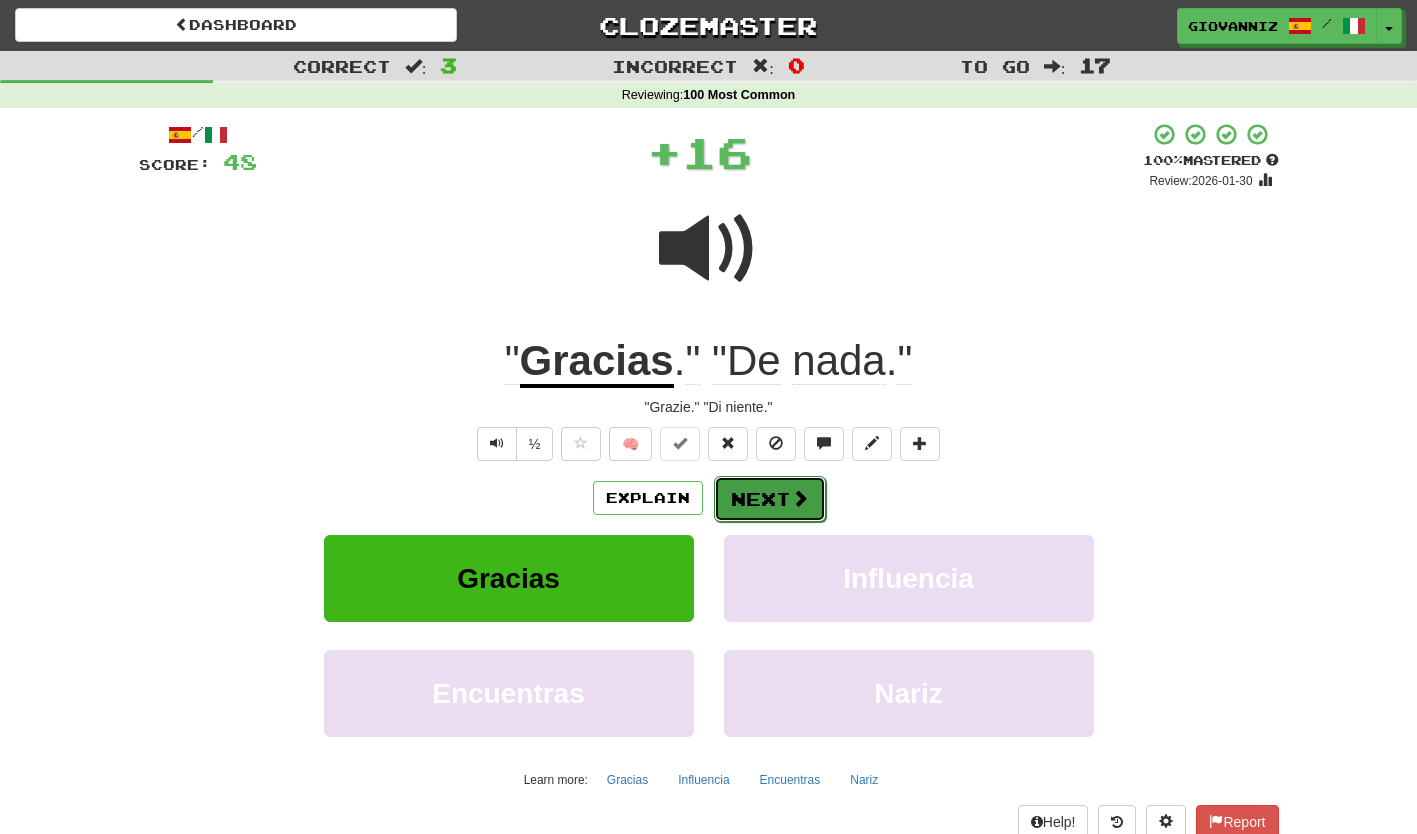 click on "Next" at bounding box center [770, 499] 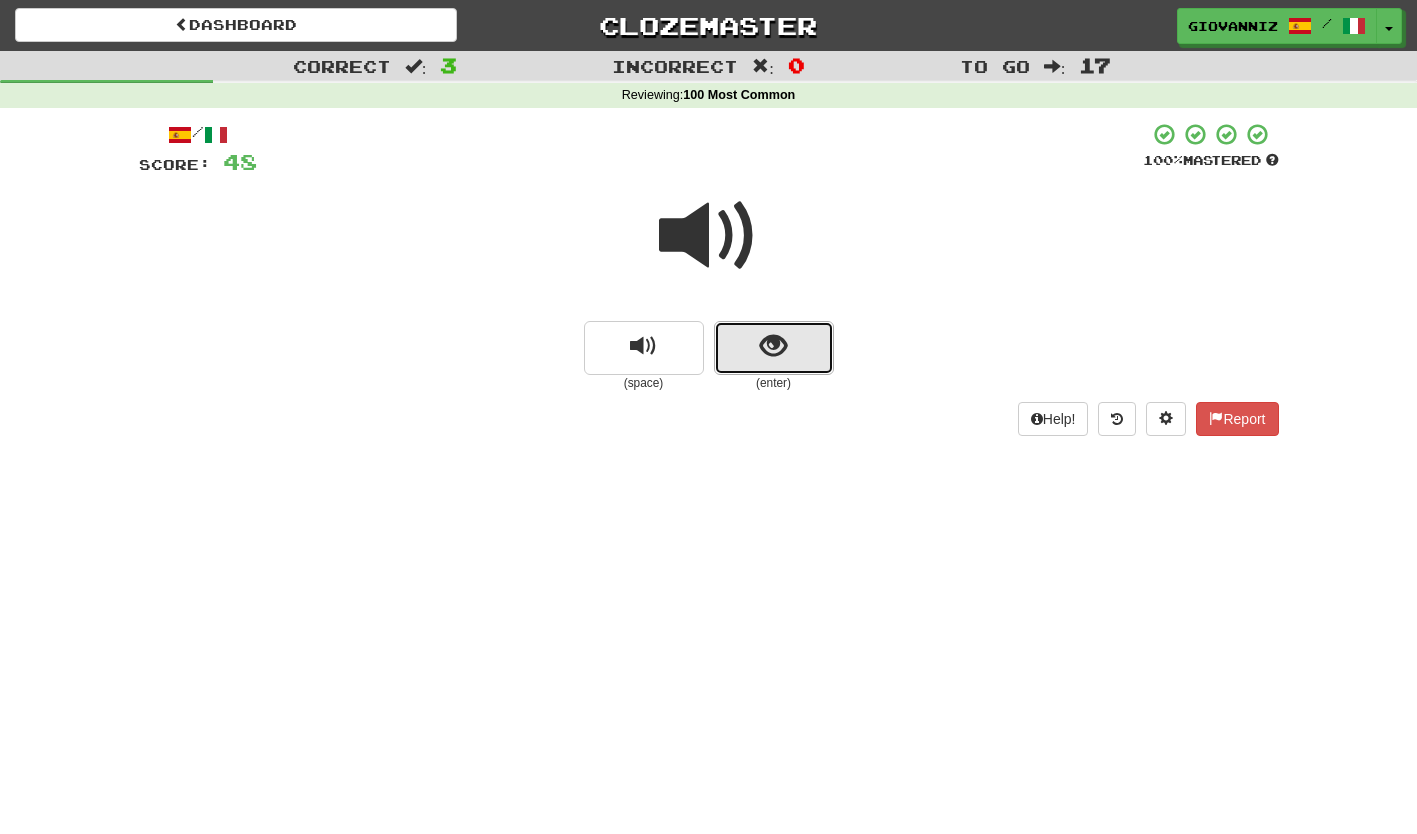 click at bounding box center (774, 348) 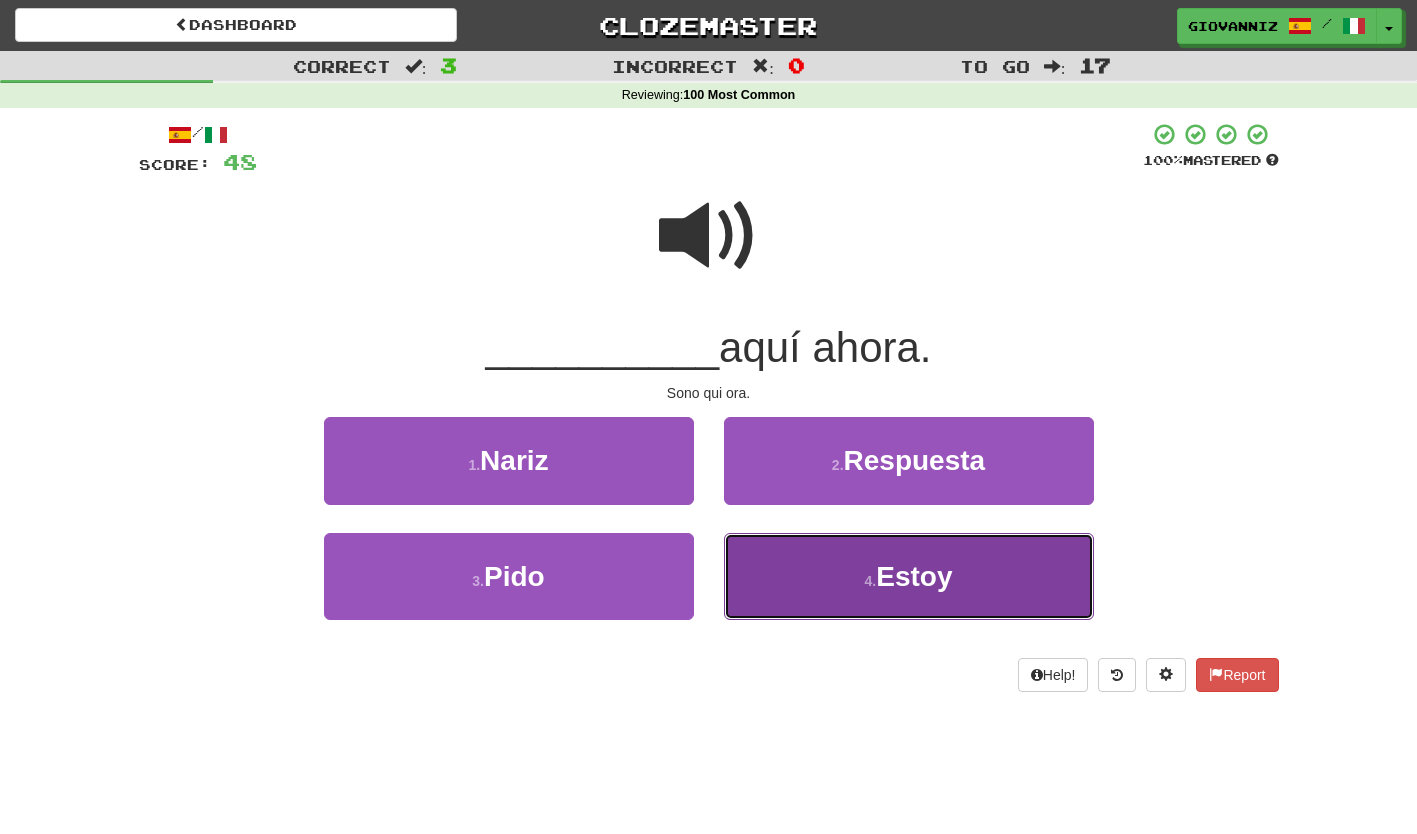 click on "4 .  Estoy" at bounding box center [909, 576] 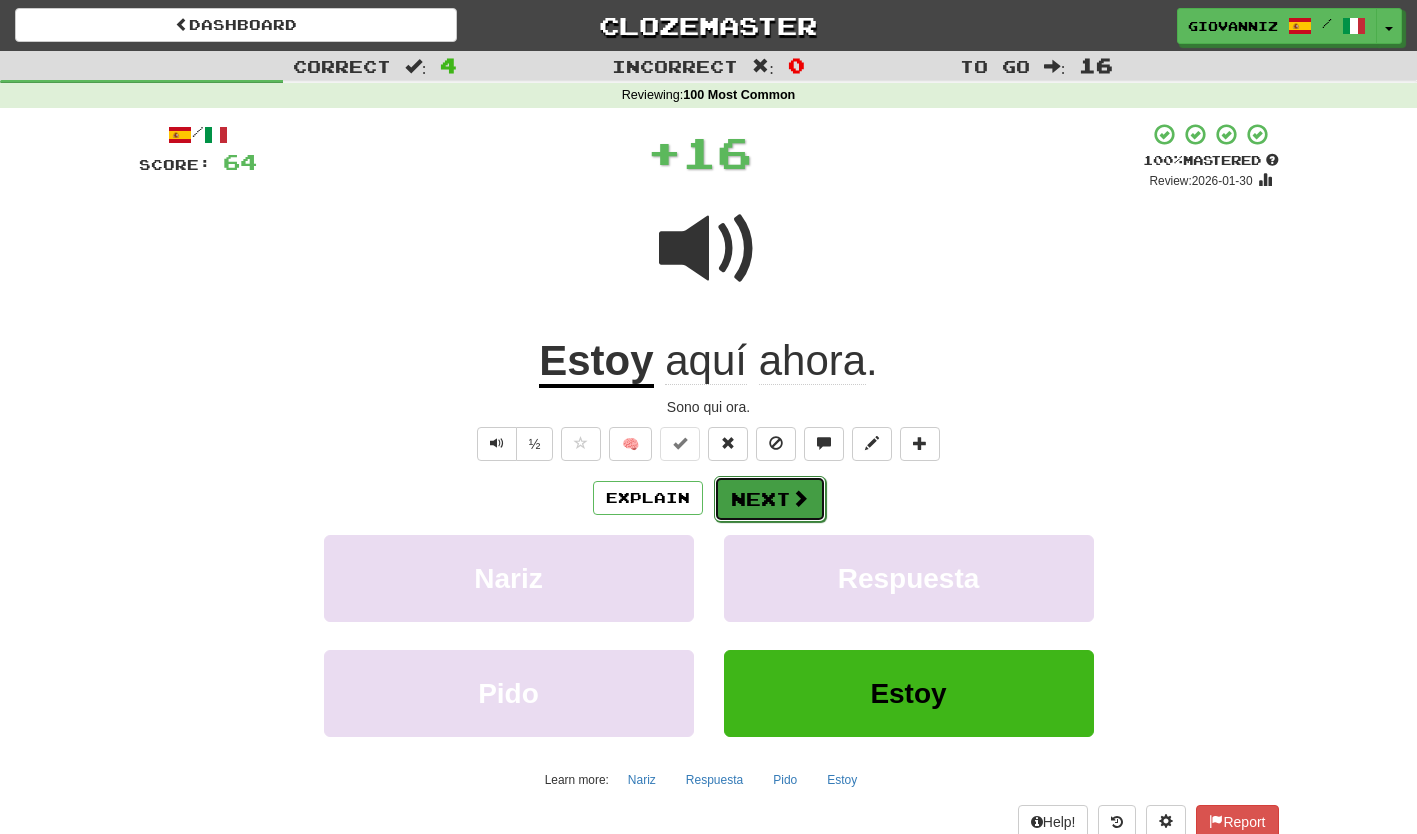click on "Next" at bounding box center (770, 499) 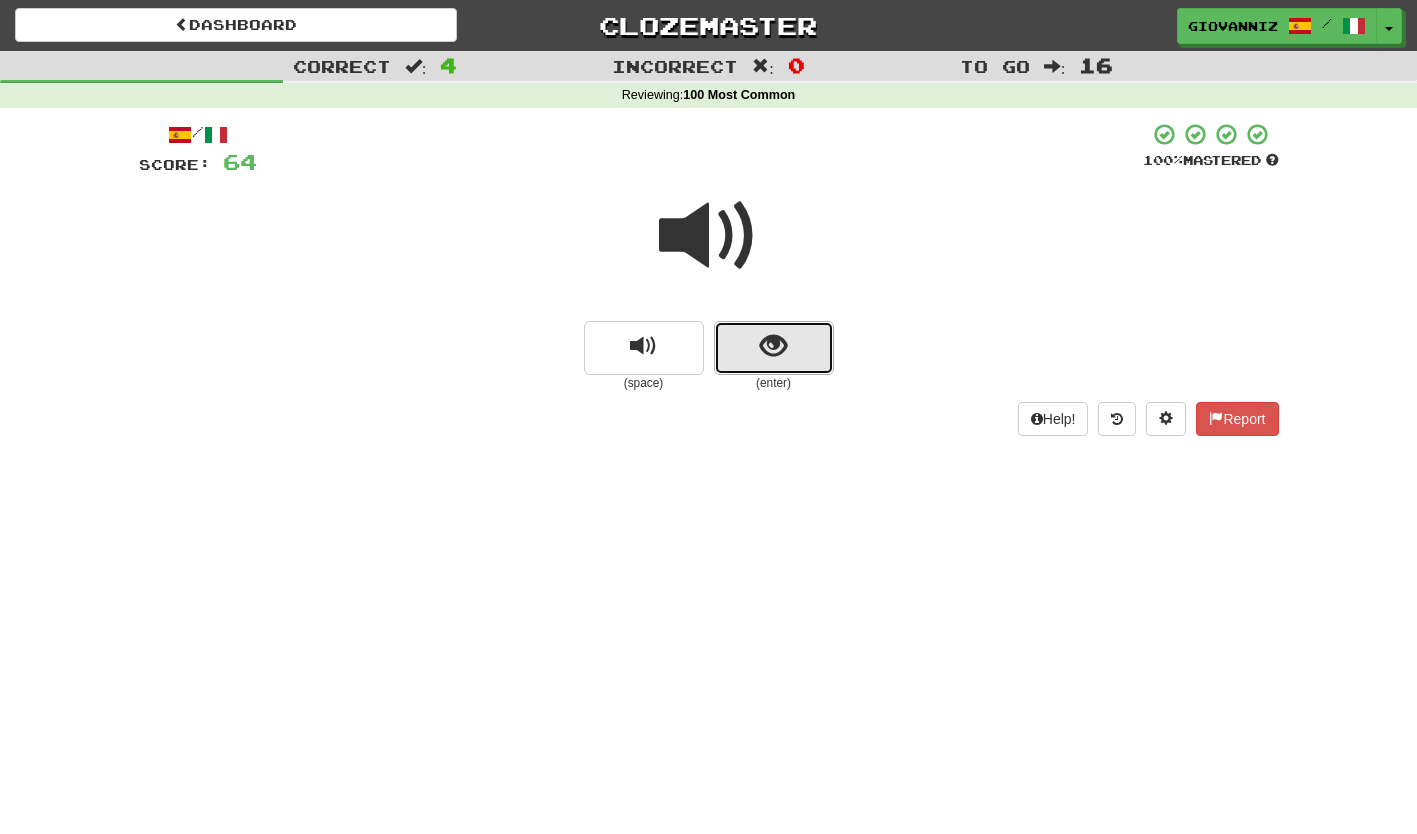 click at bounding box center [774, 348] 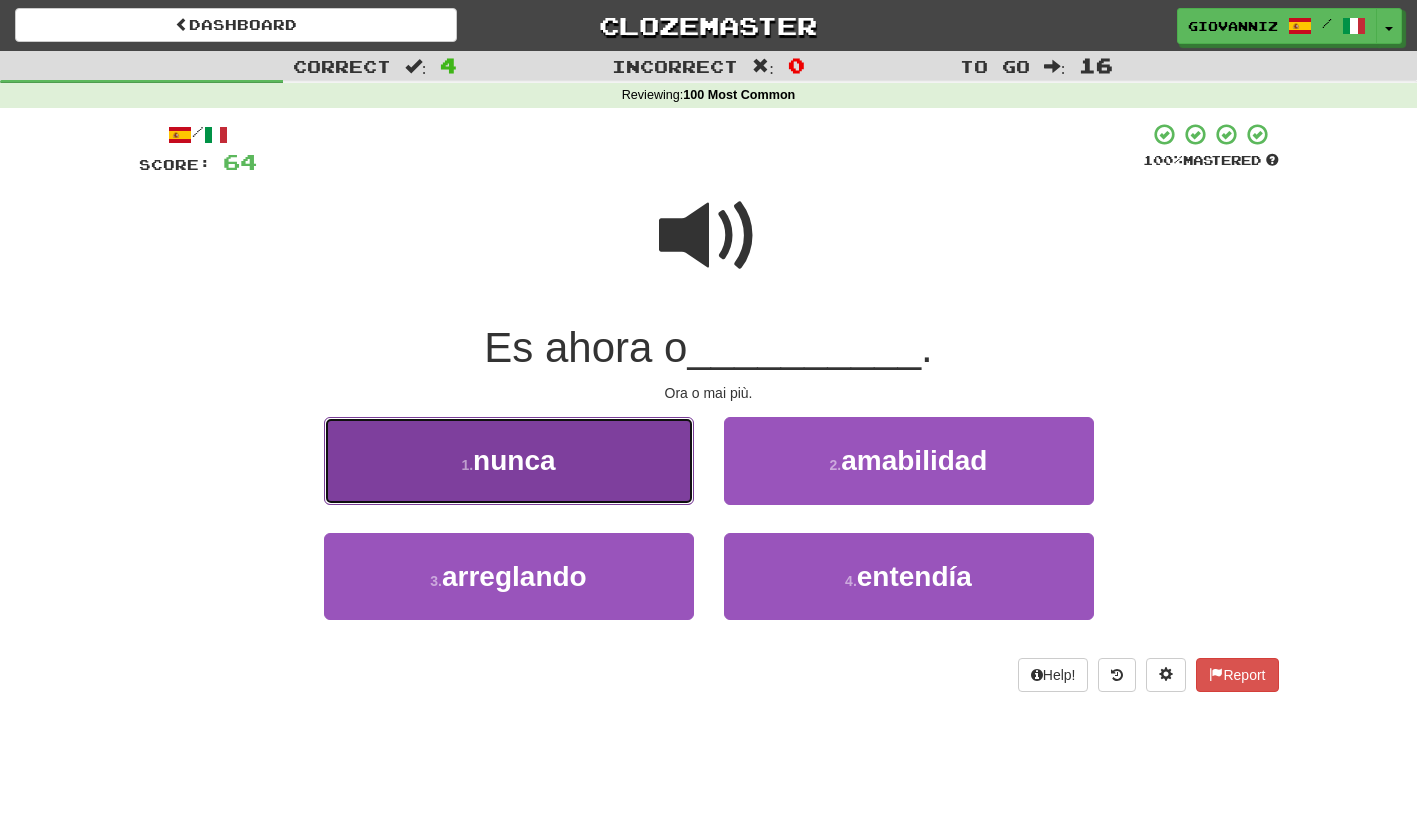 click on "1 .  nunca" at bounding box center [509, 460] 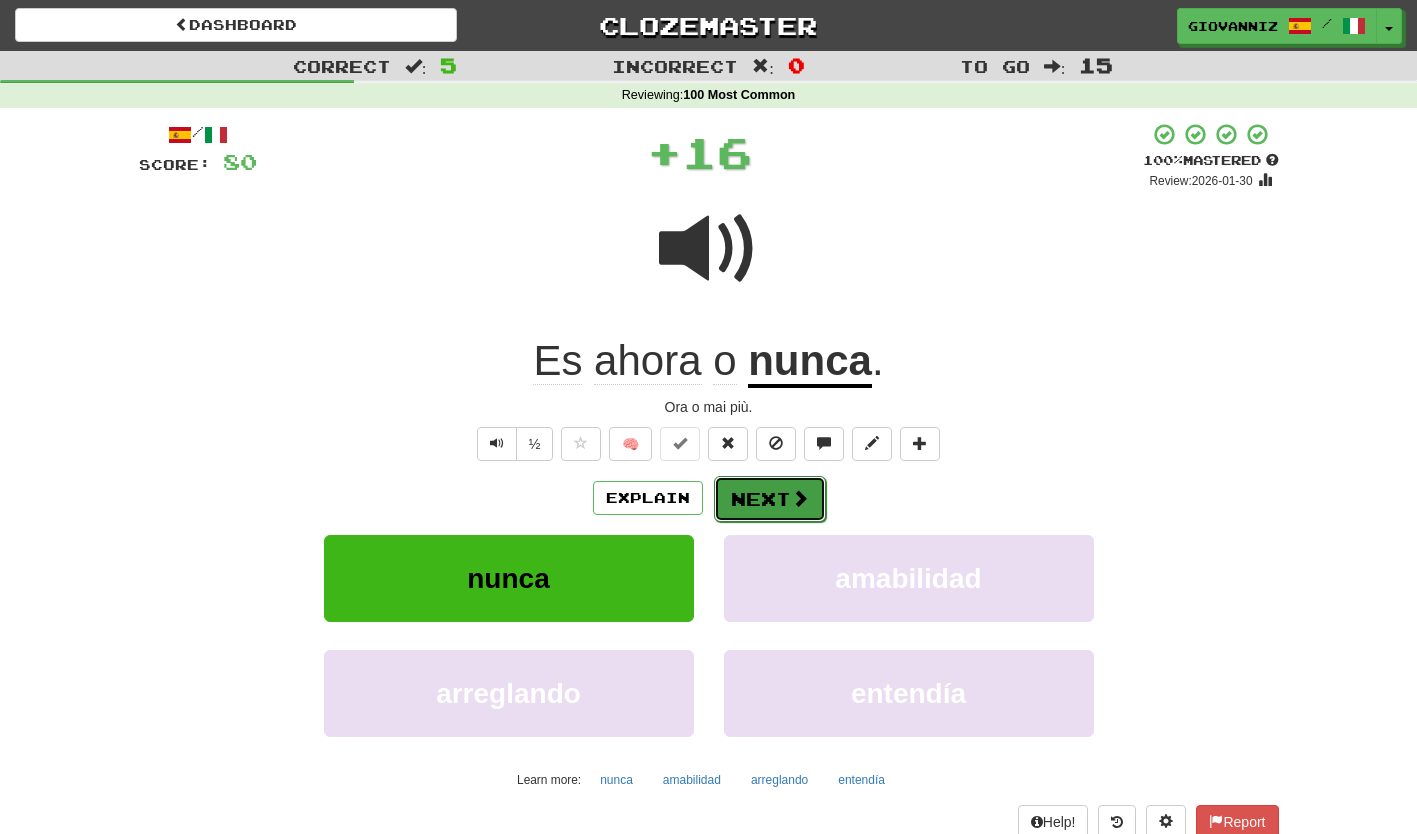 click on "Next" at bounding box center [770, 499] 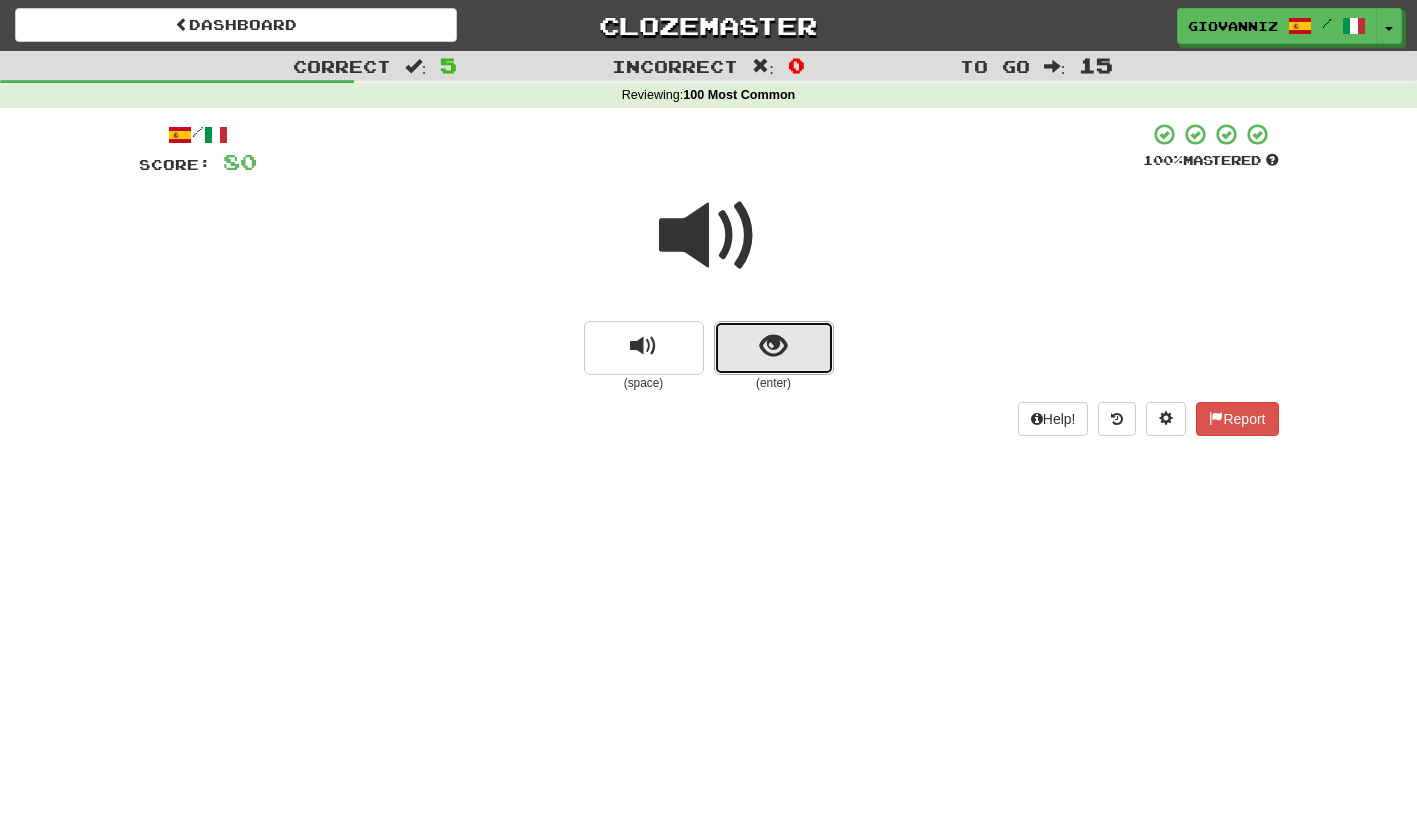 click at bounding box center [774, 348] 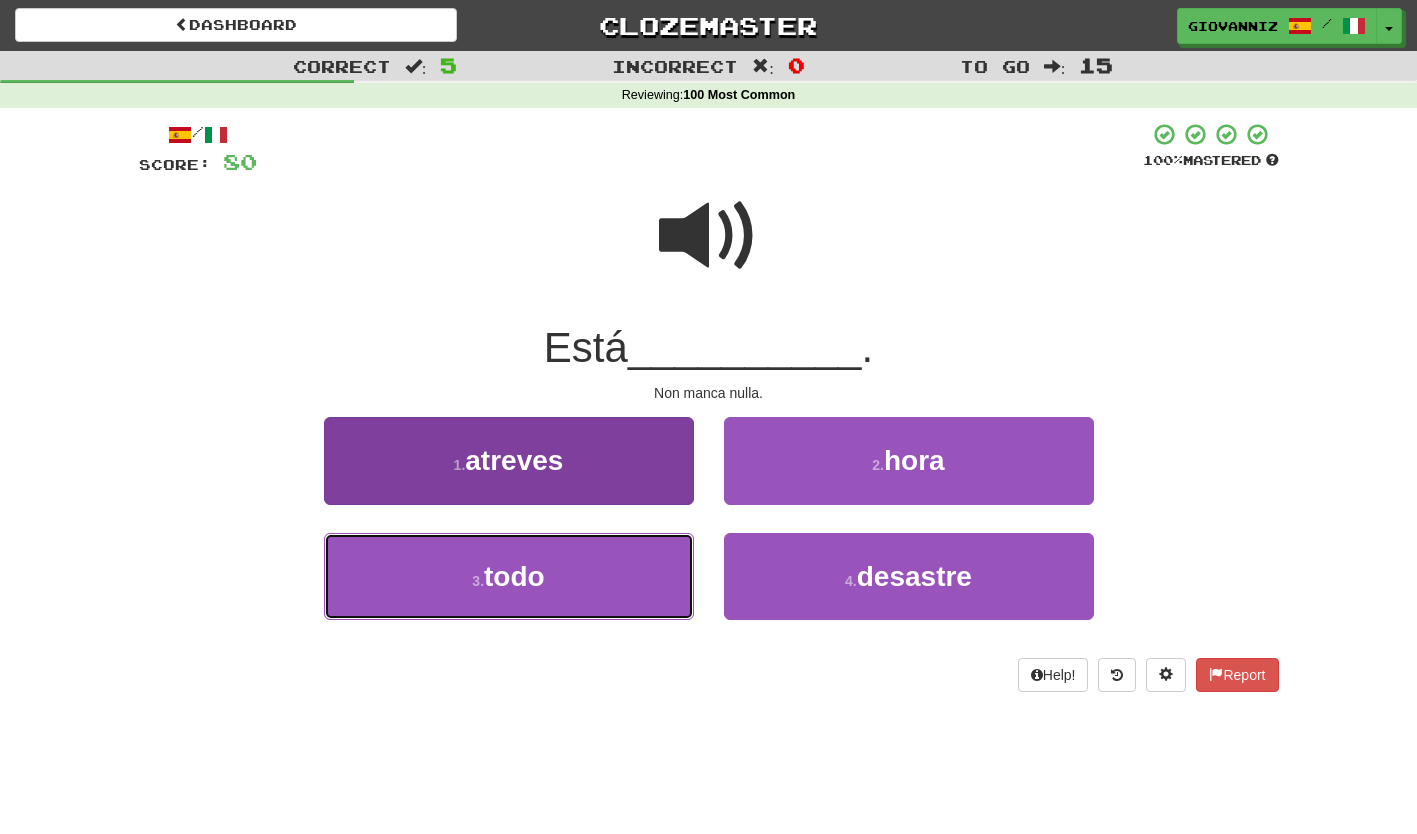 click on "3 .  todo" at bounding box center [509, 576] 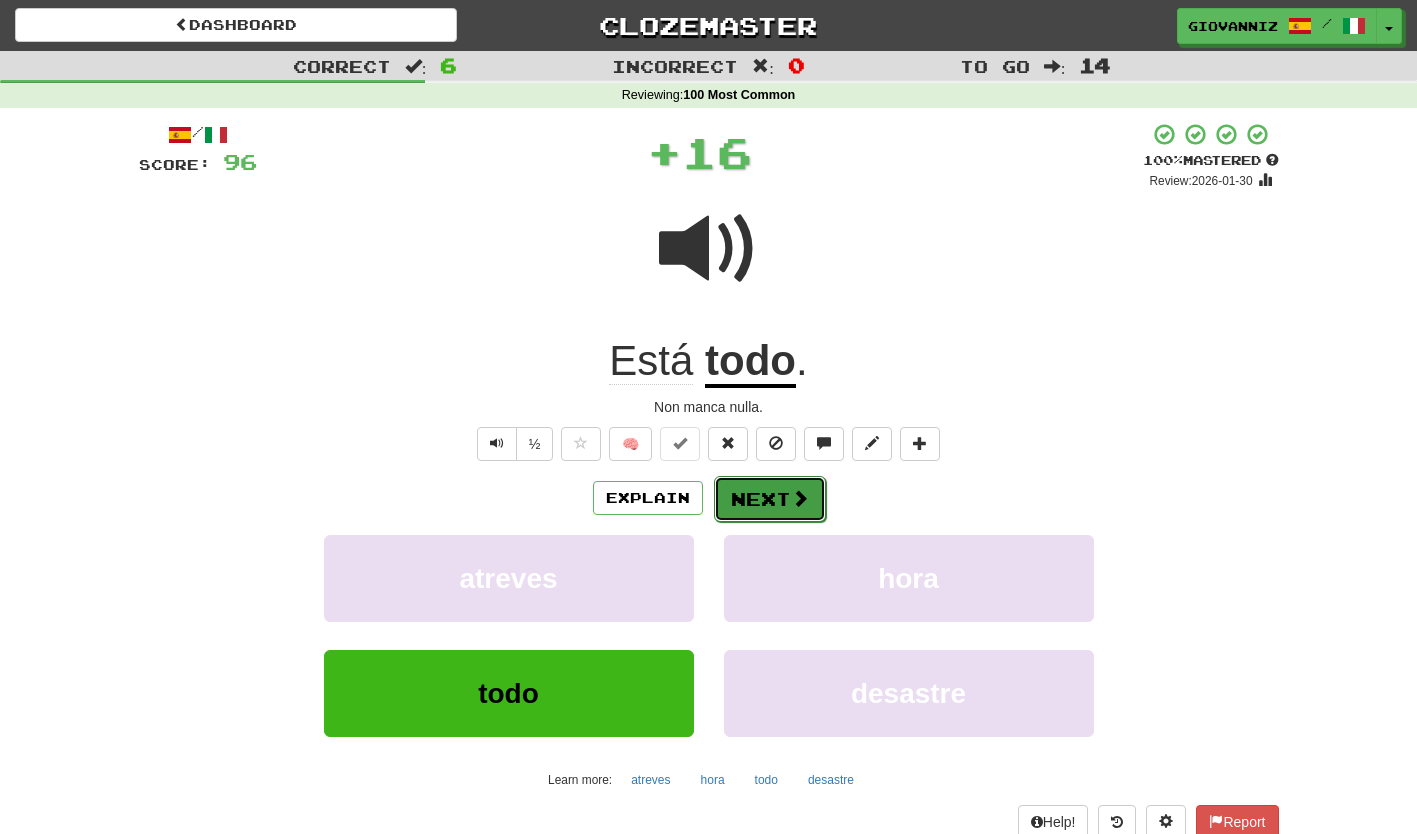 click on "Next" at bounding box center [770, 499] 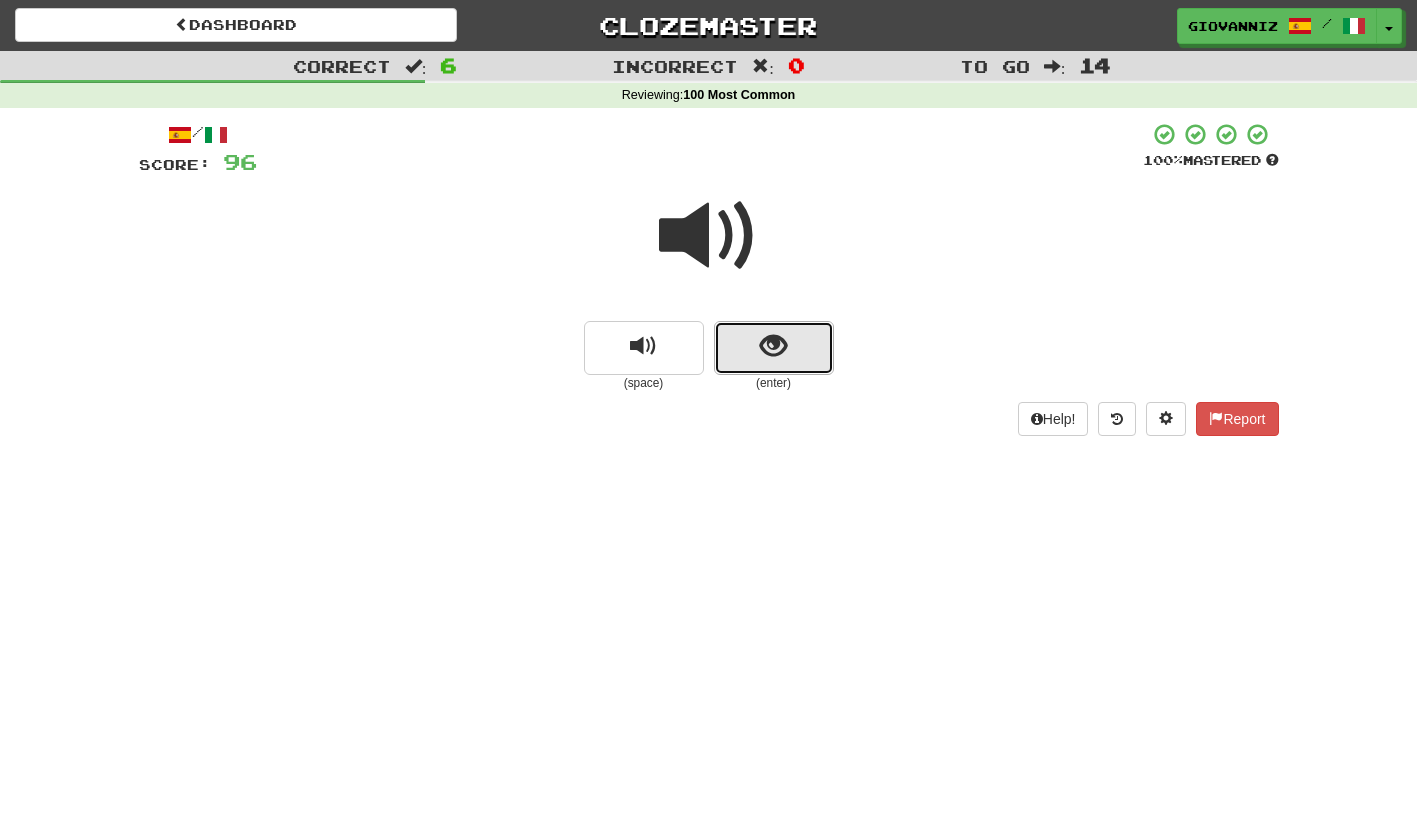 click at bounding box center [774, 348] 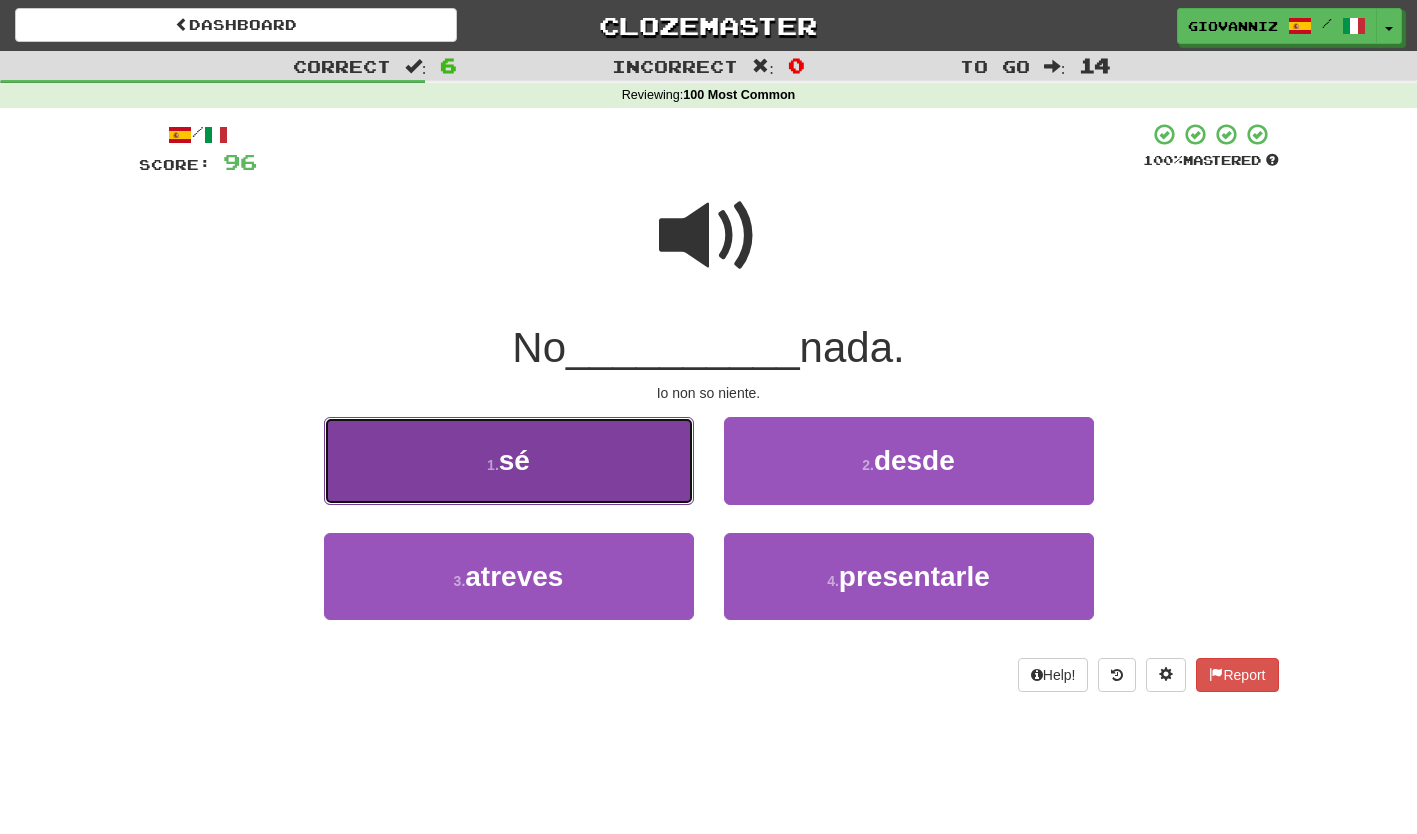 click on "1 .  sé" at bounding box center [509, 460] 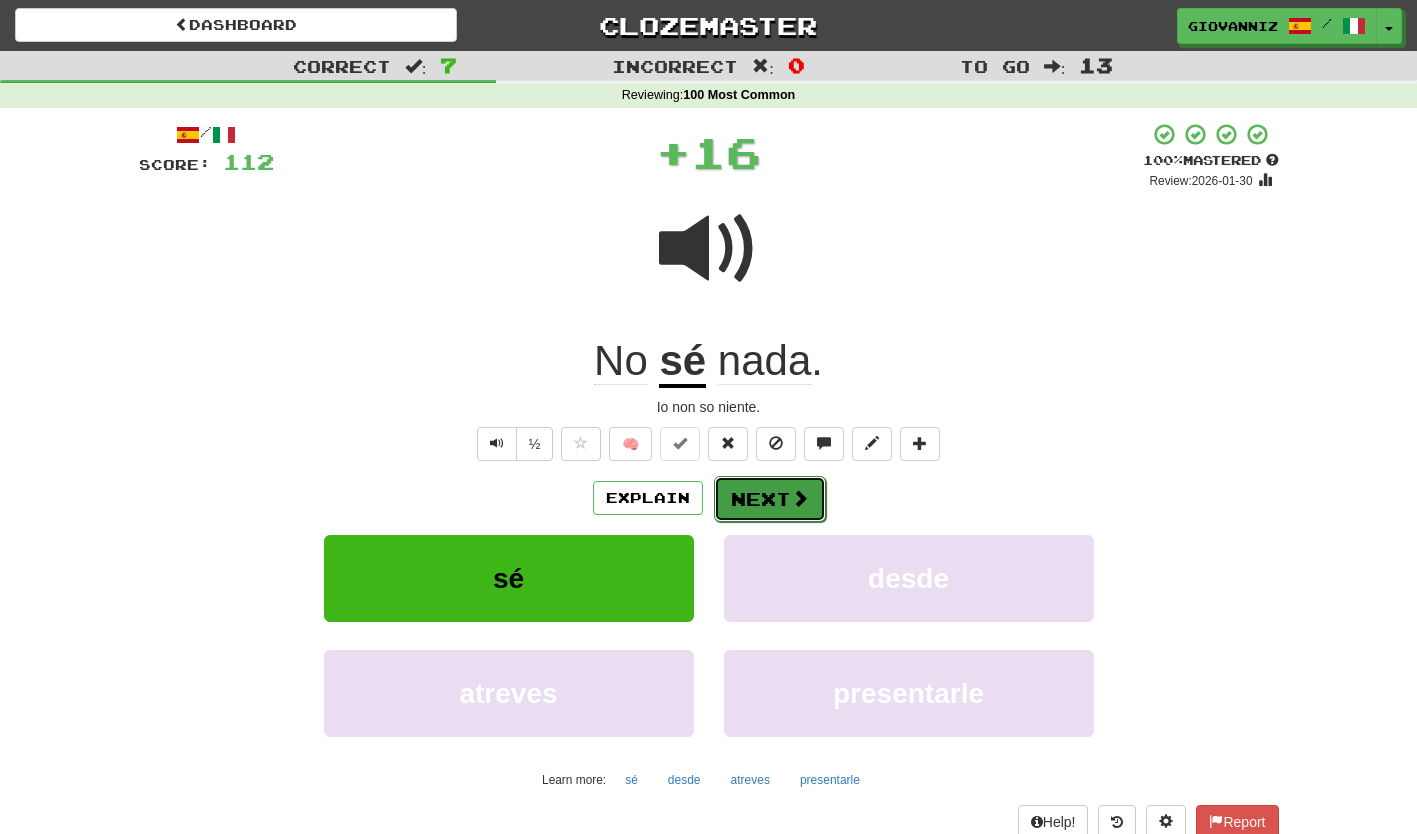click on "Next" at bounding box center [770, 499] 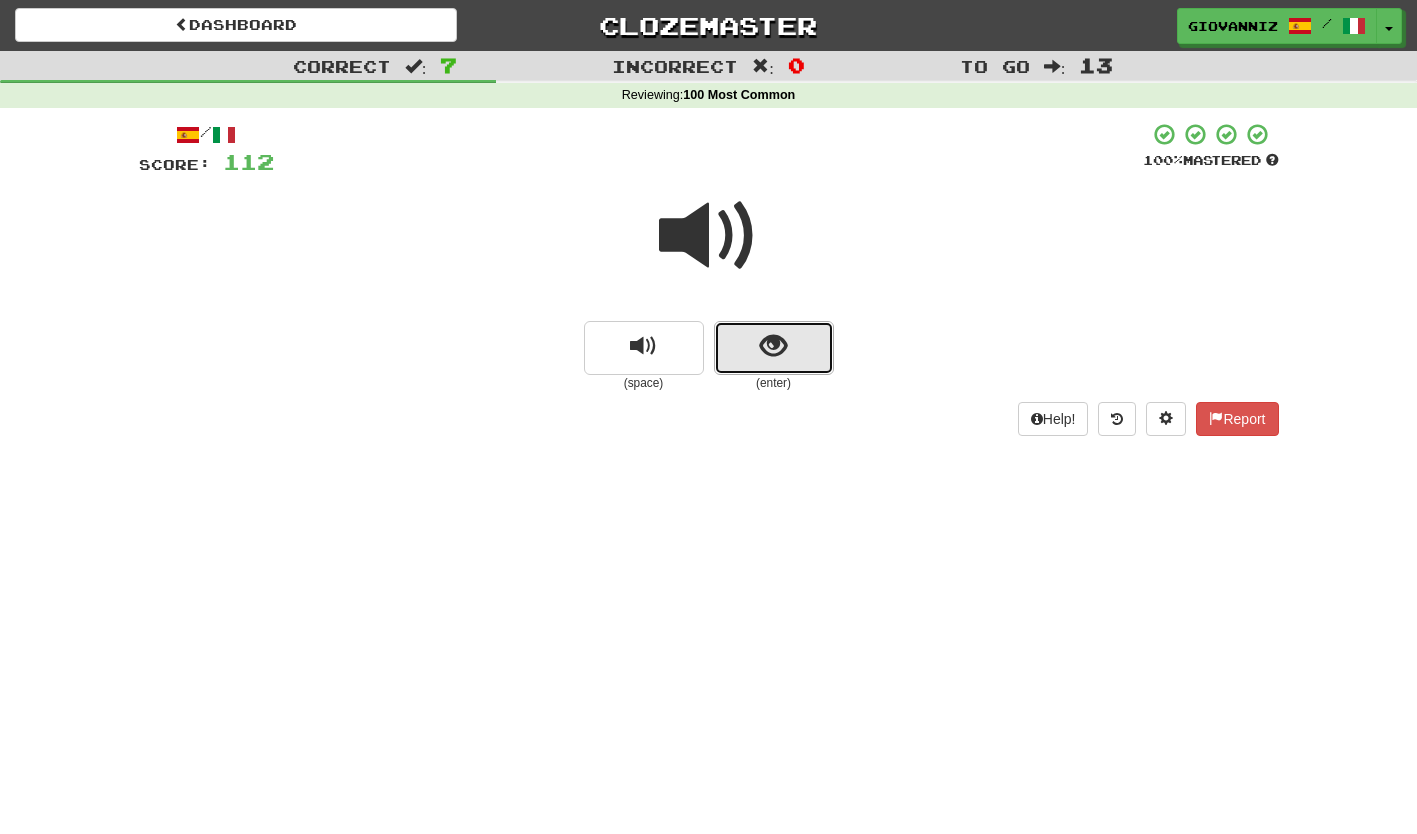 click at bounding box center [774, 348] 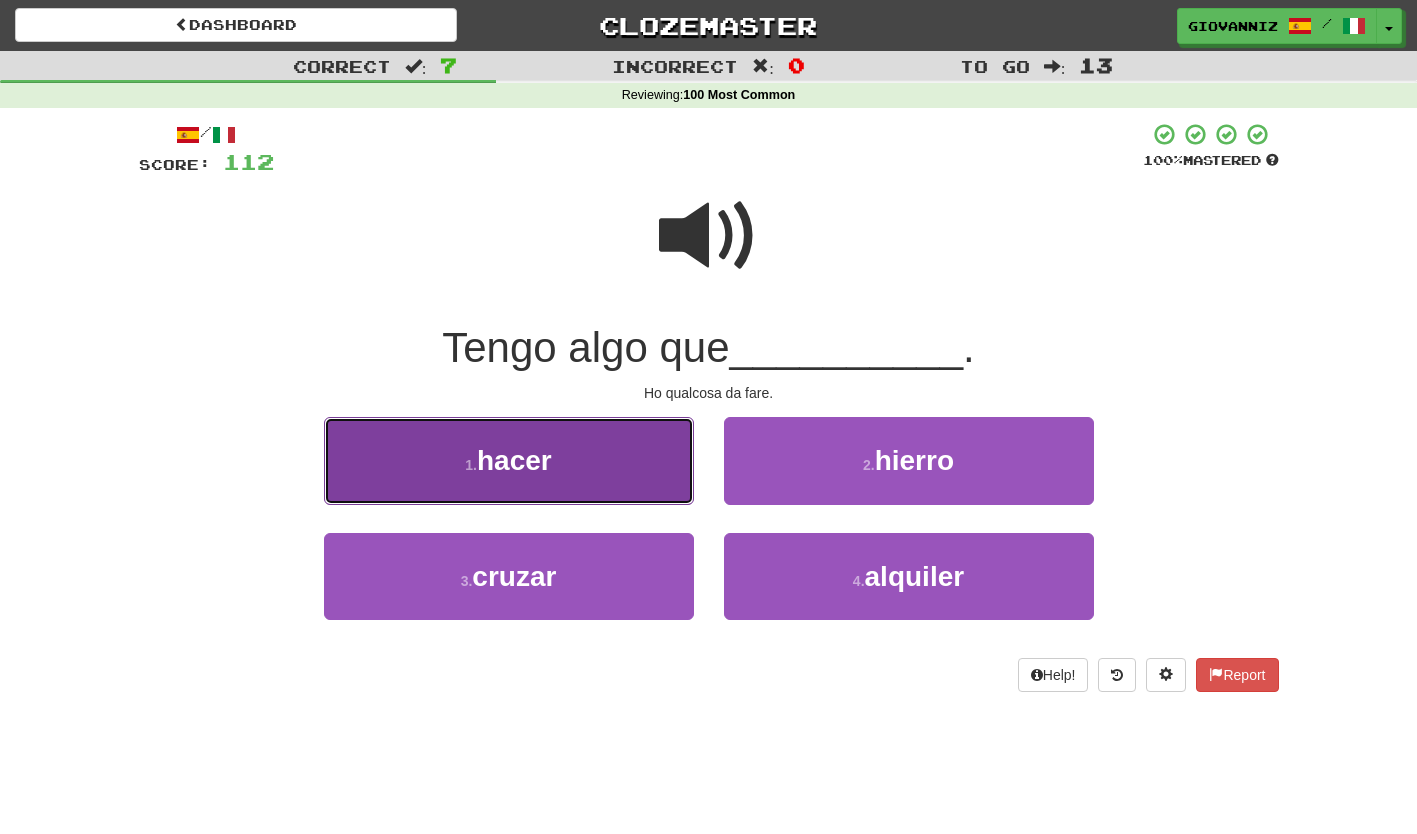 click on "1 .  hacer" at bounding box center (509, 460) 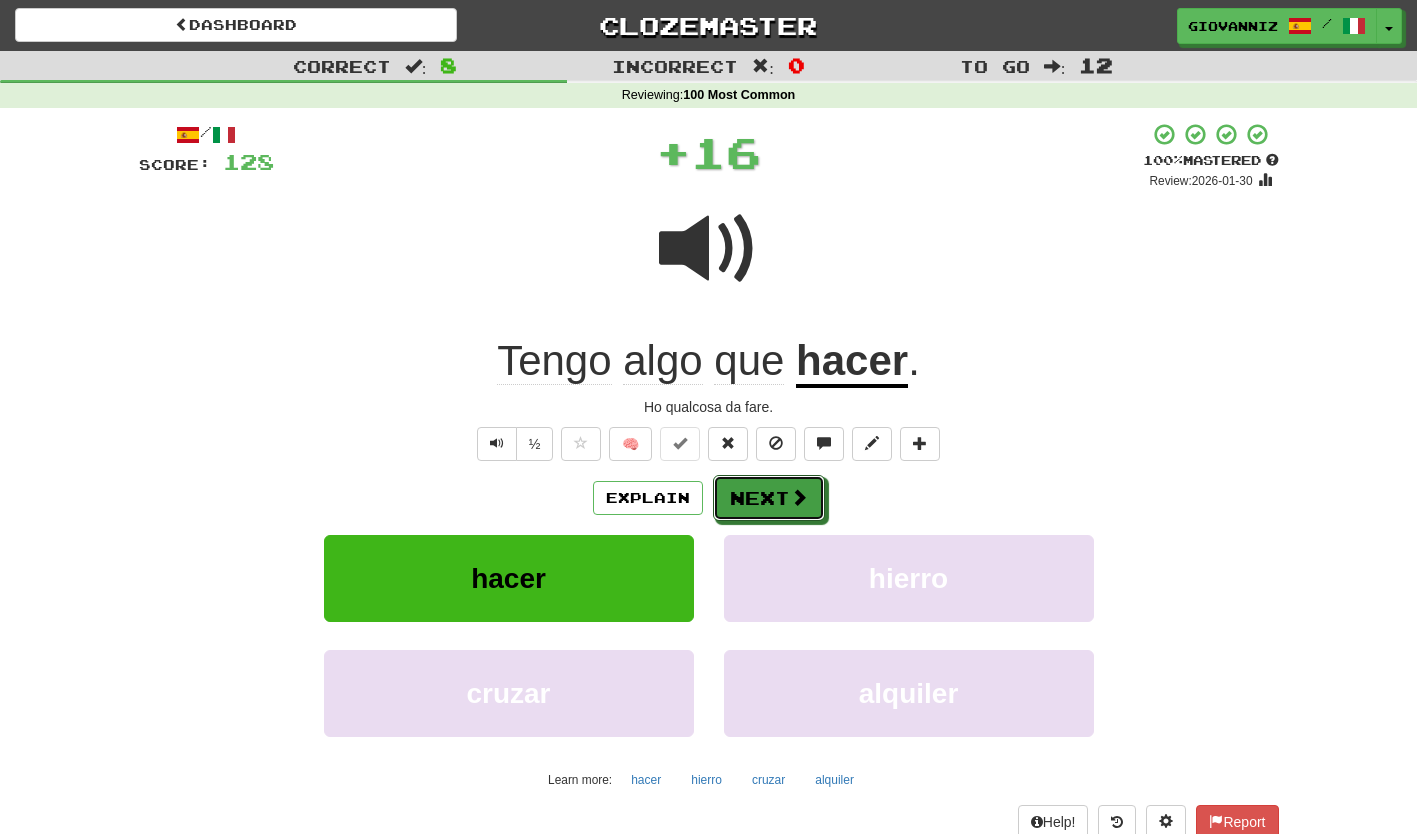 click on "Next" at bounding box center [769, 498] 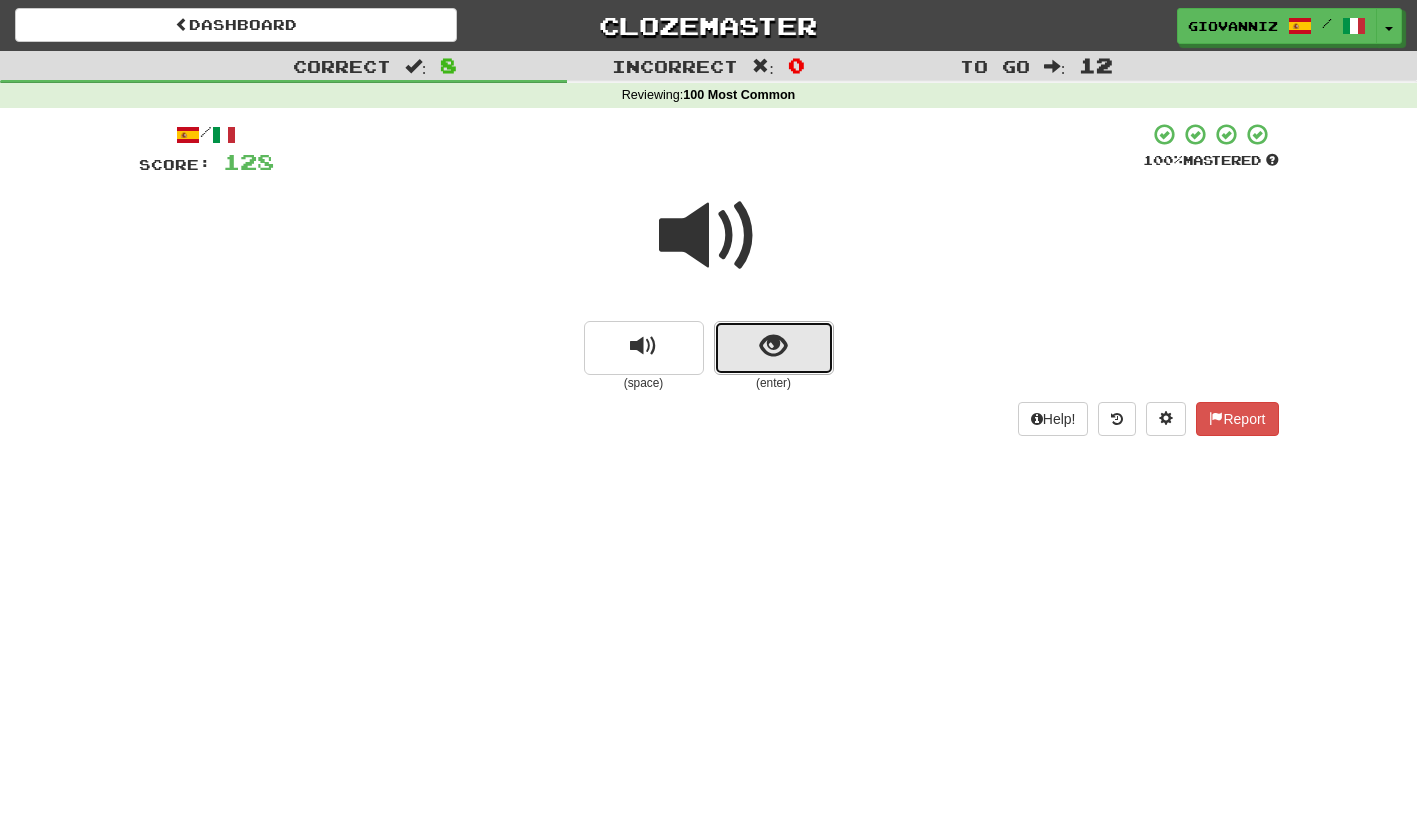 click at bounding box center [774, 348] 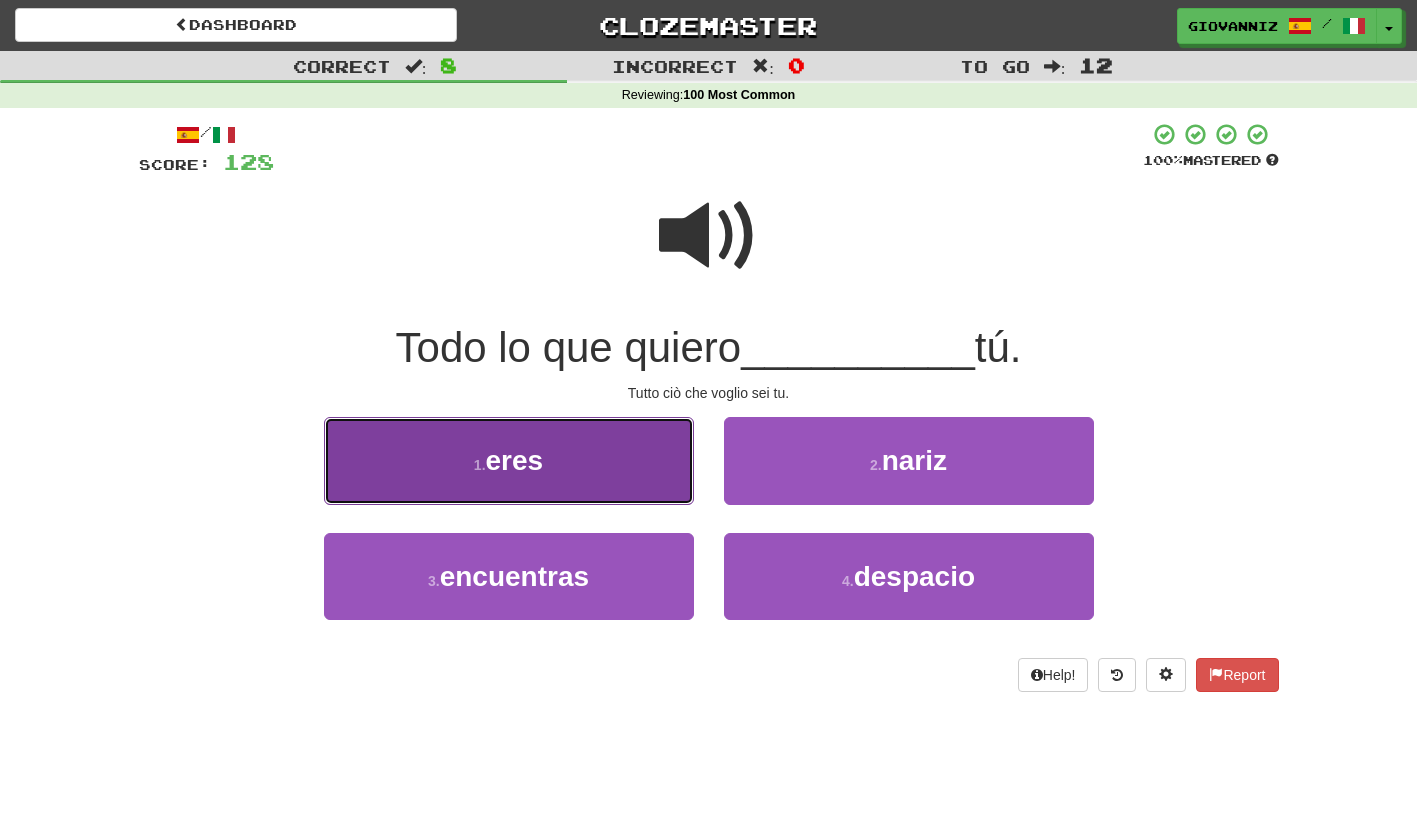 click on "1 .  eres" at bounding box center [509, 460] 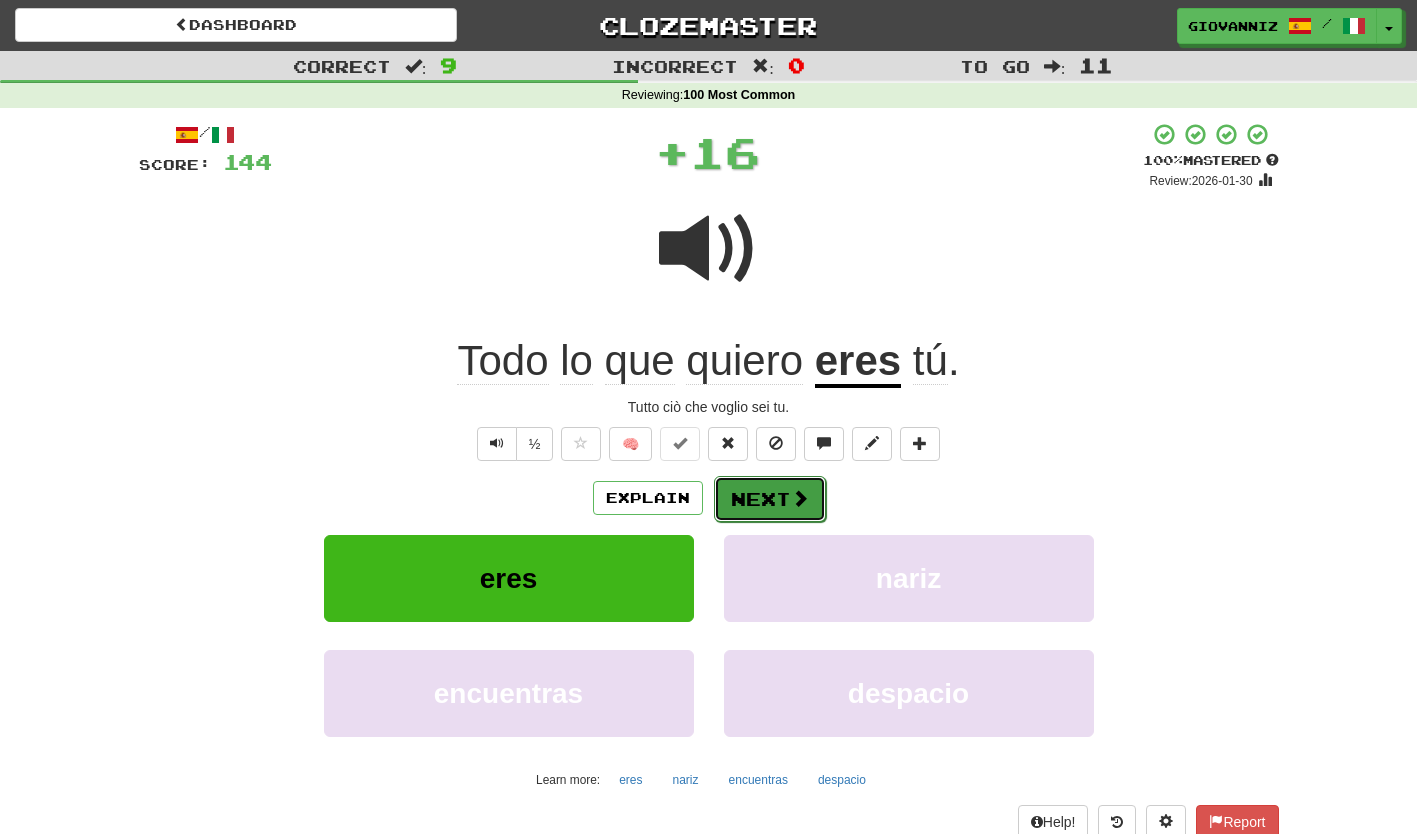 click on "Next" at bounding box center [770, 499] 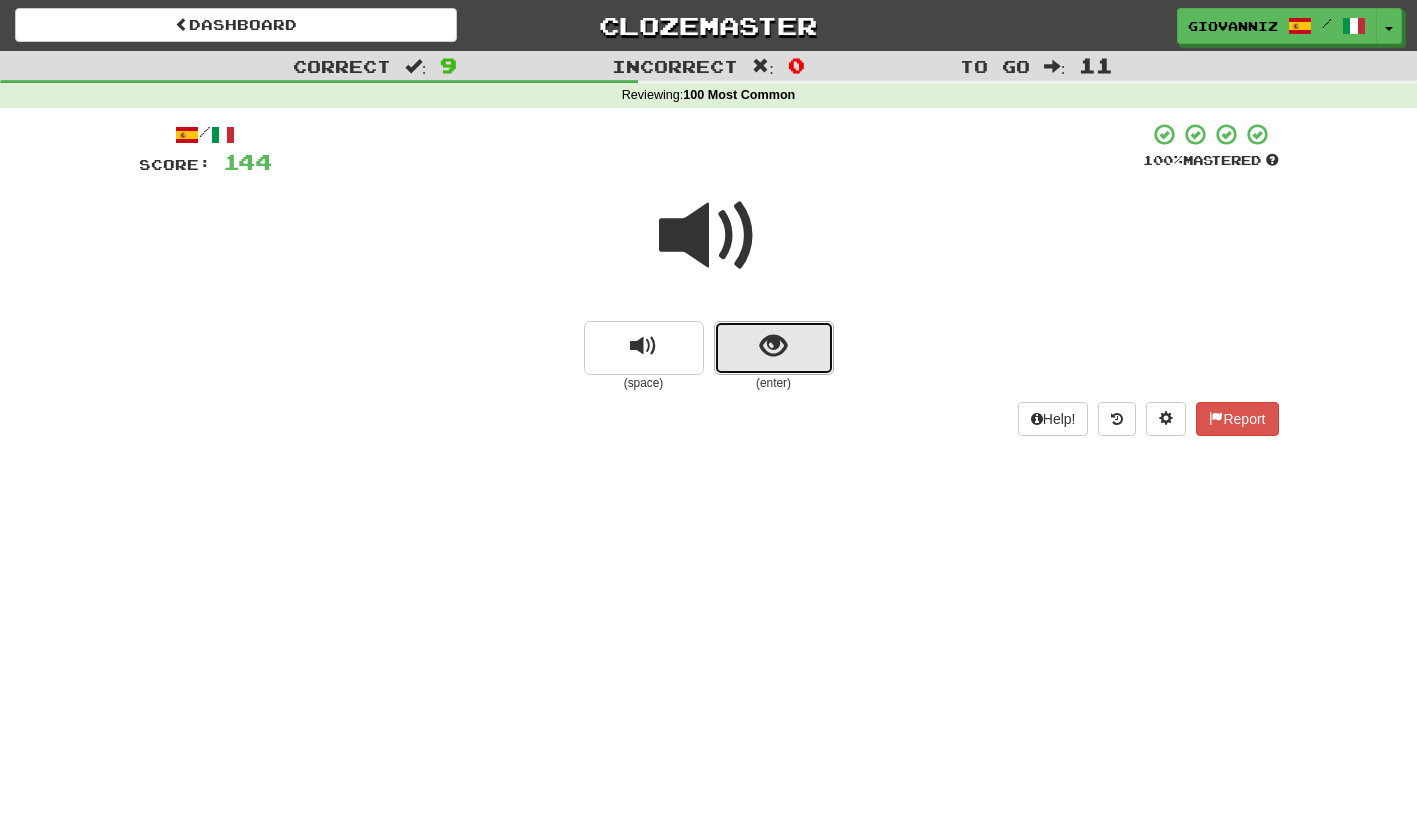 click at bounding box center (774, 348) 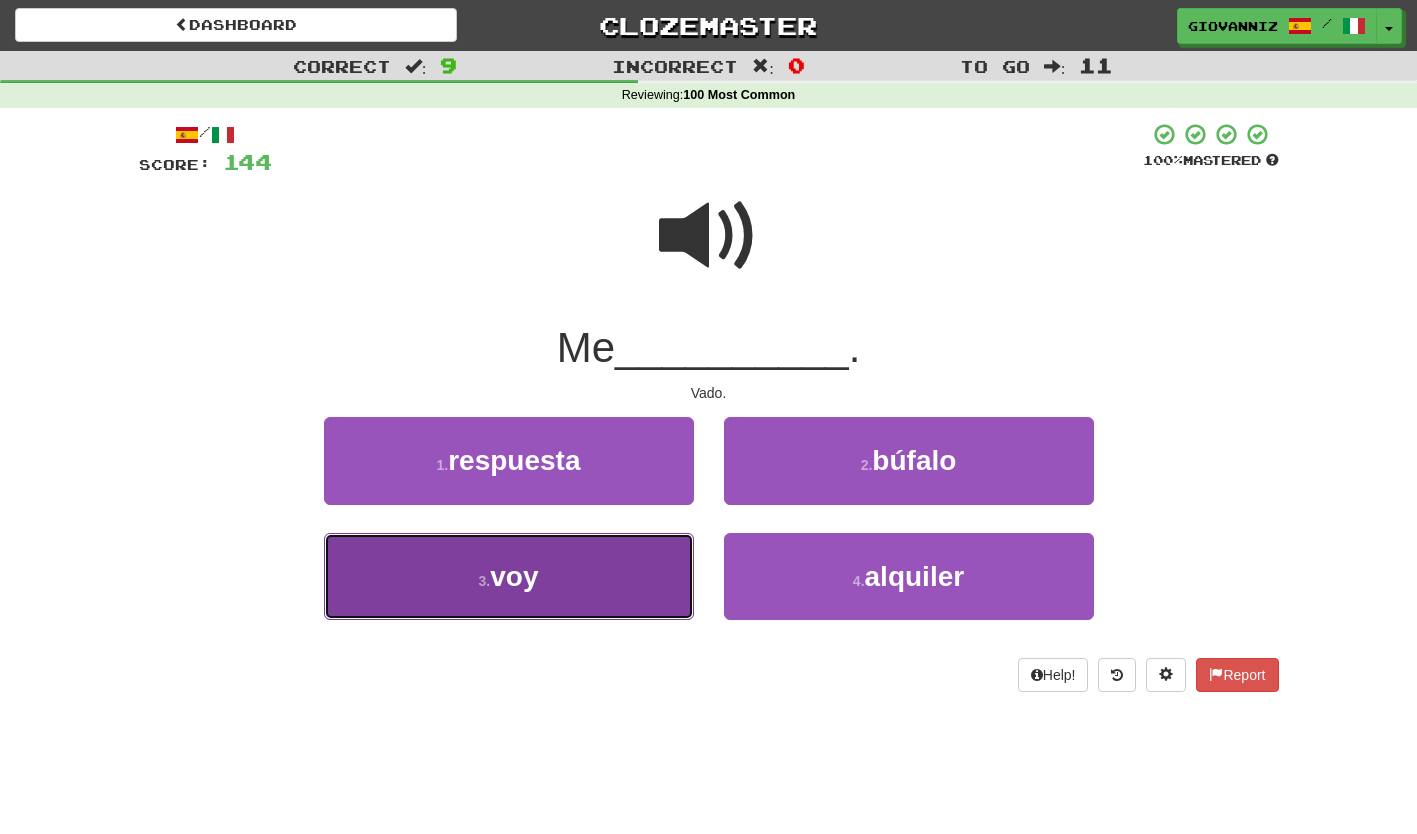 click on "3 .  voy" at bounding box center (509, 576) 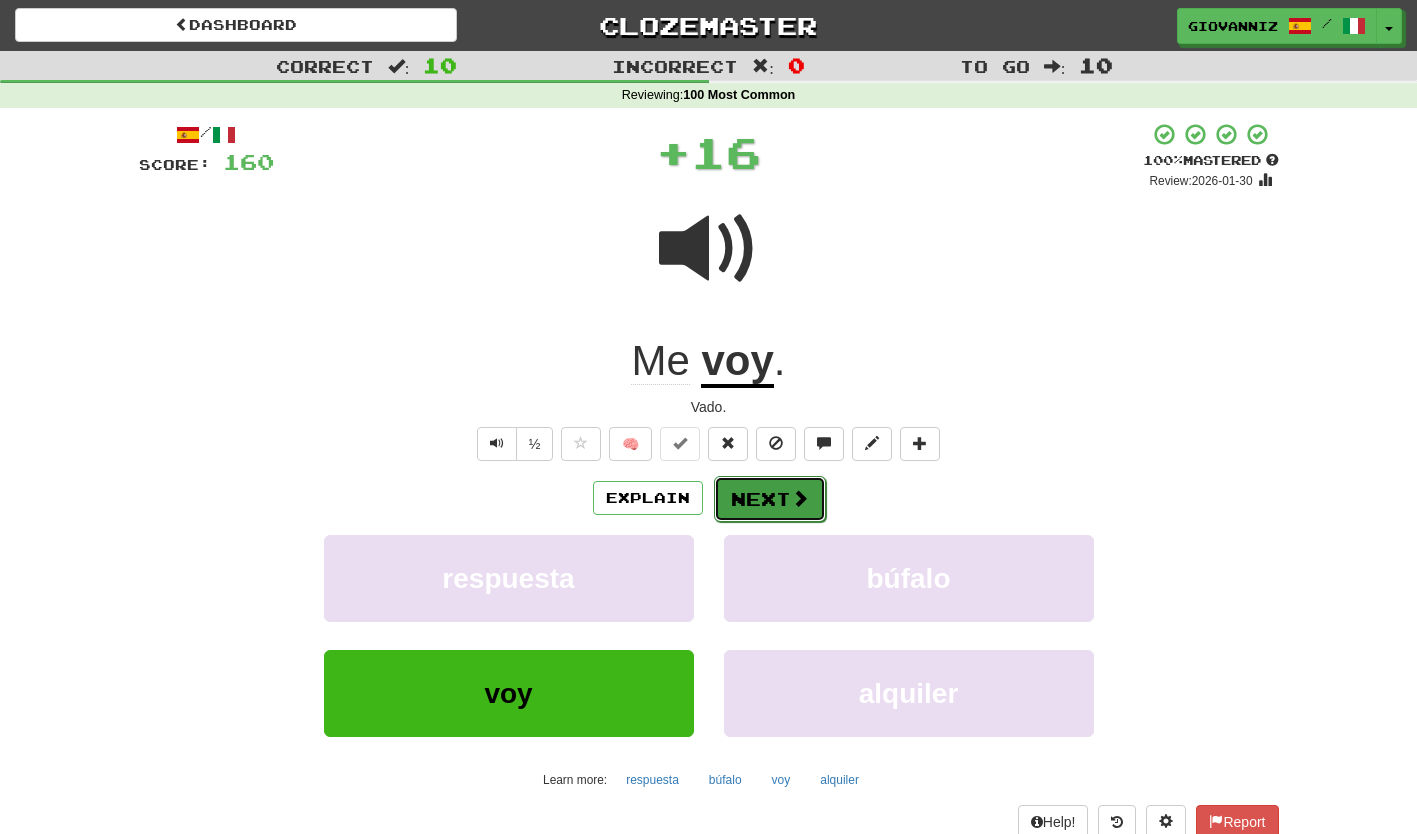 click on "Next" at bounding box center [770, 499] 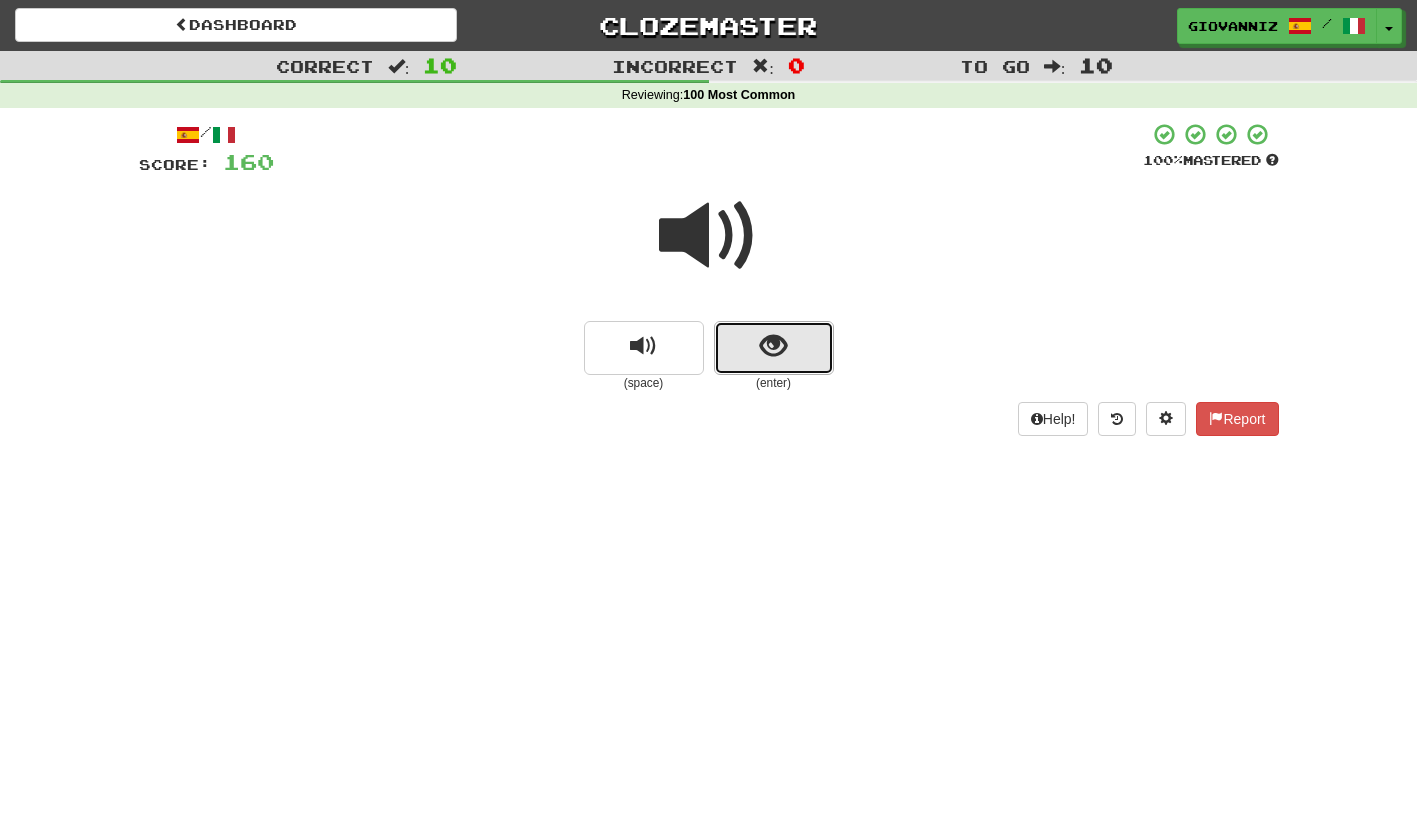 click at bounding box center (774, 348) 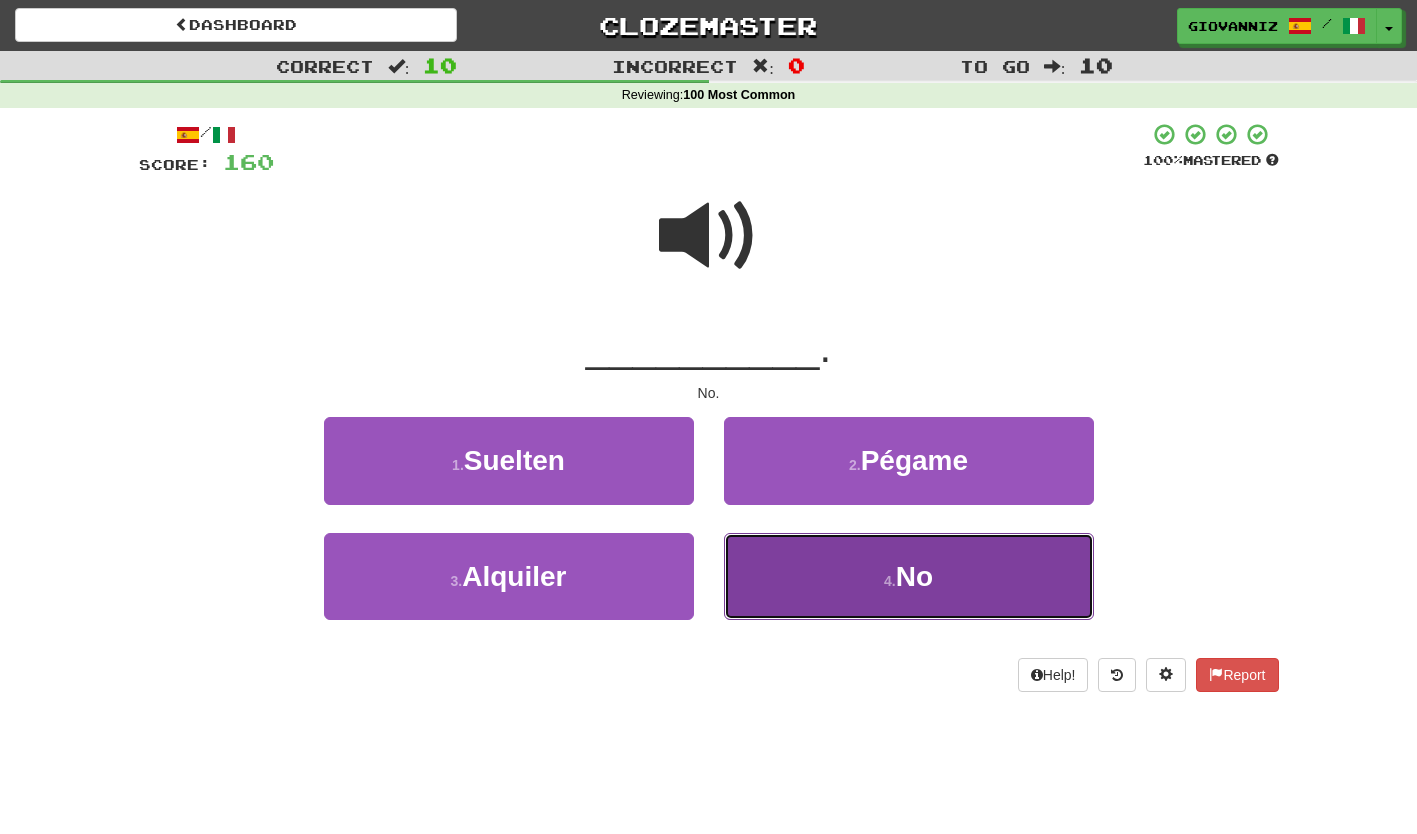 click on "4 .  No" at bounding box center [909, 576] 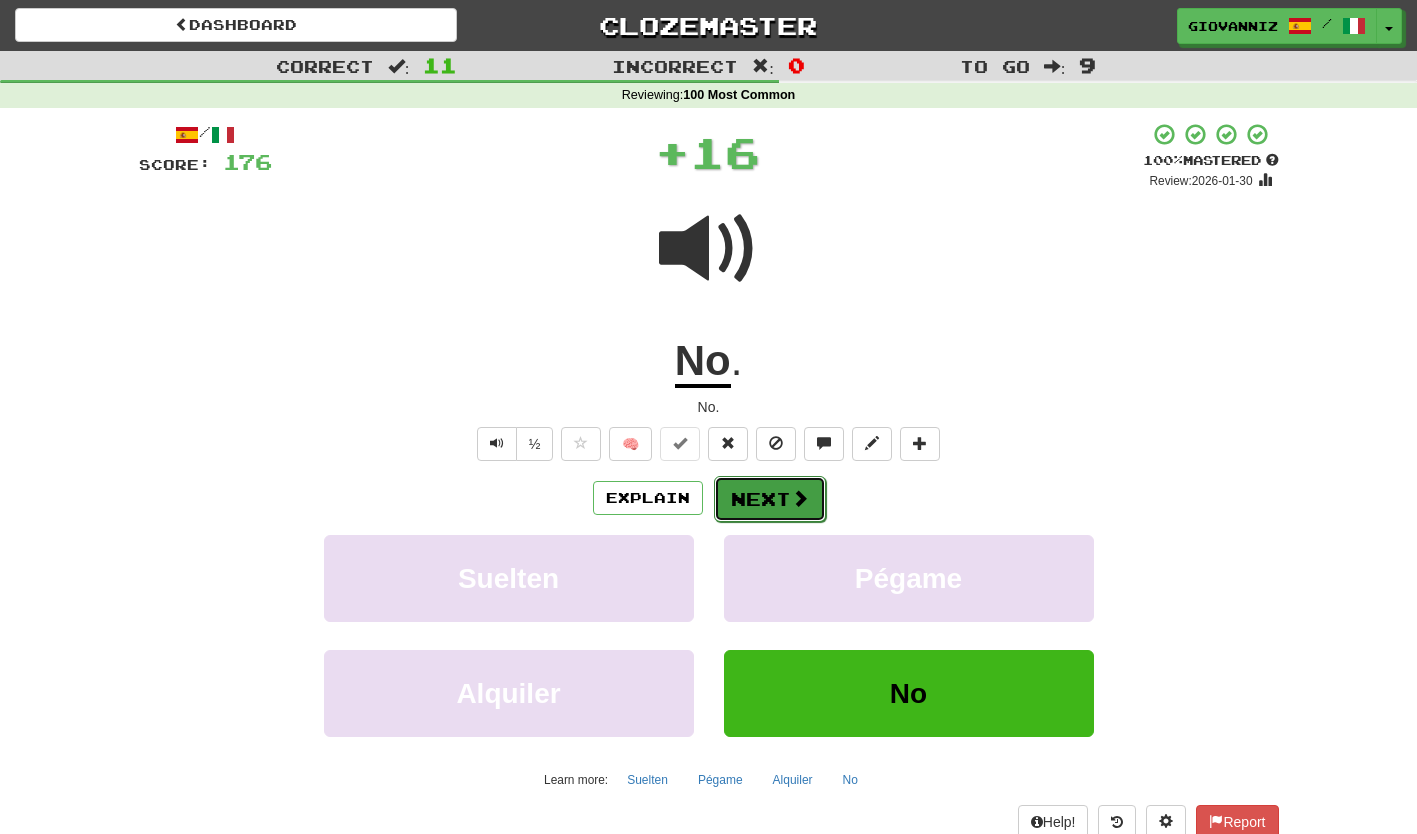 click on "Next" at bounding box center (770, 499) 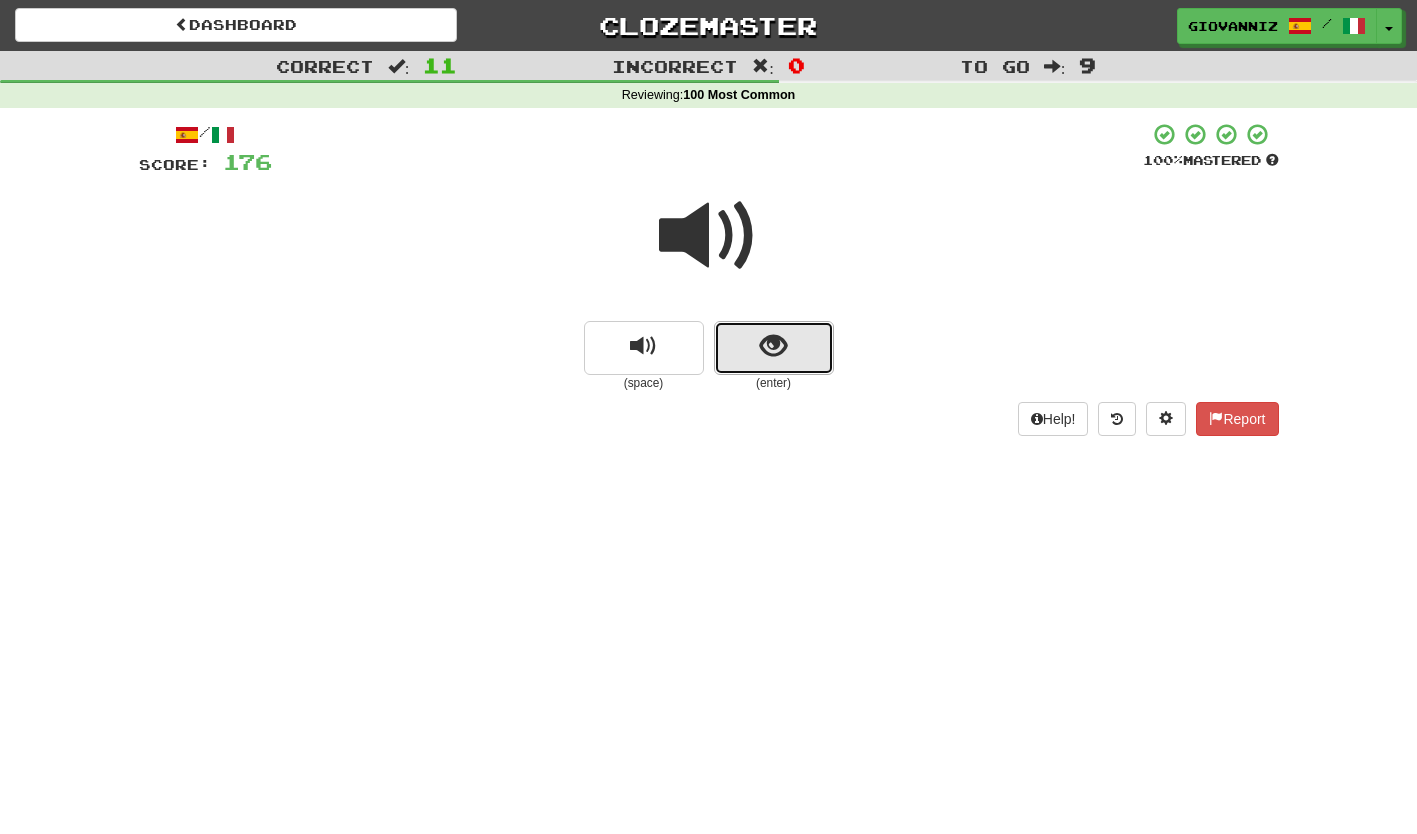 click at bounding box center [773, 346] 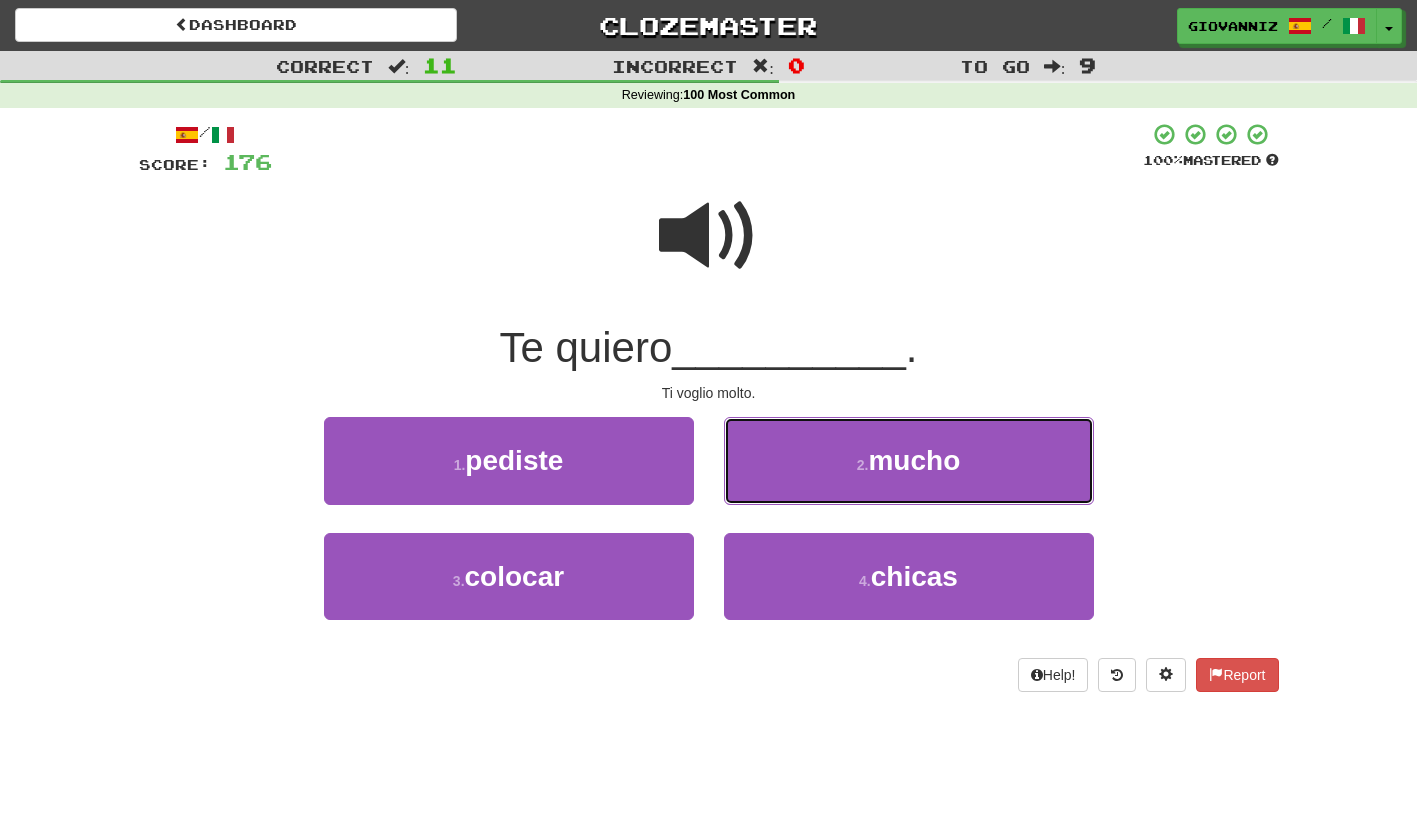 click on "2 .  mucho" at bounding box center [909, 460] 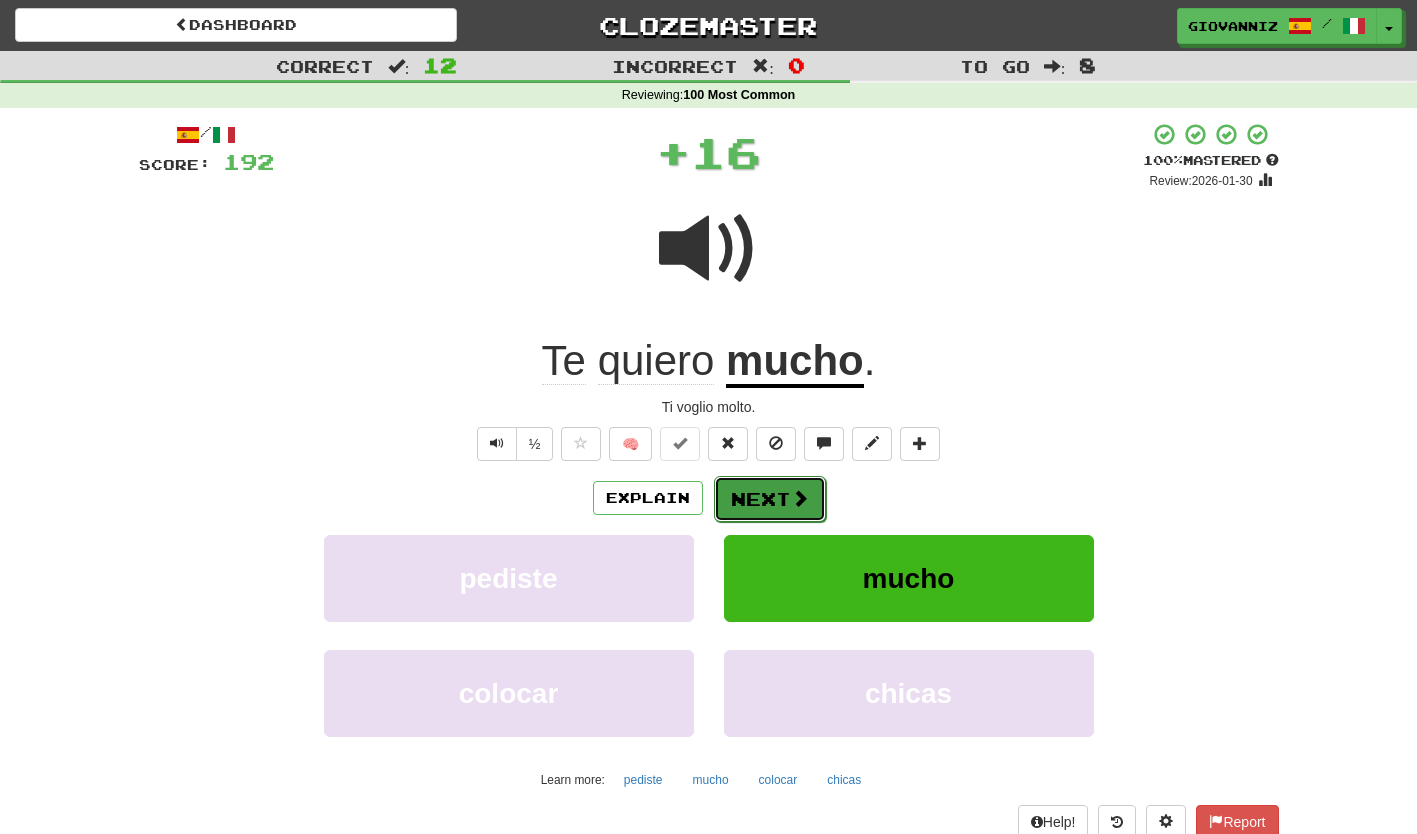 click on "Next" at bounding box center [770, 499] 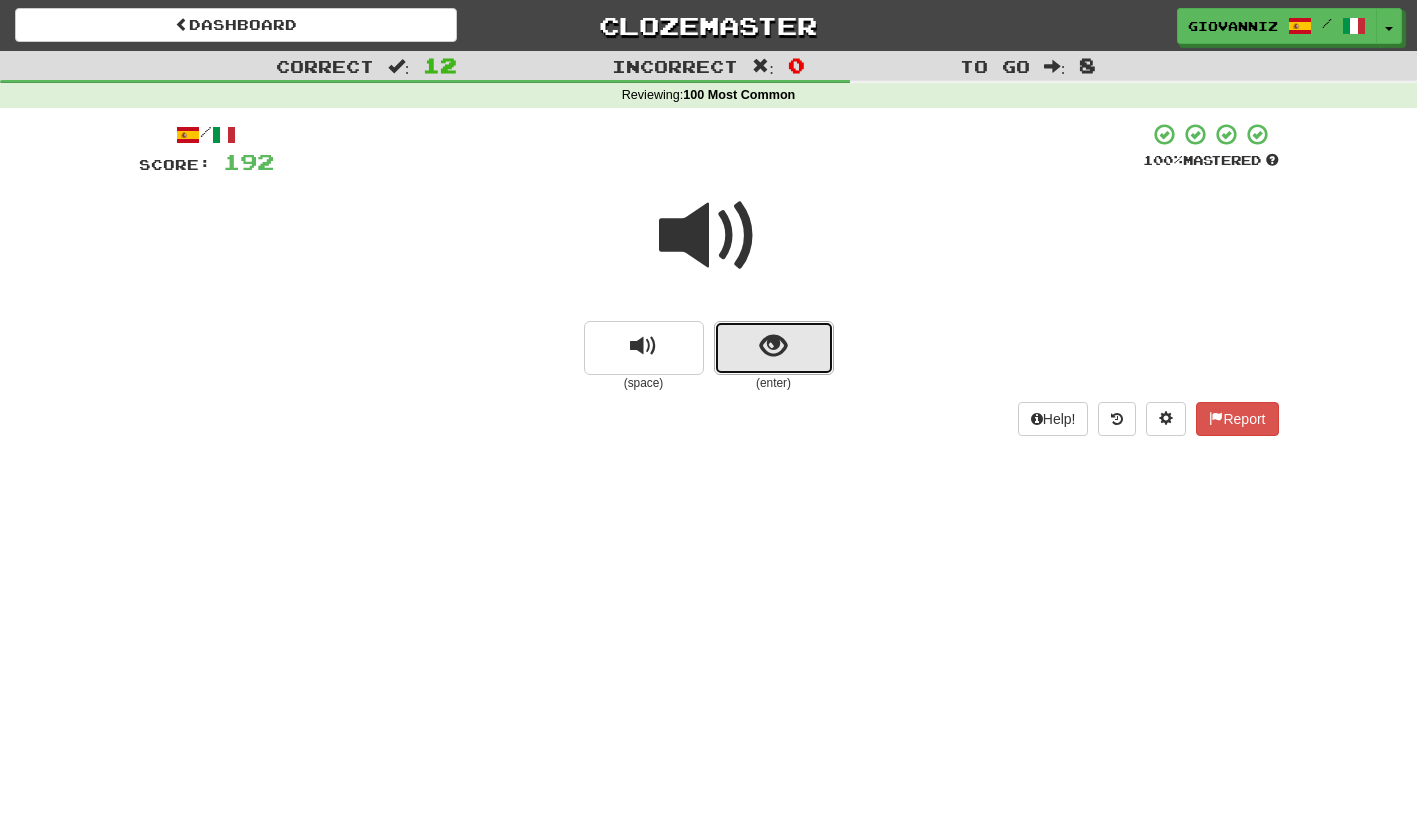 click at bounding box center (774, 348) 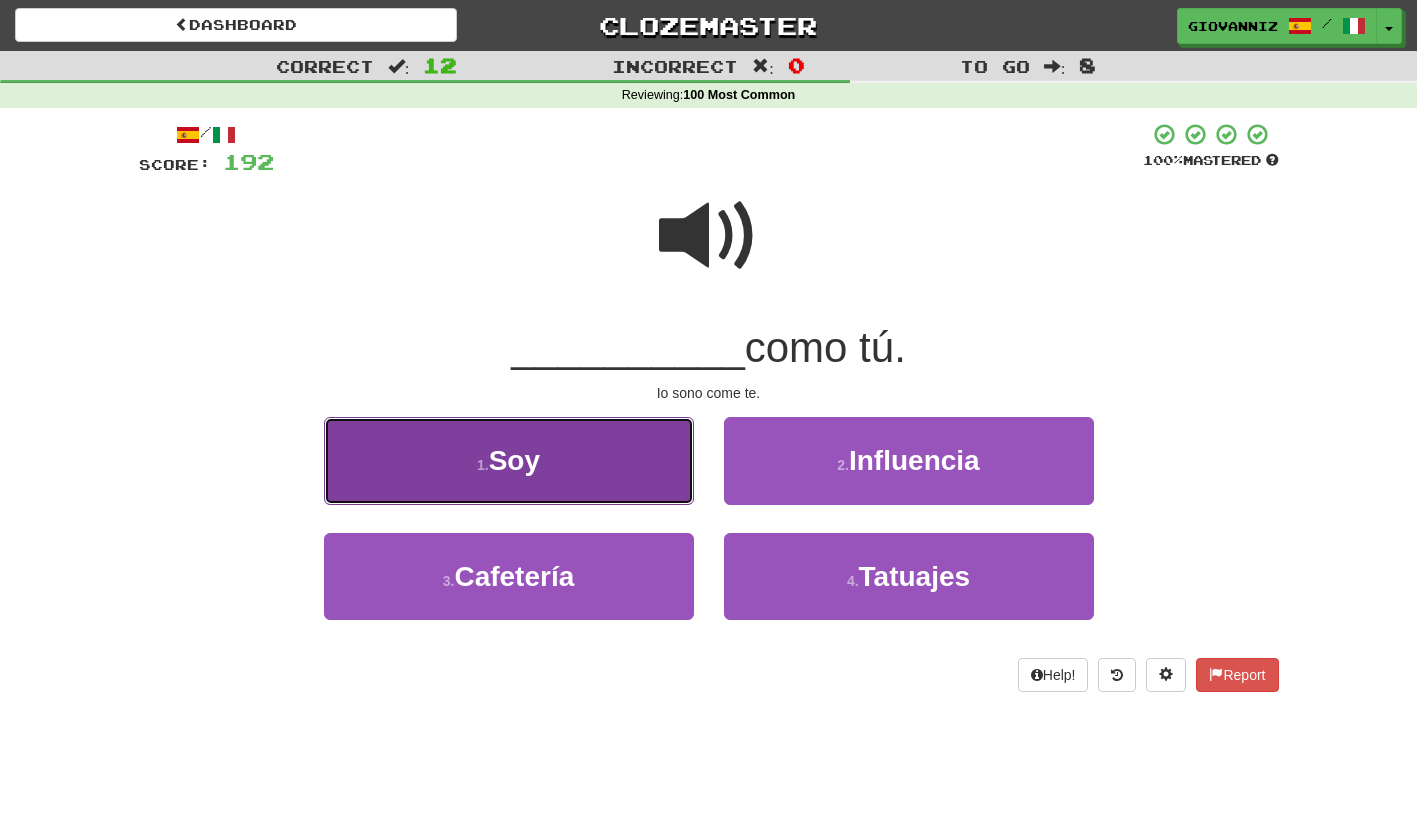 click on "1 .  Soy" at bounding box center (509, 460) 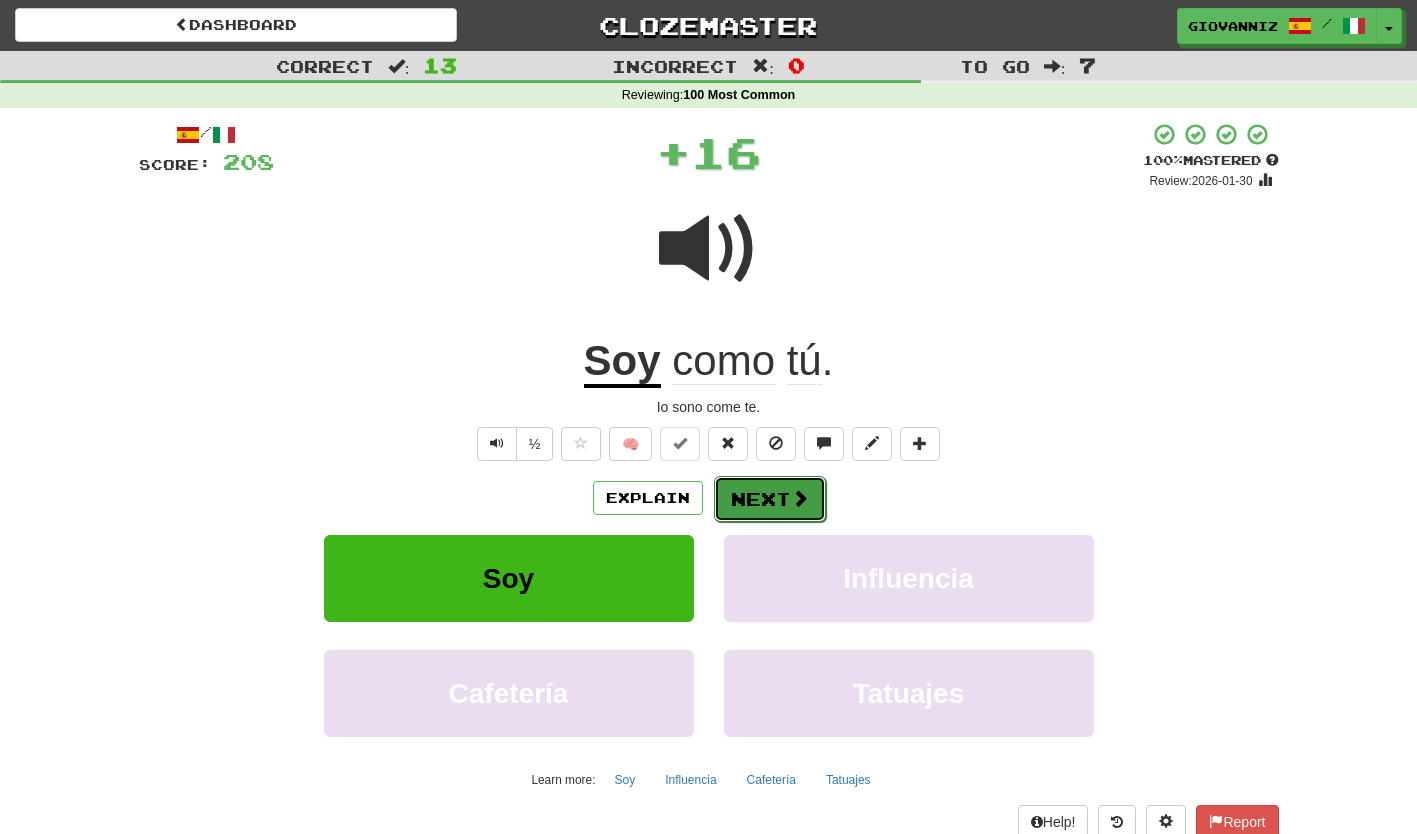 click on "Next" at bounding box center [770, 499] 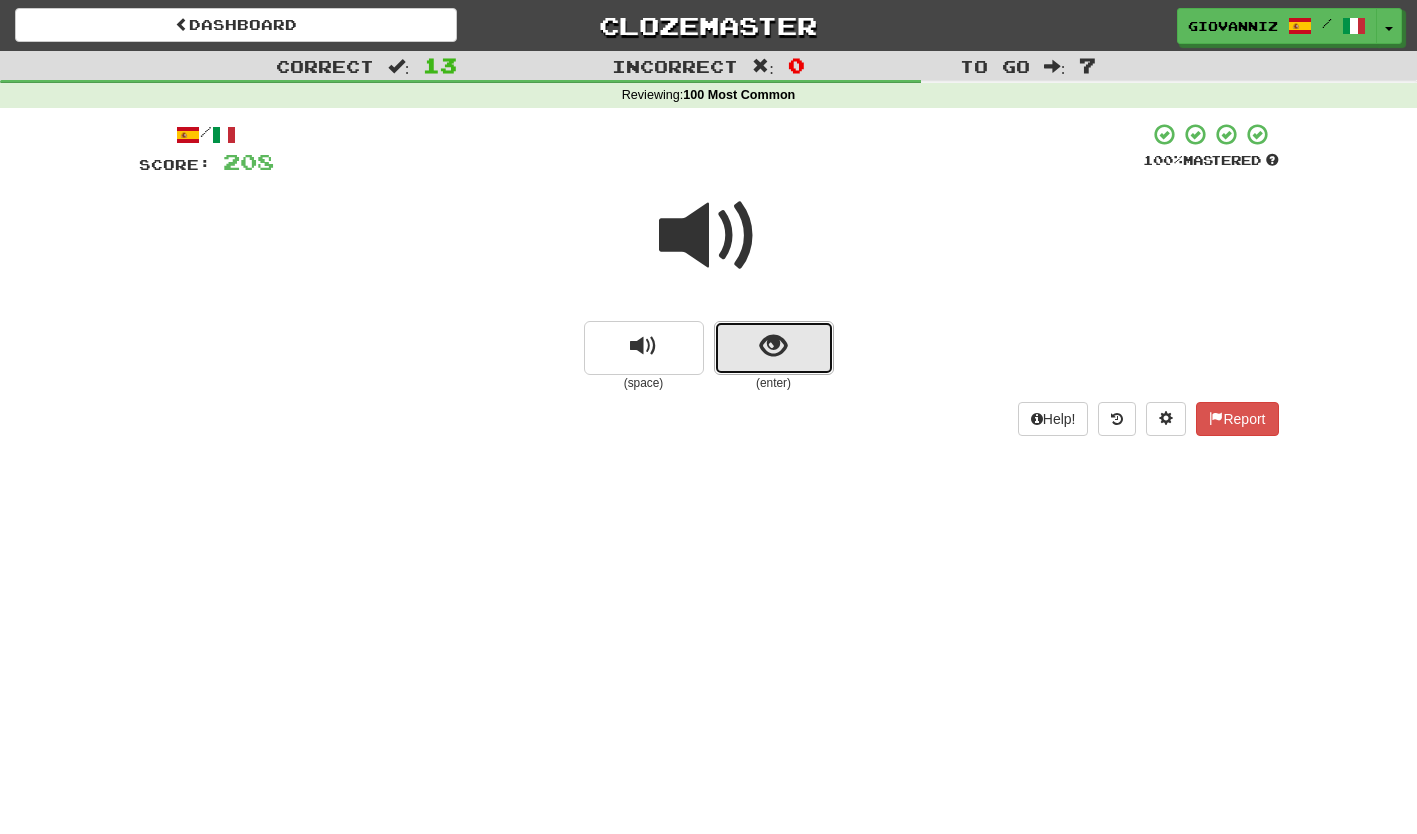 click at bounding box center (774, 348) 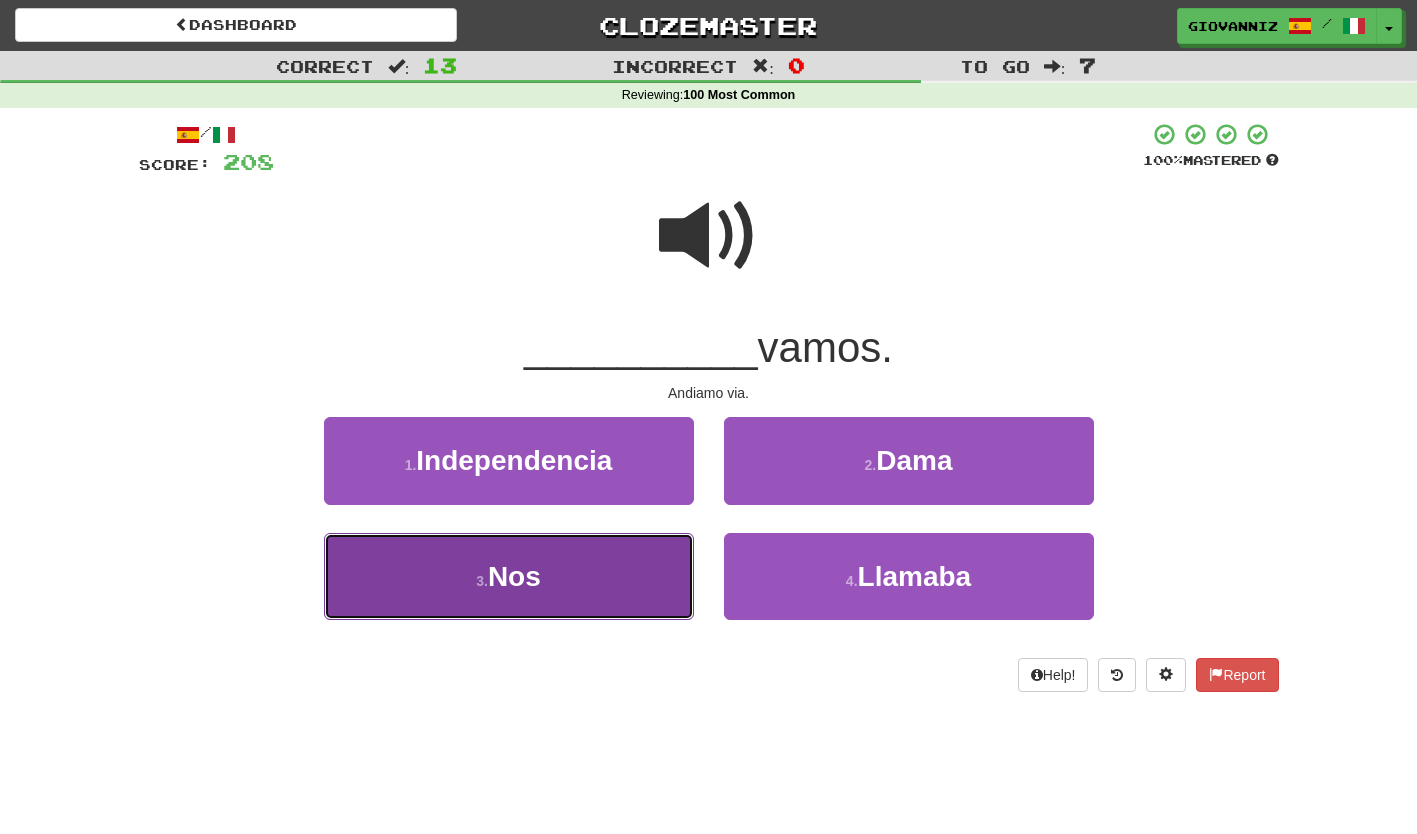 click on "3 .  Nos" at bounding box center (509, 576) 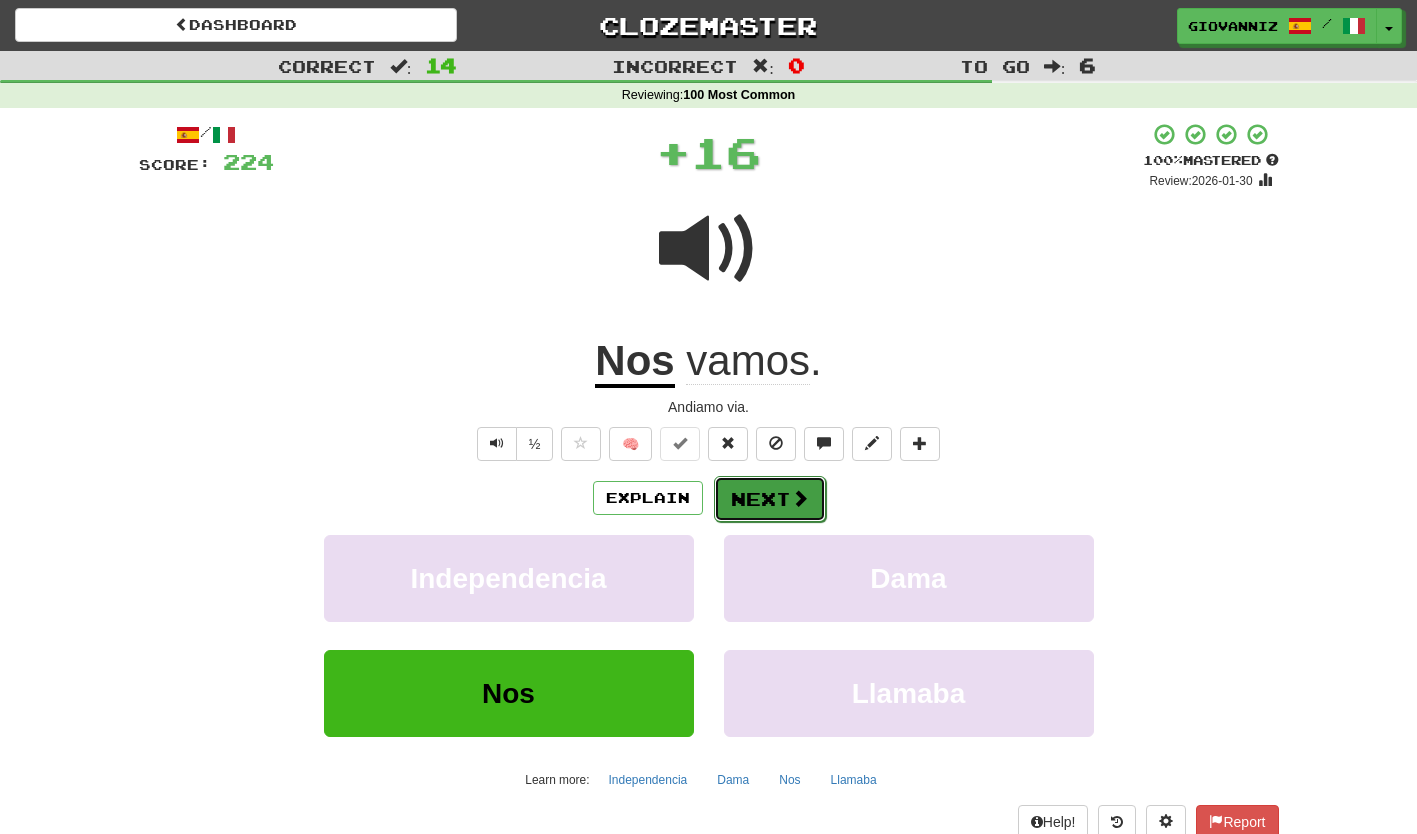 click on "Next" at bounding box center (770, 499) 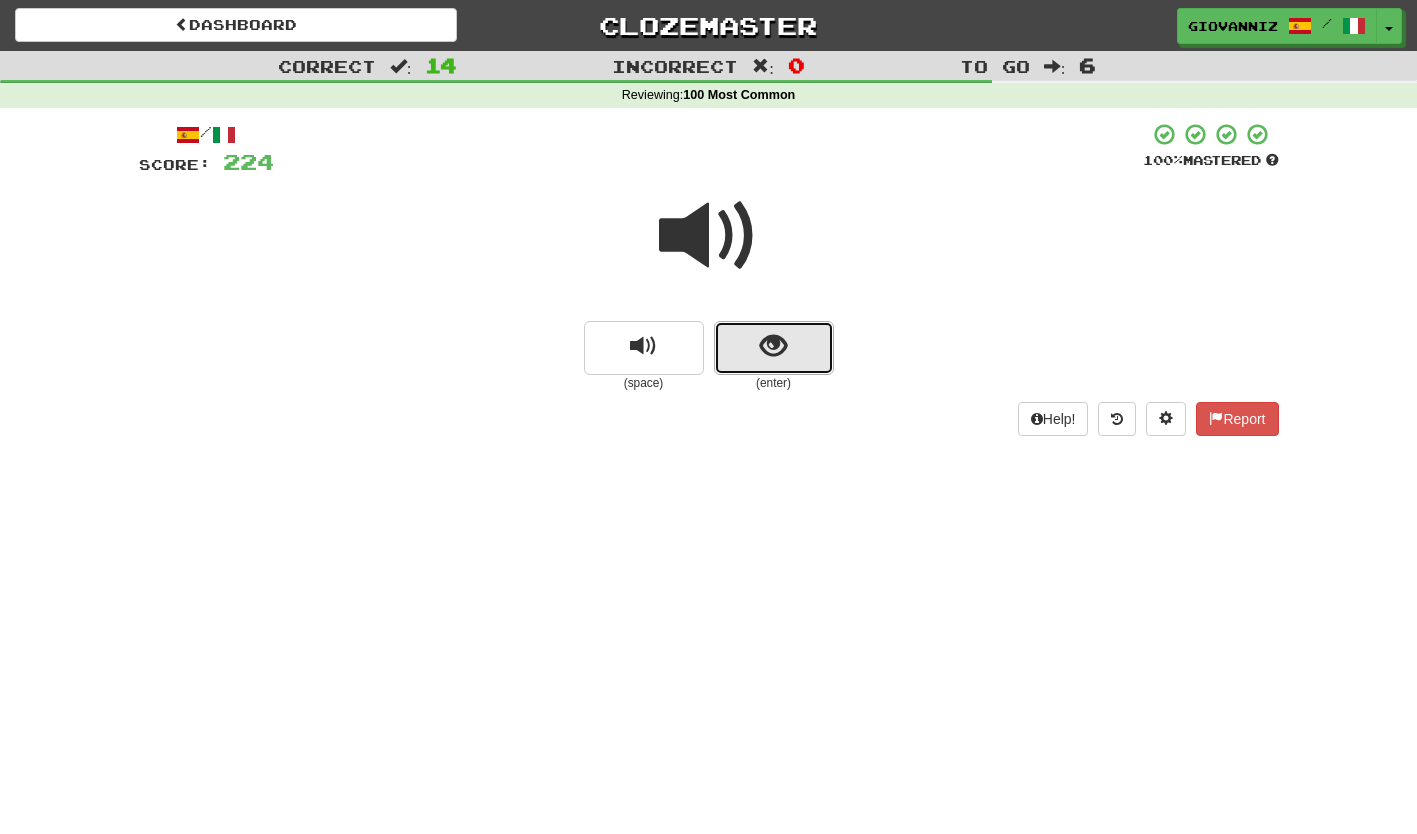 click at bounding box center [774, 348] 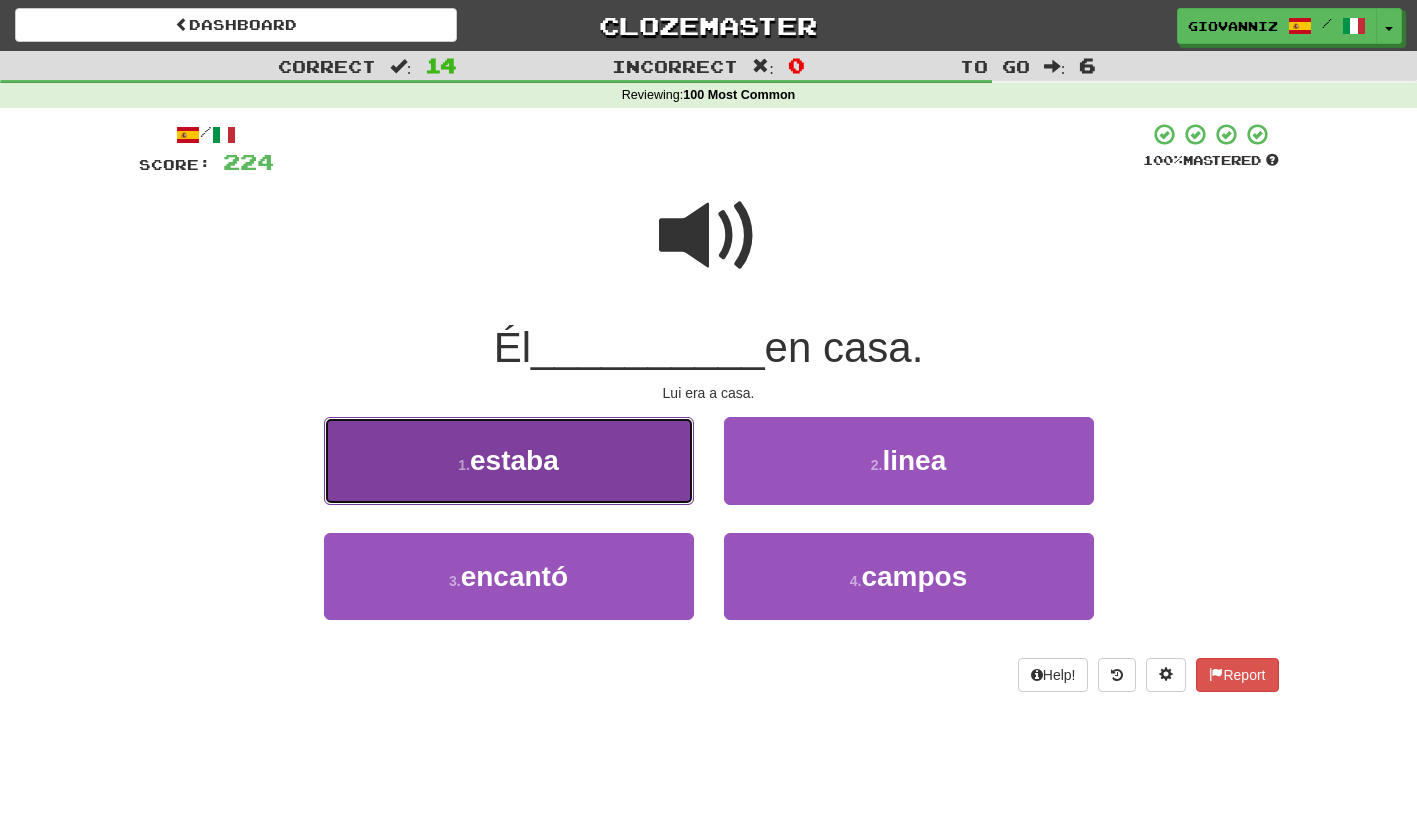 click on "1 .  estaba" at bounding box center [509, 460] 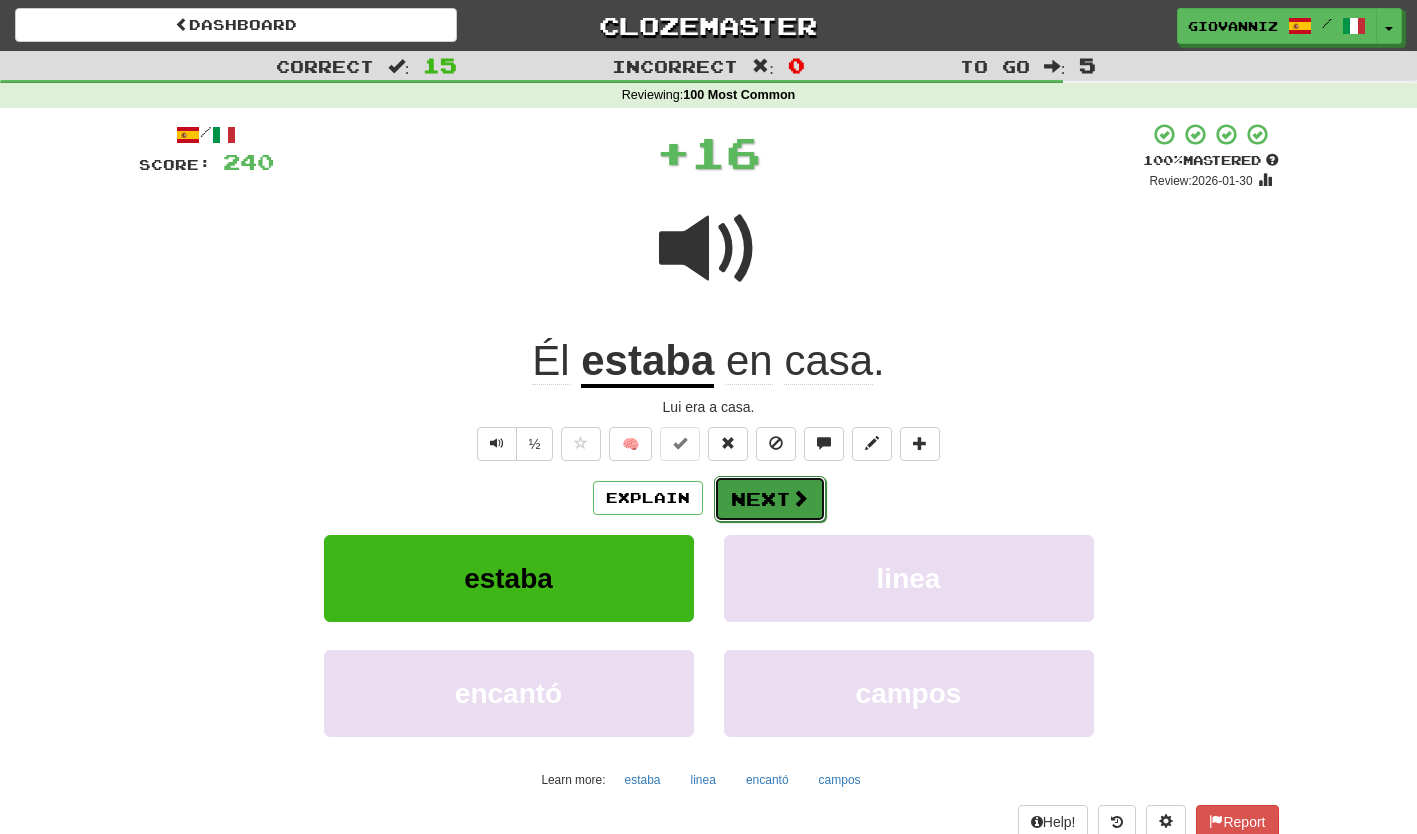 click on "Next" at bounding box center (770, 499) 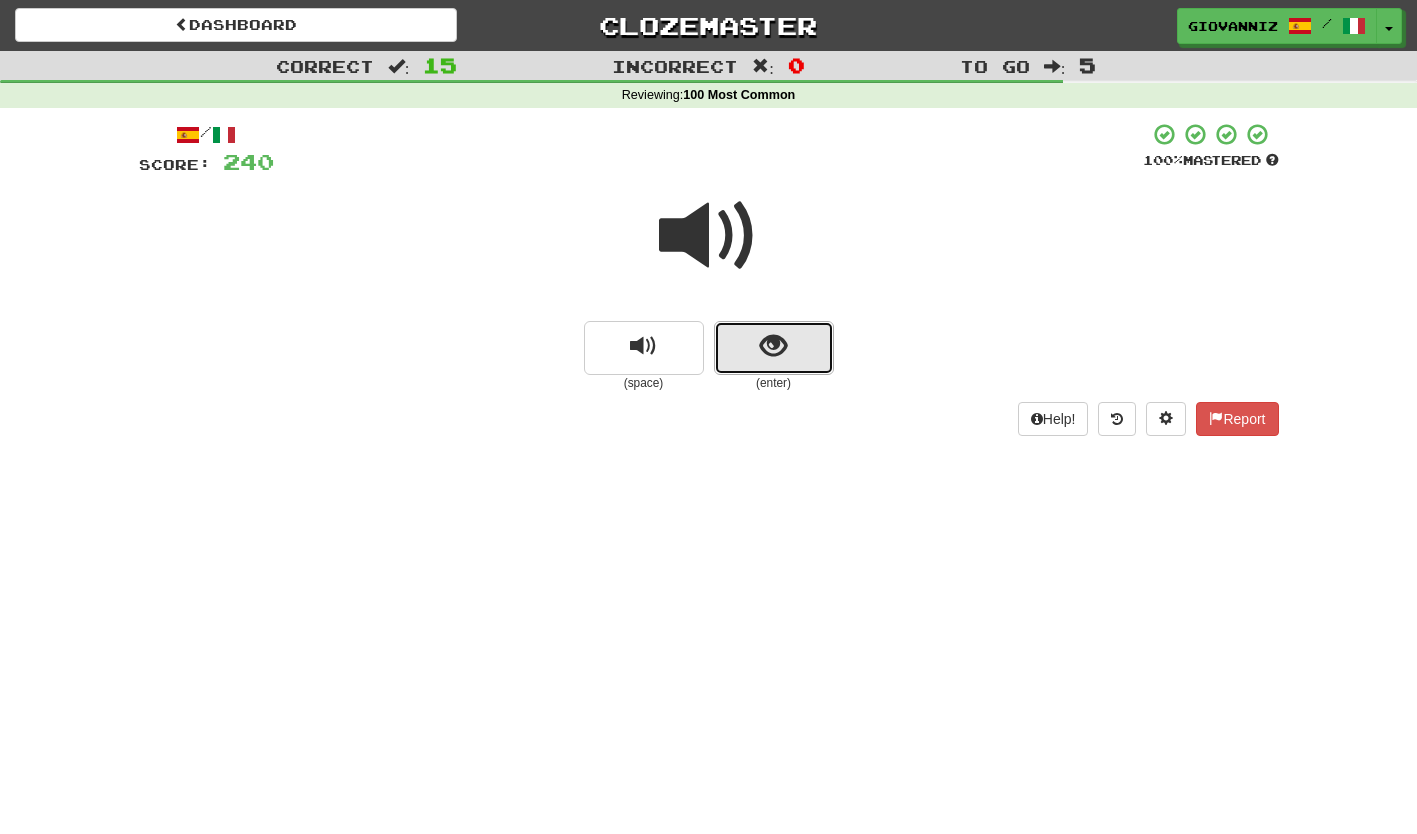 click at bounding box center [773, 346] 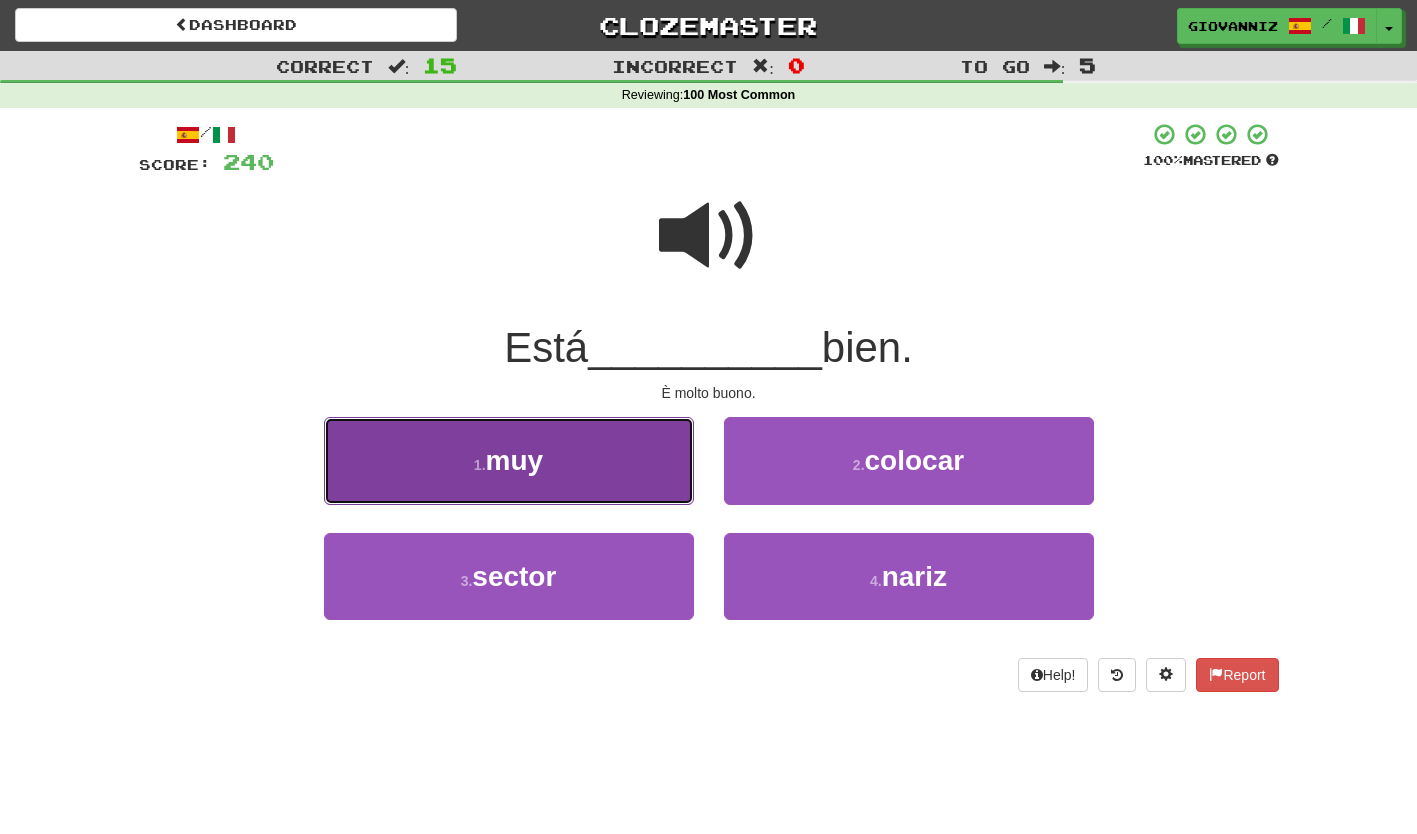 click on "1 .  muy" at bounding box center [509, 460] 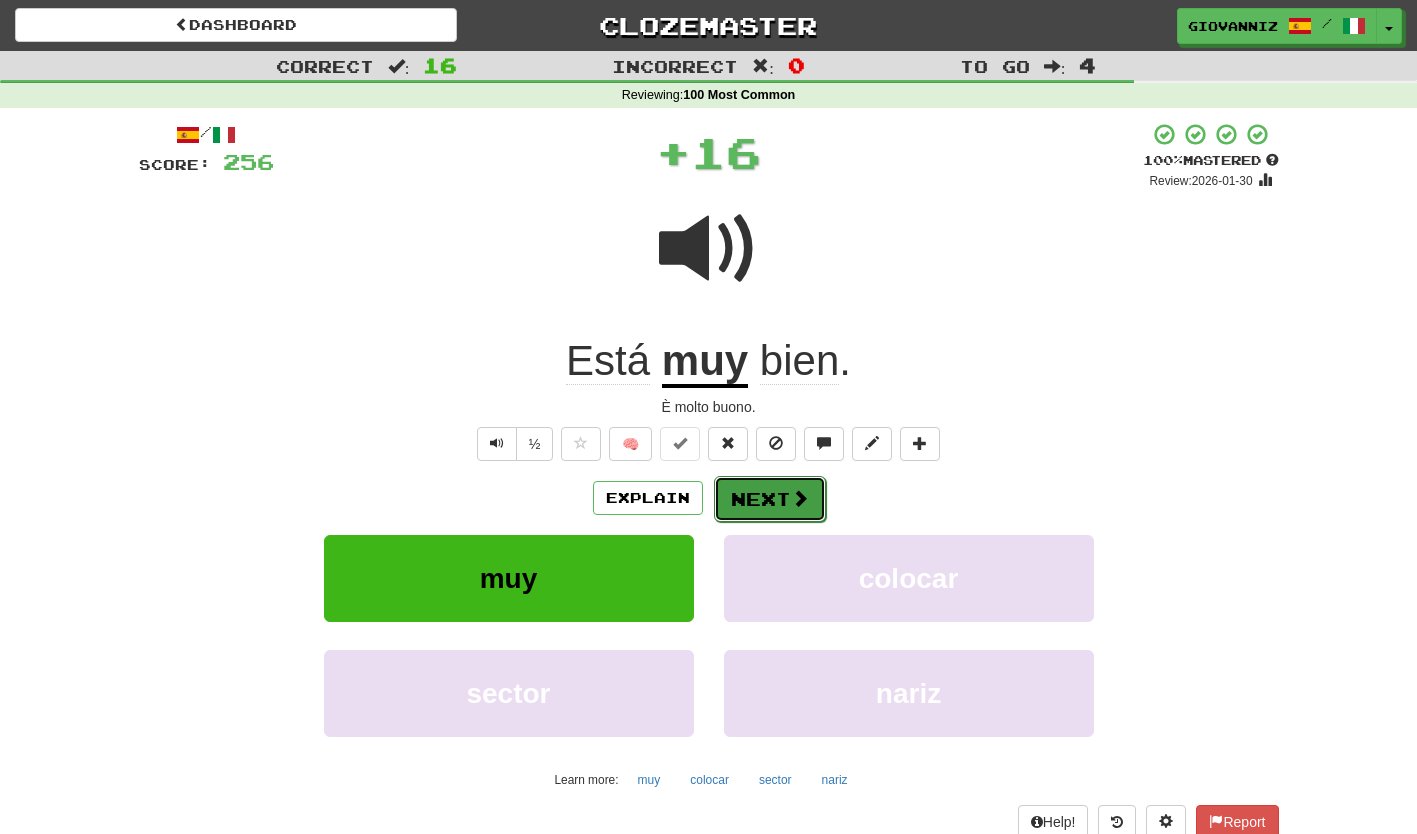 click on "Next" at bounding box center (770, 499) 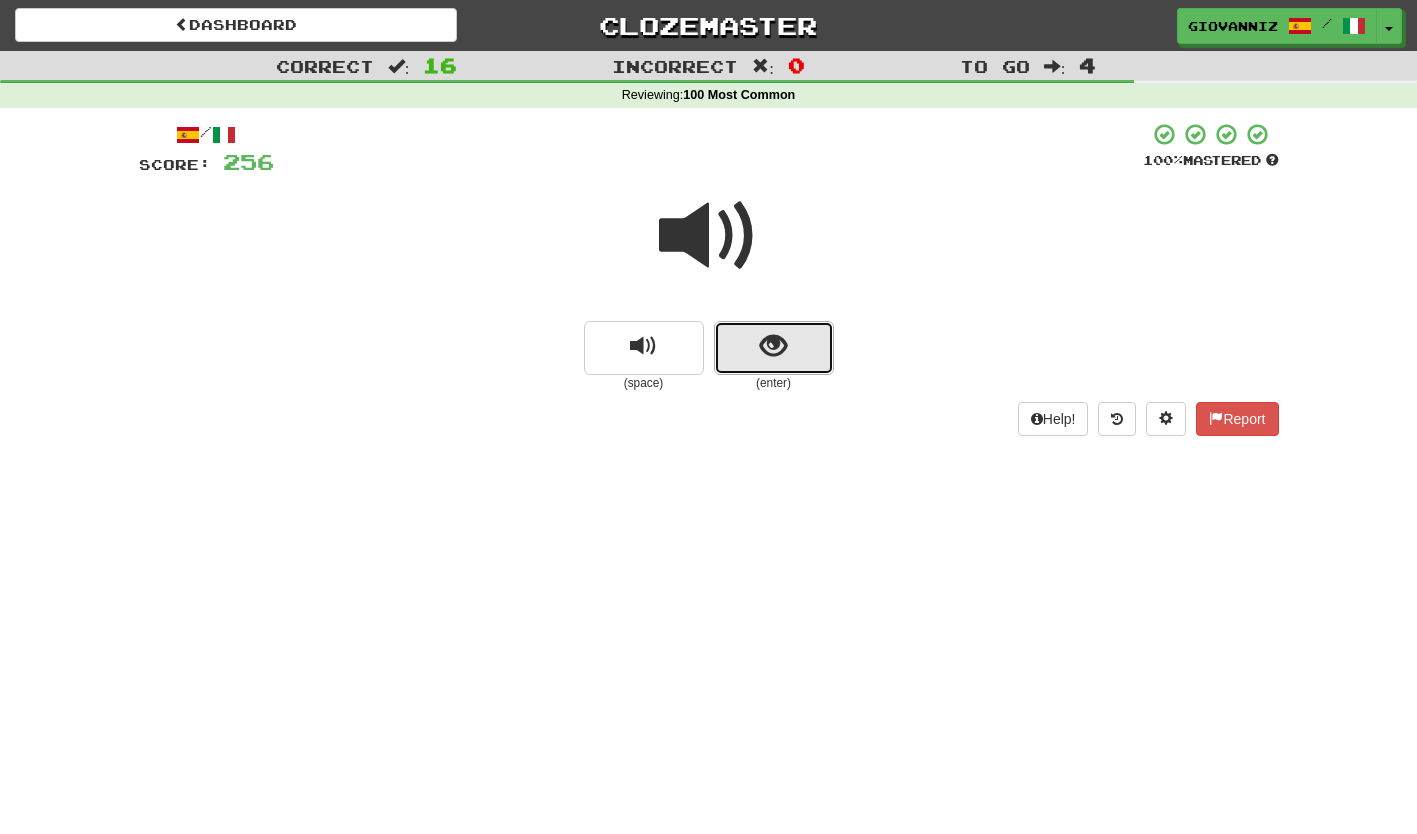 click at bounding box center (774, 348) 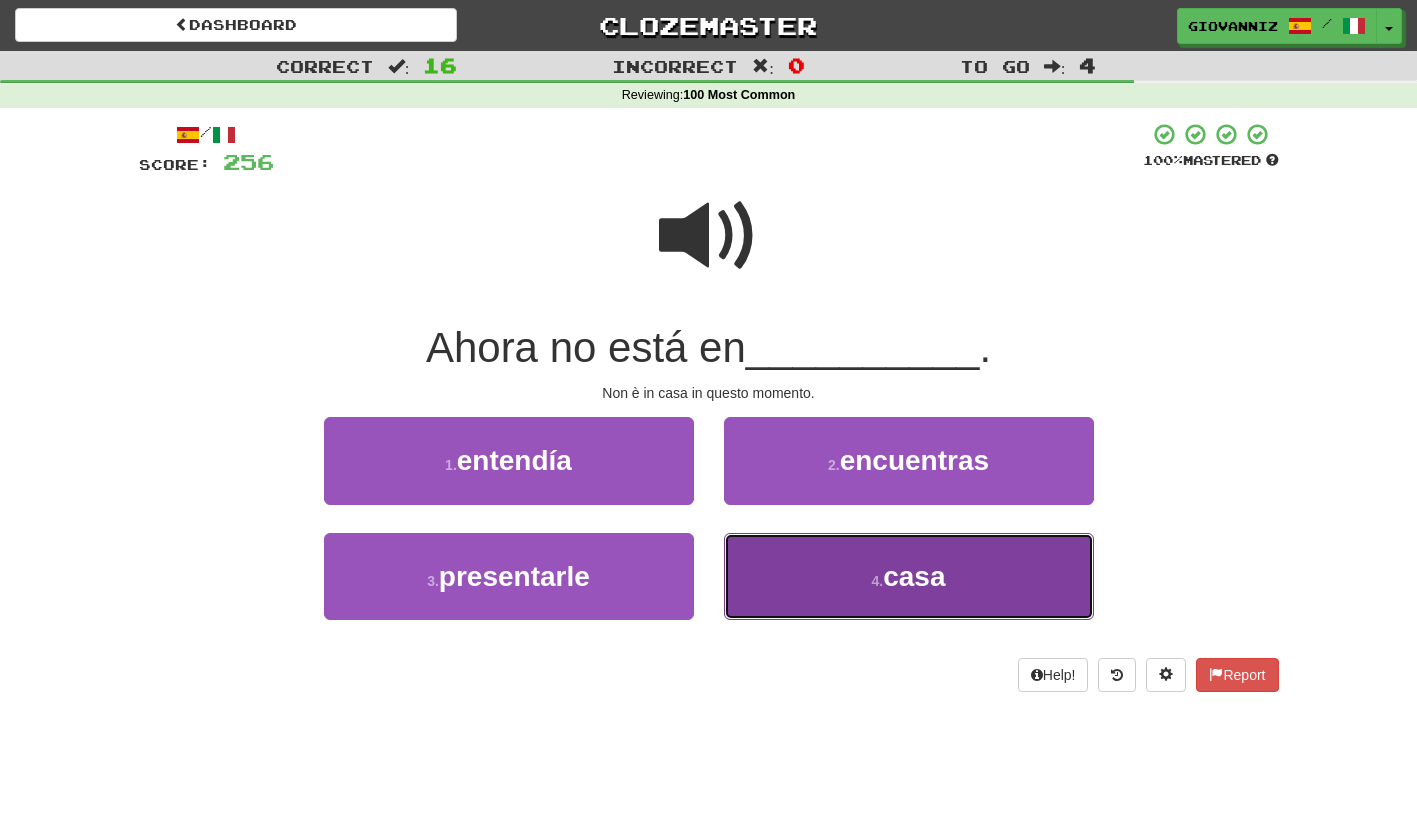 click on "4 .  casa" at bounding box center [909, 576] 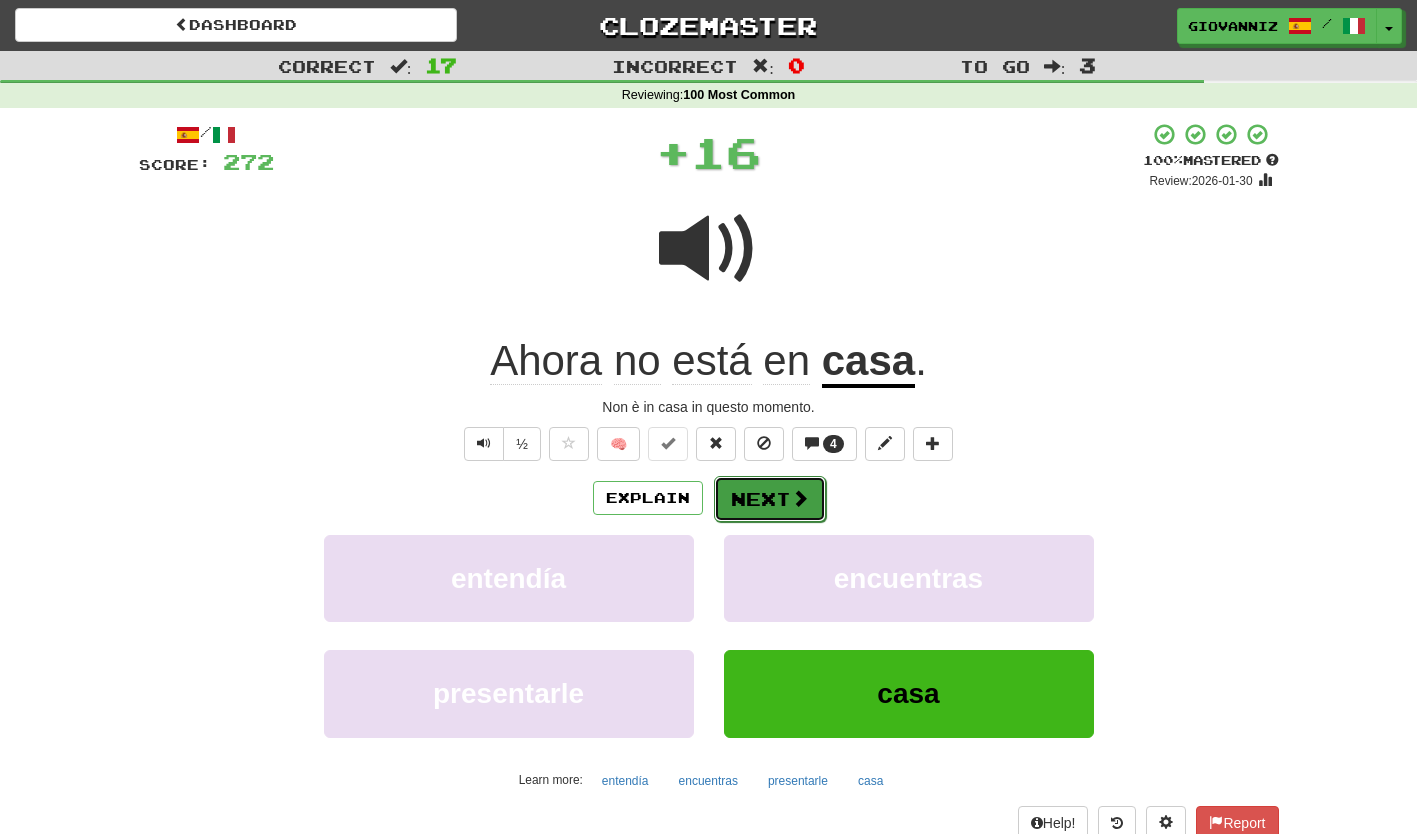 click on "Next" at bounding box center [770, 499] 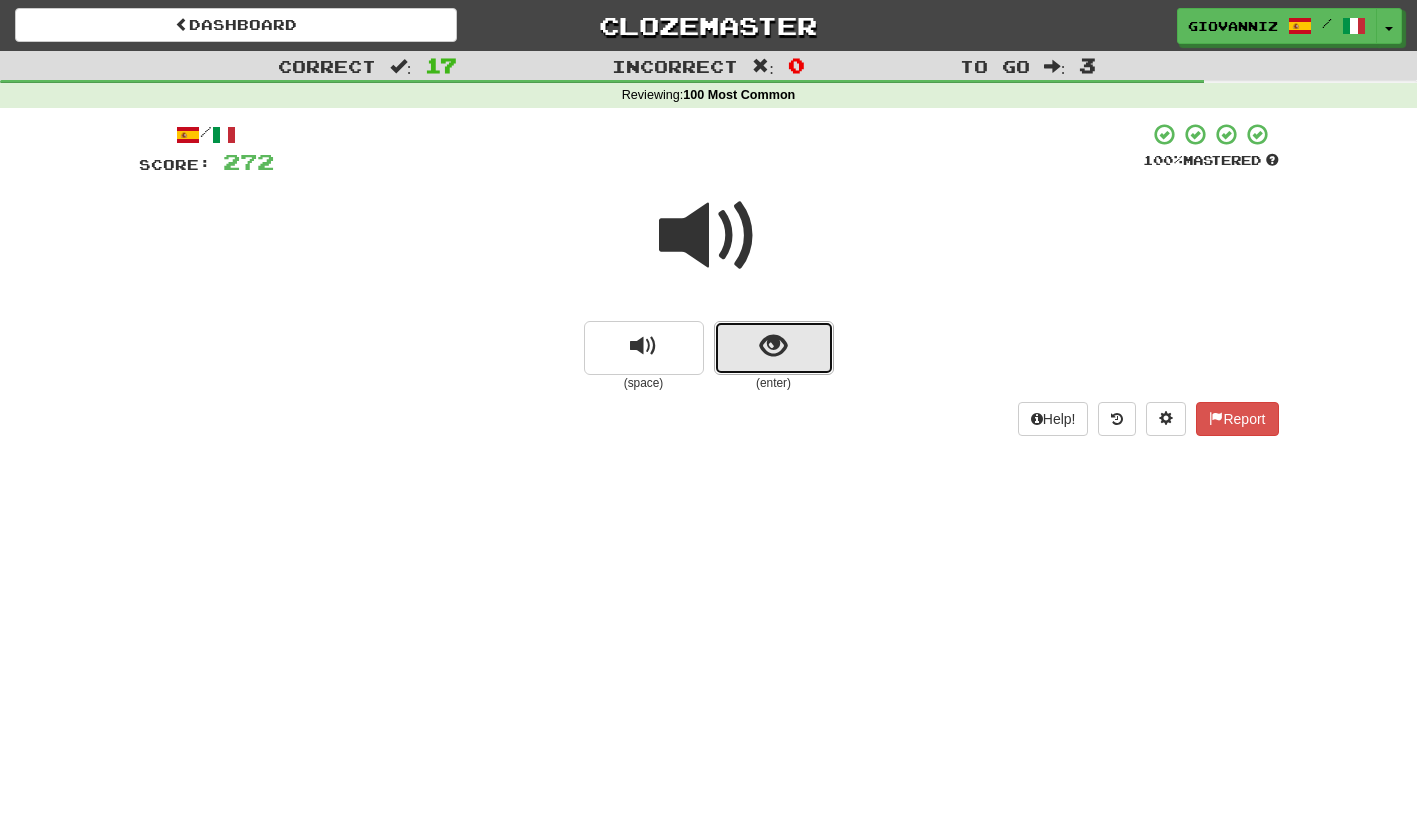 click at bounding box center (774, 348) 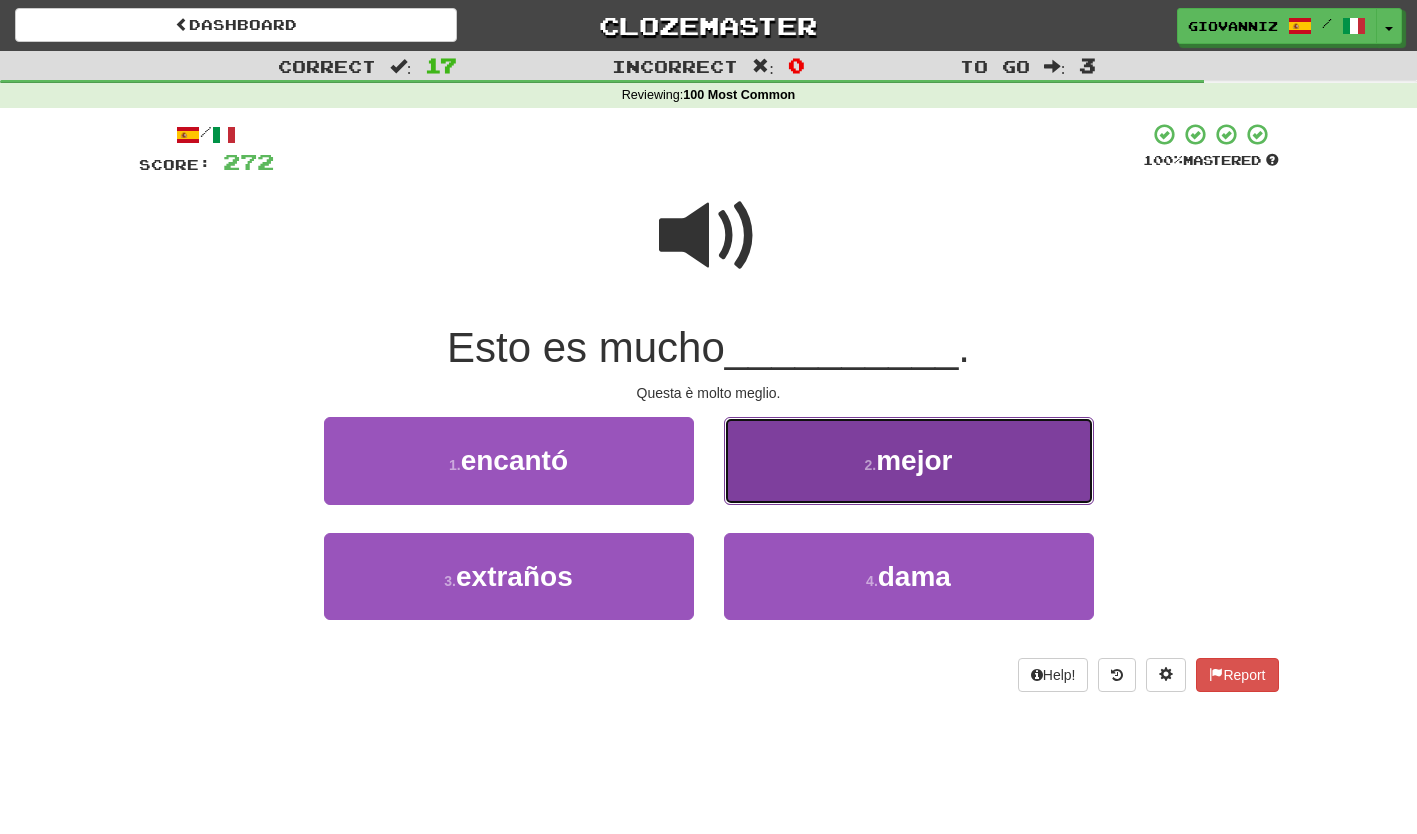 click on "2 .  mejor" at bounding box center [909, 460] 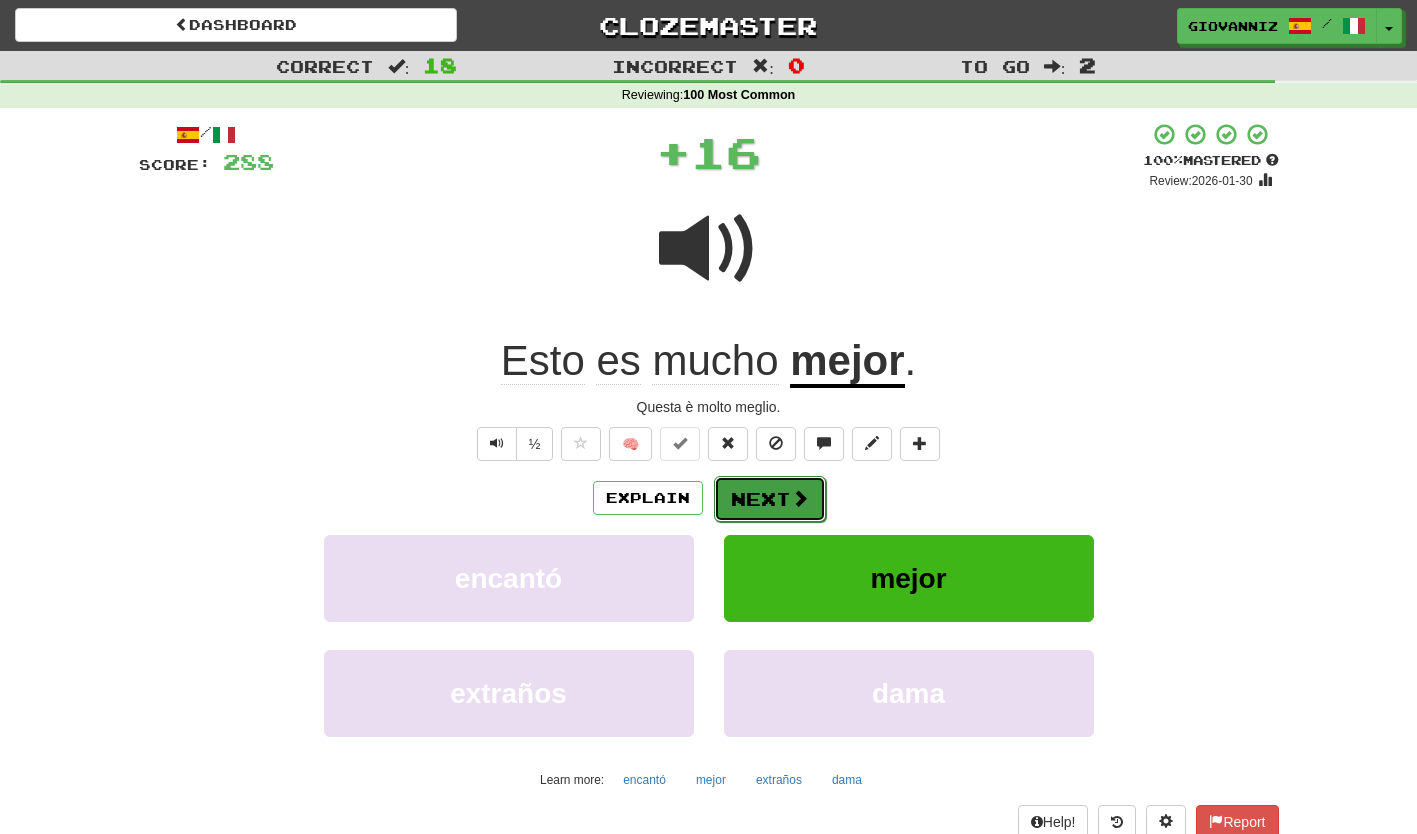 click on "Next" at bounding box center (770, 499) 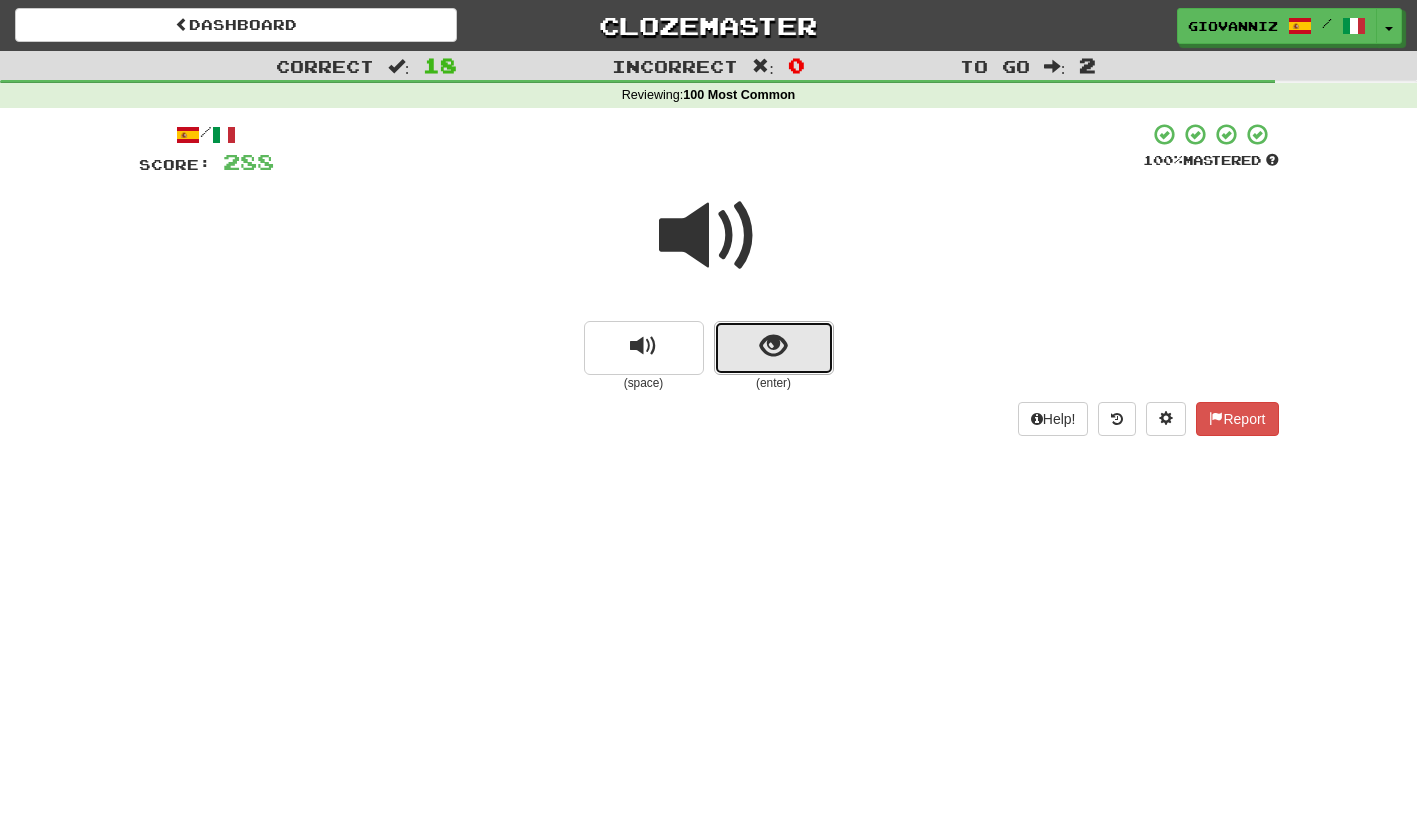 click at bounding box center [774, 348] 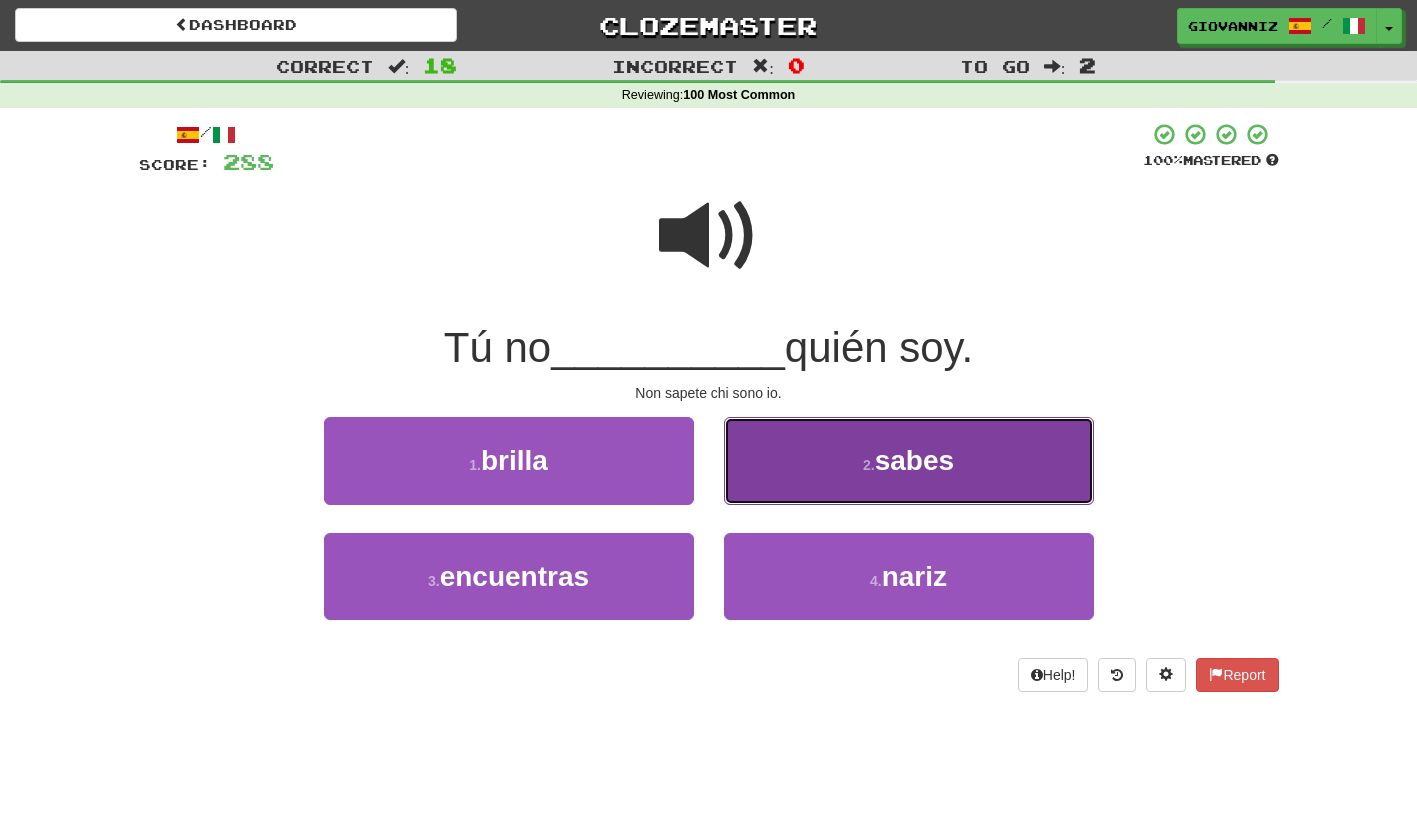 click on "2 .  sabes" at bounding box center [909, 460] 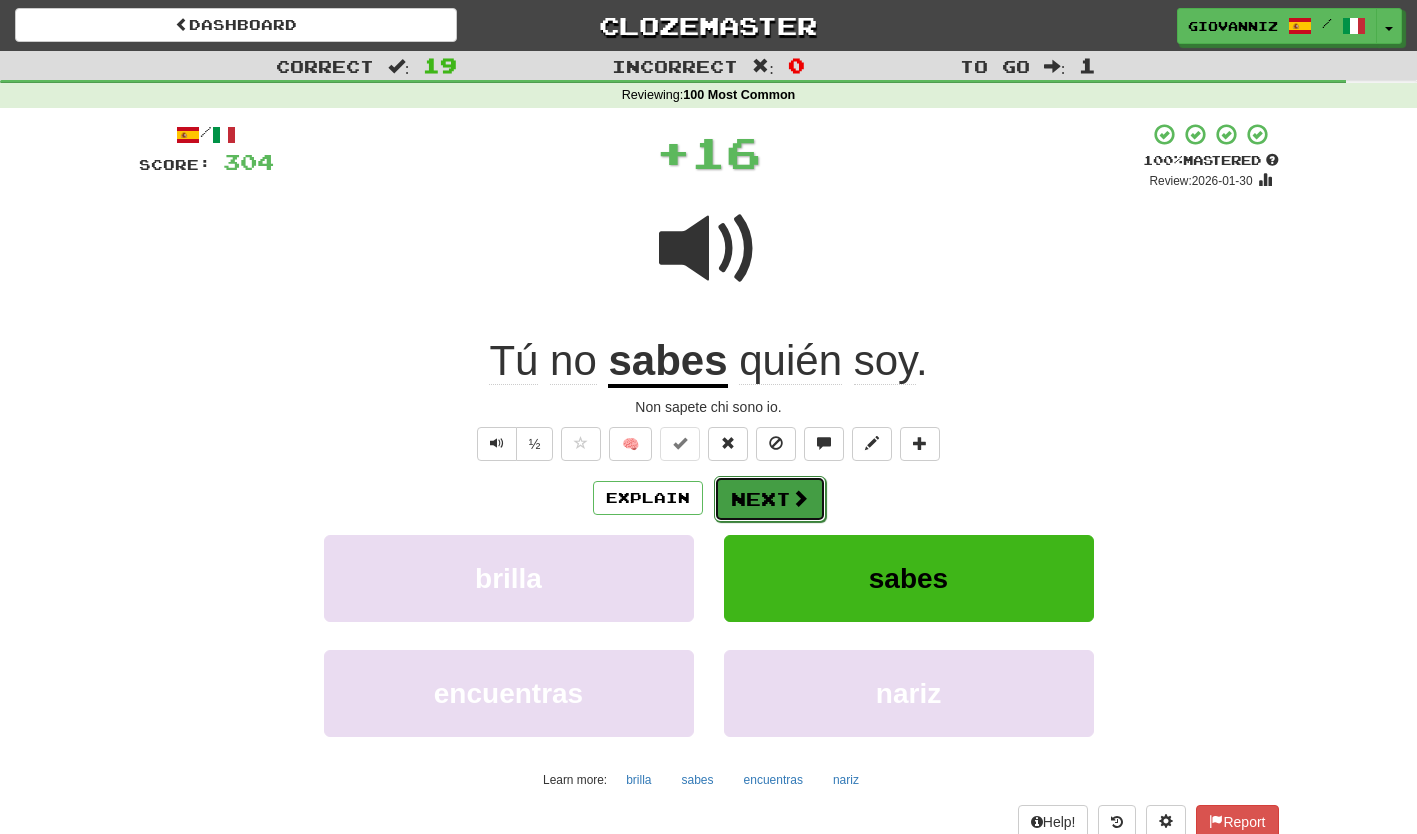 click on "Next" at bounding box center [770, 499] 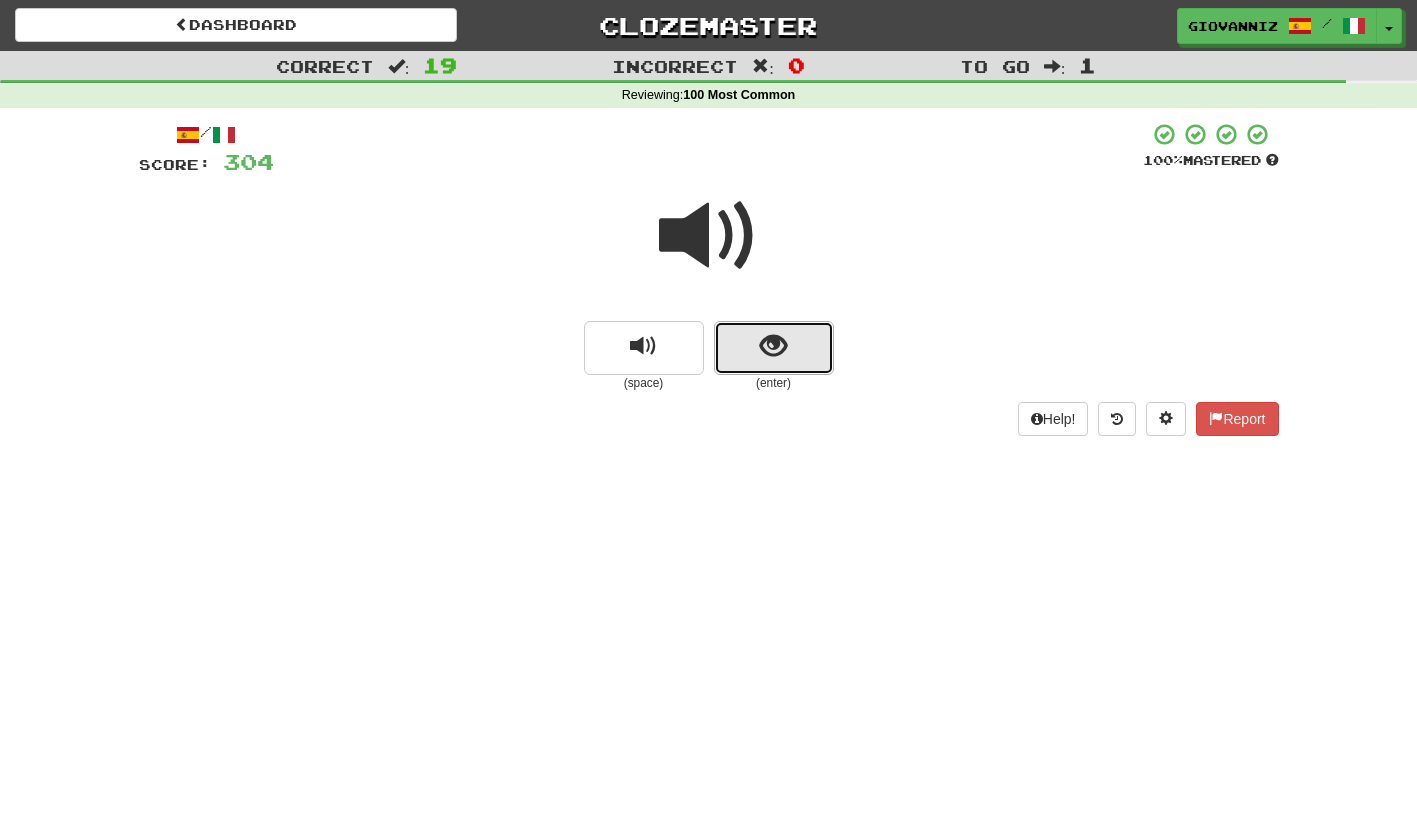click at bounding box center [774, 348] 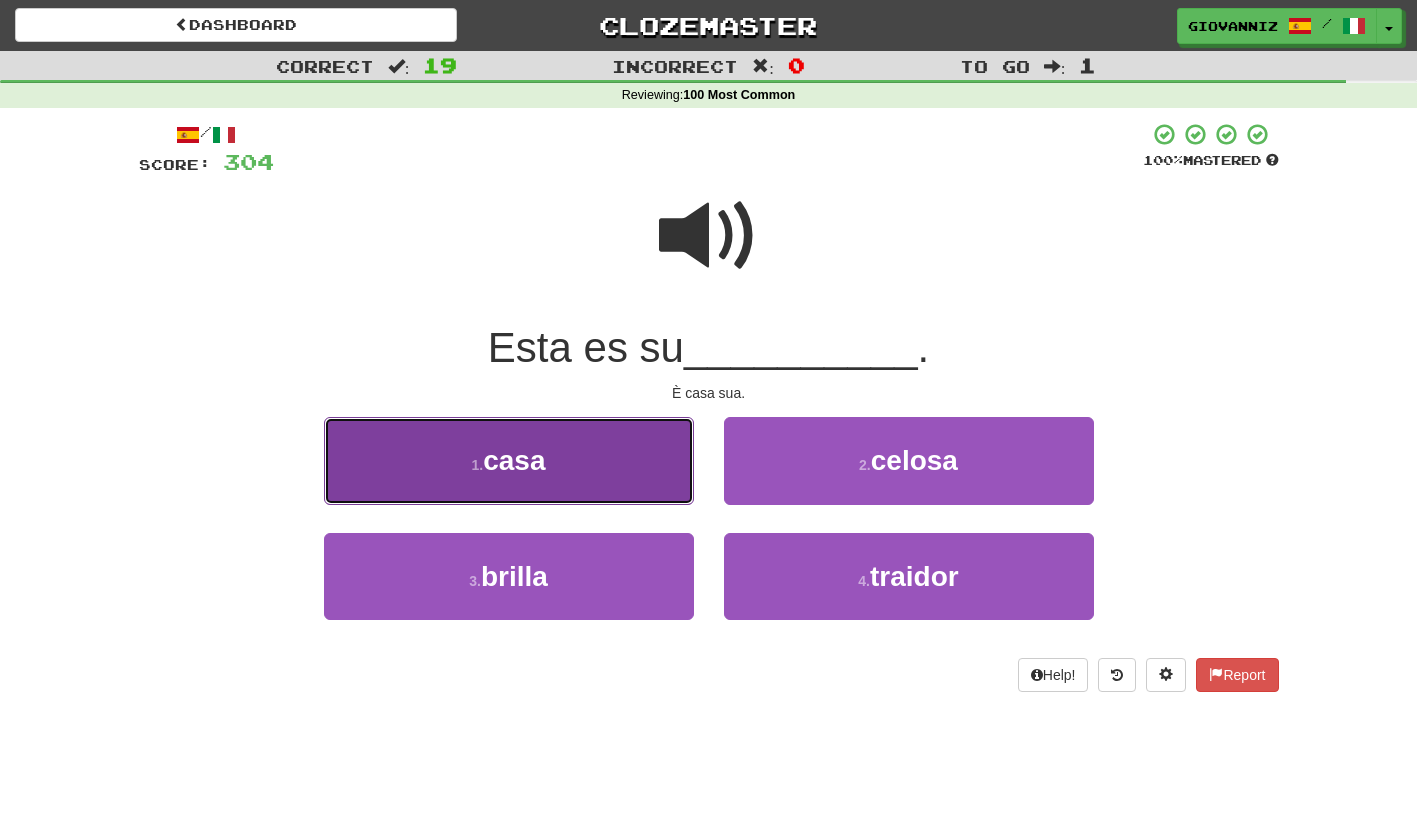 click on "1 .  casa" at bounding box center (509, 460) 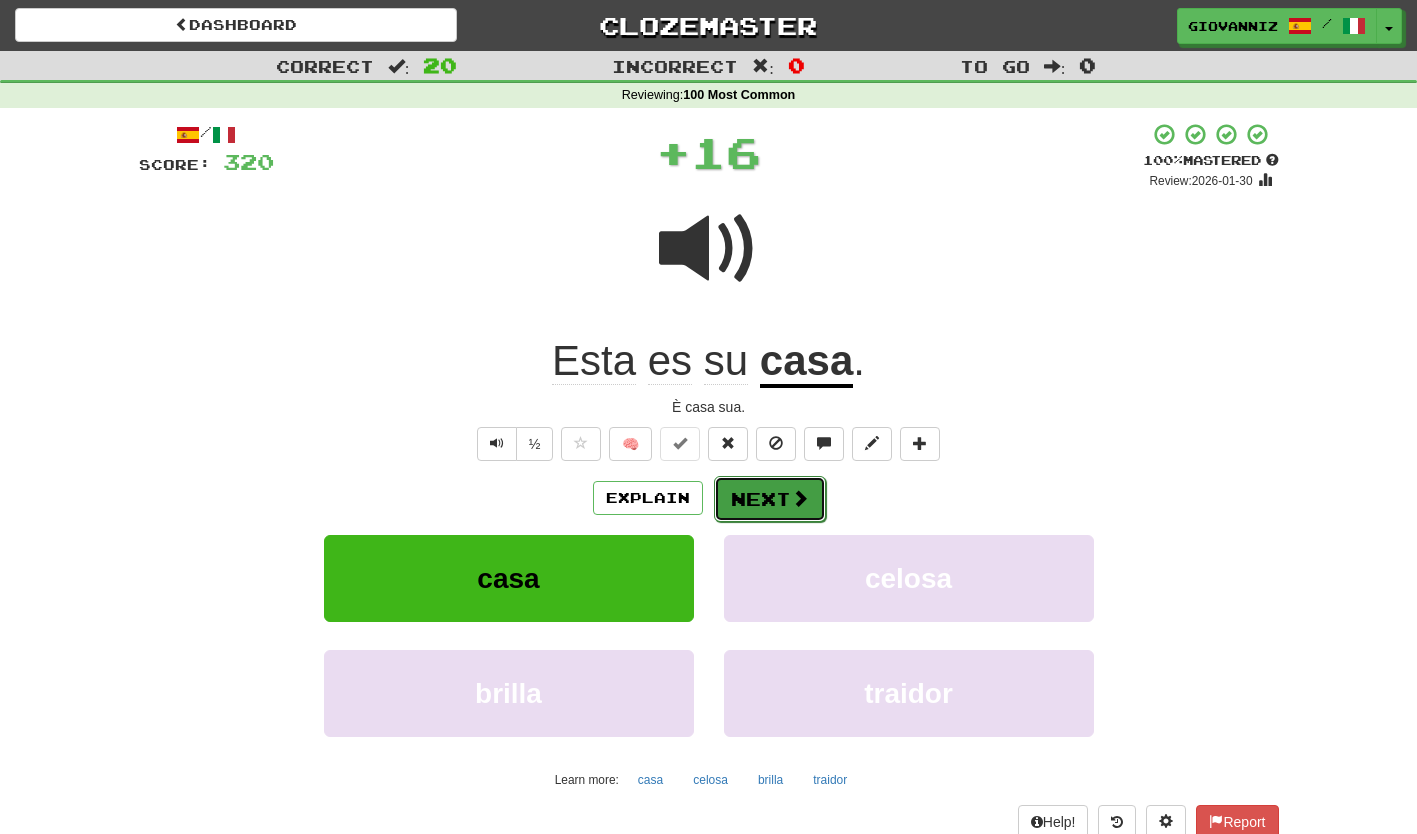 click on "Next" at bounding box center [770, 499] 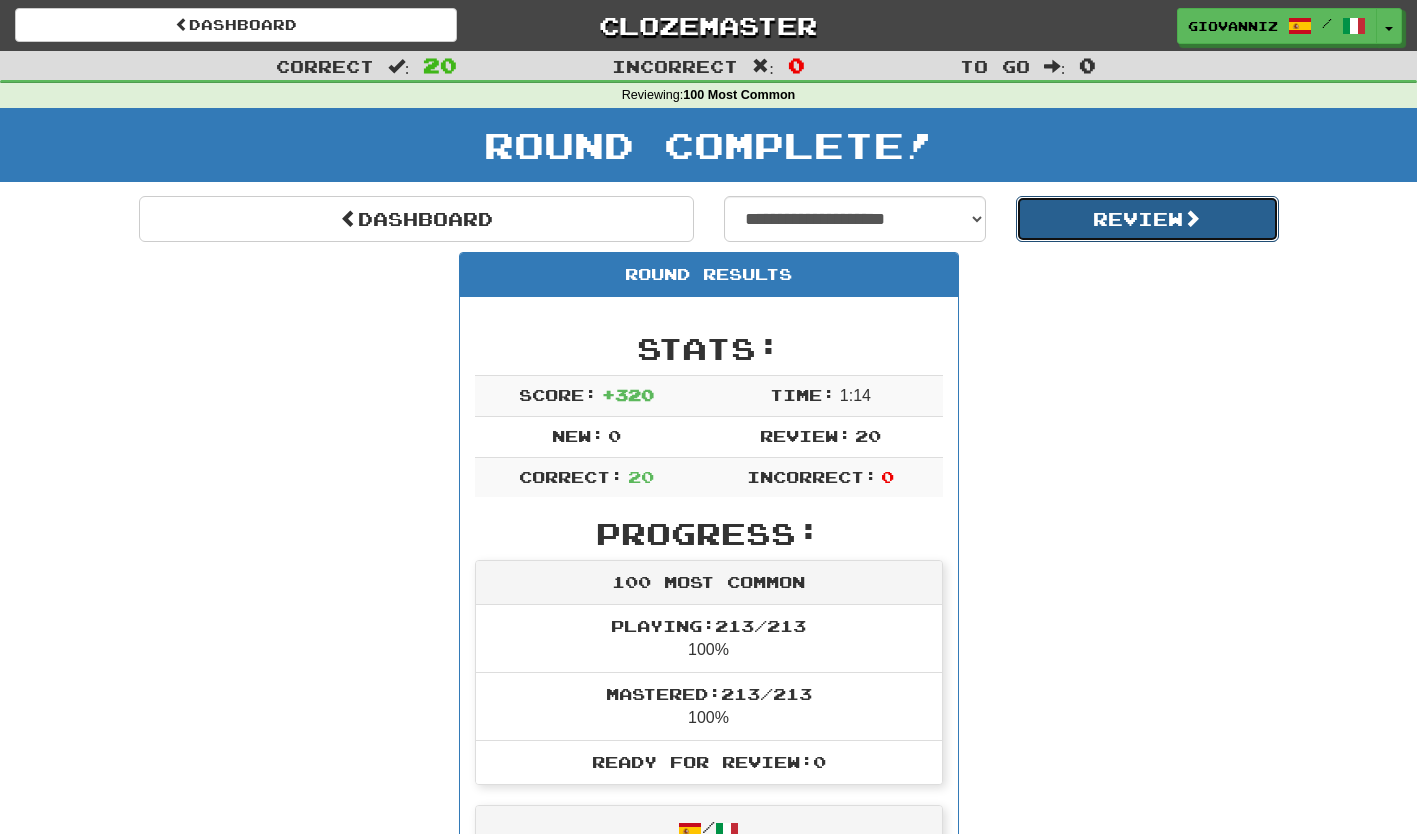 click on "Review" at bounding box center [1147, 219] 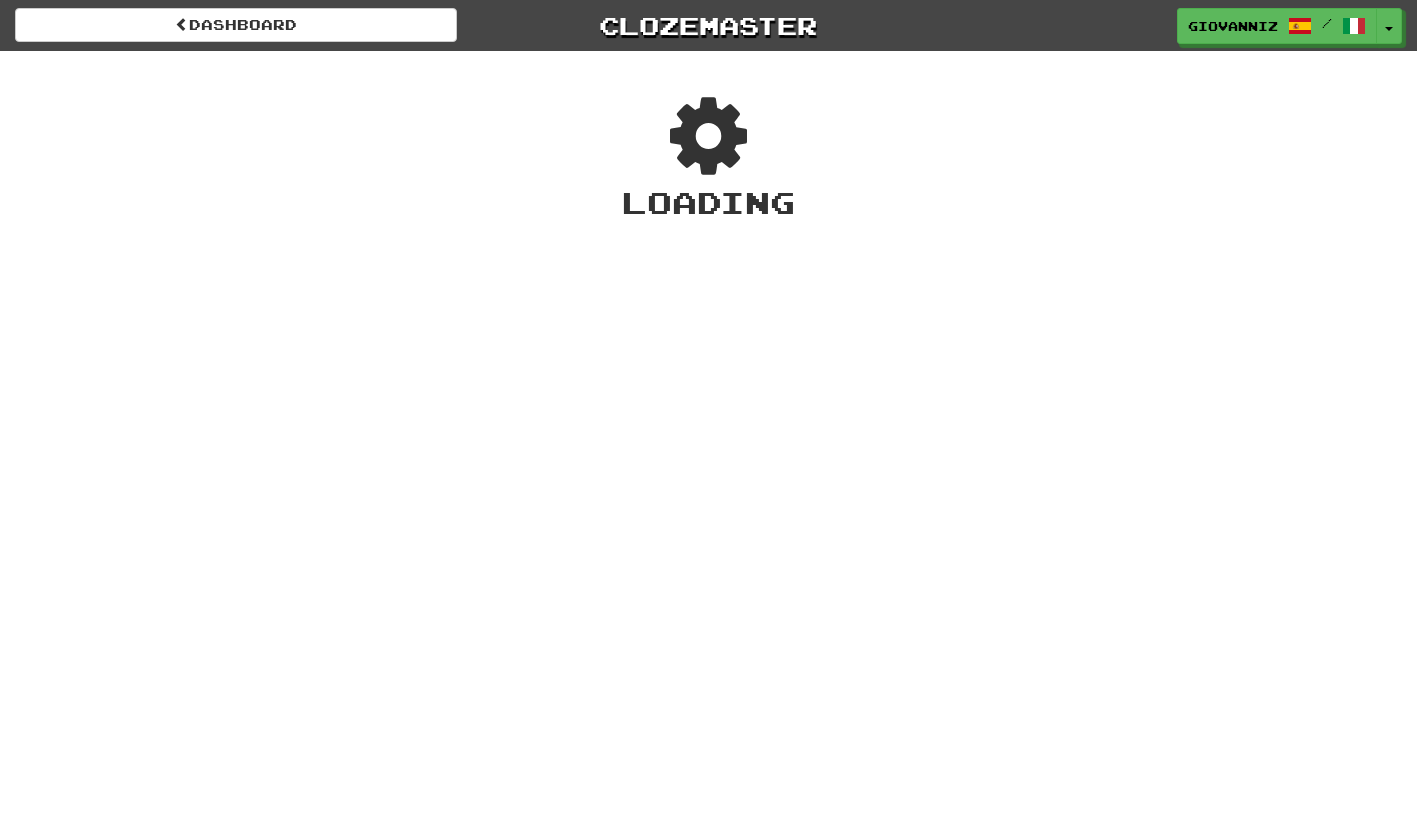 scroll, scrollTop: 0, scrollLeft: 0, axis: both 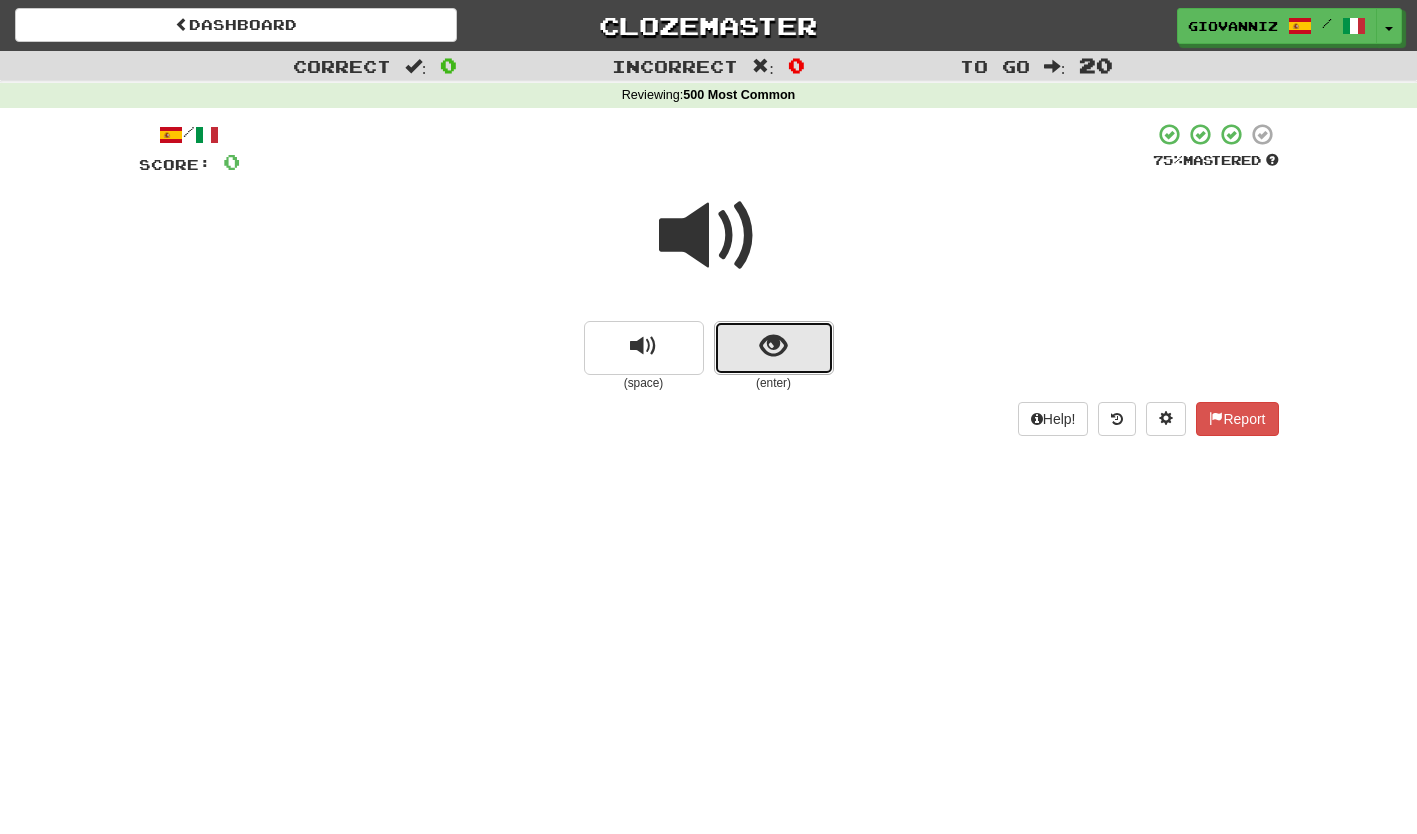 click at bounding box center [774, 348] 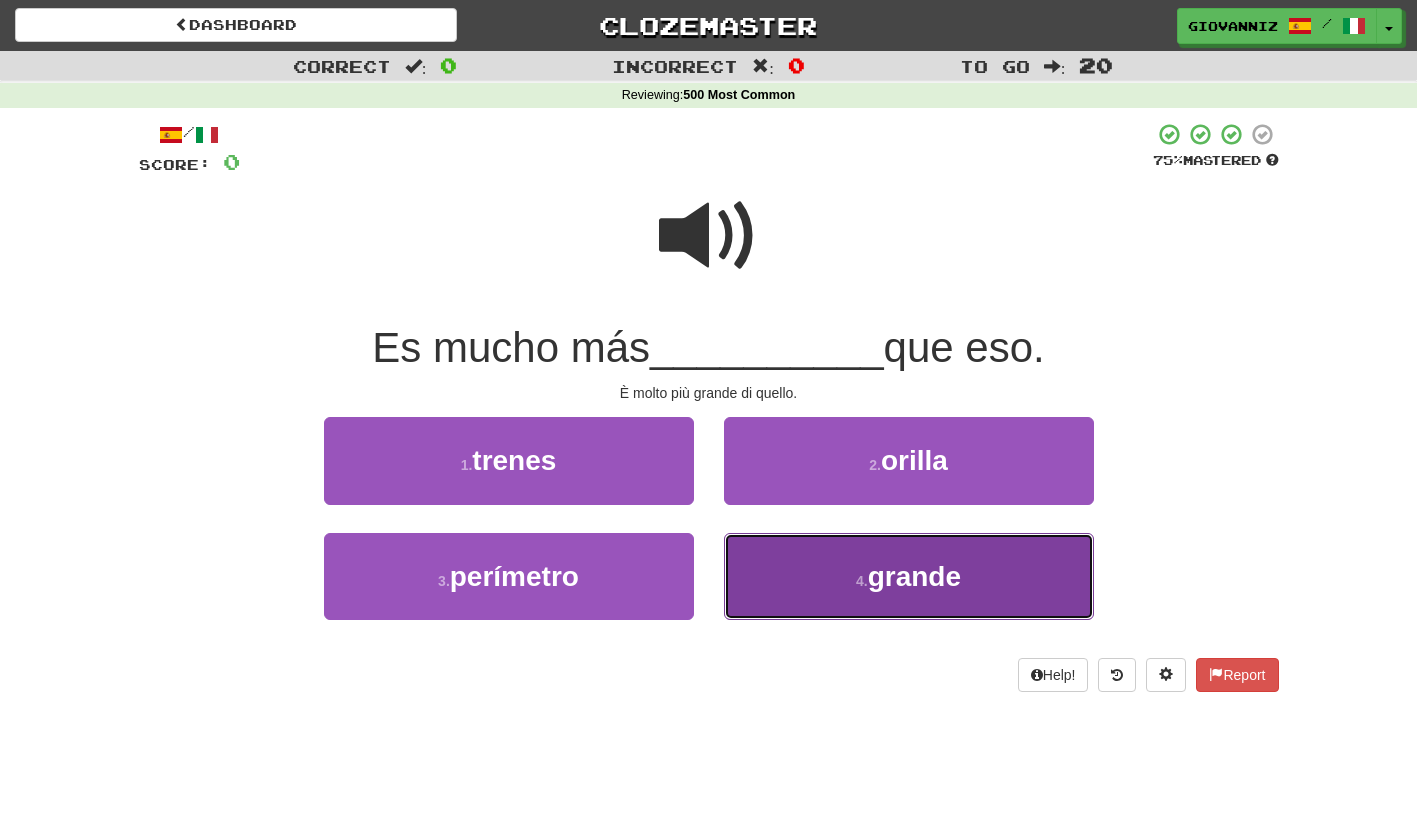 click on "4 .  grande" at bounding box center [909, 576] 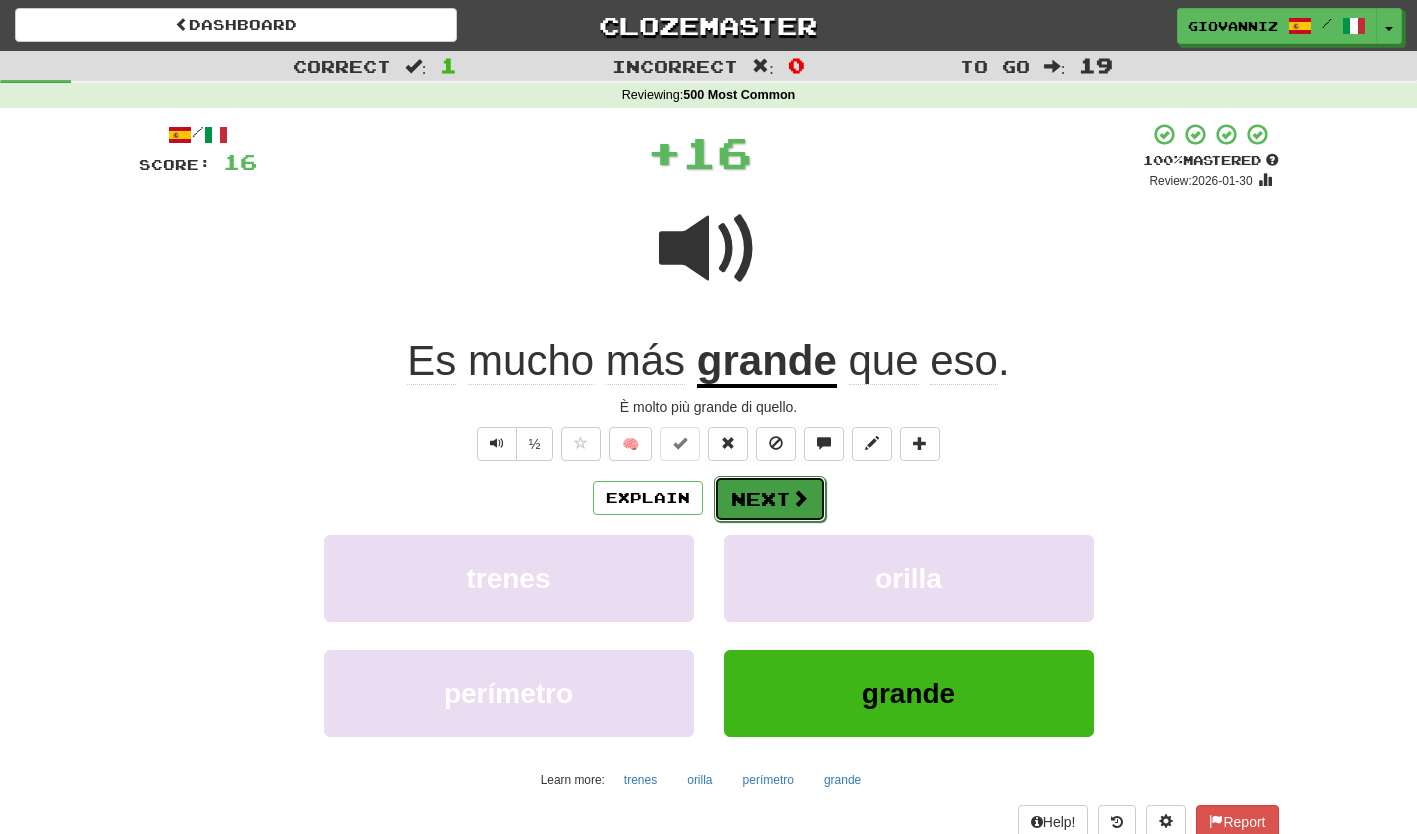 click on "Next" at bounding box center [770, 499] 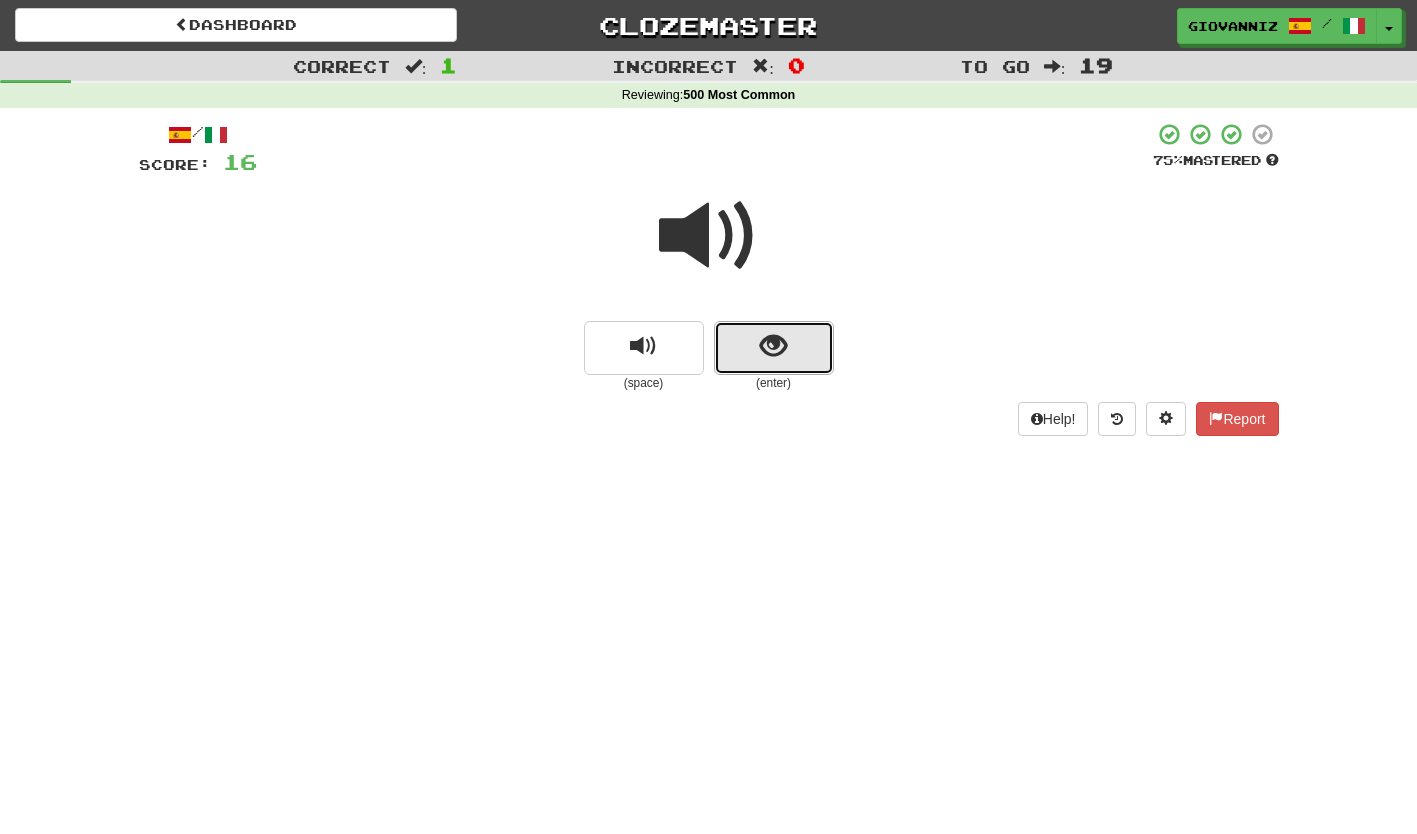 click at bounding box center [773, 346] 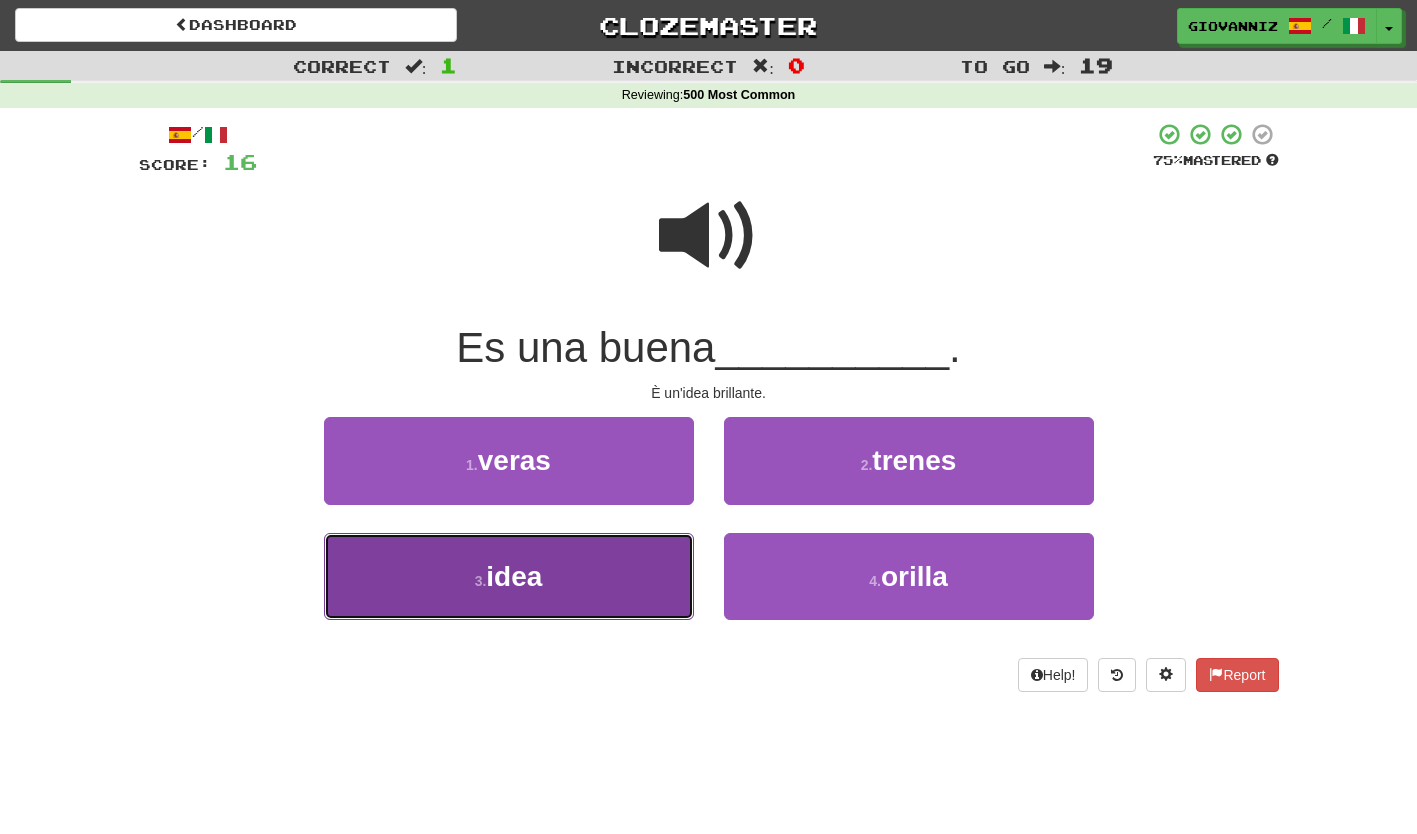 click on "3 .  idea" at bounding box center [509, 576] 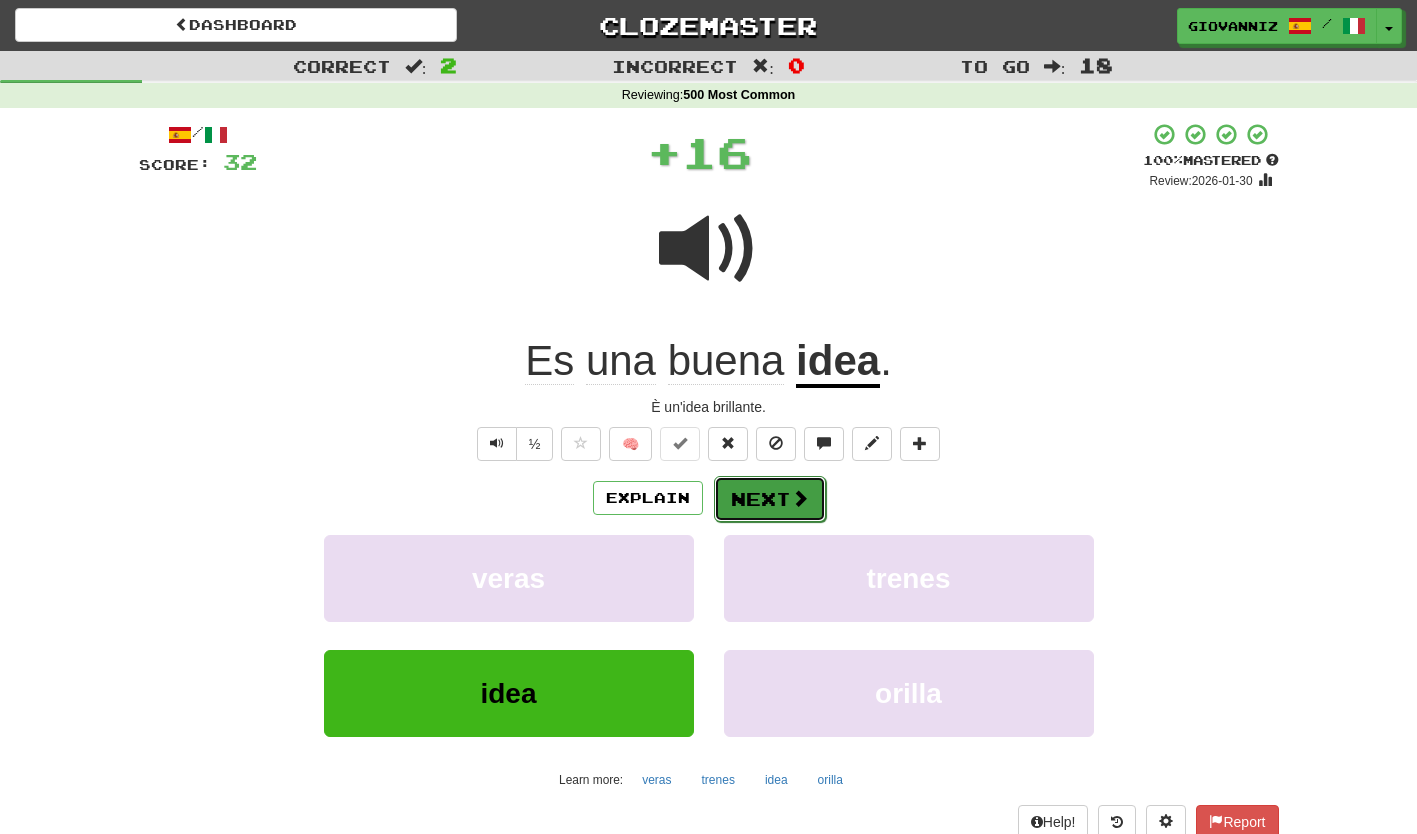 click on "Next" at bounding box center [770, 499] 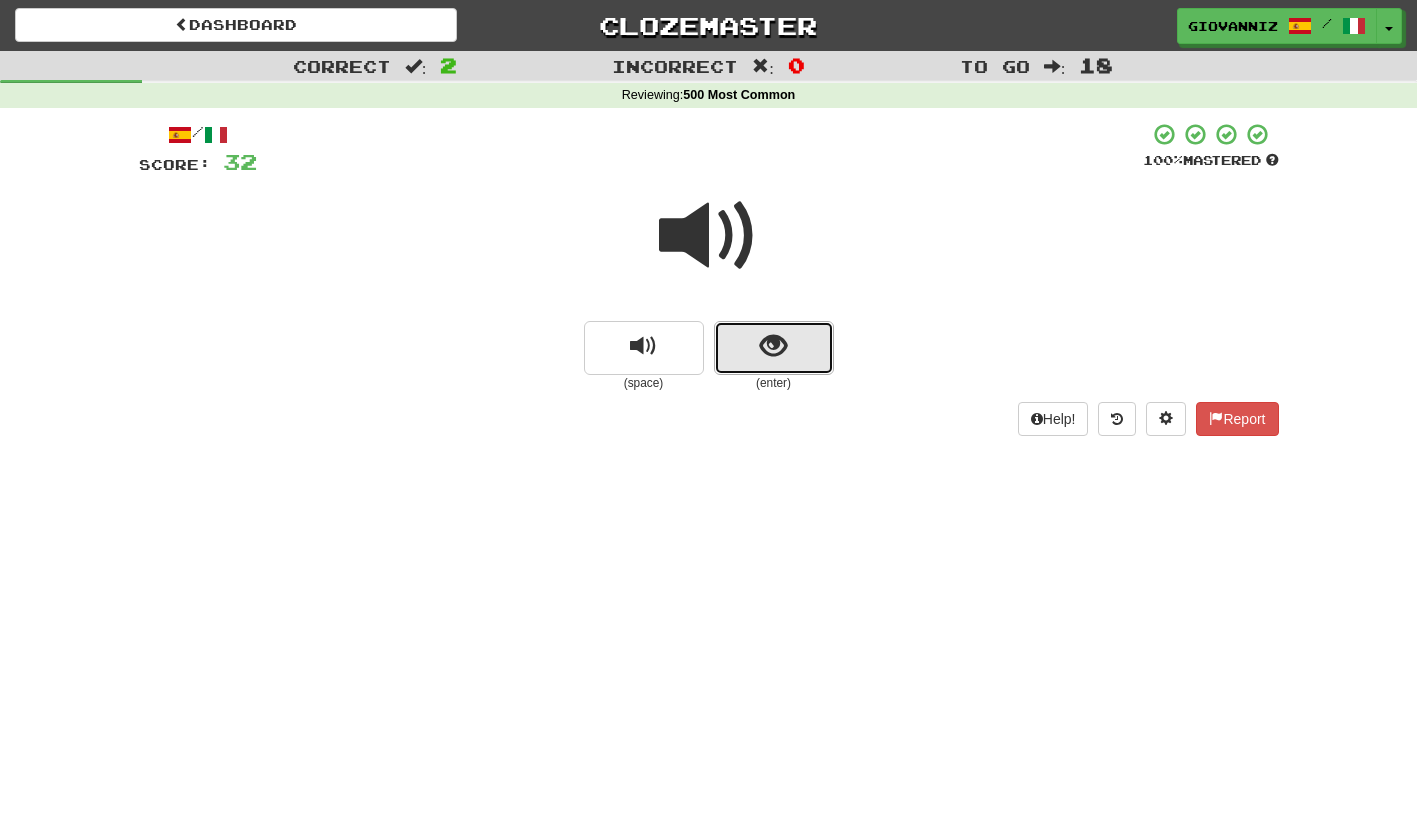 click at bounding box center (774, 348) 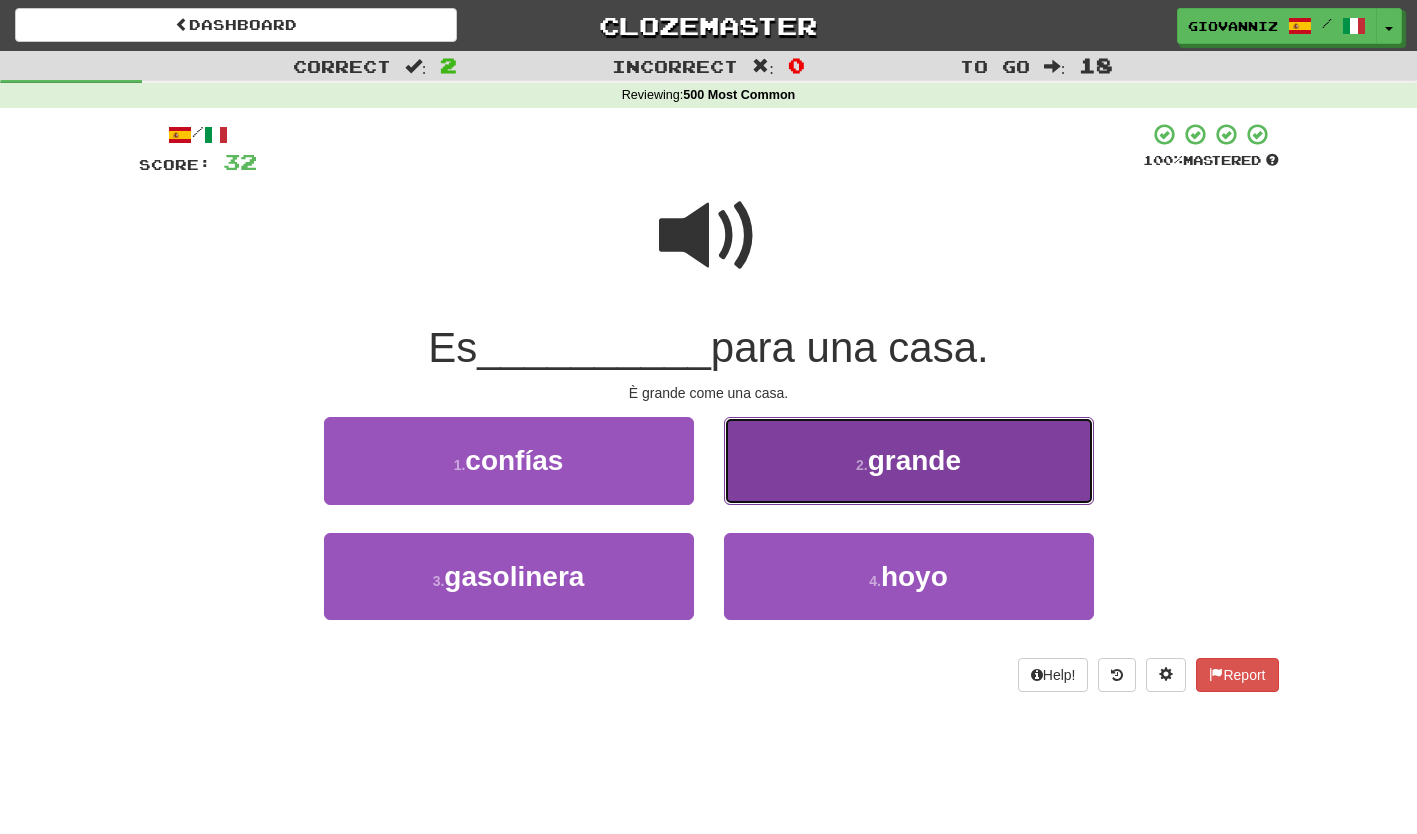 click on "2 .  grande" at bounding box center [909, 460] 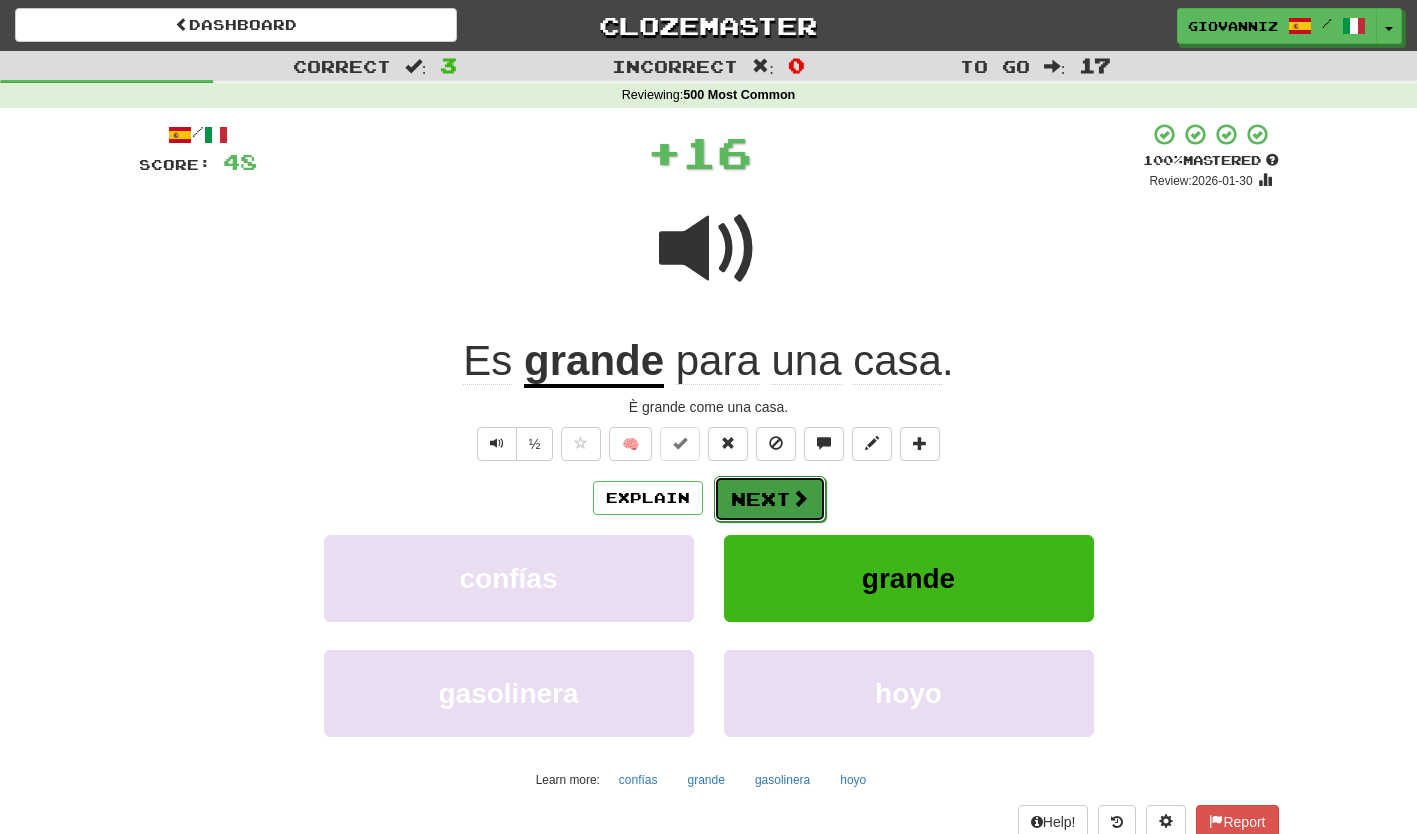 click on "Next" at bounding box center (770, 499) 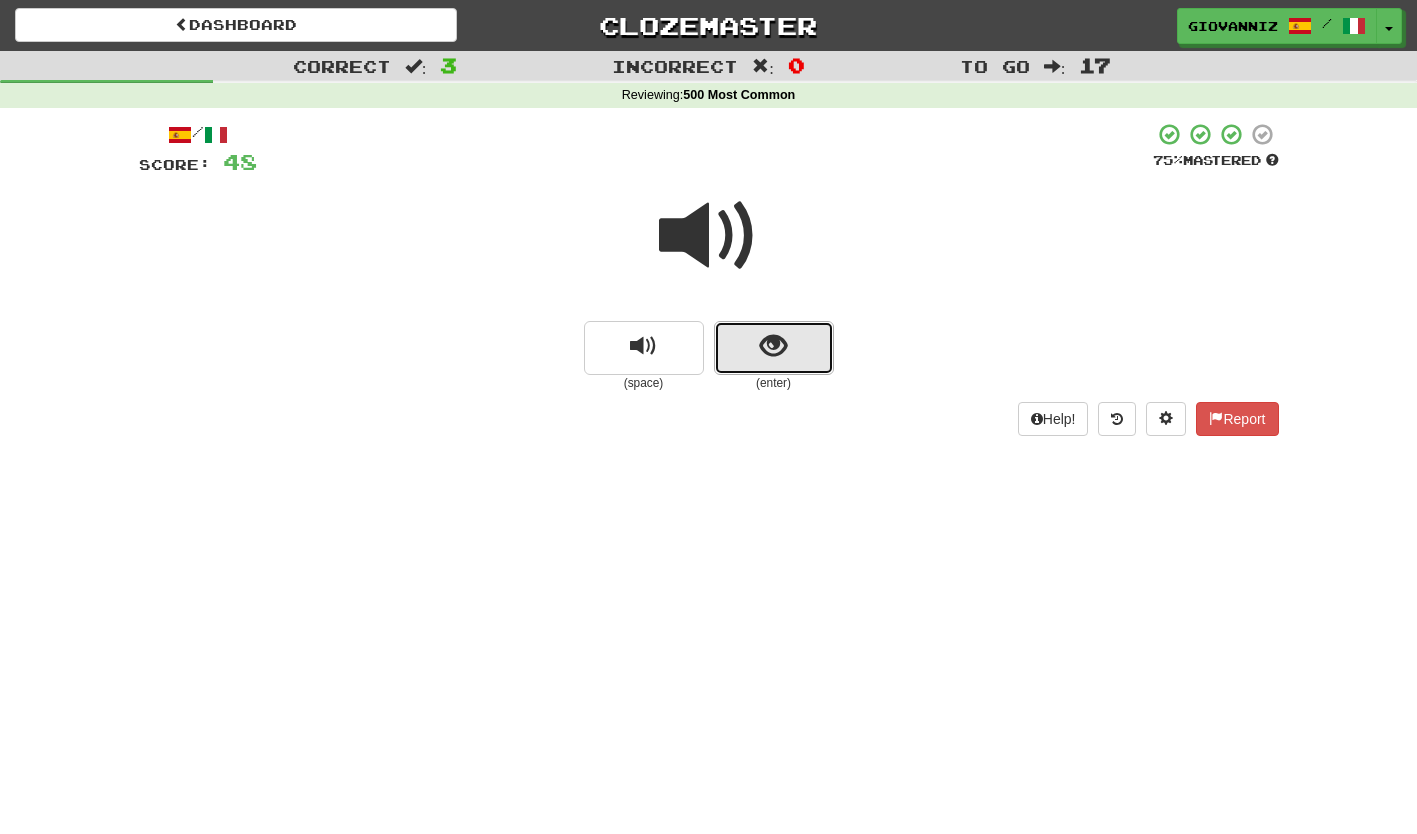 click at bounding box center [774, 348] 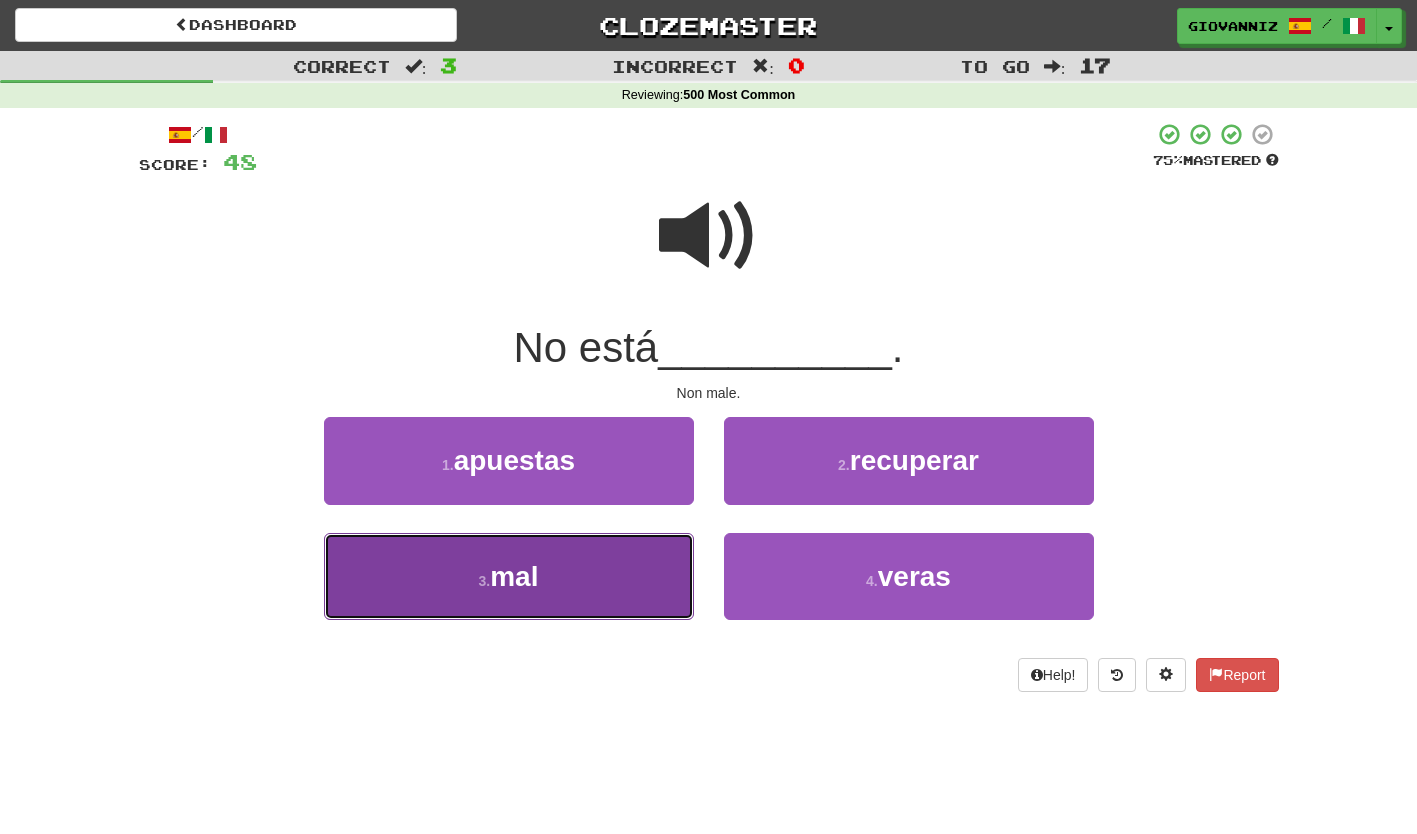 click on "3 .  mal" at bounding box center [509, 576] 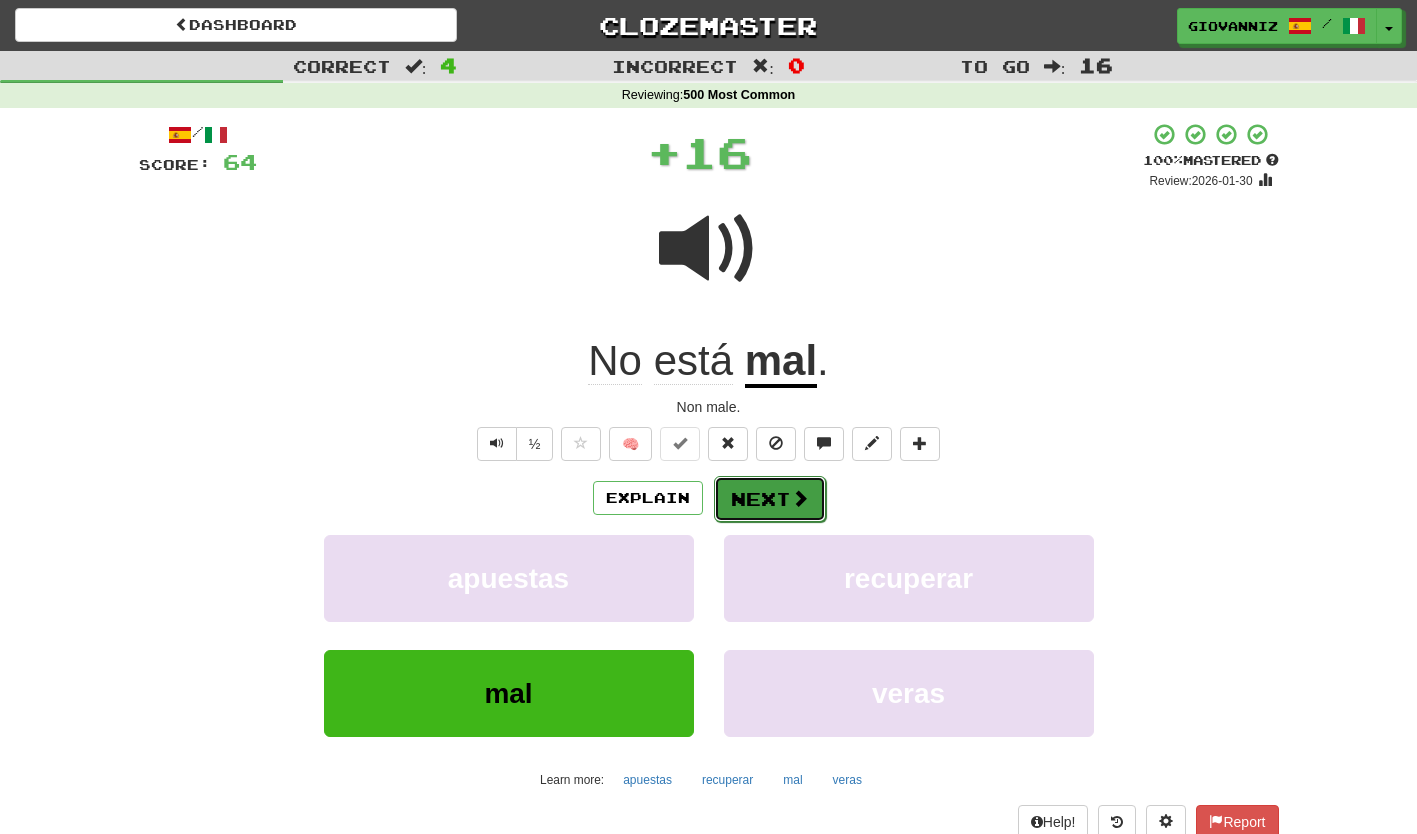 click on "Next" at bounding box center (770, 499) 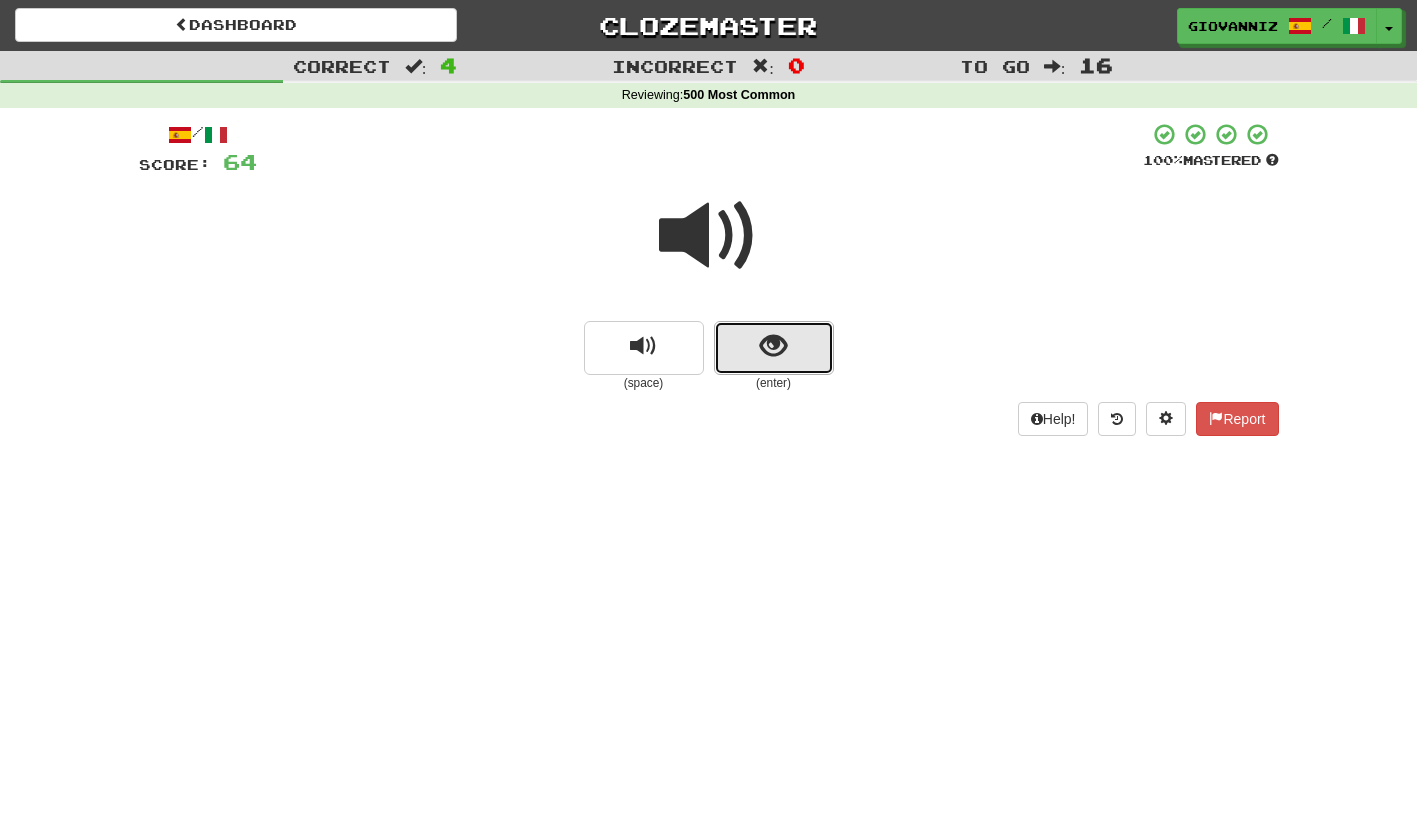 click at bounding box center (774, 348) 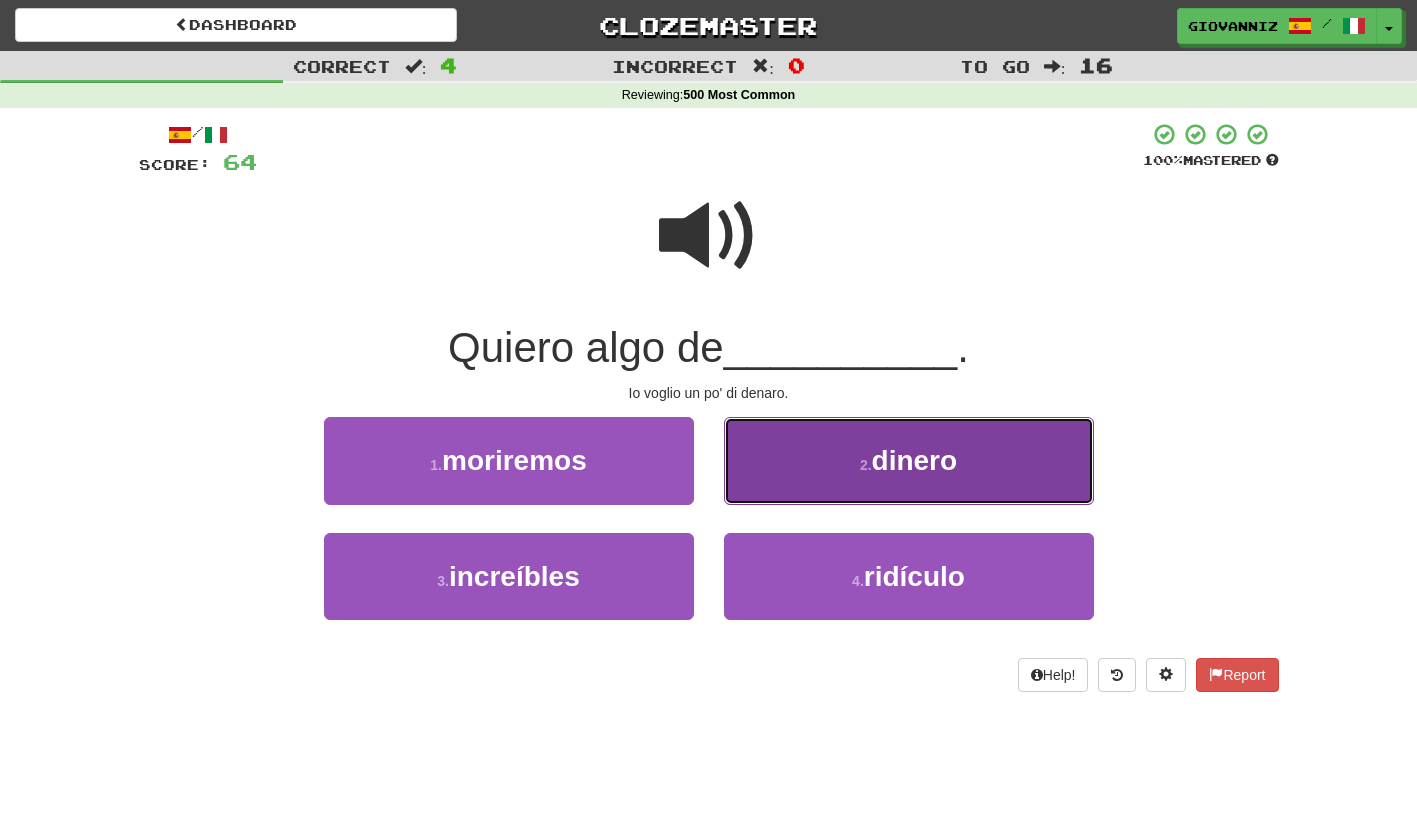 click on "2 .  dinero" at bounding box center [909, 460] 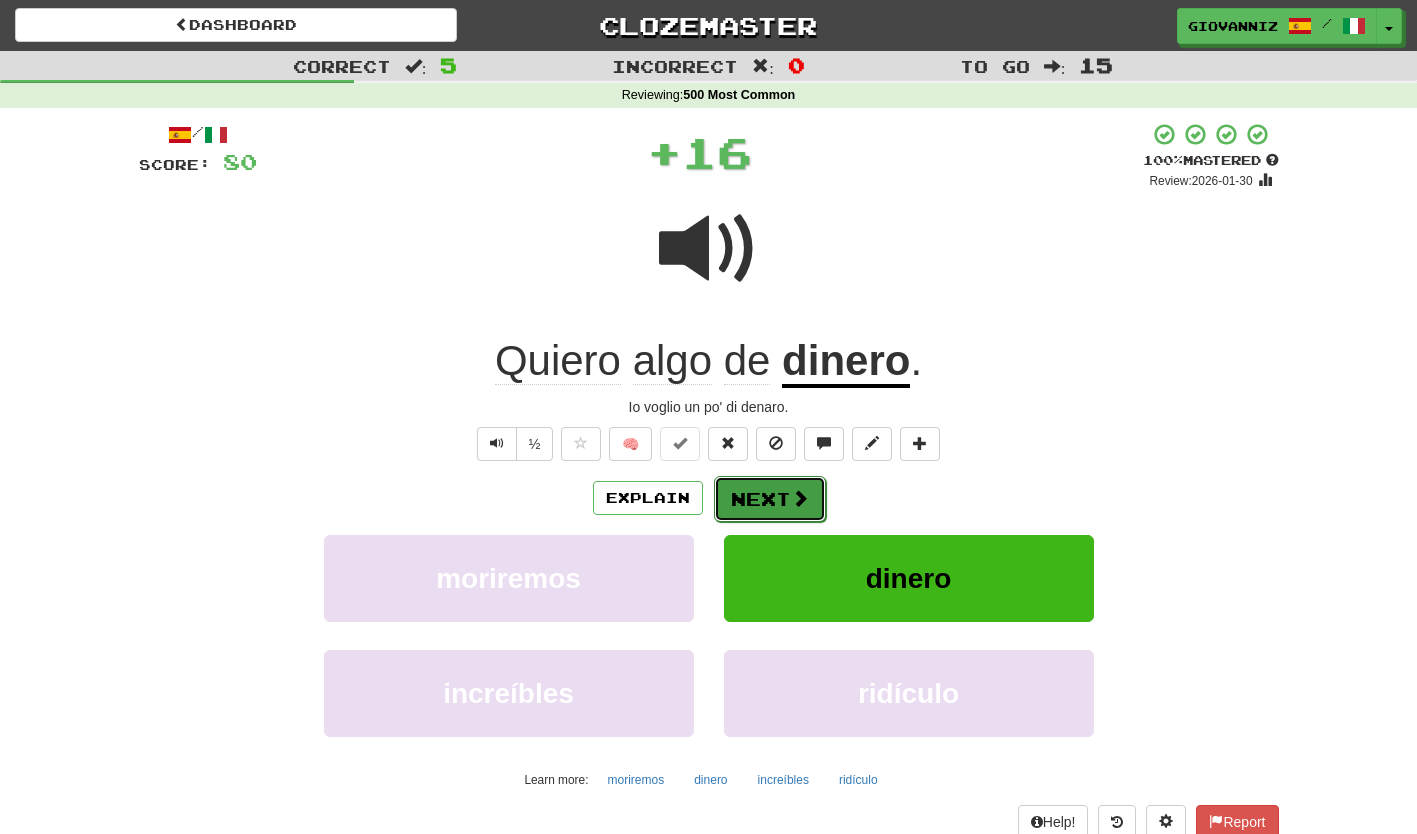 click on "Next" at bounding box center [770, 499] 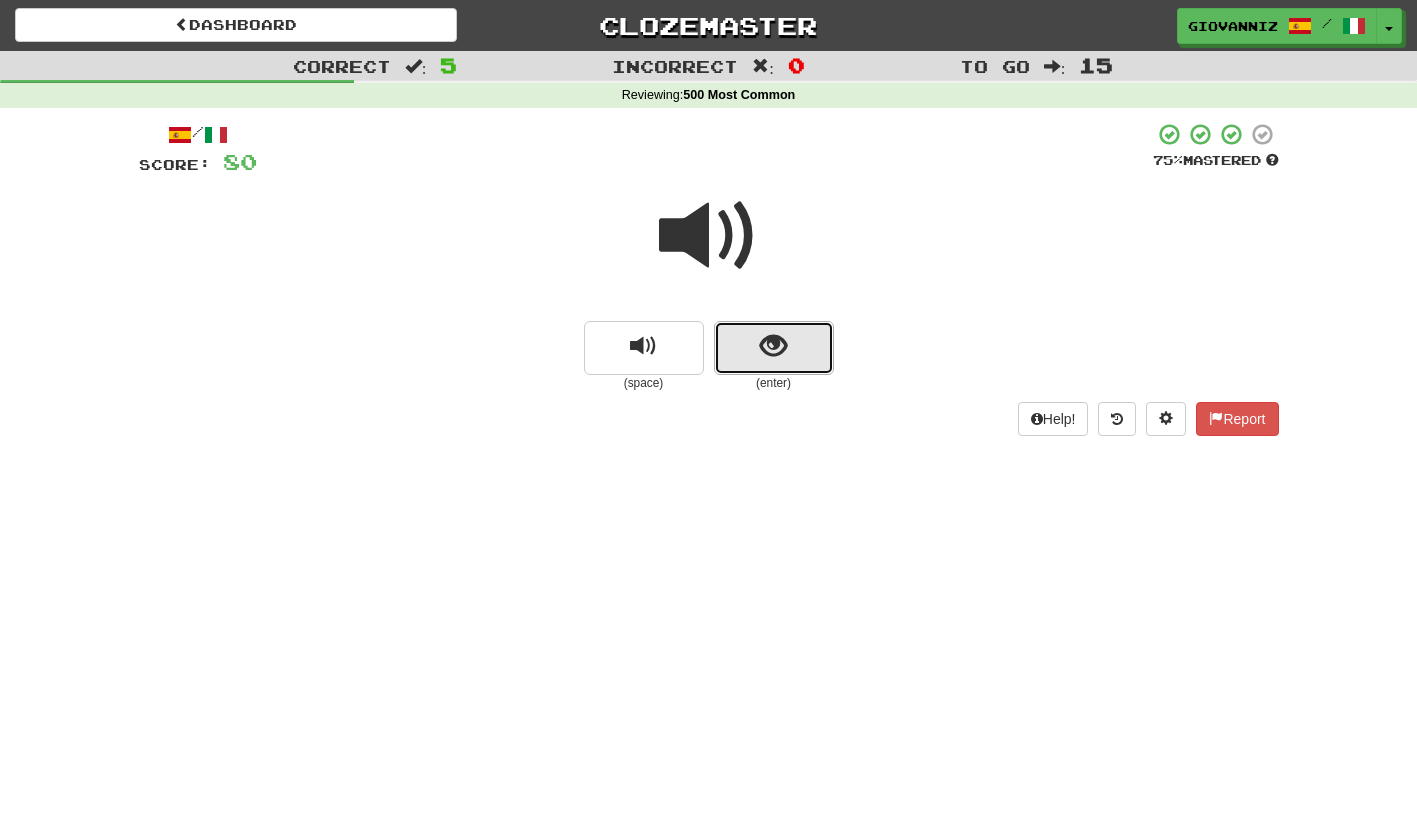 click at bounding box center [773, 346] 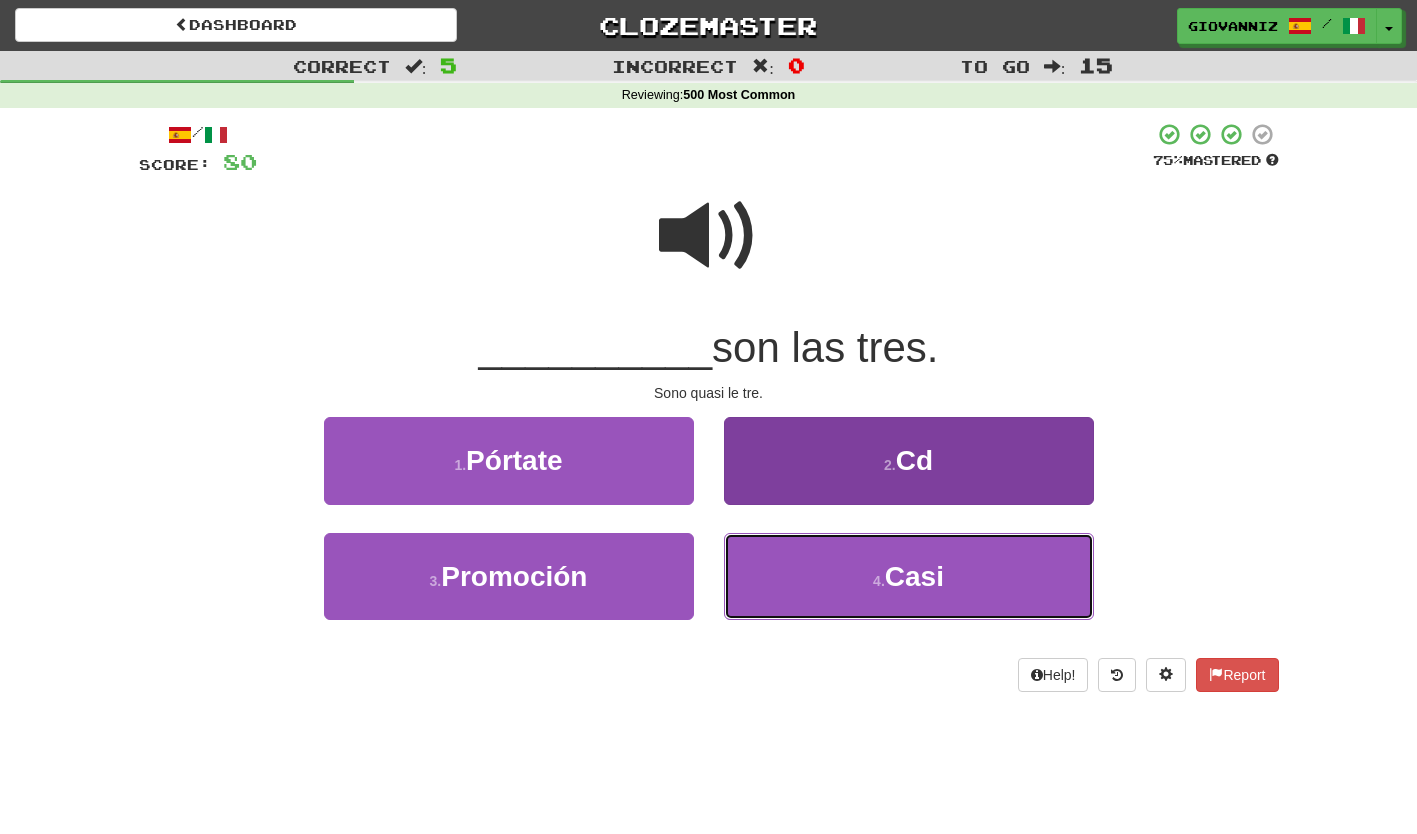 click on "4 .  Casi" at bounding box center (909, 576) 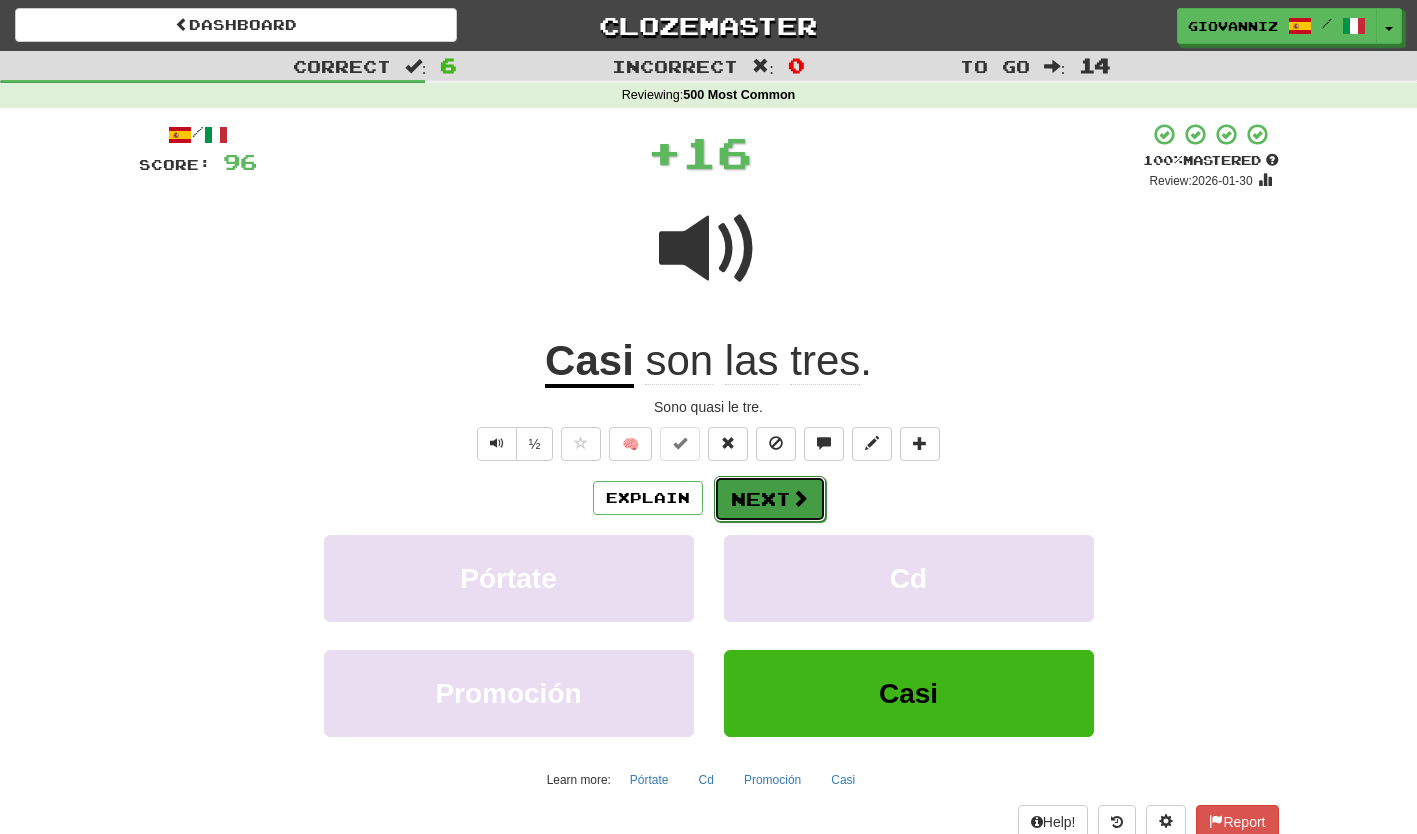 click on "Next" at bounding box center [770, 499] 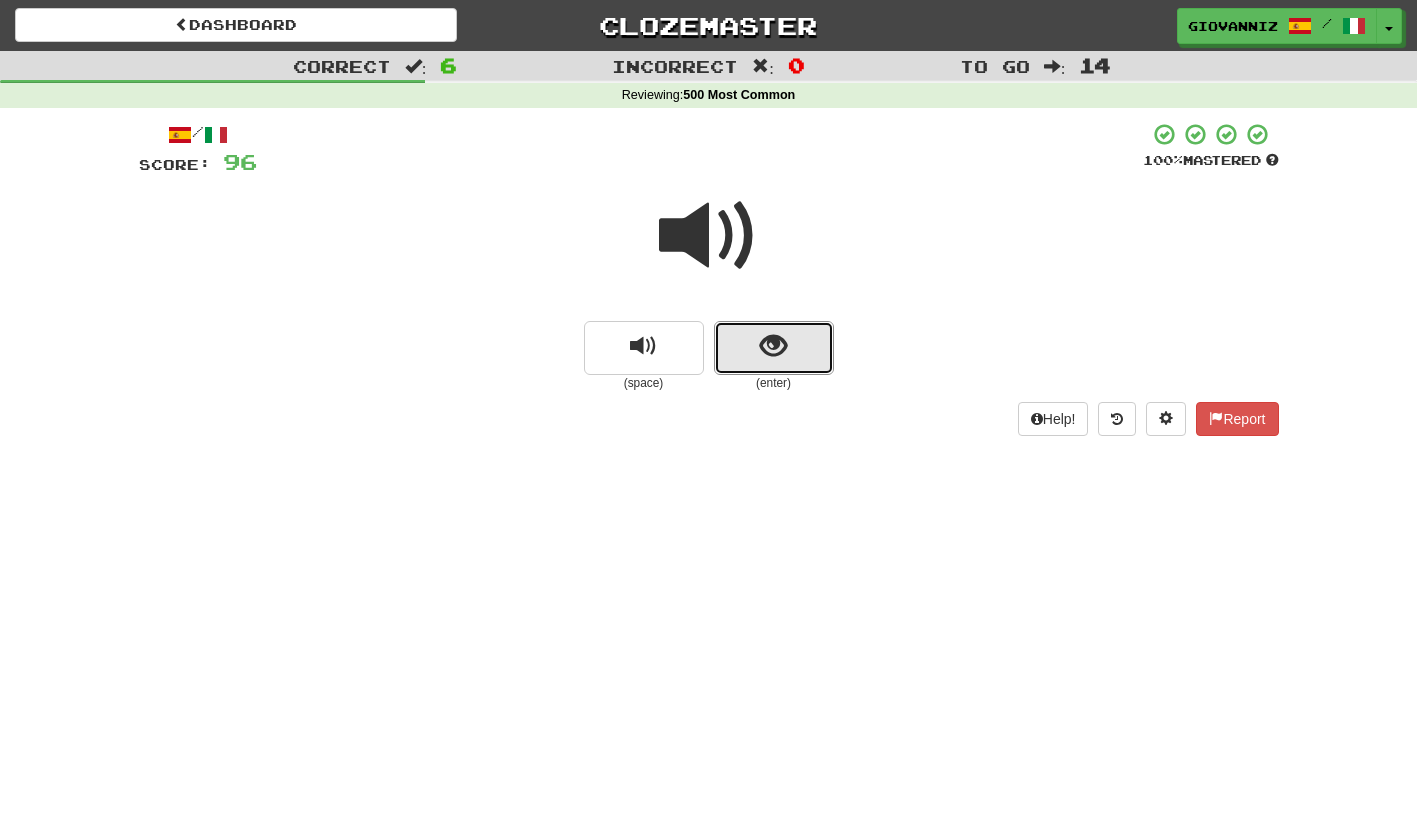 click at bounding box center [774, 348] 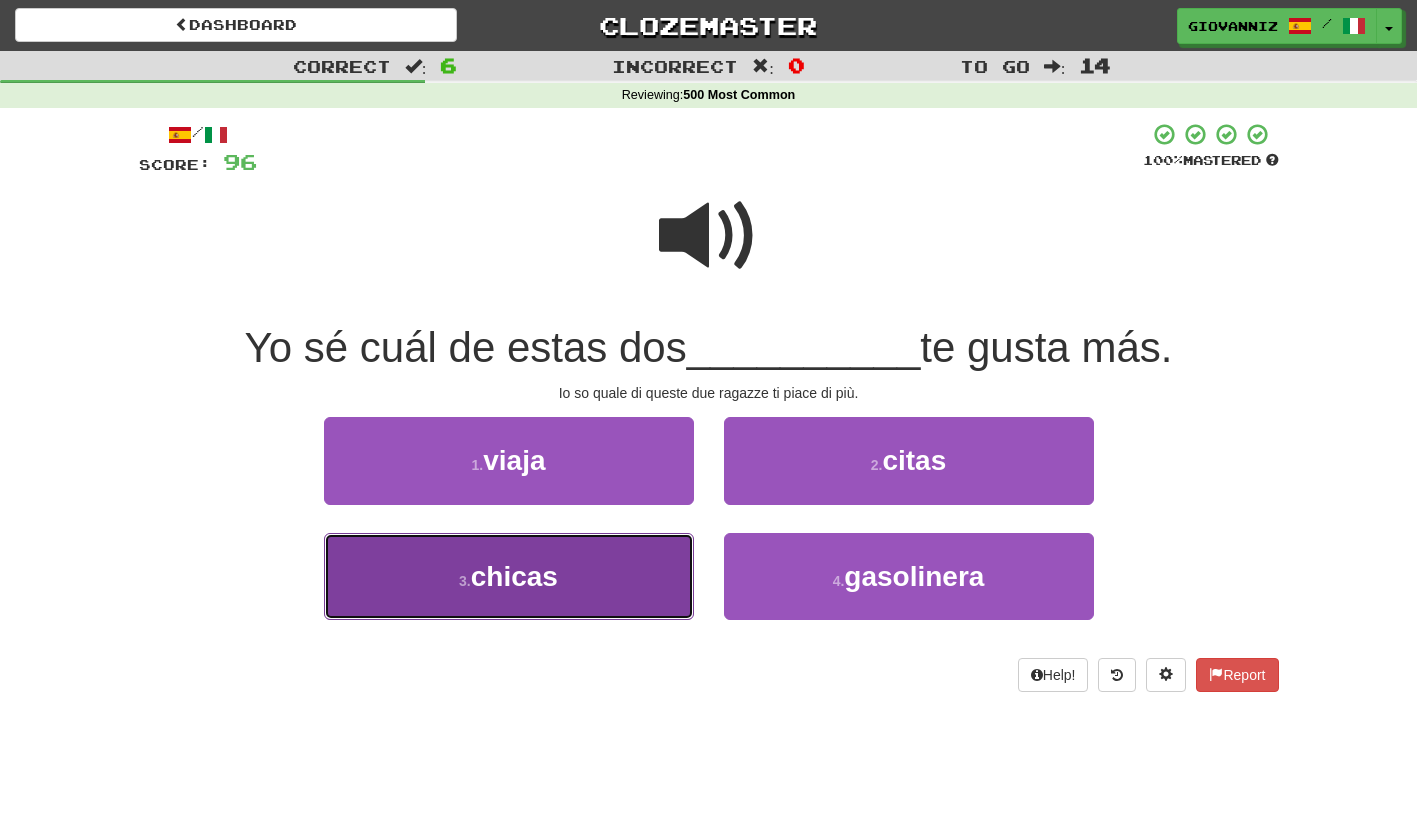 click on "3 .  chicas" at bounding box center [509, 576] 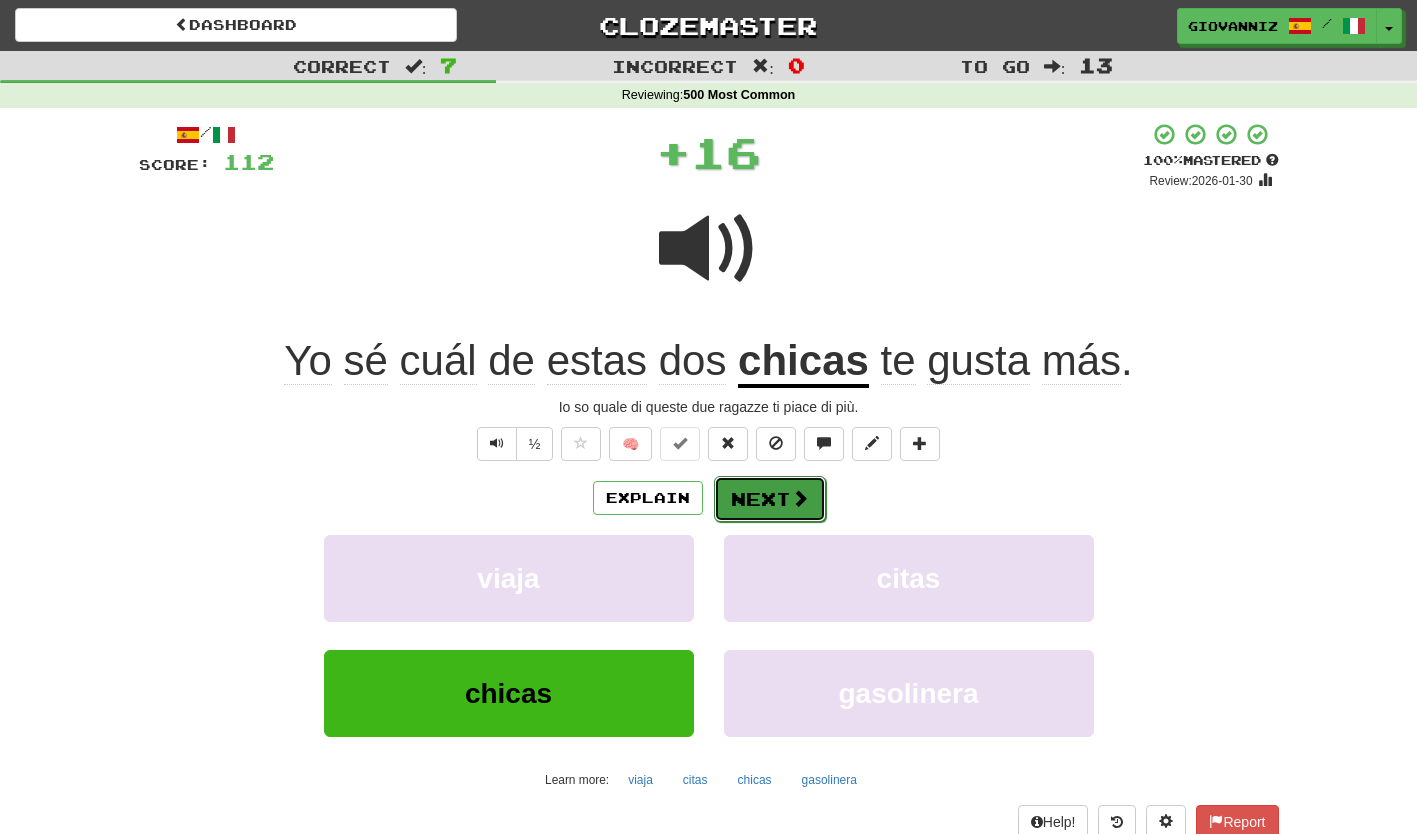 click on "Next" at bounding box center [770, 499] 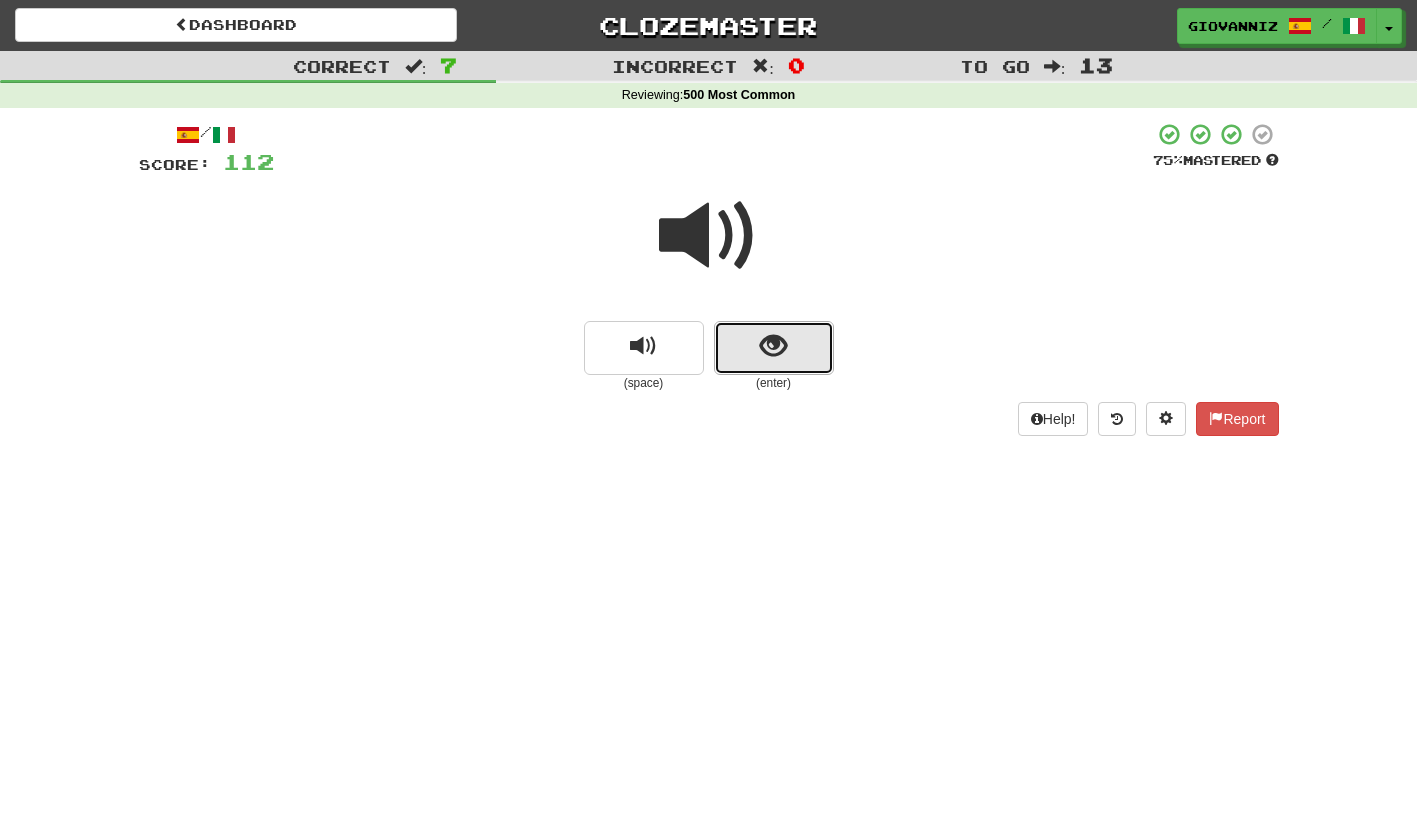 click at bounding box center (774, 348) 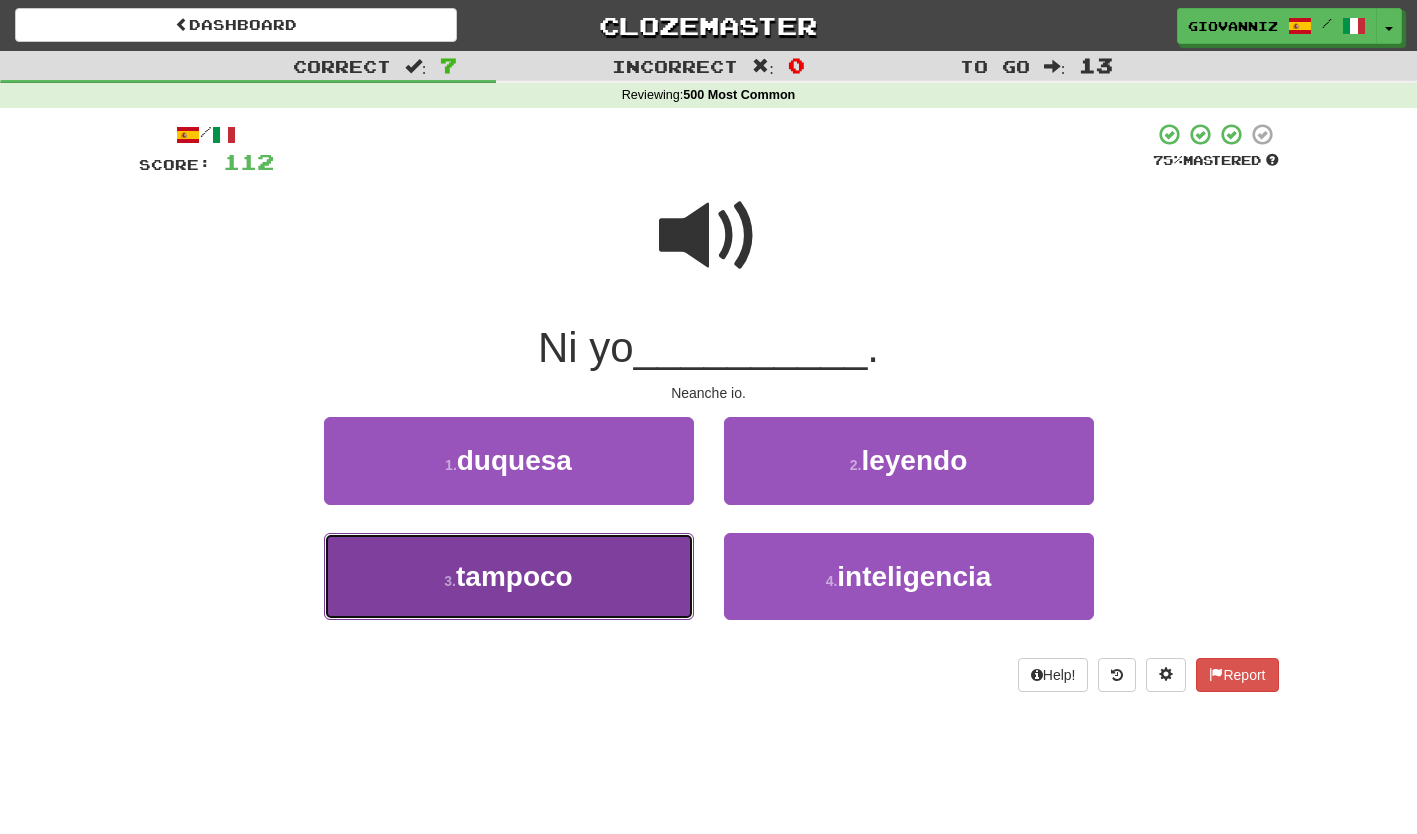 click on "3 .  tampoco" at bounding box center (509, 576) 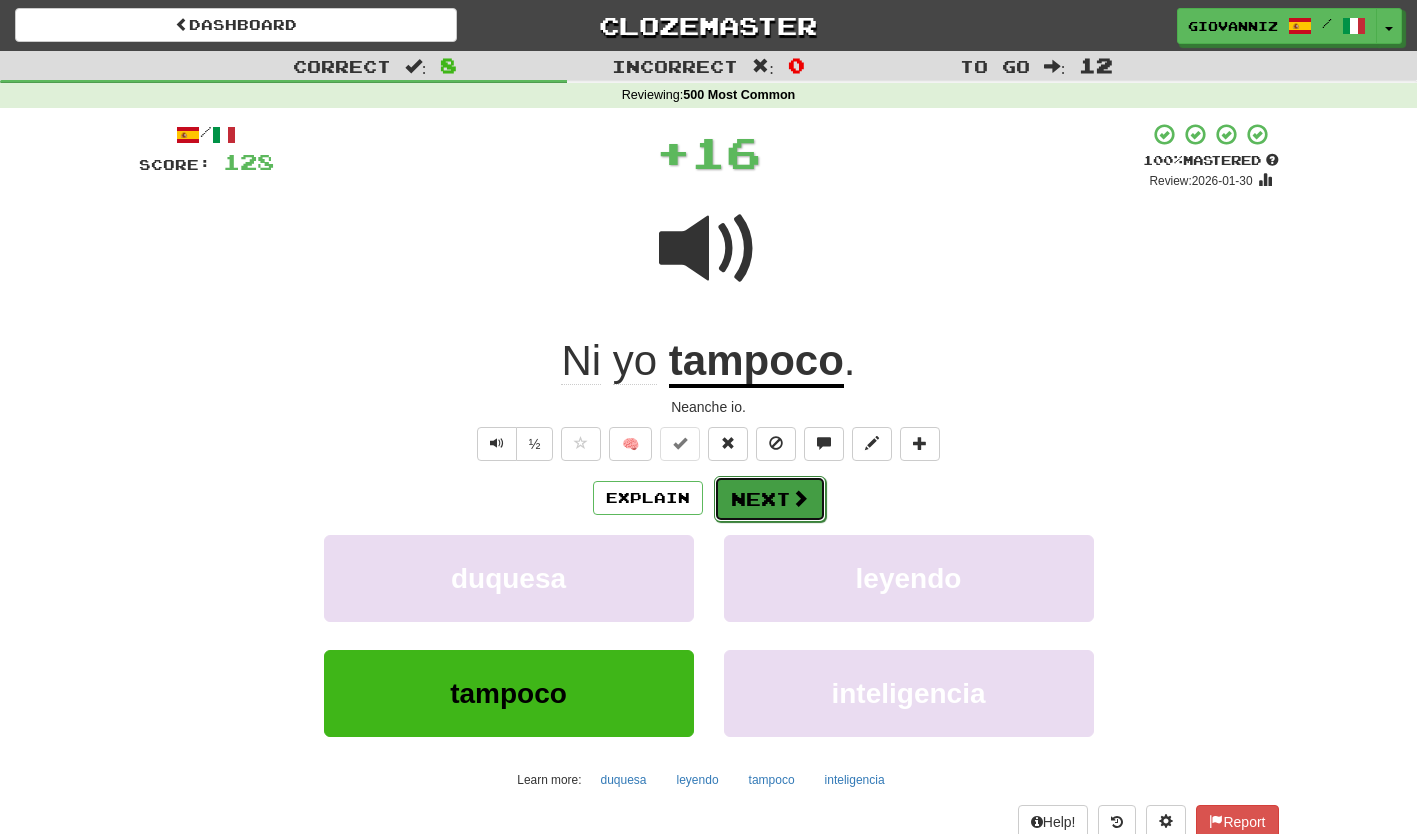 click on "Next" at bounding box center (770, 499) 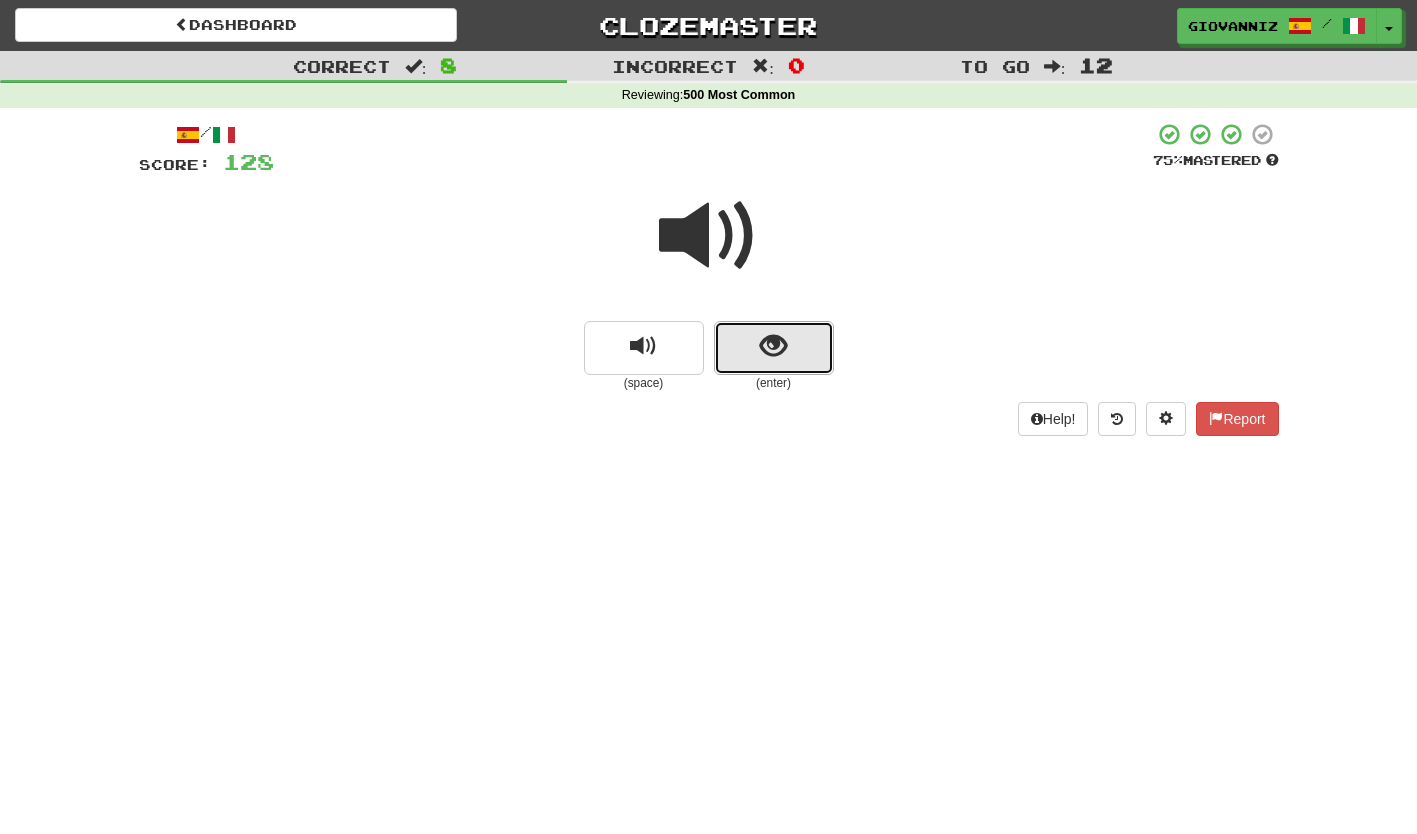 click at bounding box center (774, 348) 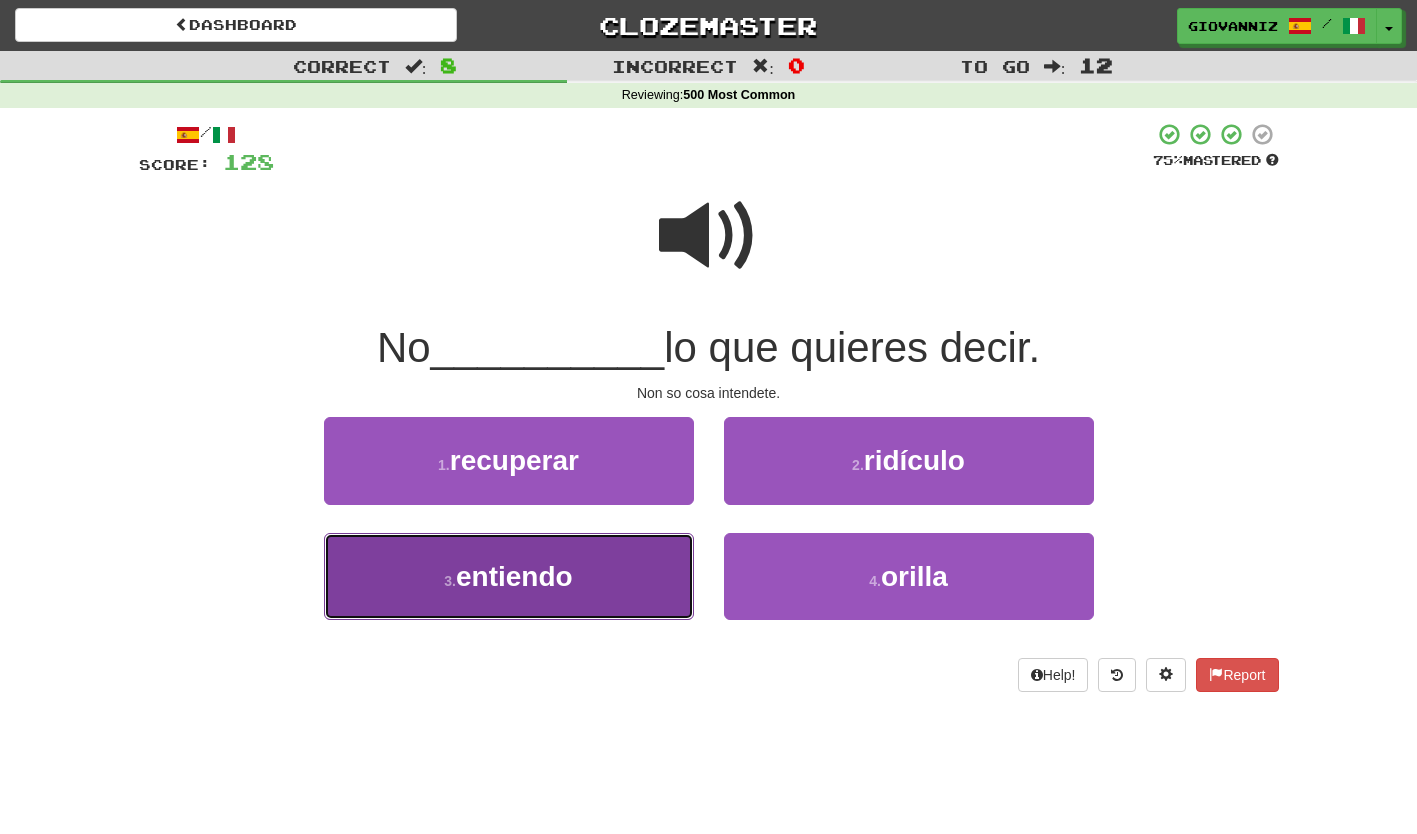 click on "3 .  entiendo" at bounding box center [509, 576] 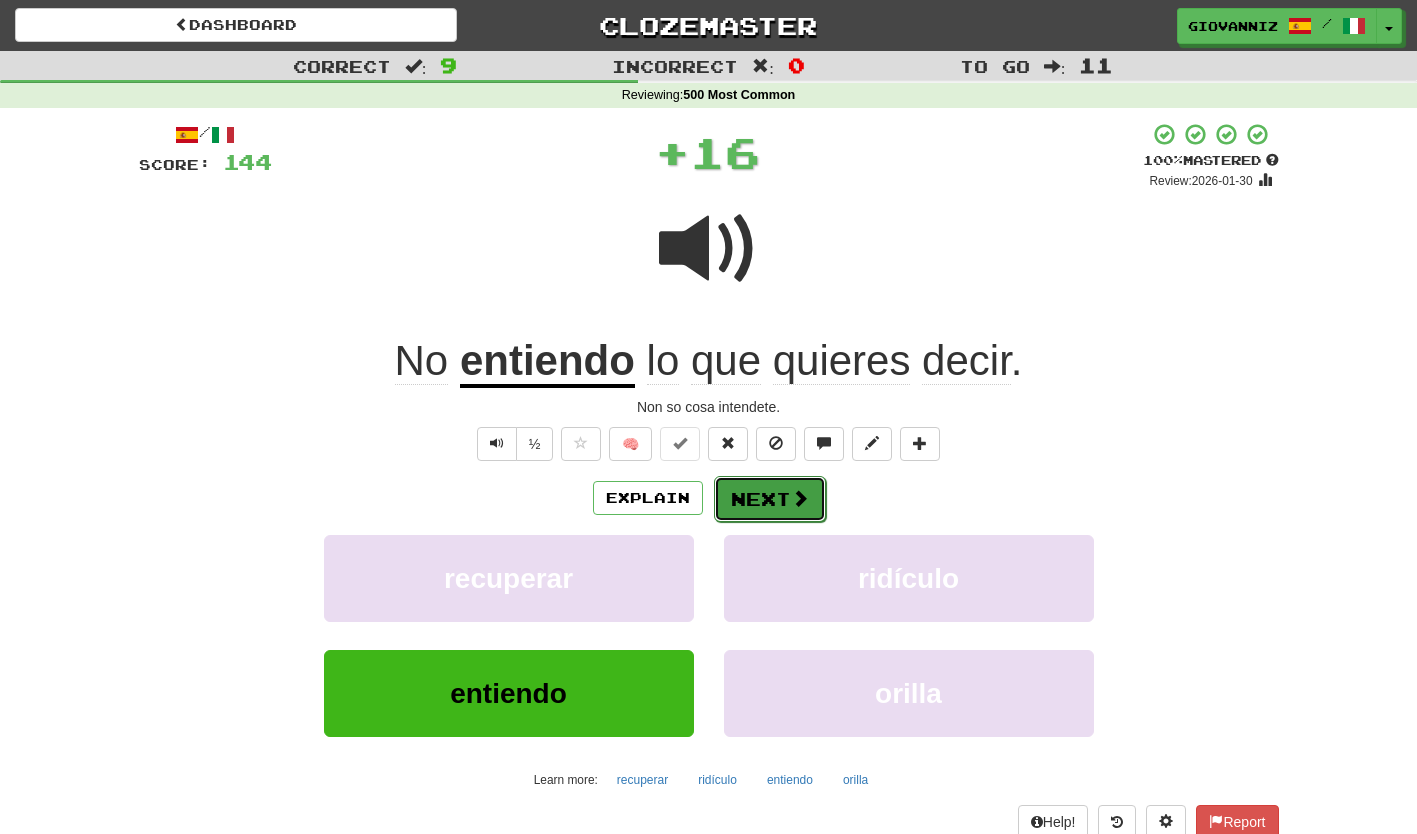 click on "Next" at bounding box center (770, 499) 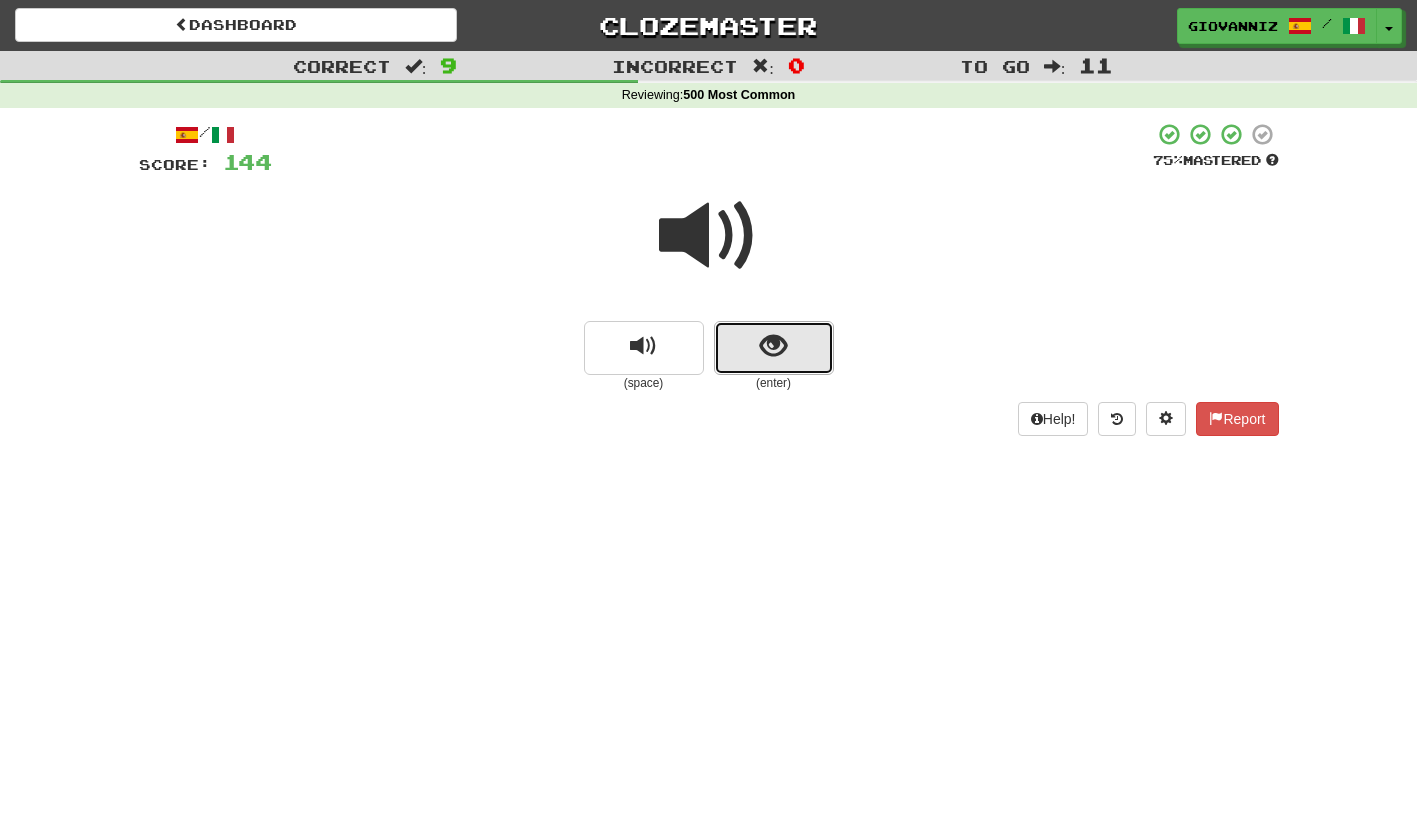 click at bounding box center (773, 346) 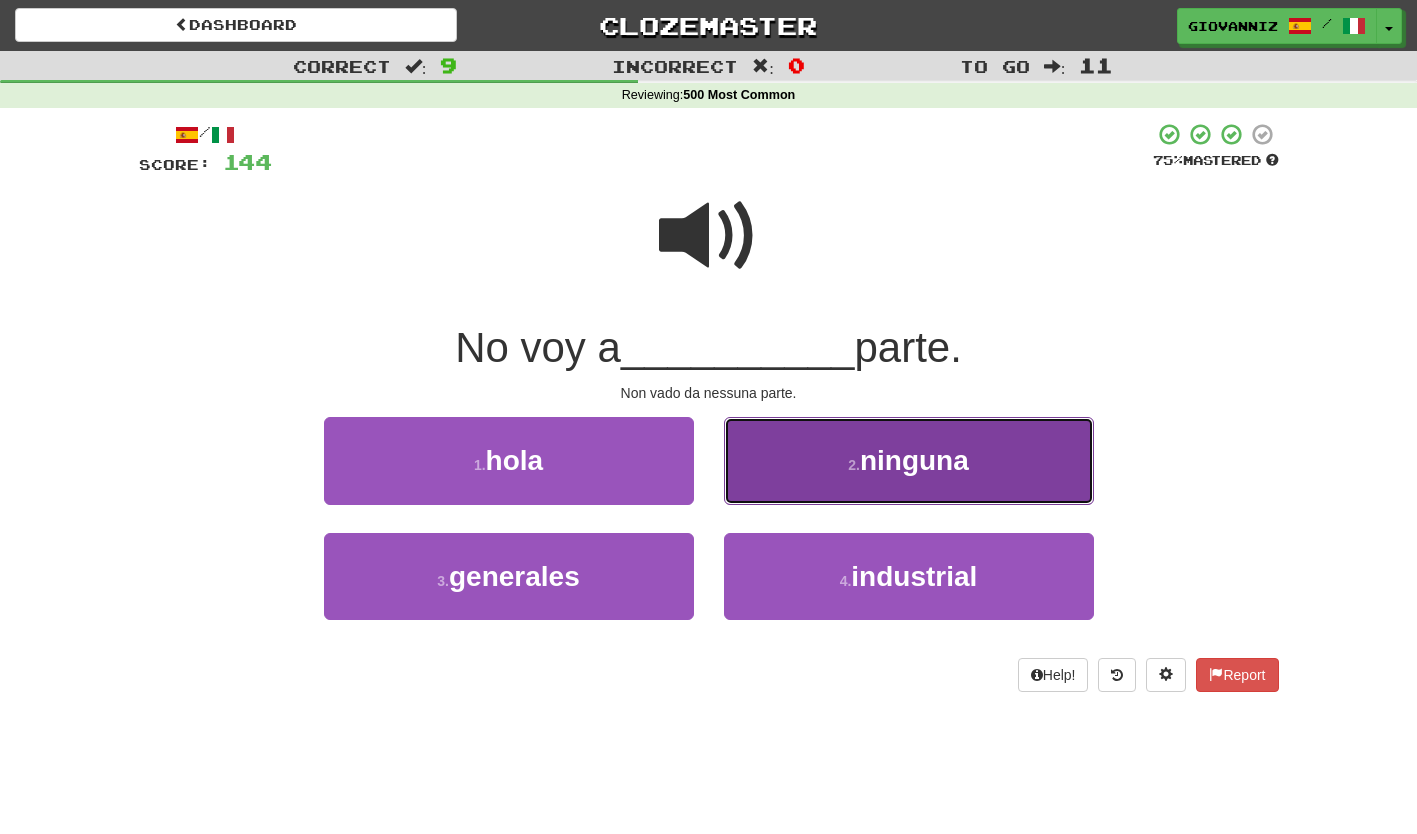 click on "2 .  ninguna" at bounding box center (909, 460) 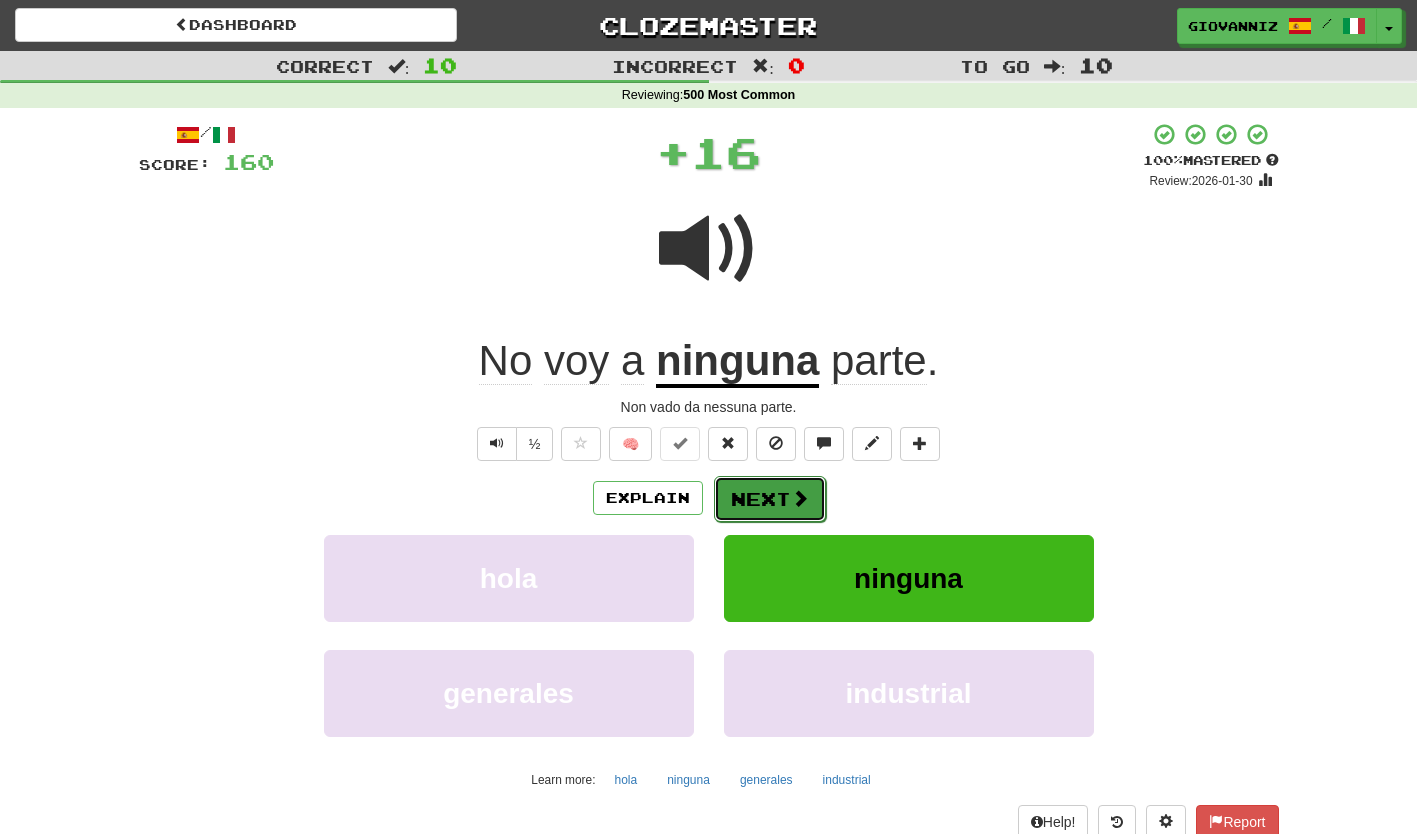 click on "Next" at bounding box center [770, 499] 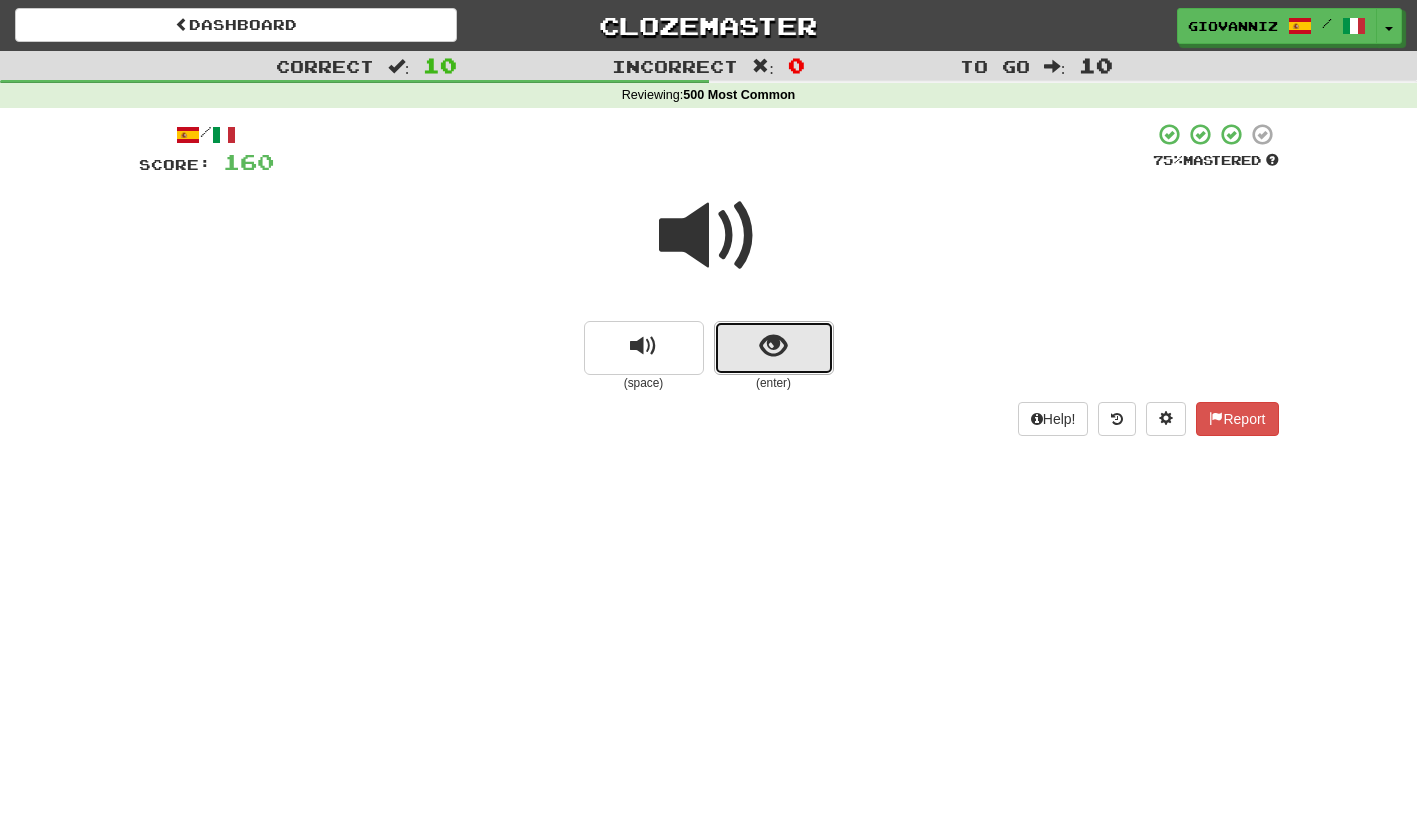 click at bounding box center (774, 348) 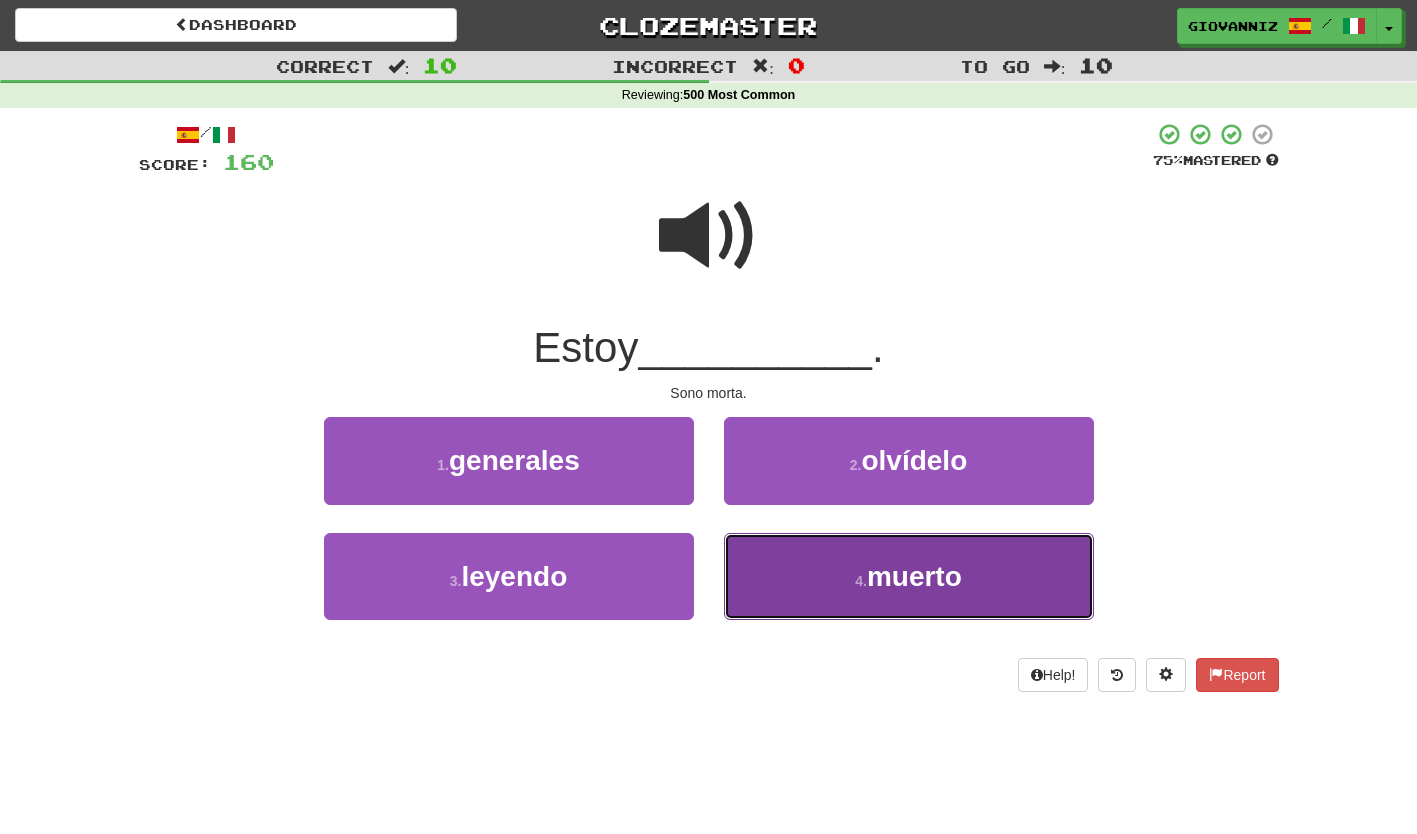 click on "4 .  muerto" at bounding box center (909, 576) 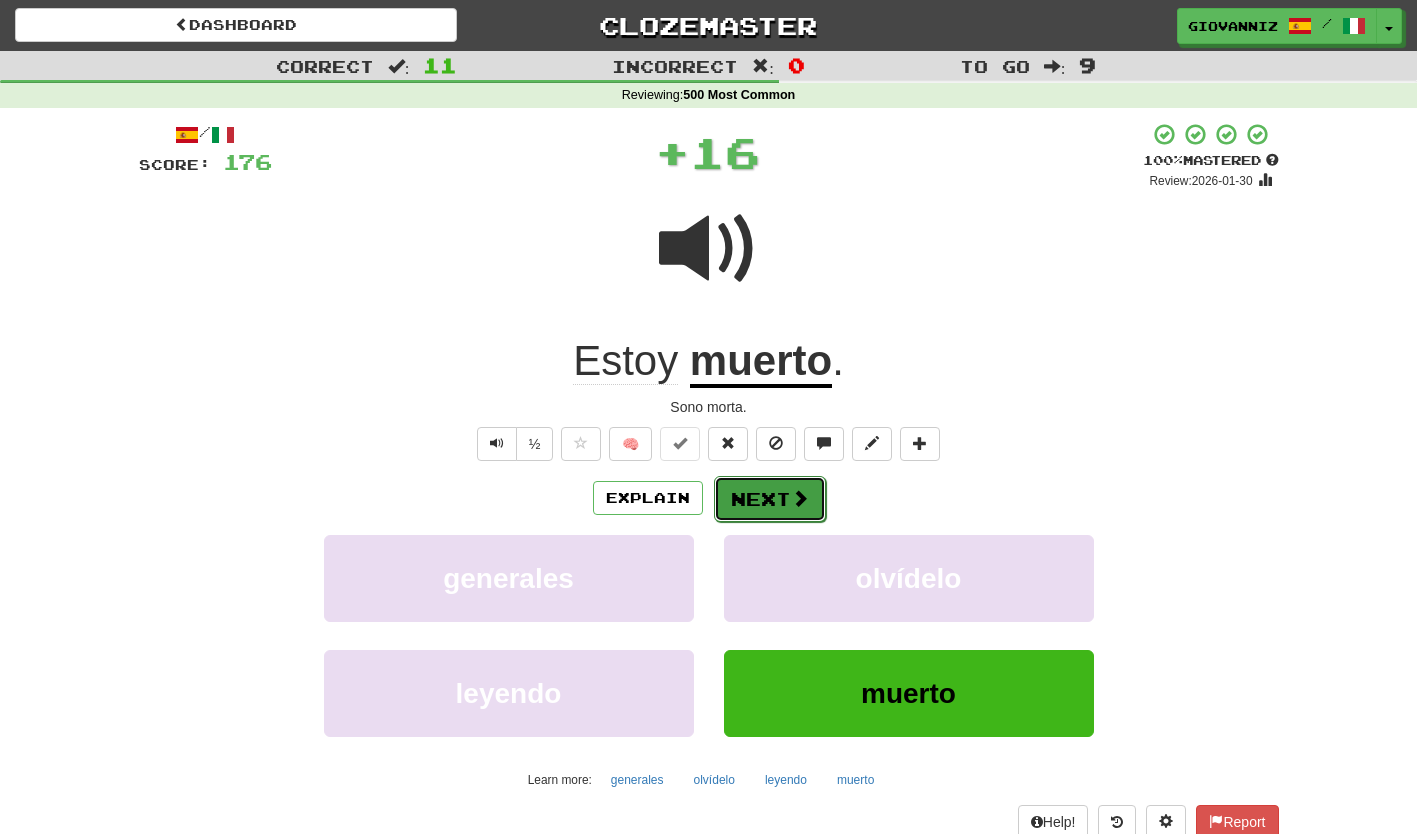 click on "Next" at bounding box center [770, 499] 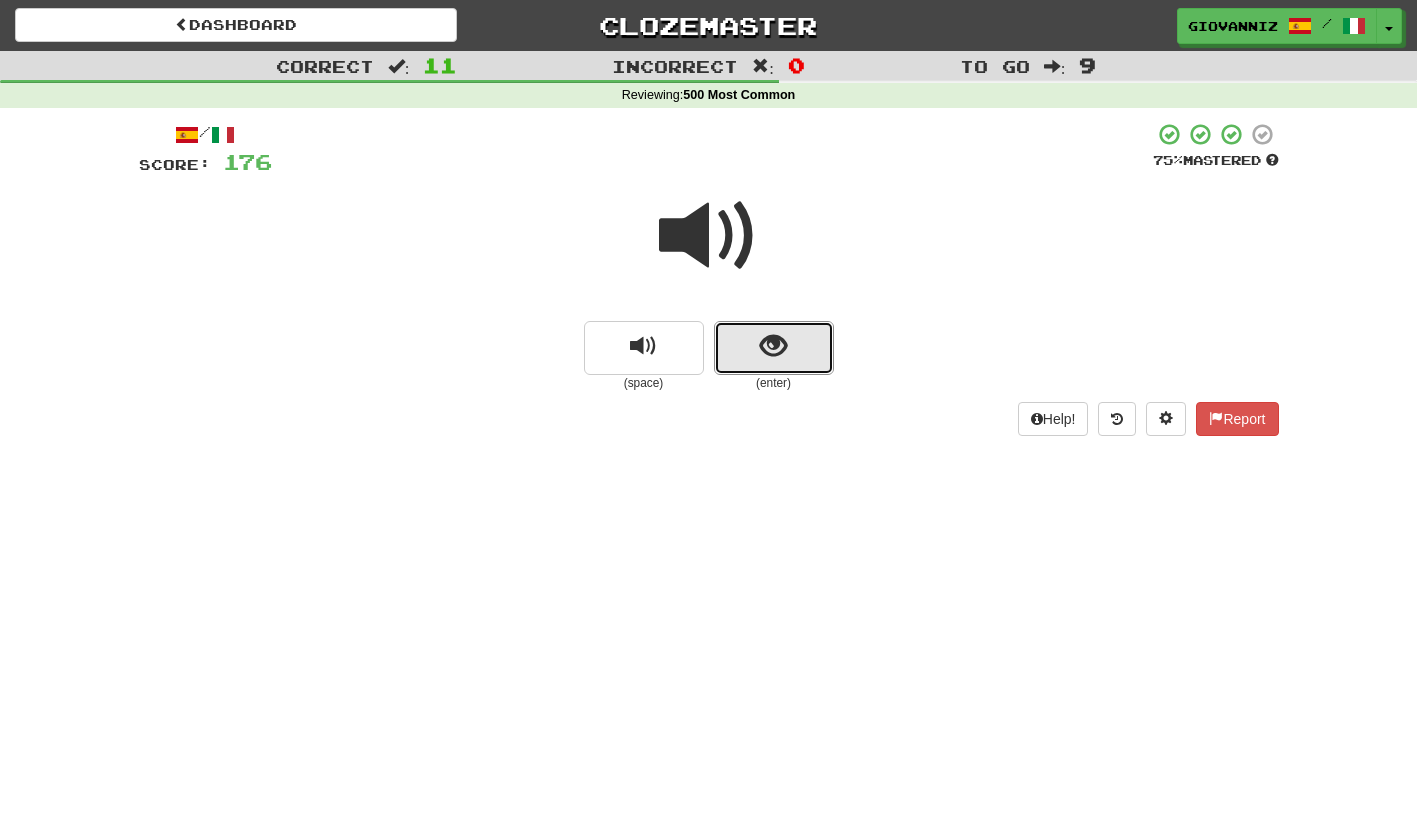 click at bounding box center (774, 348) 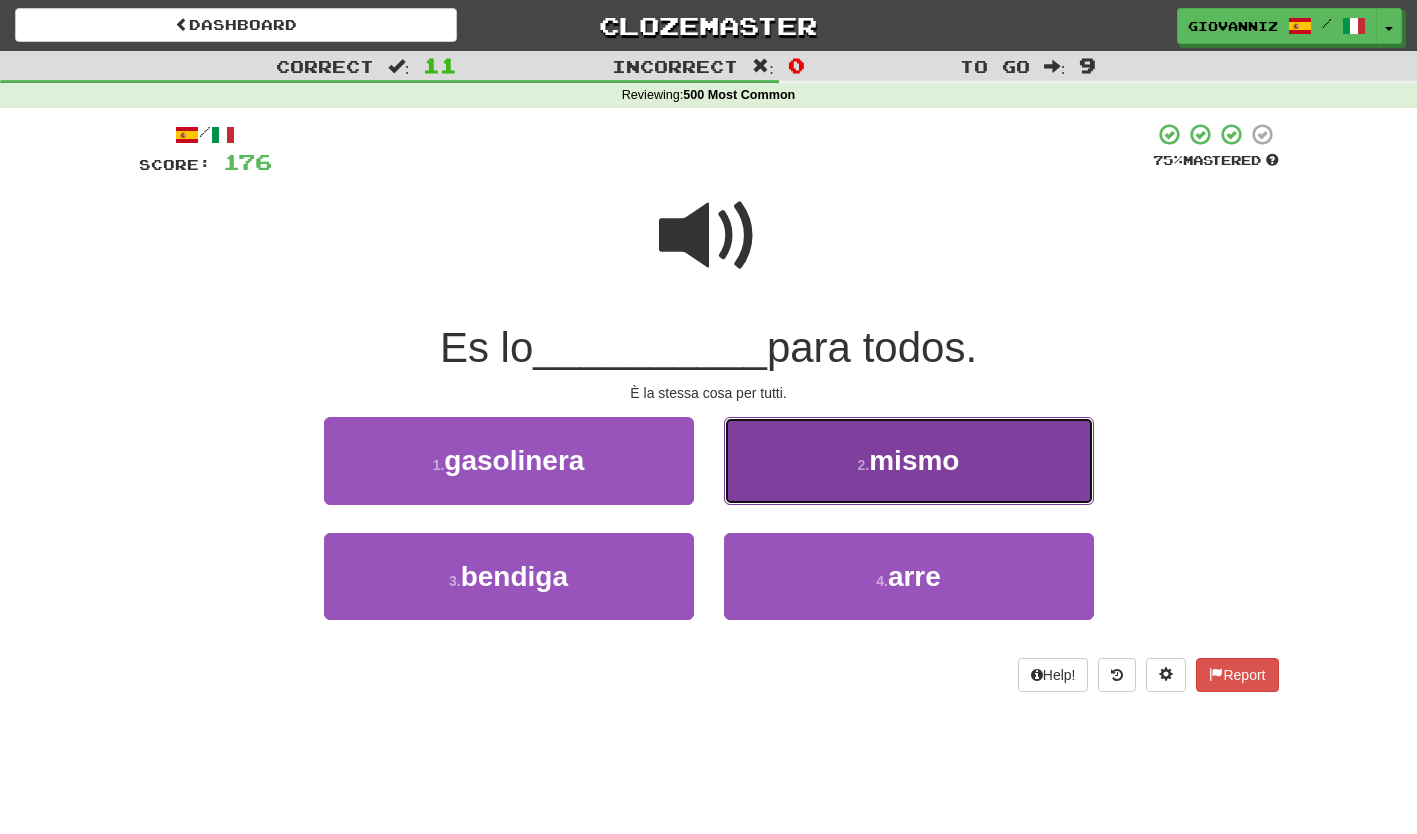 click on "2 .  mismo" at bounding box center (909, 460) 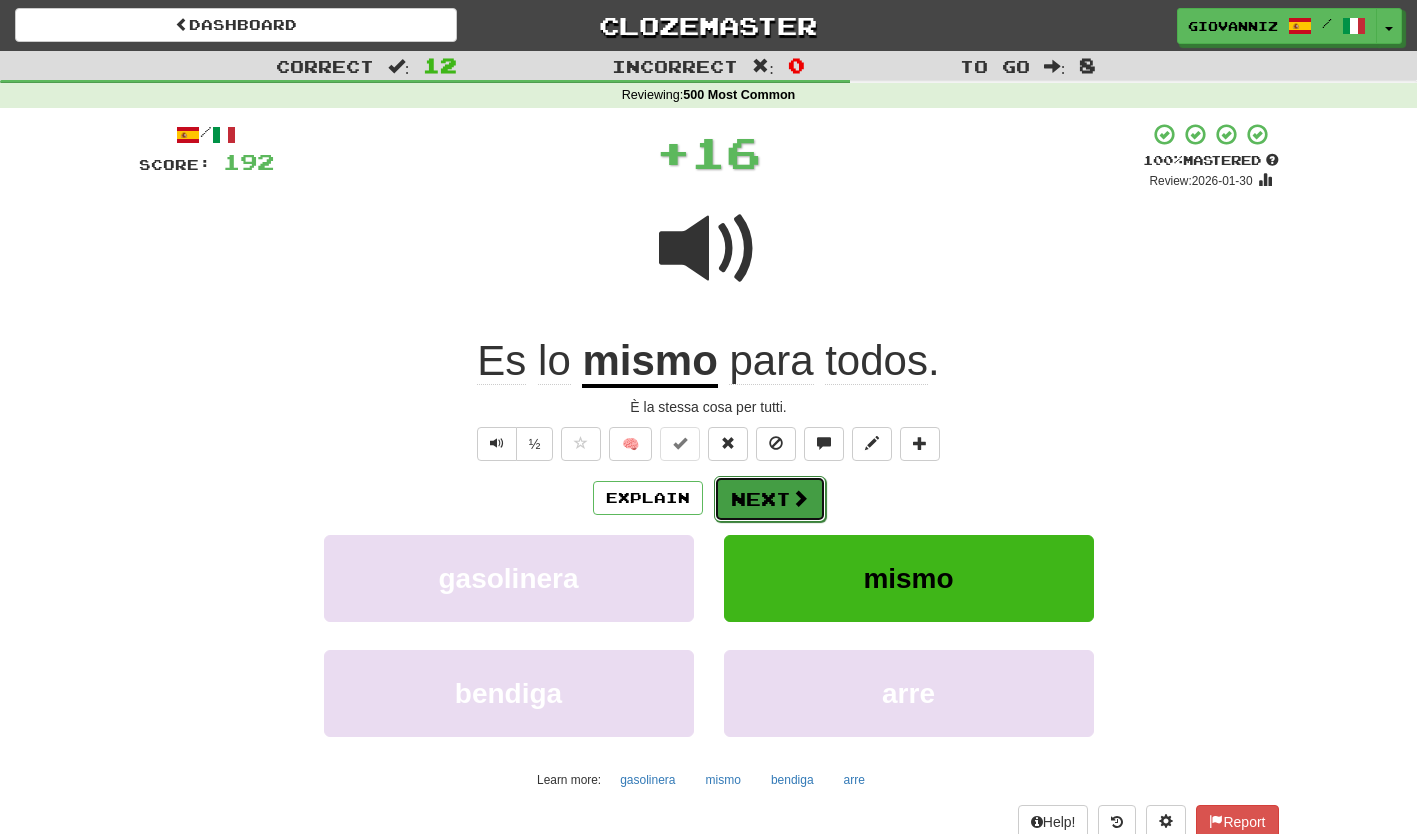 click on "Next" at bounding box center (770, 499) 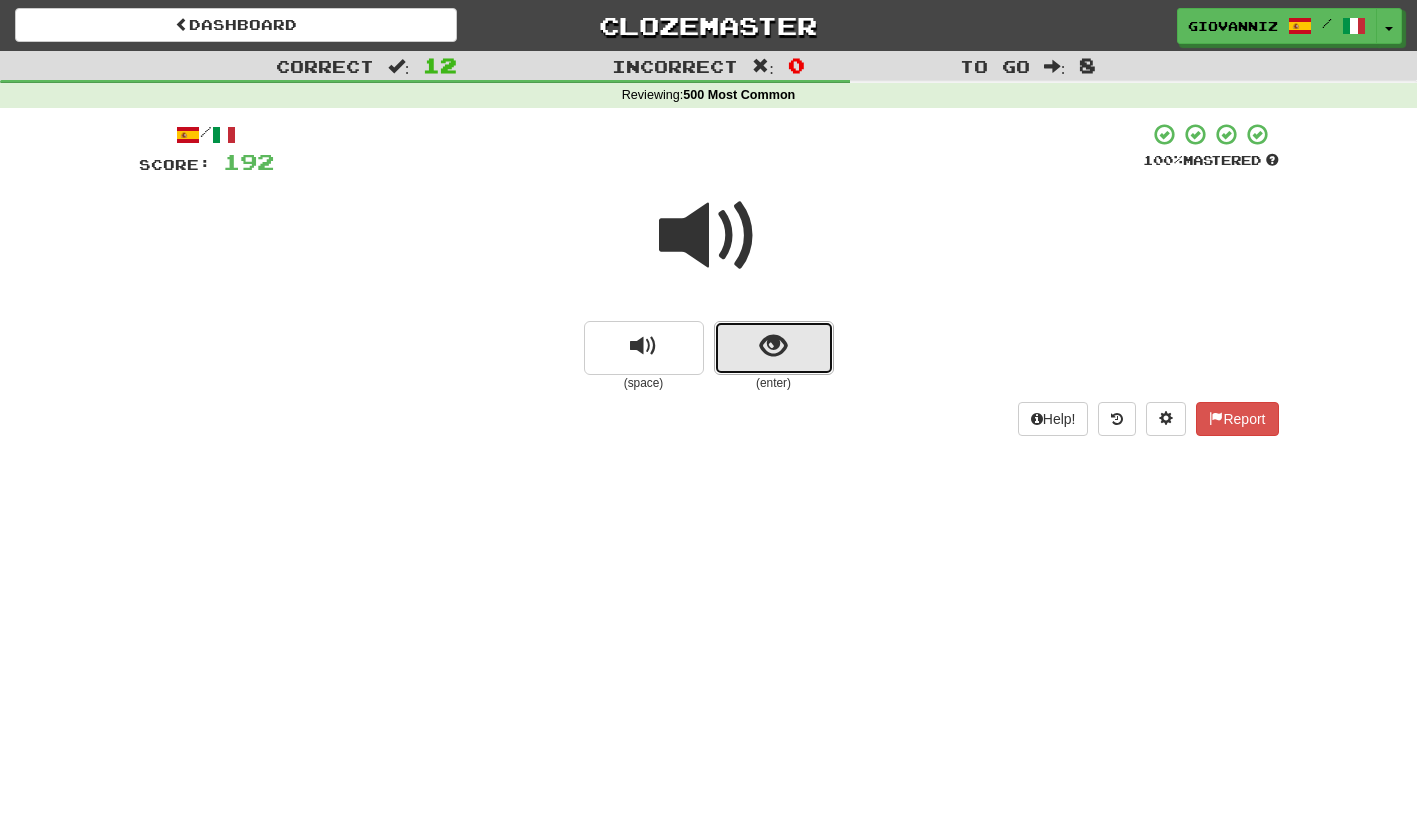 click at bounding box center (774, 348) 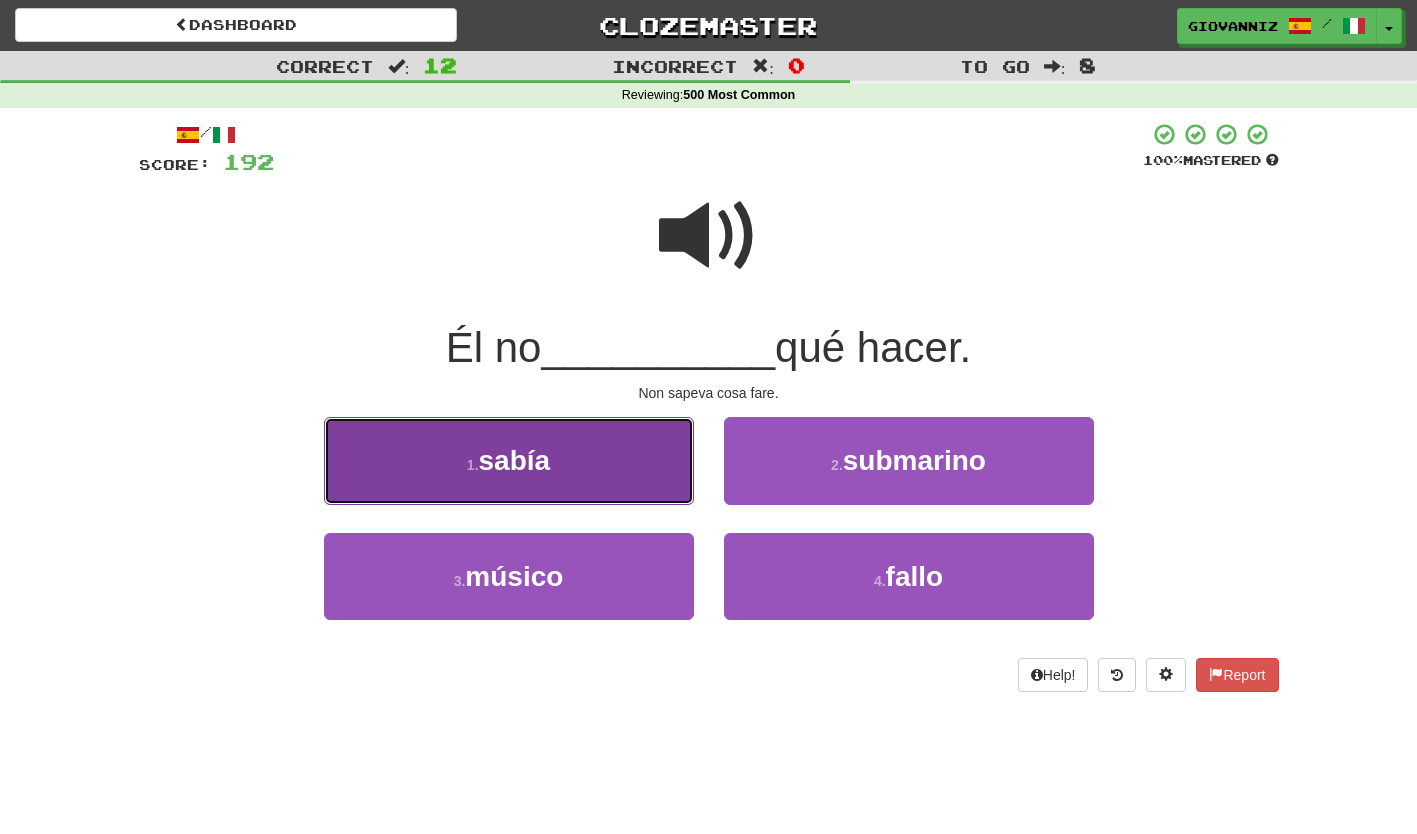 click on "1 .  sabía" at bounding box center (509, 460) 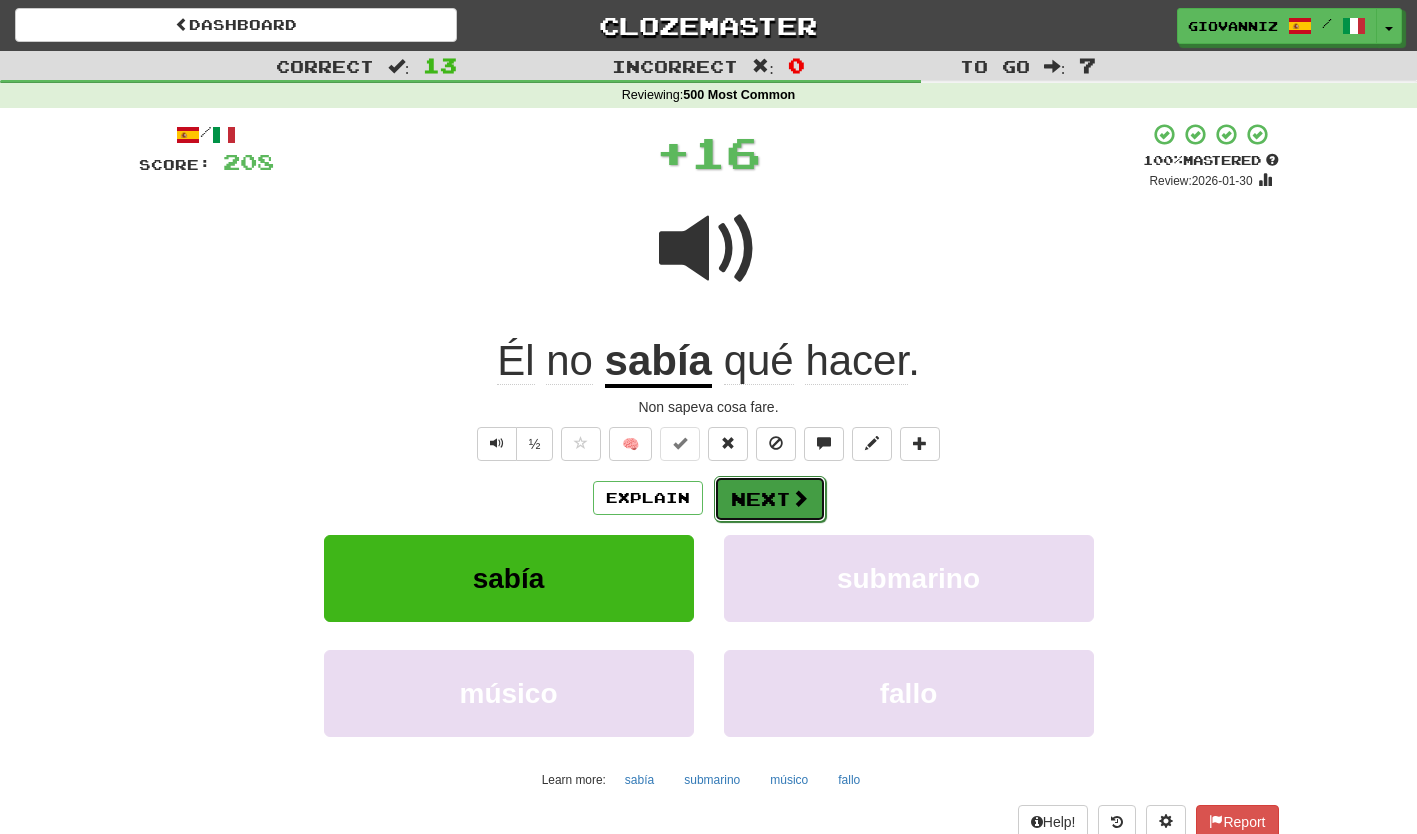 click on "Next" at bounding box center [770, 499] 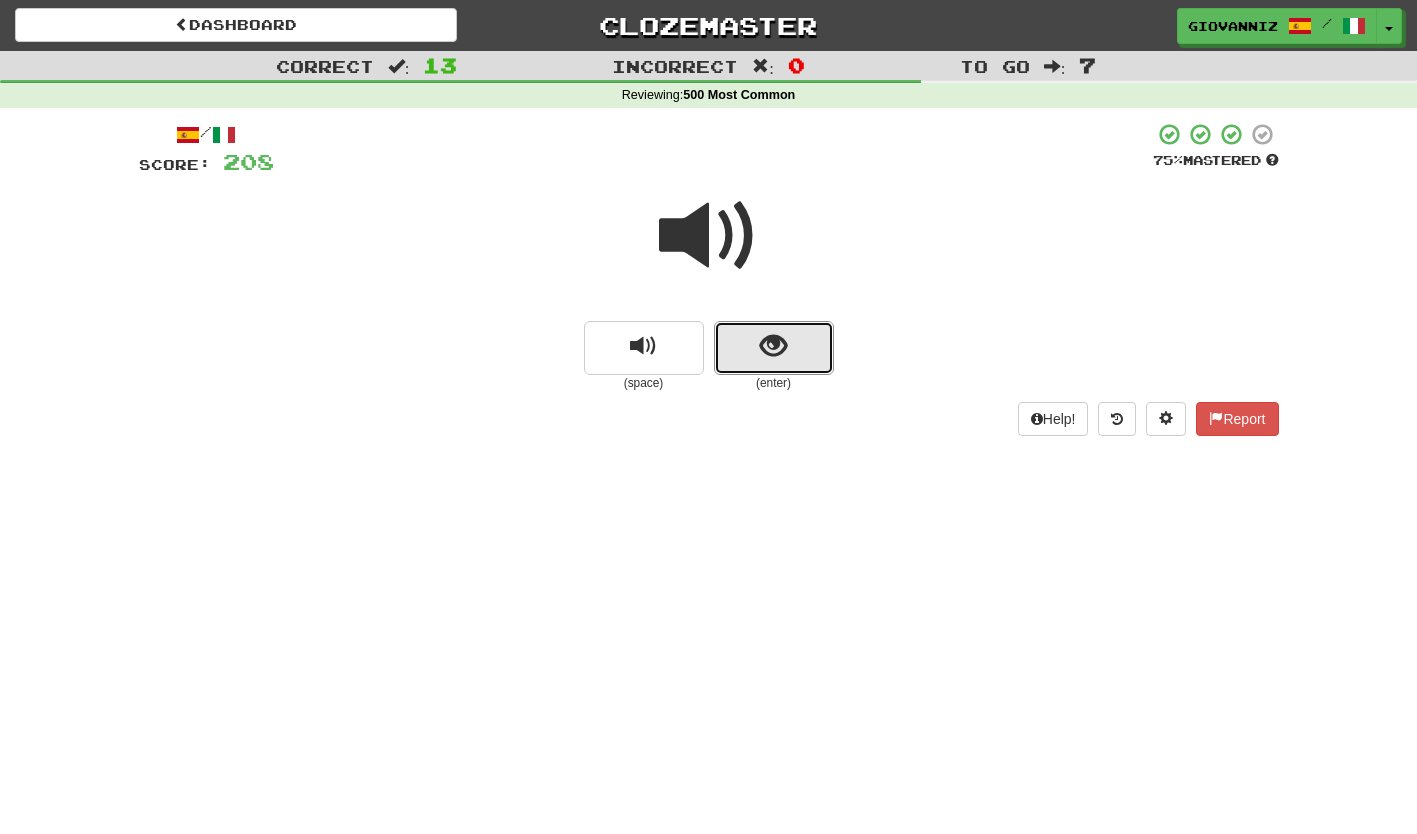 click at bounding box center (774, 348) 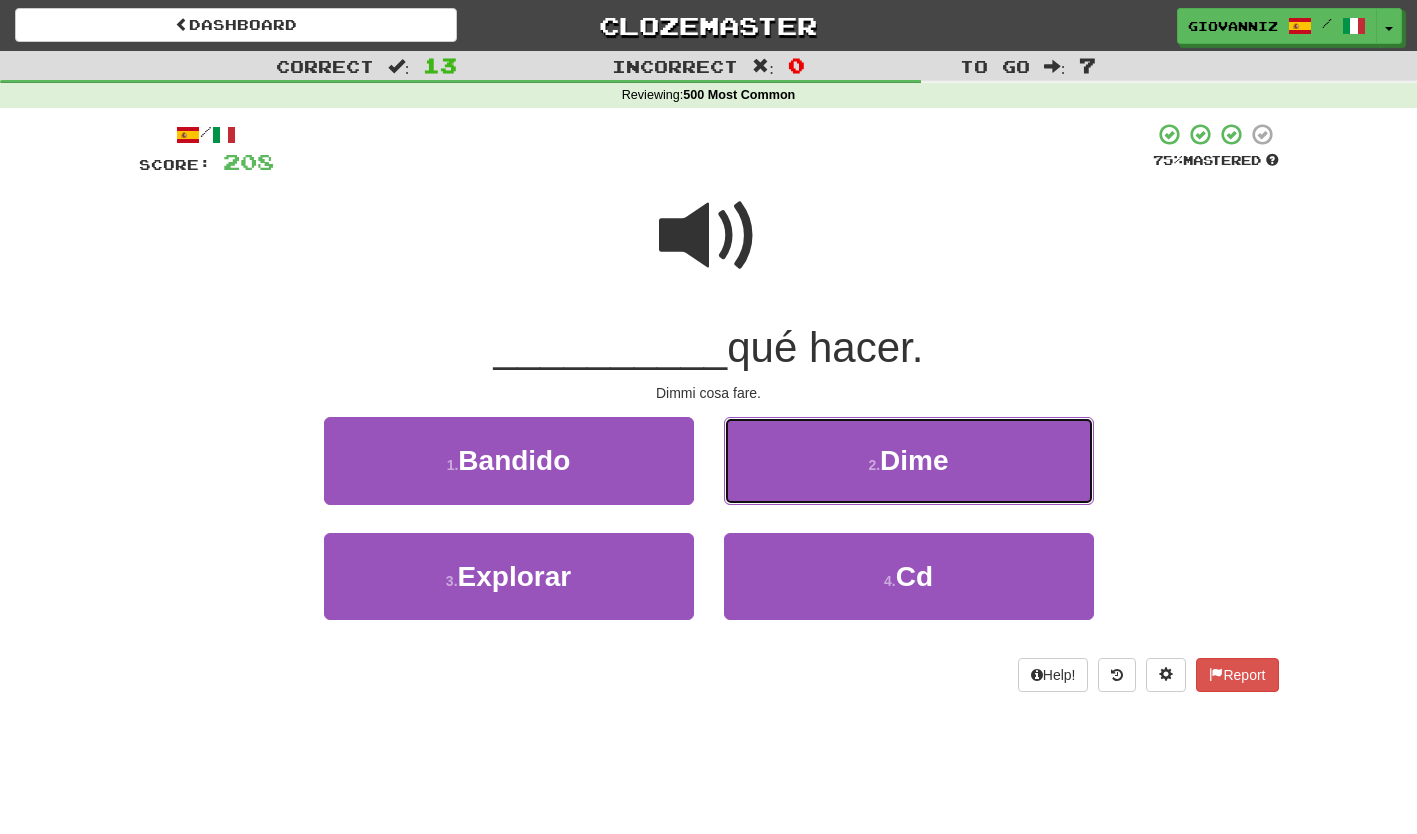 click on "2 .  Dime" at bounding box center (909, 460) 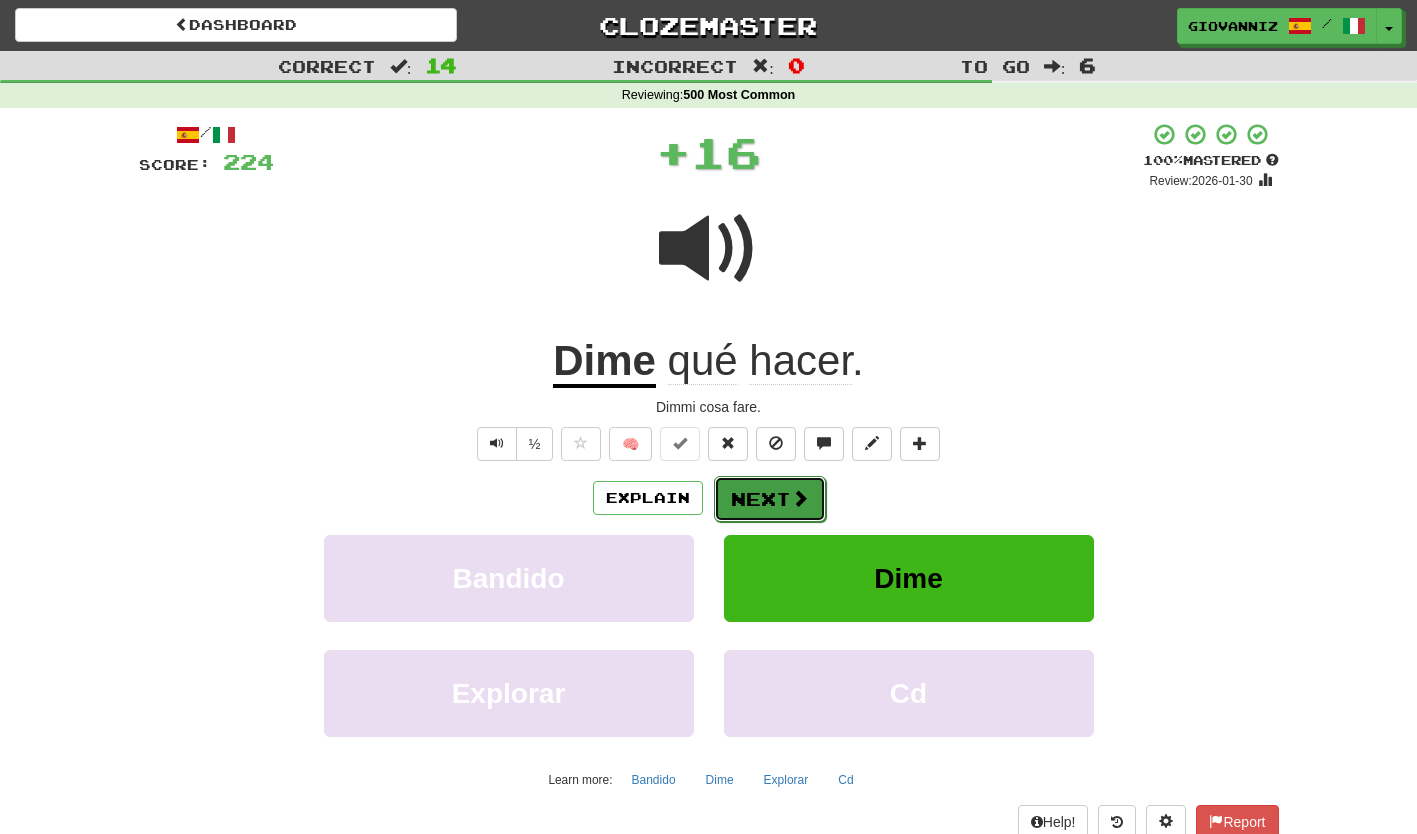 click on "Next" at bounding box center [770, 499] 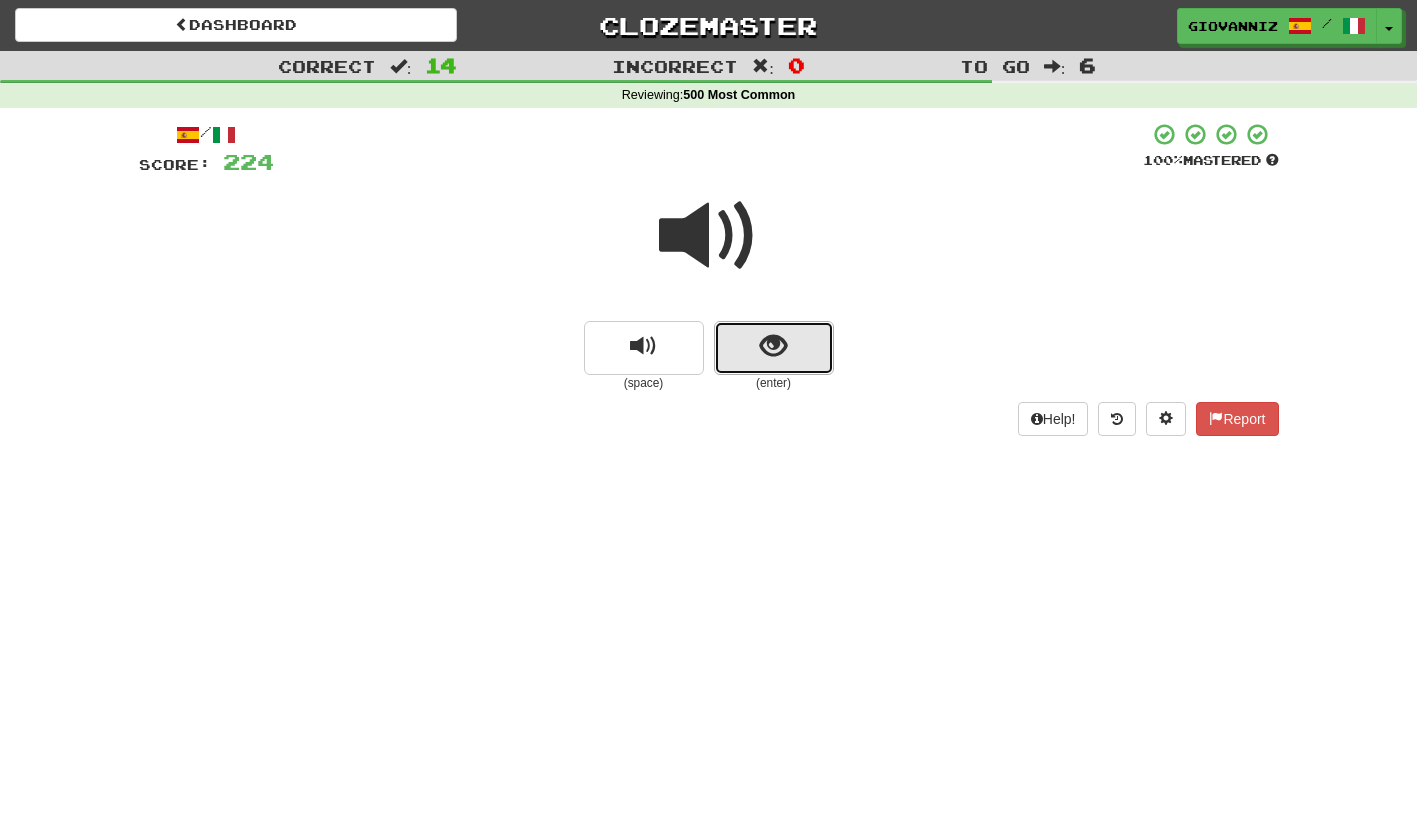 click at bounding box center [774, 348] 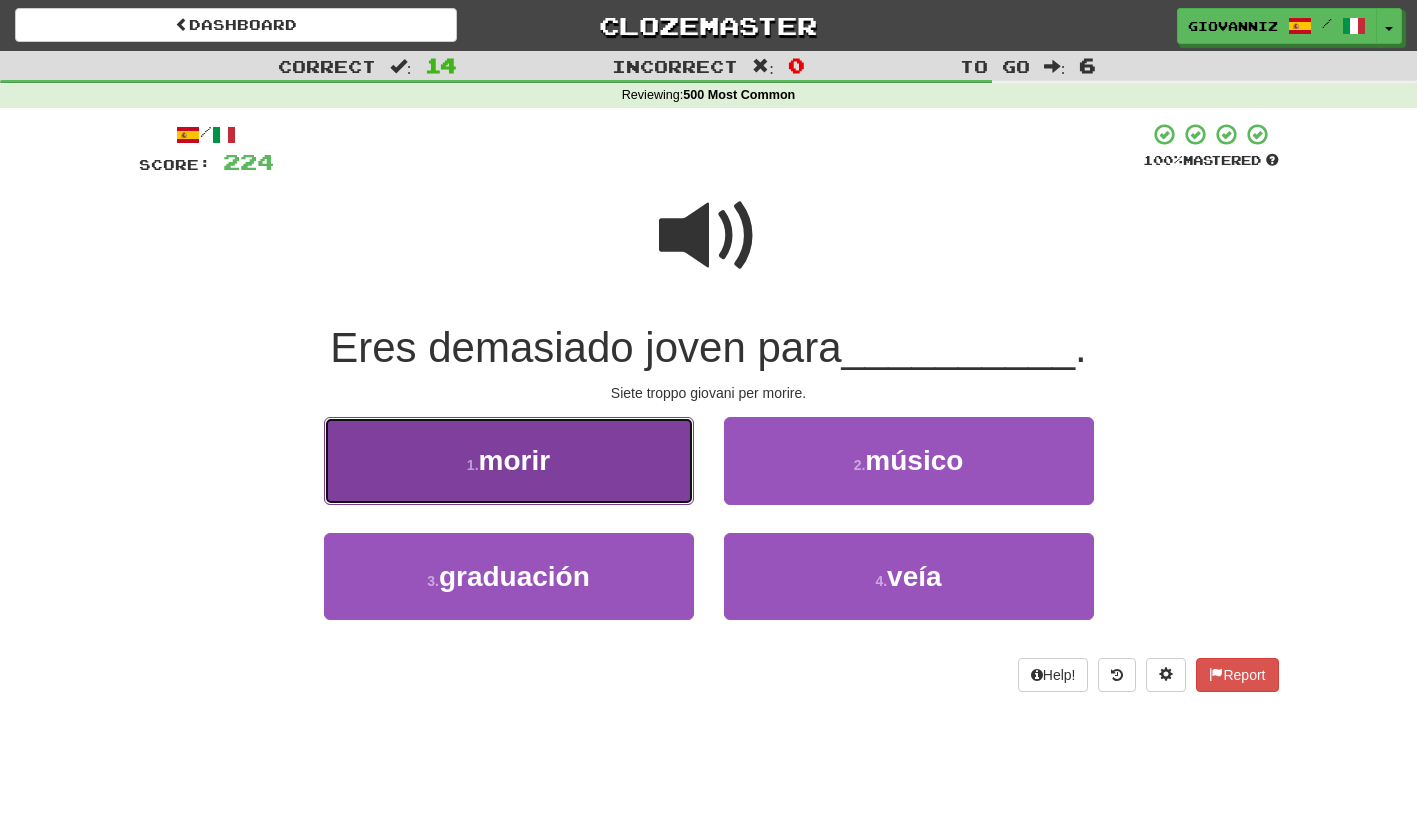 click on "1 .  morir" at bounding box center (509, 460) 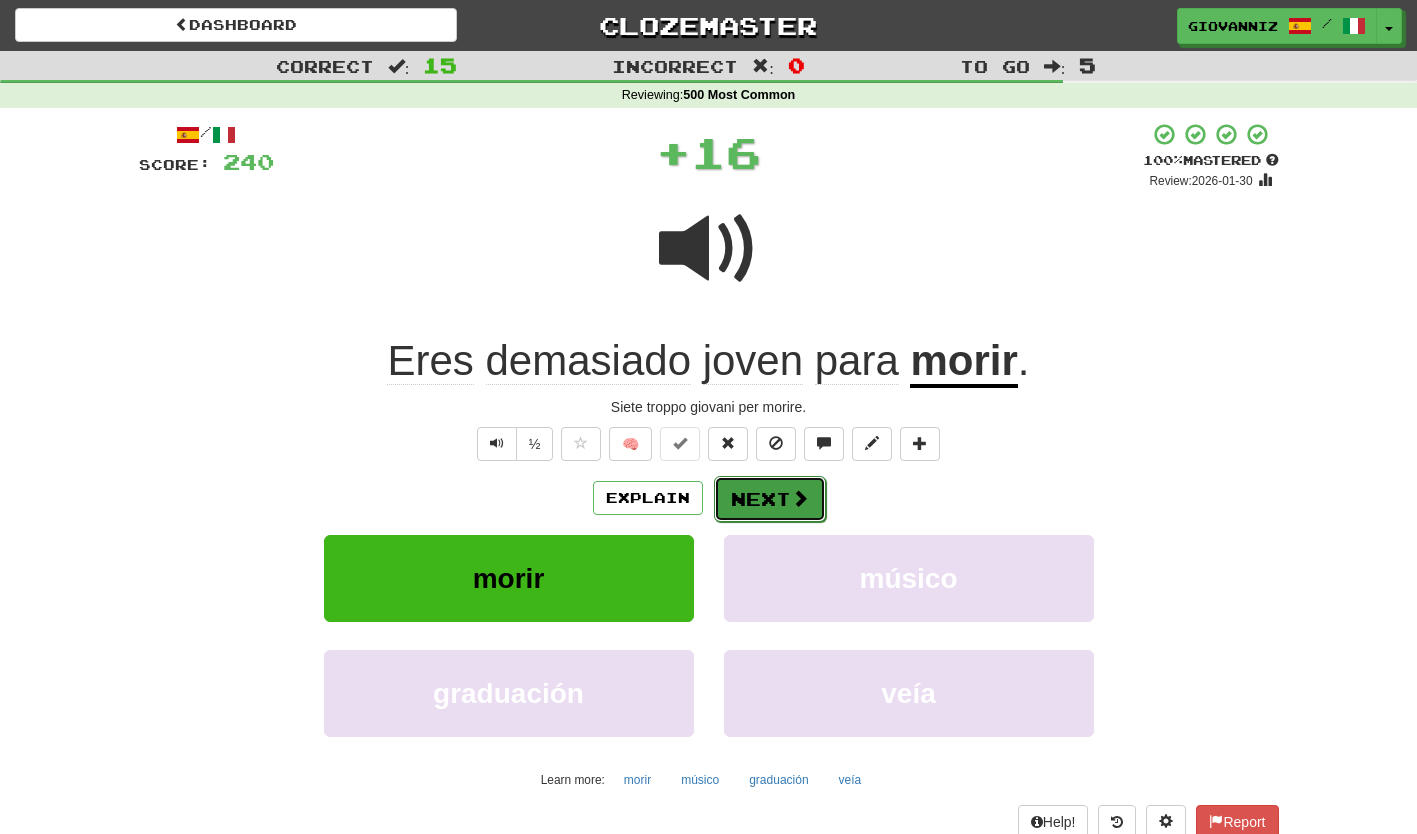 click at bounding box center (800, 498) 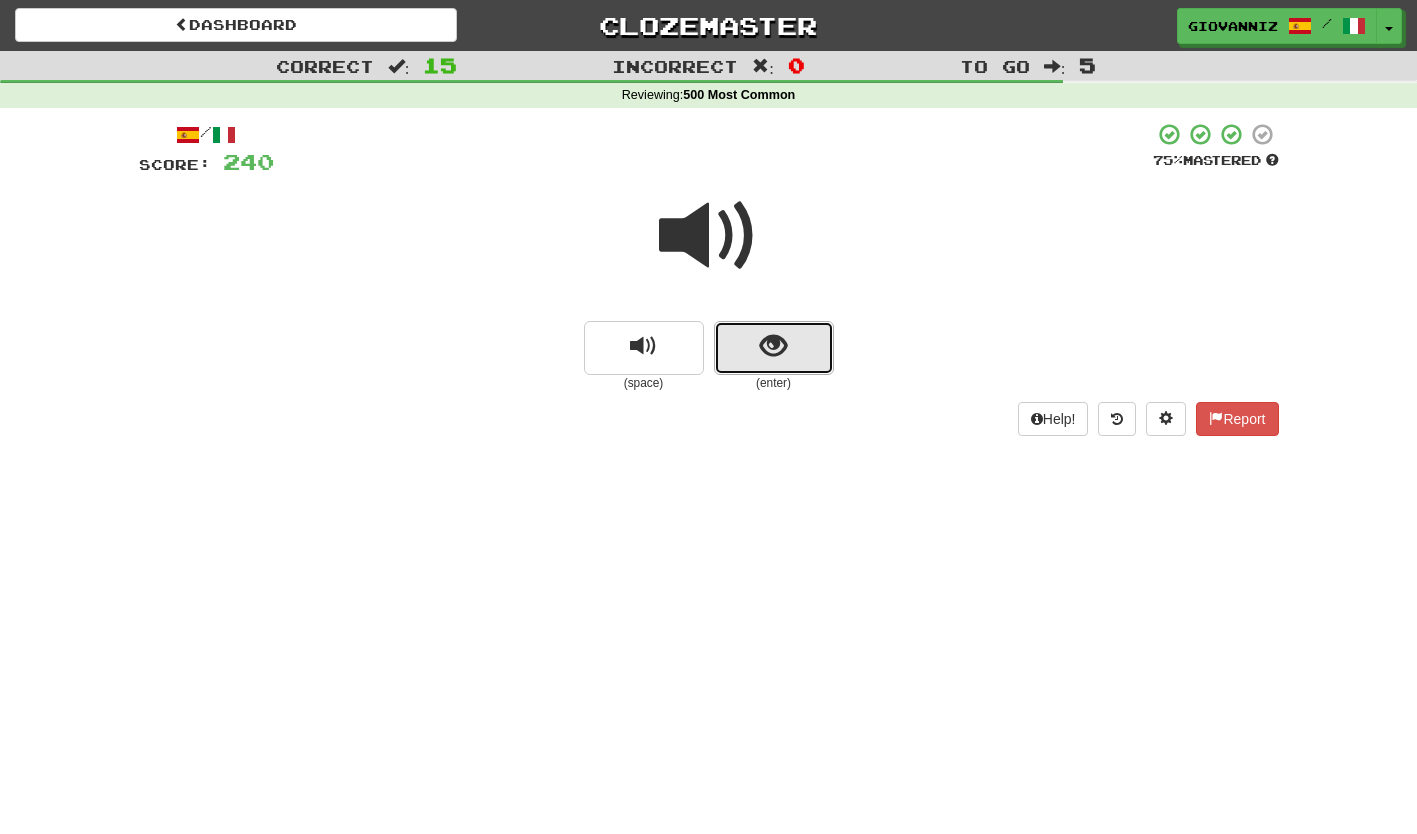 click at bounding box center [774, 348] 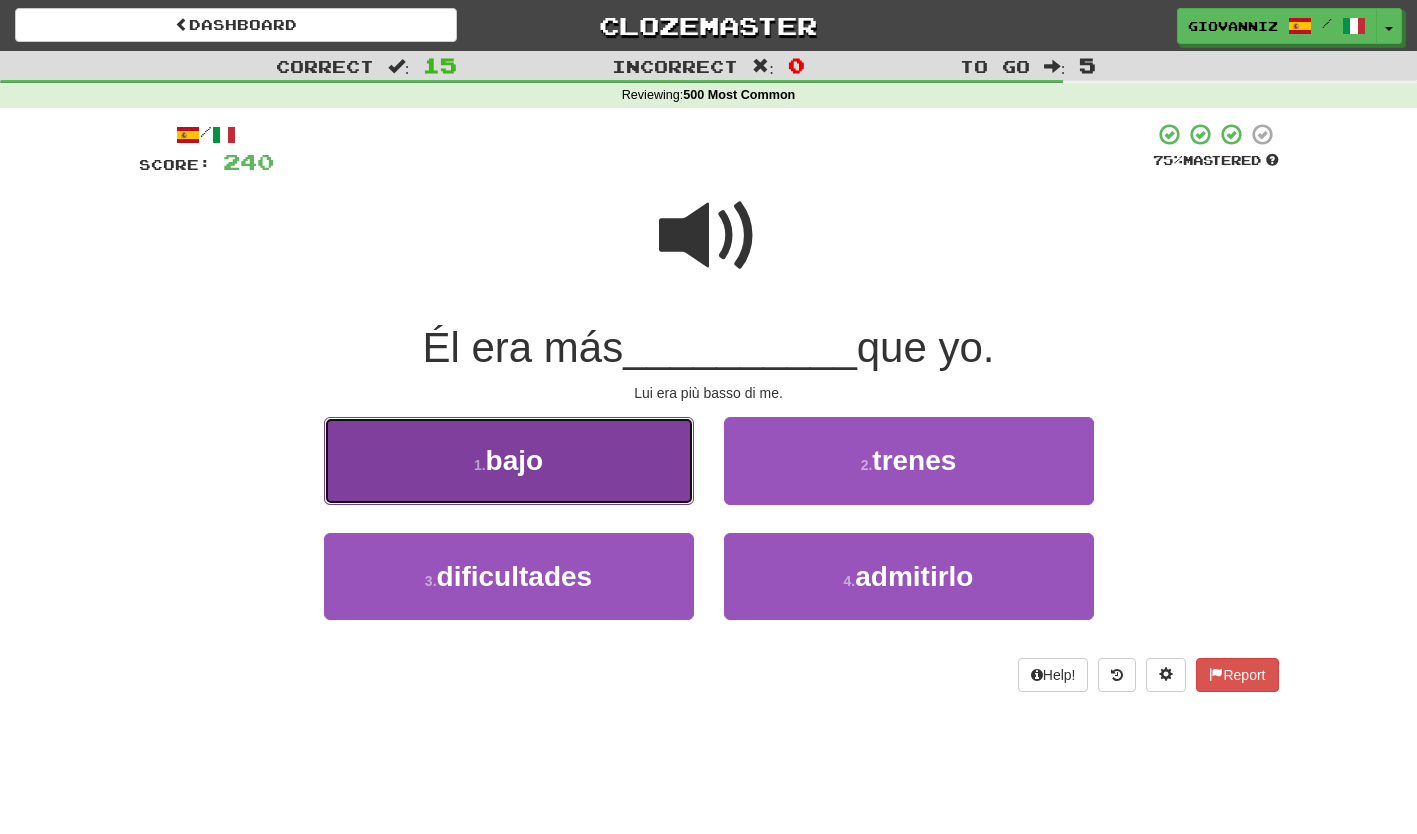 click on "1 .  bajo" at bounding box center [509, 460] 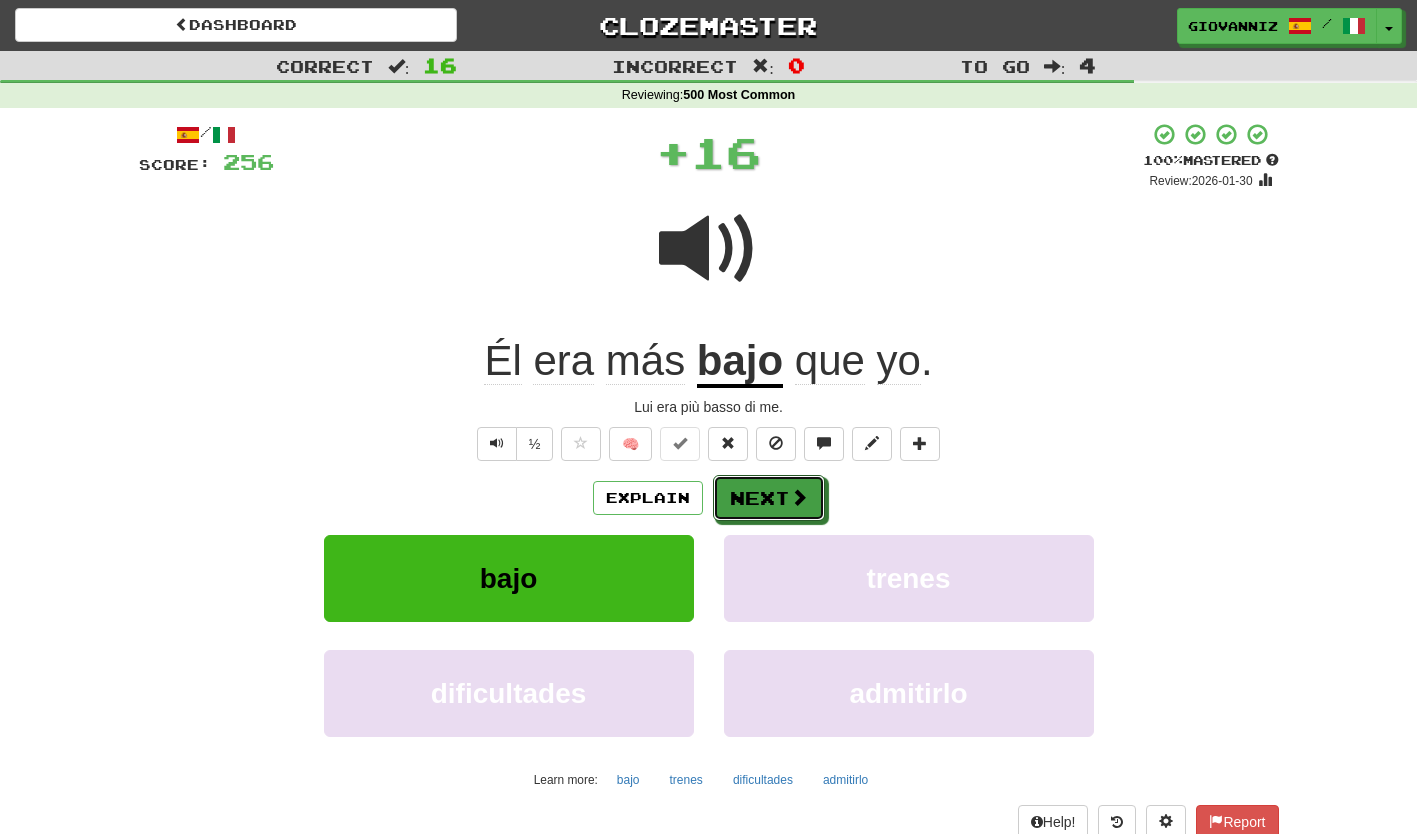 click on "Next" at bounding box center (769, 498) 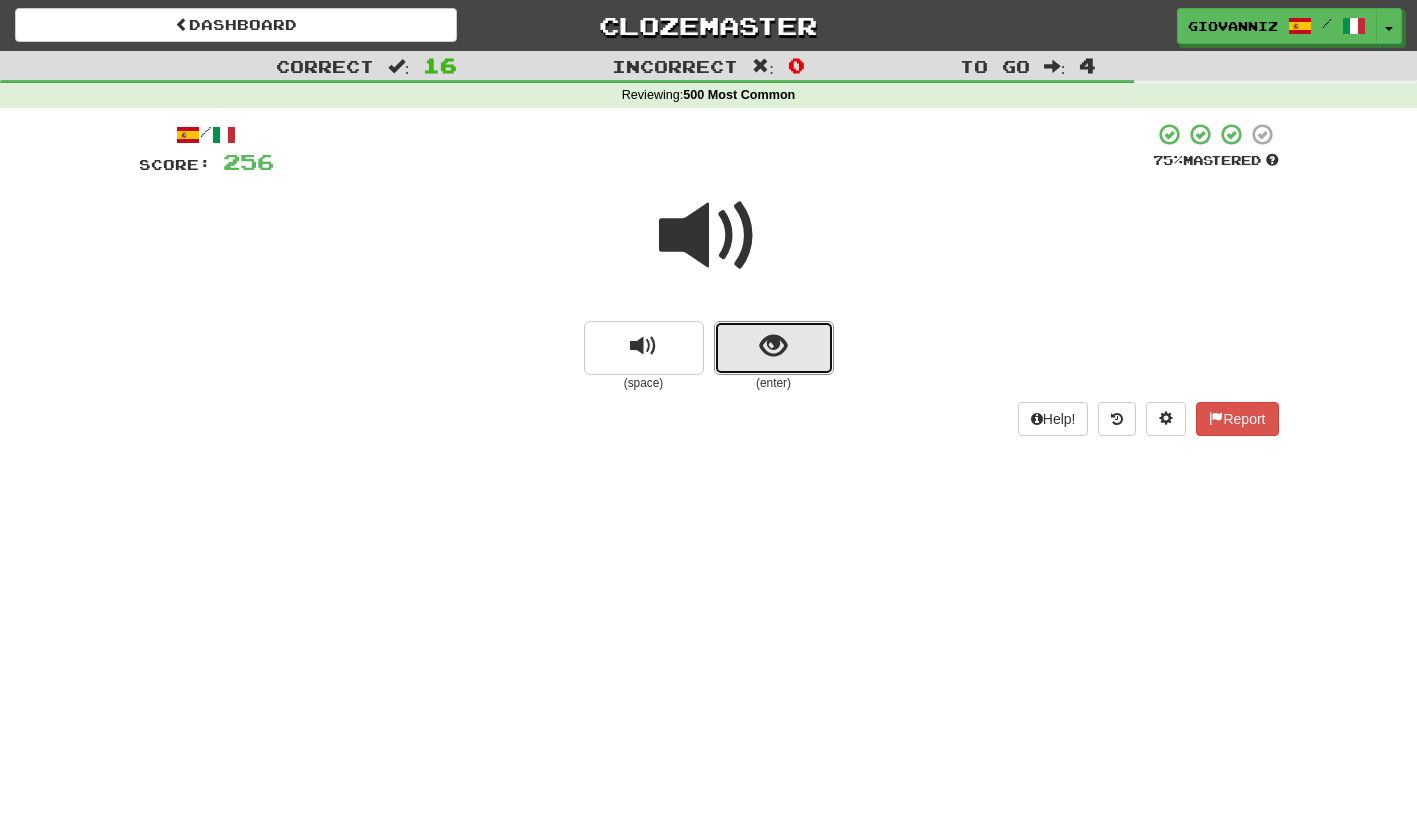 click at bounding box center [774, 348] 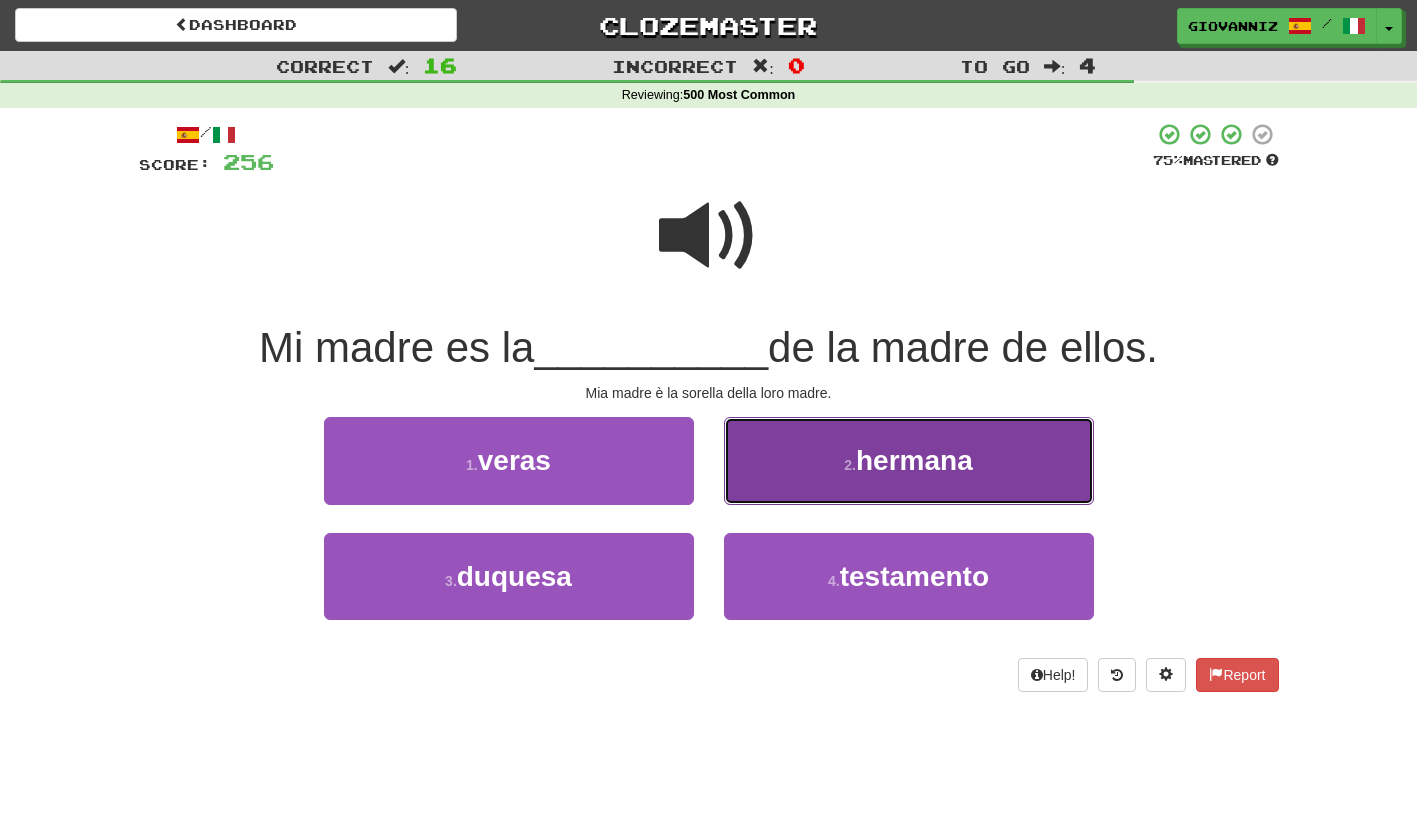 click on "2 .  hermana" at bounding box center [909, 460] 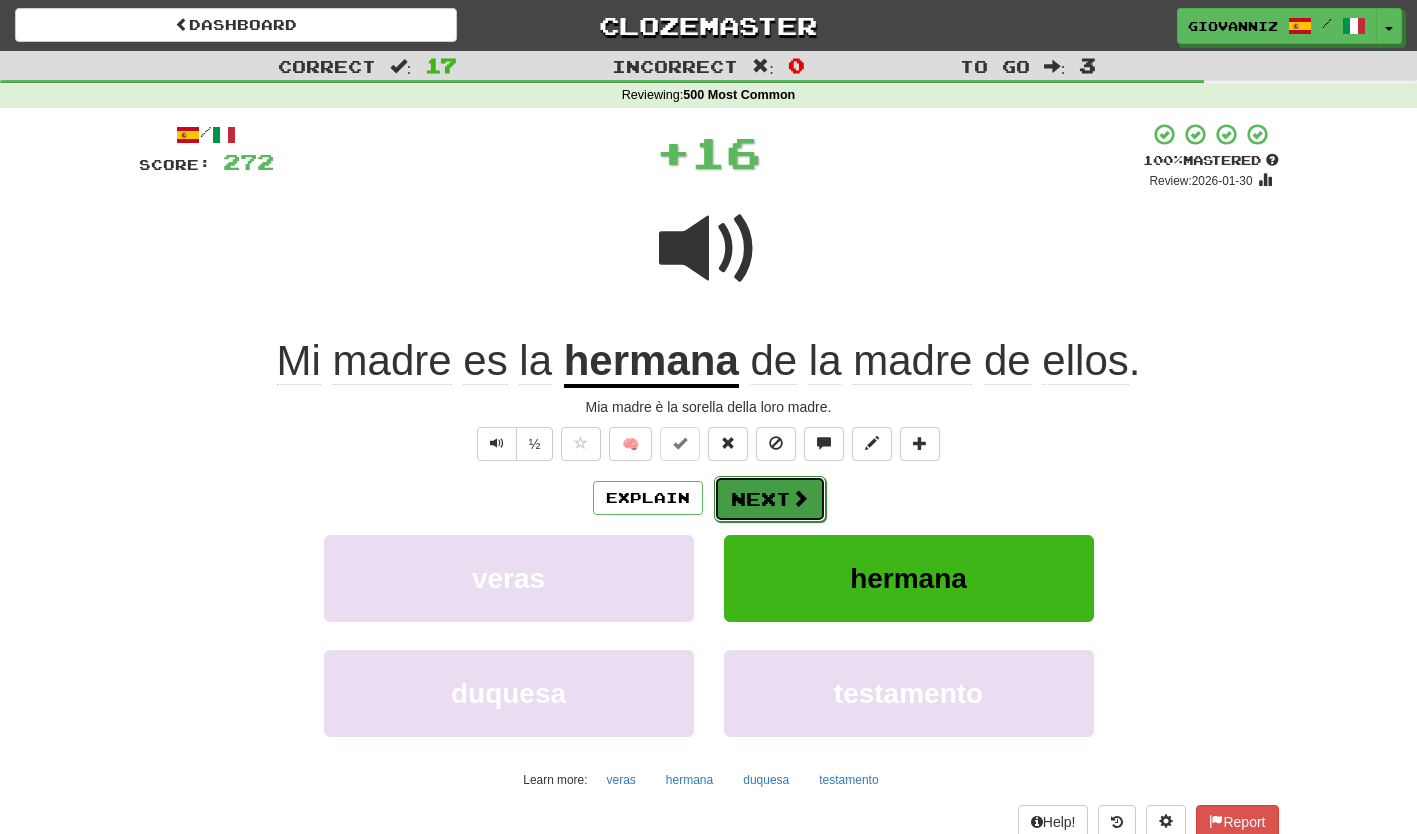 click on "Next" at bounding box center [770, 499] 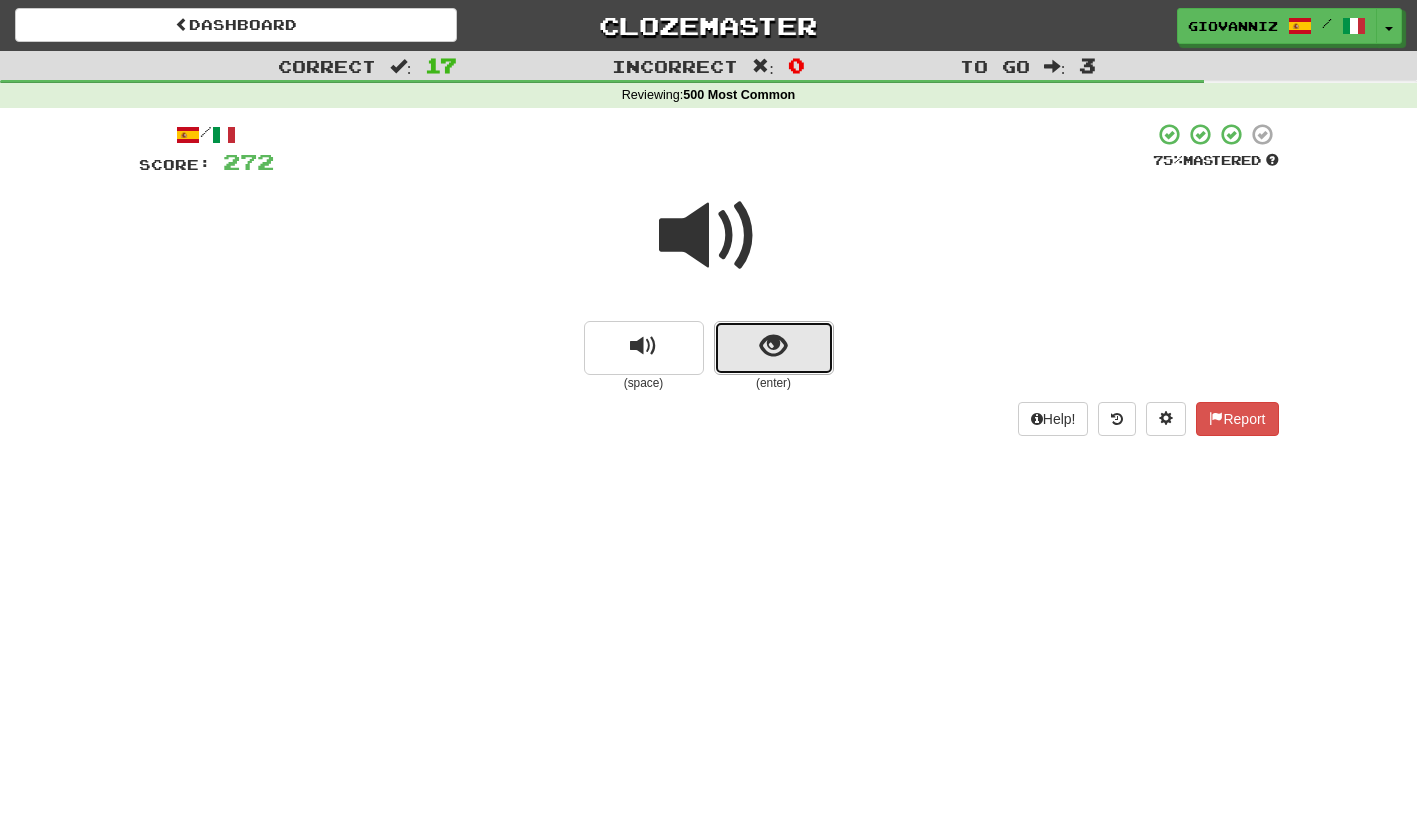 click at bounding box center [773, 346] 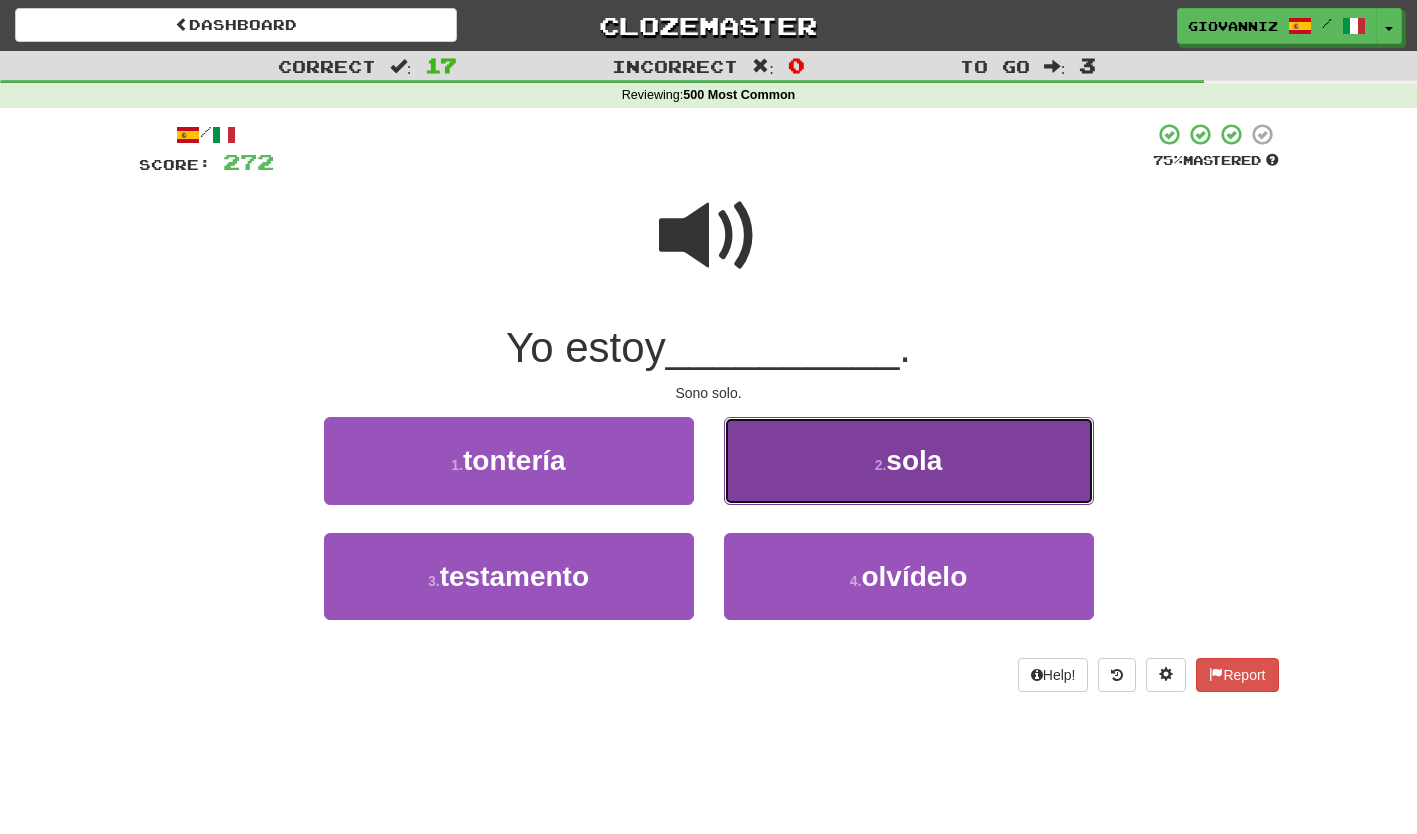click on "2 .  sola" at bounding box center (909, 460) 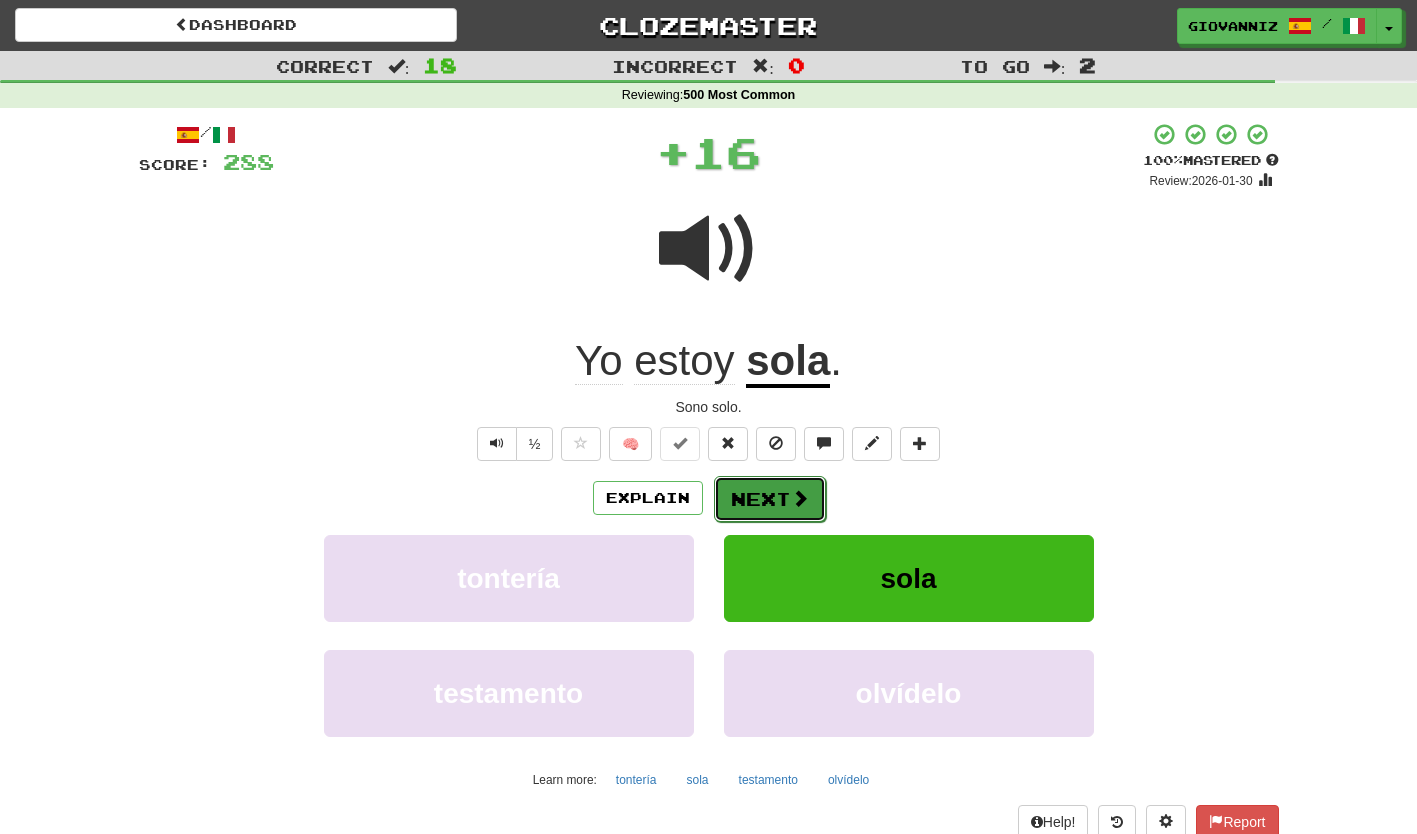 click on "Next" at bounding box center (770, 499) 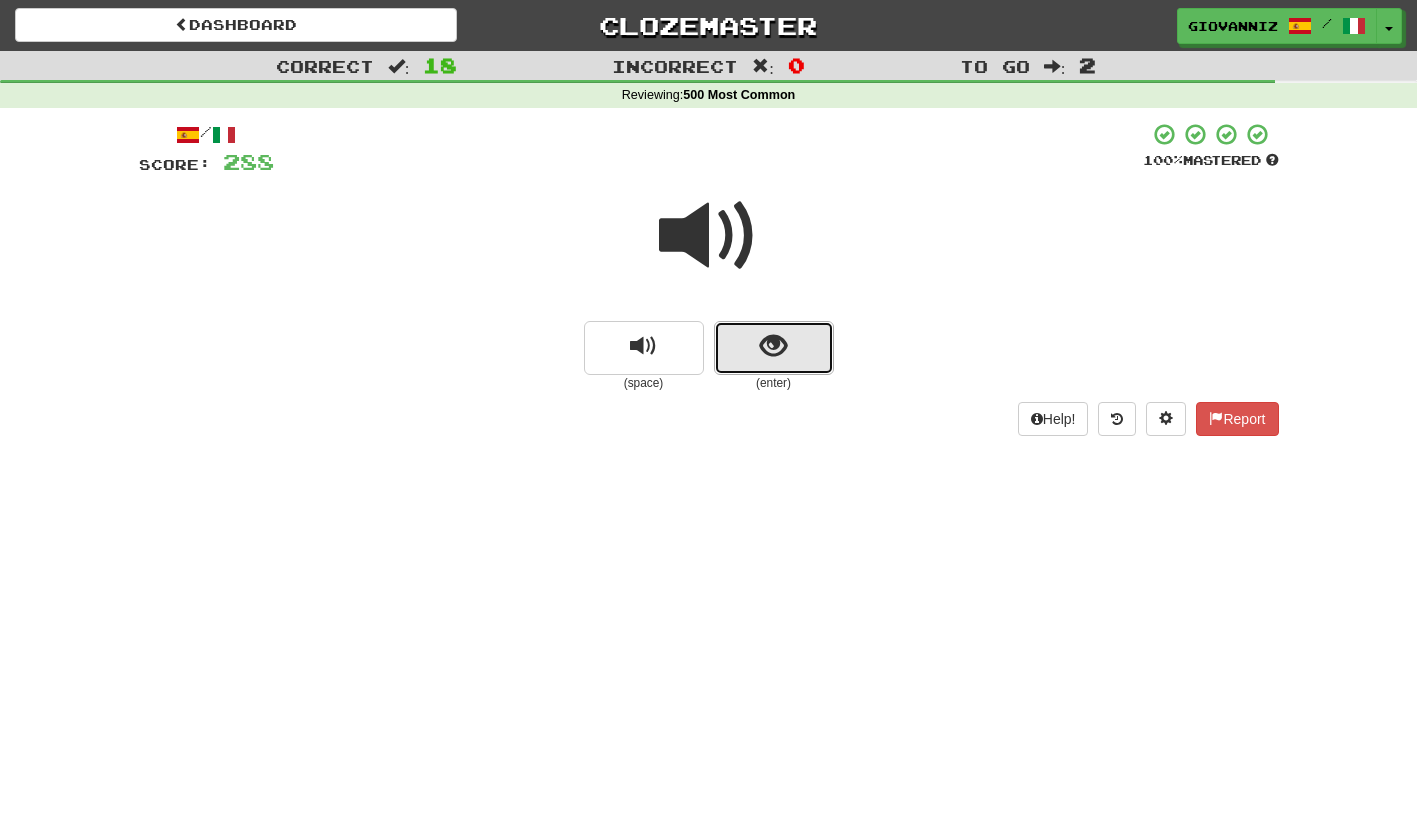 click at bounding box center (774, 348) 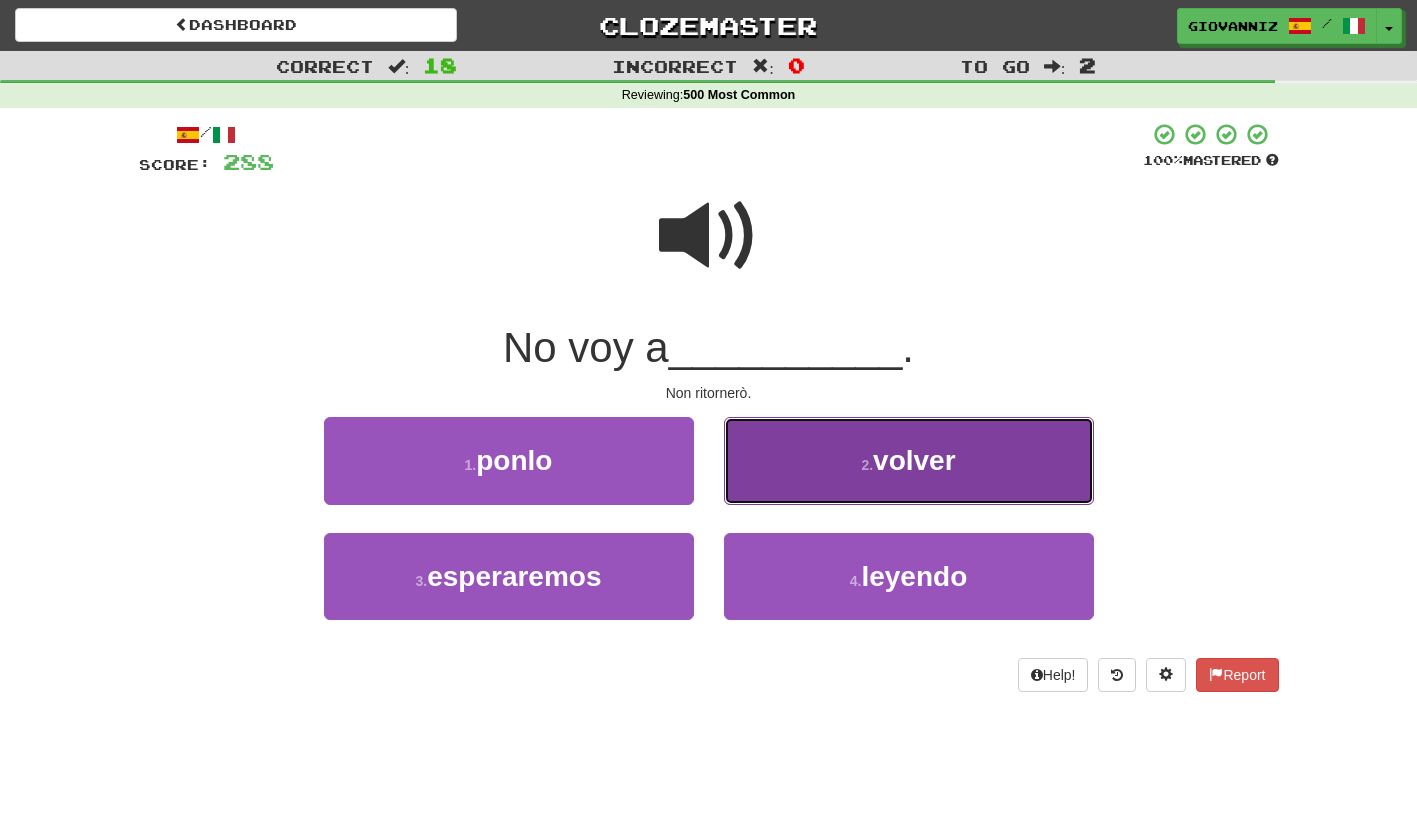 click on "2 .  volver" at bounding box center [909, 460] 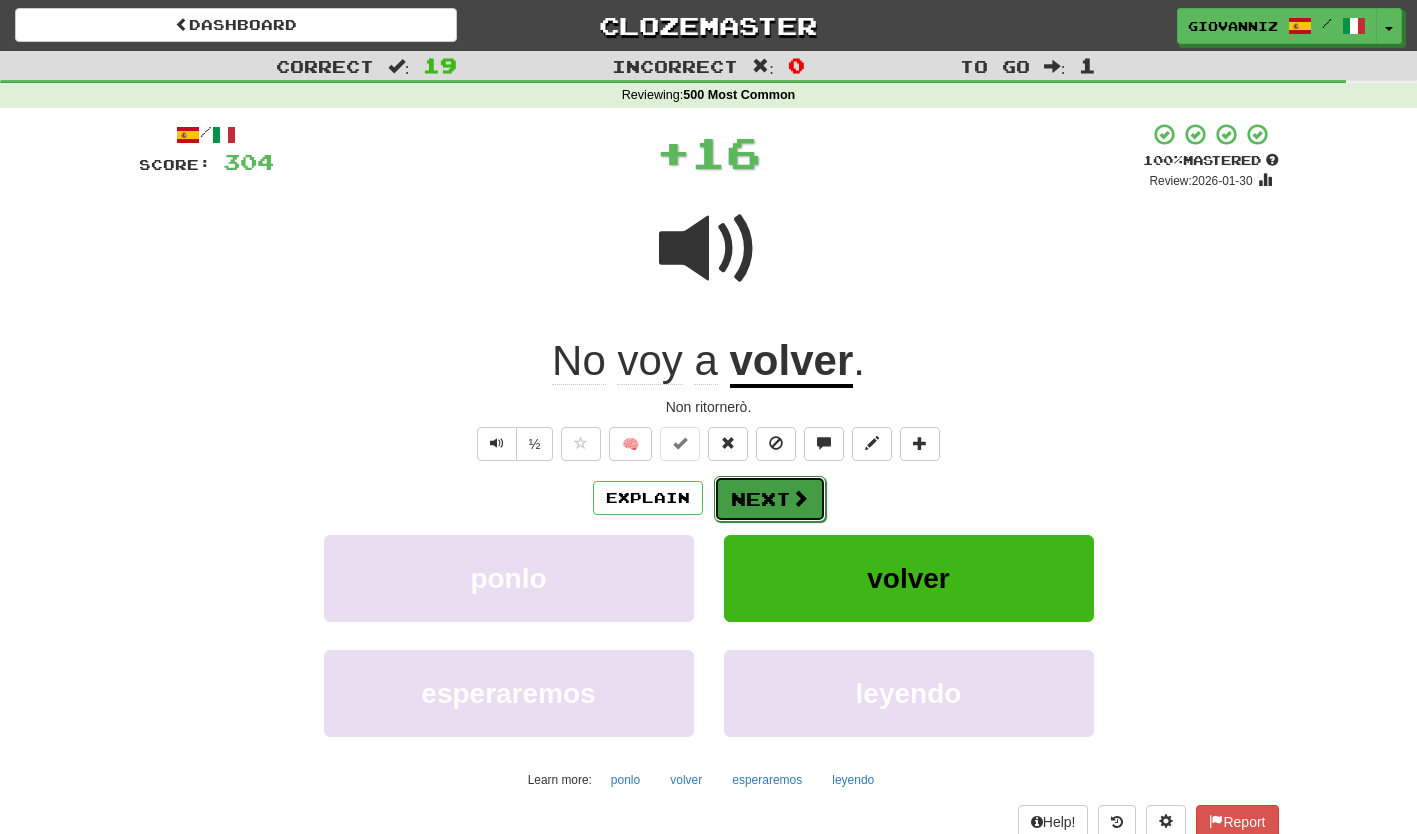 click on "Next" at bounding box center (770, 499) 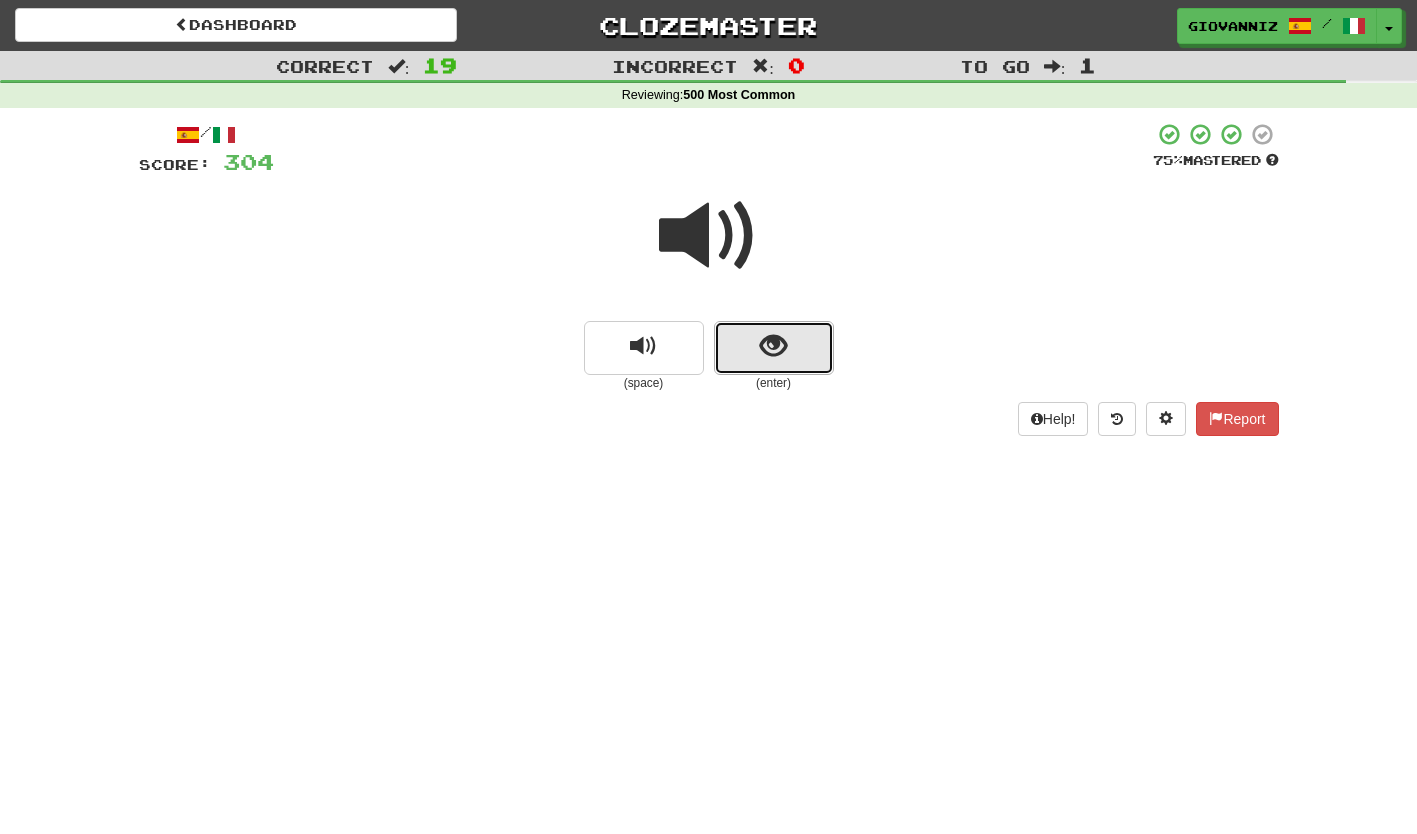 click at bounding box center (774, 348) 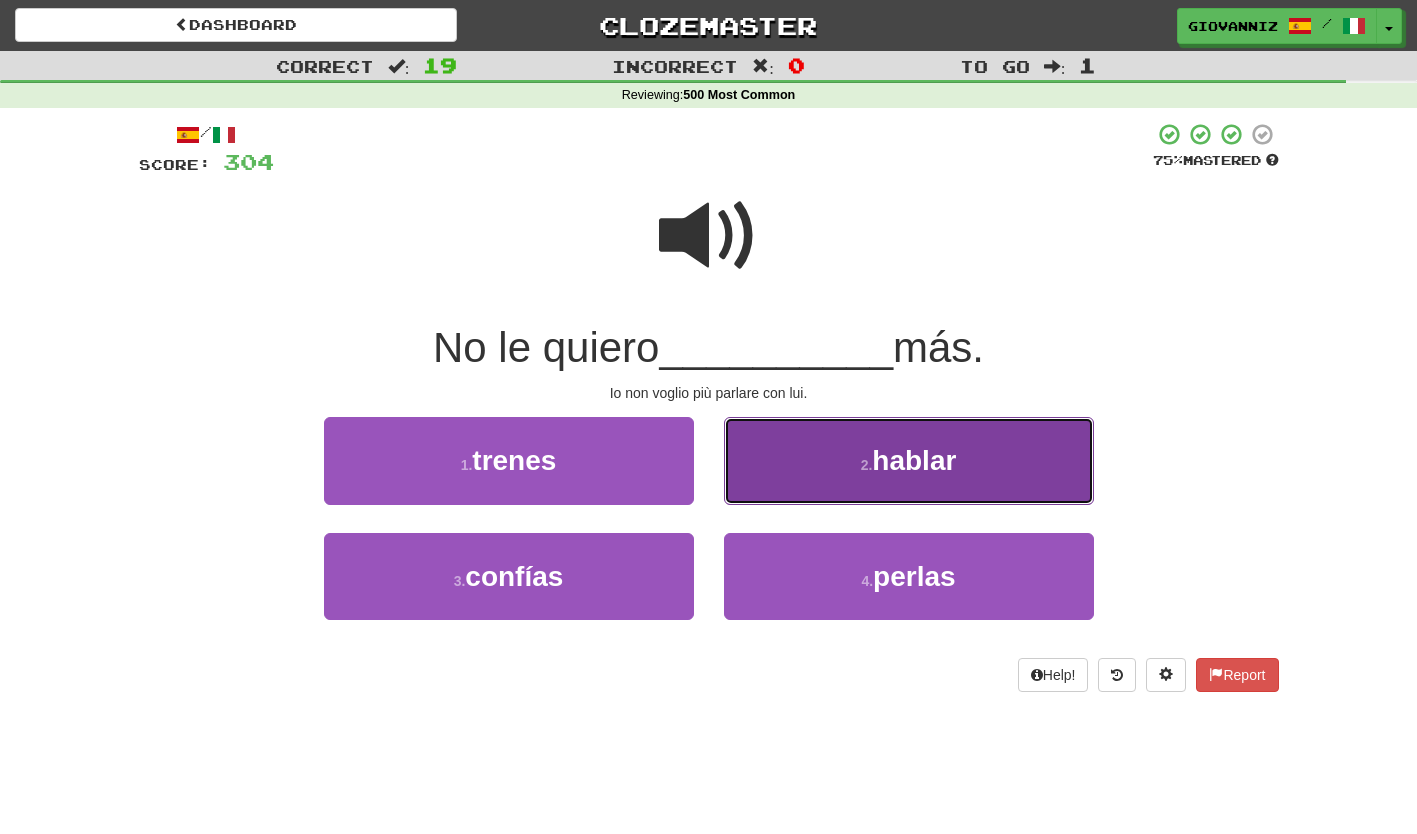 click on "2 .  hablar" at bounding box center [909, 460] 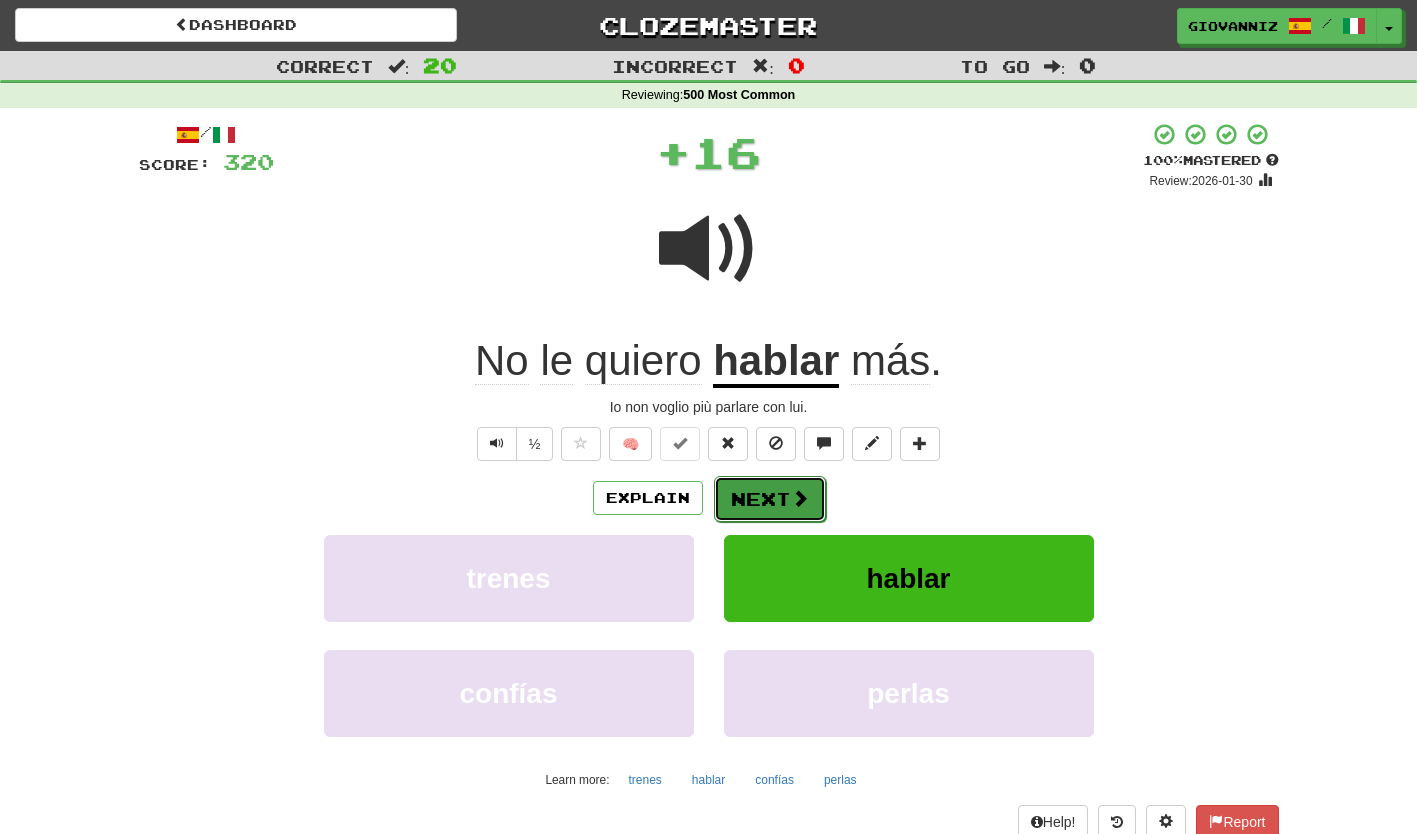 click on "Next" at bounding box center [770, 499] 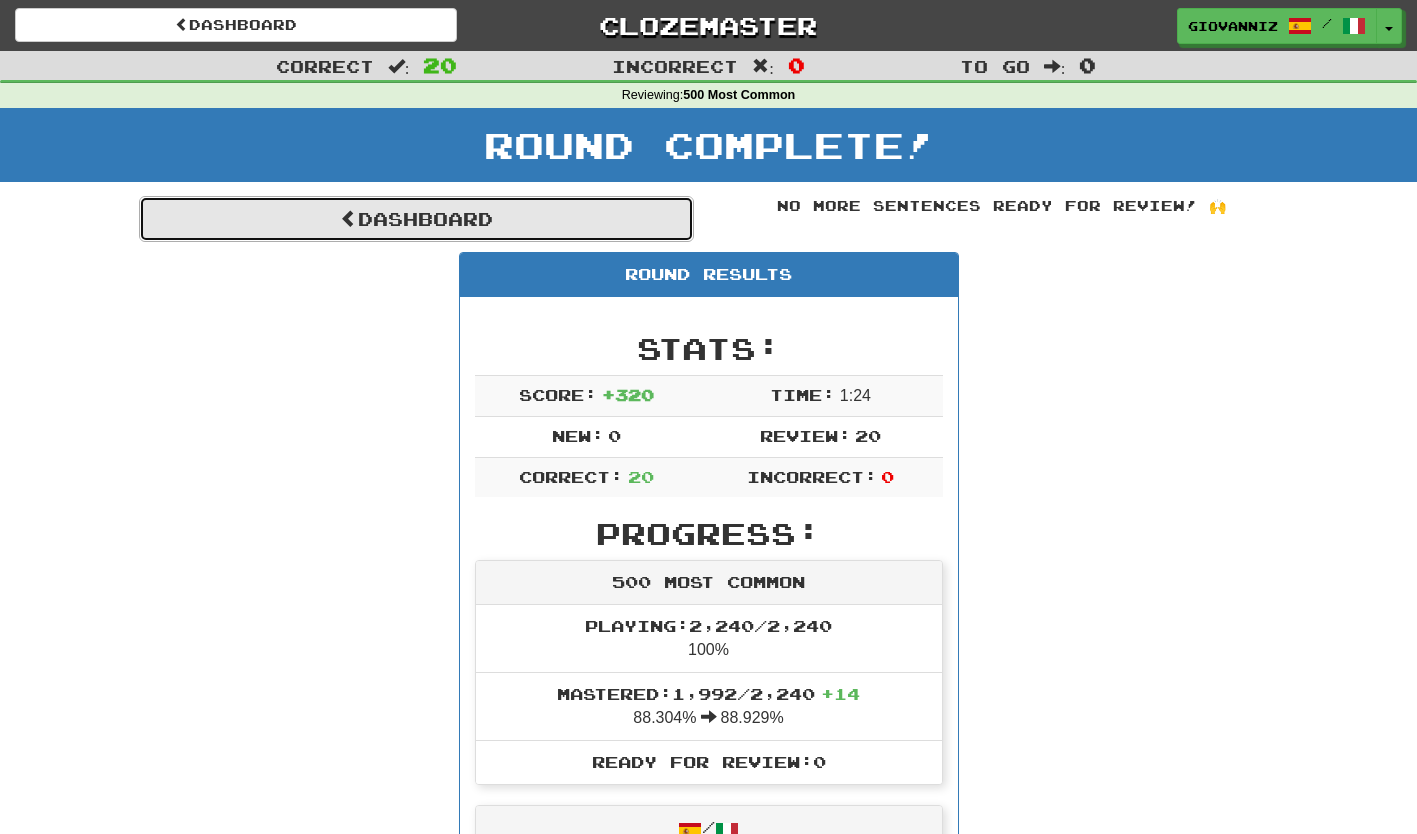 click on "Dashboard" at bounding box center [416, 219] 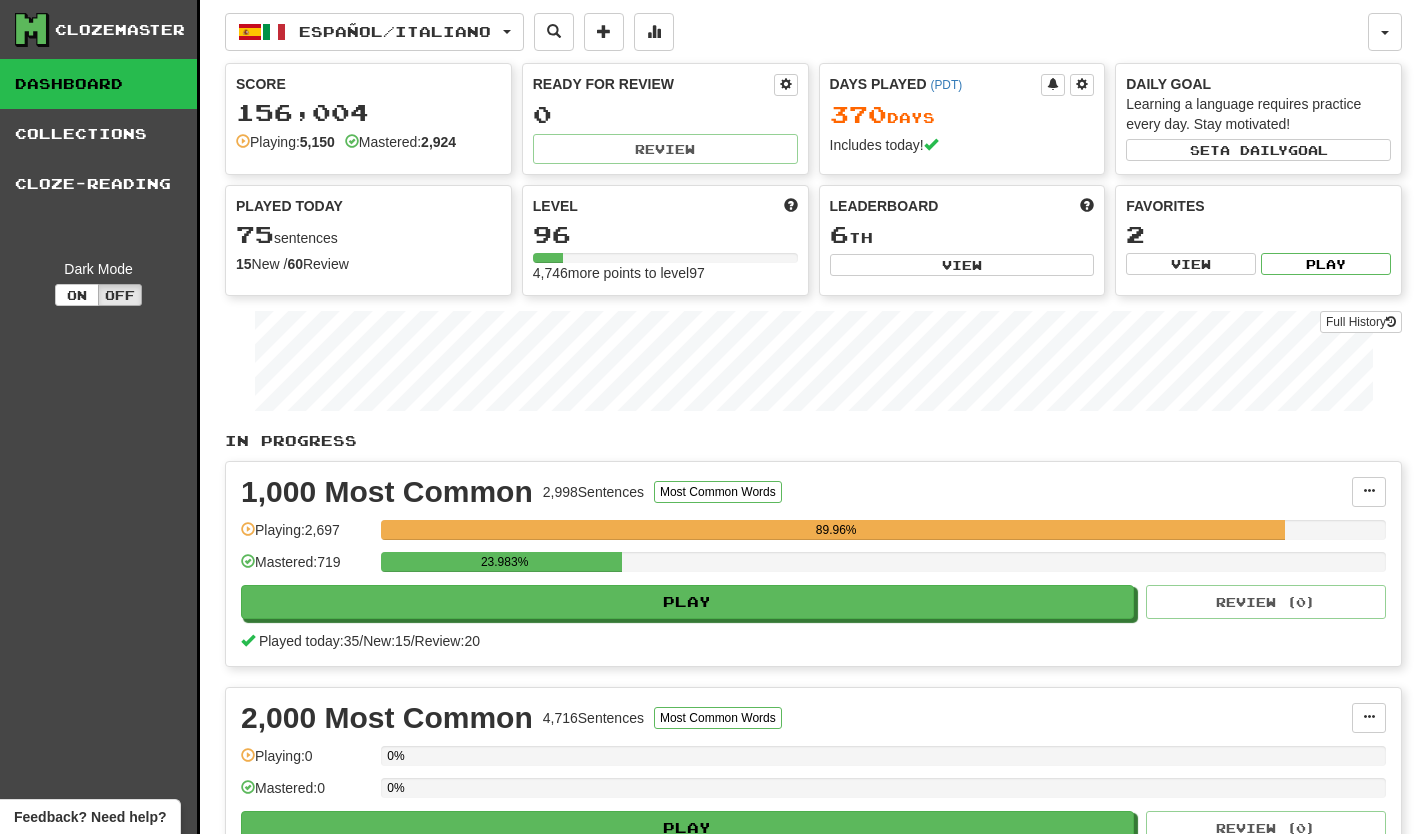 scroll, scrollTop: 0, scrollLeft: 0, axis: both 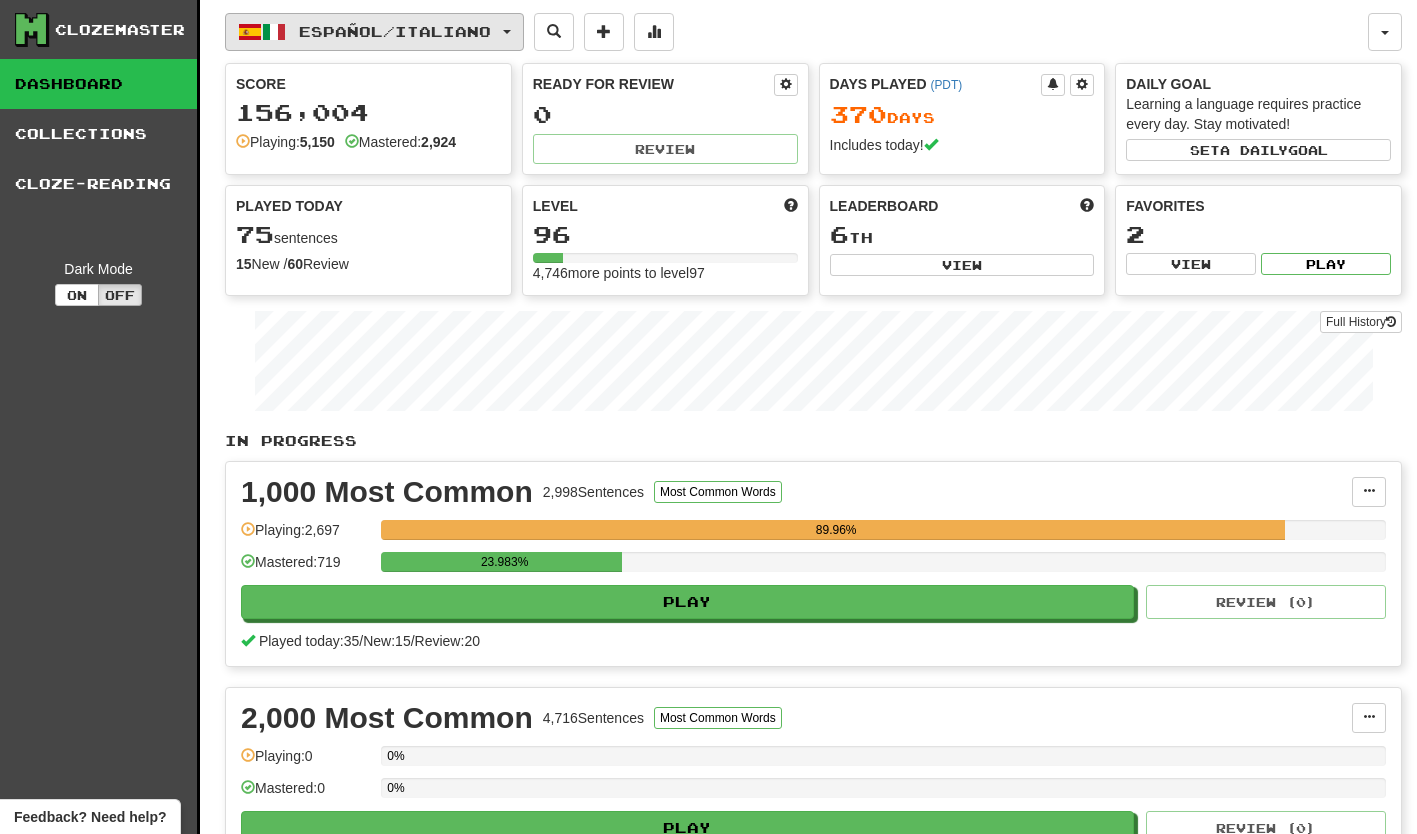 click on "Español  /  Italiano" at bounding box center (374, 32) 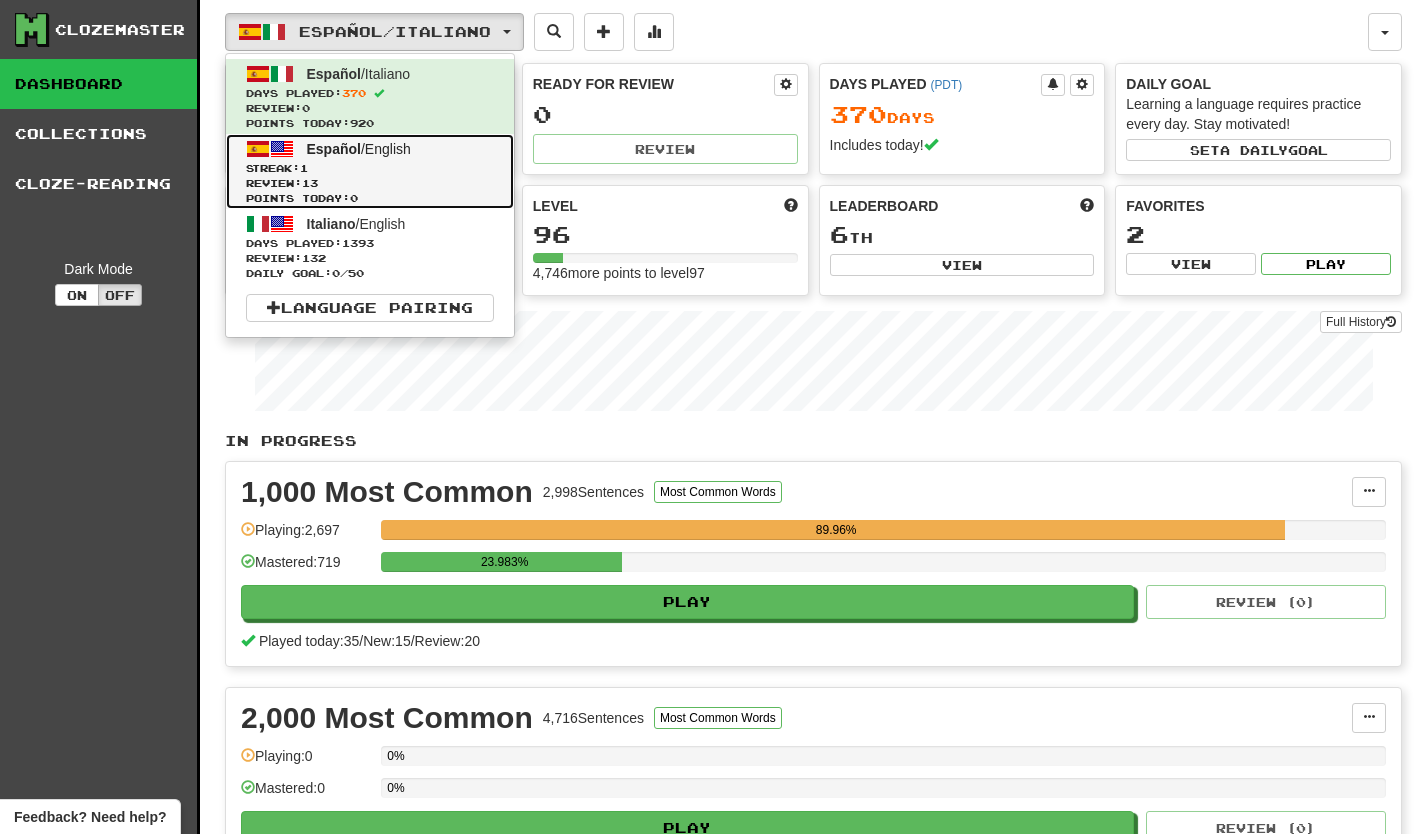 click on "Español  /  English" at bounding box center [359, 149] 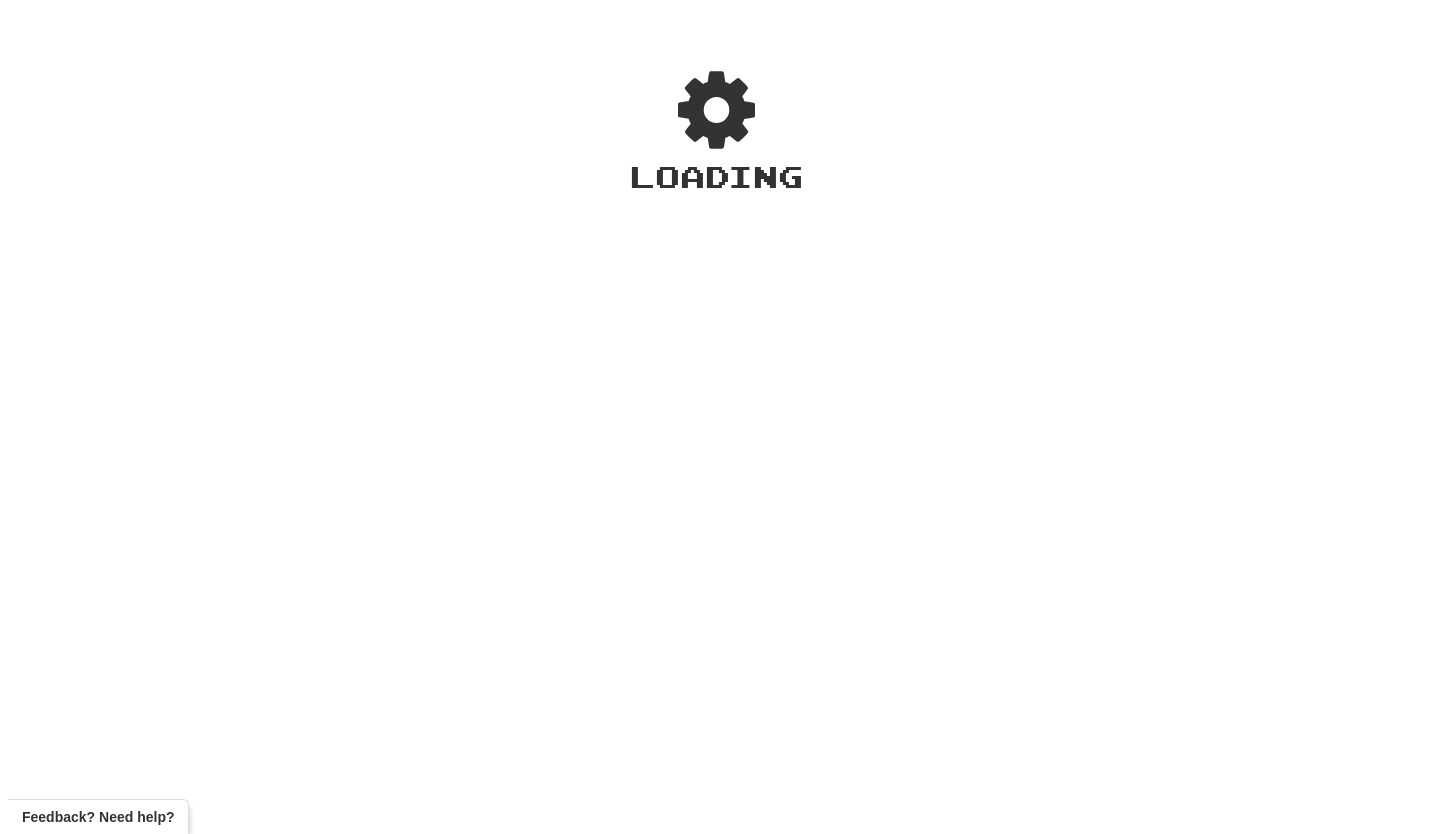 scroll, scrollTop: 0, scrollLeft: 0, axis: both 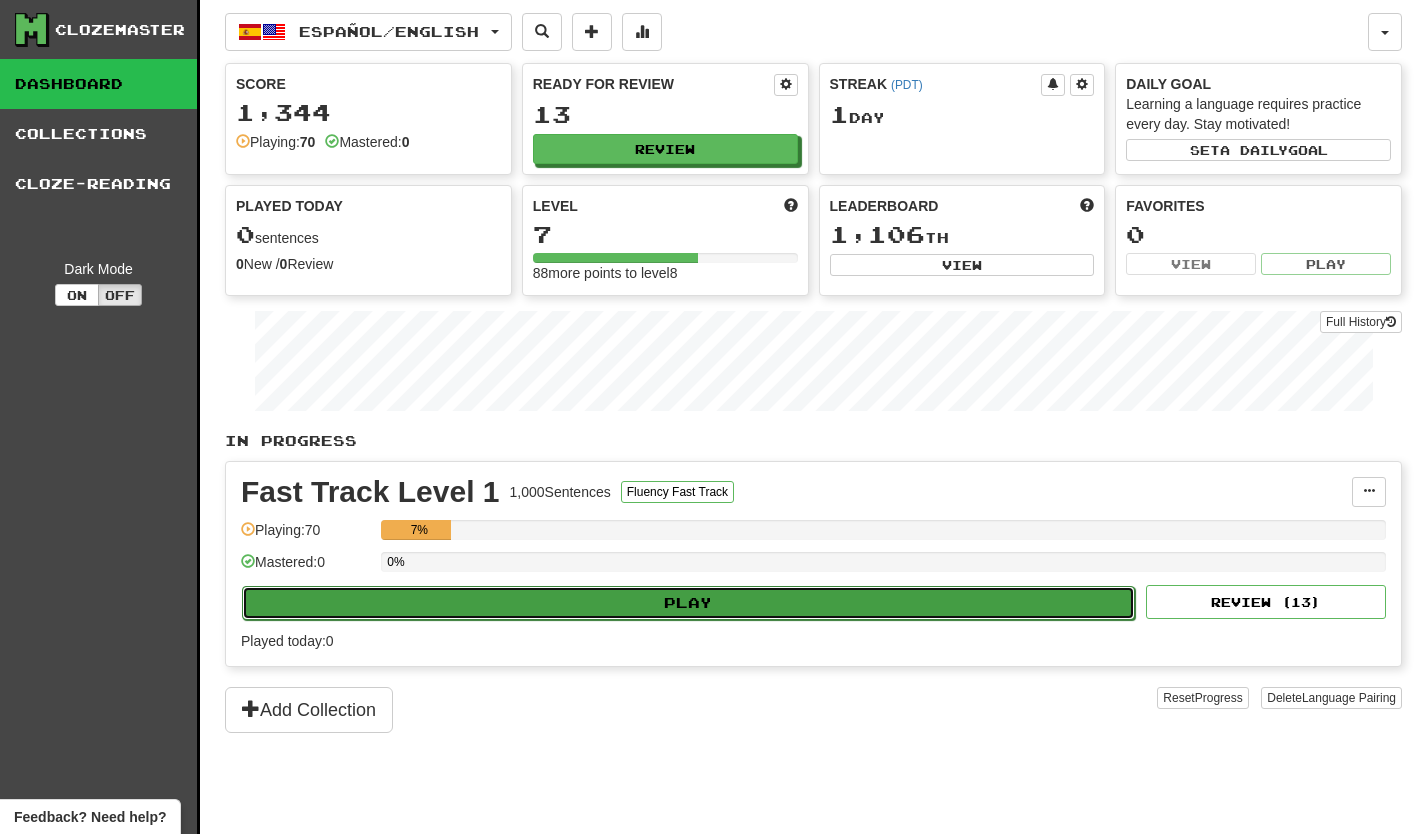 click on "Play" at bounding box center (688, 603) 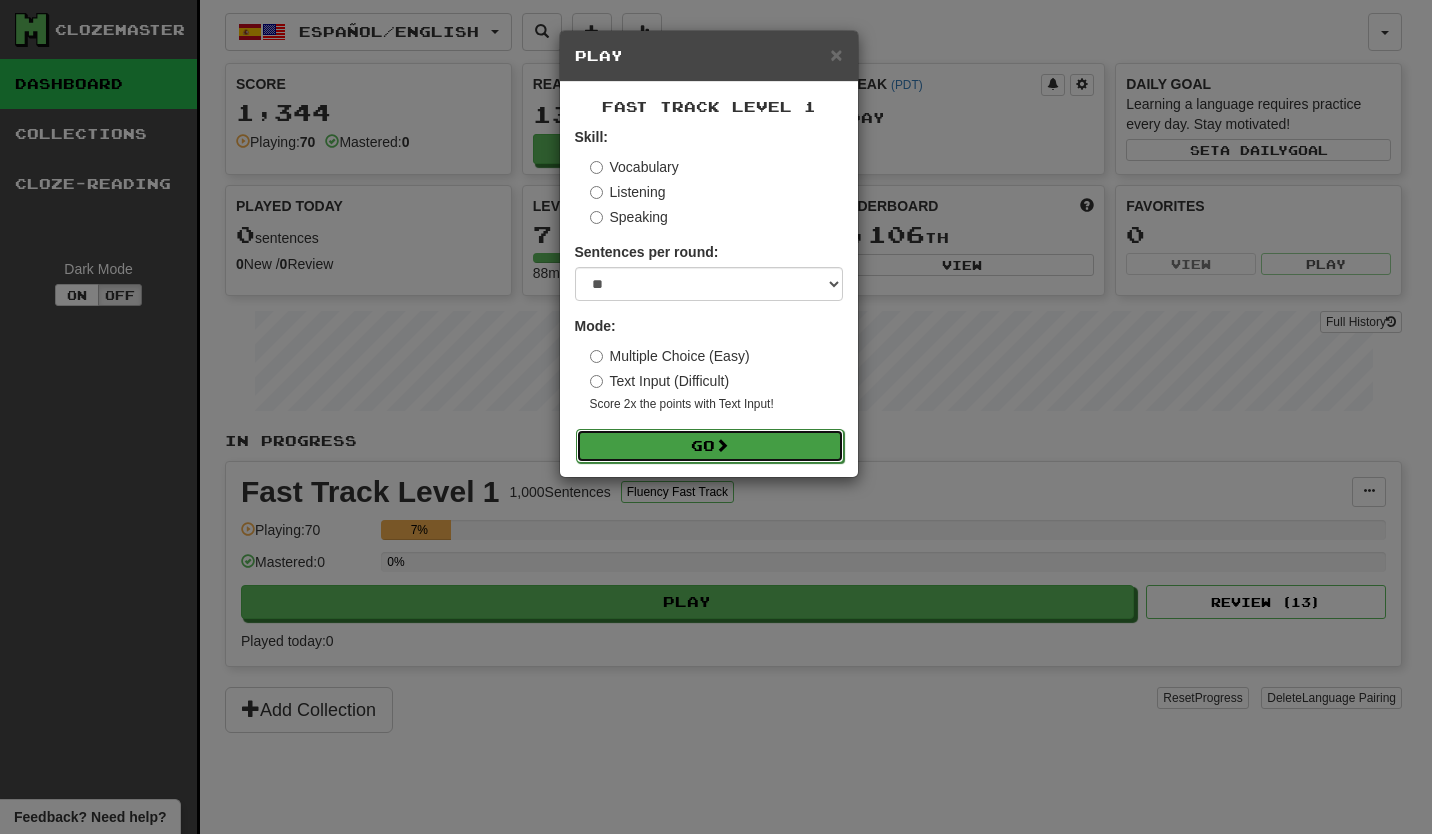 click on "Go" at bounding box center (710, 446) 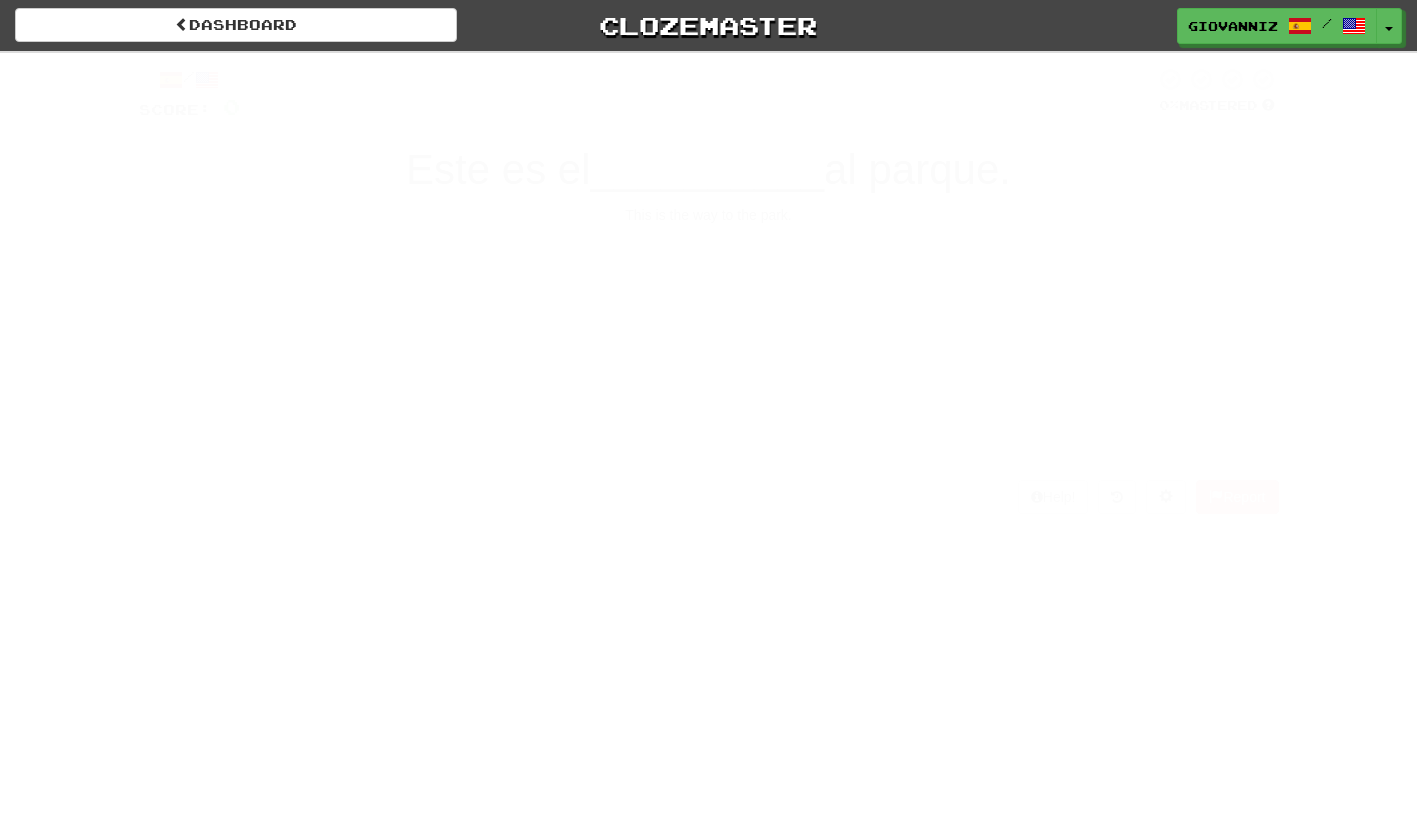 scroll, scrollTop: 0, scrollLeft: 0, axis: both 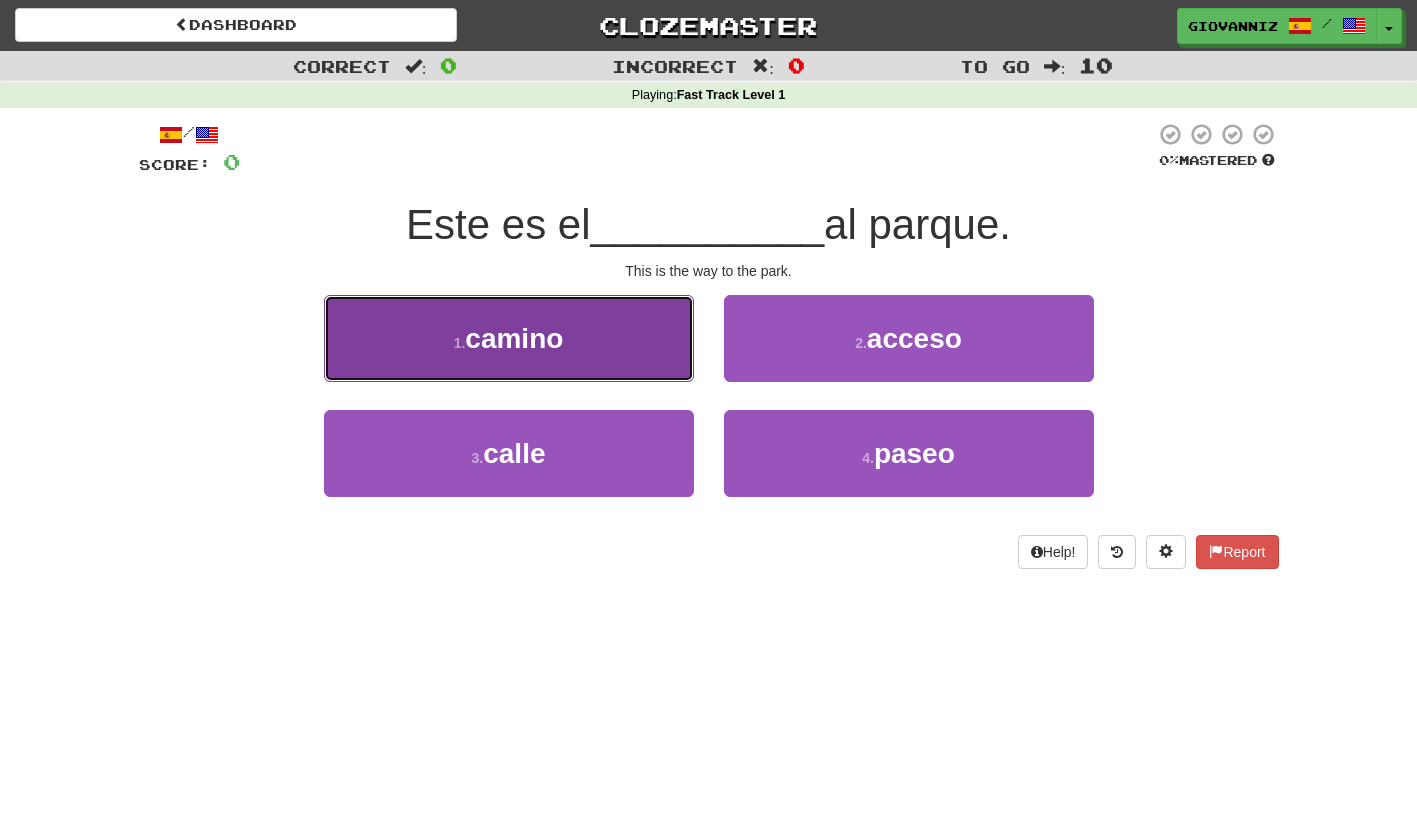click on "1 .  camino" at bounding box center [509, 338] 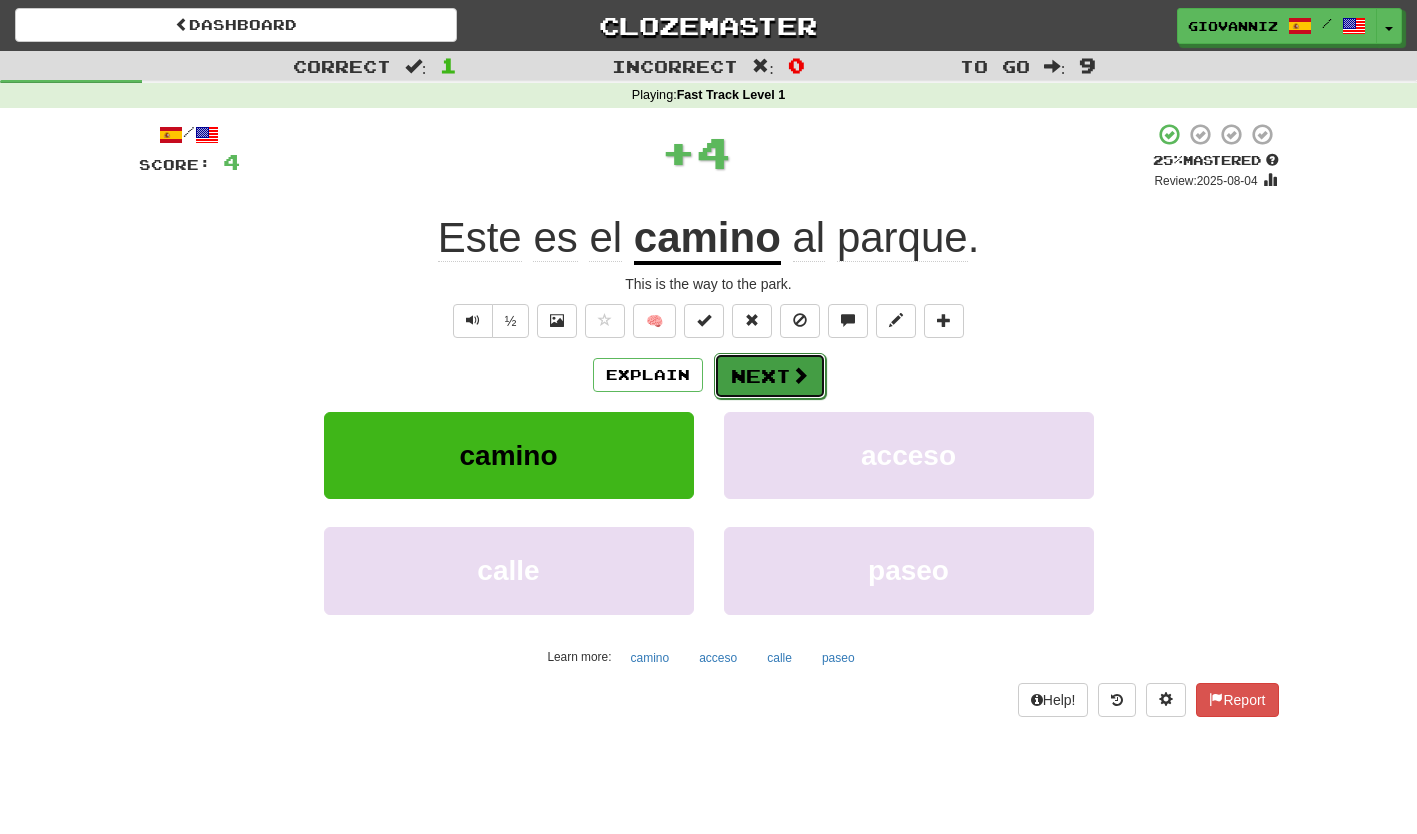 click on "Next" at bounding box center (770, 376) 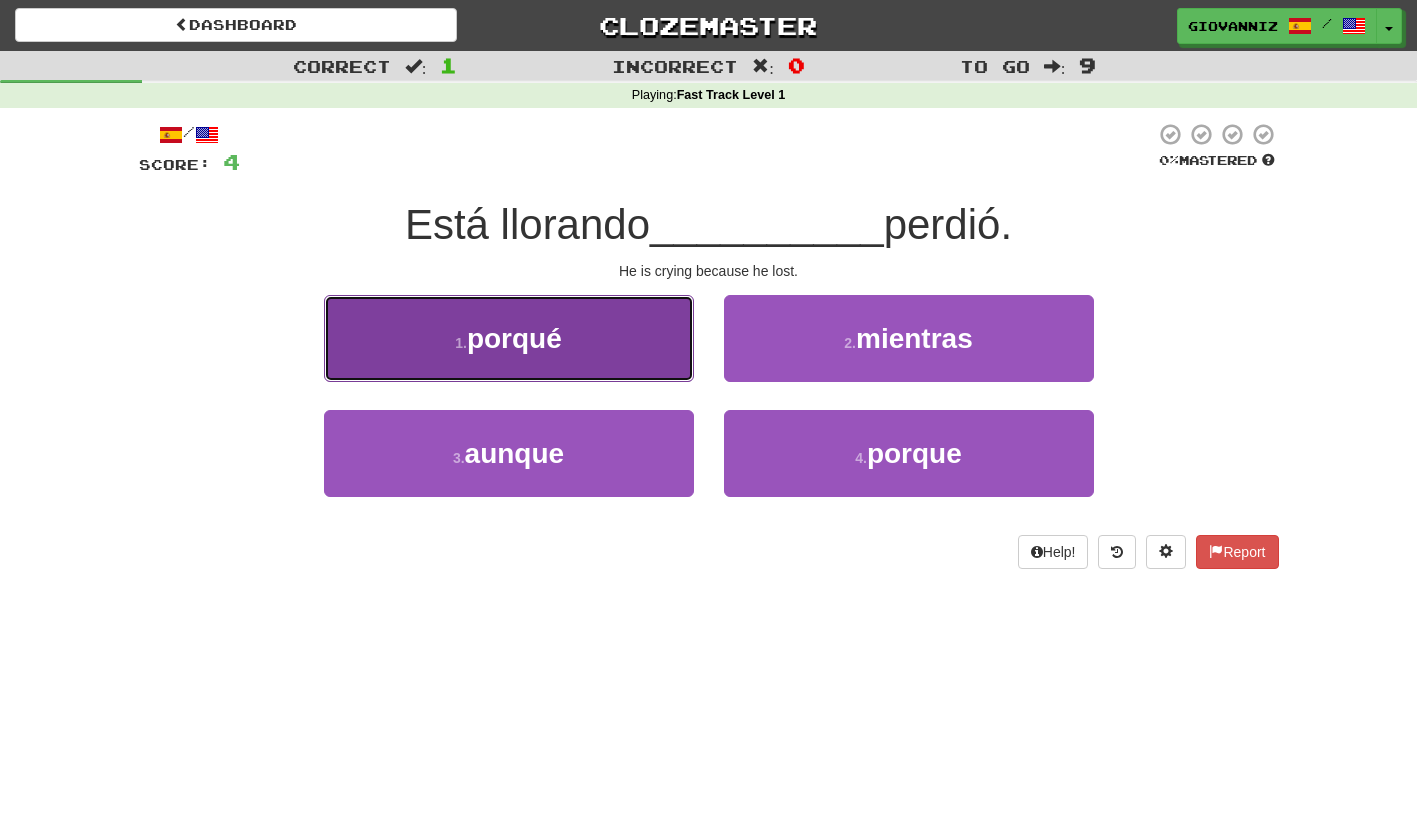 click on "1 .  porqué" at bounding box center [509, 338] 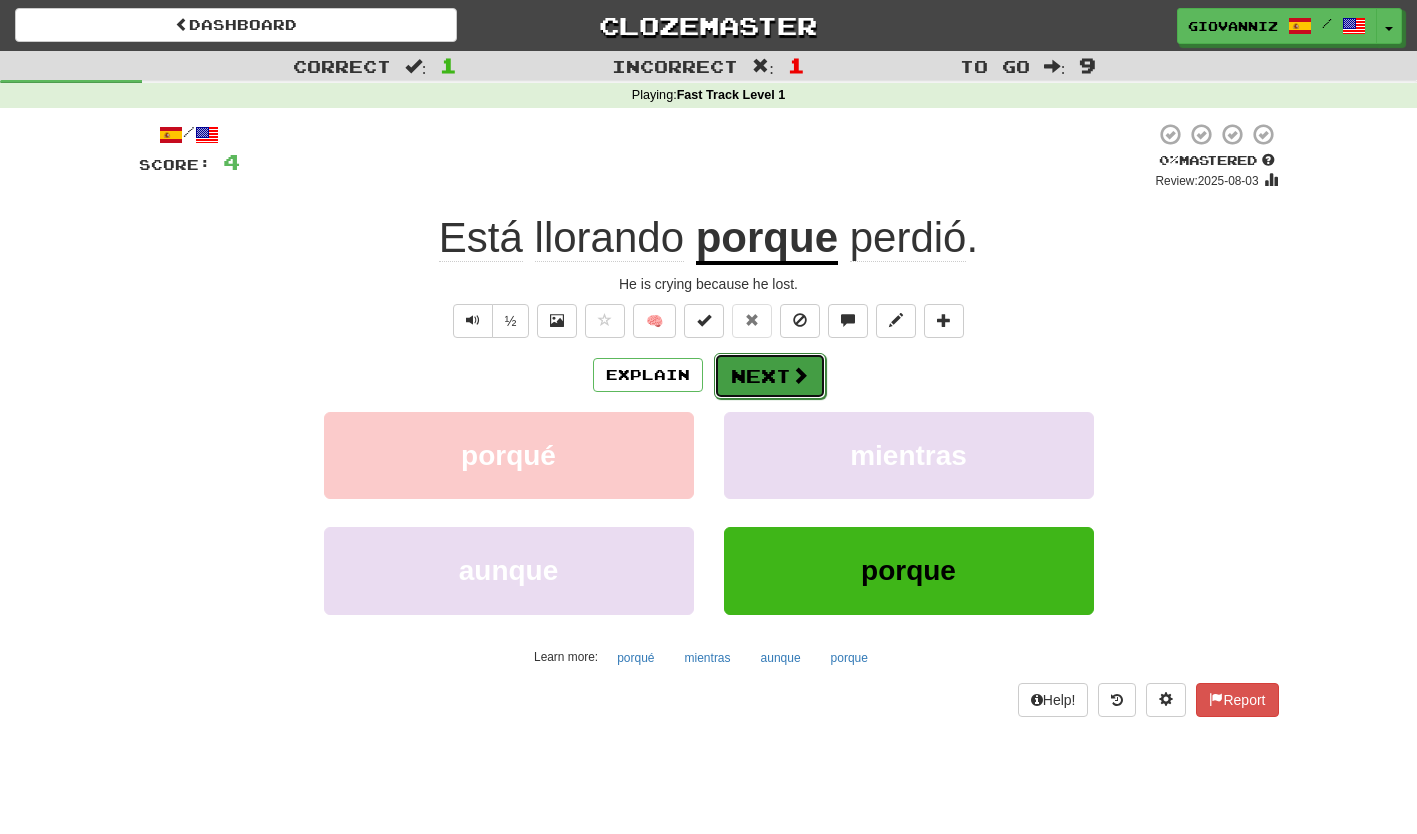 click on "Next" at bounding box center [770, 376] 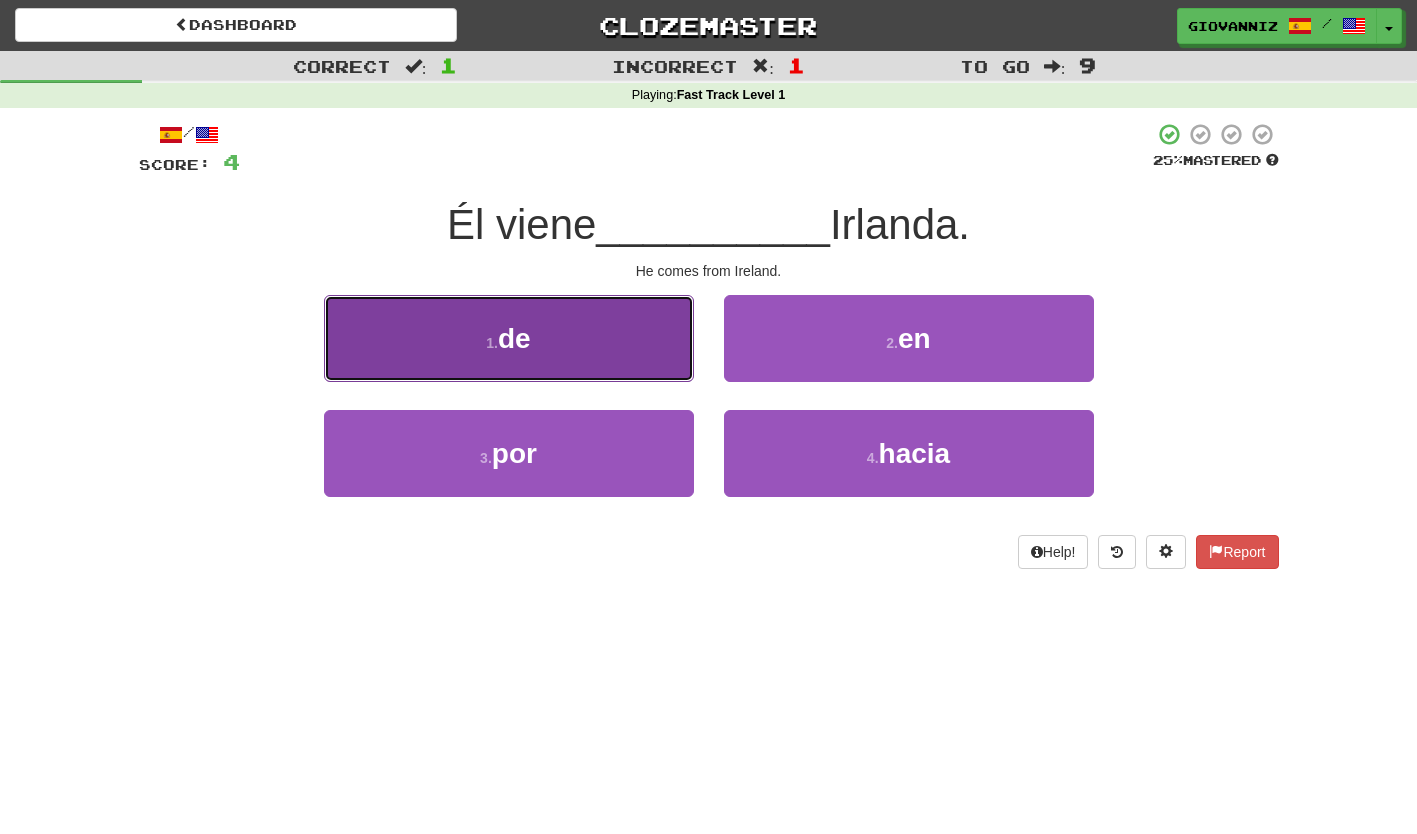 click on "1 .  de" at bounding box center [509, 338] 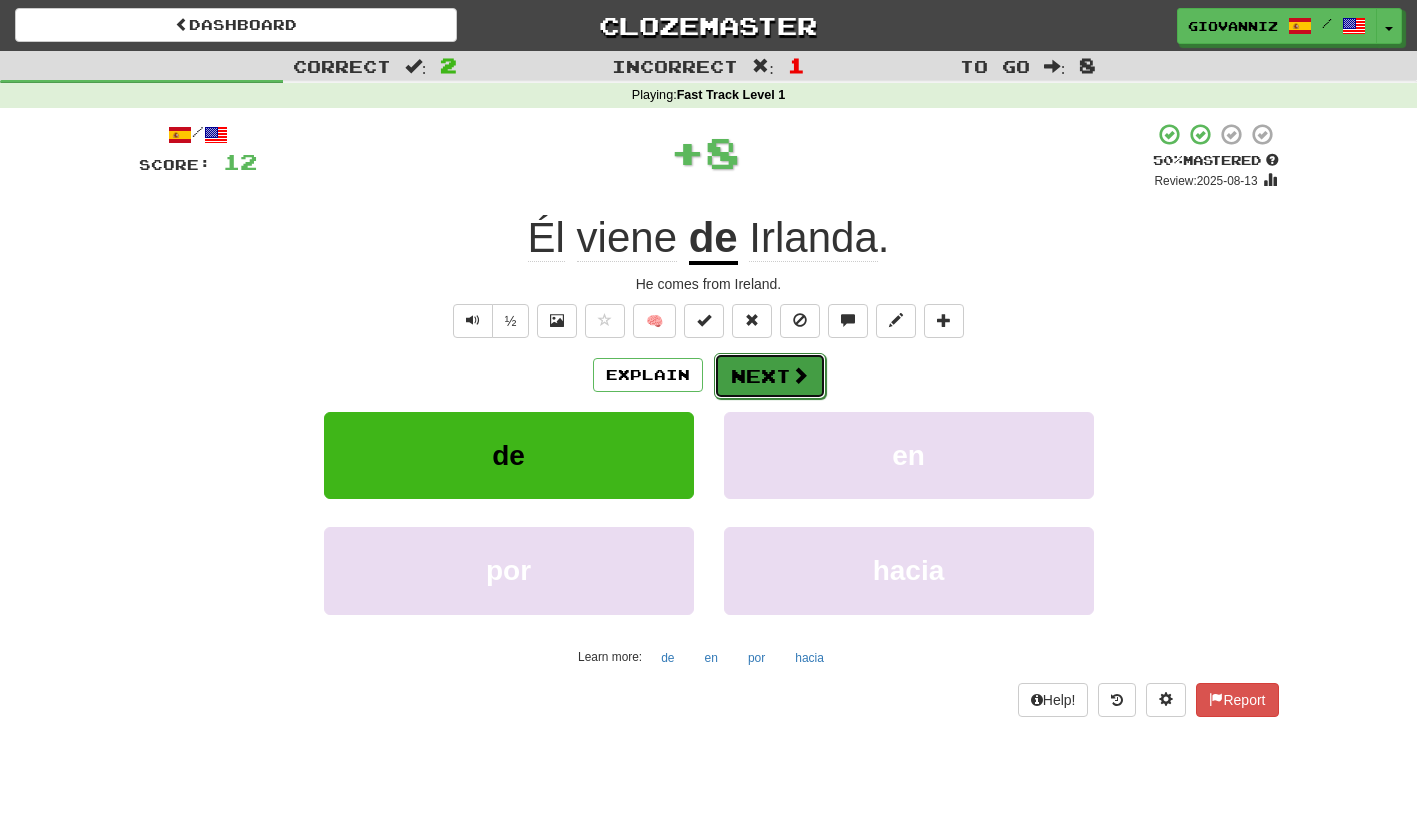 click on "Next" at bounding box center [770, 376] 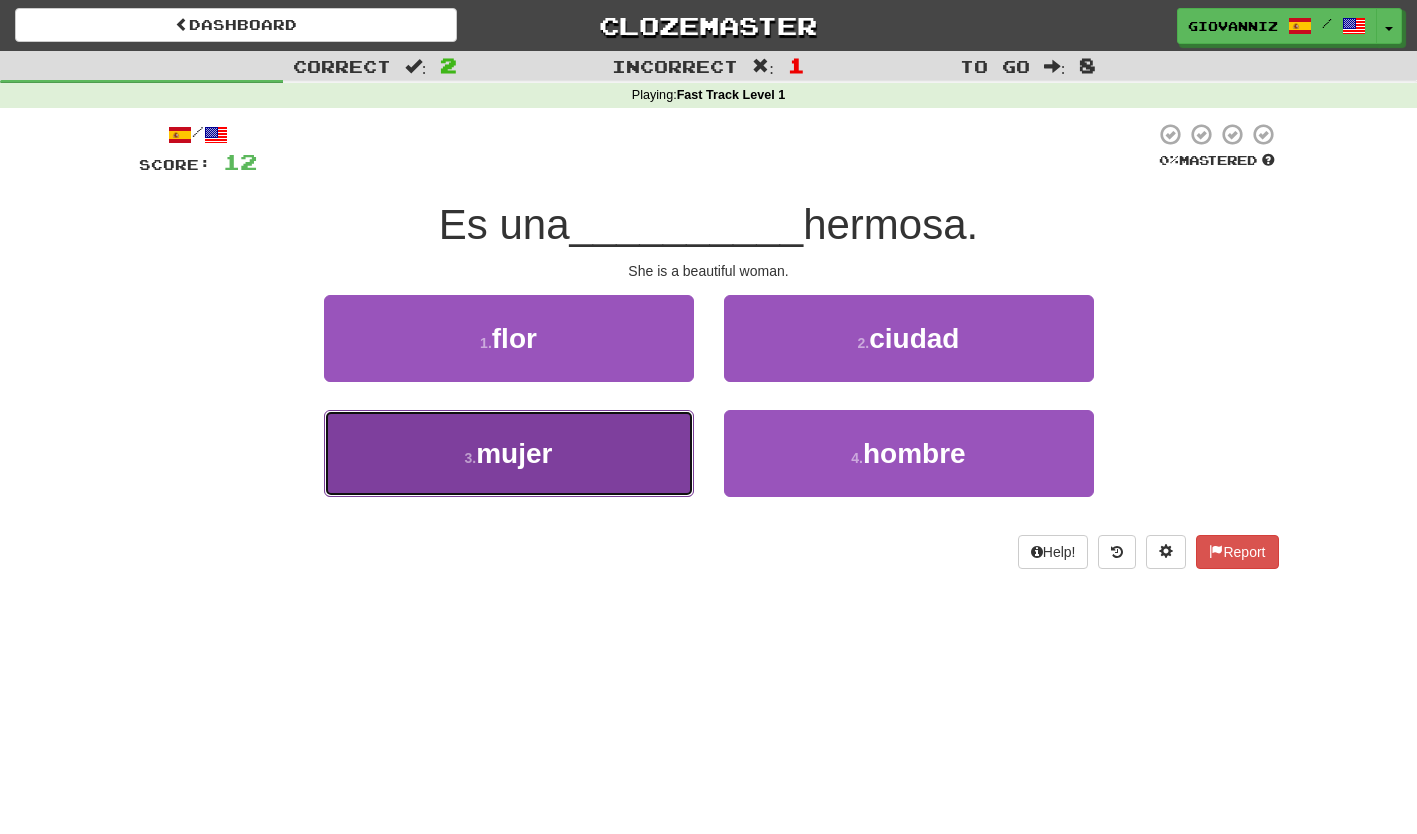 click on "3 .  mujer" at bounding box center (509, 453) 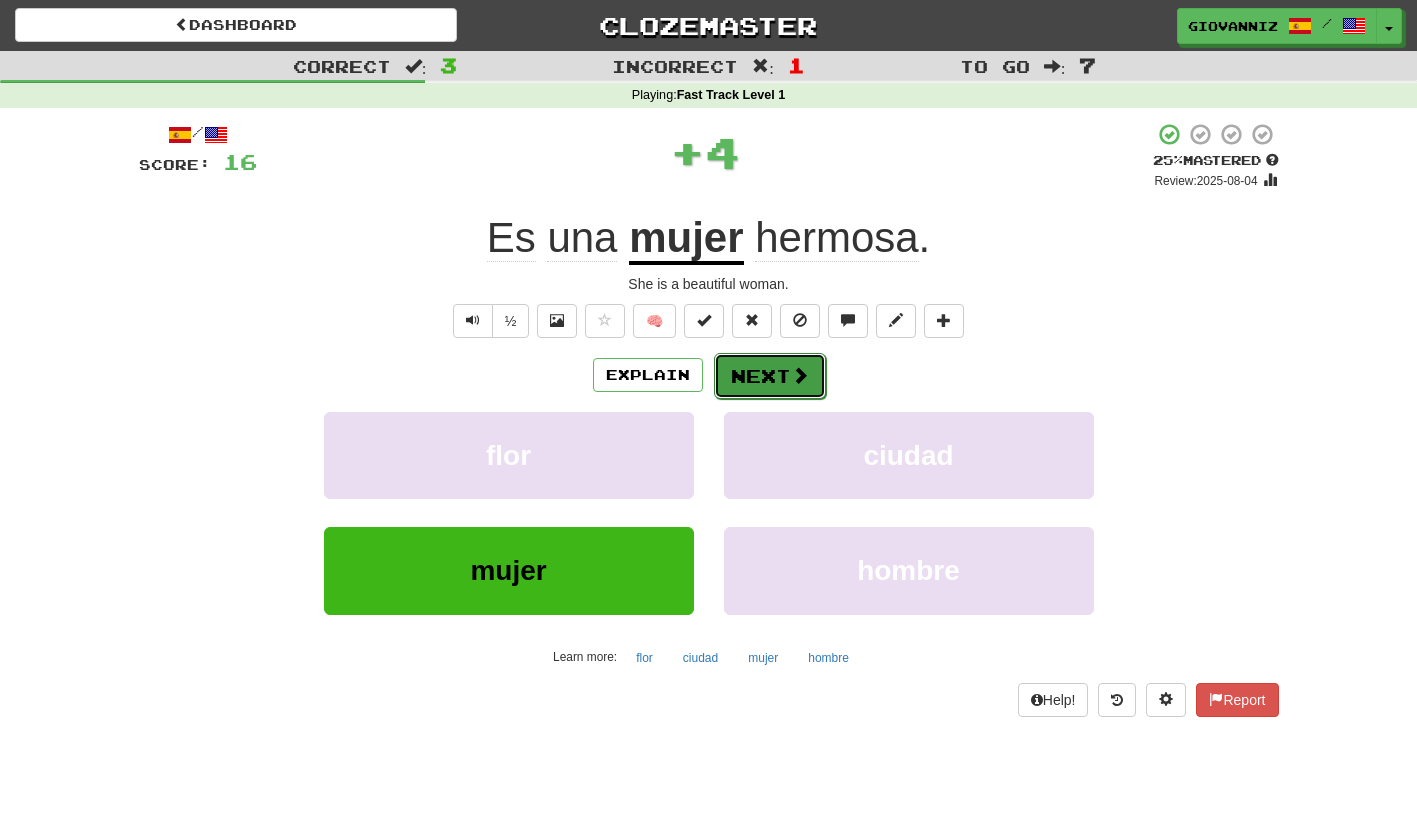click on "Next" at bounding box center (770, 376) 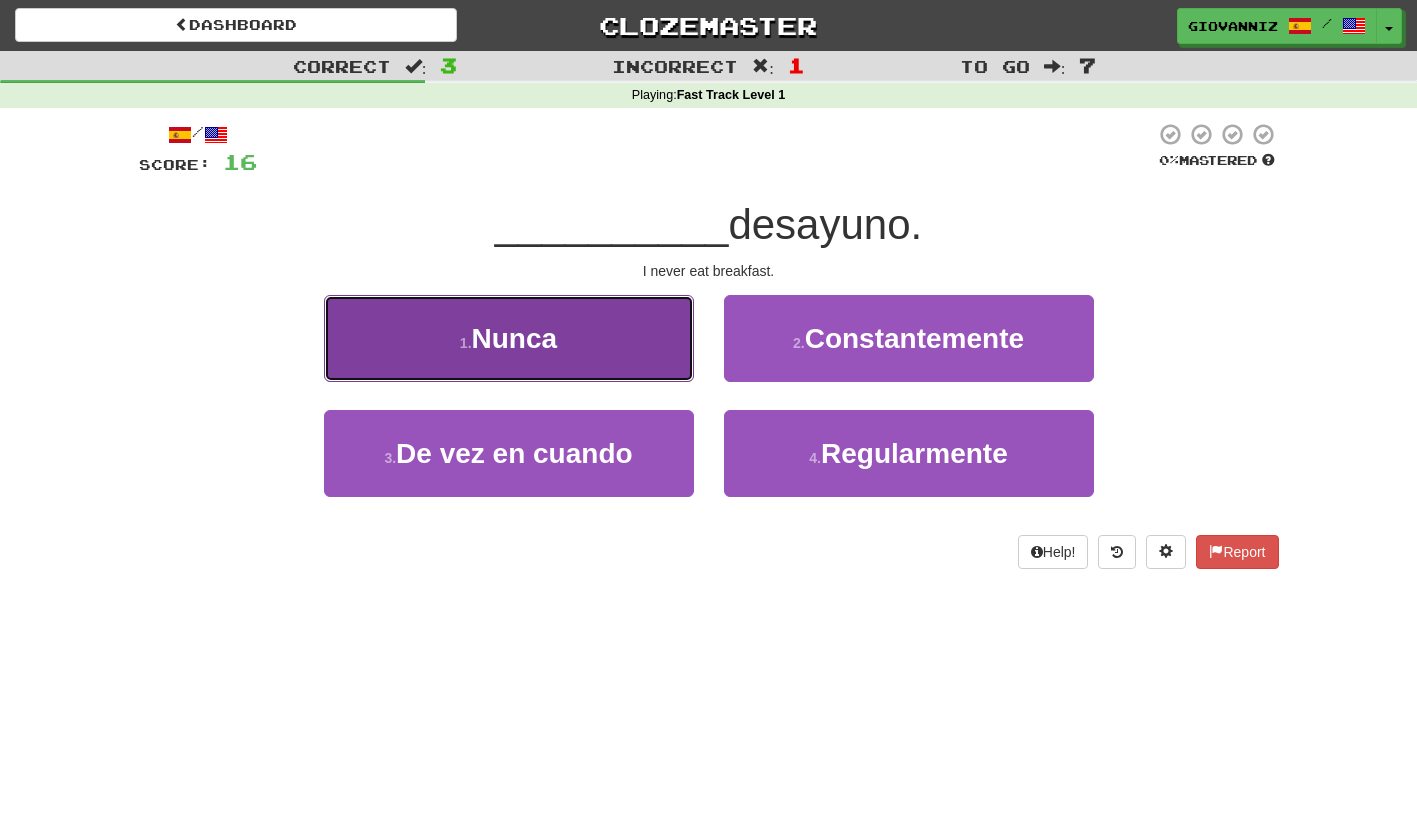 click on "1 .  Nunca" at bounding box center (509, 338) 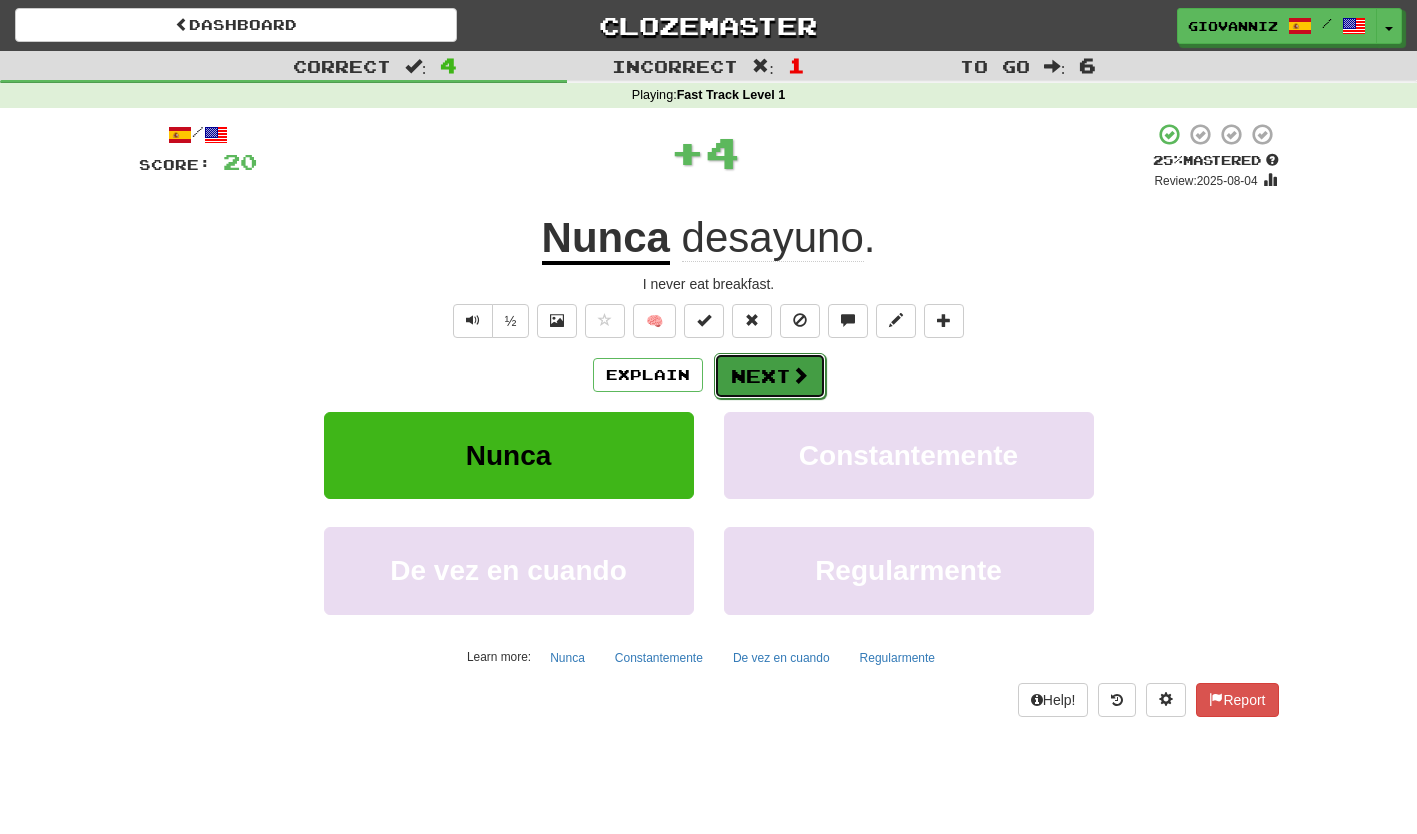 click on "Next" at bounding box center (770, 376) 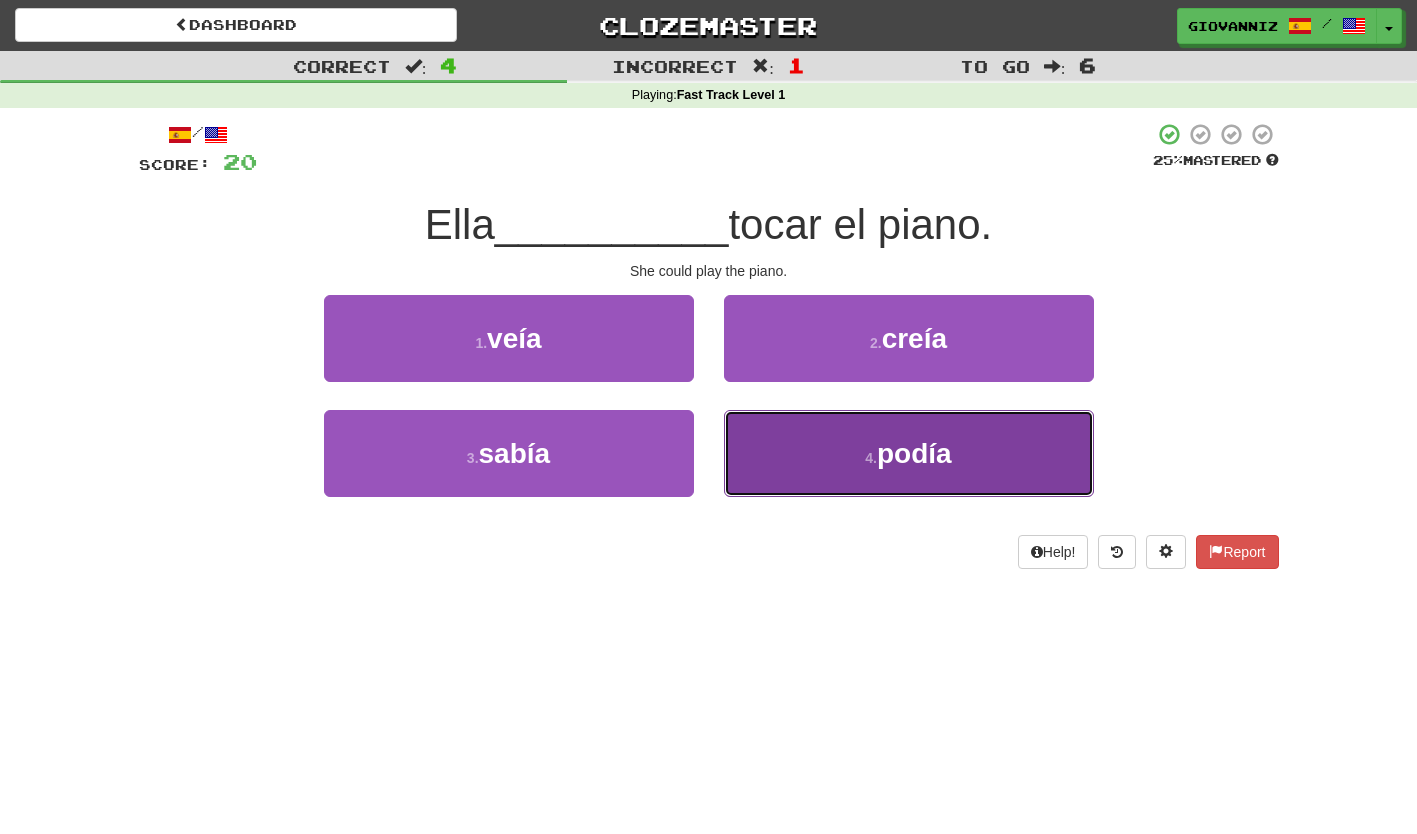 click on "4 .  podía" at bounding box center [909, 453] 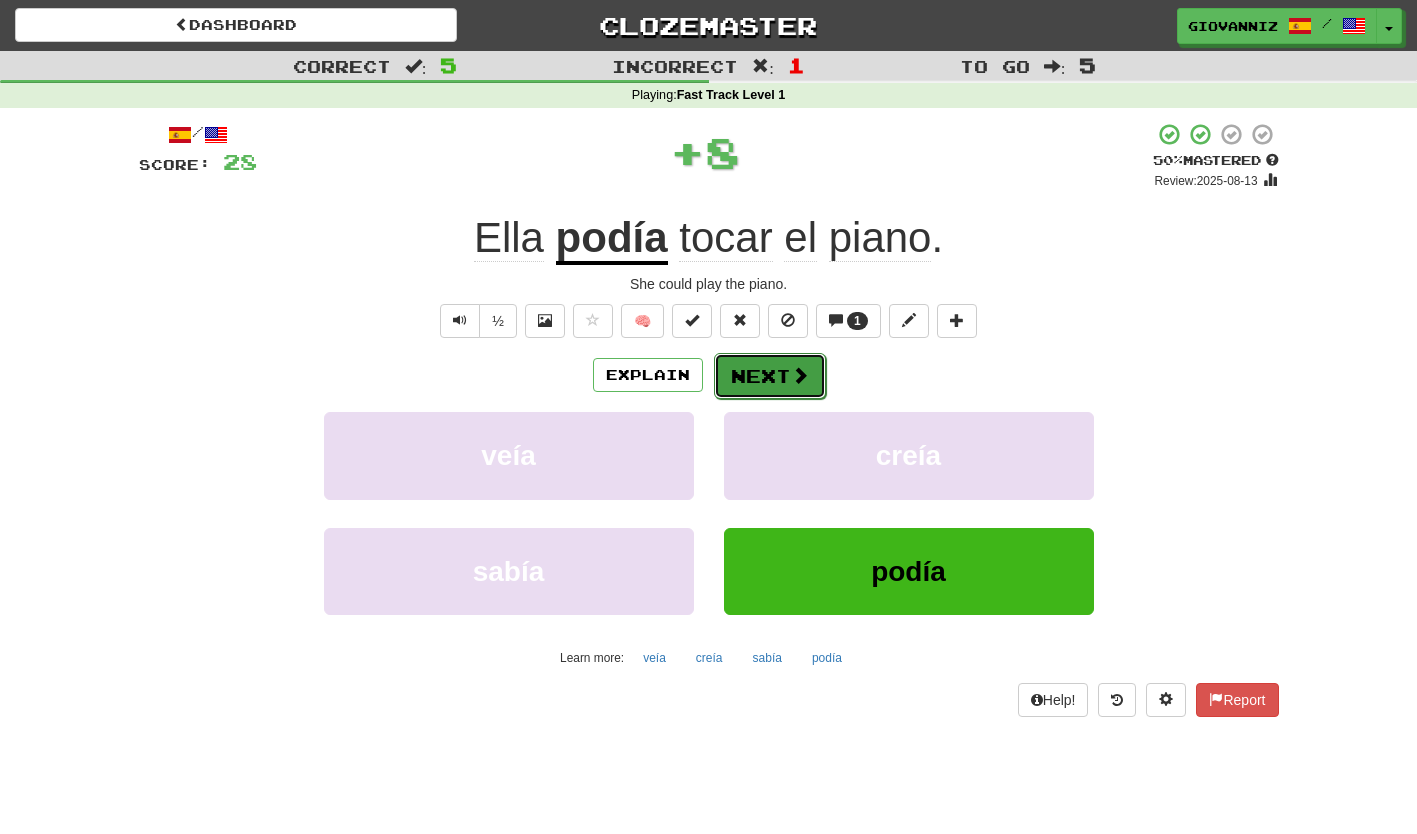 click on "Next" at bounding box center [770, 376] 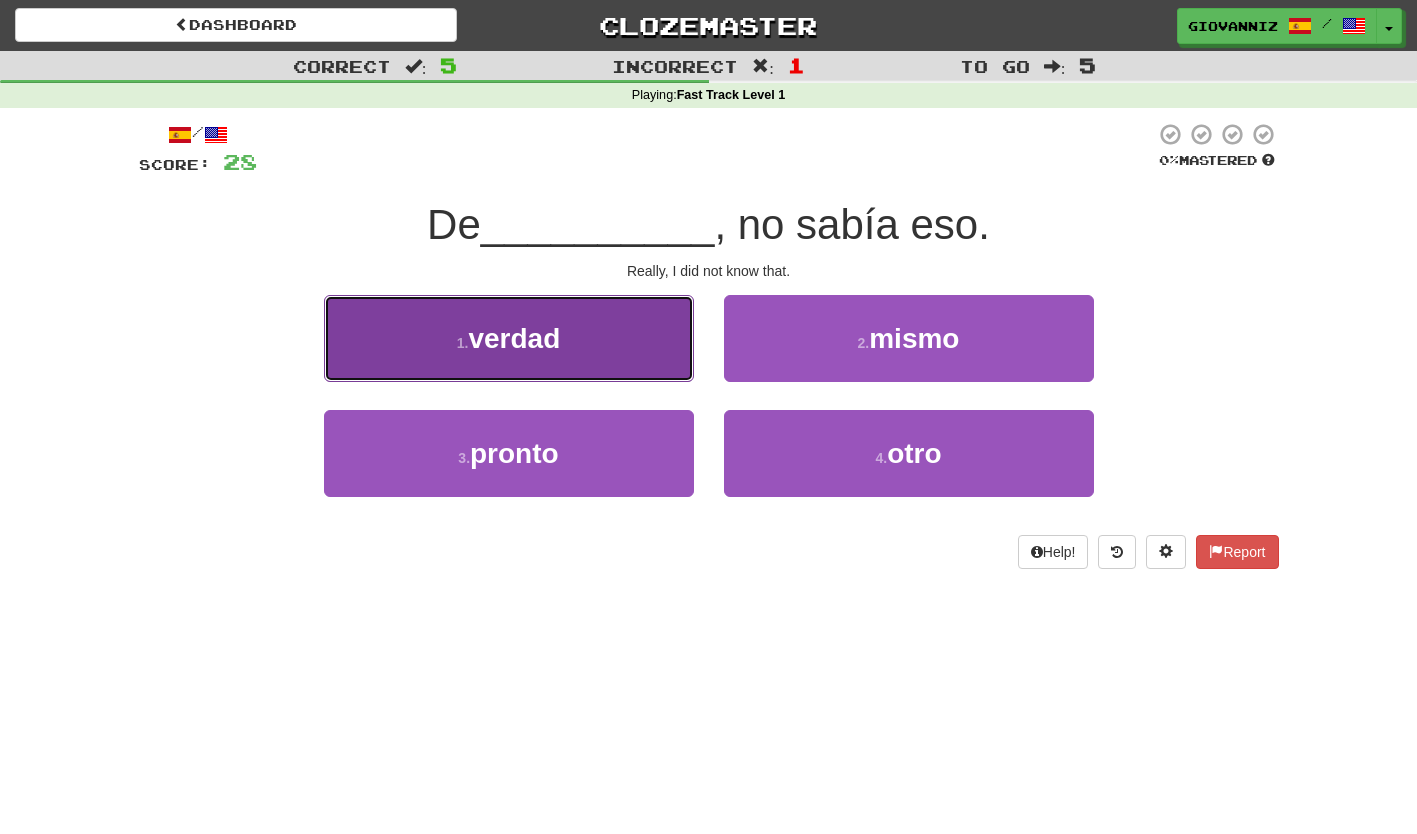 click on "1 .  verdad" at bounding box center (509, 338) 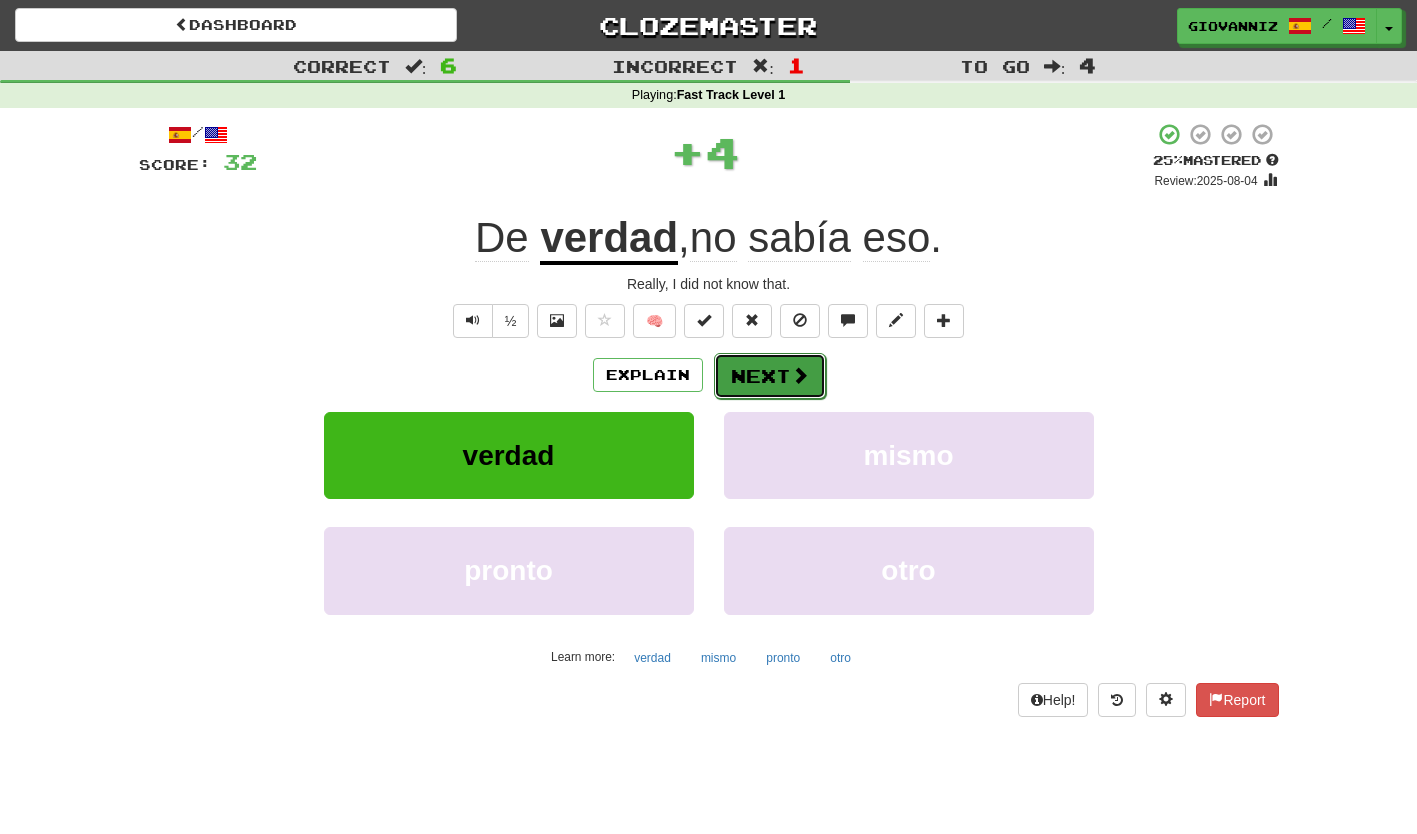 click on "Next" at bounding box center [770, 376] 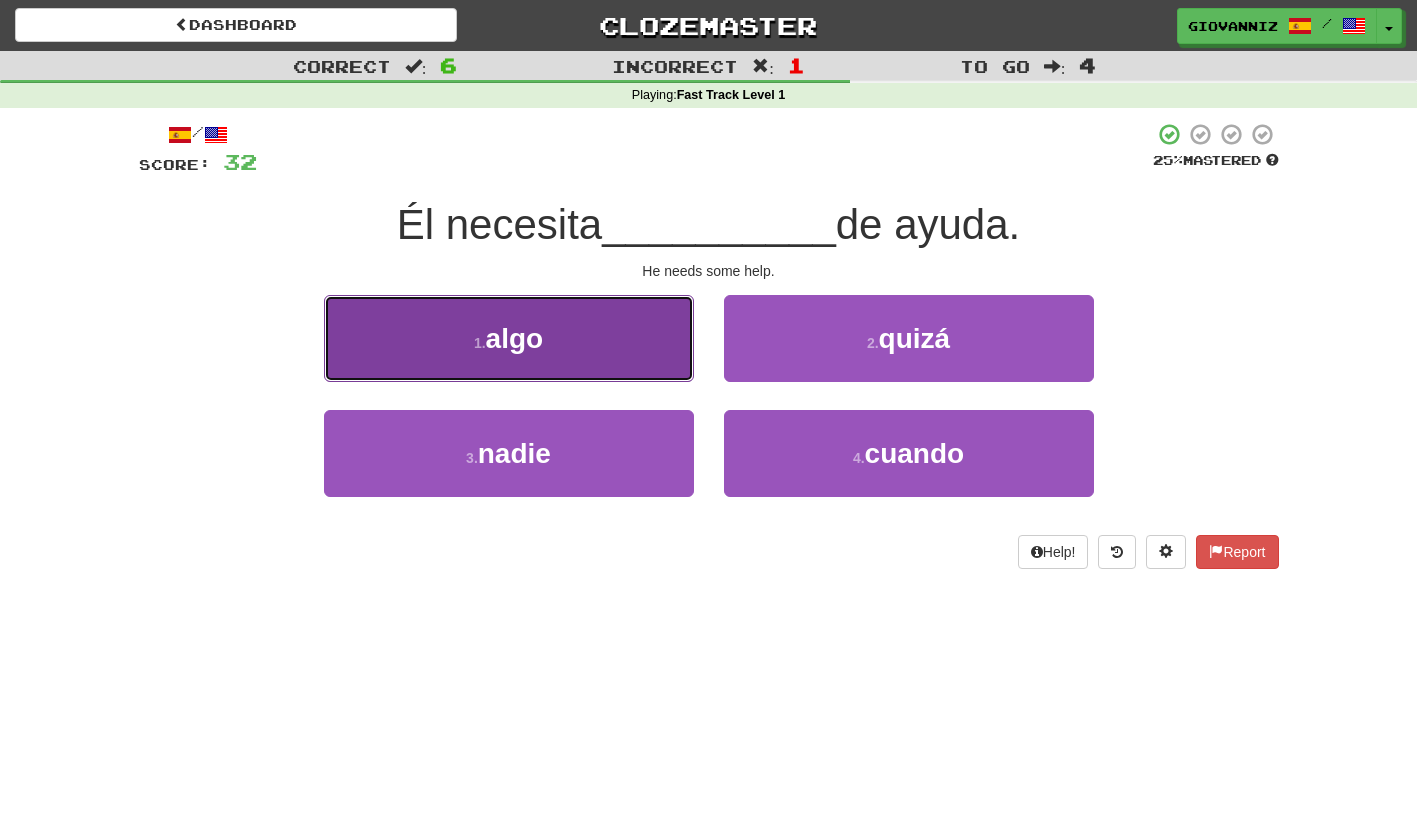 click on "1 .  algo" at bounding box center (509, 338) 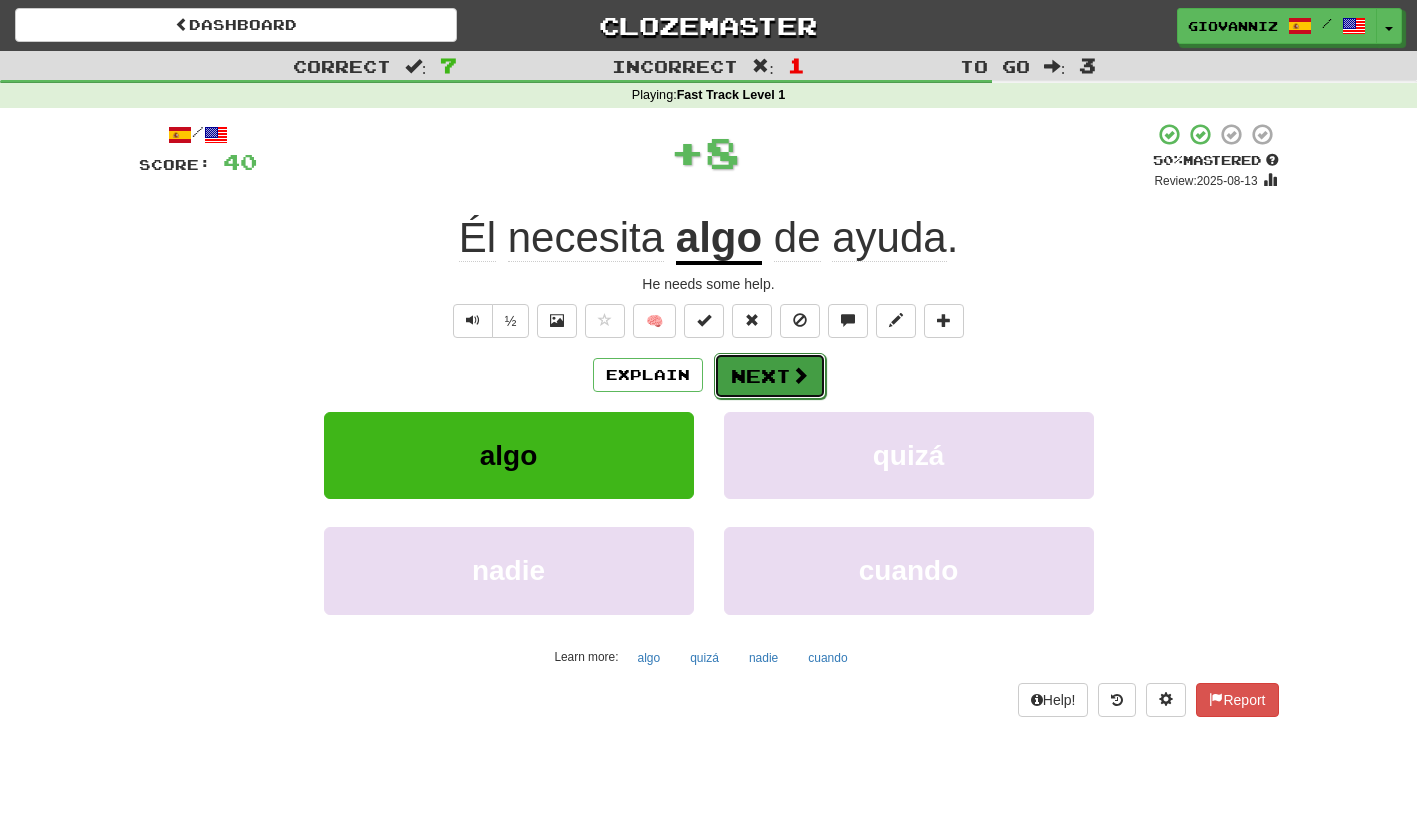 click on "Next" at bounding box center [770, 376] 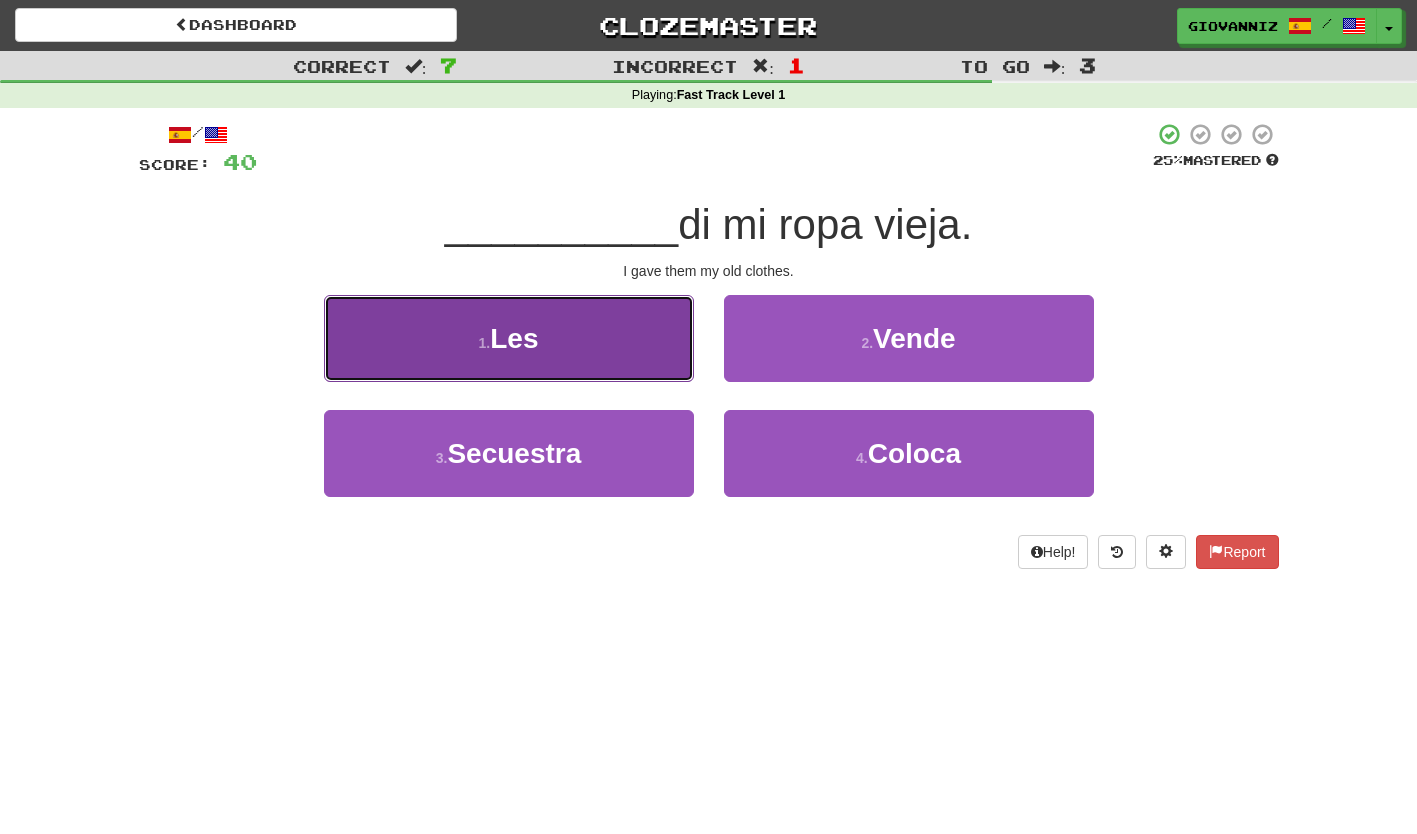click on "1 .  Les" at bounding box center [509, 338] 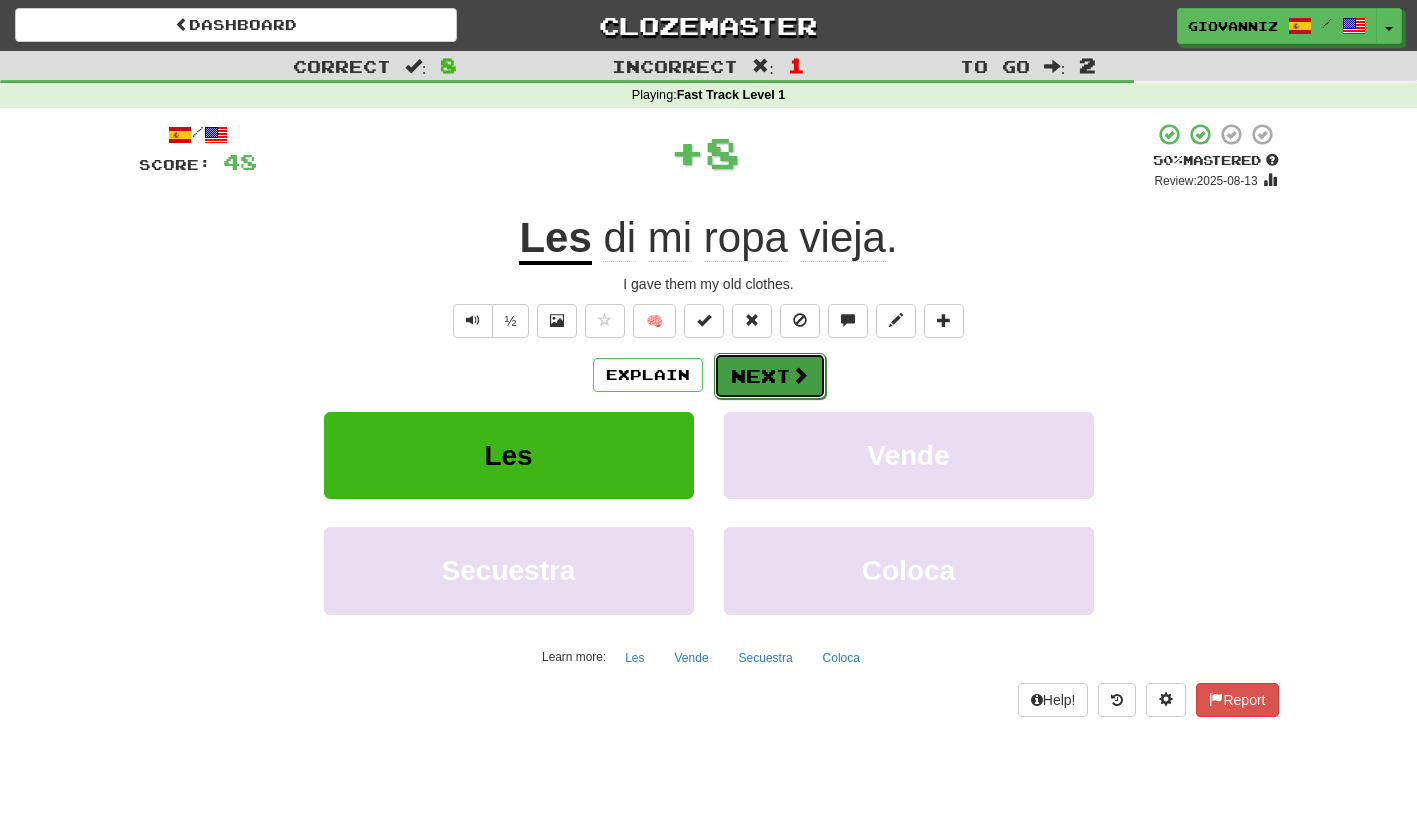 click on "Next" at bounding box center (770, 376) 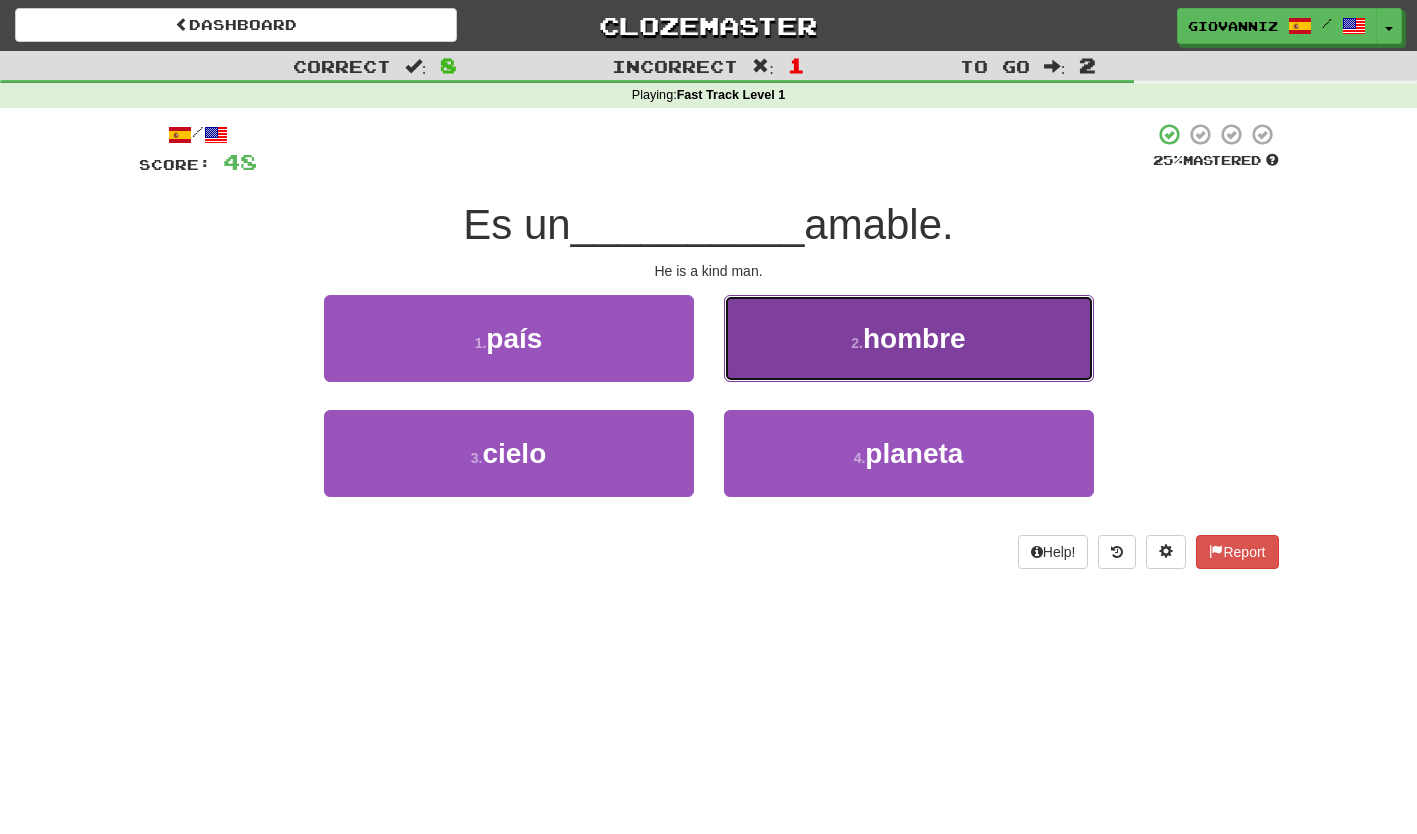 click on "2 .  hombre" at bounding box center (909, 338) 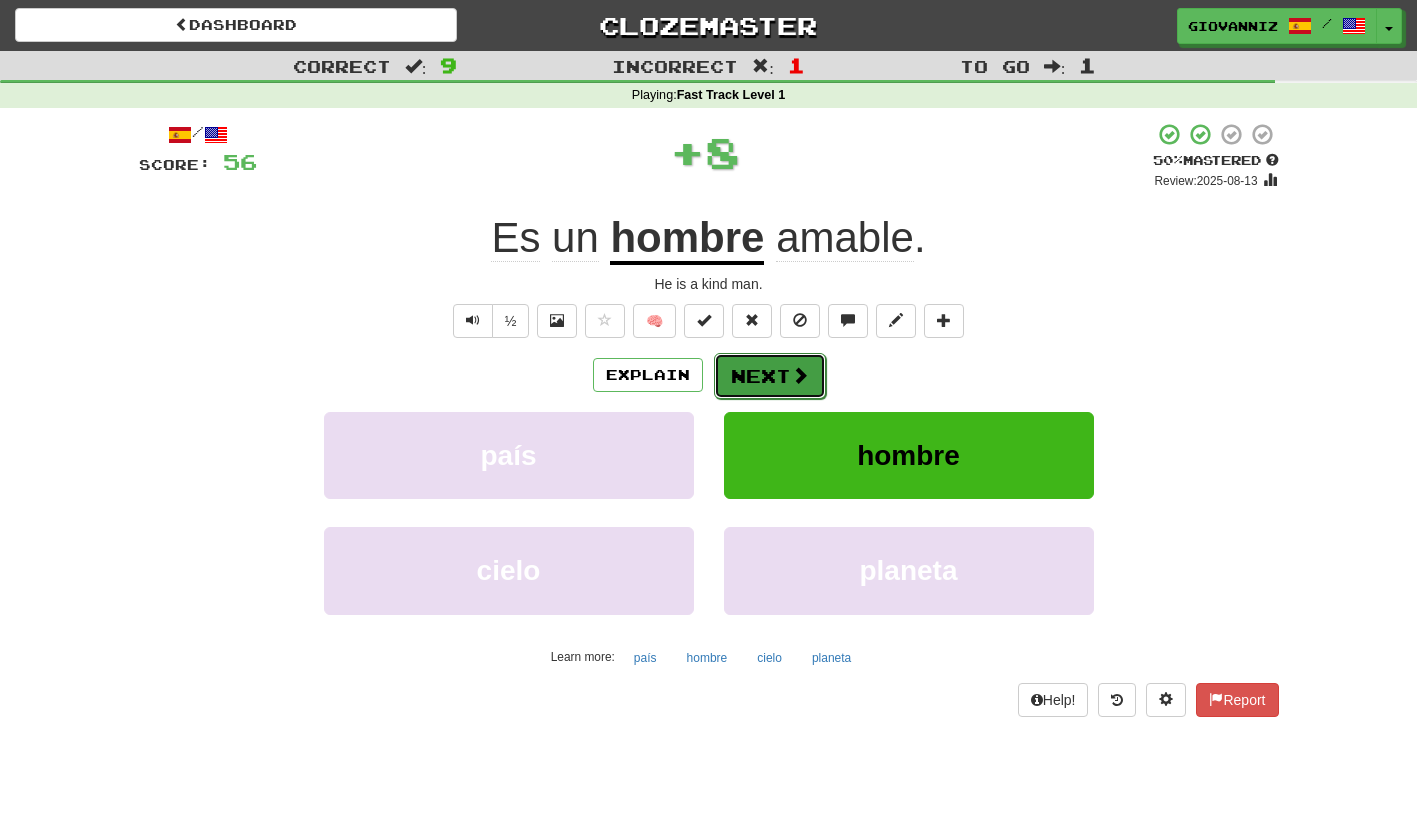 click on "Next" at bounding box center (770, 376) 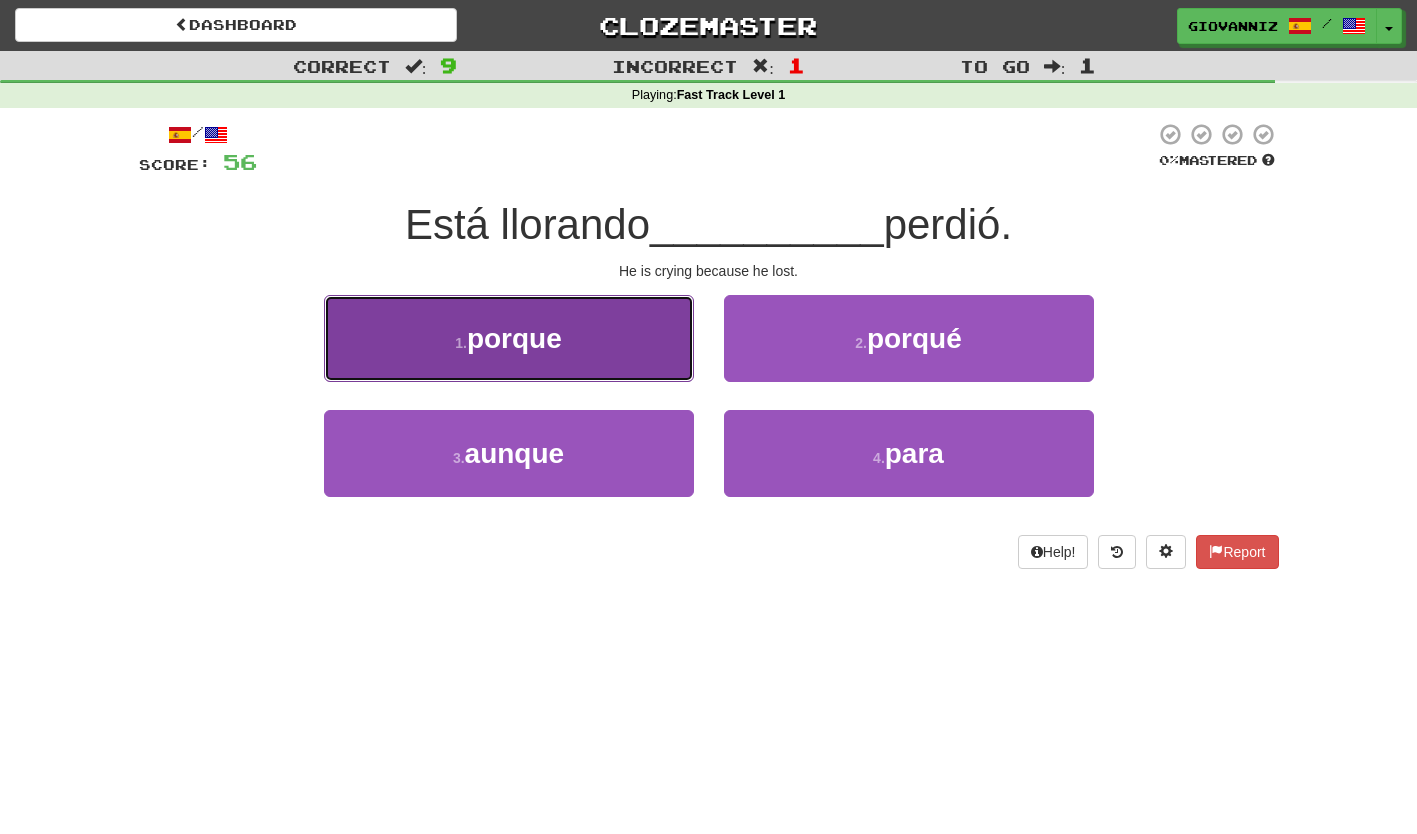 click on "1 .  porque" at bounding box center [509, 338] 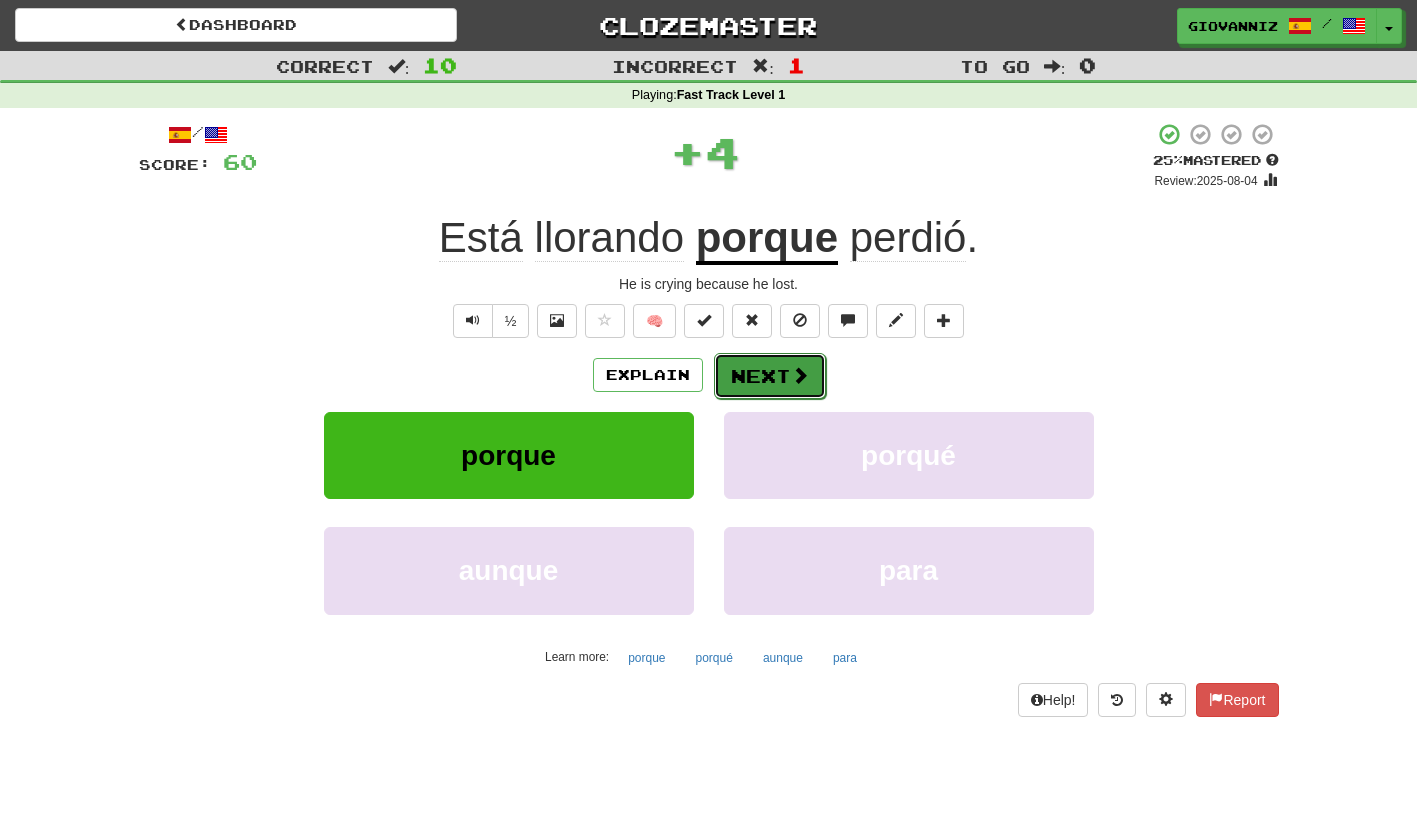 click on "Next" at bounding box center [770, 376] 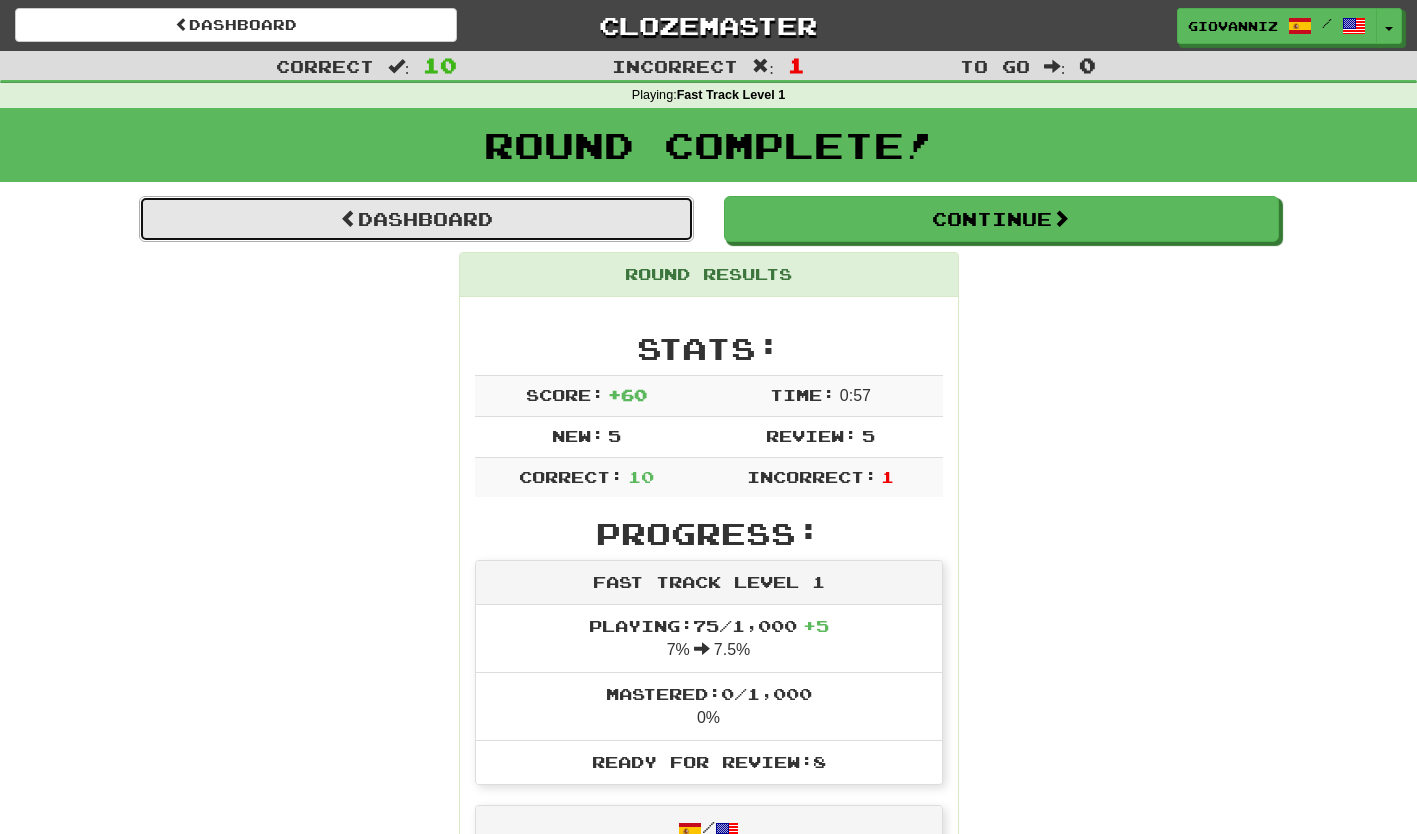 click on "Dashboard" at bounding box center [416, 219] 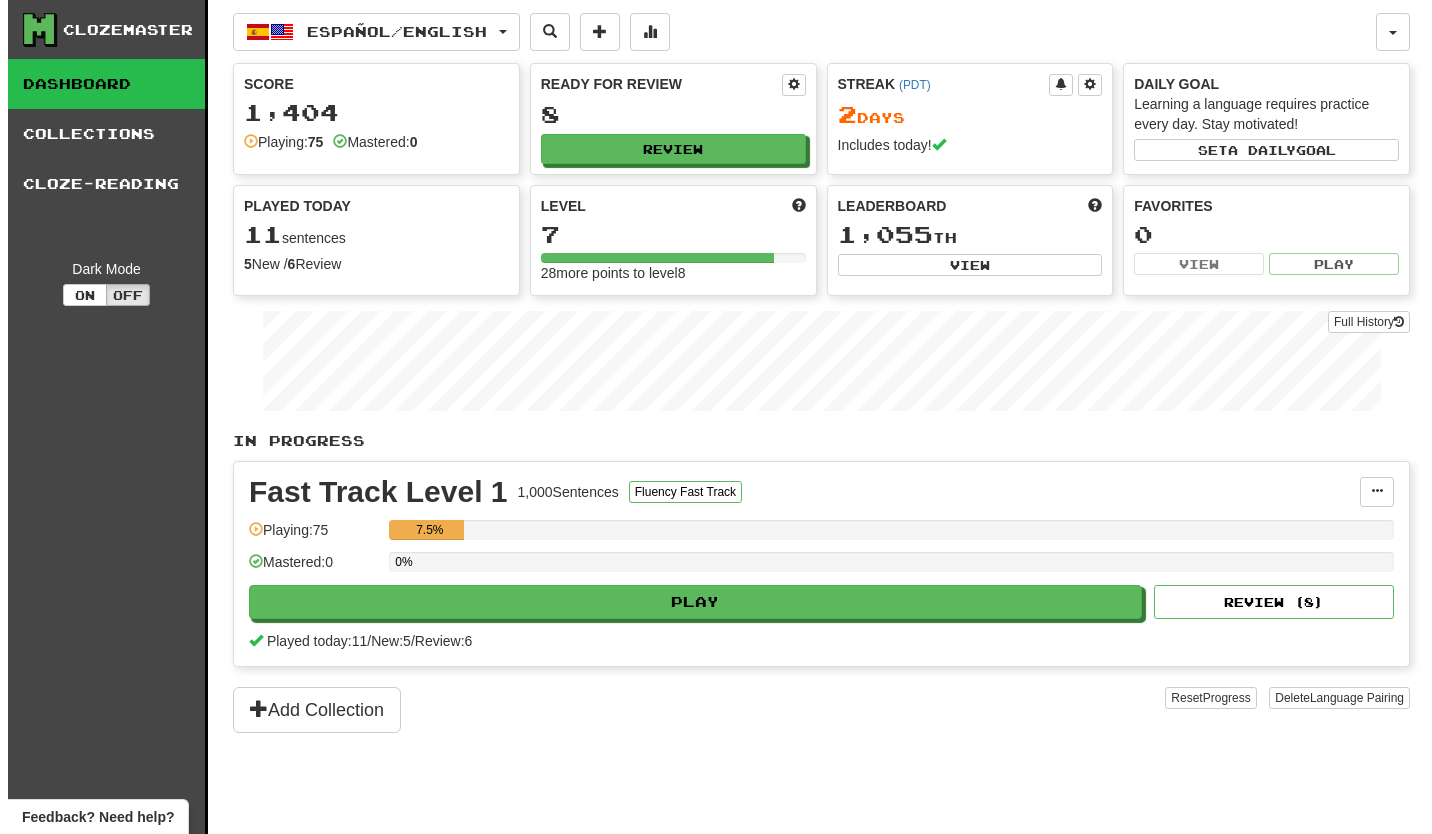 scroll, scrollTop: 0, scrollLeft: 0, axis: both 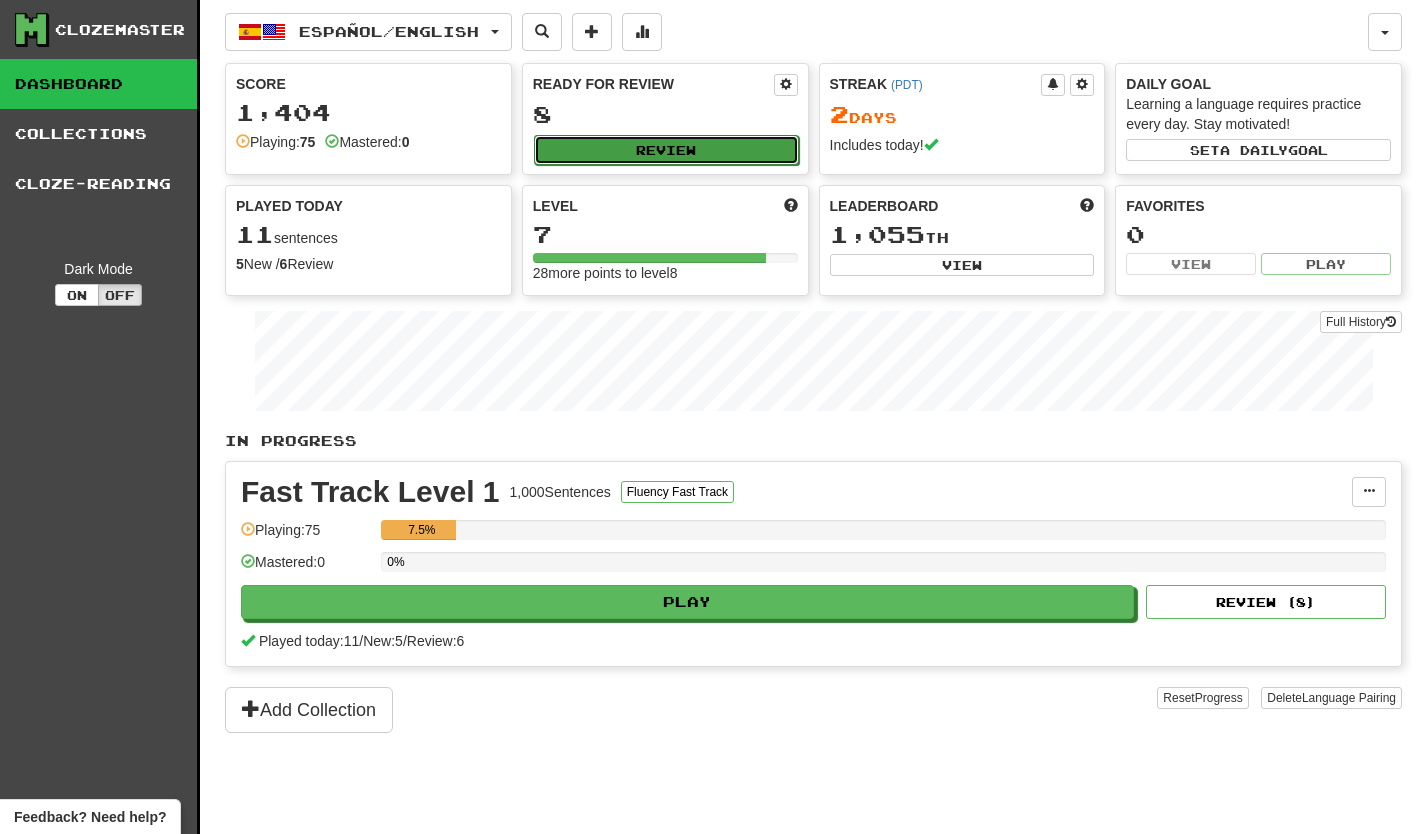 click on "Review" at bounding box center [666, 150] 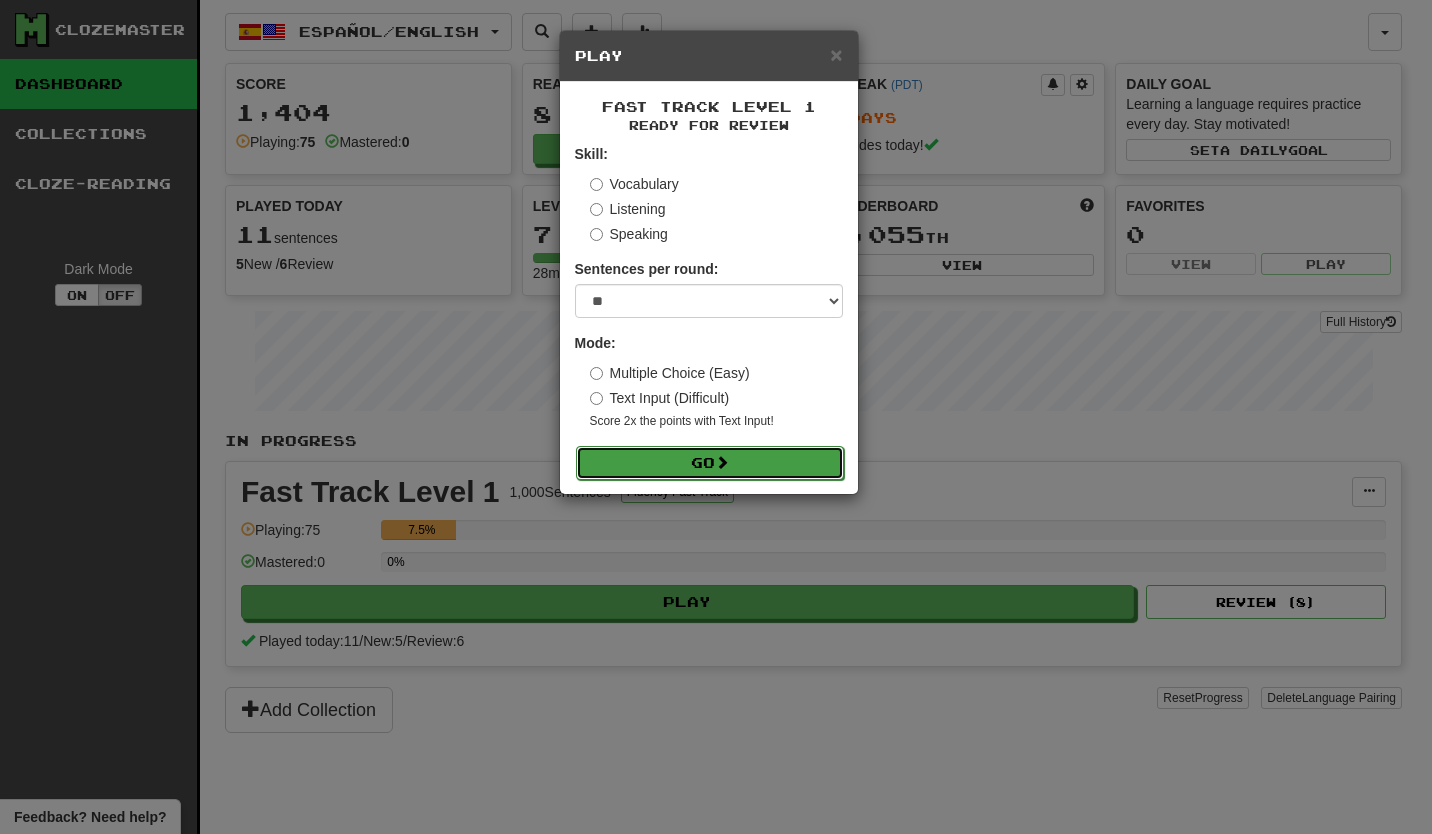 click on "Go" at bounding box center [710, 463] 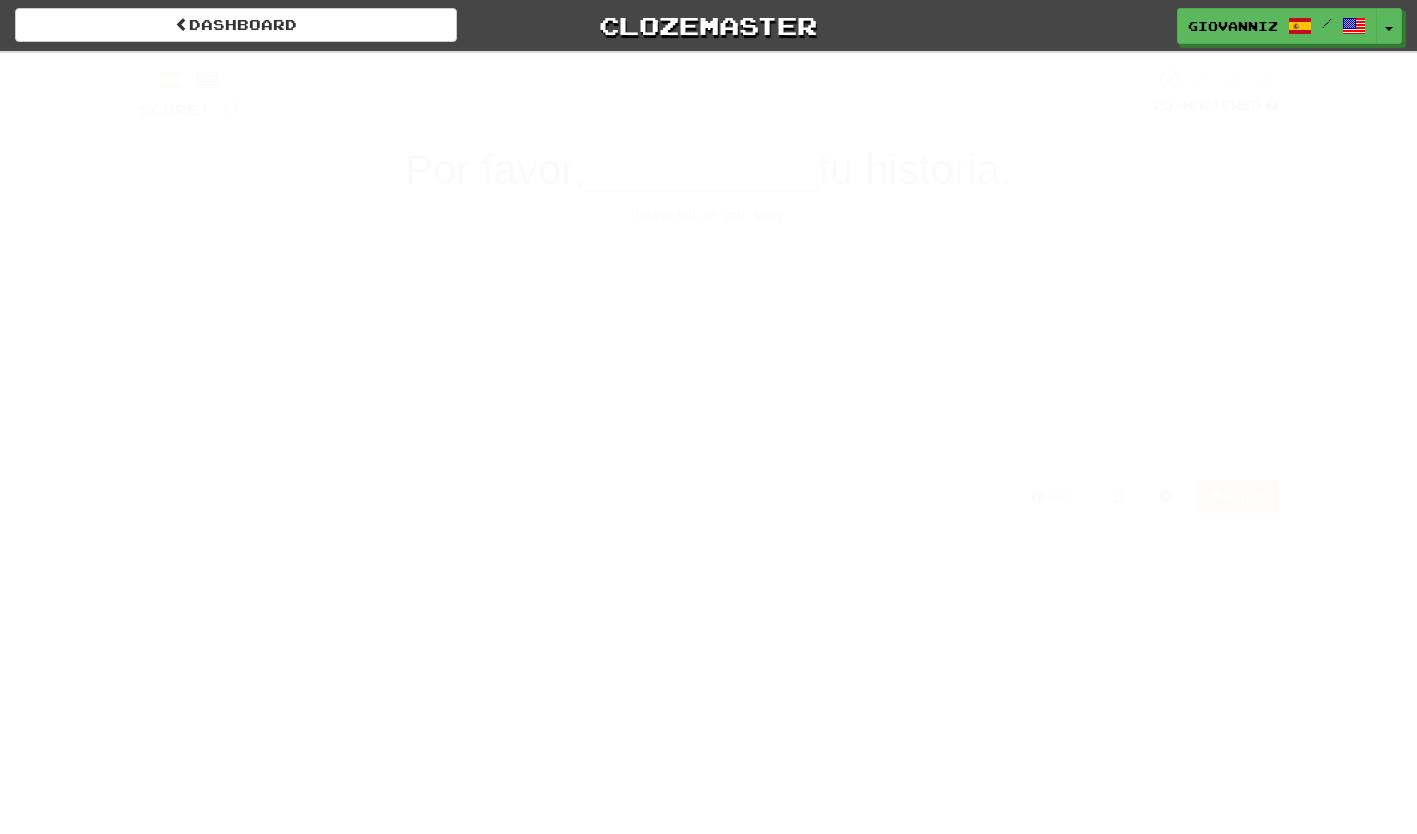 scroll, scrollTop: 0, scrollLeft: 0, axis: both 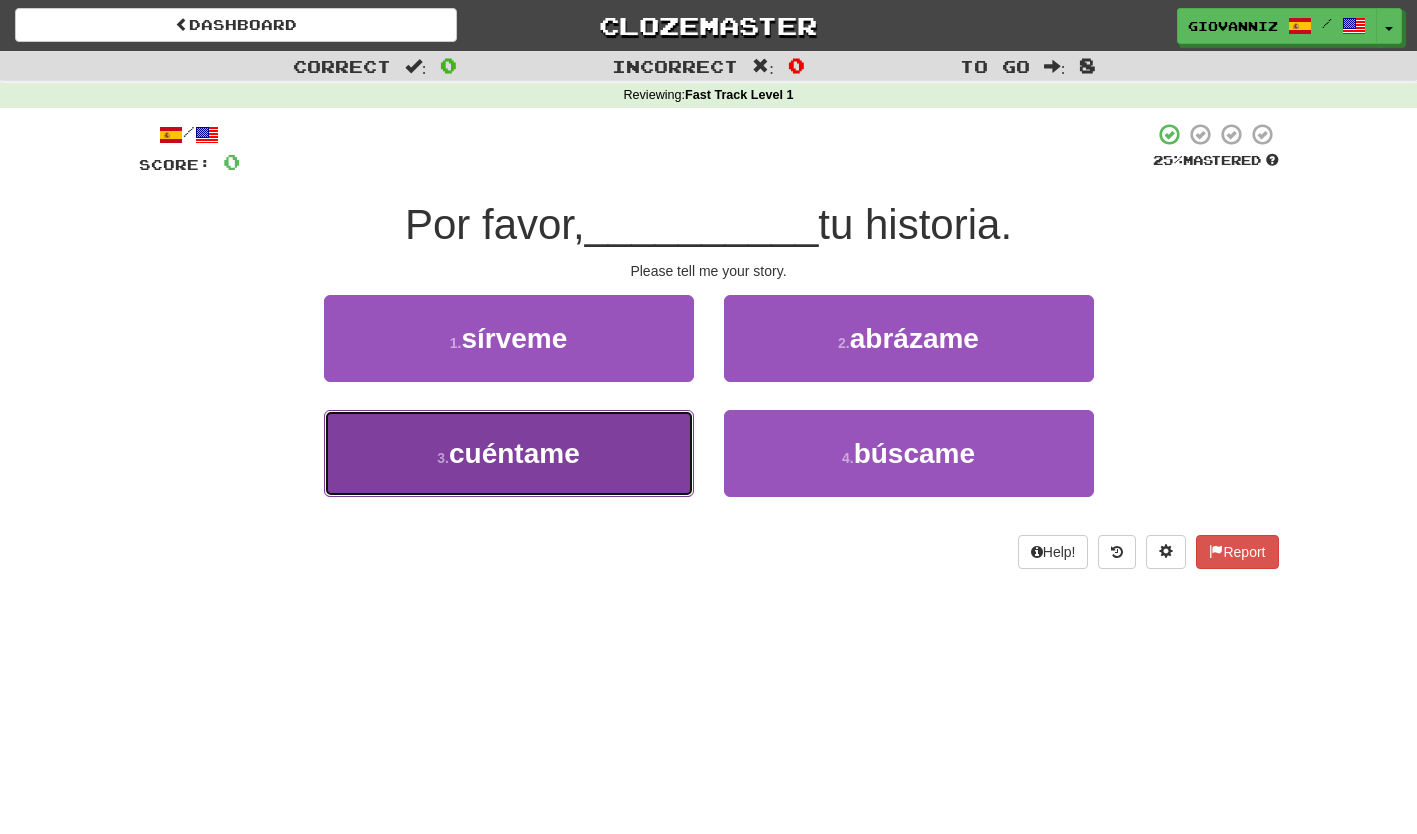 click on "cuéntame" at bounding box center [514, 453] 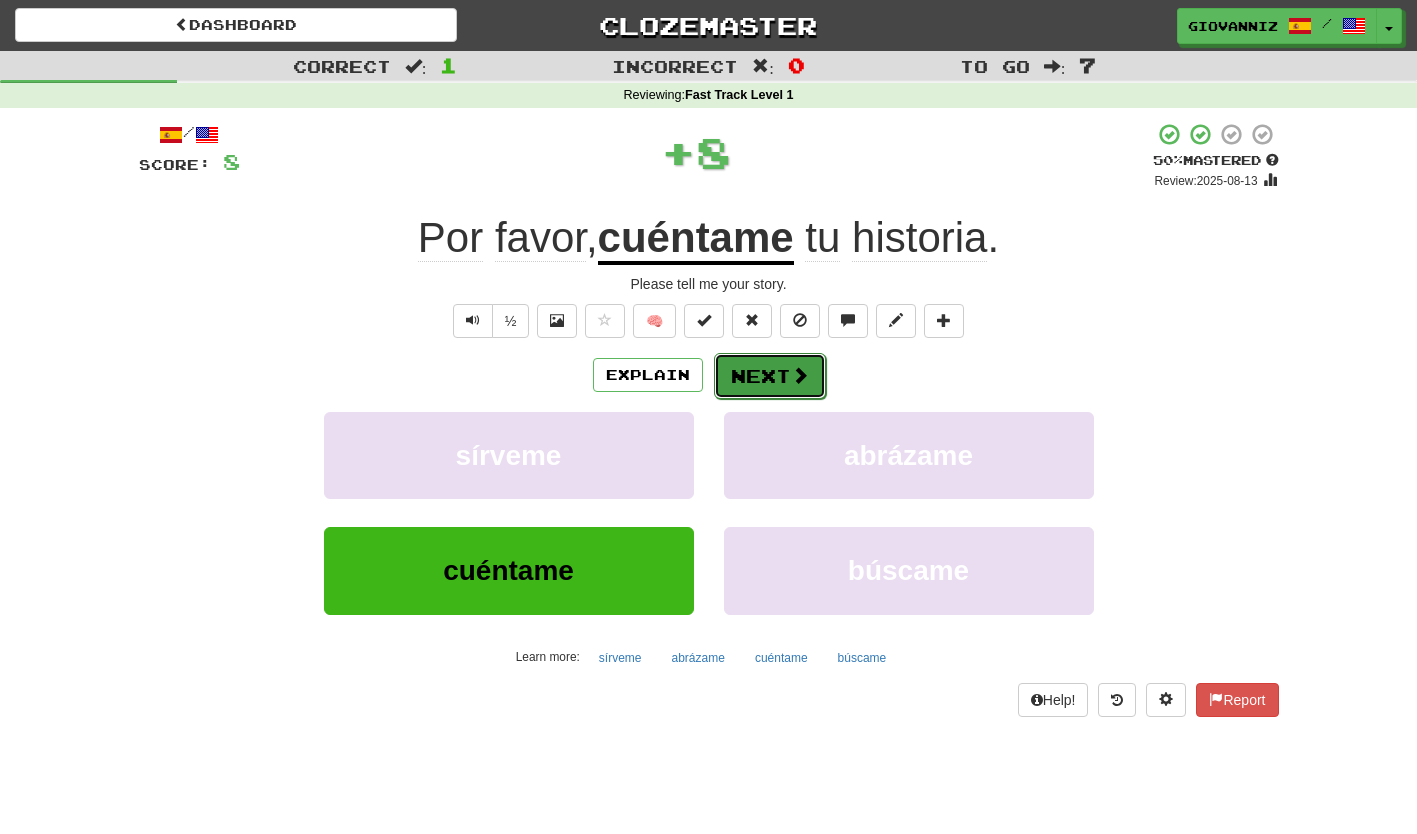 click on "Next" at bounding box center [770, 376] 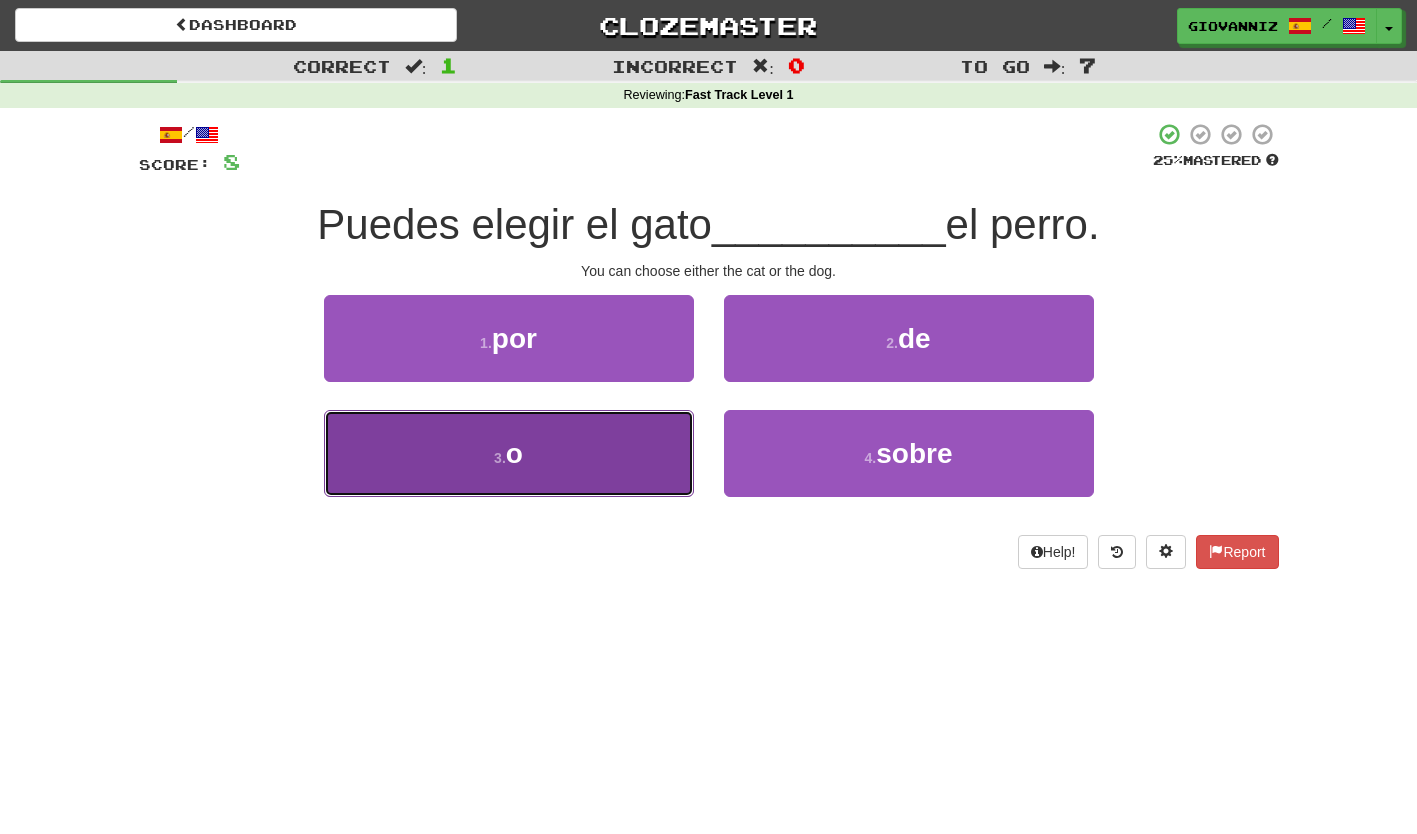 click on "3 .  o" at bounding box center [509, 453] 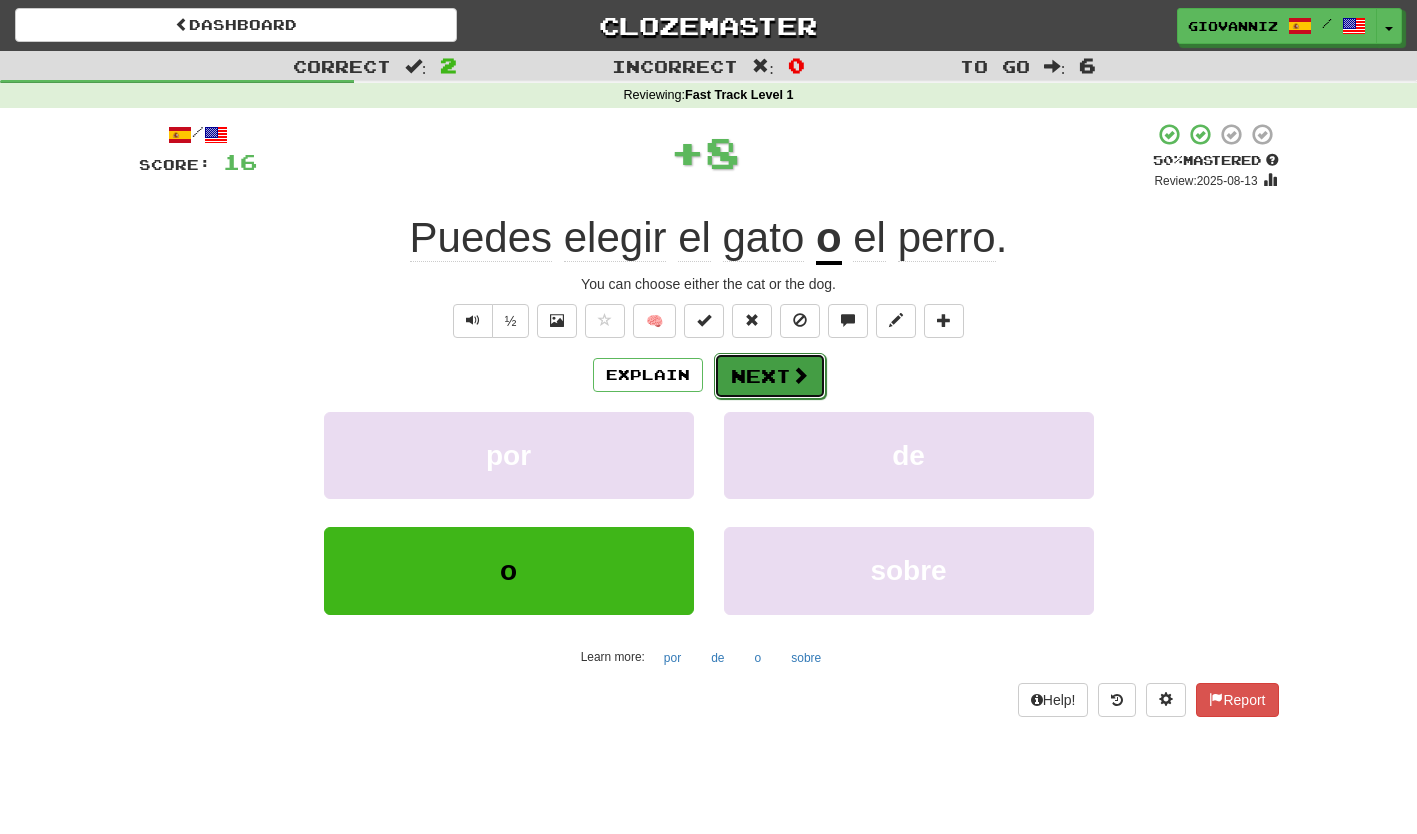 click on "Next" at bounding box center [770, 376] 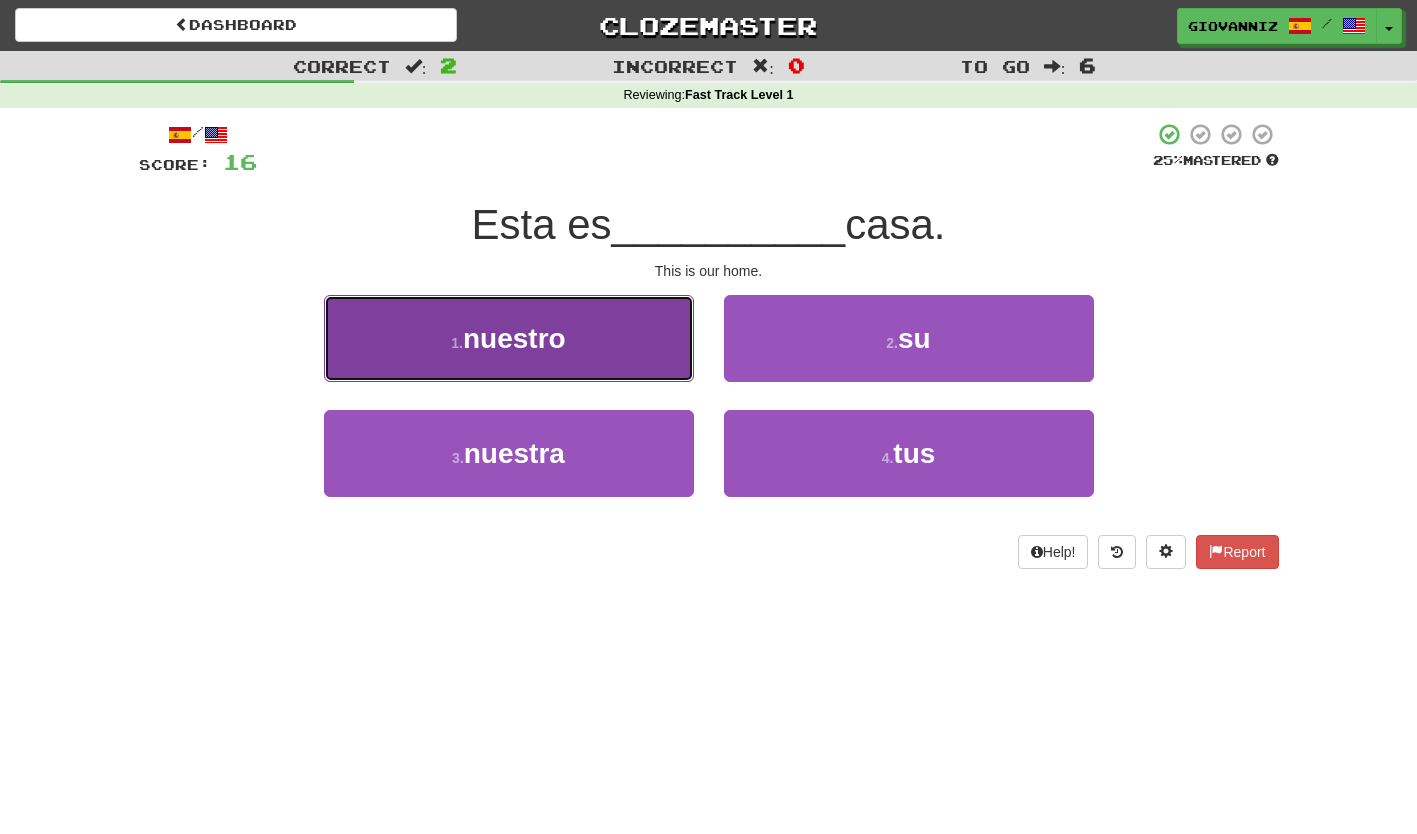 click on "1 .  nuestro" at bounding box center [509, 338] 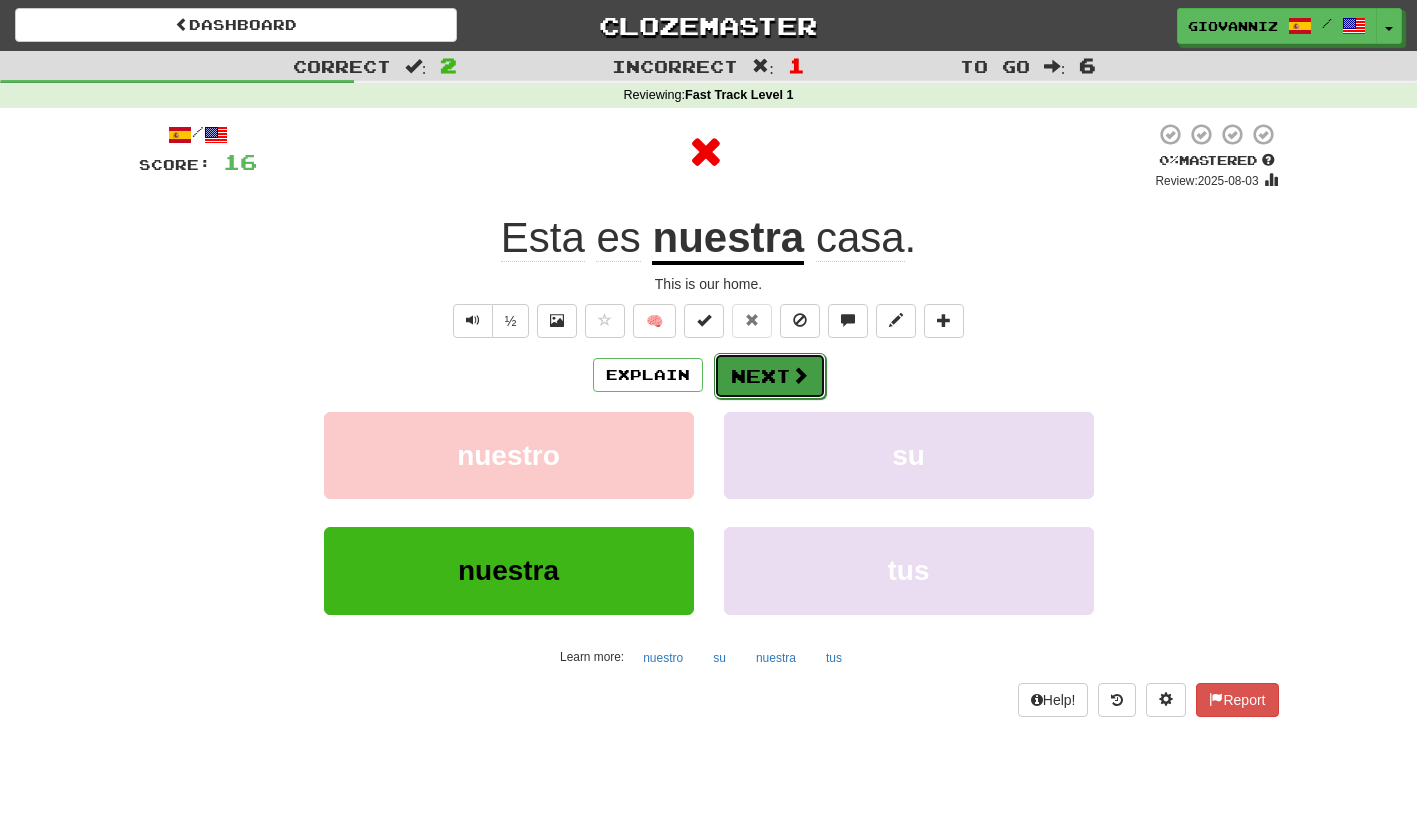 click on "Next" at bounding box center (770, 376) 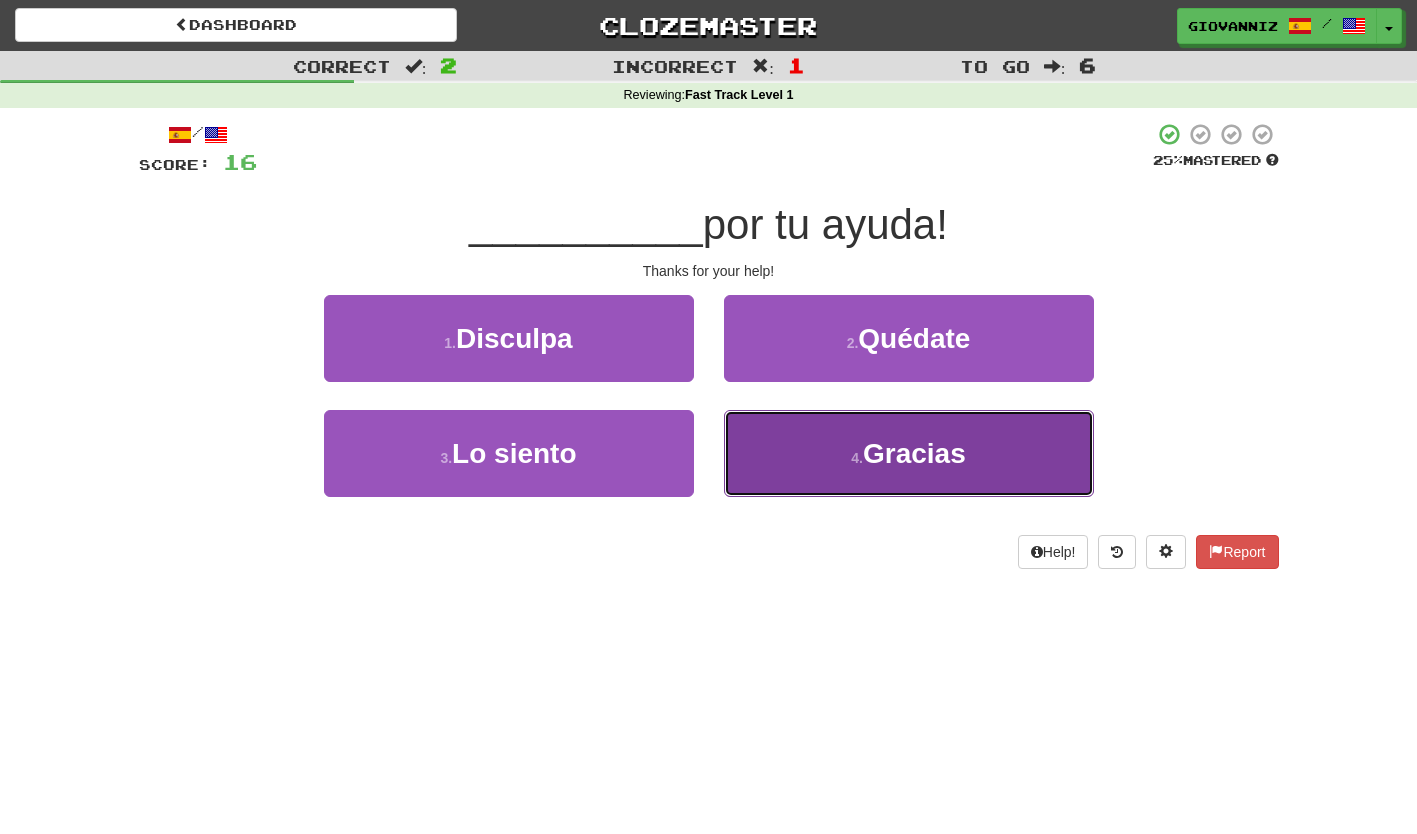 click on "4 .  Gracias" at bounding box center (909, 453) 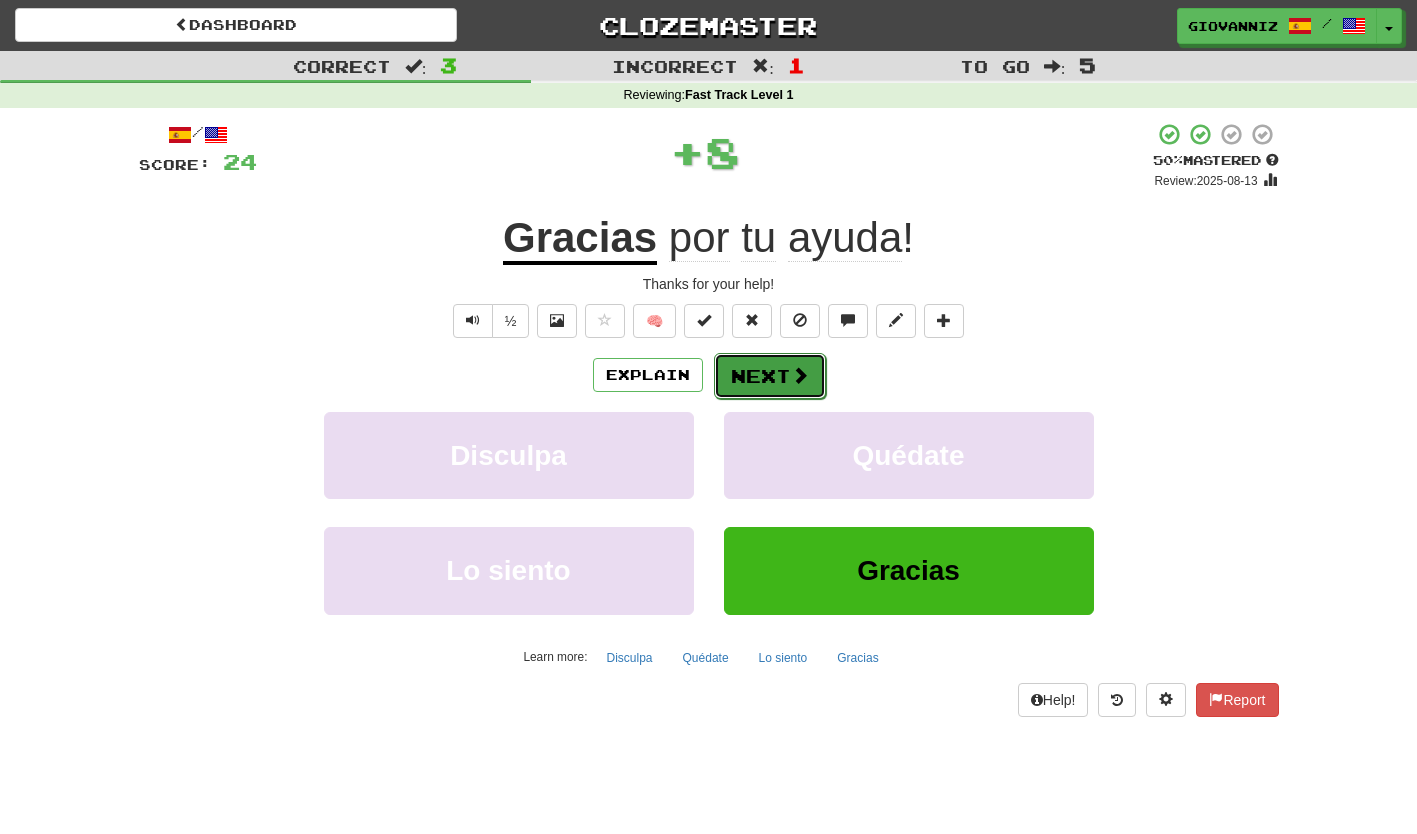 click on "Next" at bounding box center (770, 376) 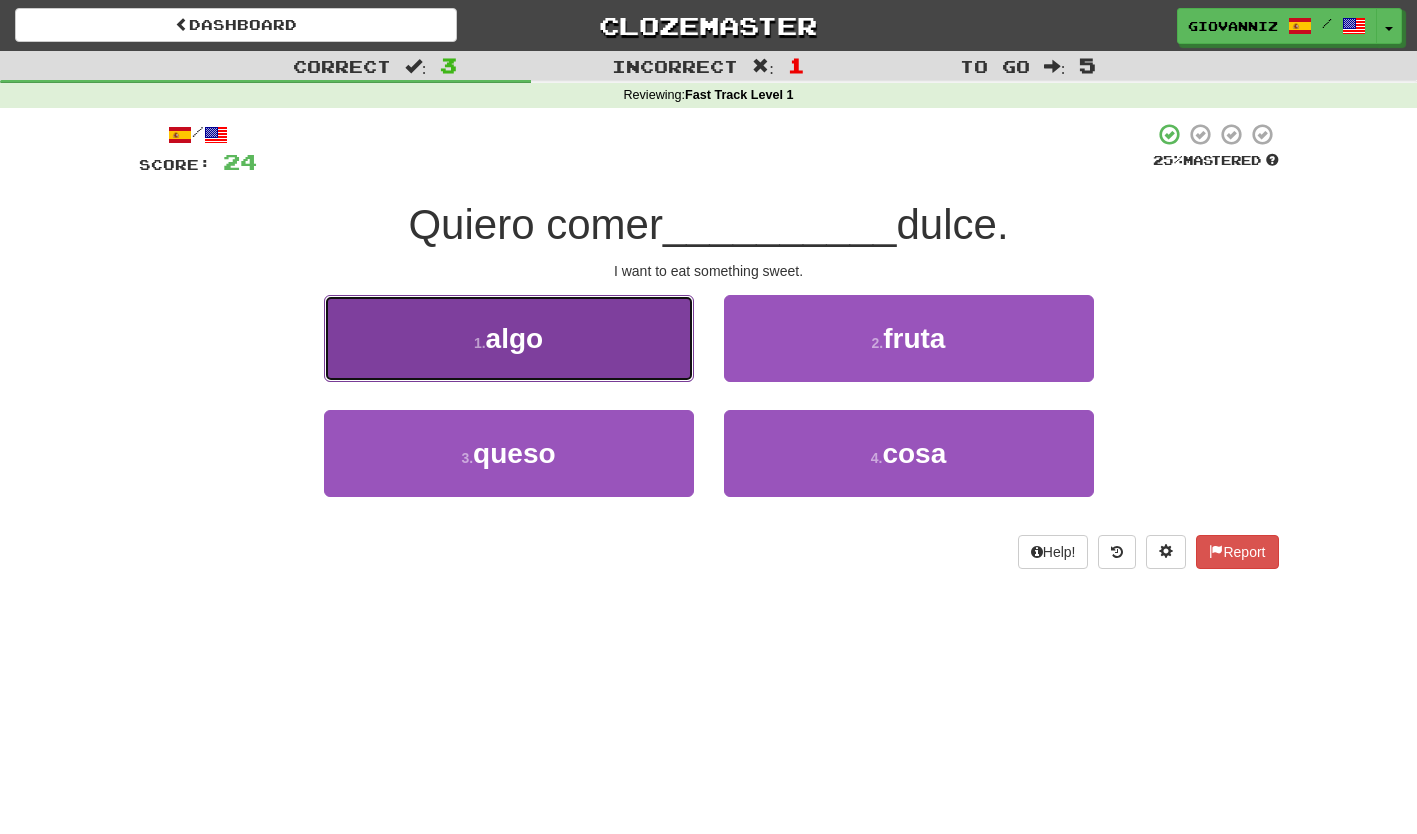 click on "1 .  algo" at bounding box center (509, 338) 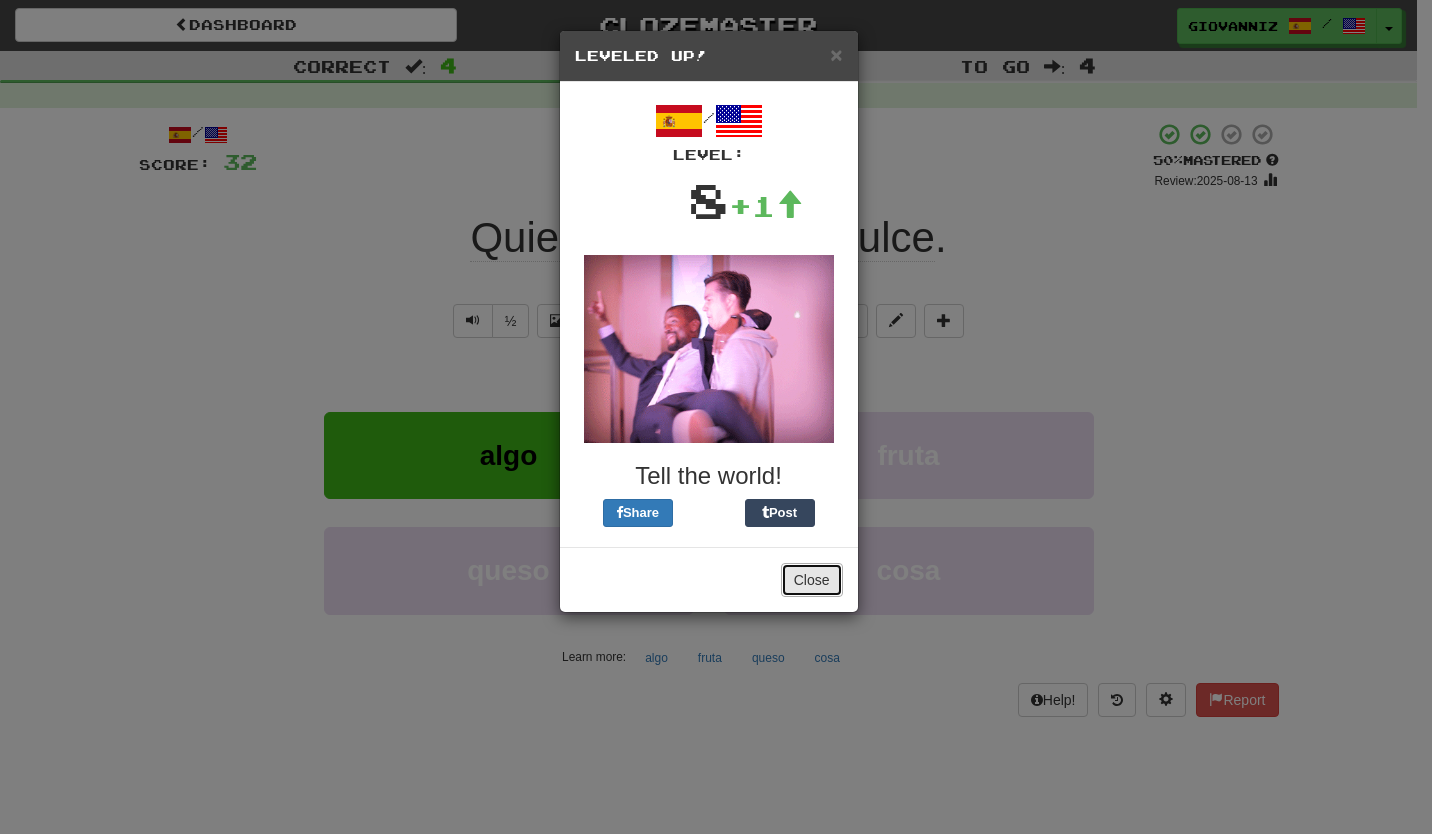 click on "Close" at bounding box center (812, 580) 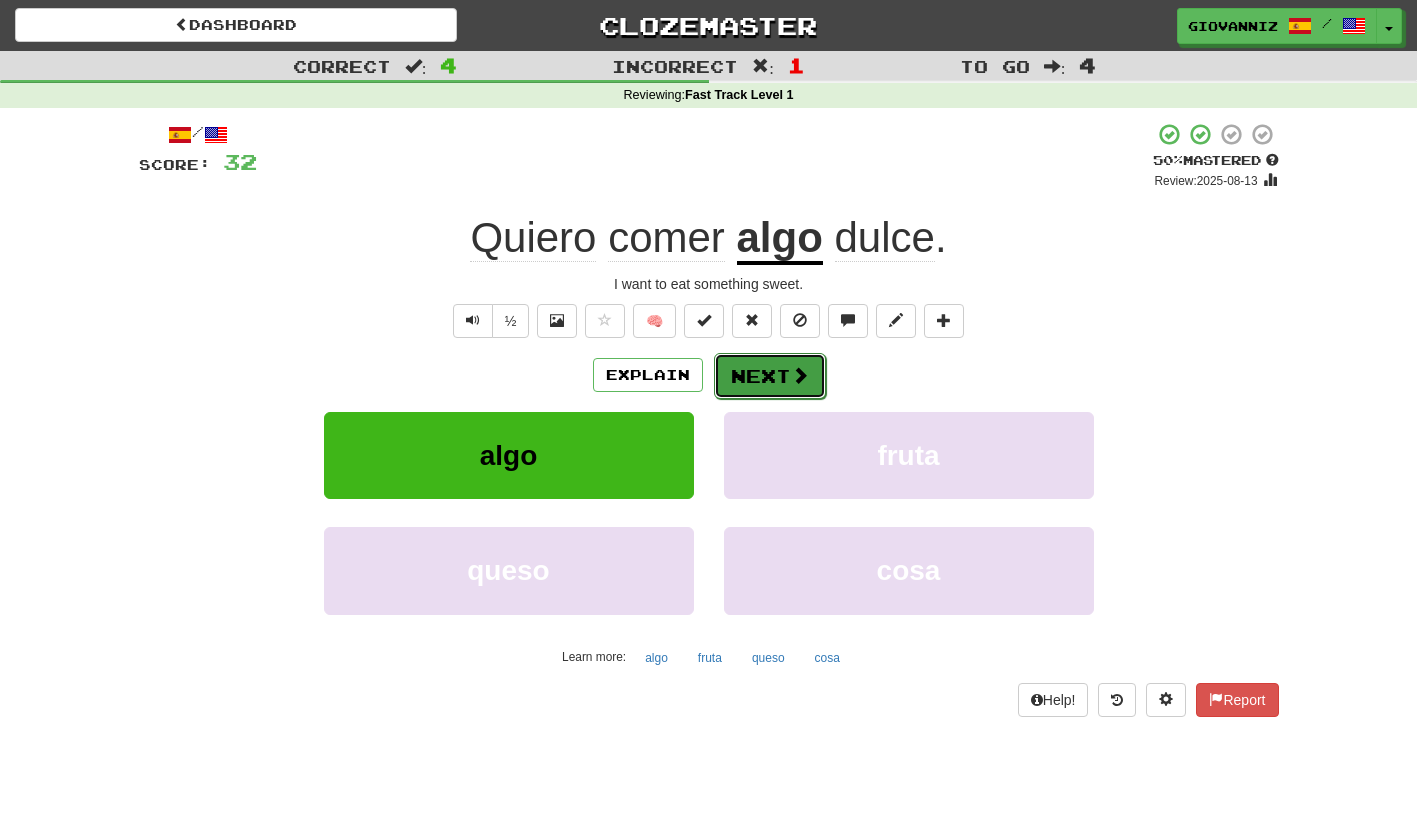 click on "Next" at bounding box center (770, 376) 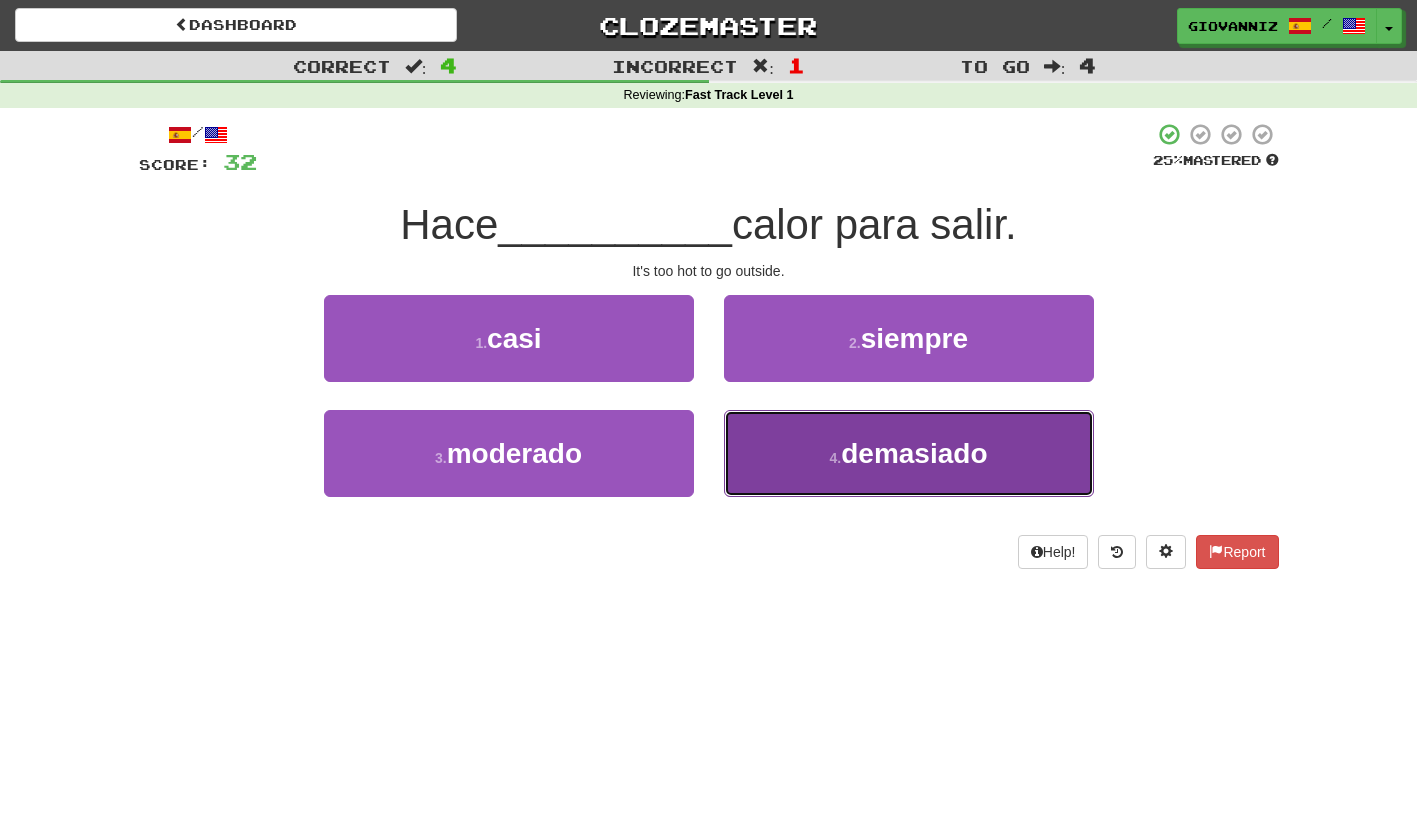 click on "4 .  demasiado" at bounding box center (909, 453) 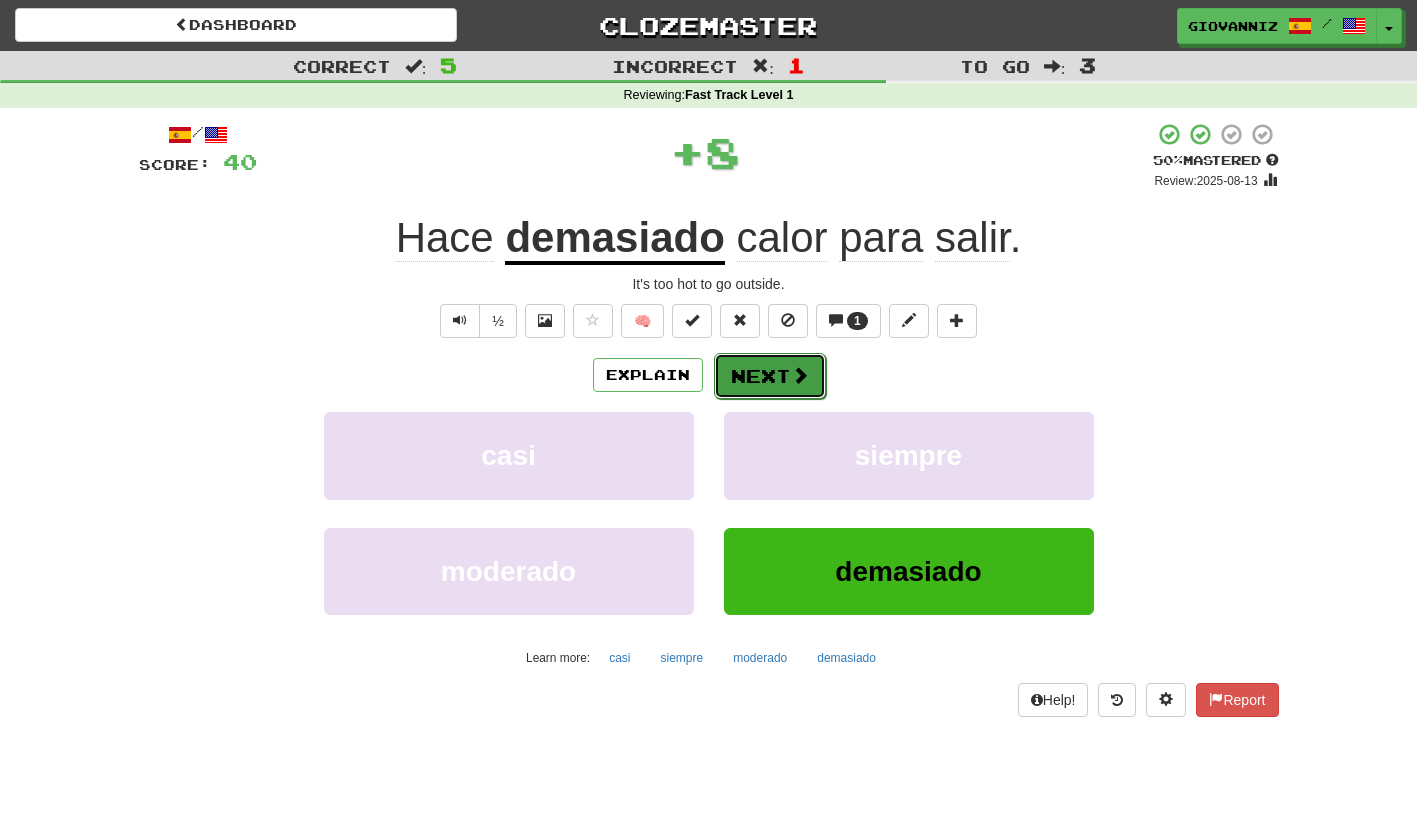 click on "Next" at bounding box center [770, 376] 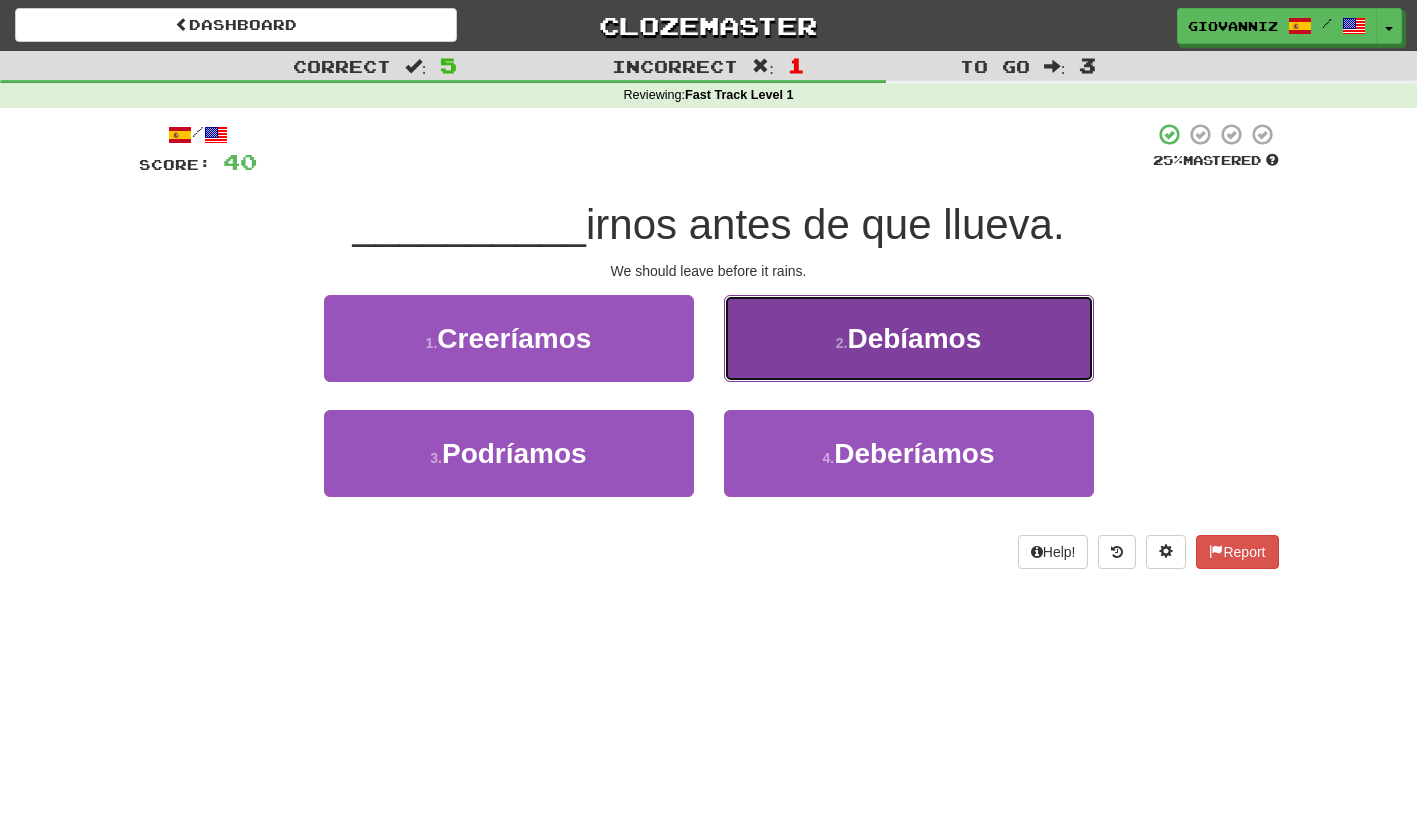 click on "2 .  Debíamos" at bounding box center [909, 338] 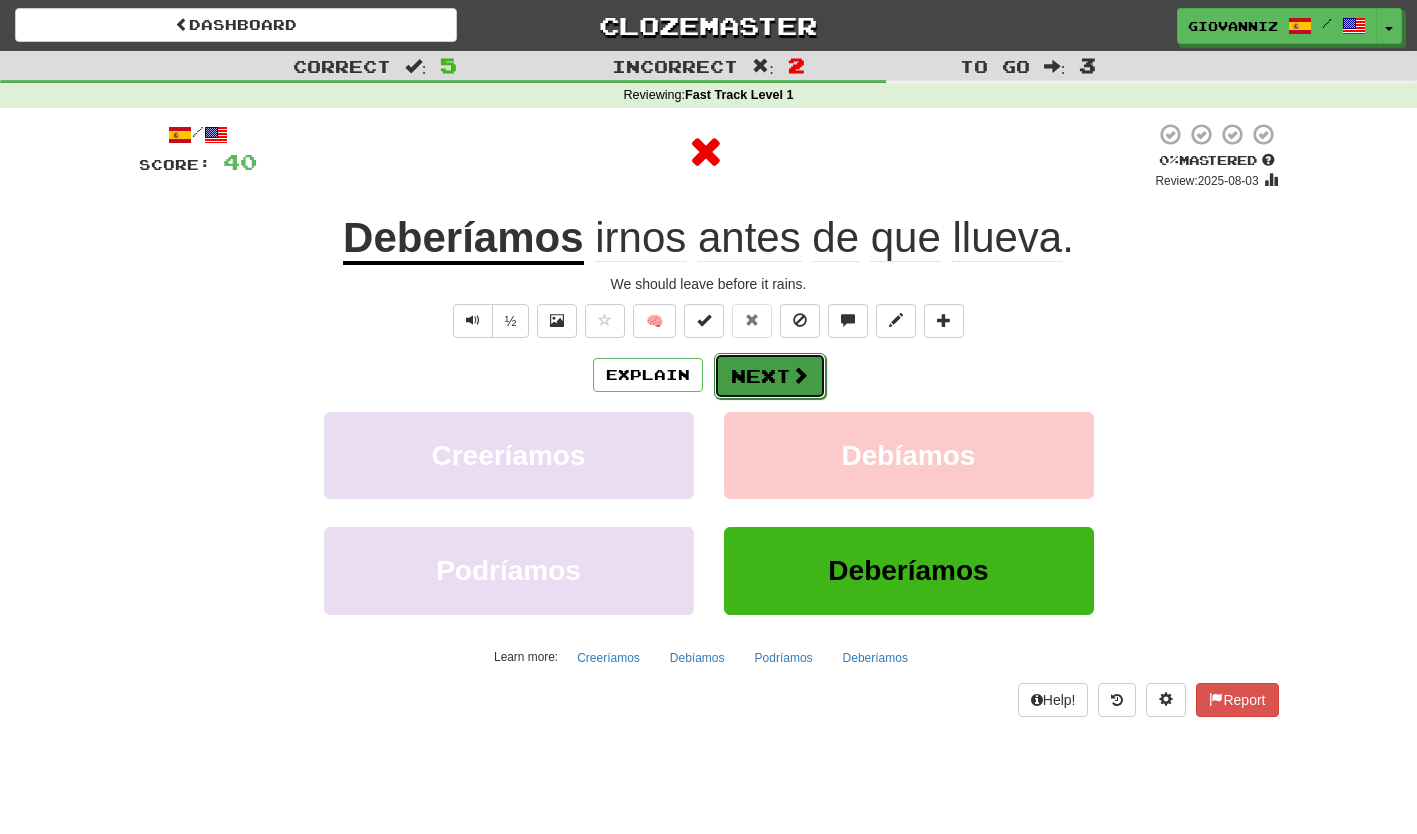 click on "Next" at bounding box center [770, 376] 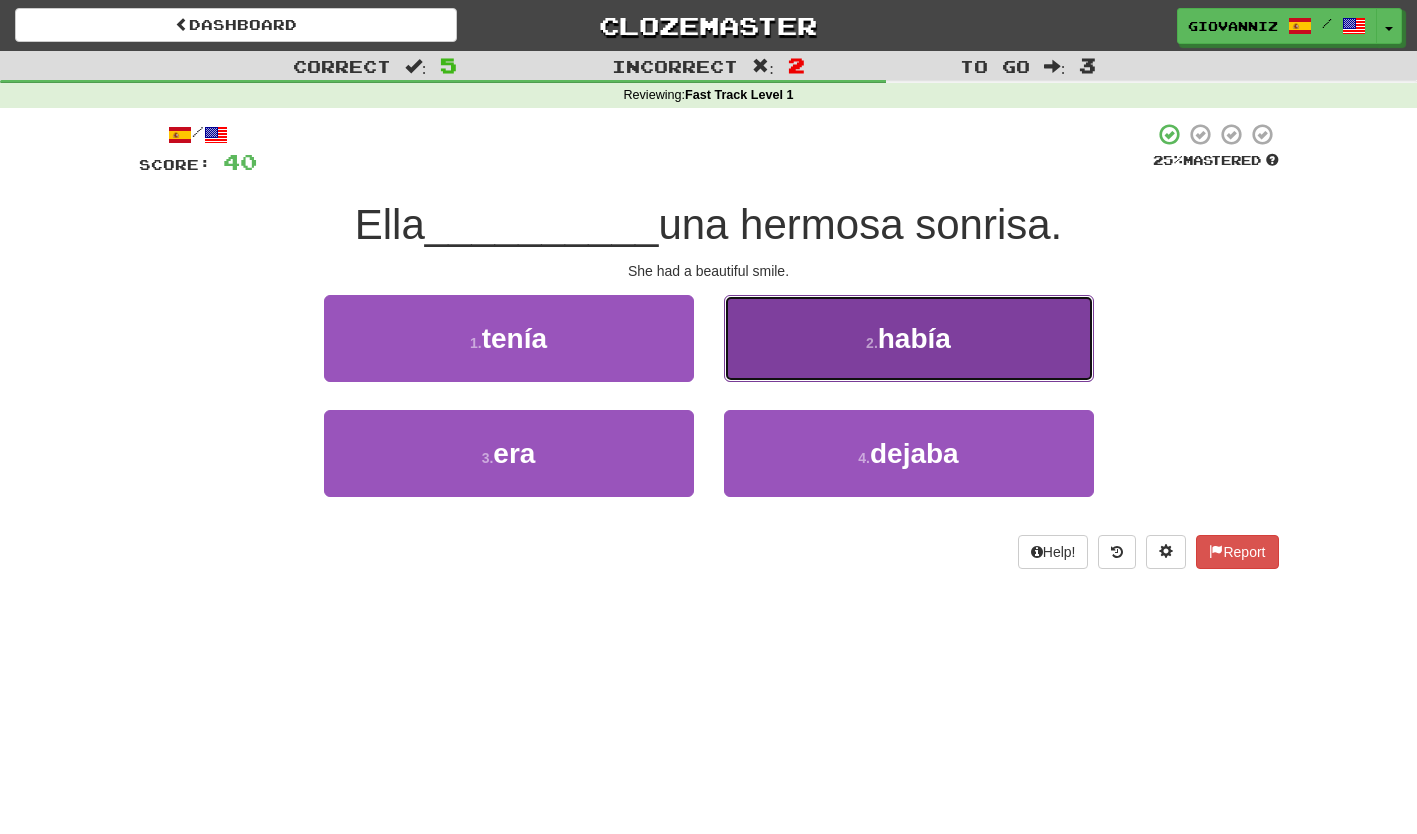 click on "2 .  había" at bounding box center [909, 338] 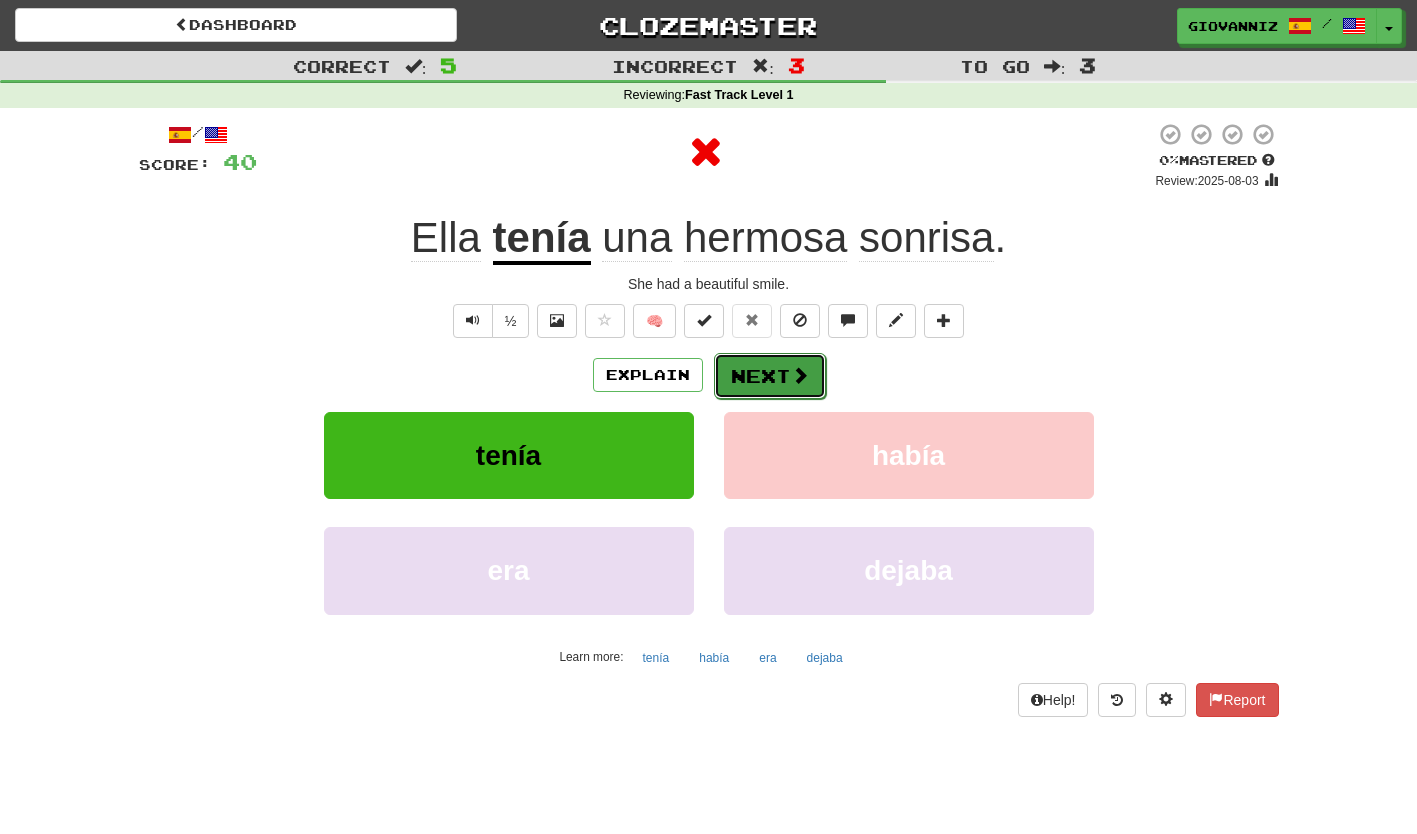 click on "Next" at bounding box center [770, 376] 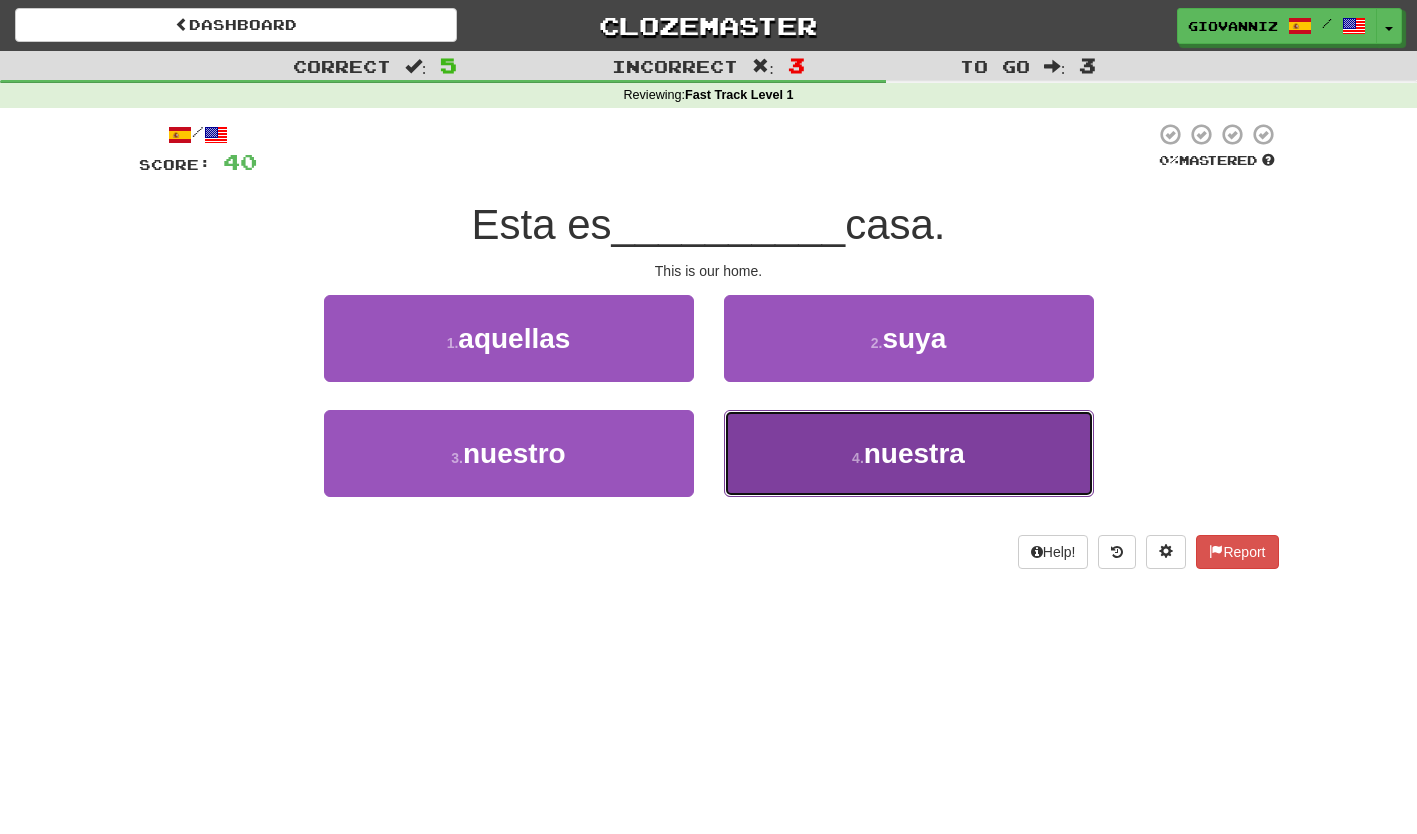 click on "4 .  nuestra" at bounding box center [909, 453] 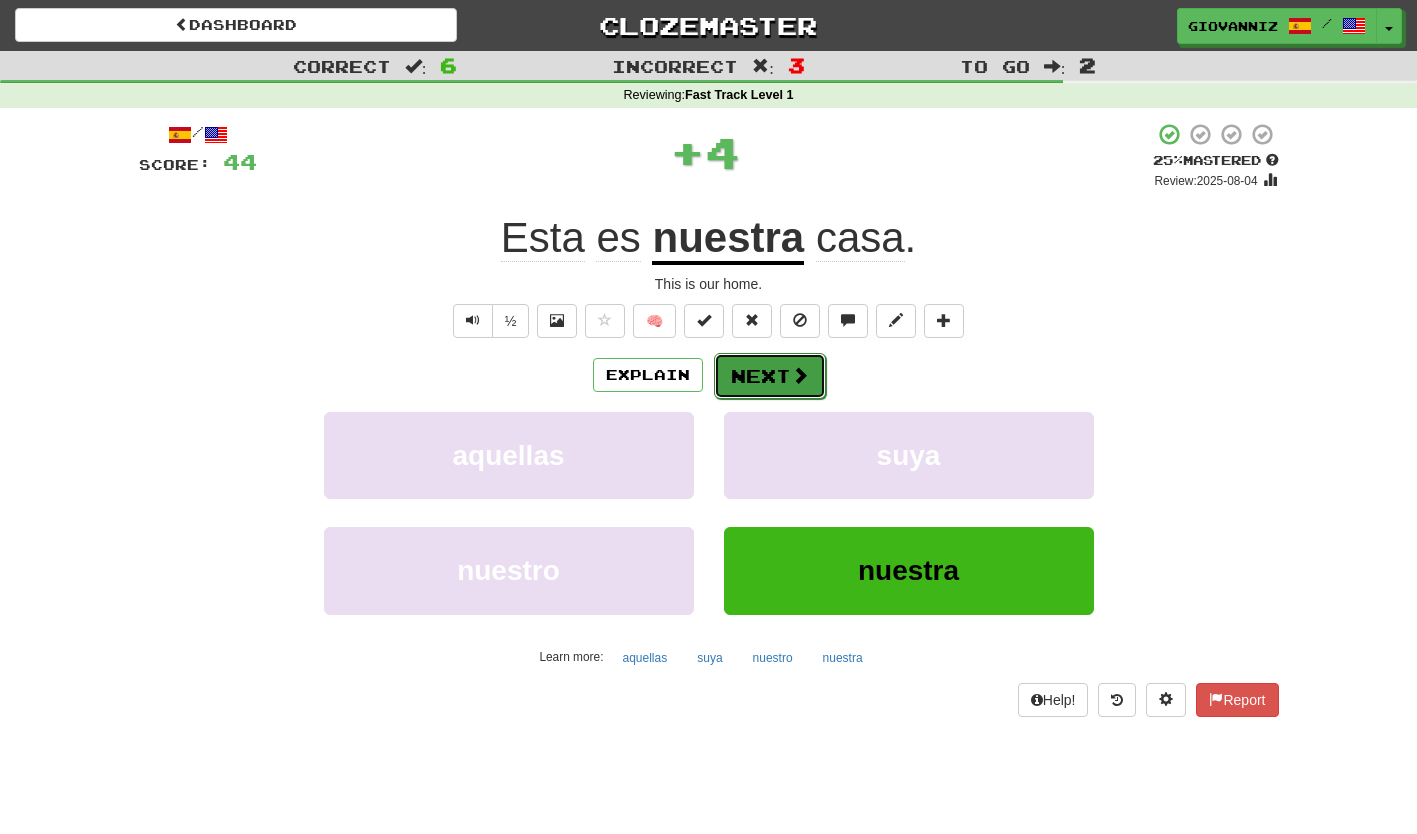 click on "Next" at bounding box center (770, 376) 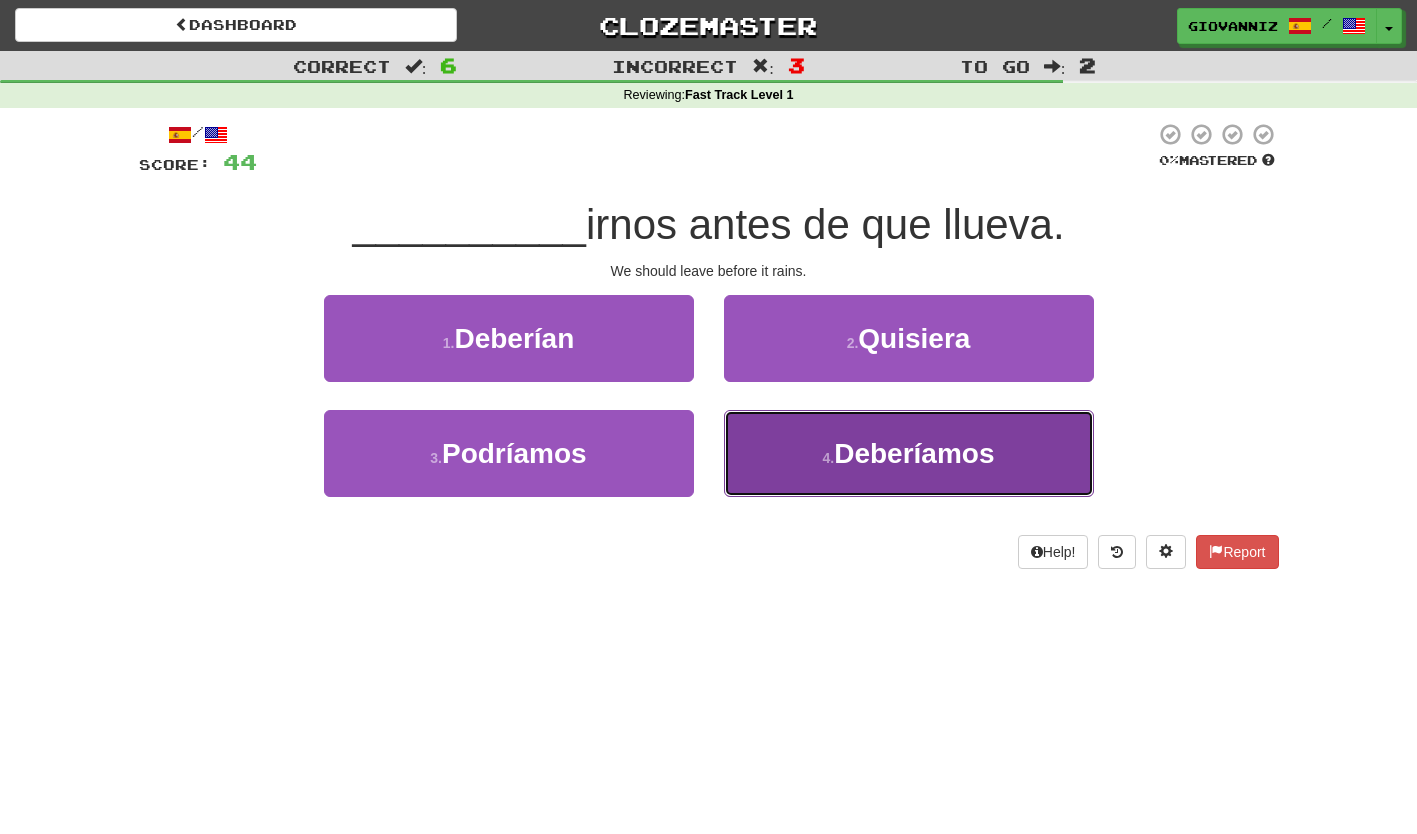 click on "4 .  Deberíamos" at bounding box center (909, 453) 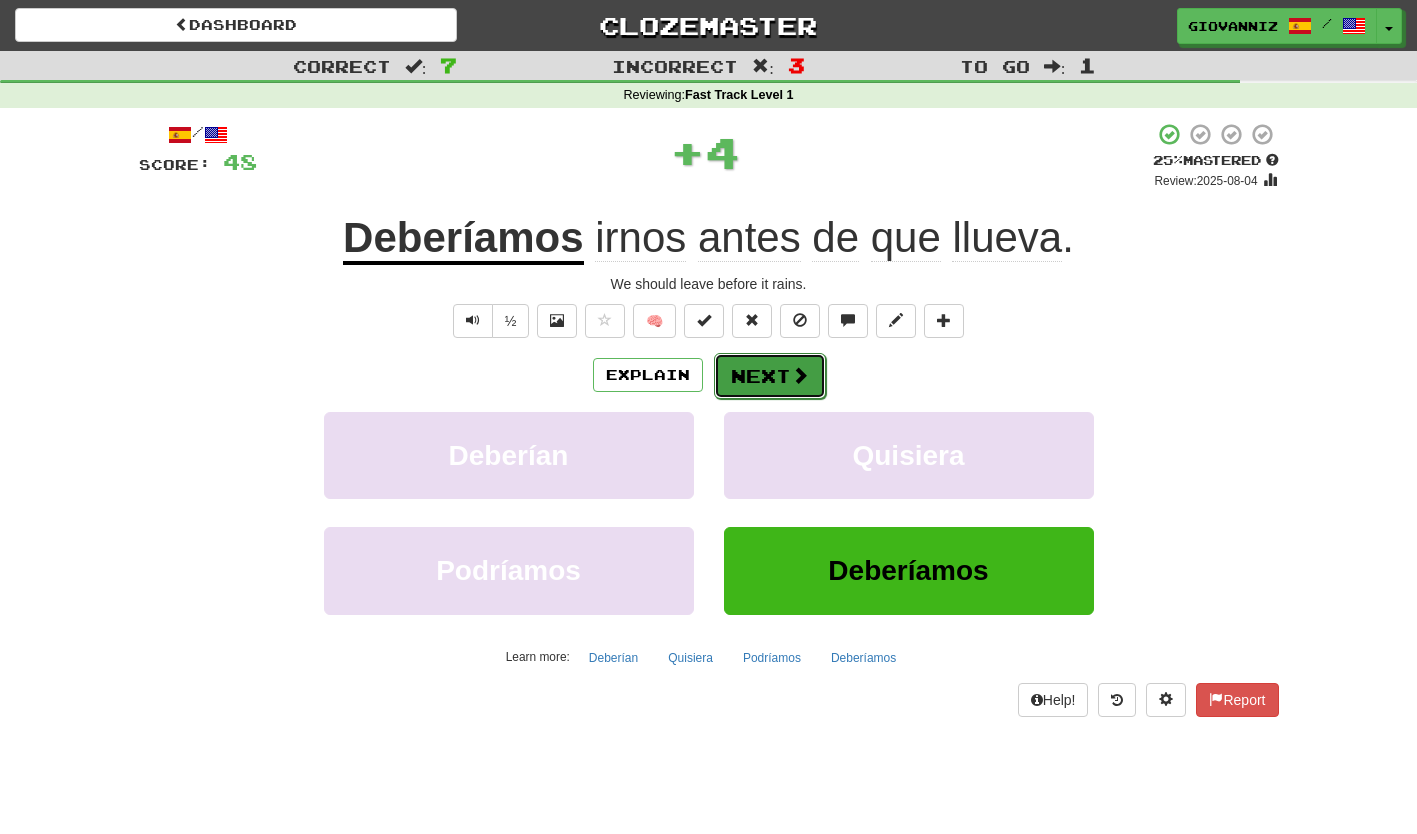 click on "Next" at bounding box center [770, 376] 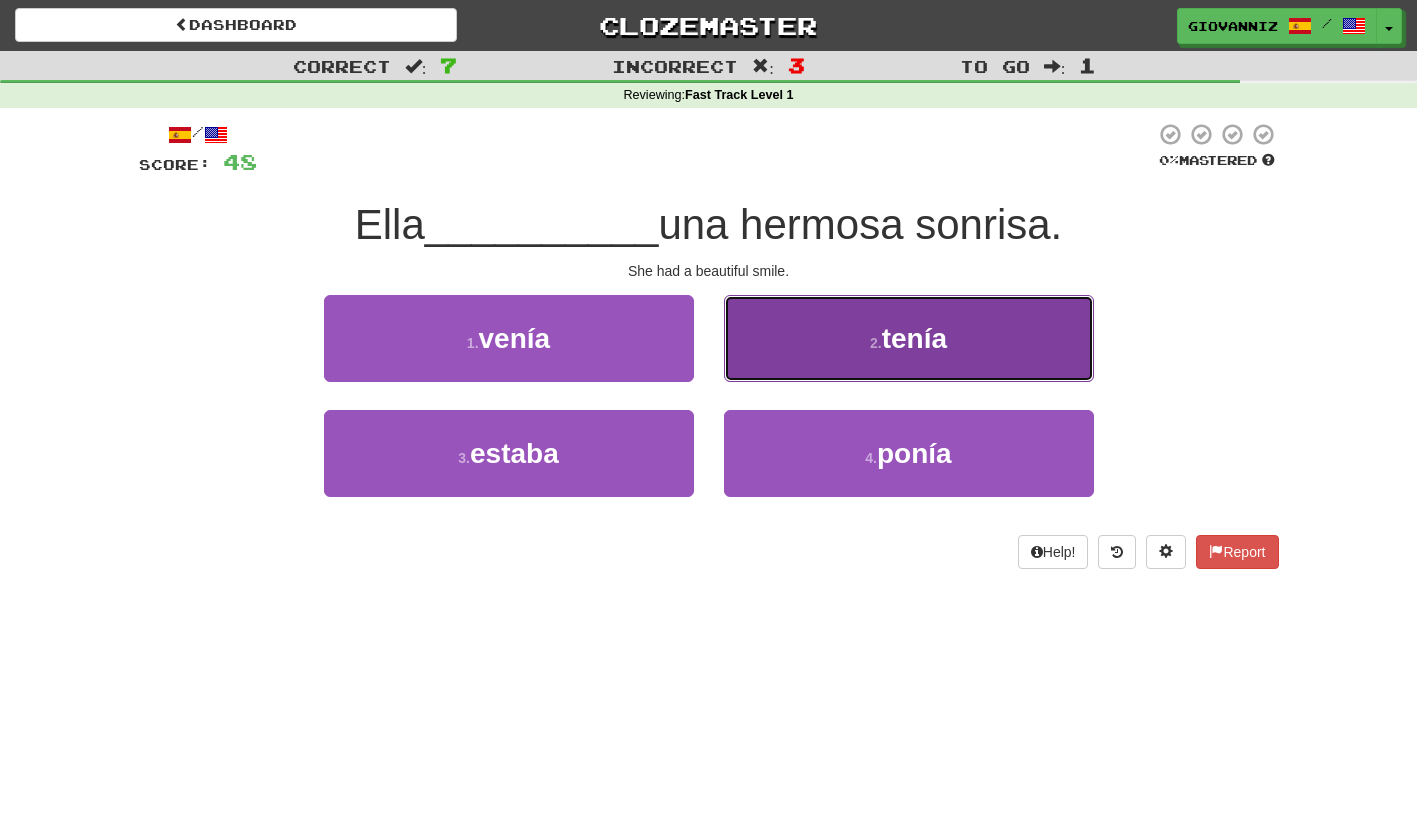 click on "2 .  tenía" at bounding box center (909, 338) 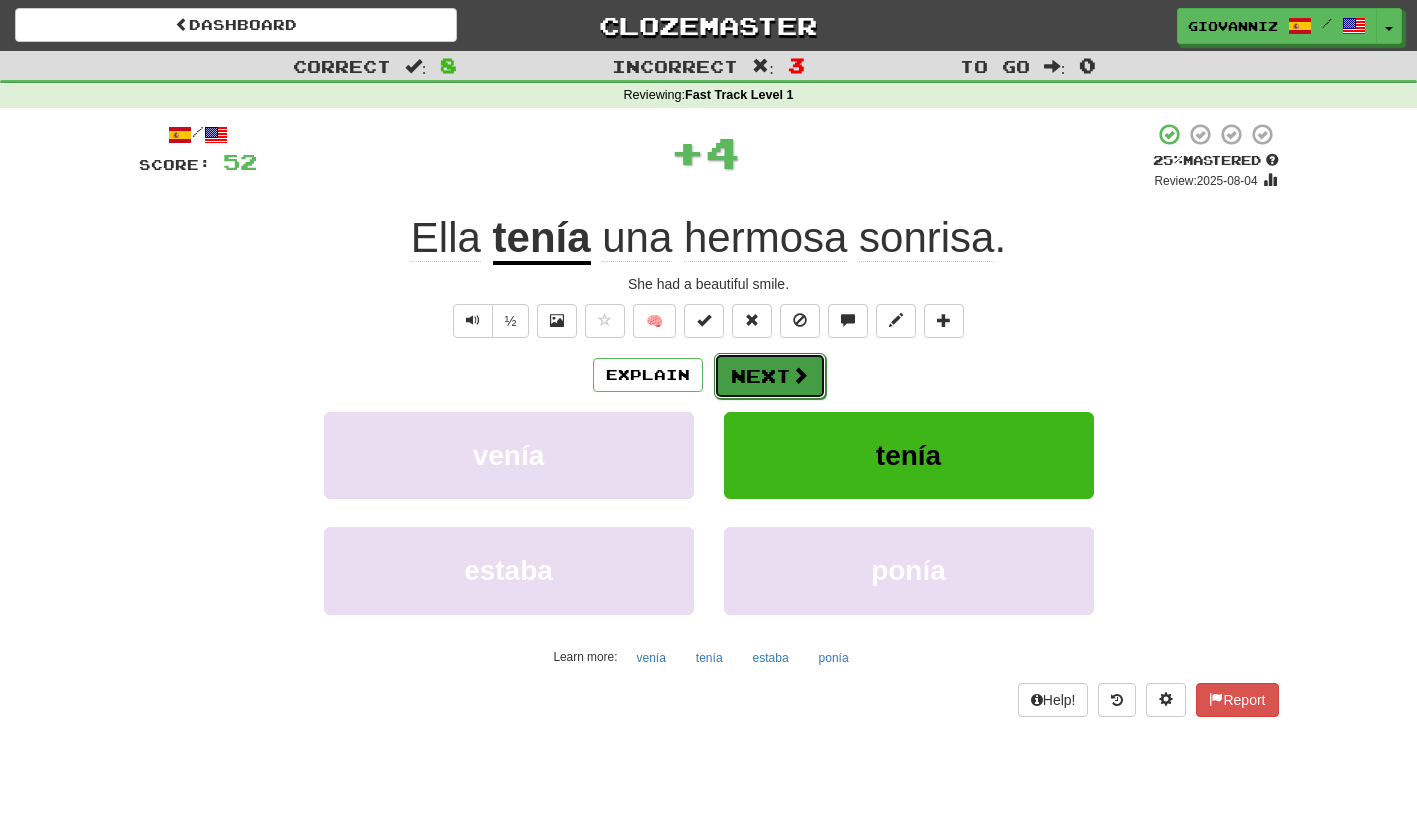 click on "Next" at bounding box center [770, 376] 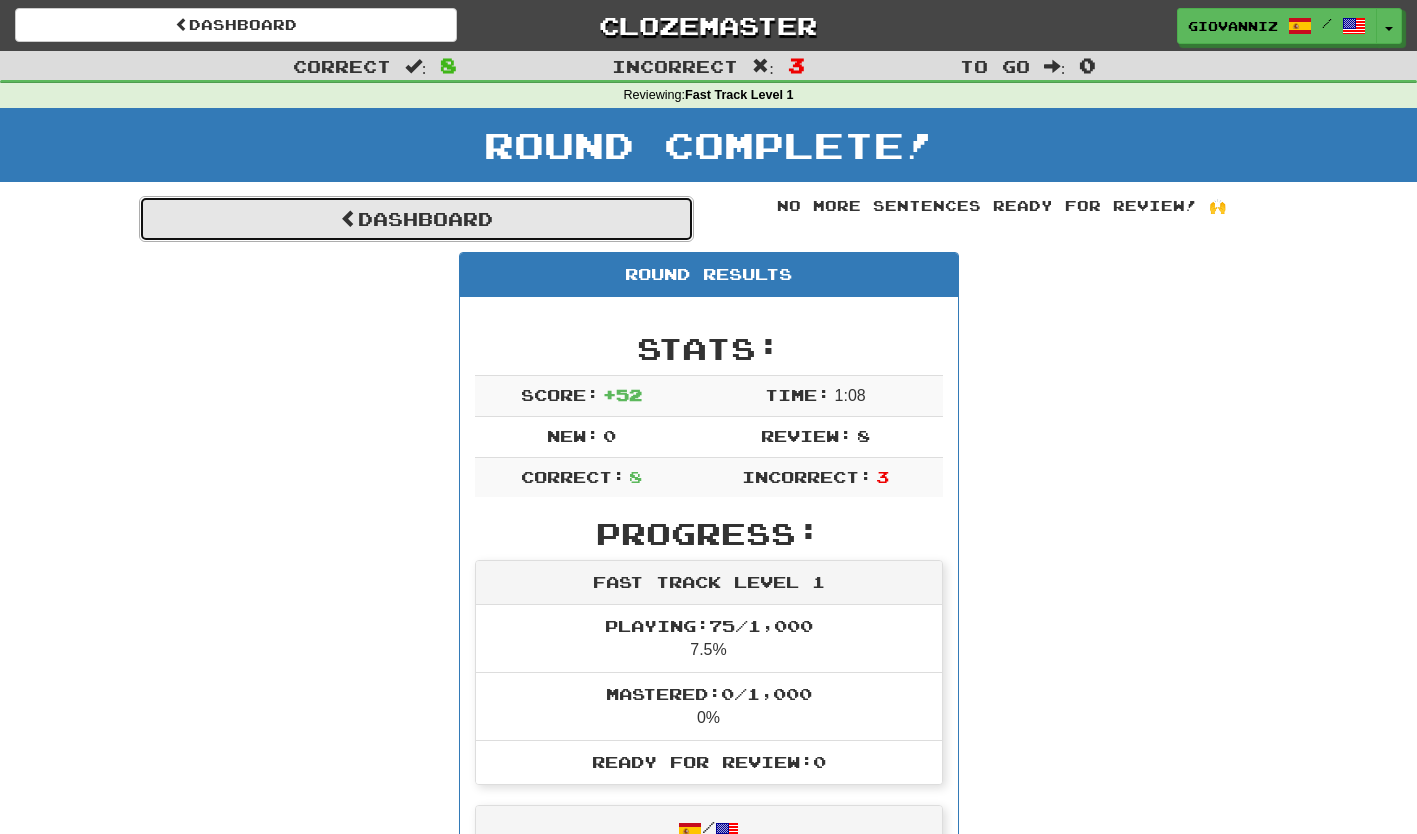 click on "Dashboard" at bounding box center (416, 219) 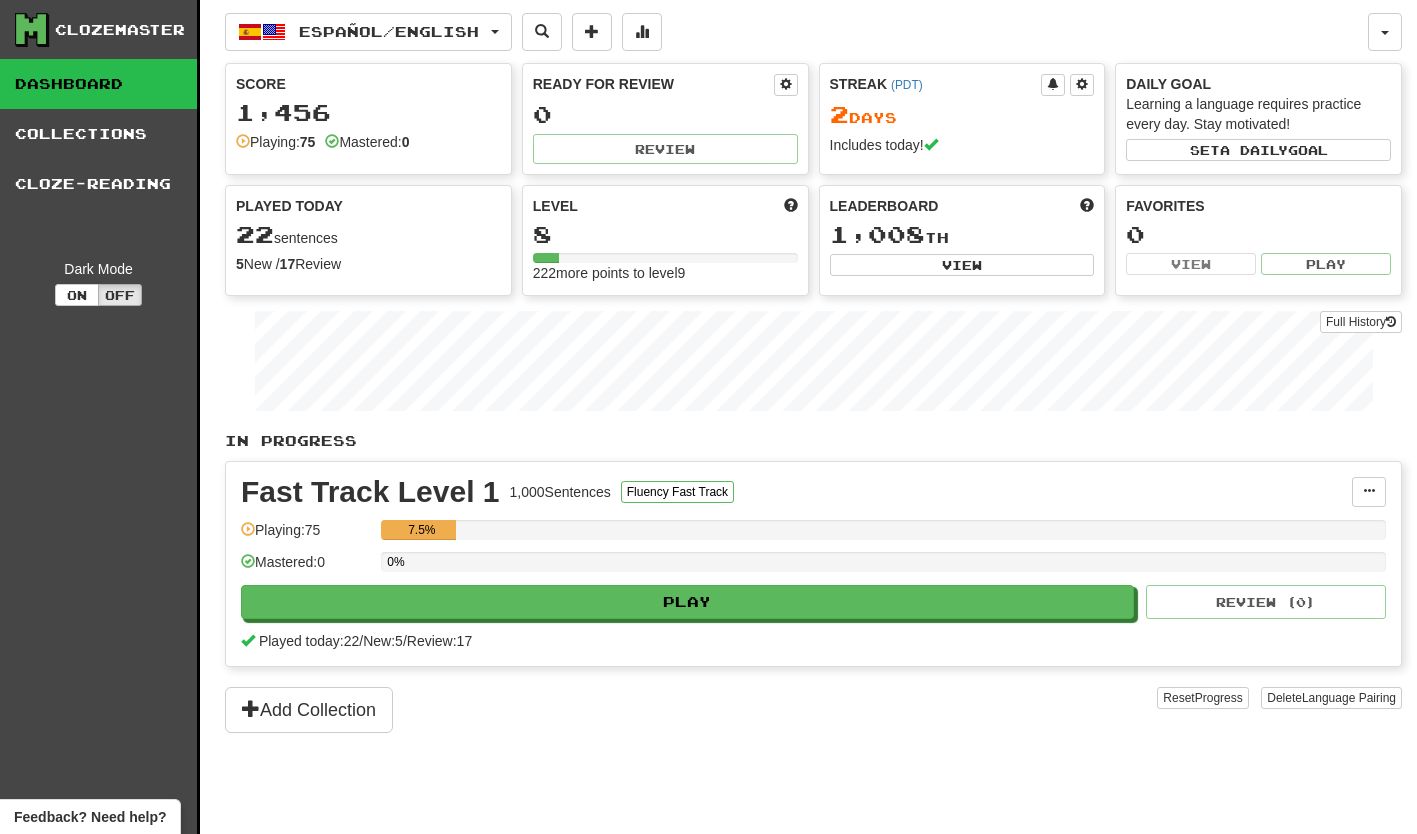 scroll, scrollTop: 0, scrollLeft: 0, axis: both 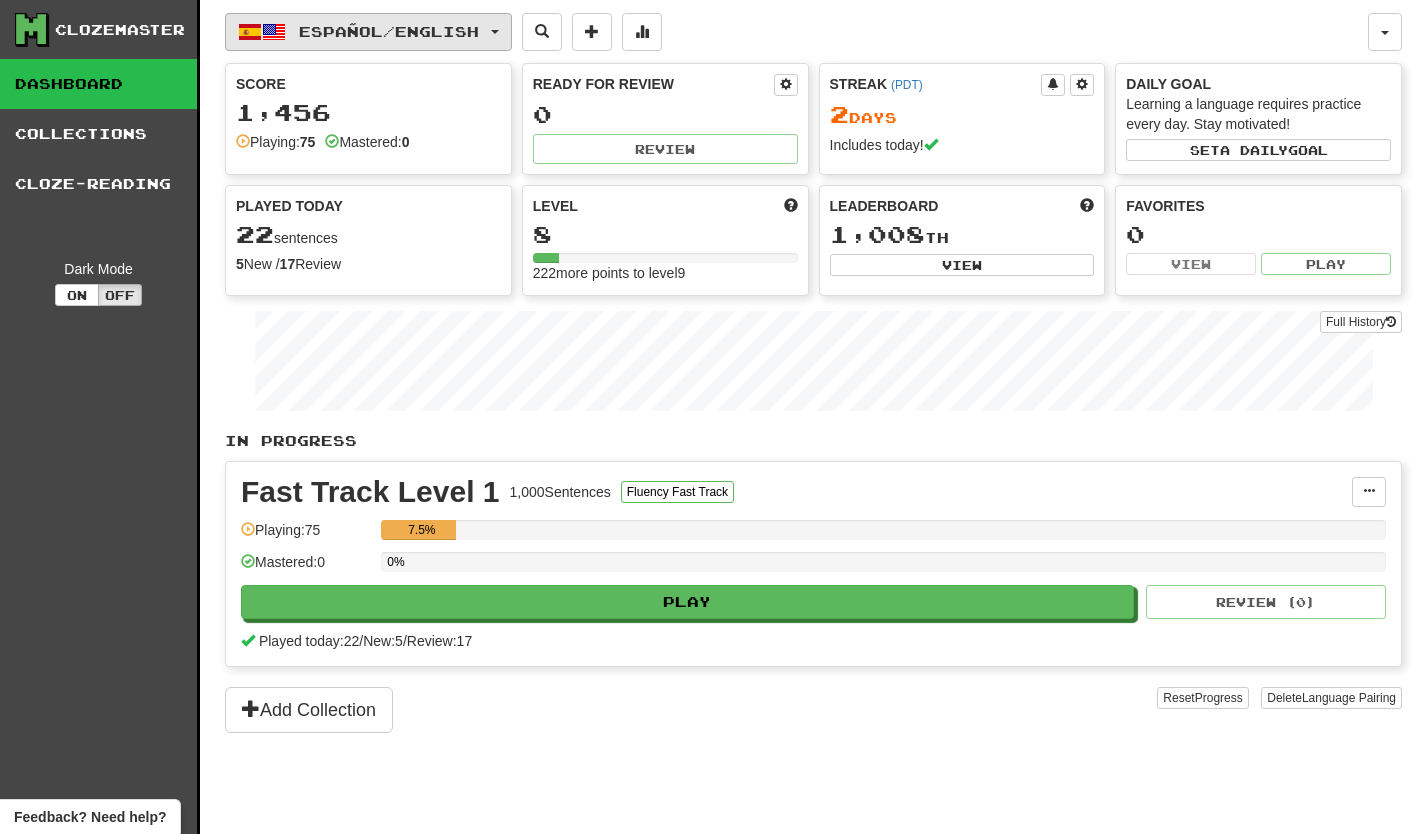 click on "Español  /  English" at bounding box center [368, 32] 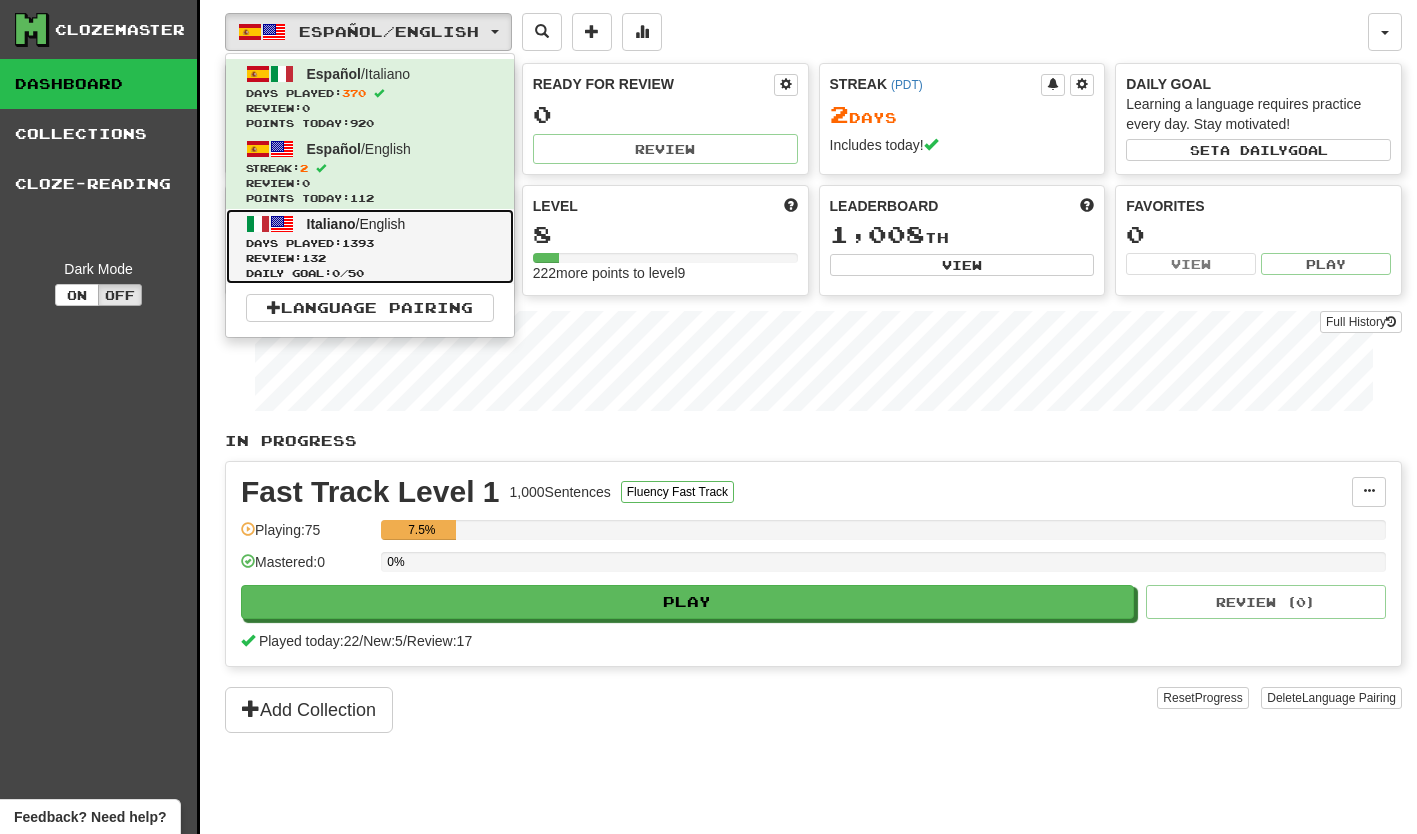 click on "Days Played:  1393" at bounding box center [370, 243] 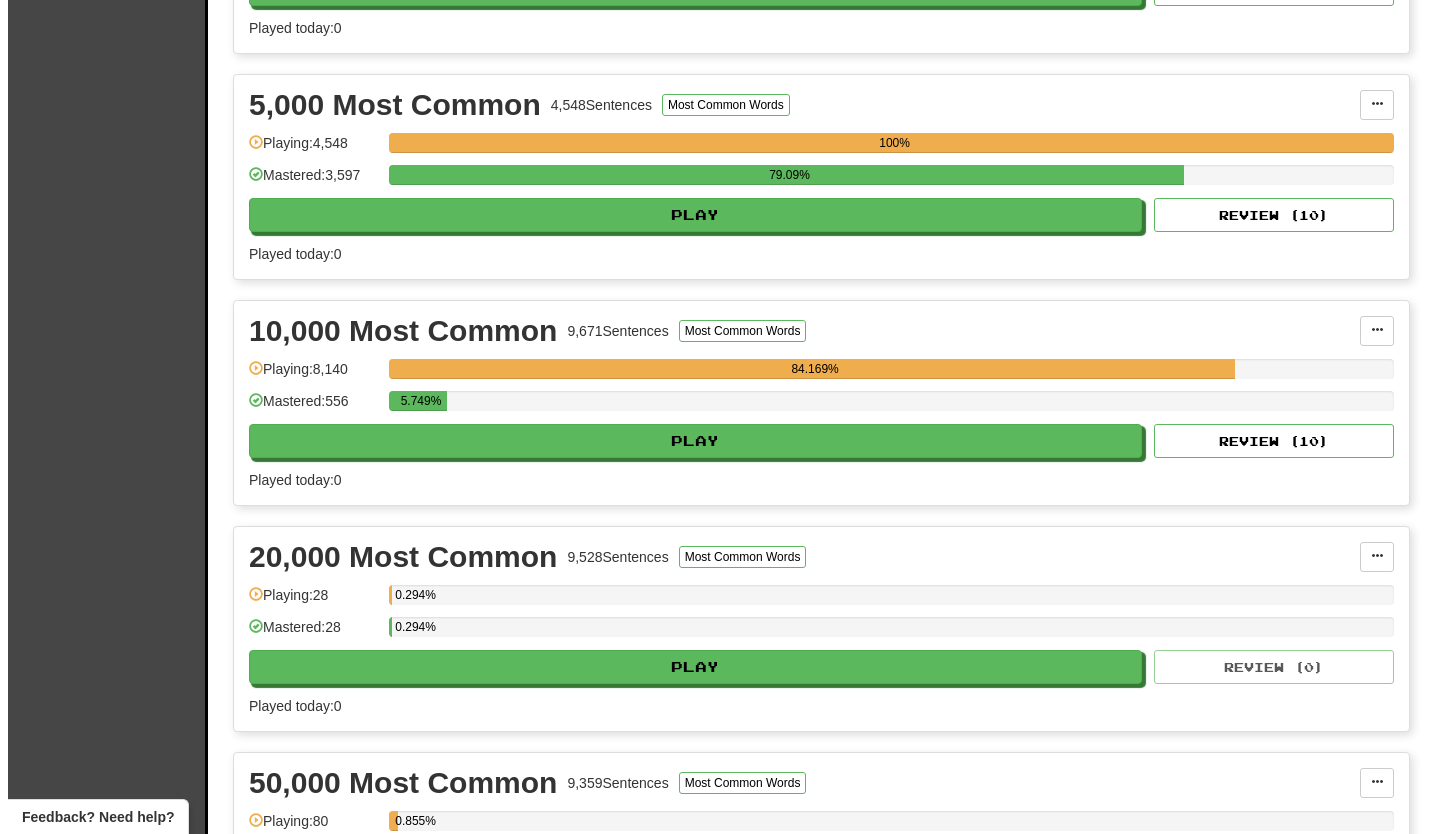 scroll, scrollTop: 1400, scrollLeft: 0, axis: vertical 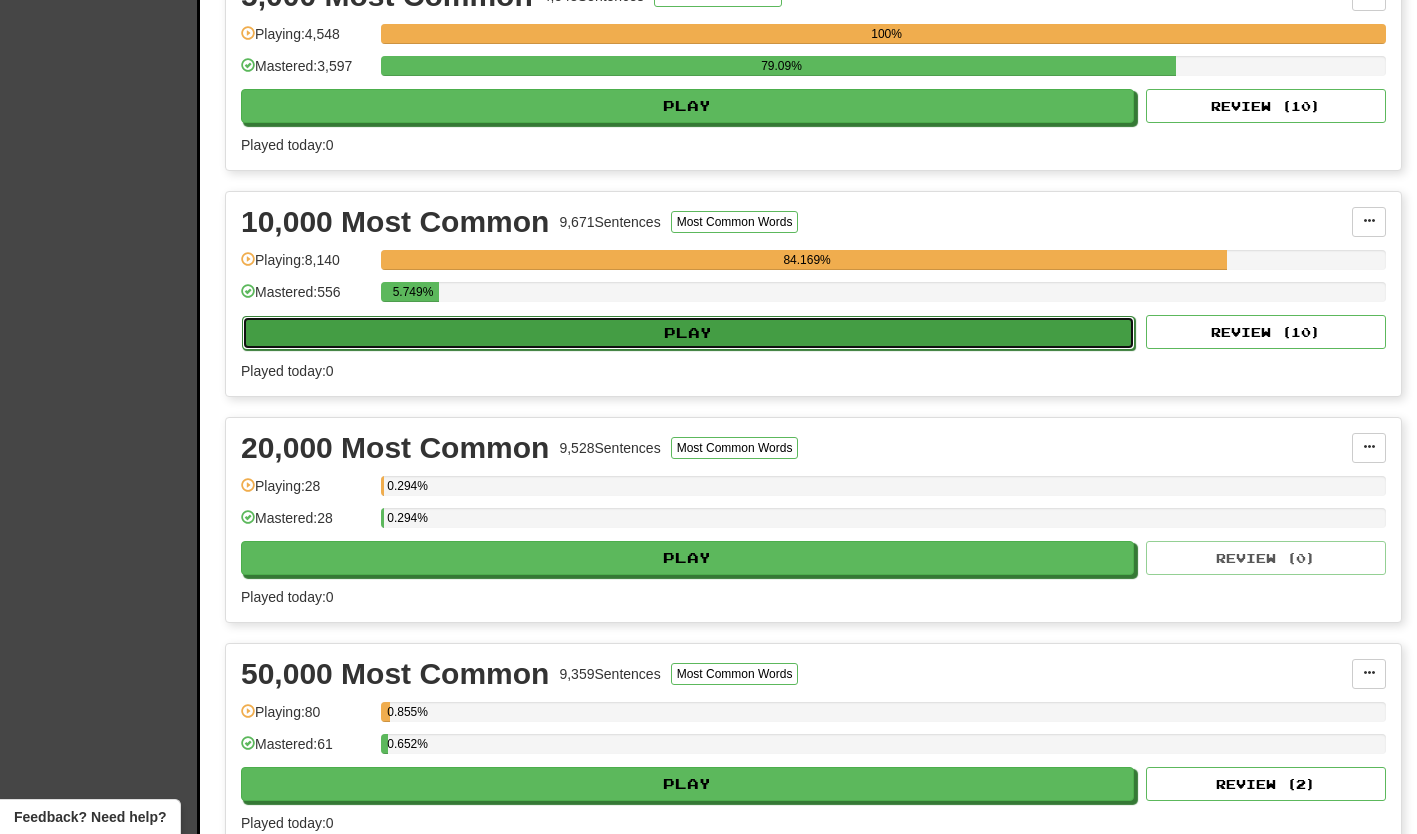 click on "Play" at bounding box center (688, 333) 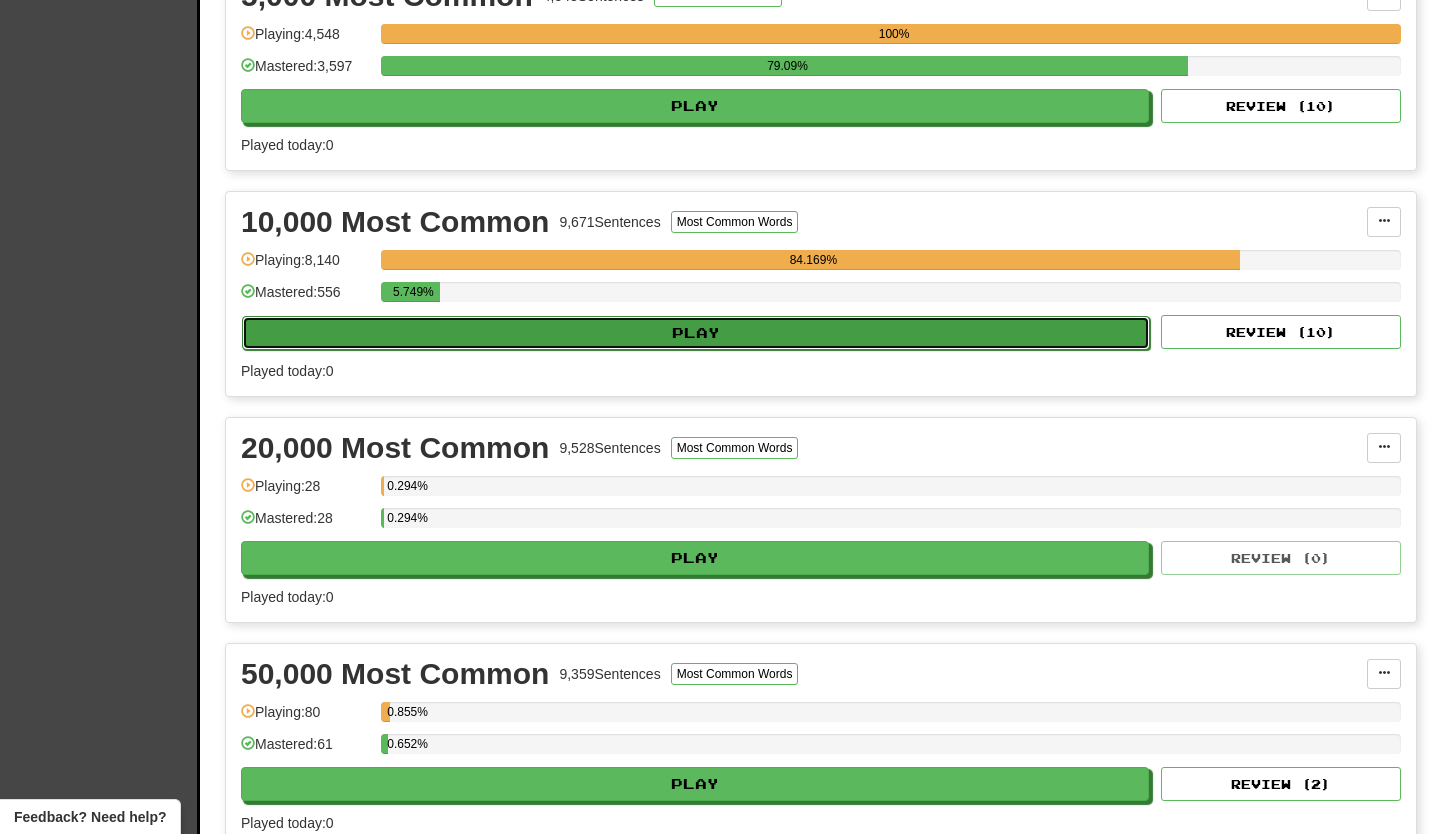 select on "**" 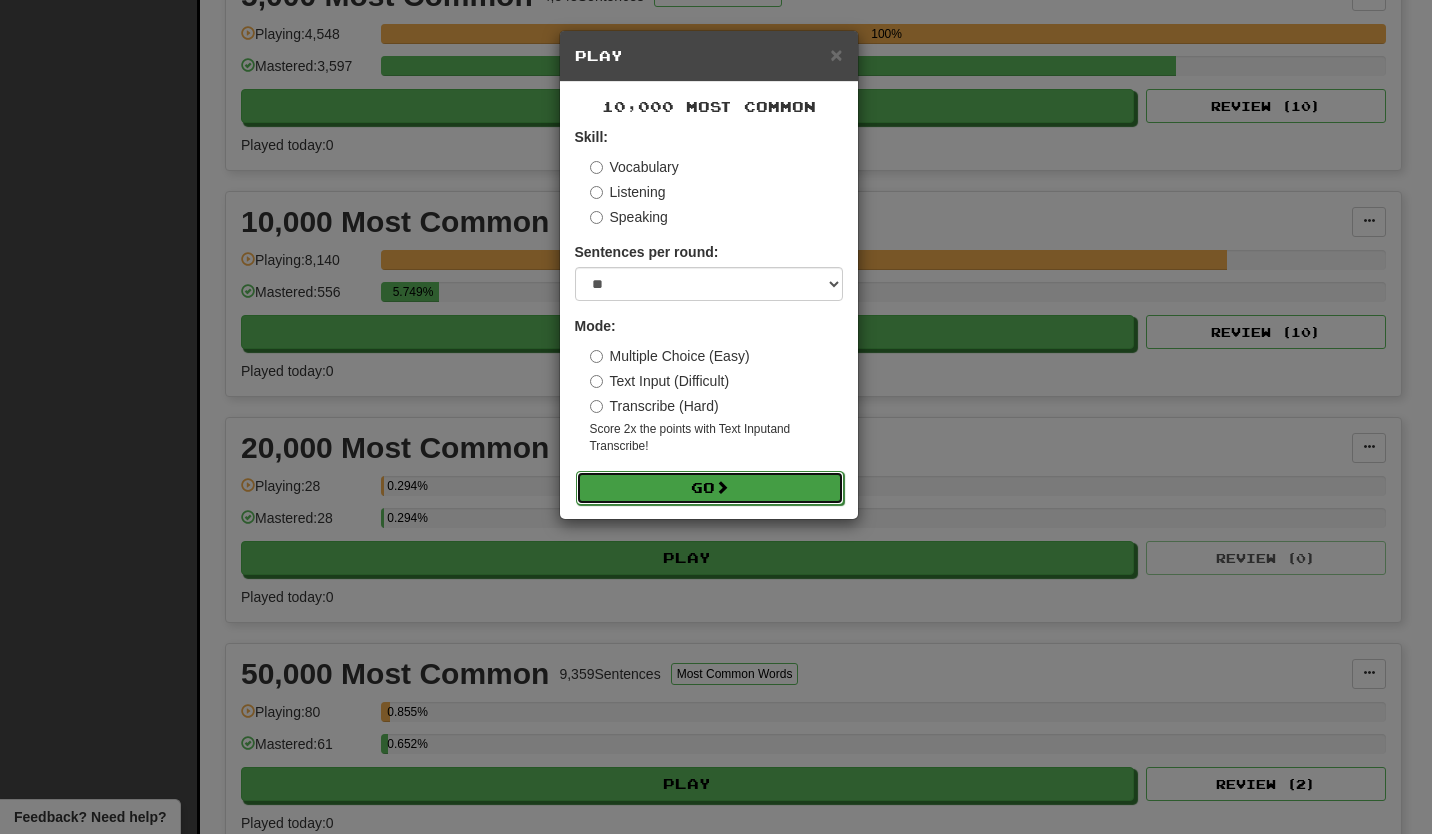 click on "Go" at bounding box center (710, 488) 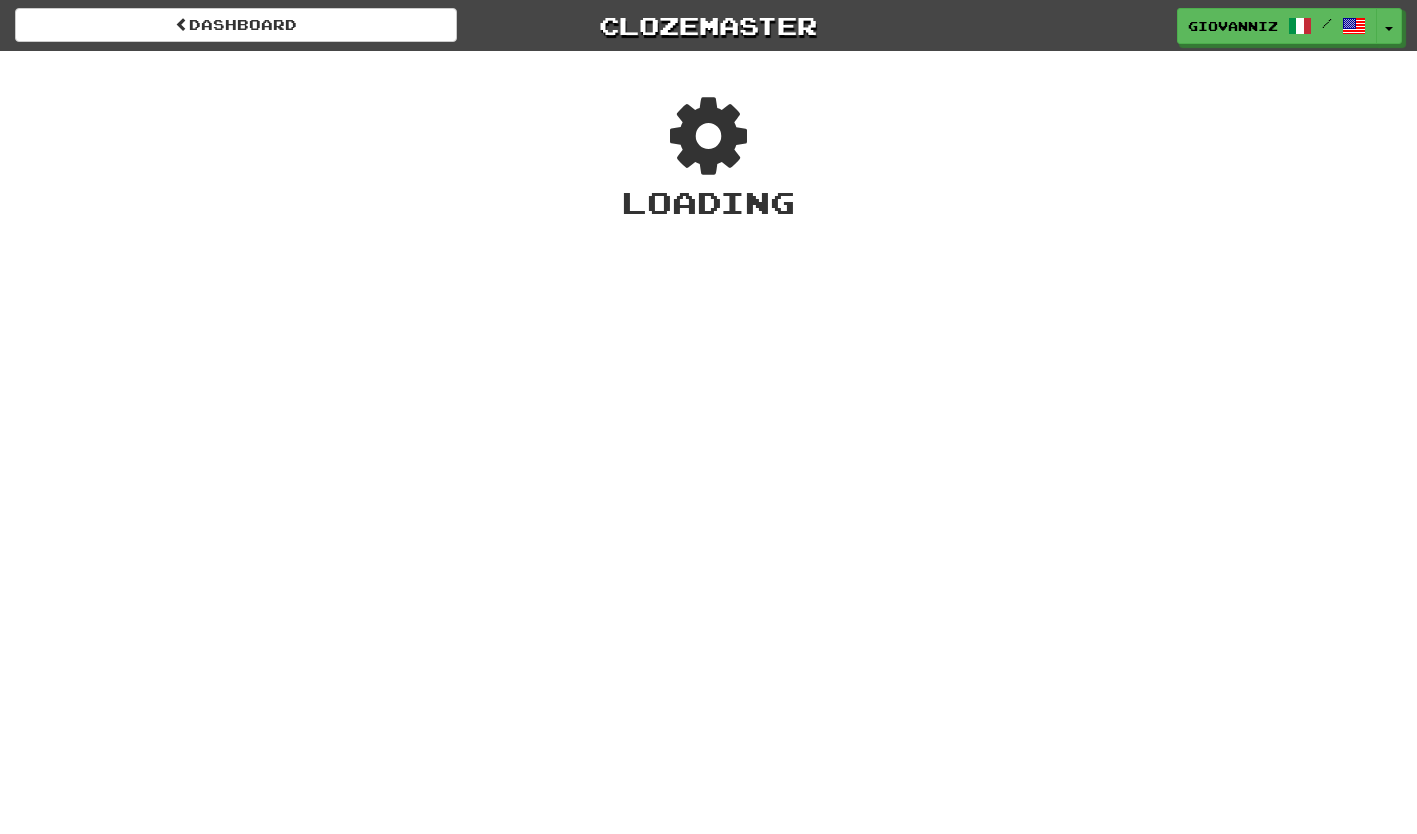 scroll, scrollTop: 0, scrollLeft: 0, axis: both 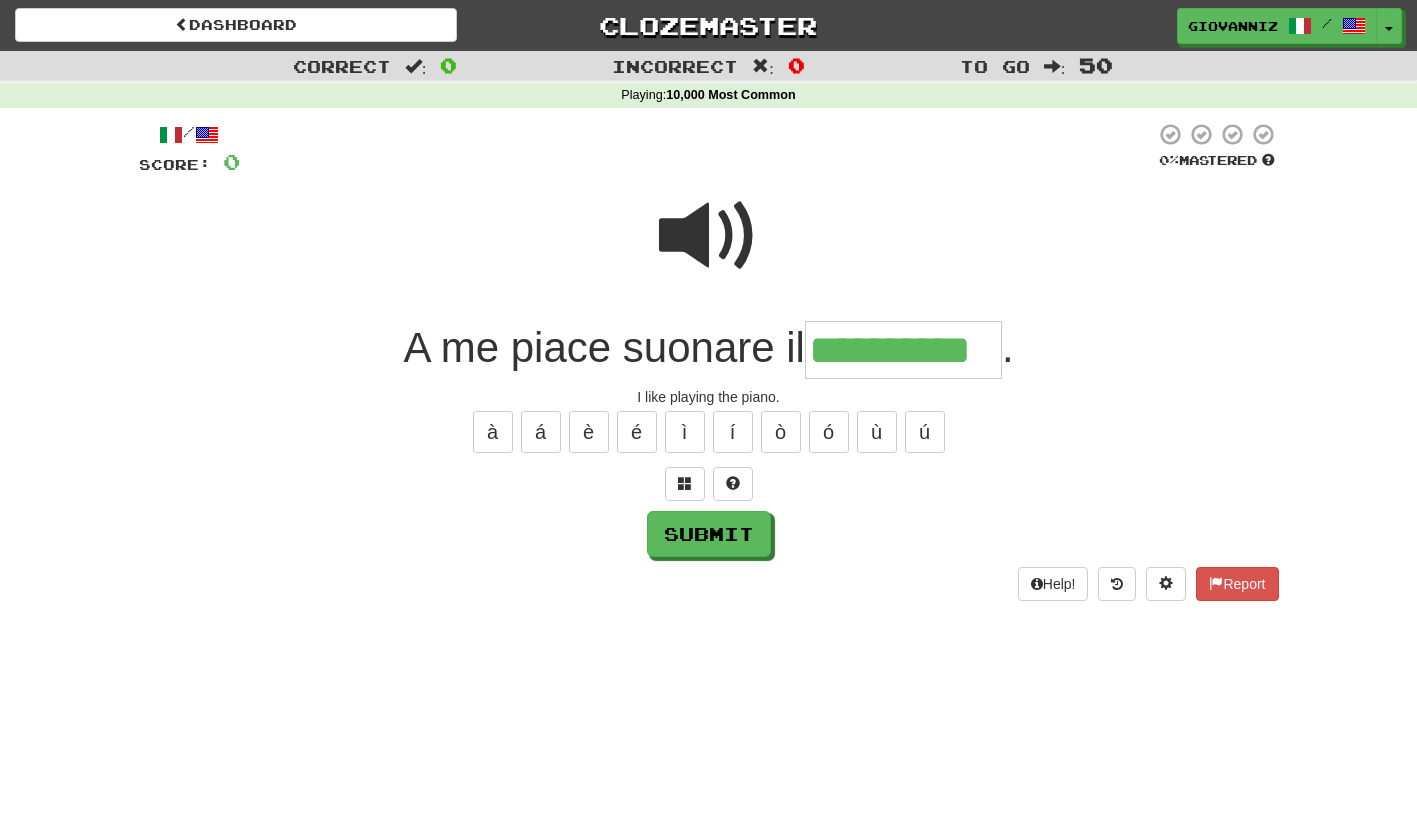 type on "**********" 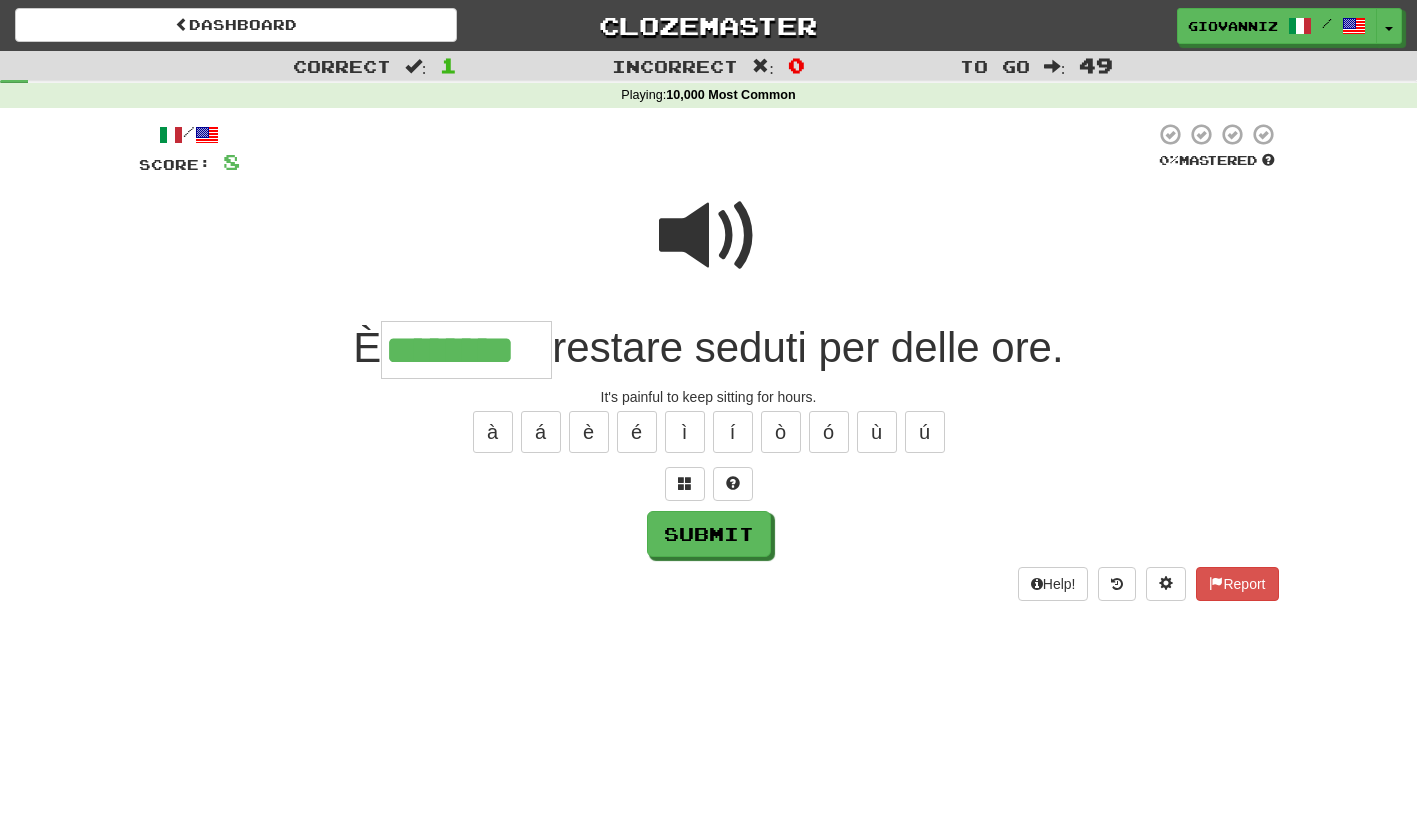 type on "********" 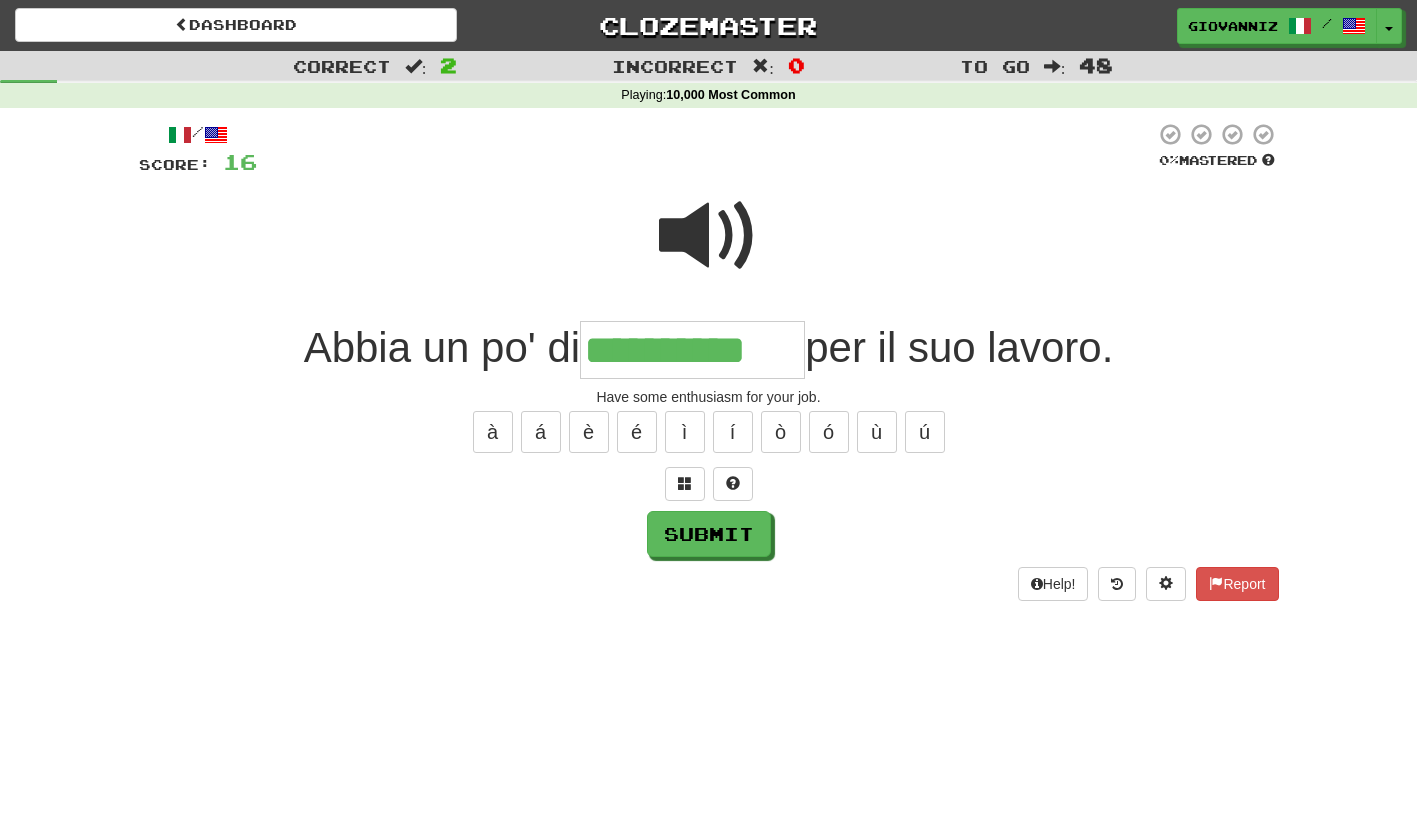 type on "**********" 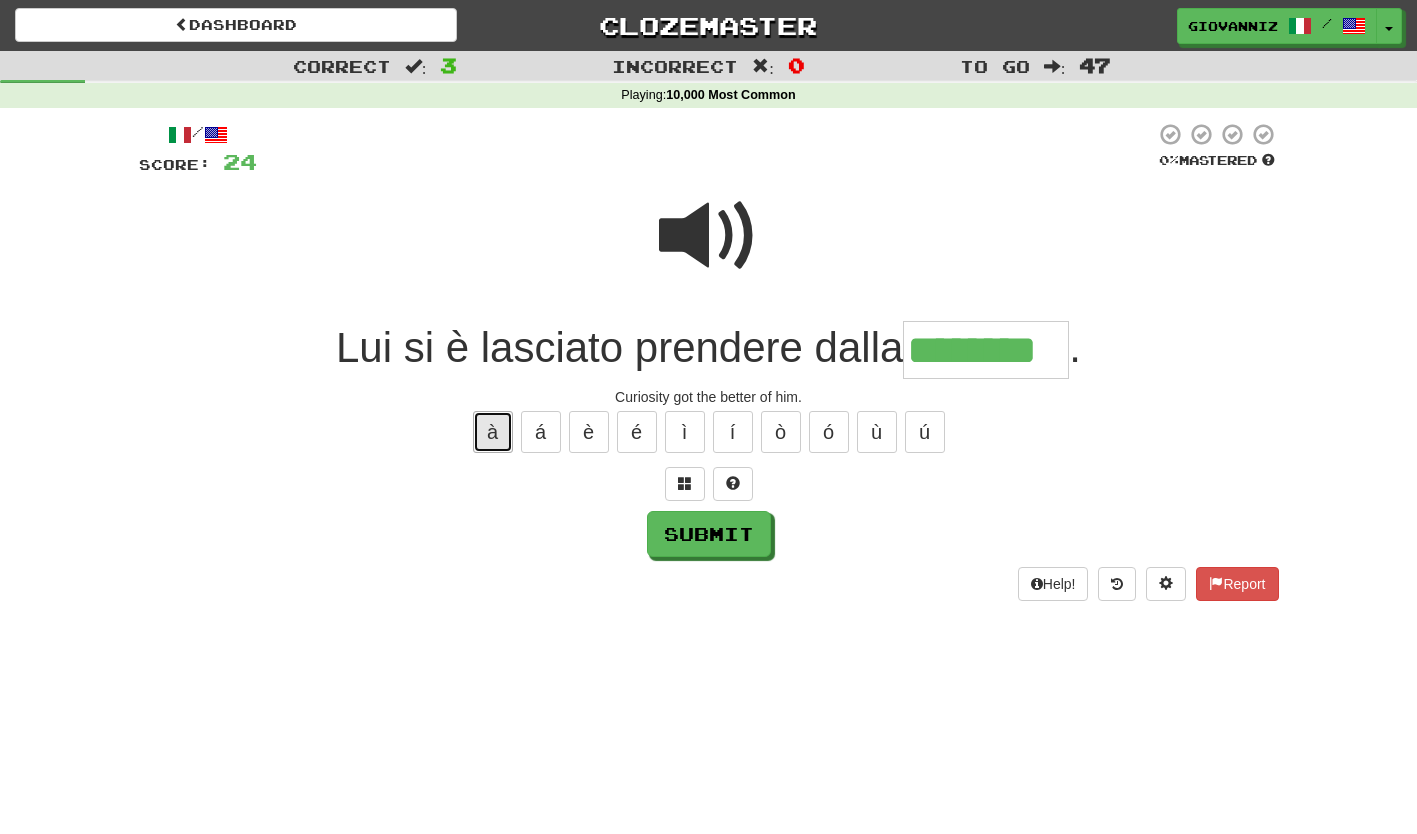 click on "à" at bounding box center (493, 432) 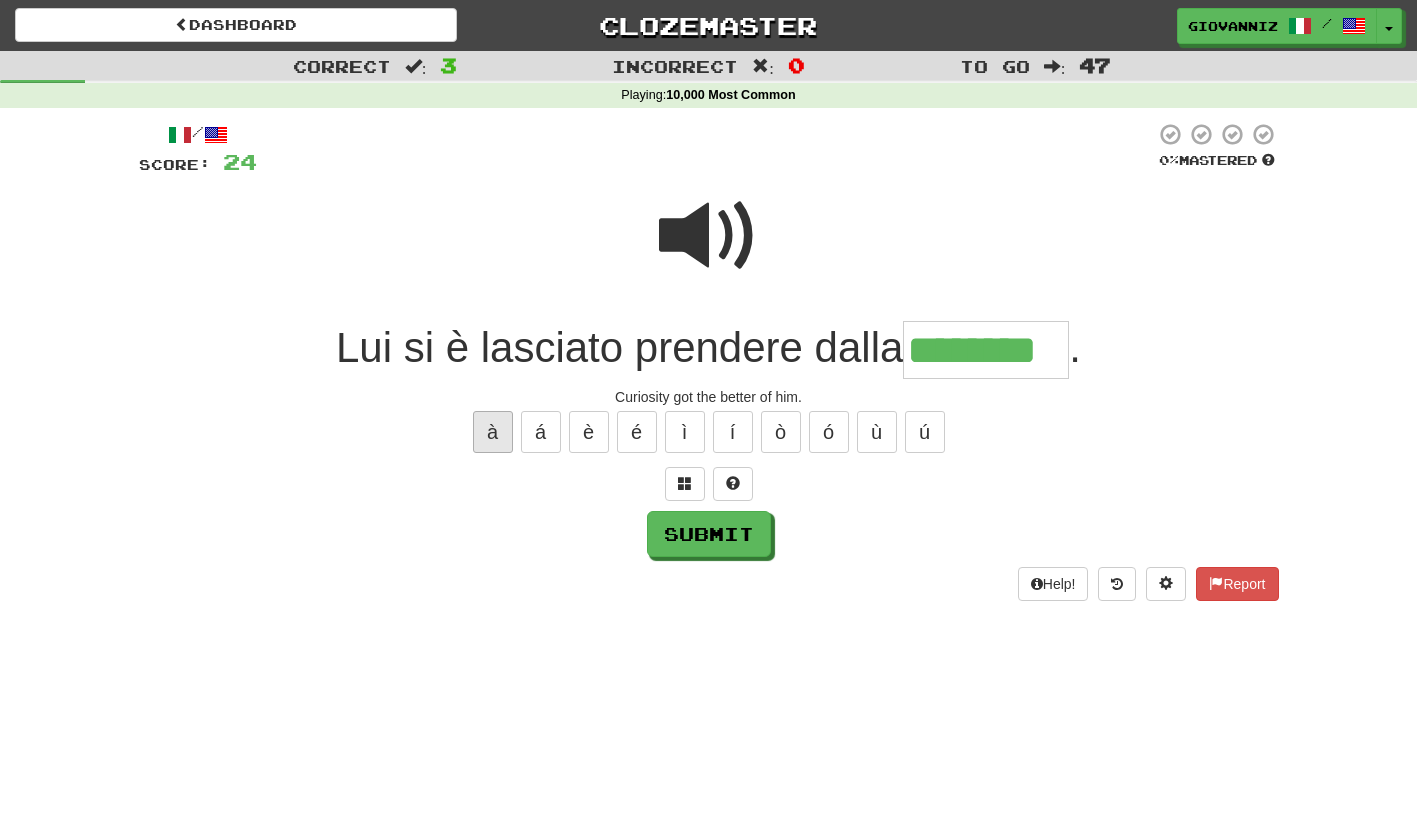 type on "*********" 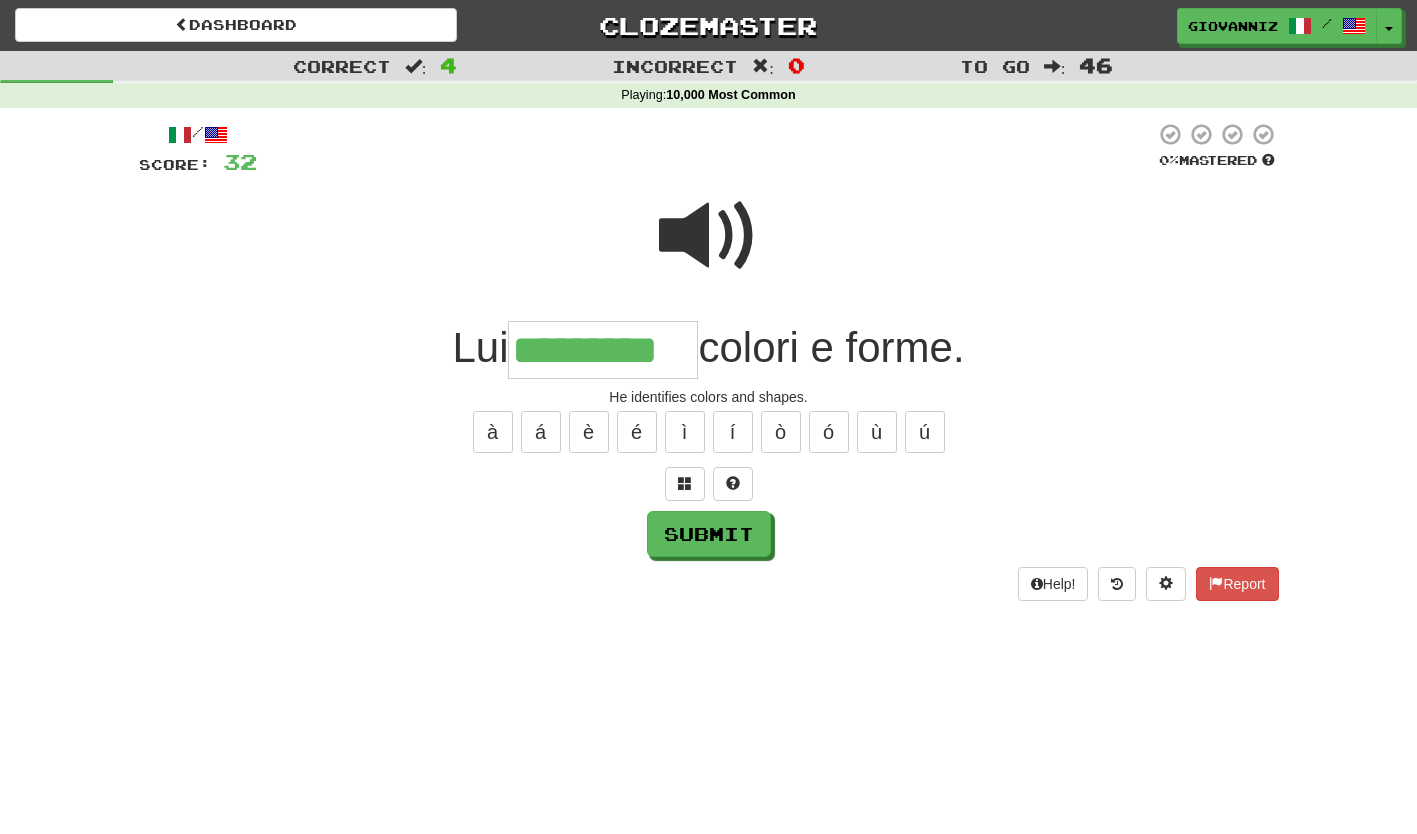 type on "*********" 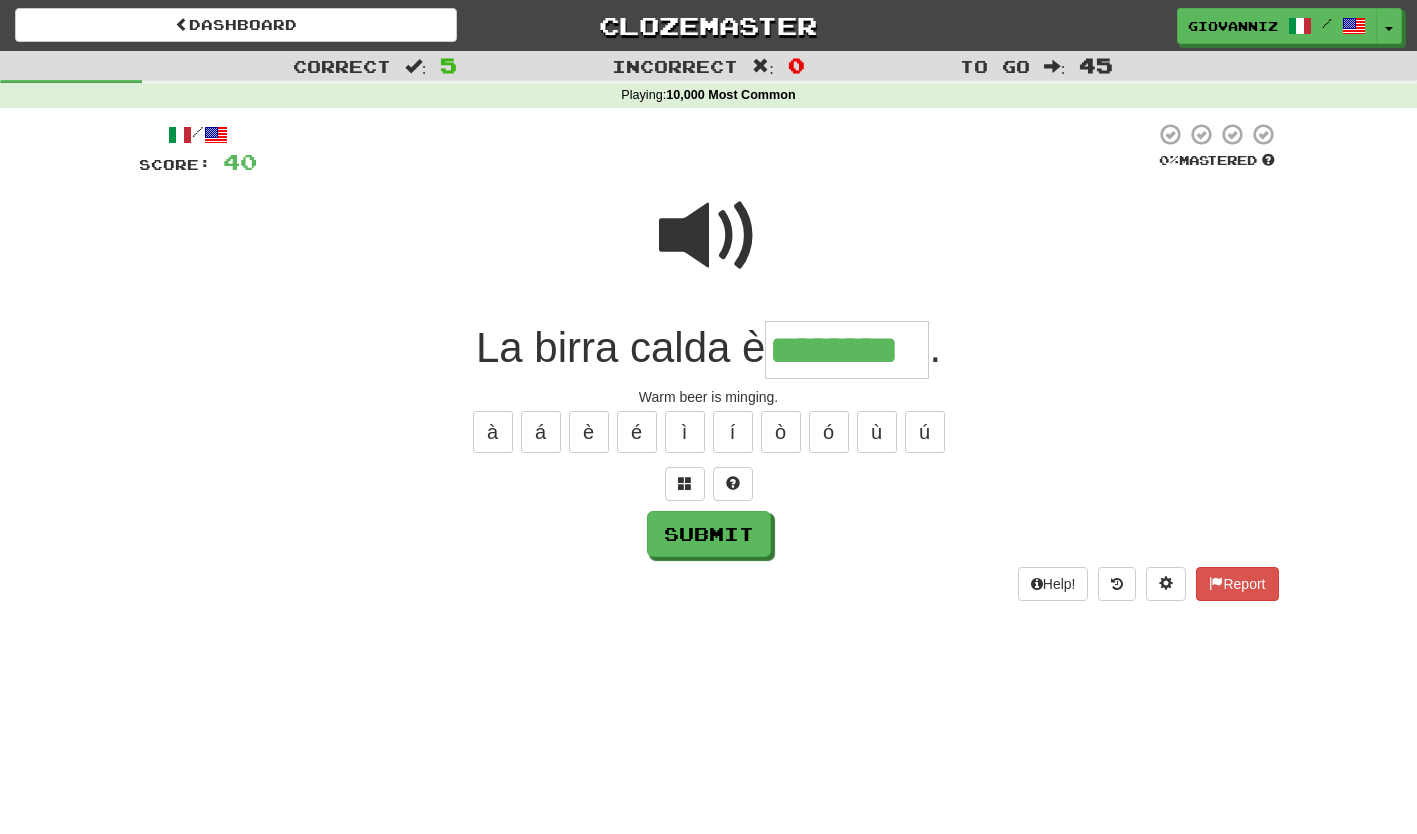 type on "********" 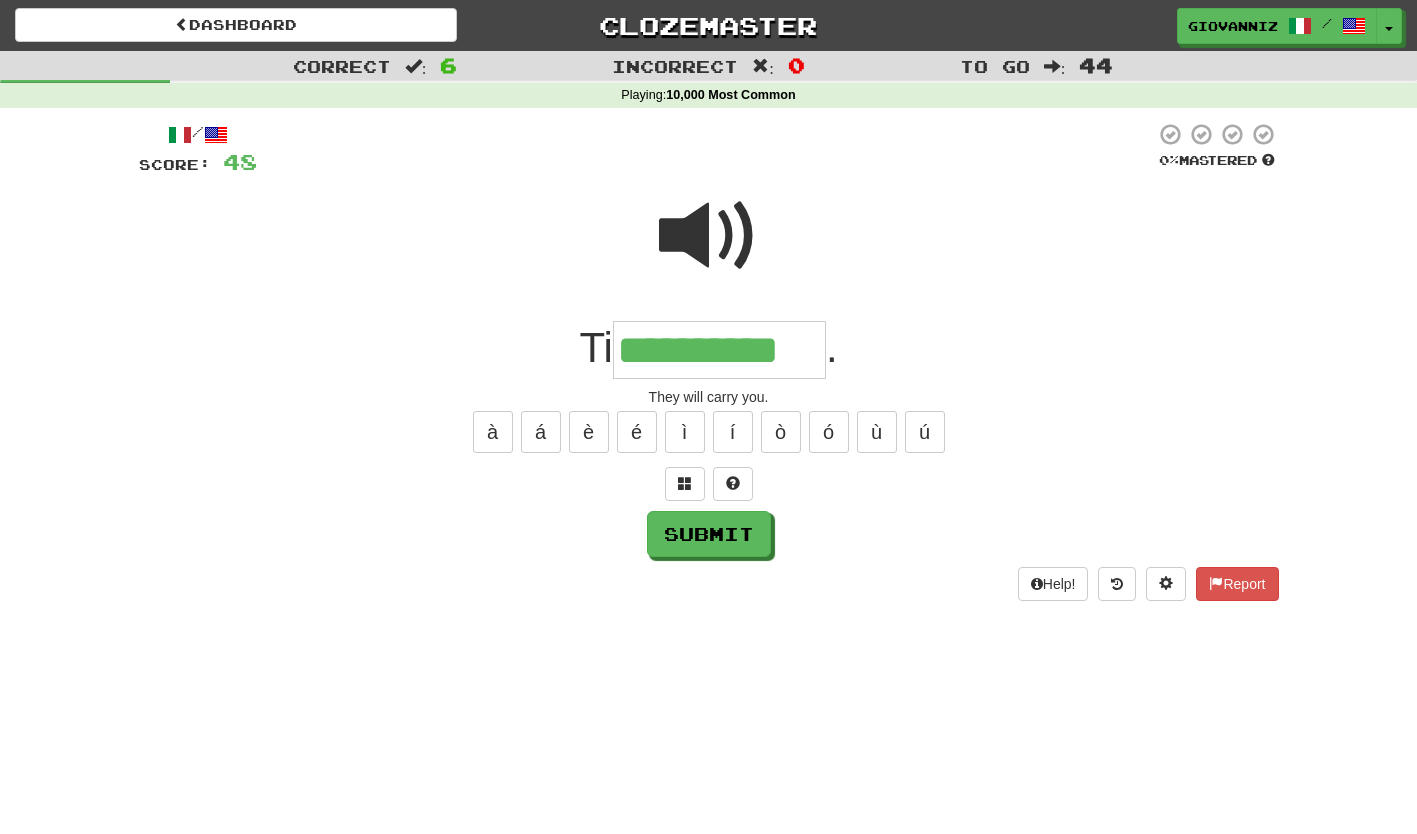 type on "**********" 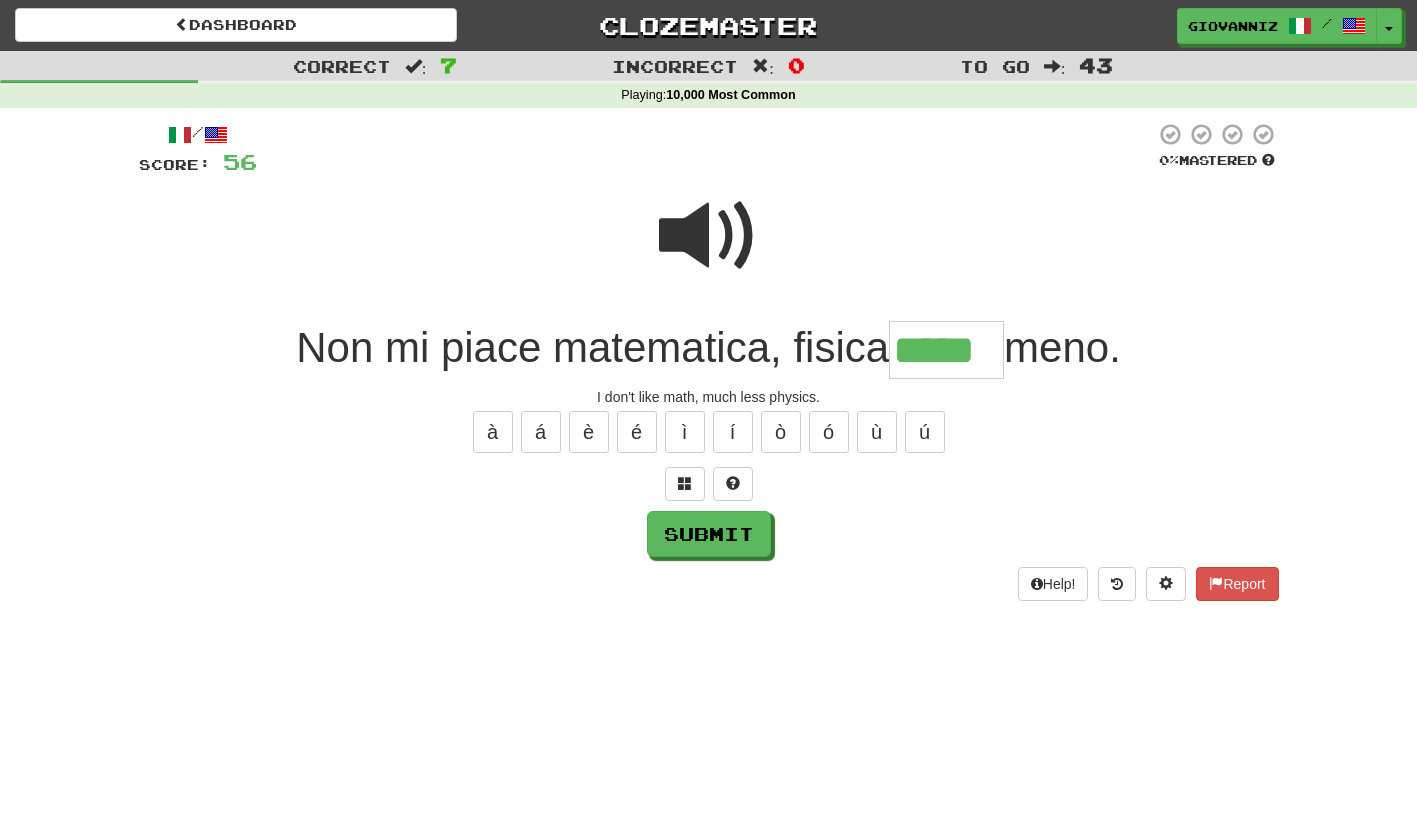 scroll, scrollTop: 0, scrollLeft: 0, axis: both 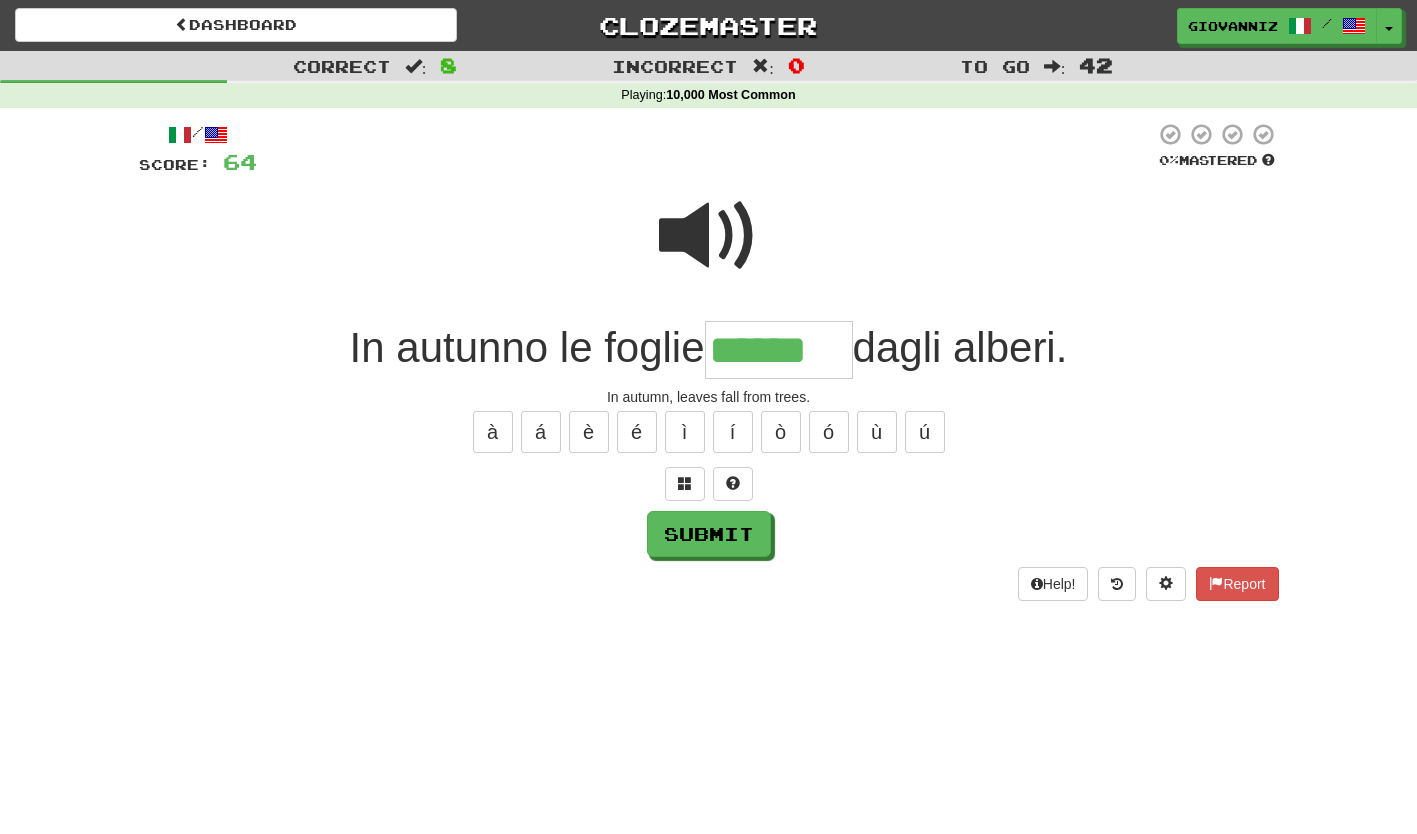 type on "******" 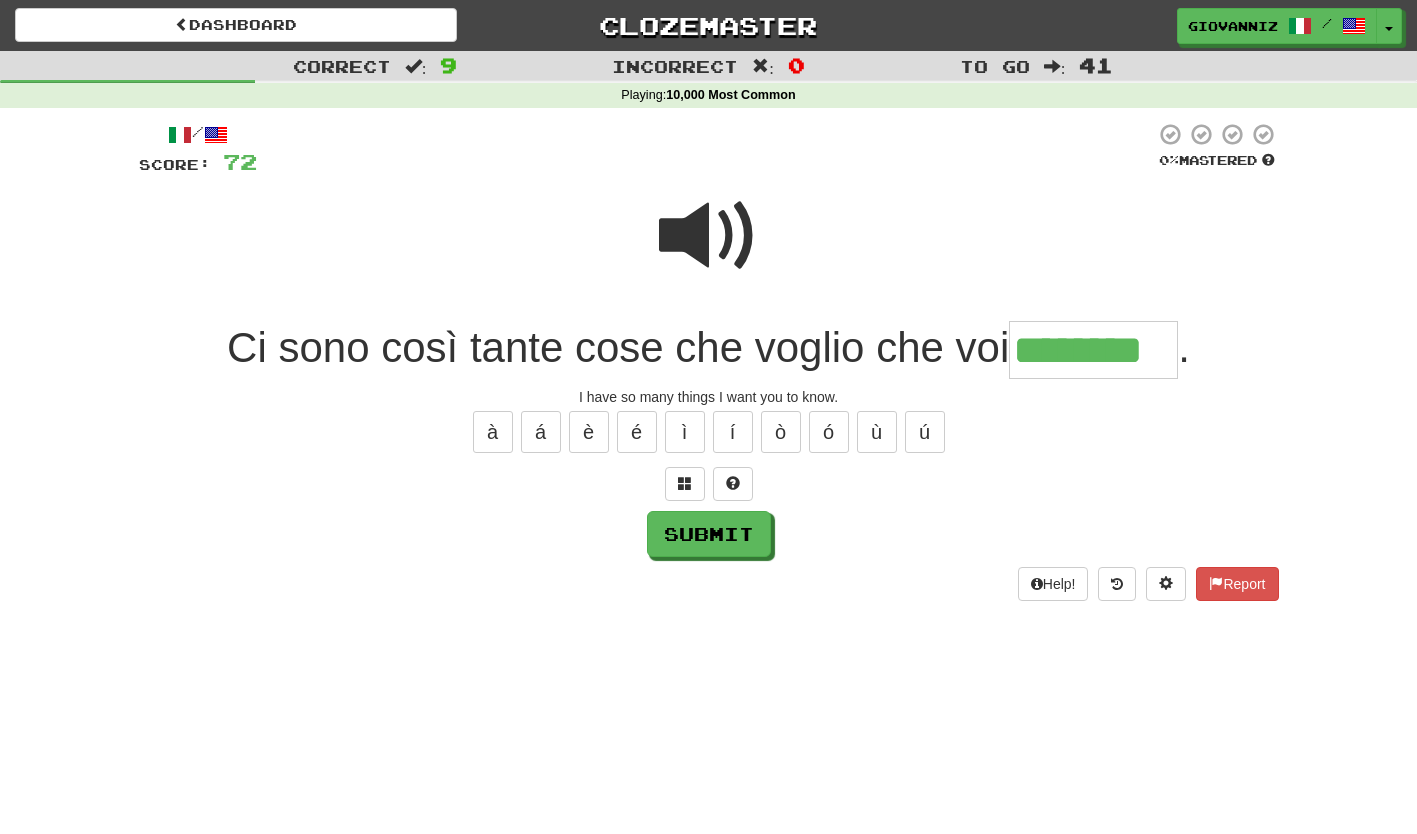 type on "********" 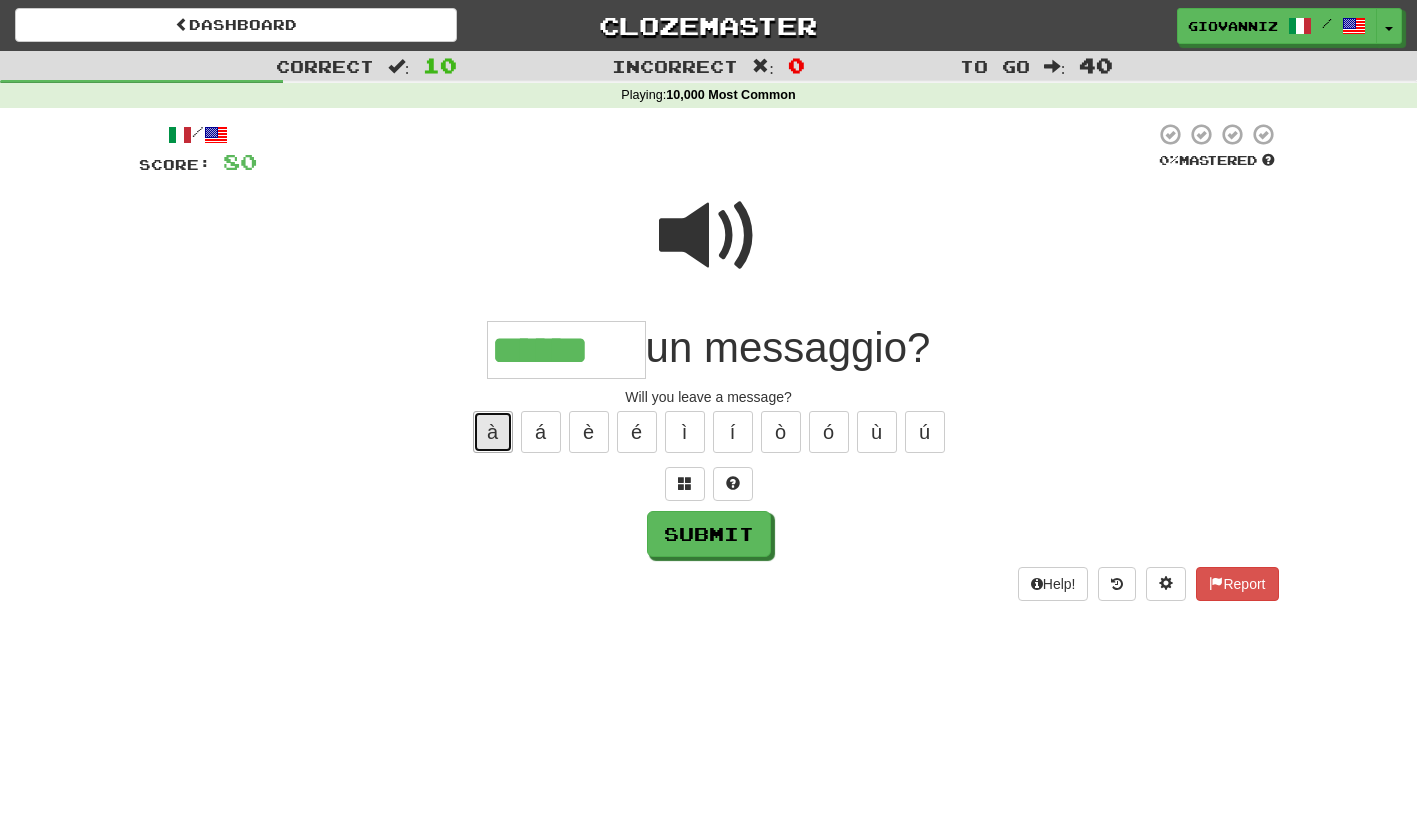 click on "à" at bounding box center [493, 432] 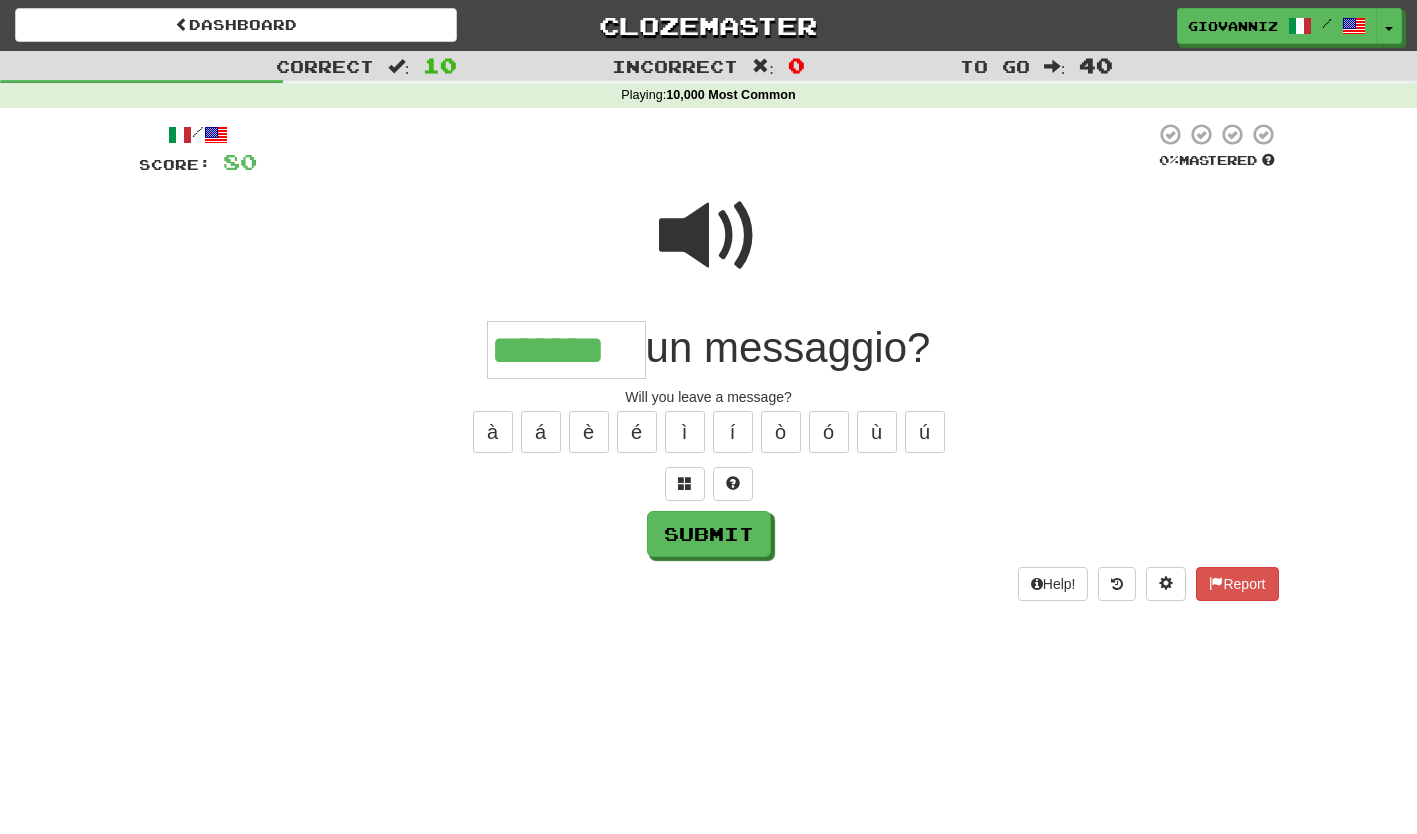 type on "*******" 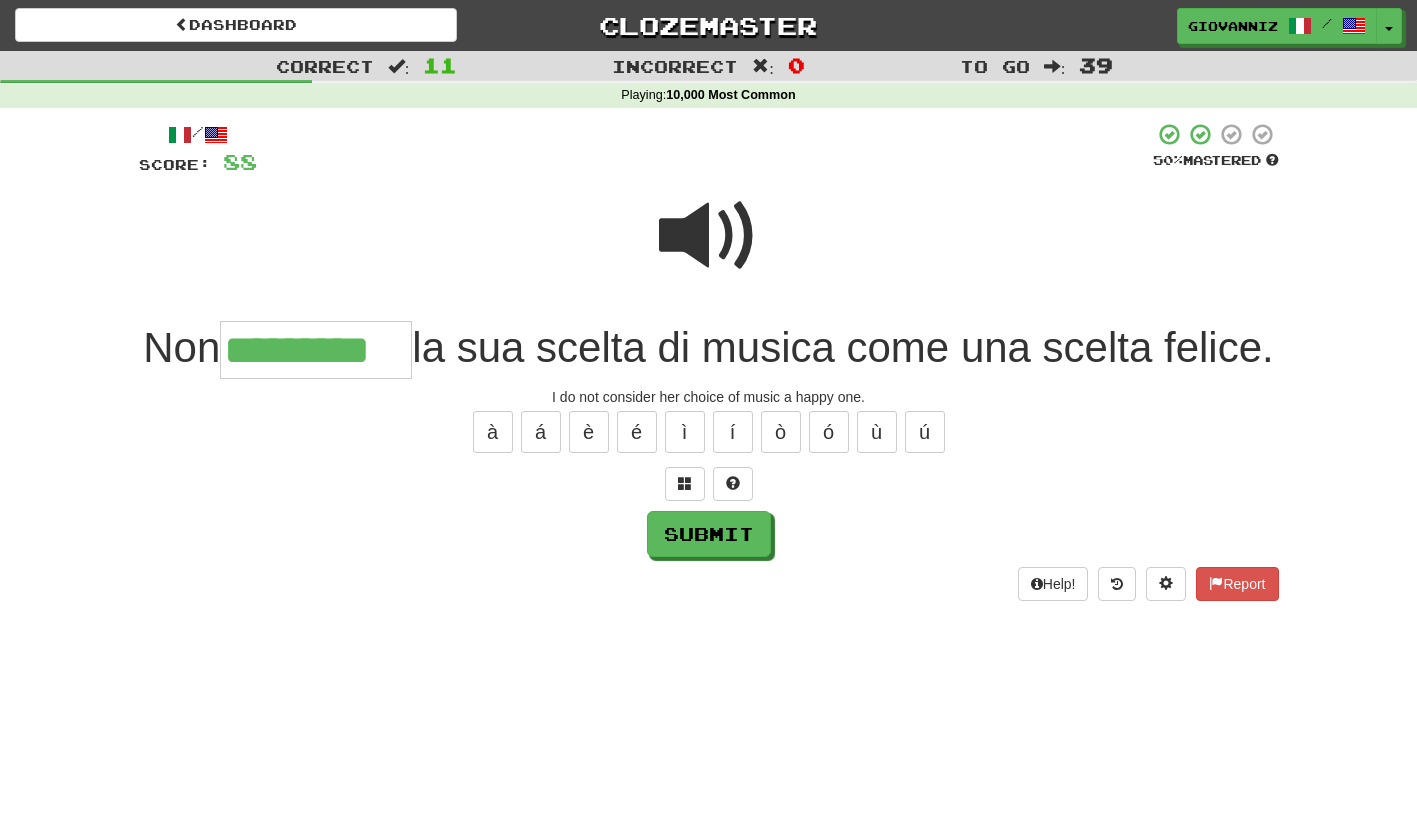 type on "*********" 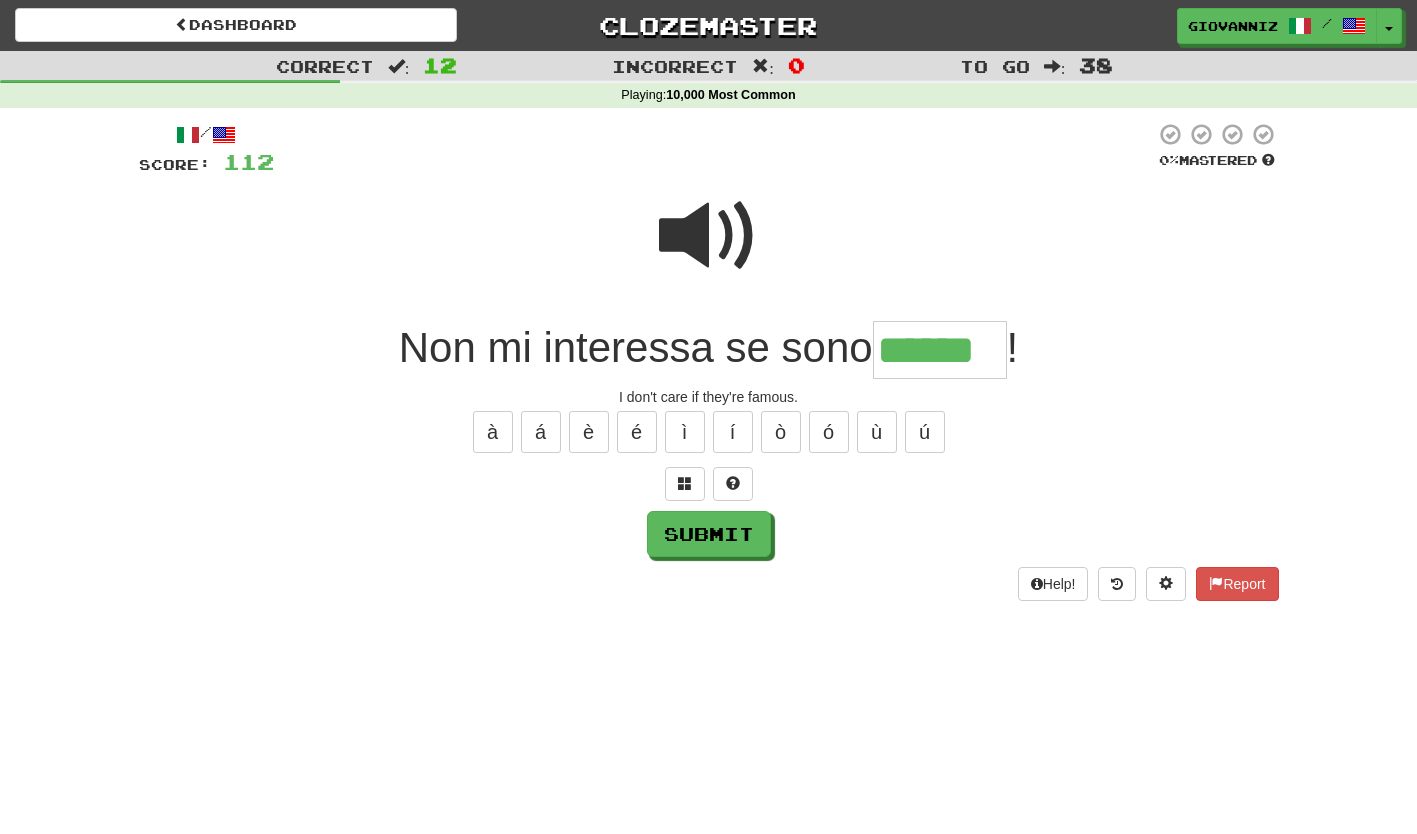 type on "******" 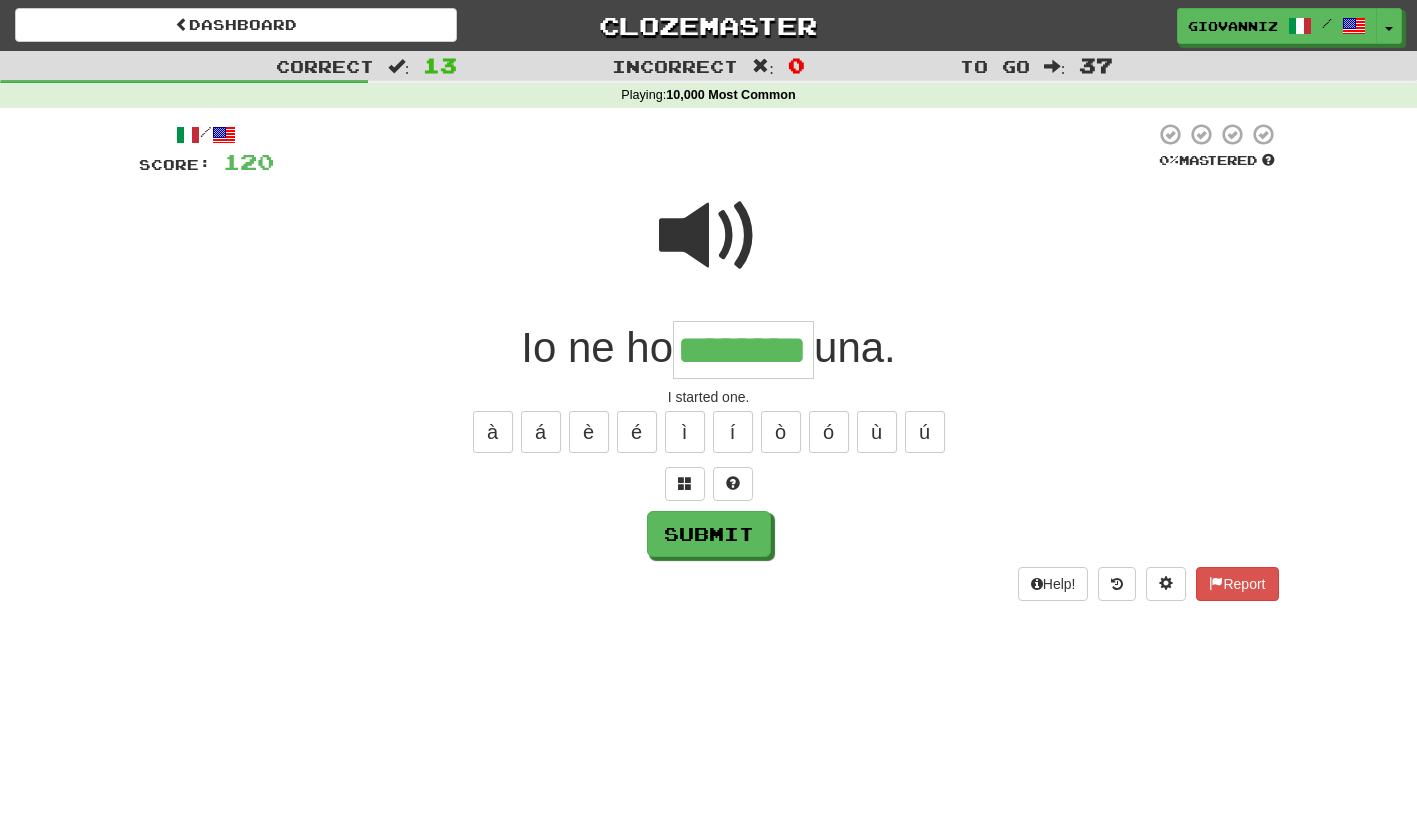 type on "********" 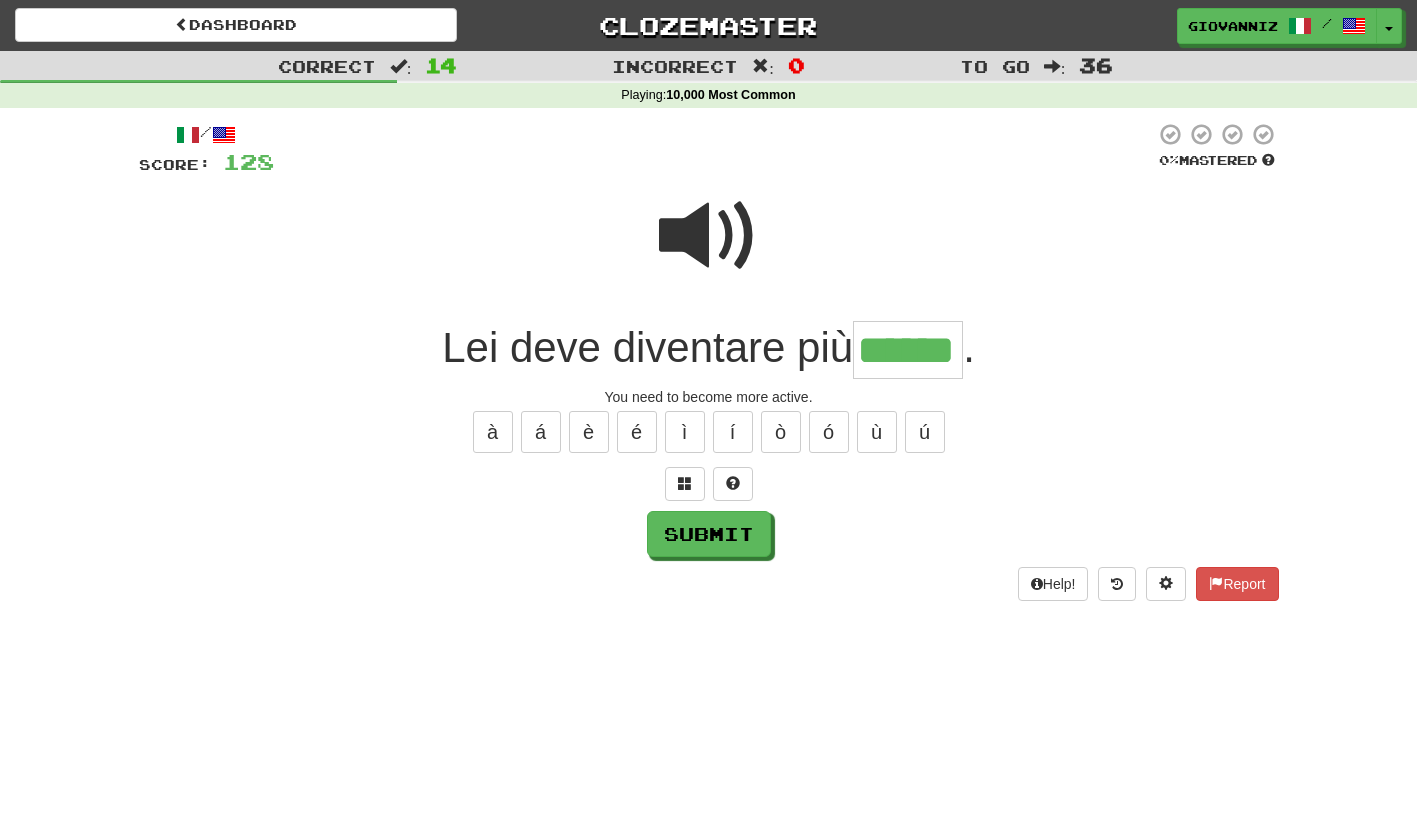 type on "******" 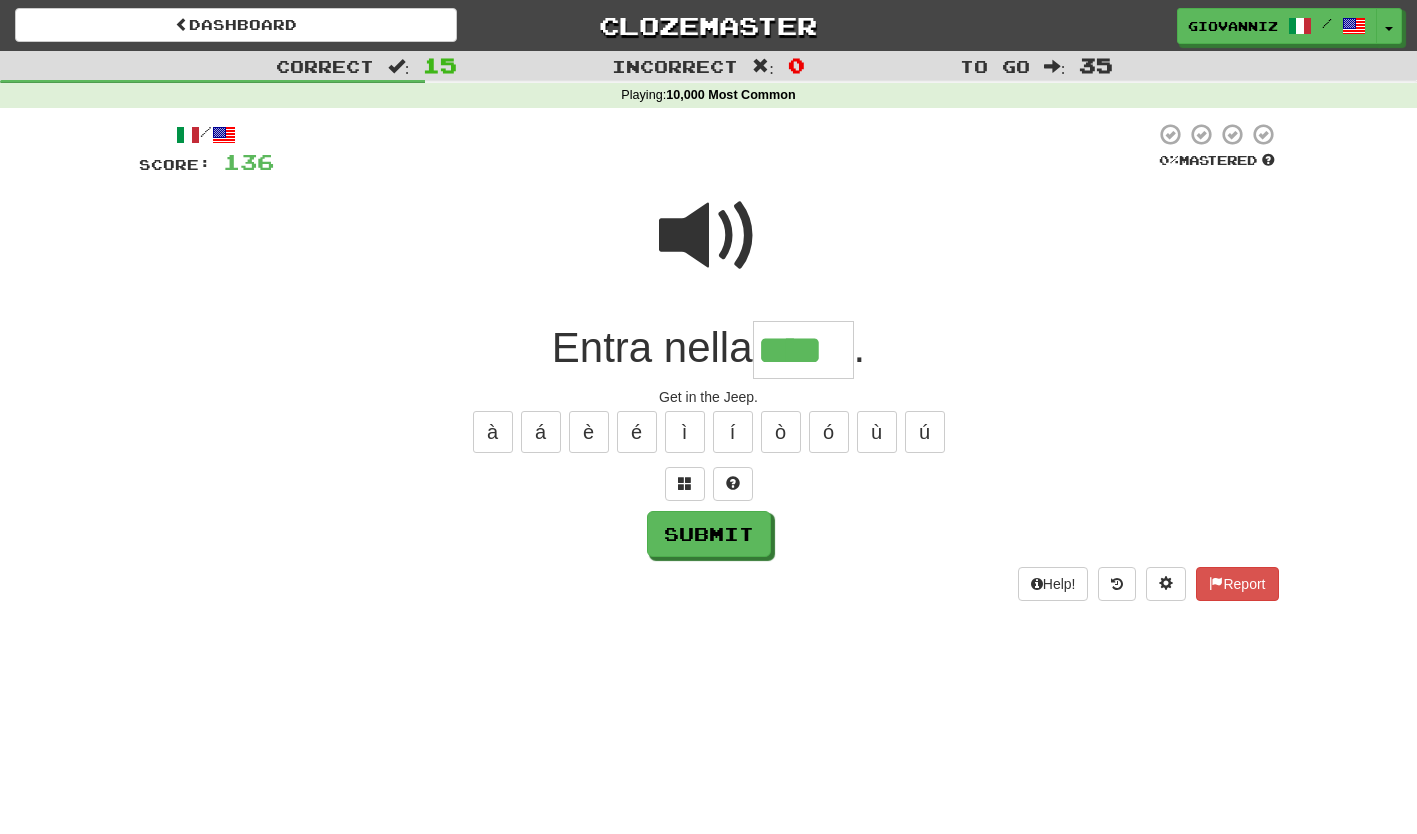 type on "****" 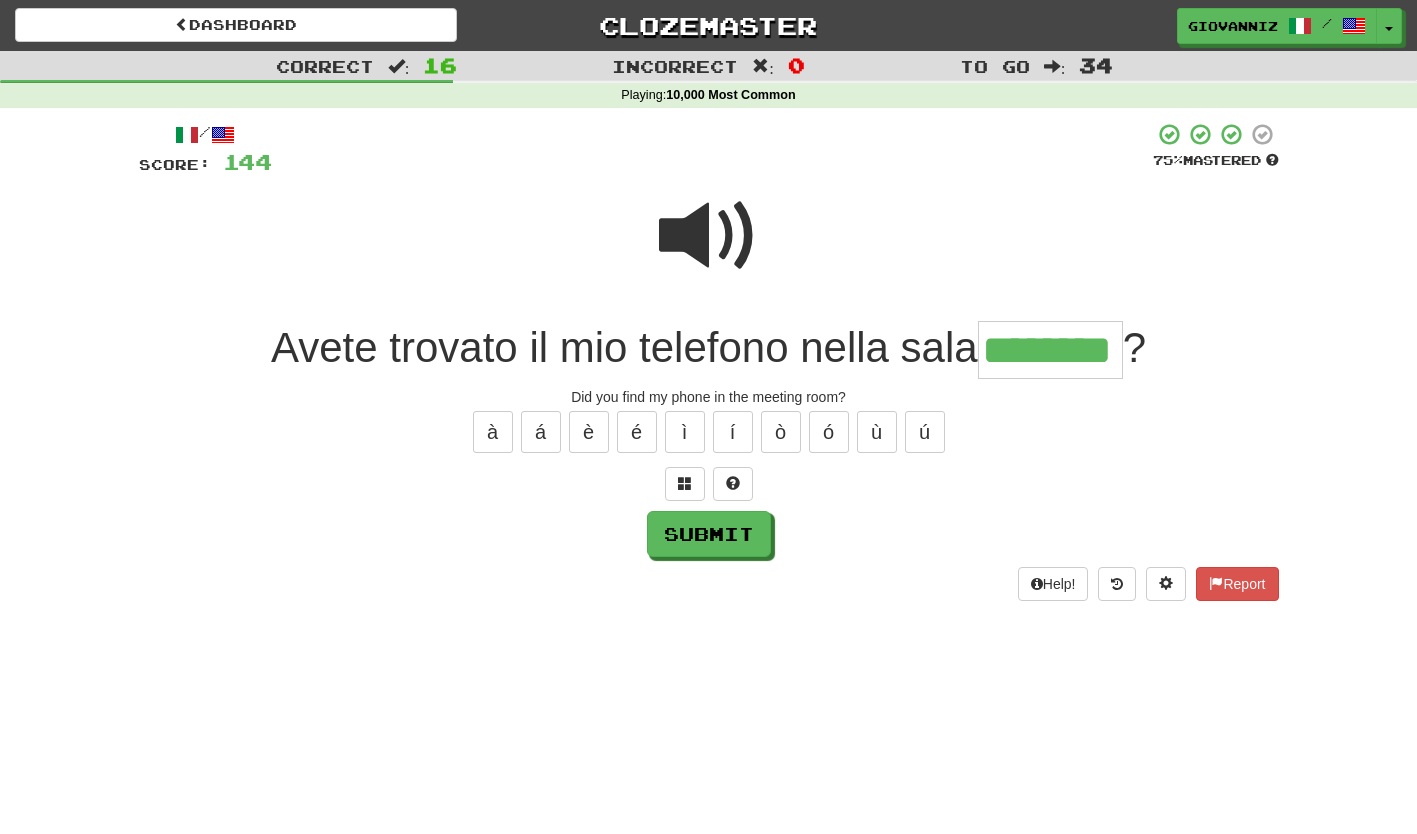type on "********" 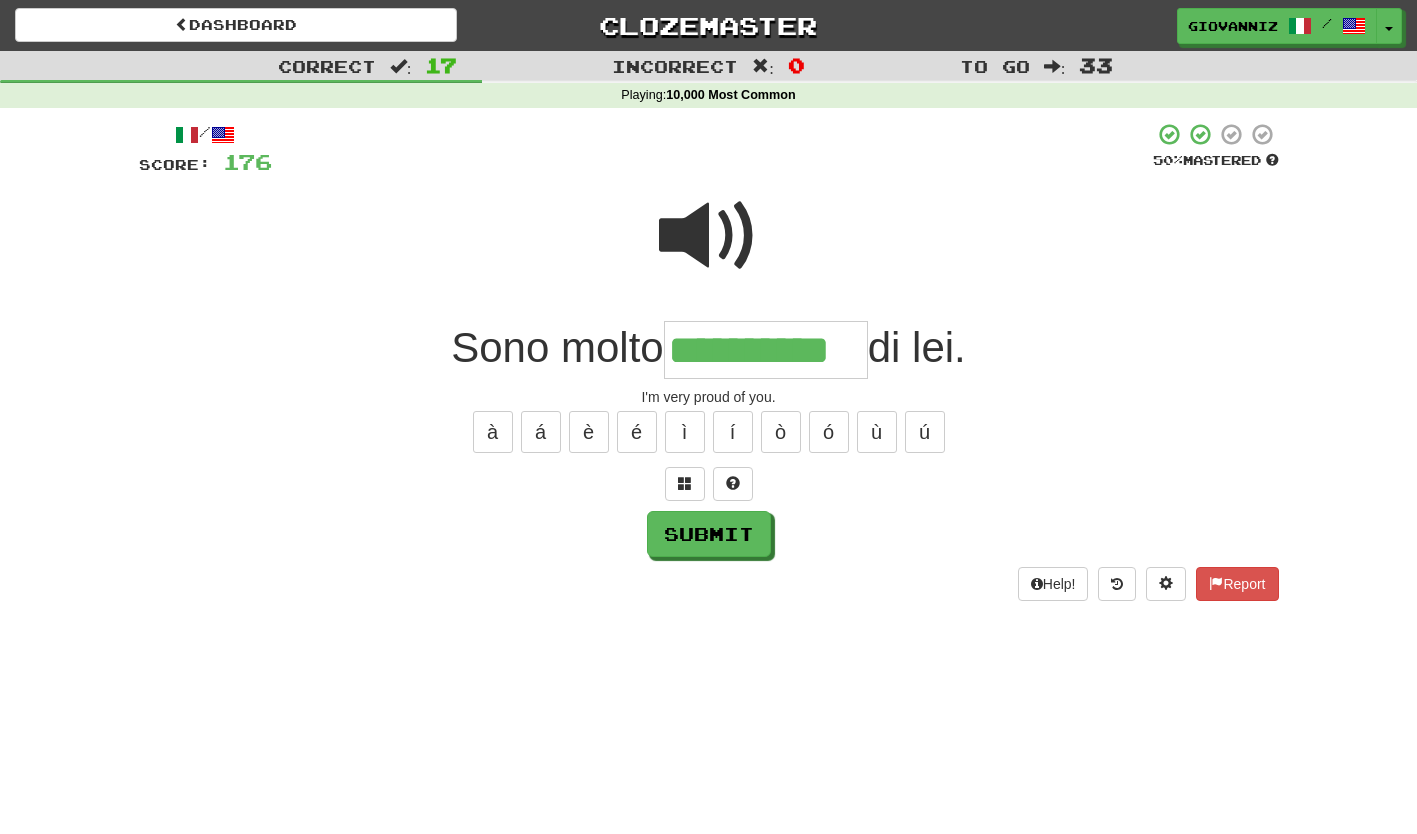 type on "**********" 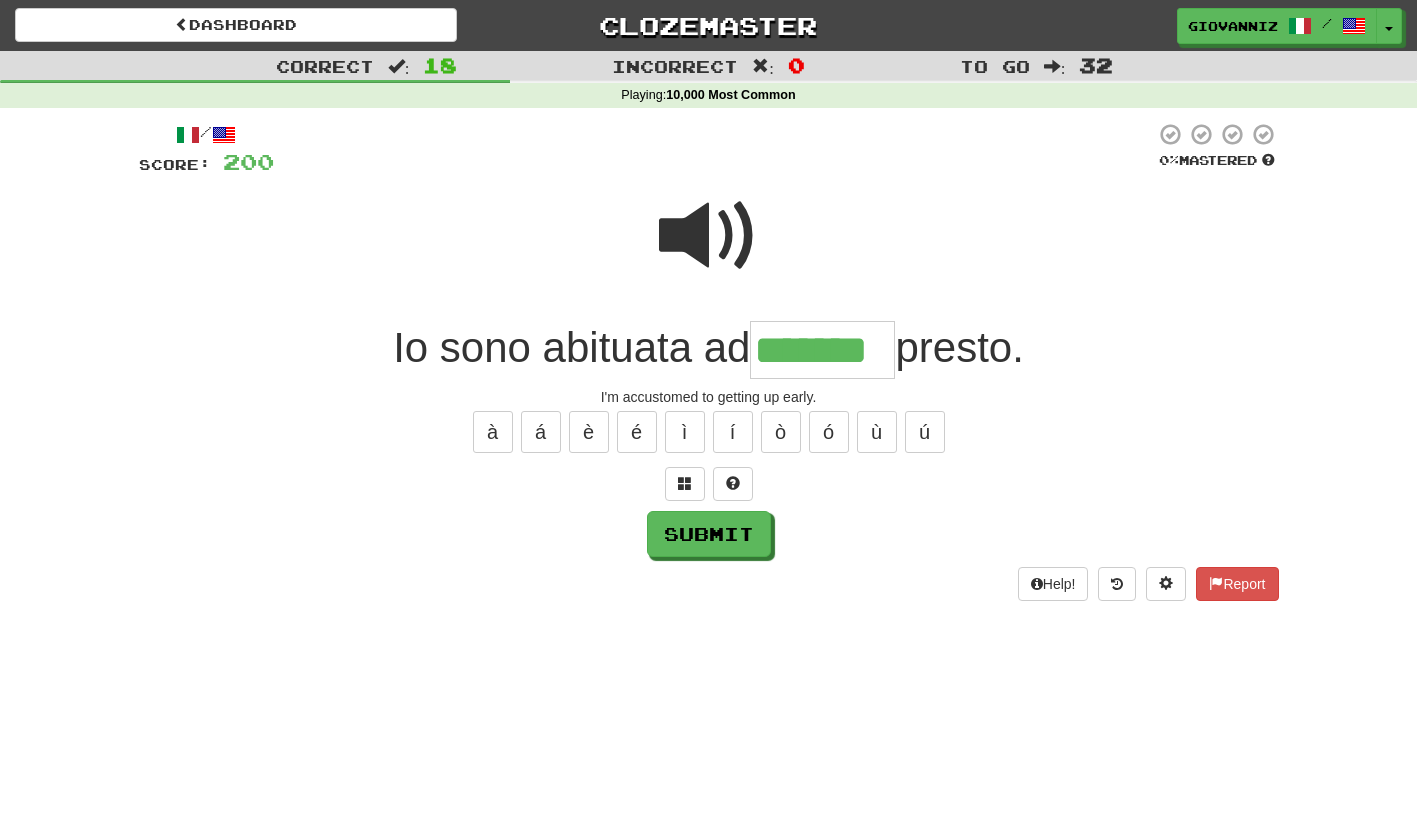 type on "*******" 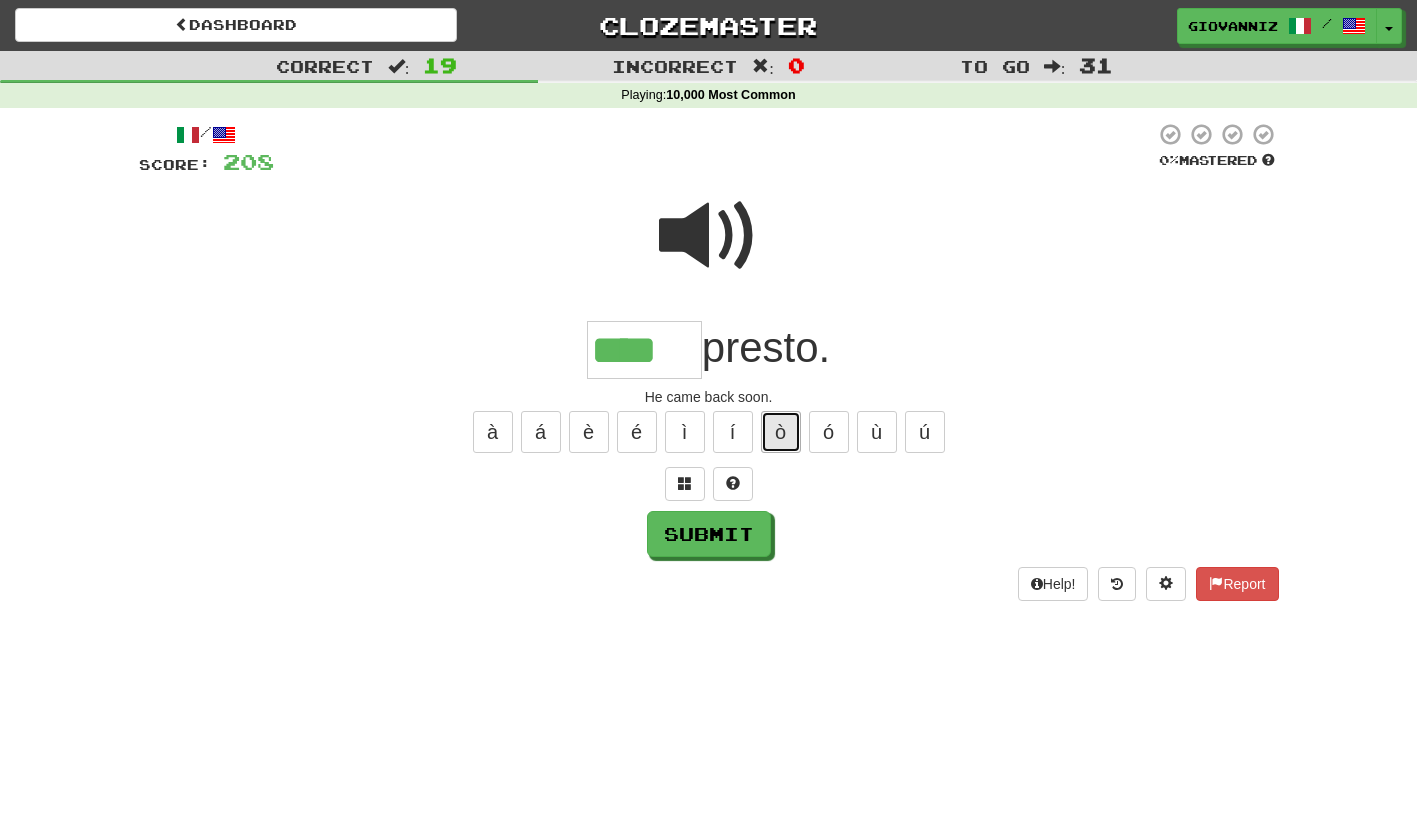 click on "ò" at bounding box center [781, 432] 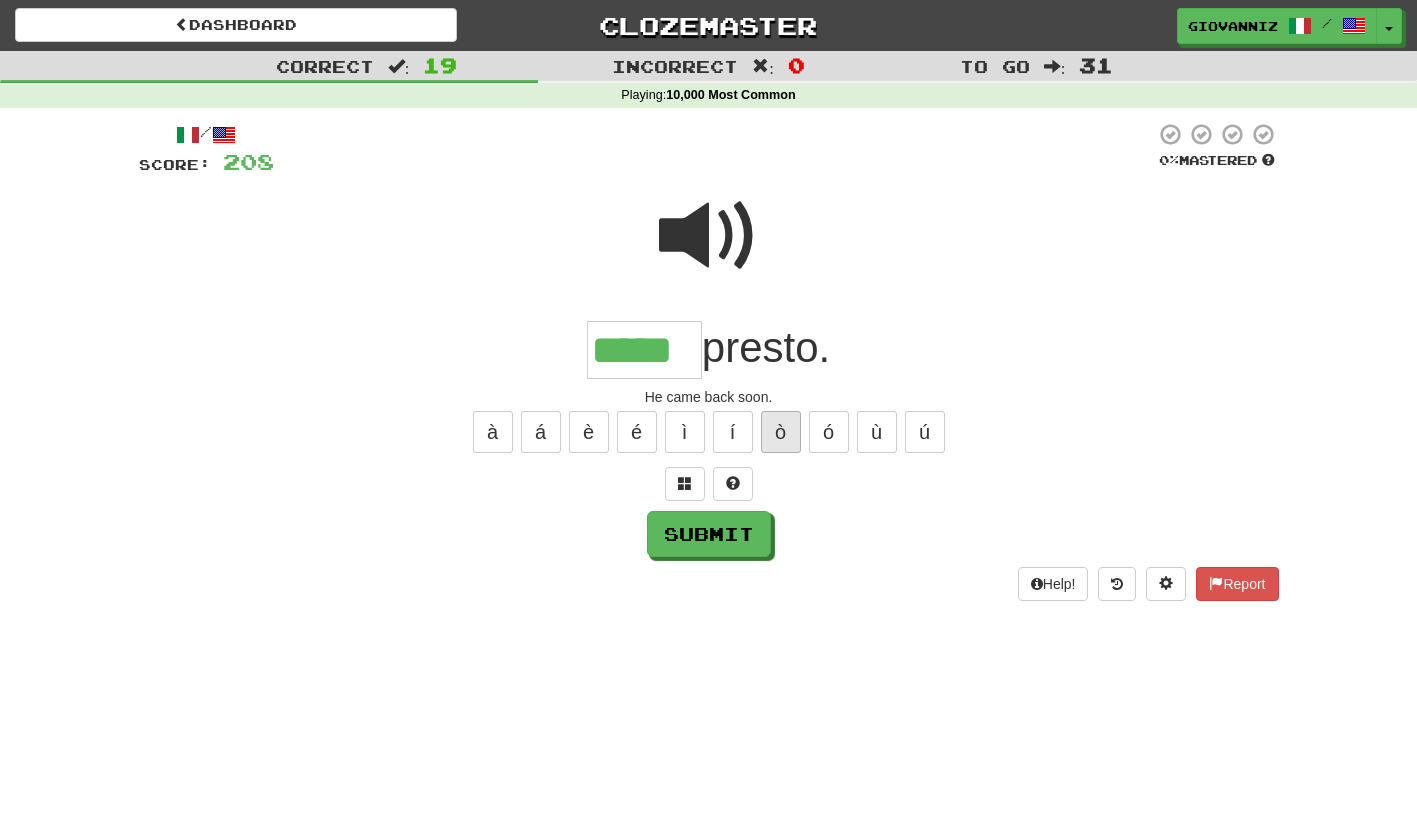 type on "*****" 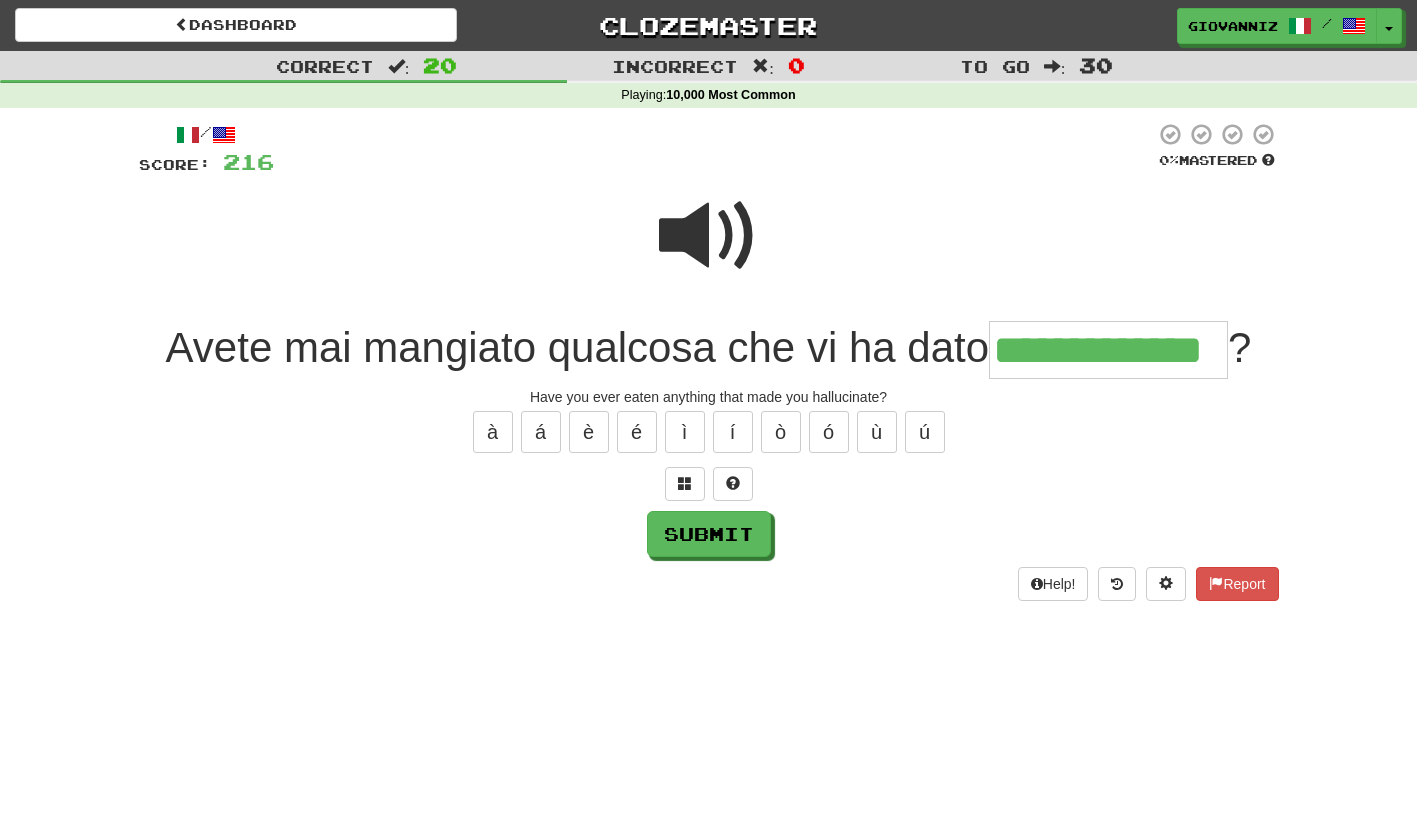 type on "**********" 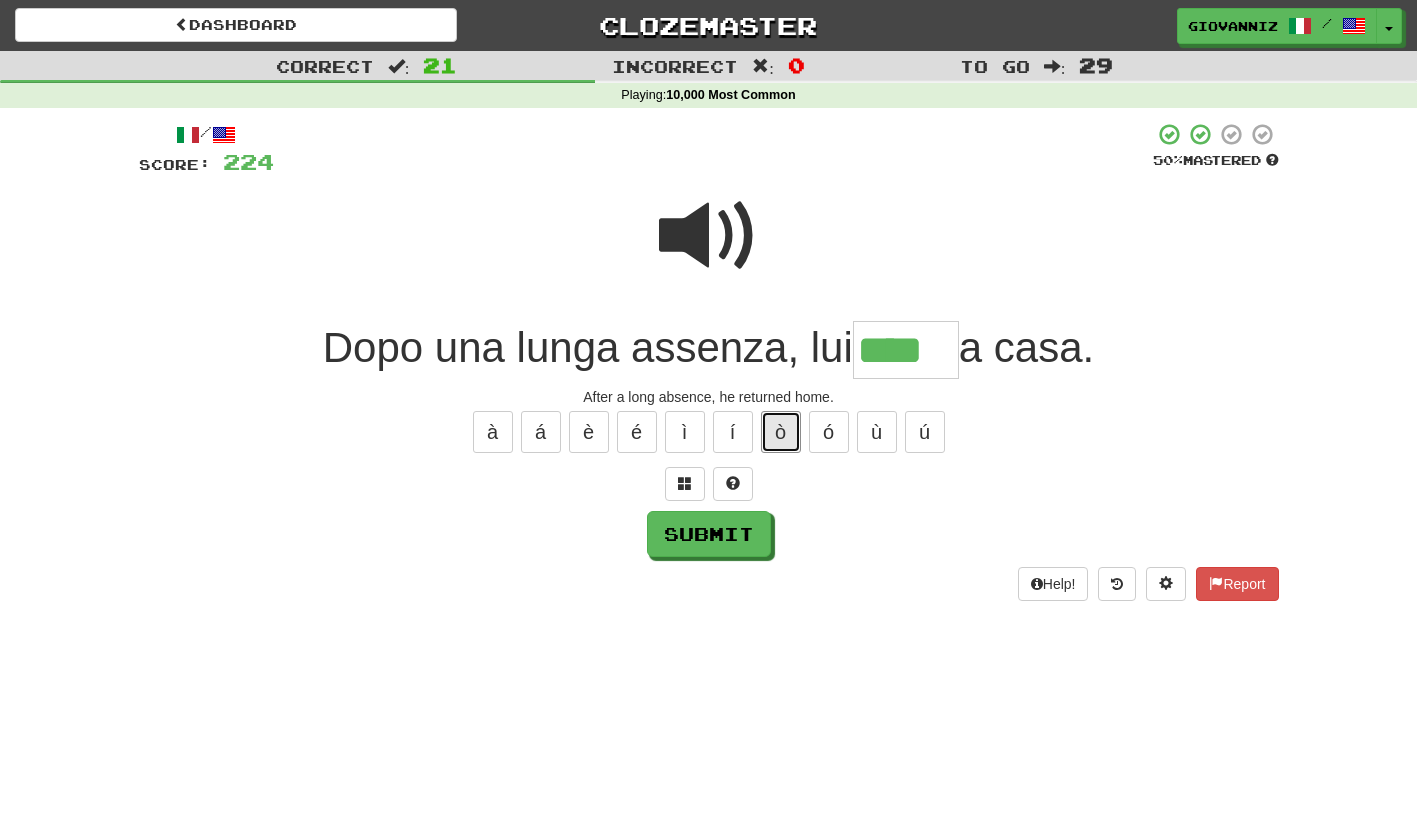 click on "ò" at bounding box center [781, 432] 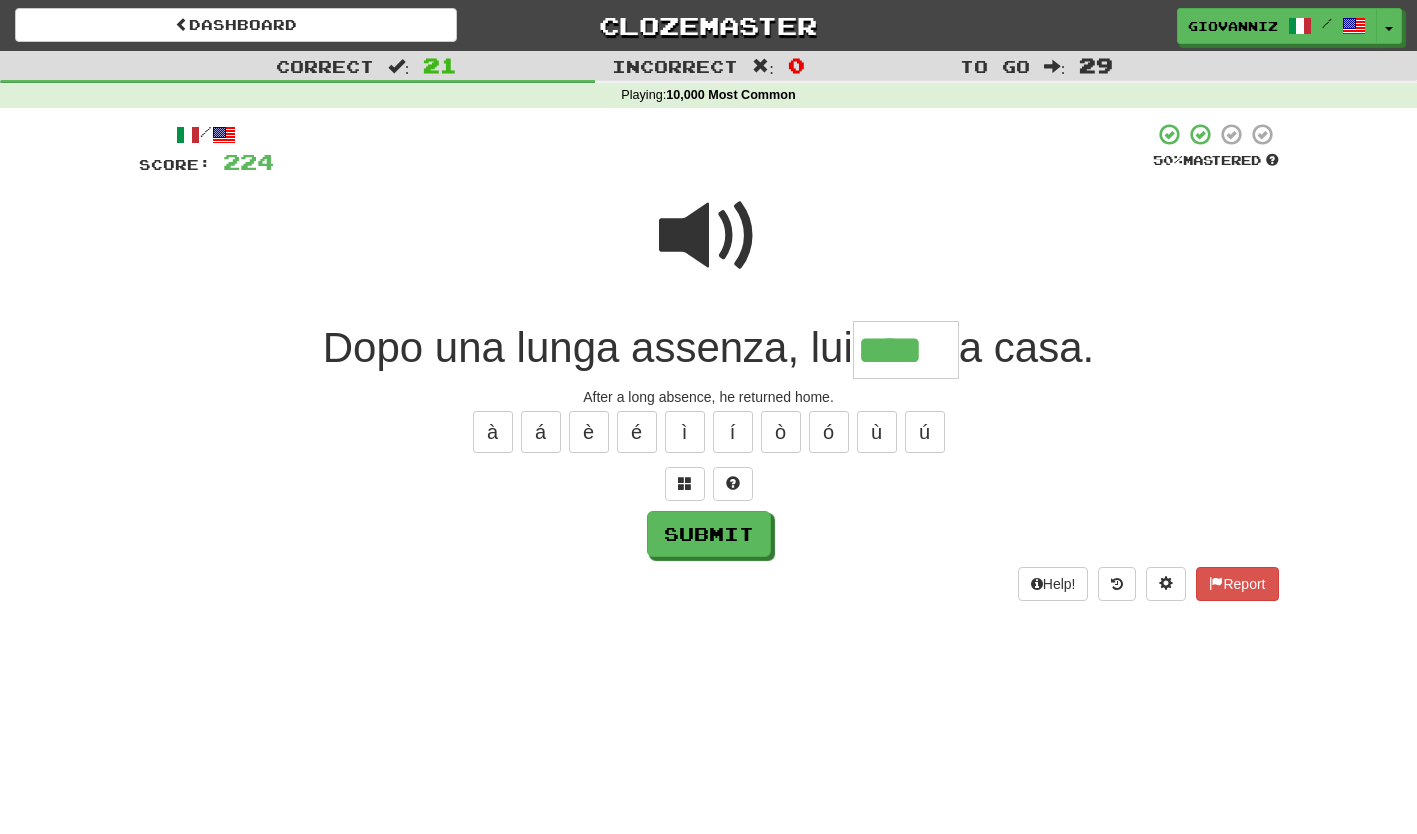 type on "*****" 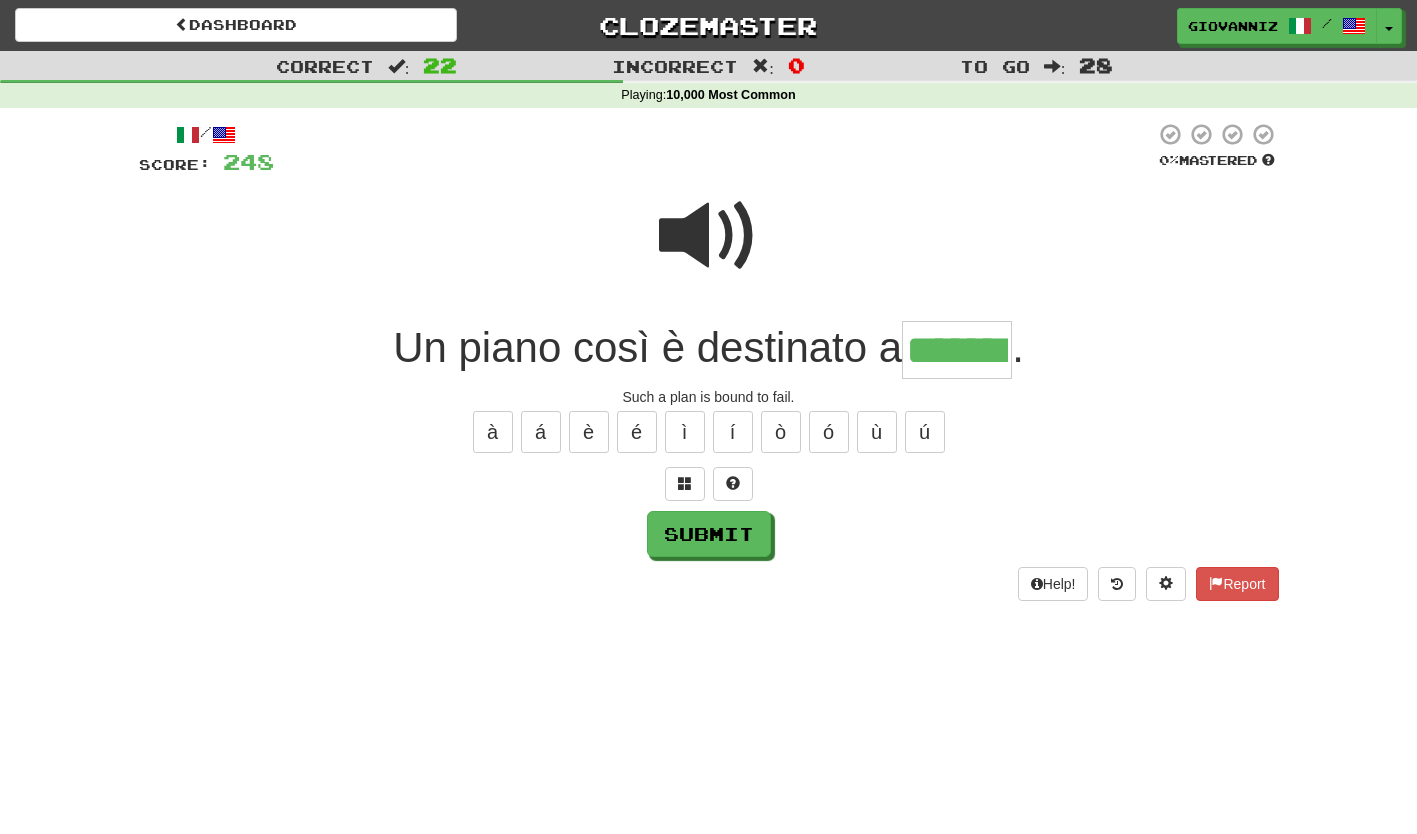 type on "*******" 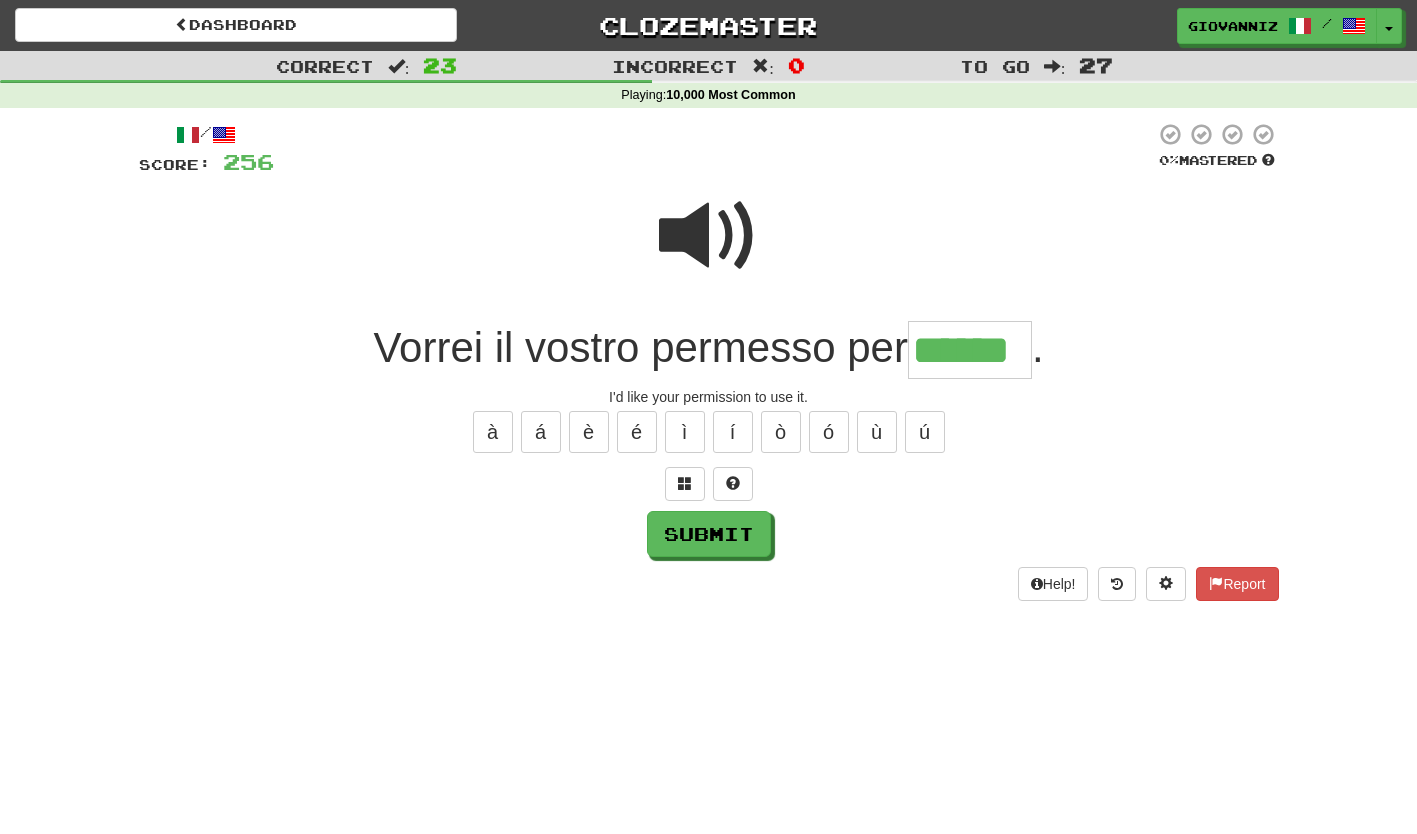type on "******" 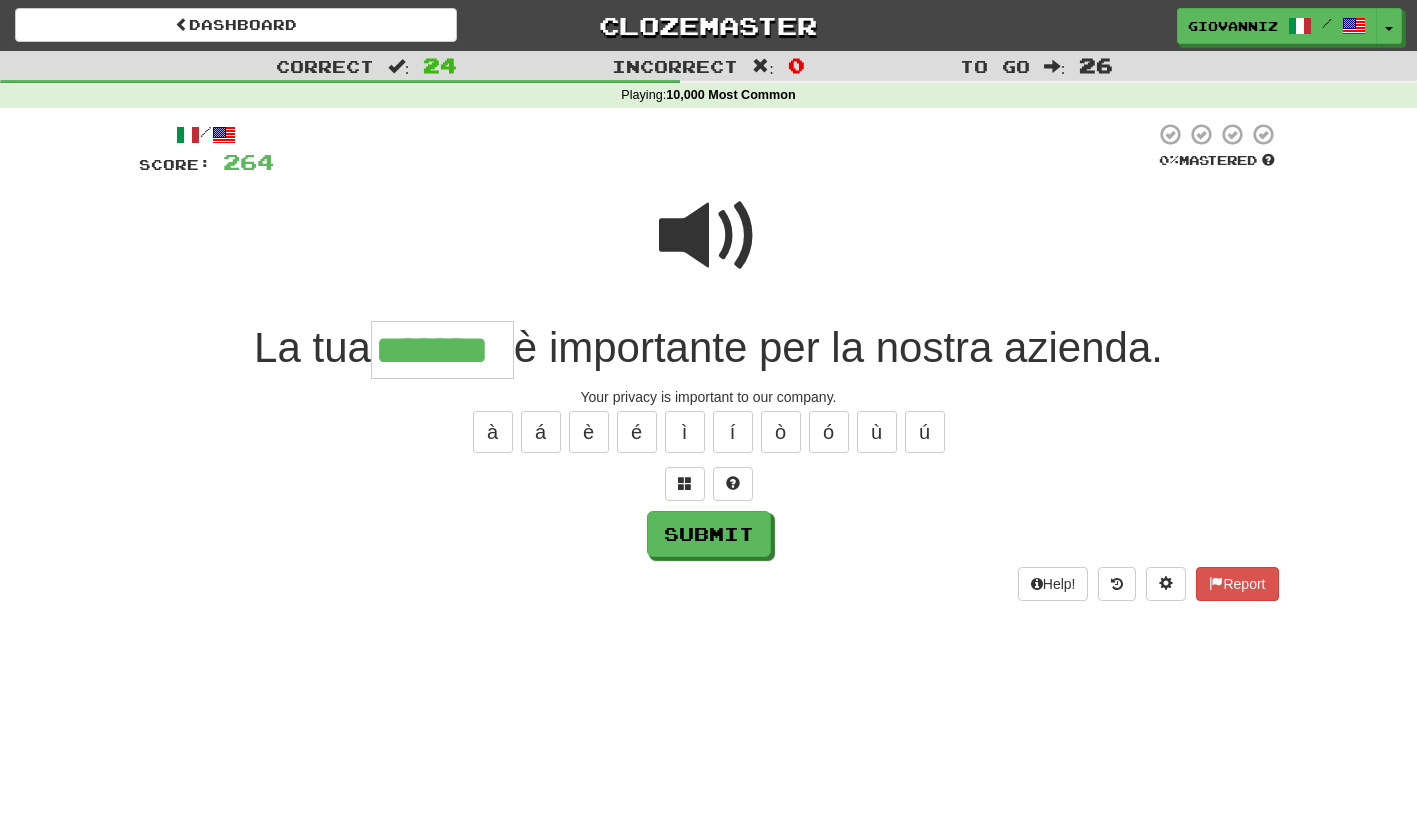 type on "*******" 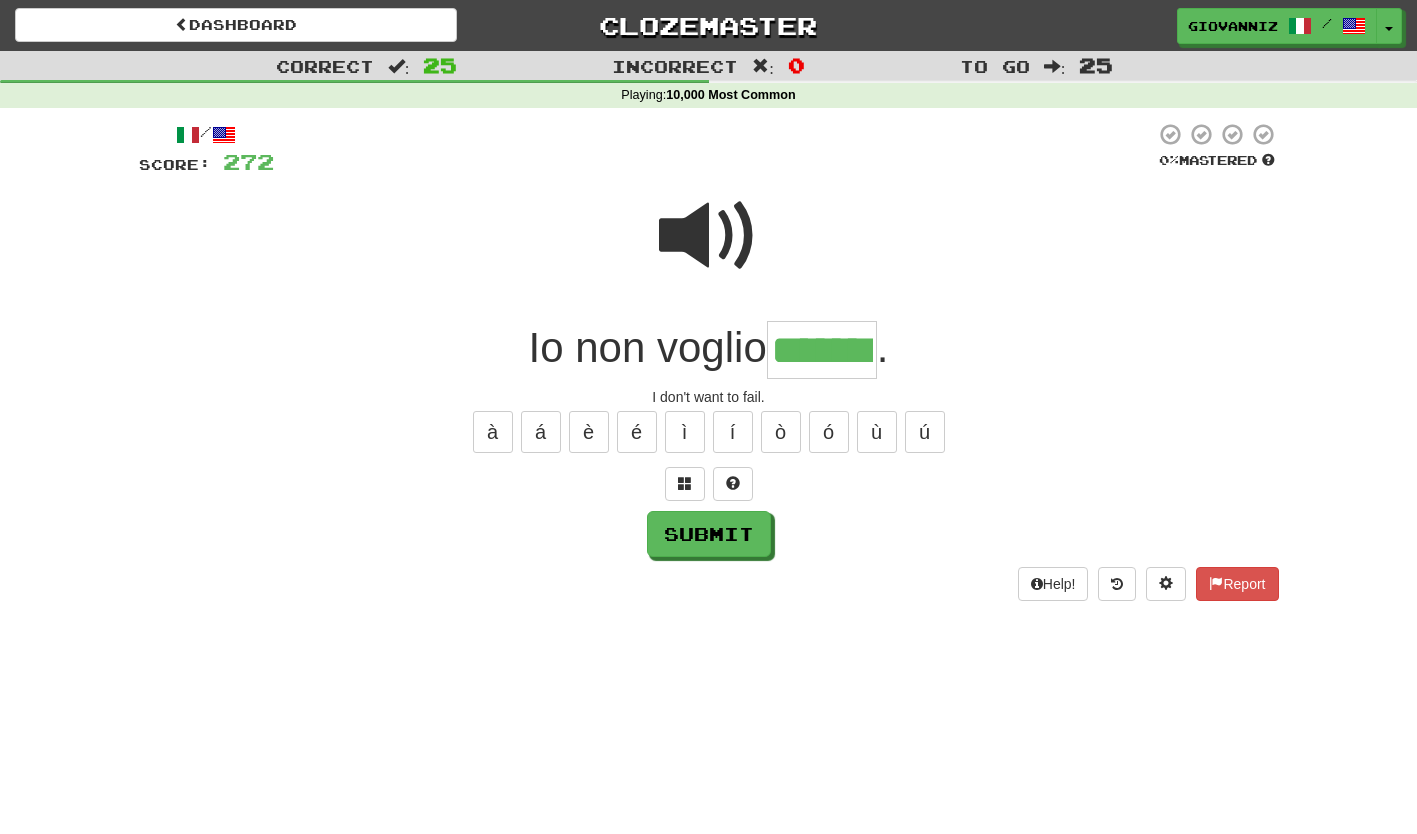 type on "*******" 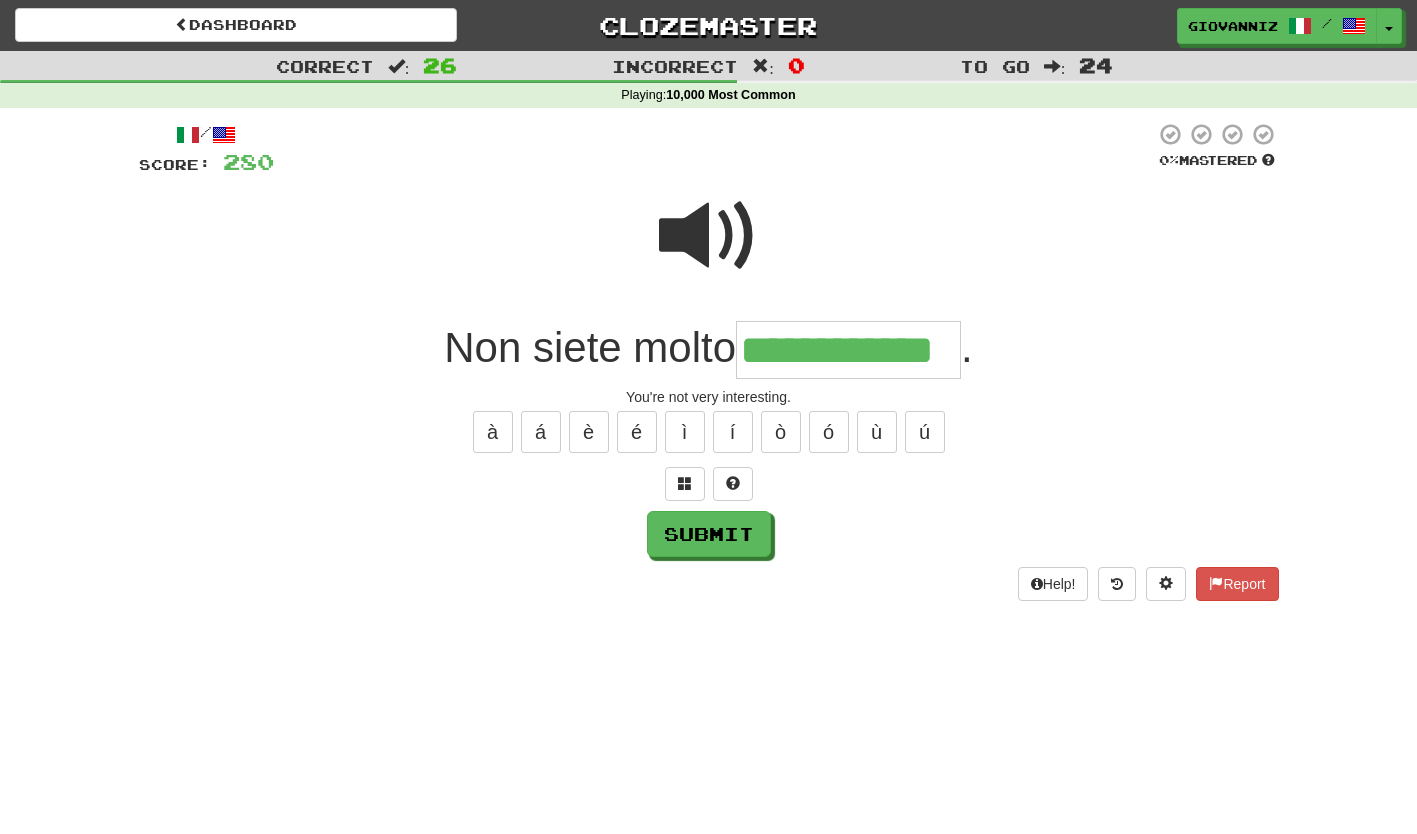 type on "**********" 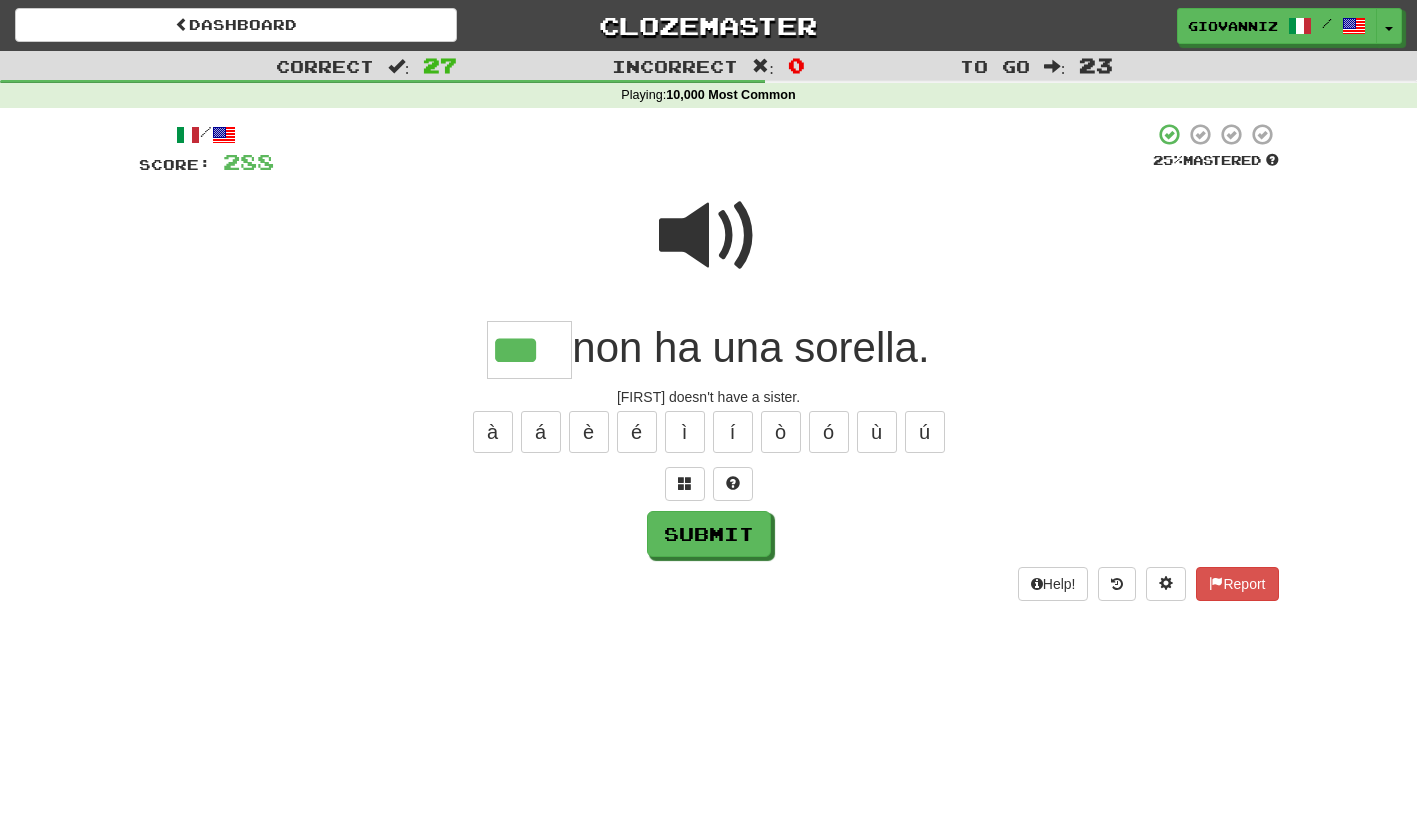 type on "***" 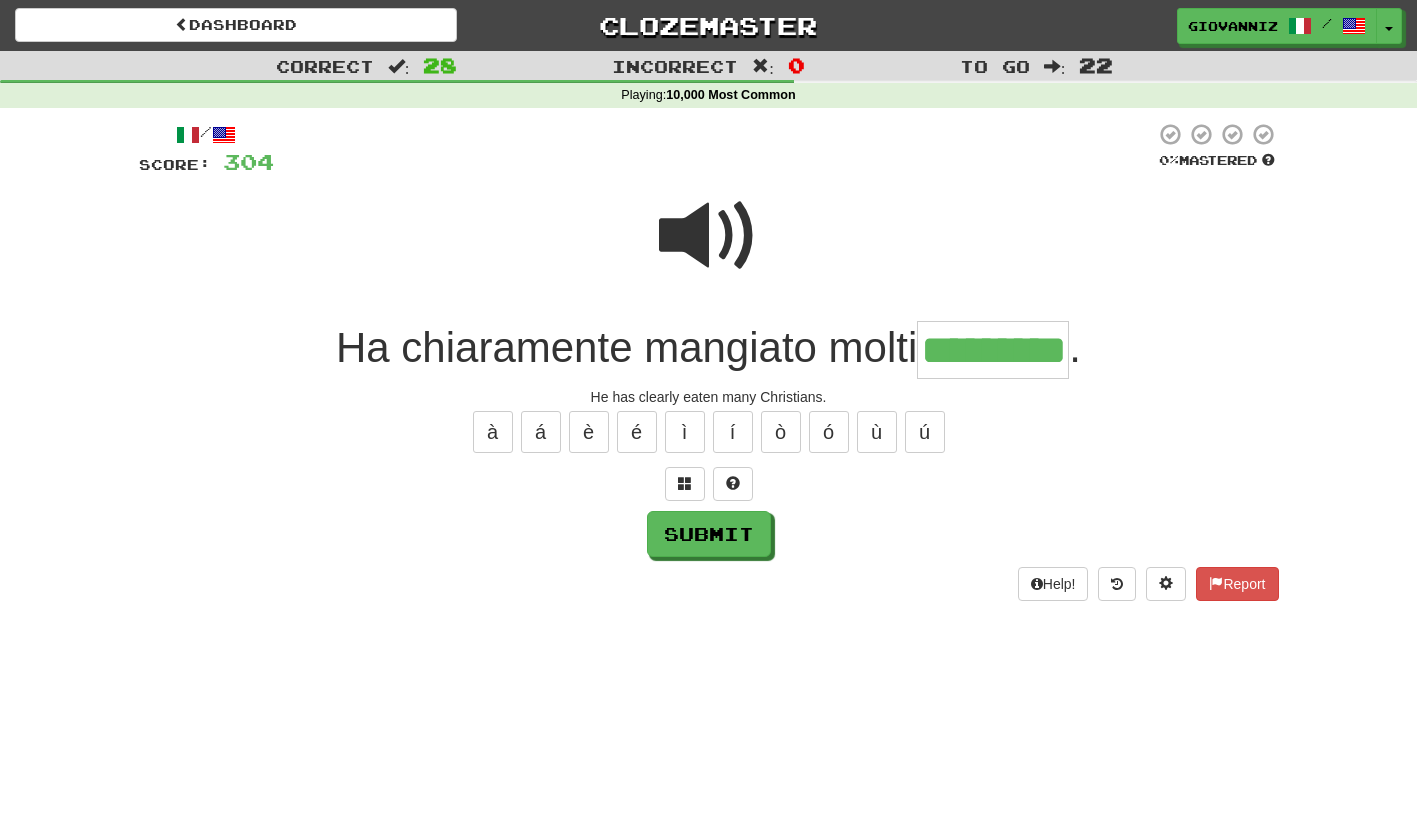 type on "*********" 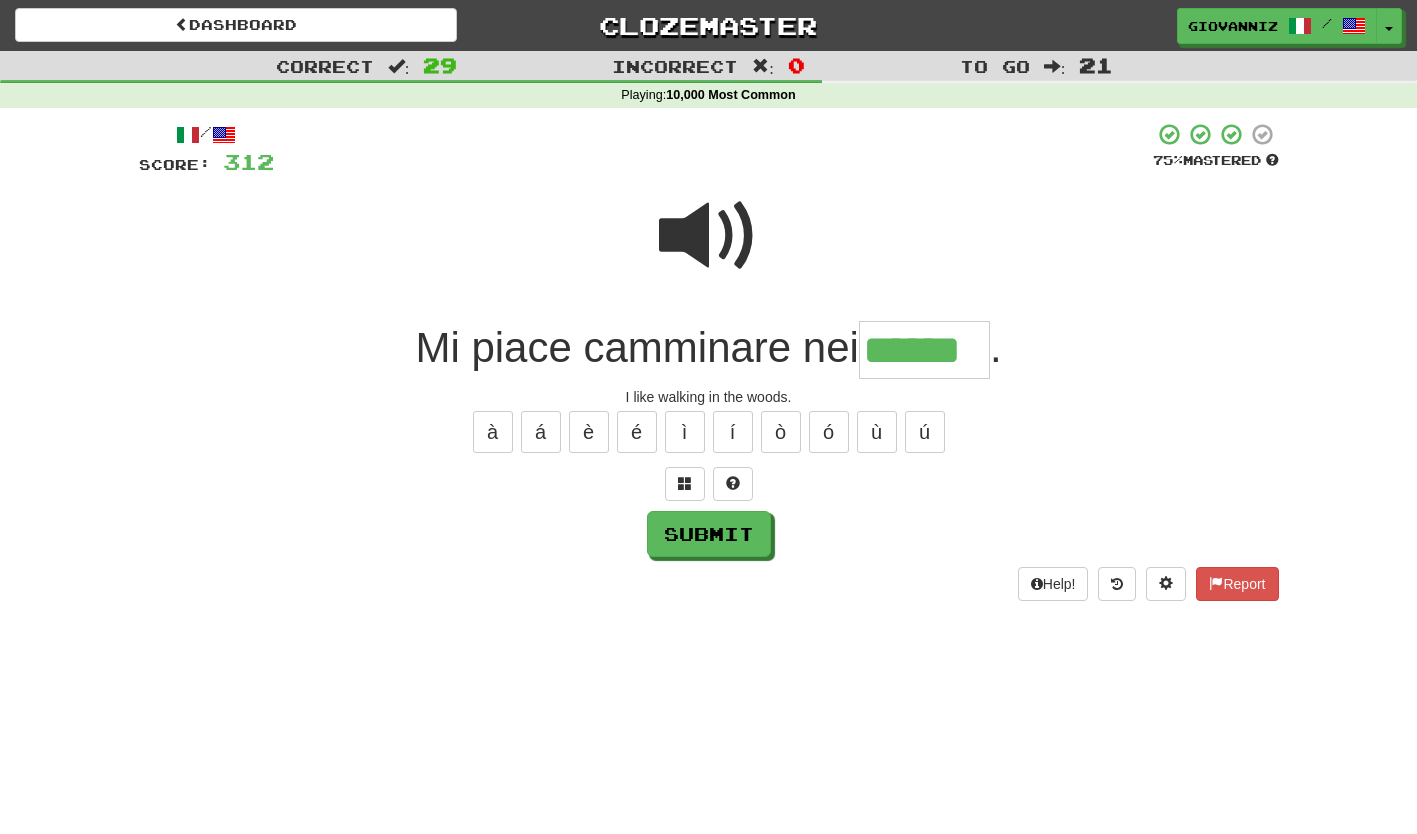 type on "******" 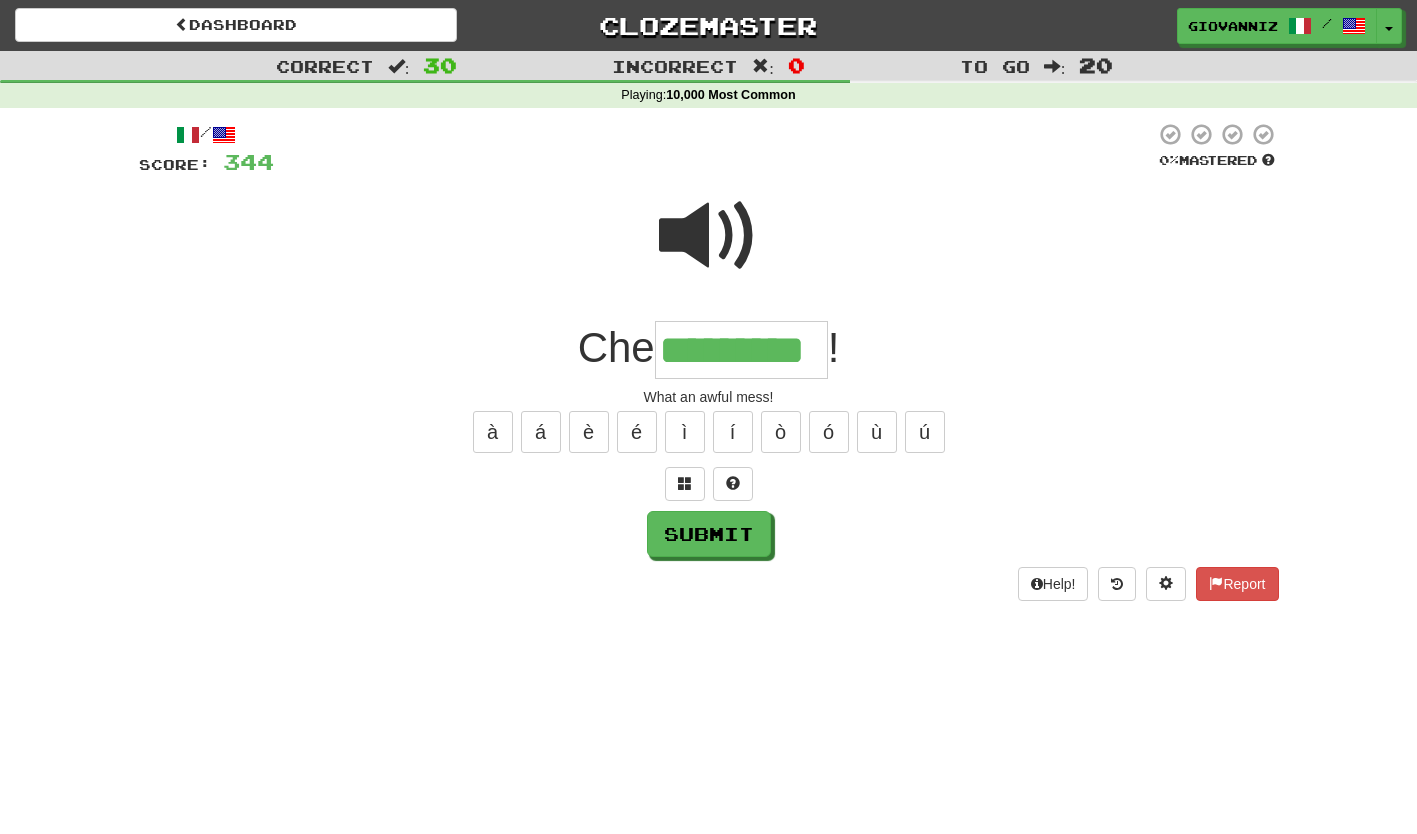 type on "*********" 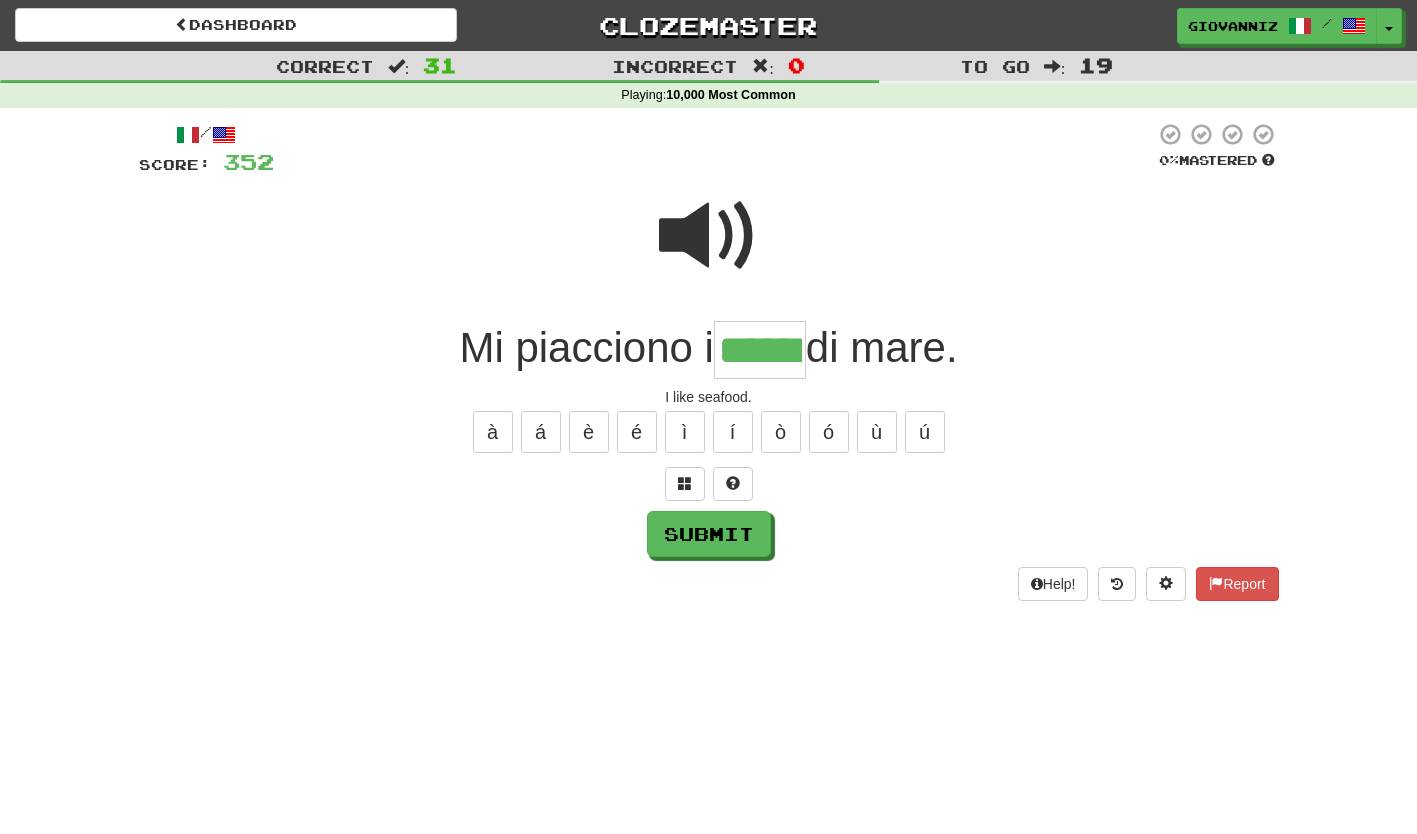 type on "******" 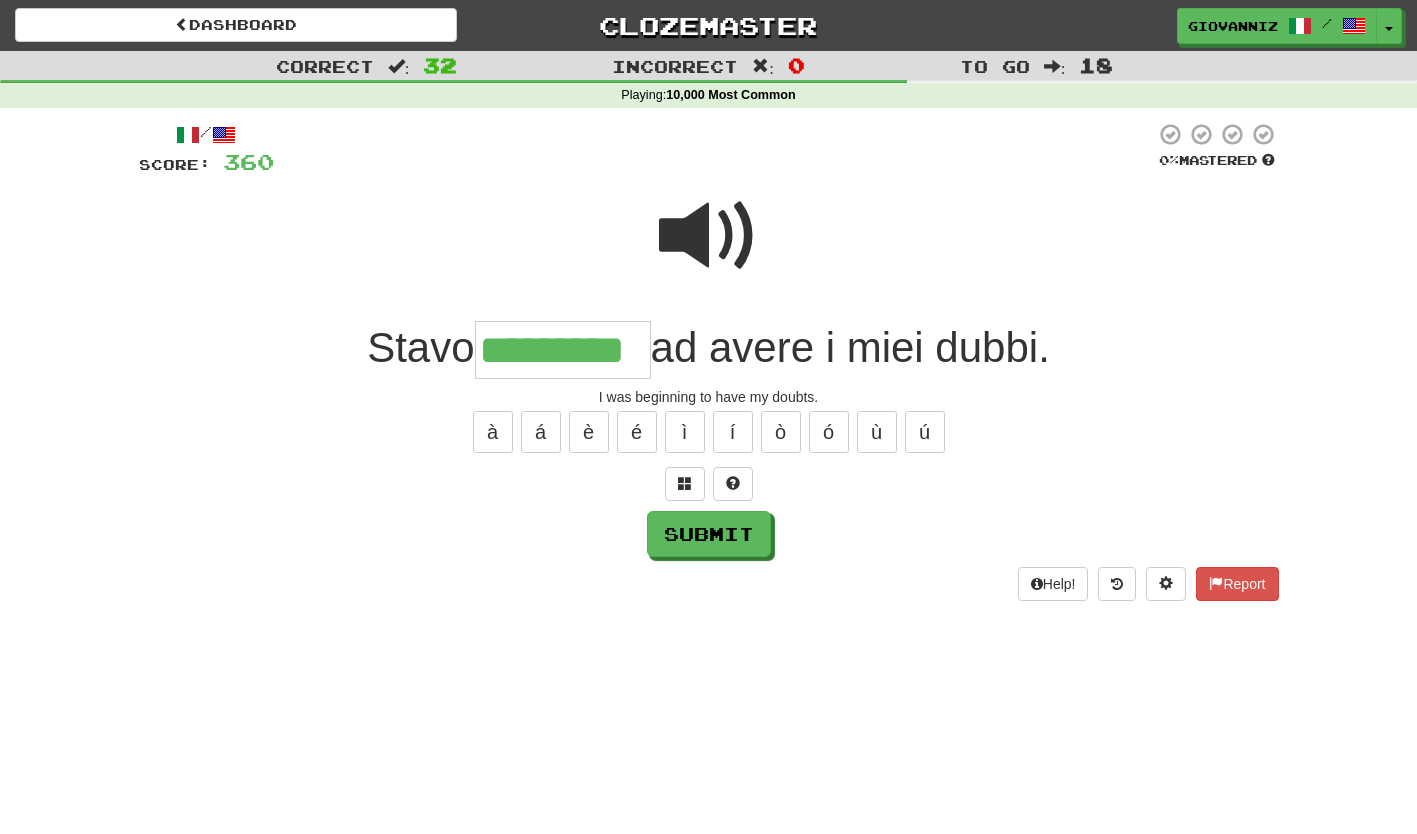 type on "*********" 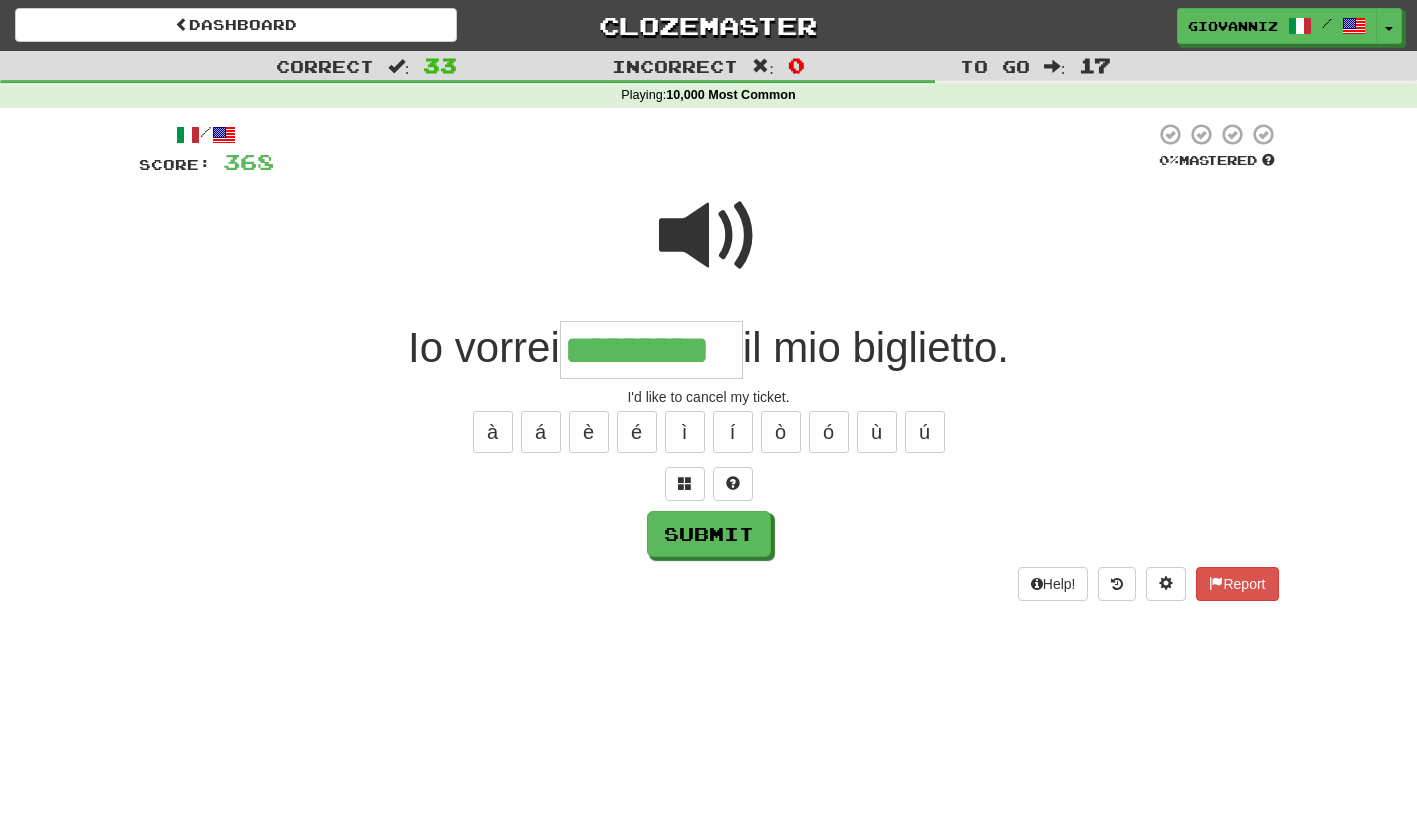 type on "*********" 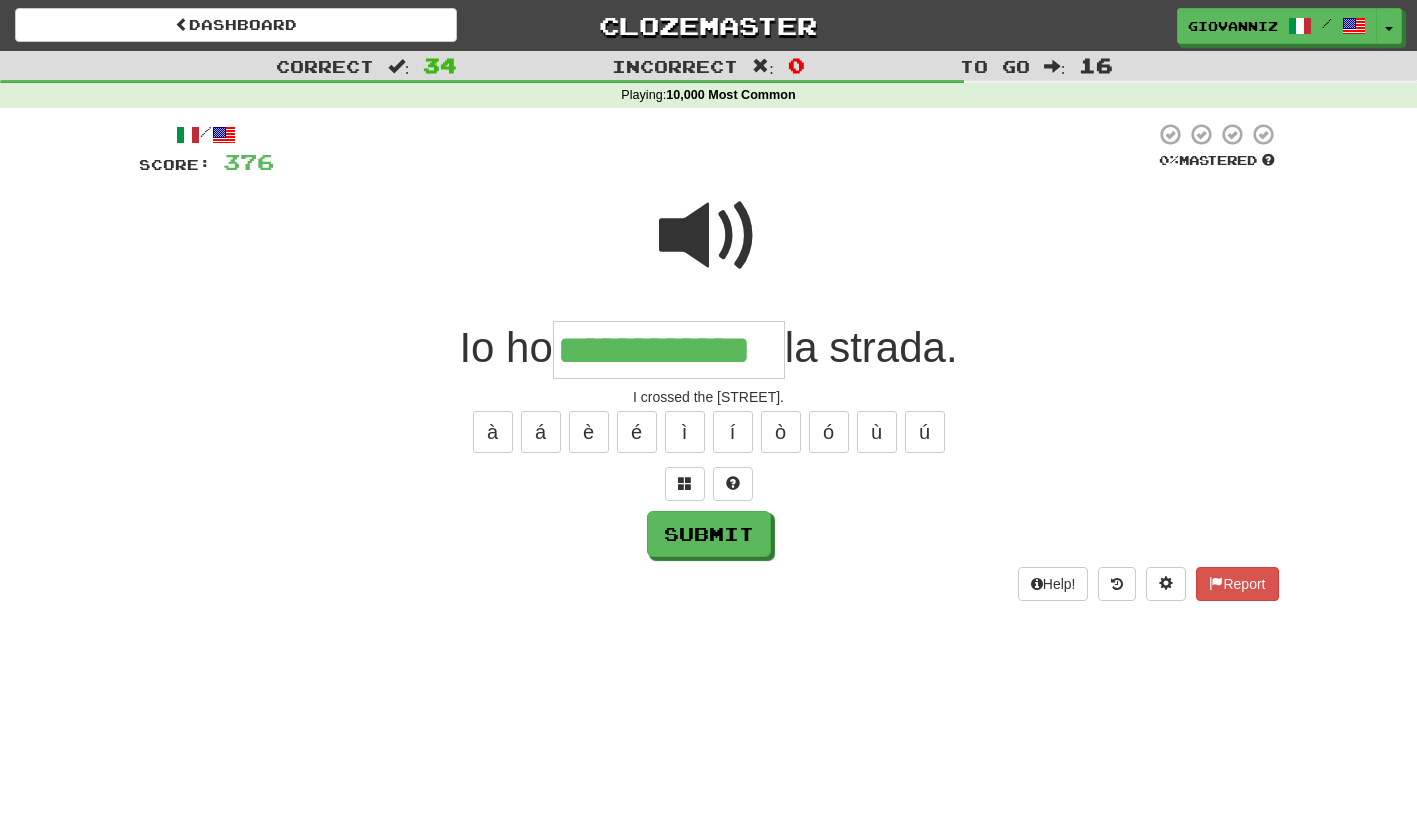 type on "**********" 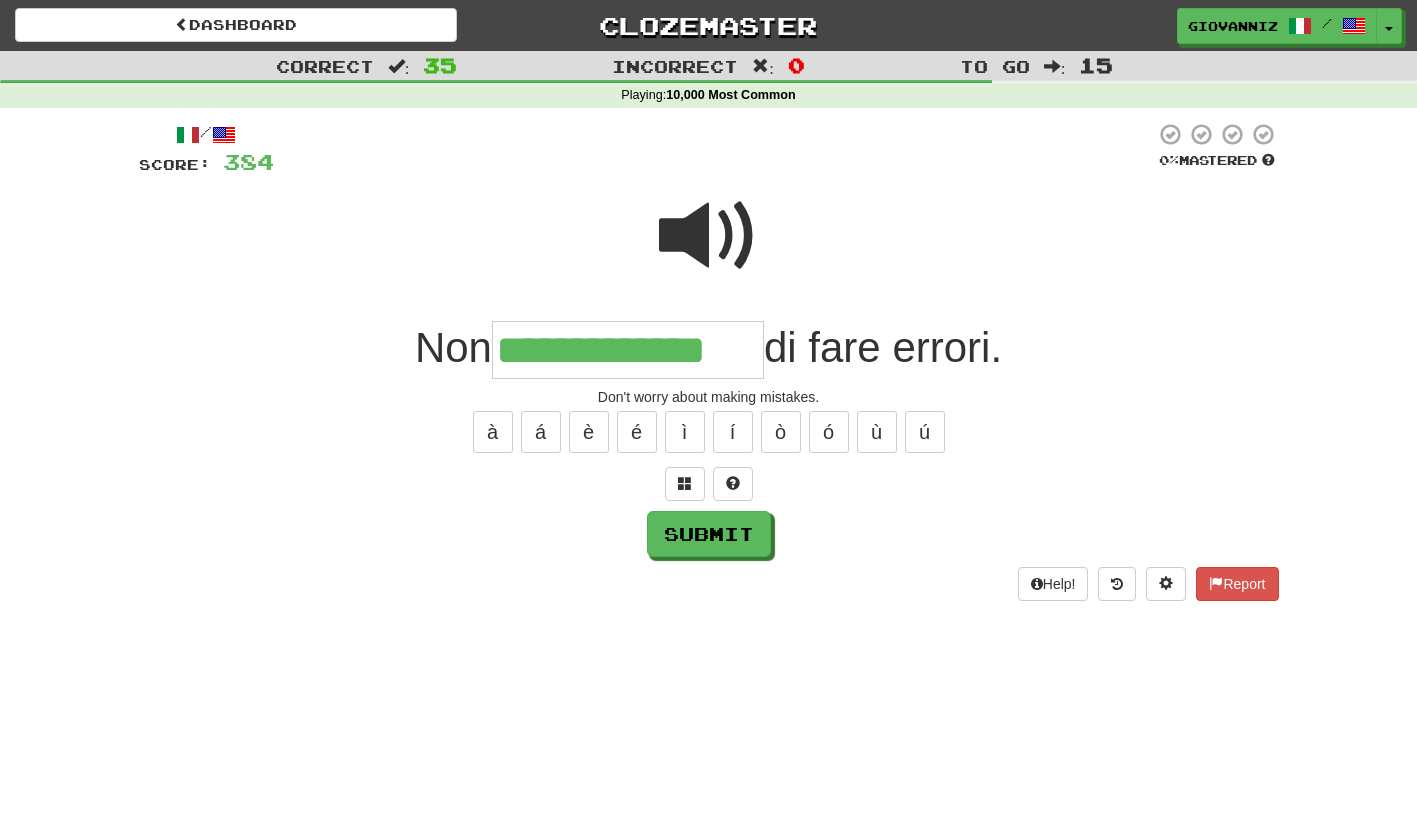 type on "**********" 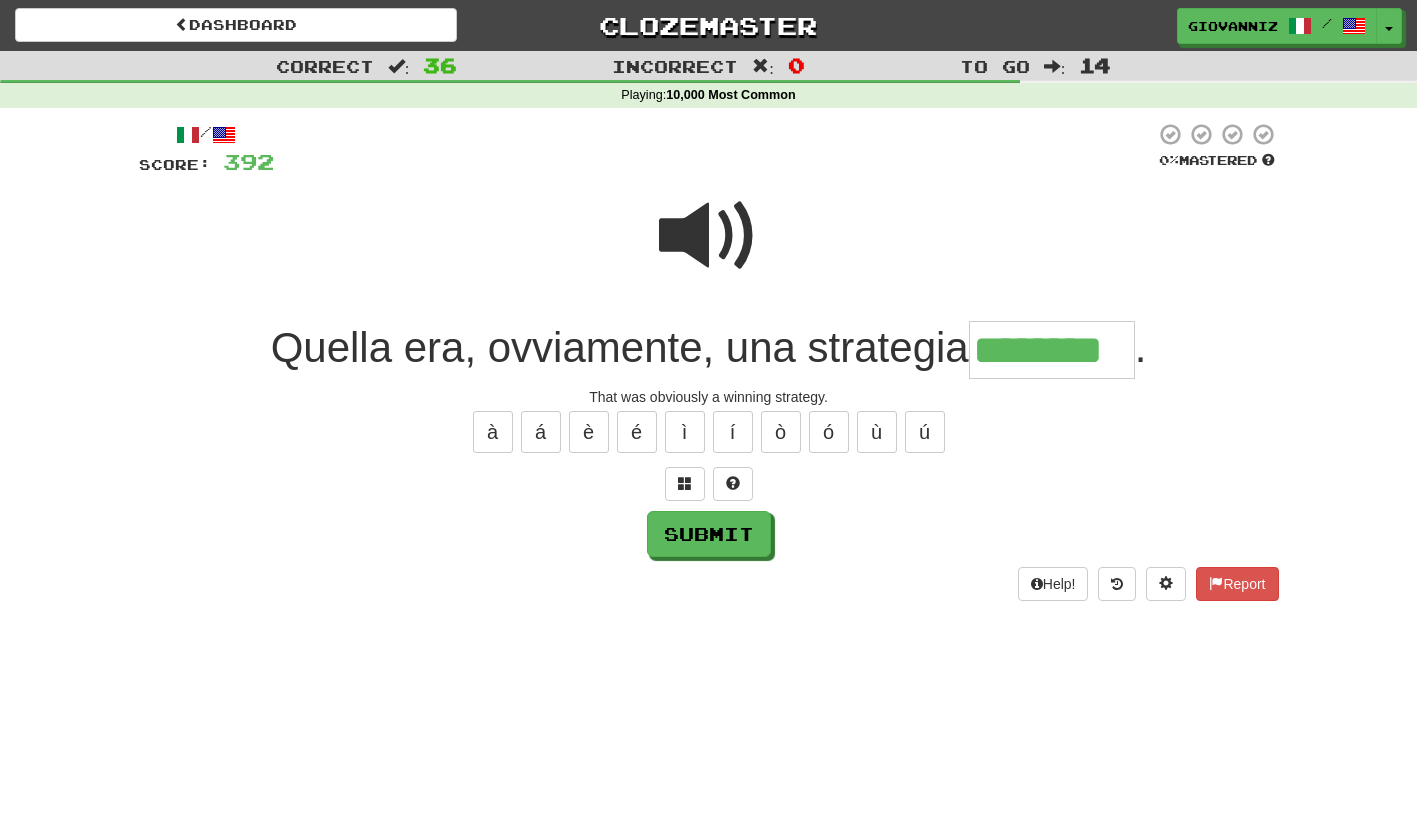 type on "********" 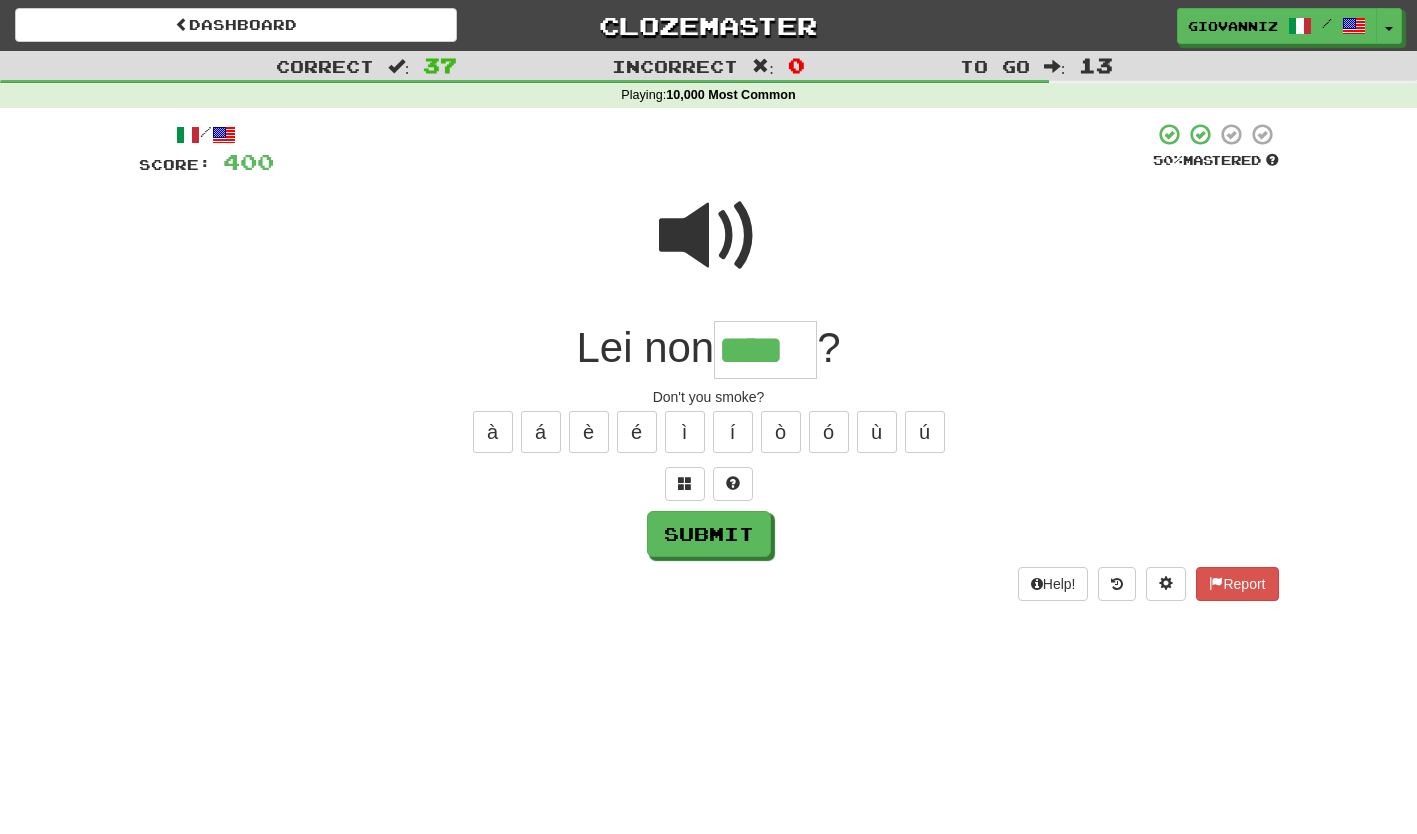 type on "****" 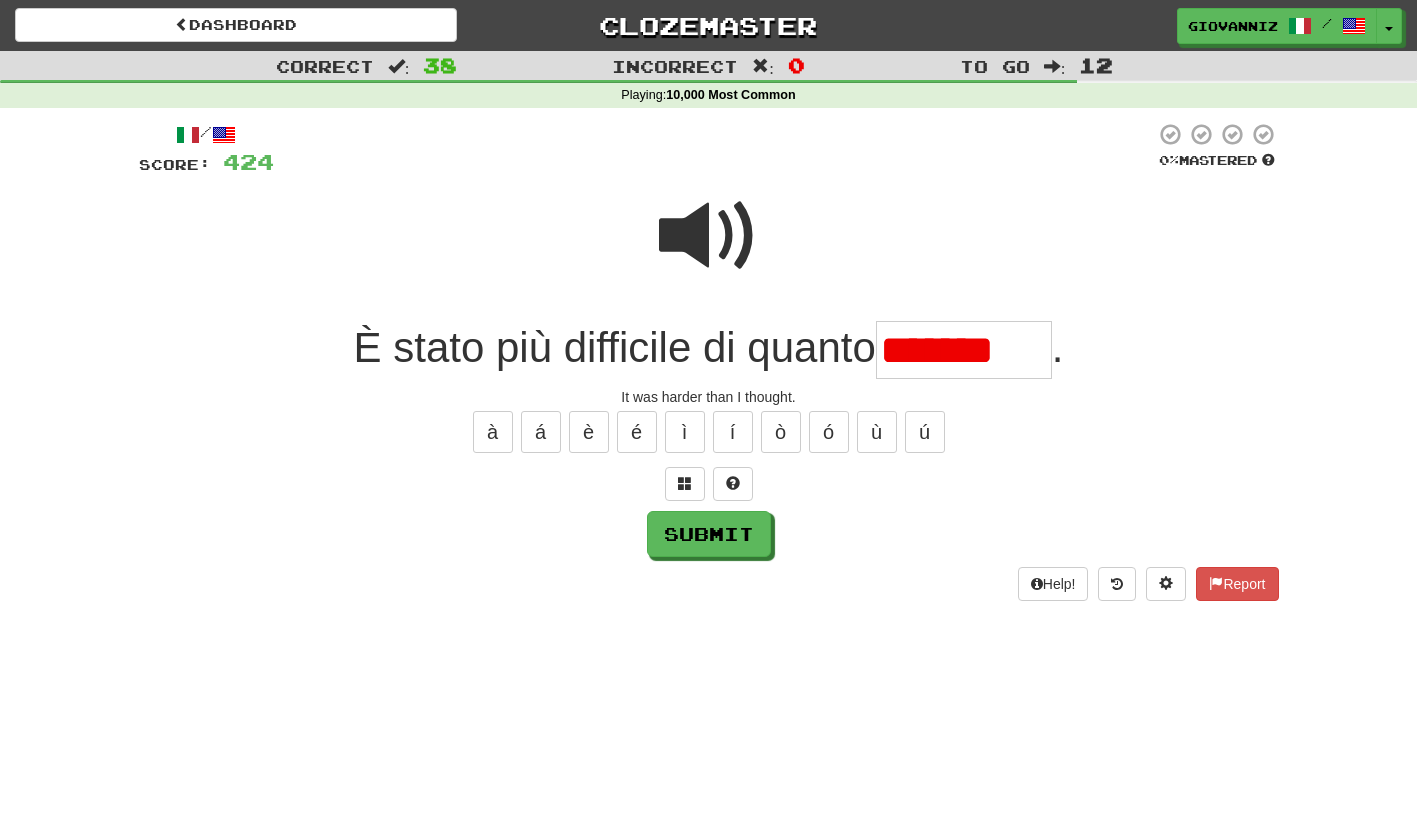 scroll, scrollTop: 0, scrollLeft: 0, axis: both 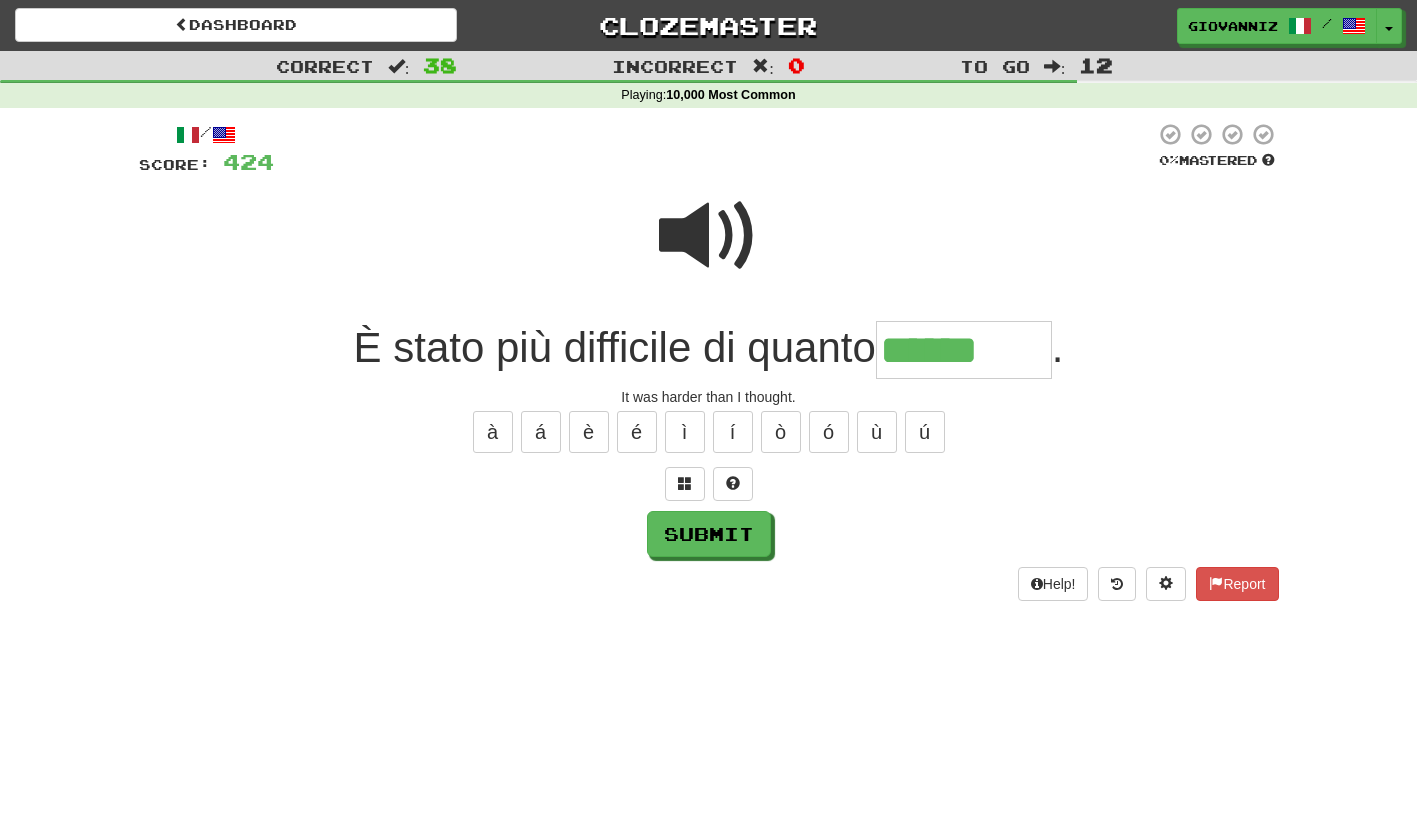 click at bounding box center (709, 236) 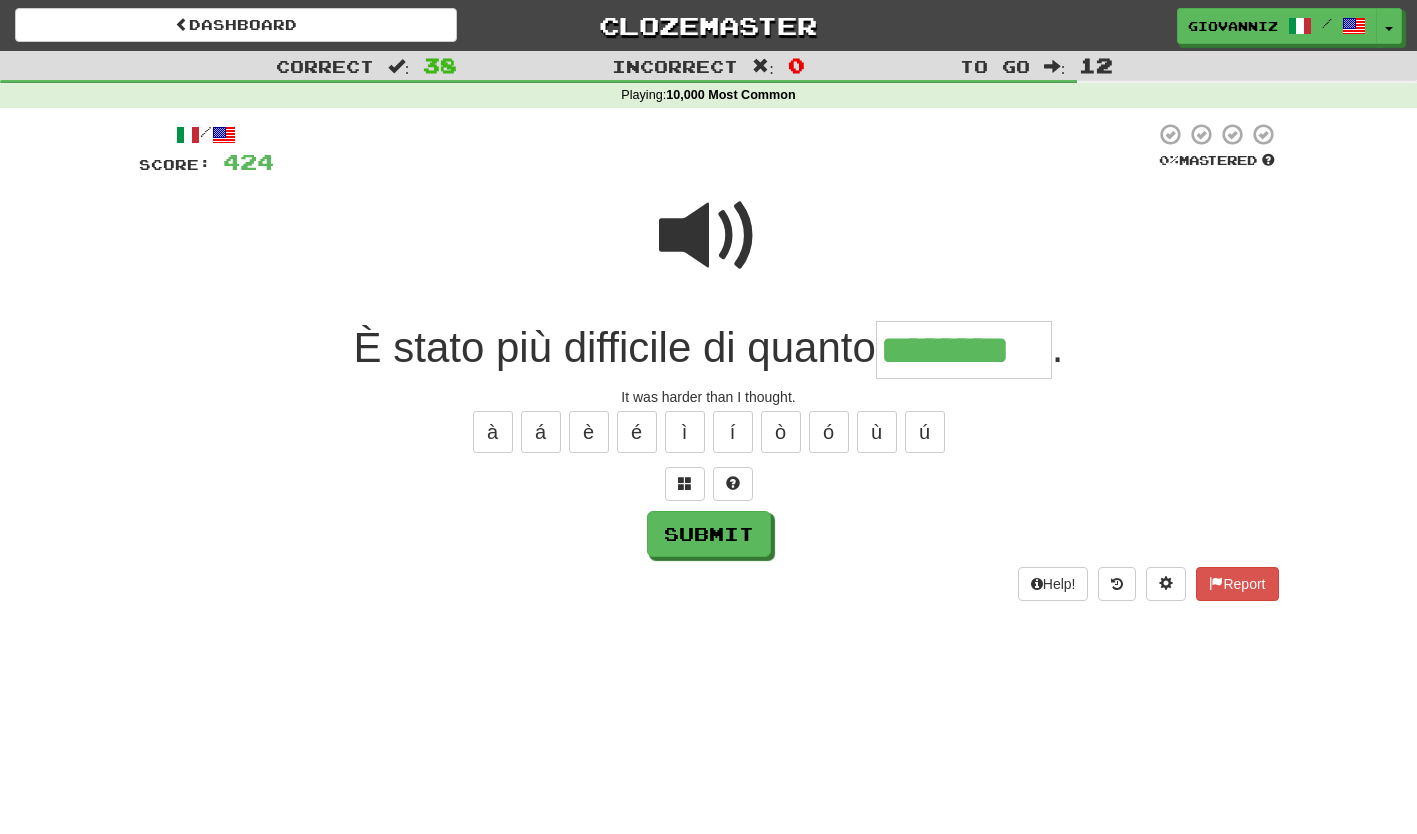 type on "********" 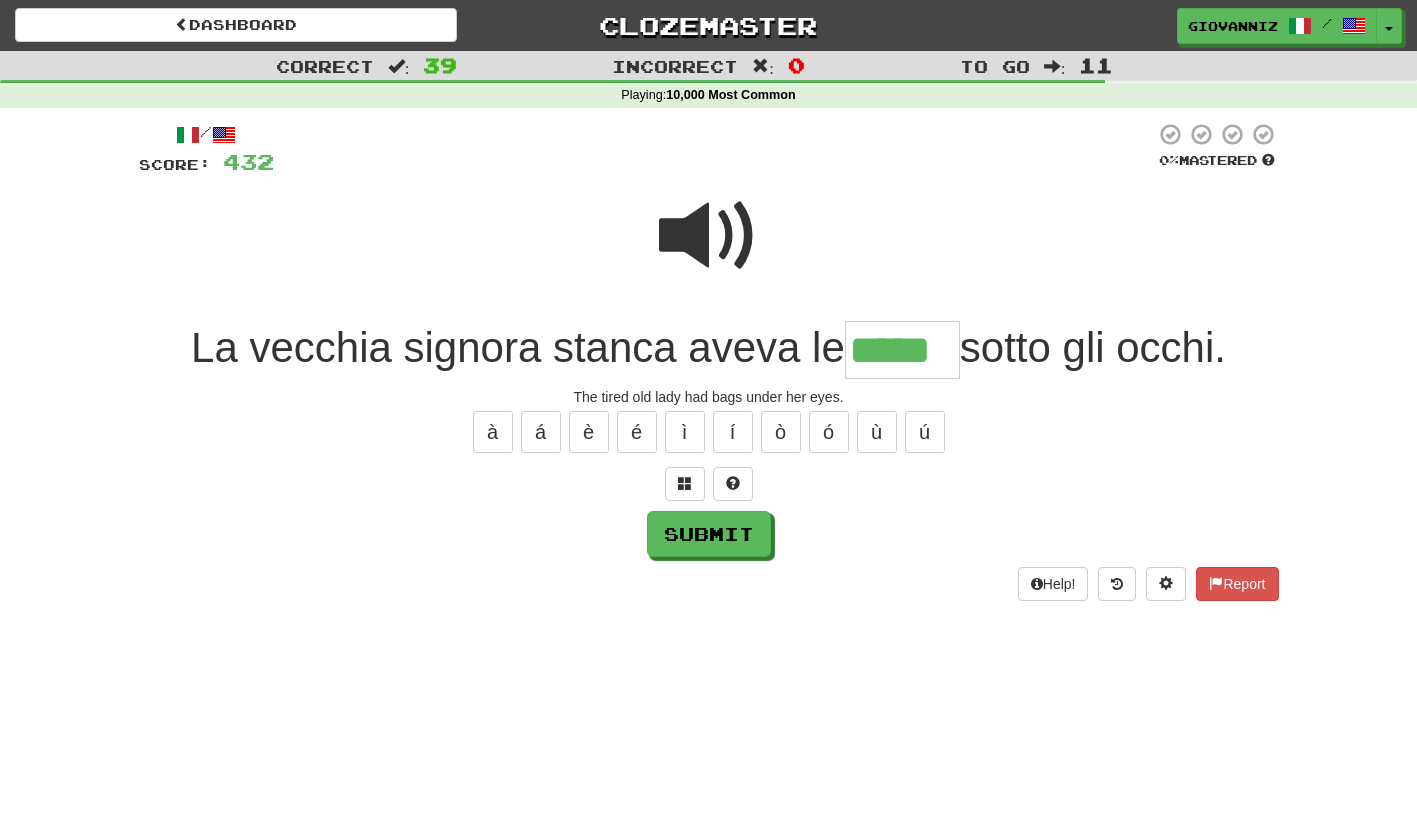 type on "*****" 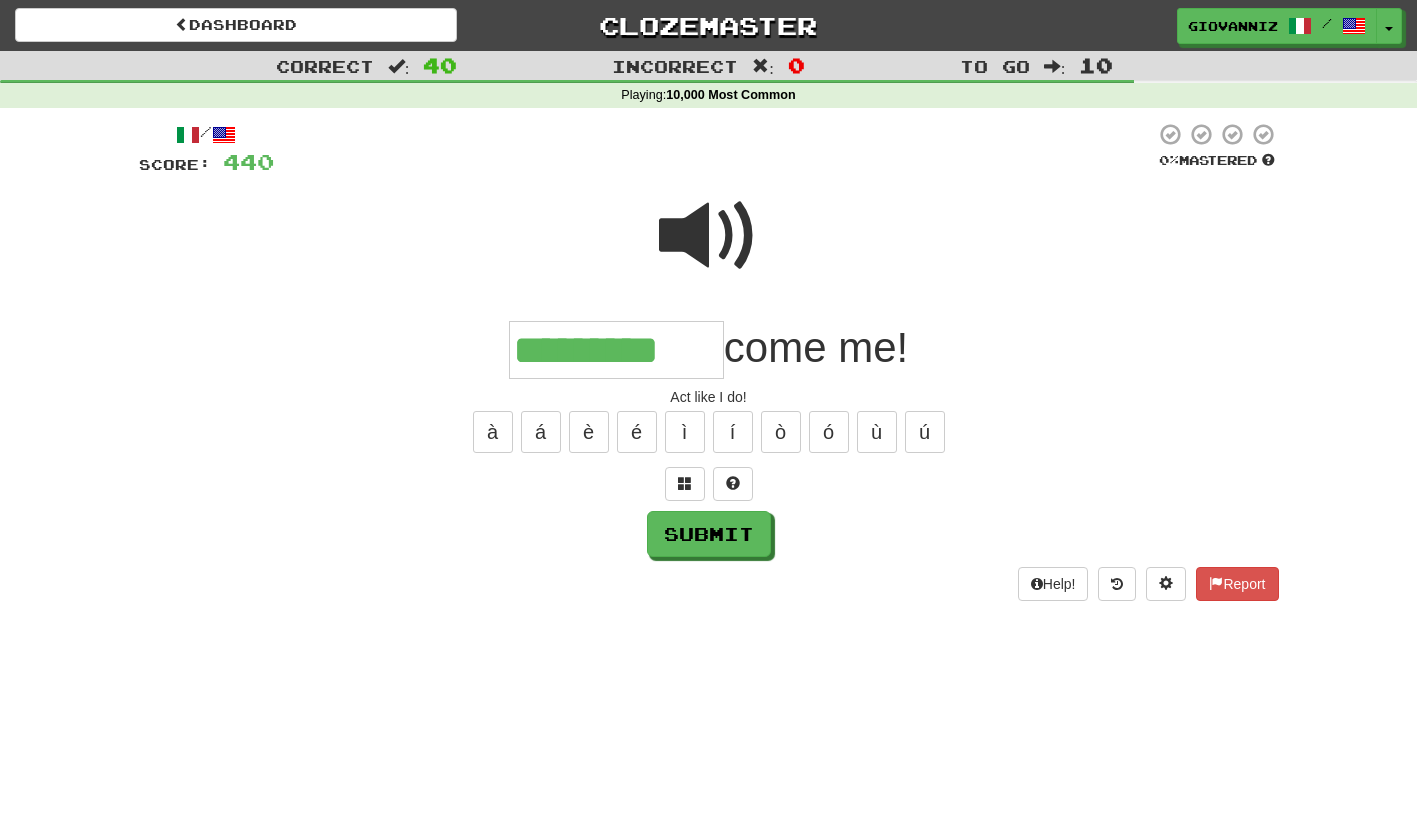 scroll, scrollTop: 0, scrollLeft: 0, axis: both 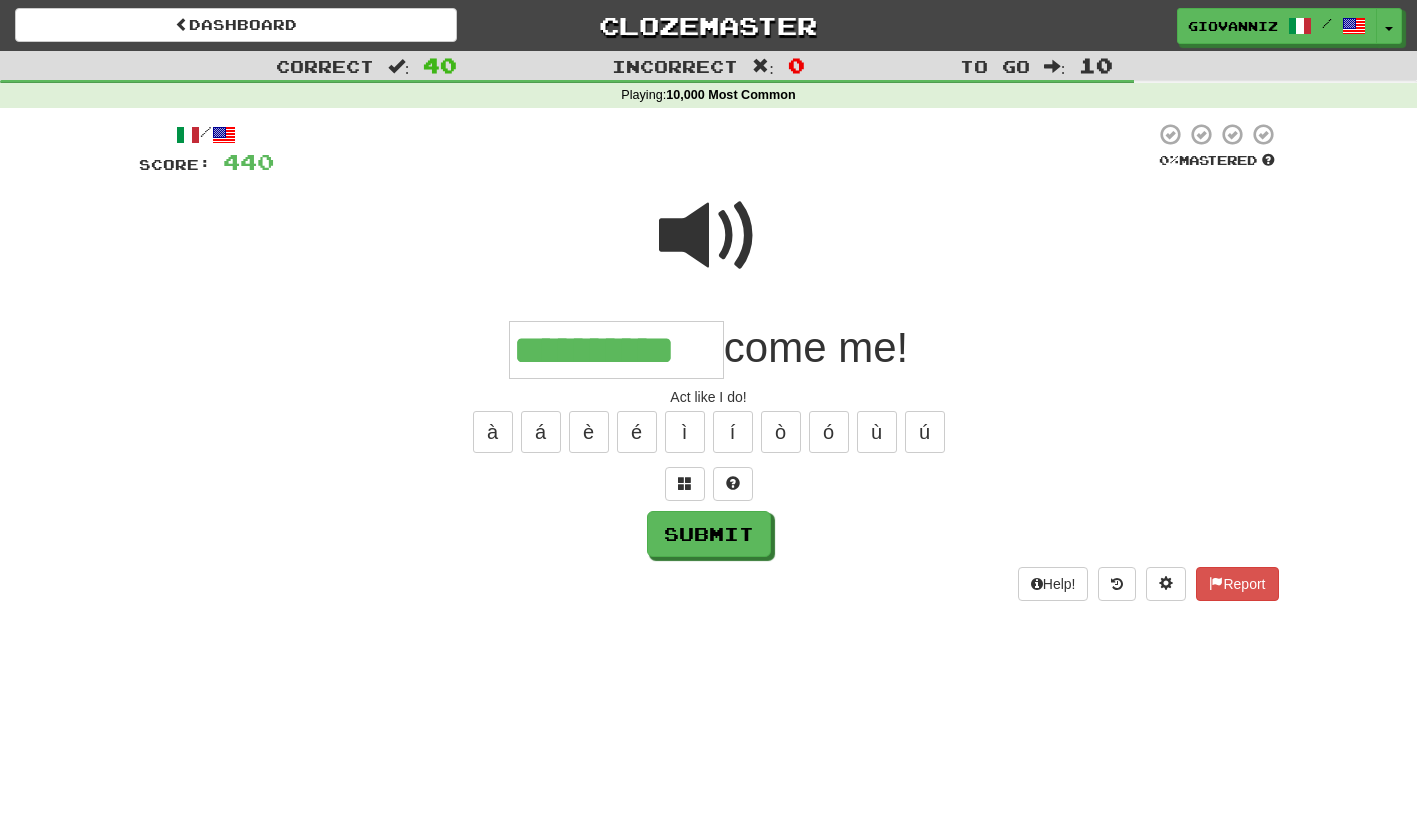 type on "**********" 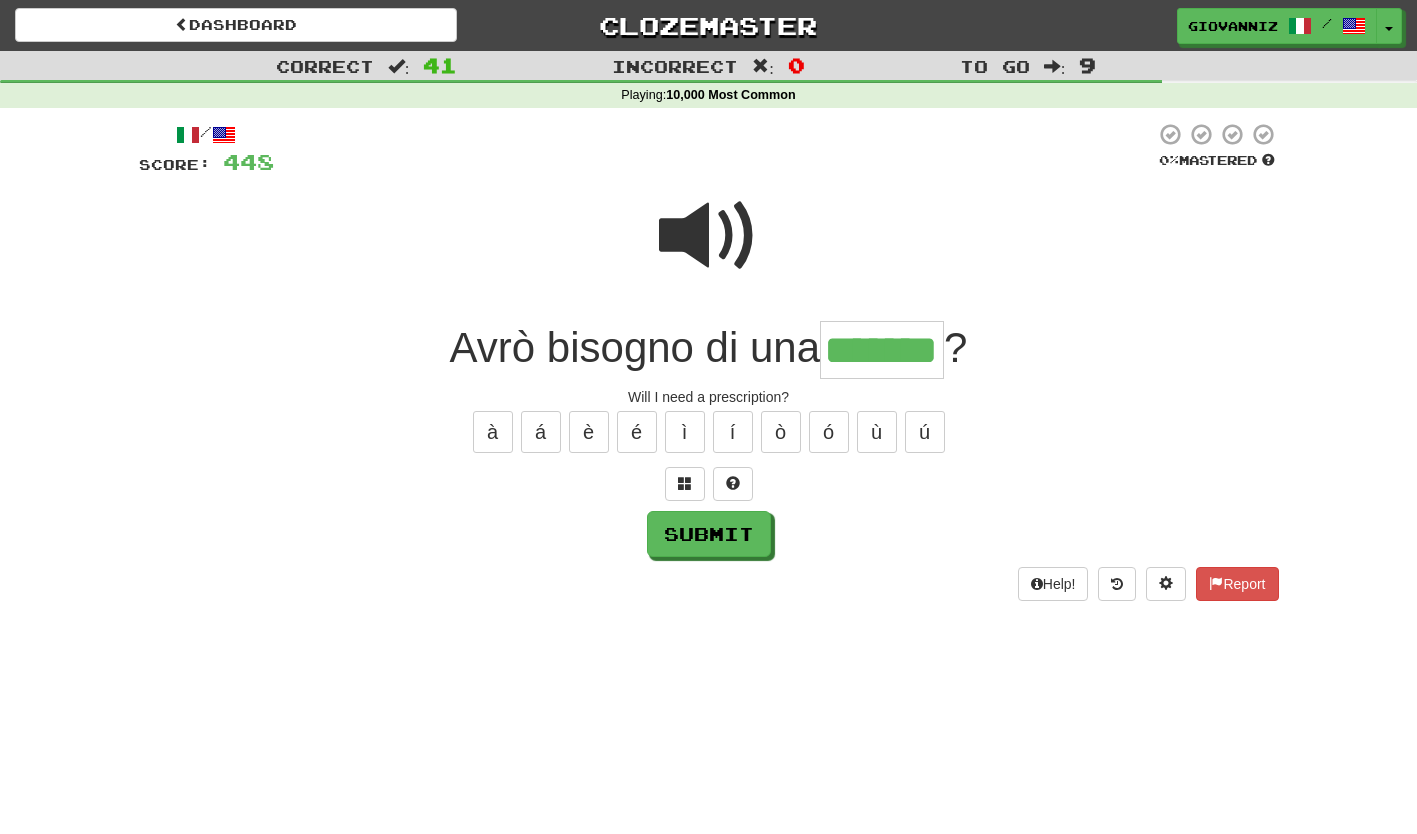 type on "*******" 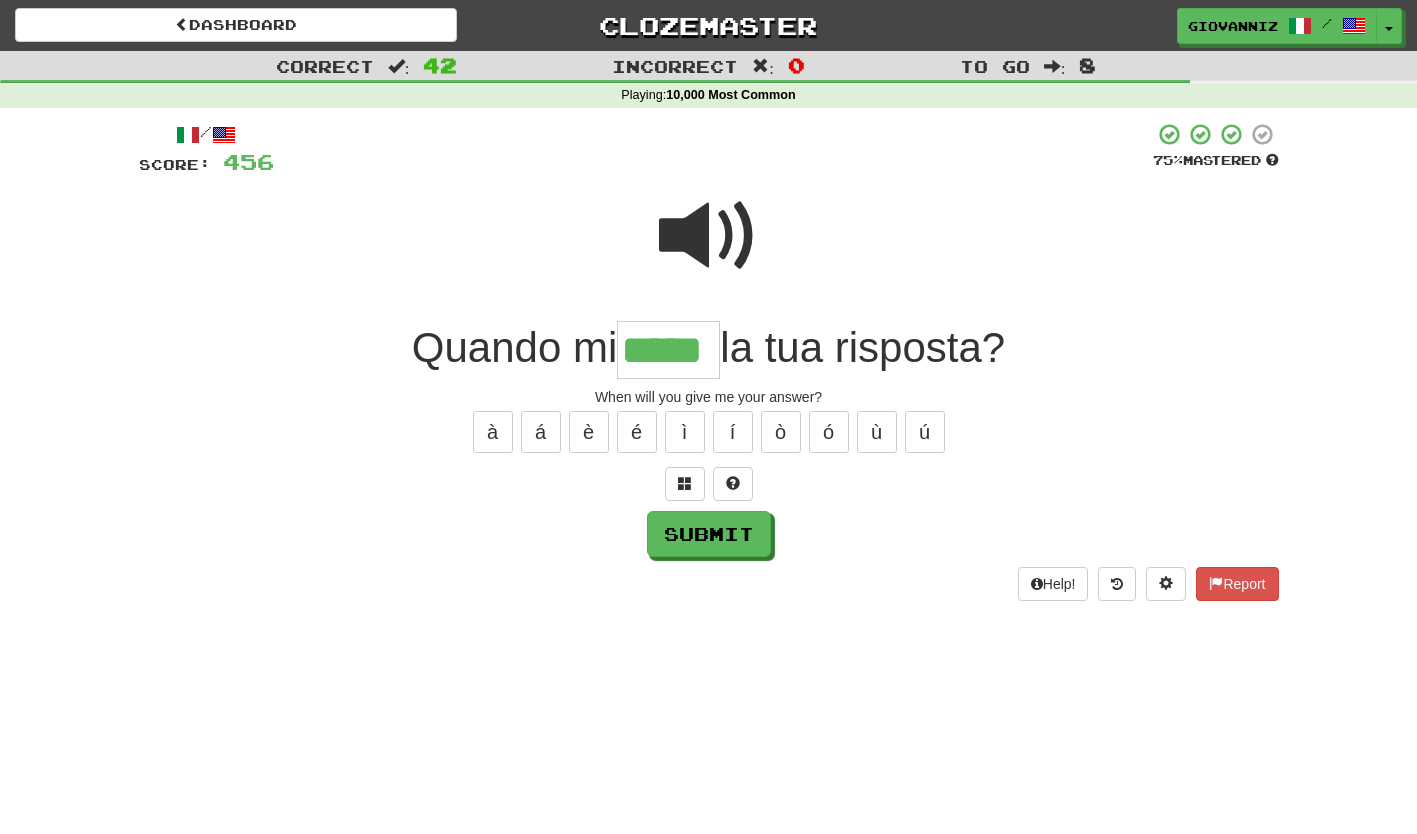 type on "*****" 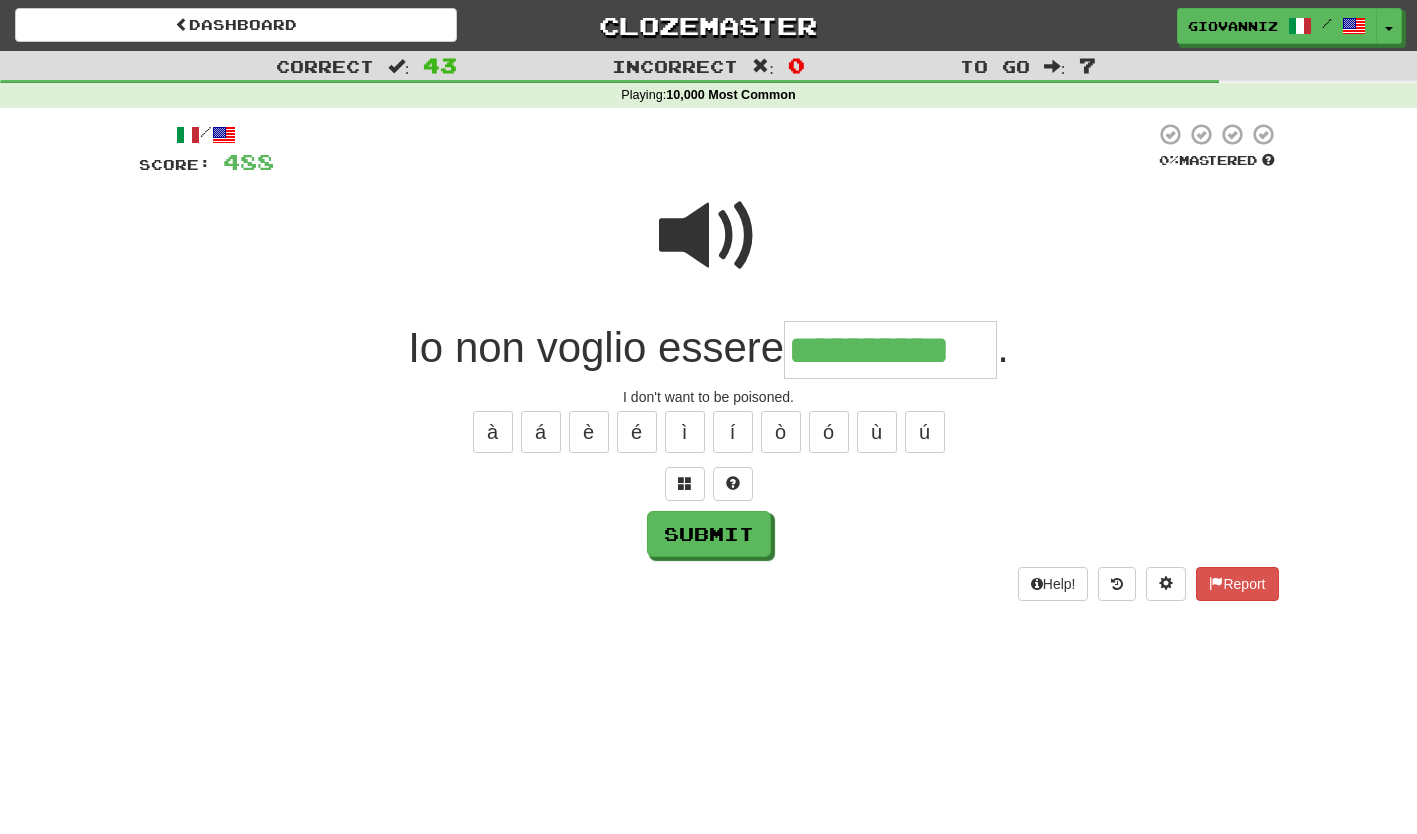 type on "**********" 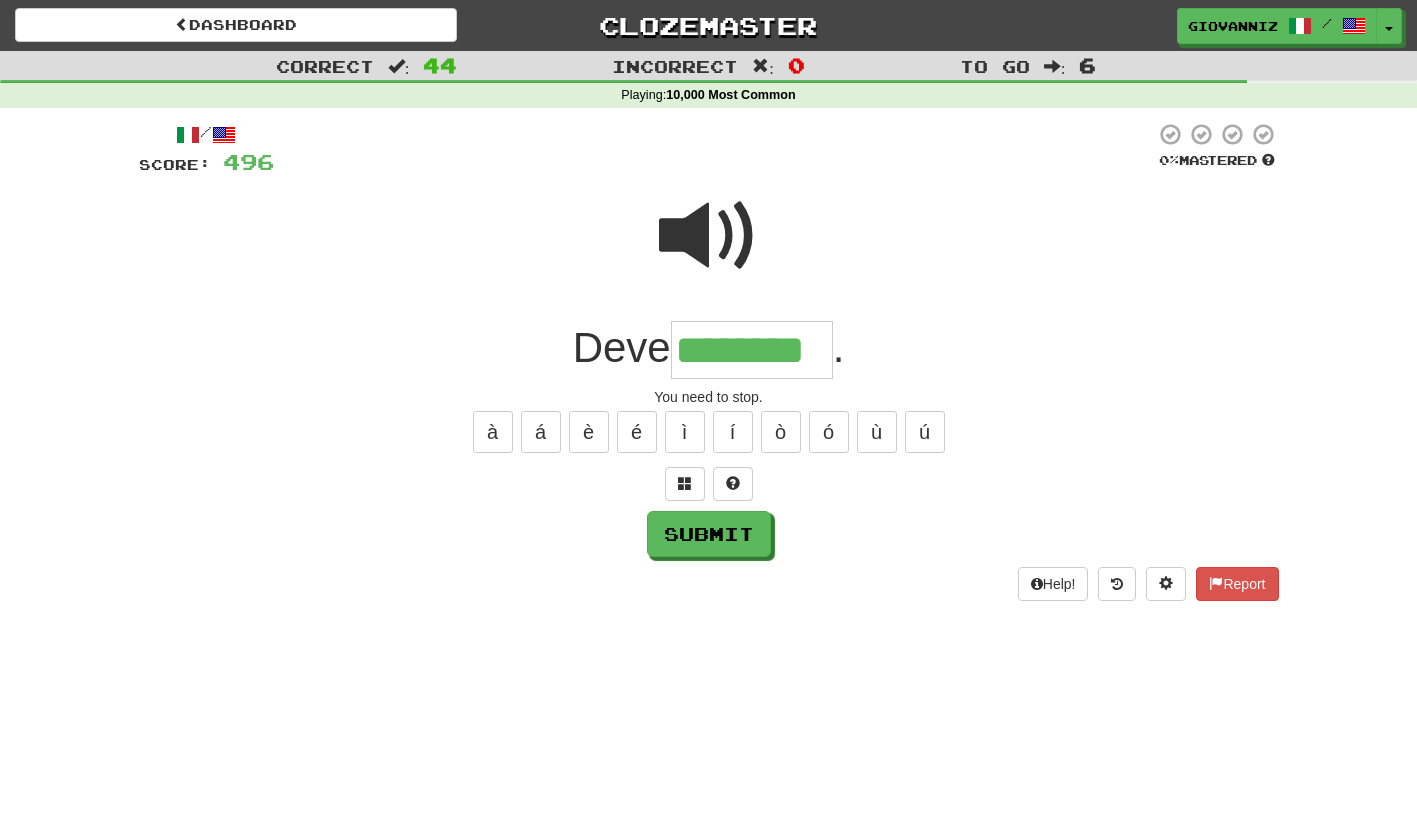type on "********" 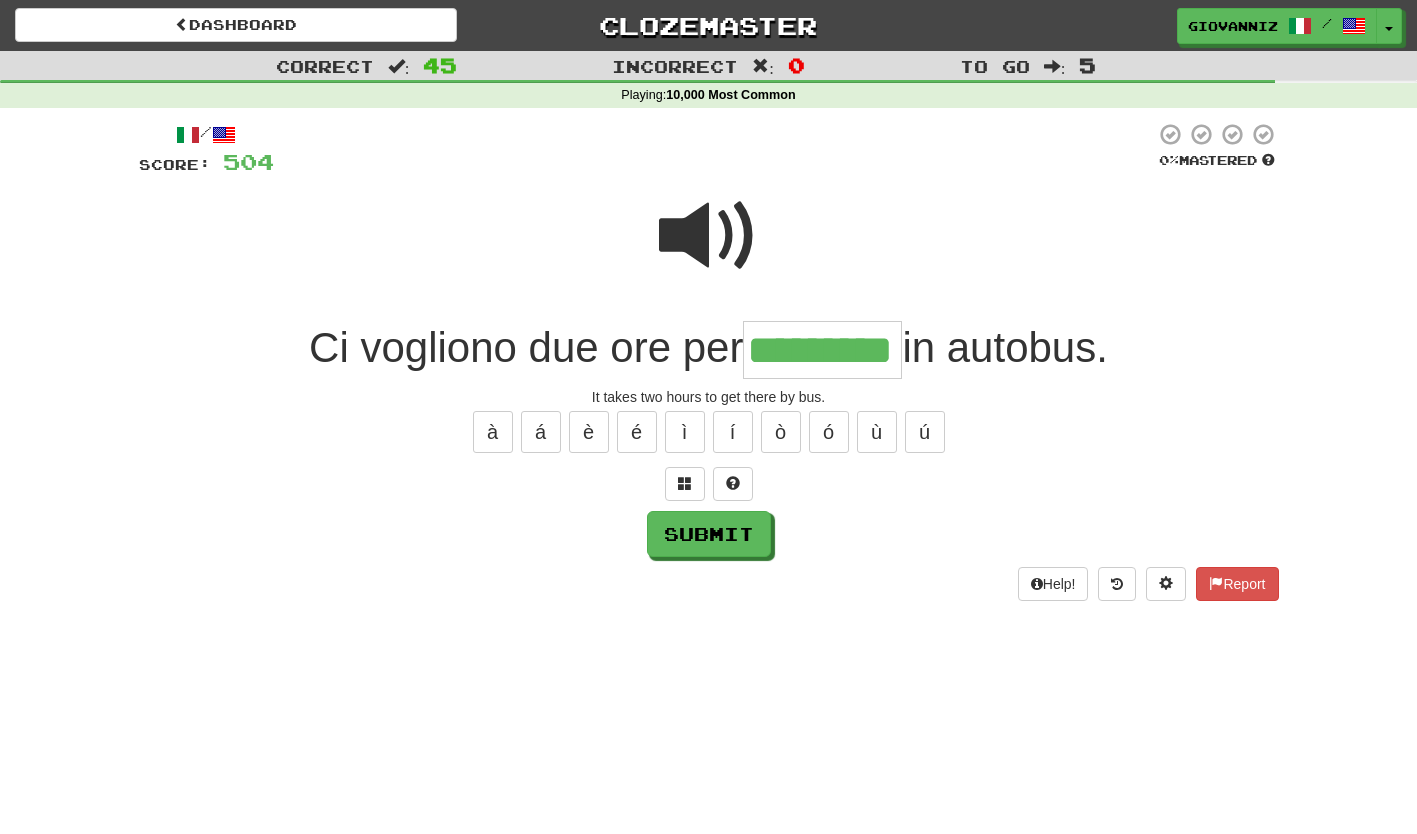 type on "*********" 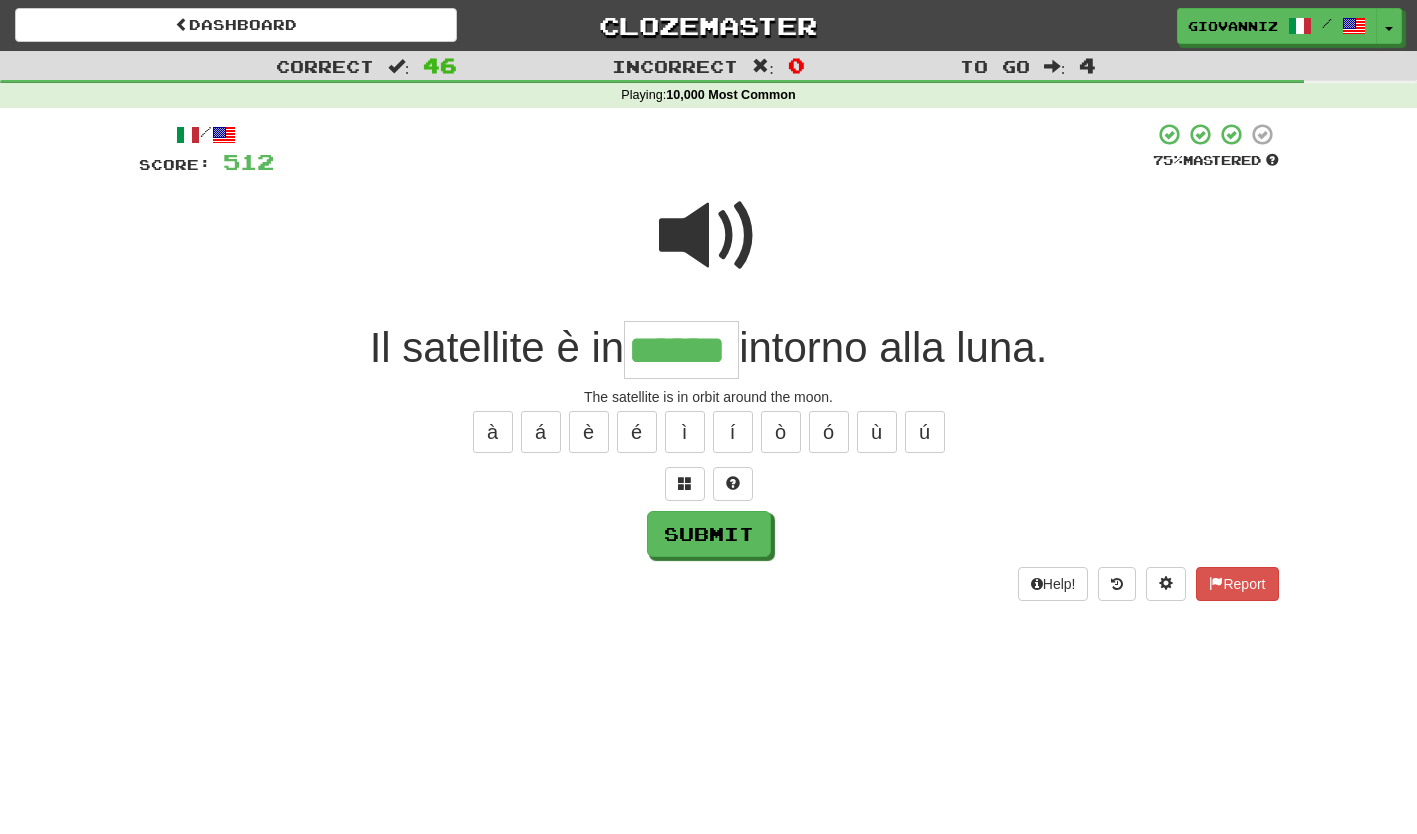 type on "******" 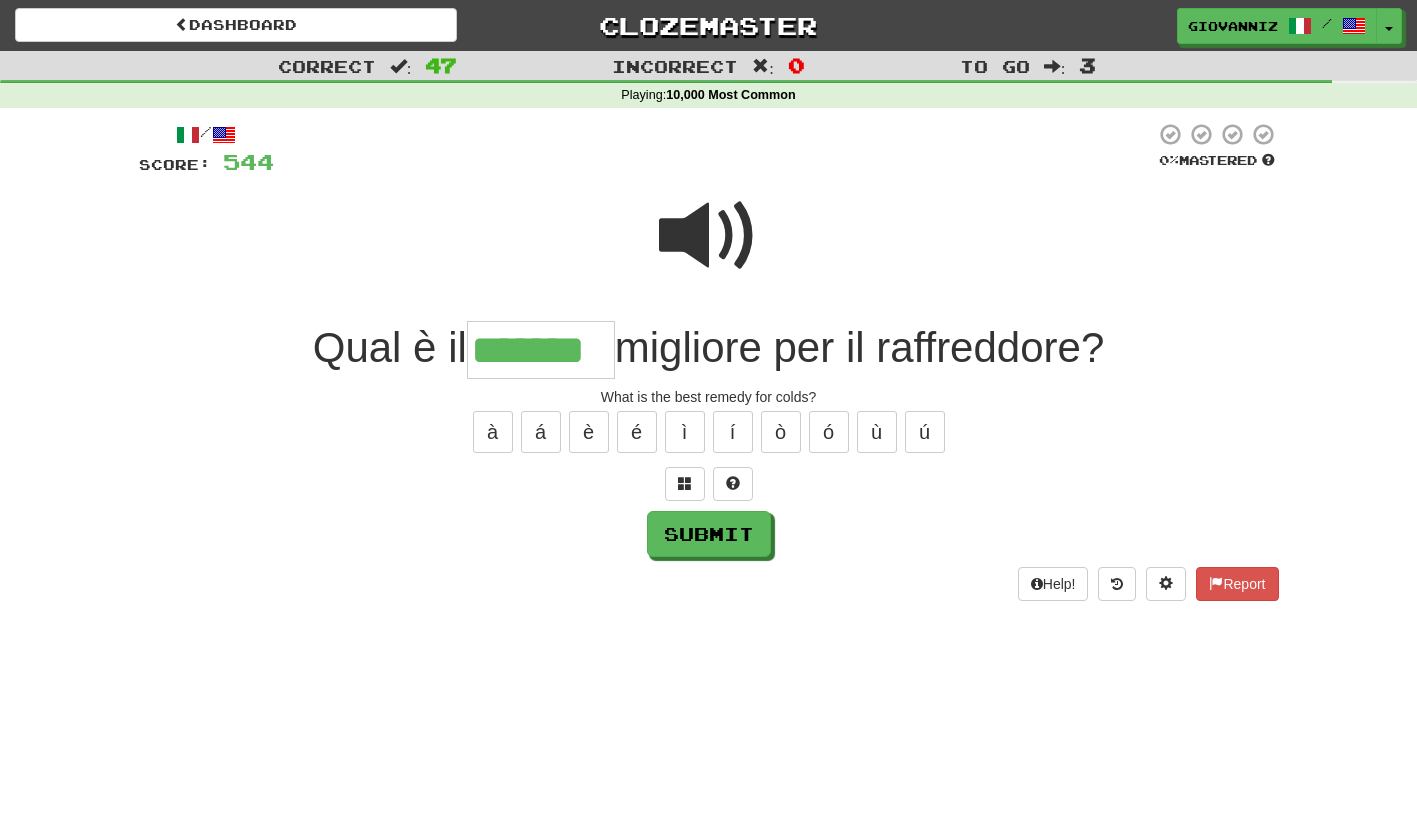 type on "*******" 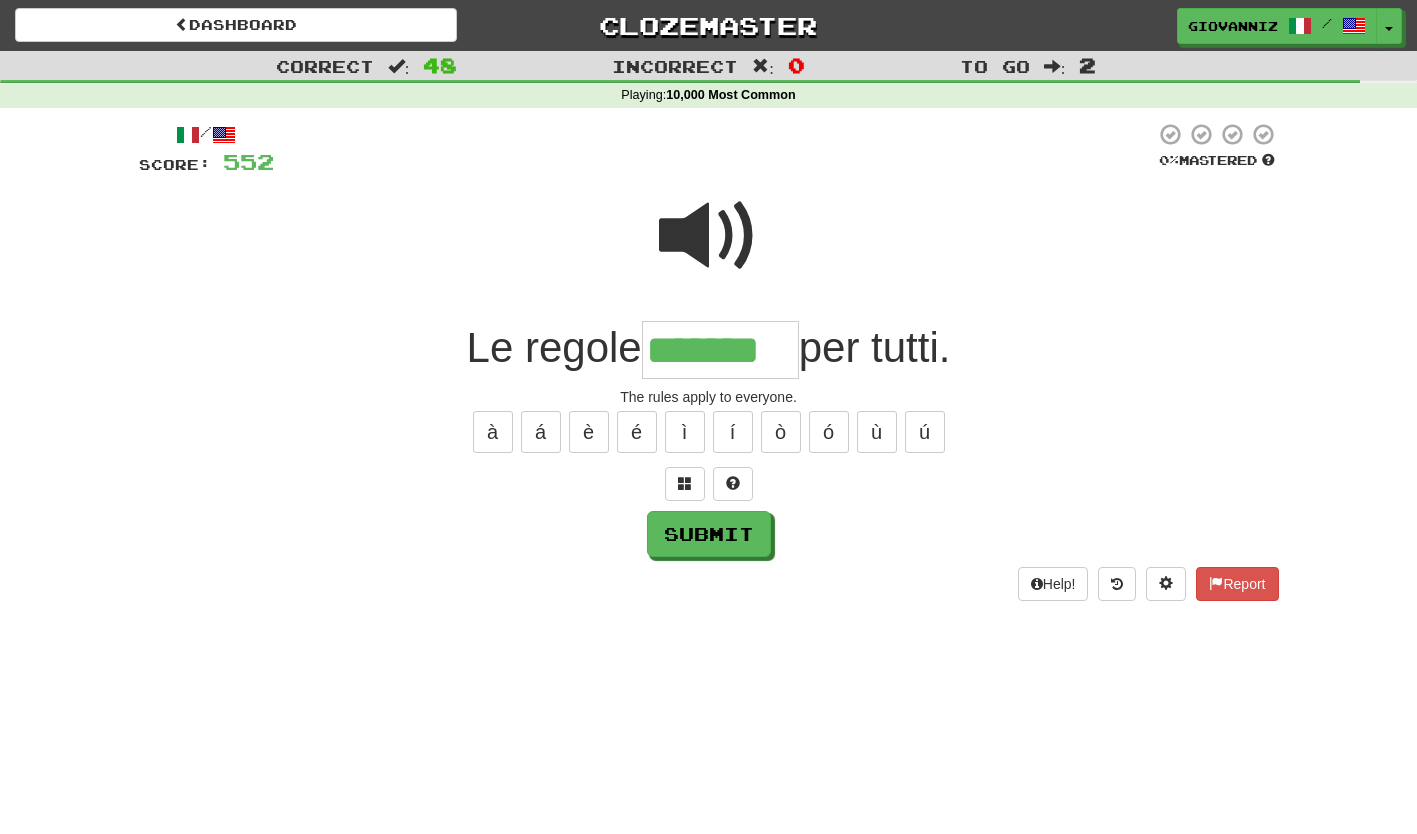 type on "*******" 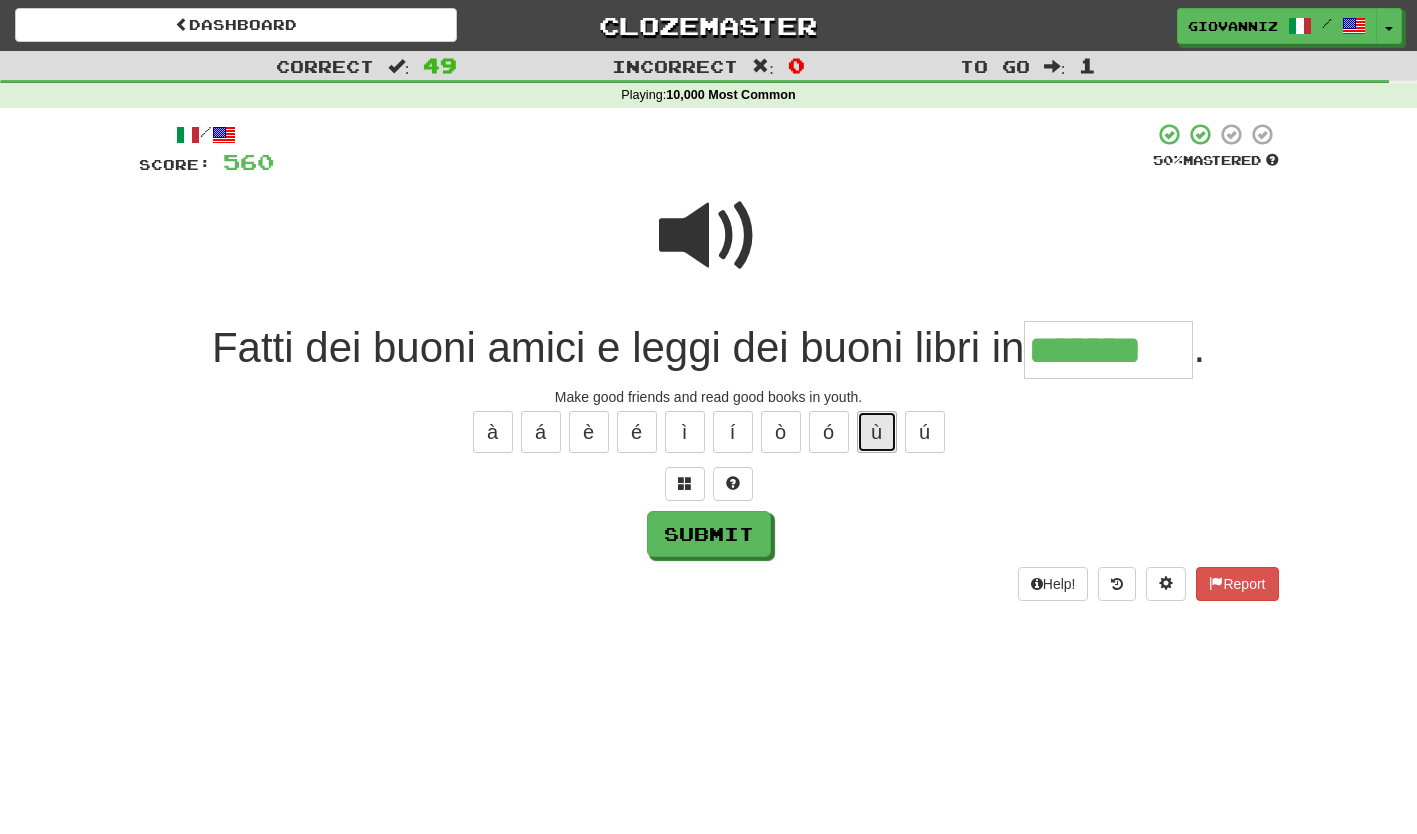 click on "ù" at bounding box center (877, 432) 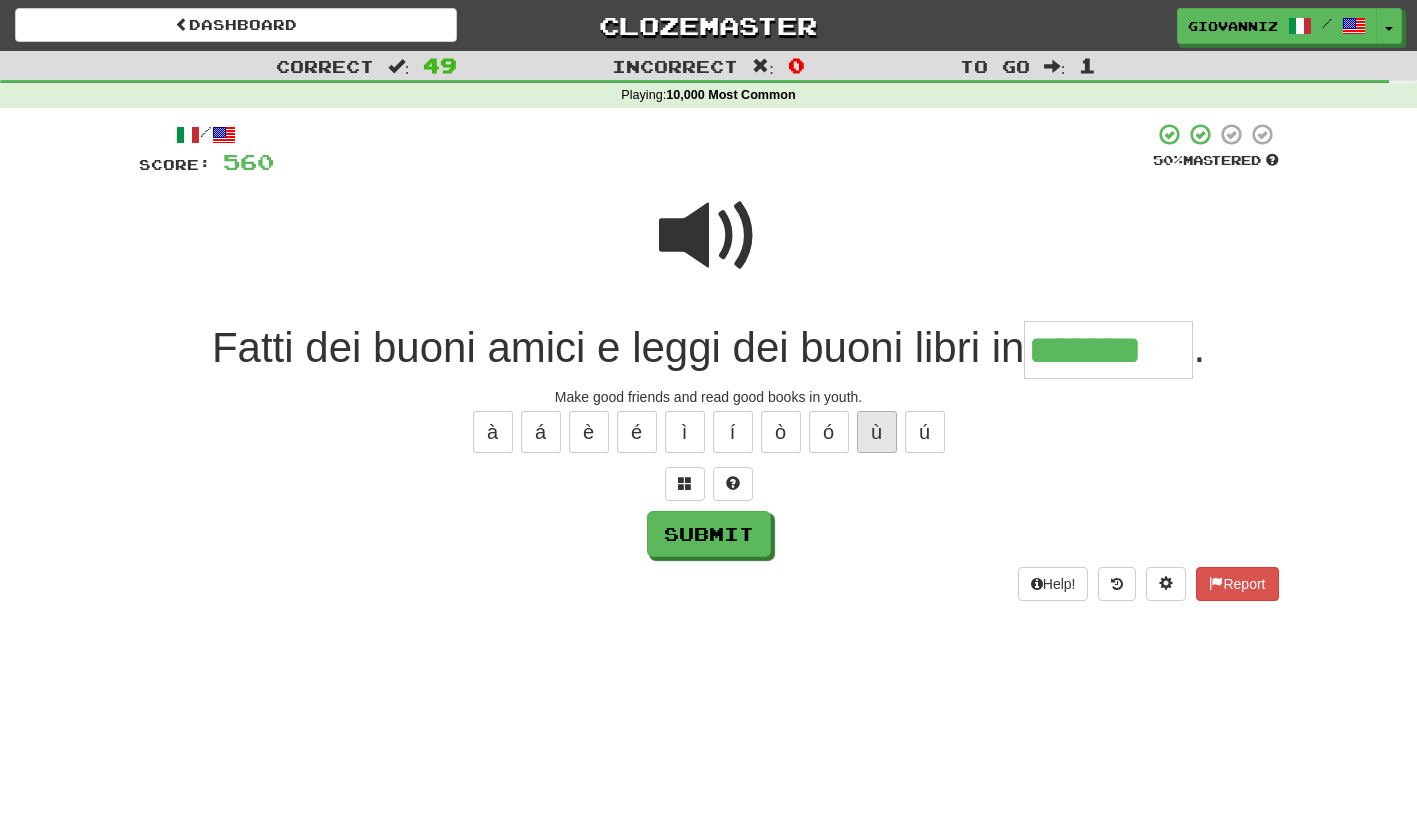 type on "********" 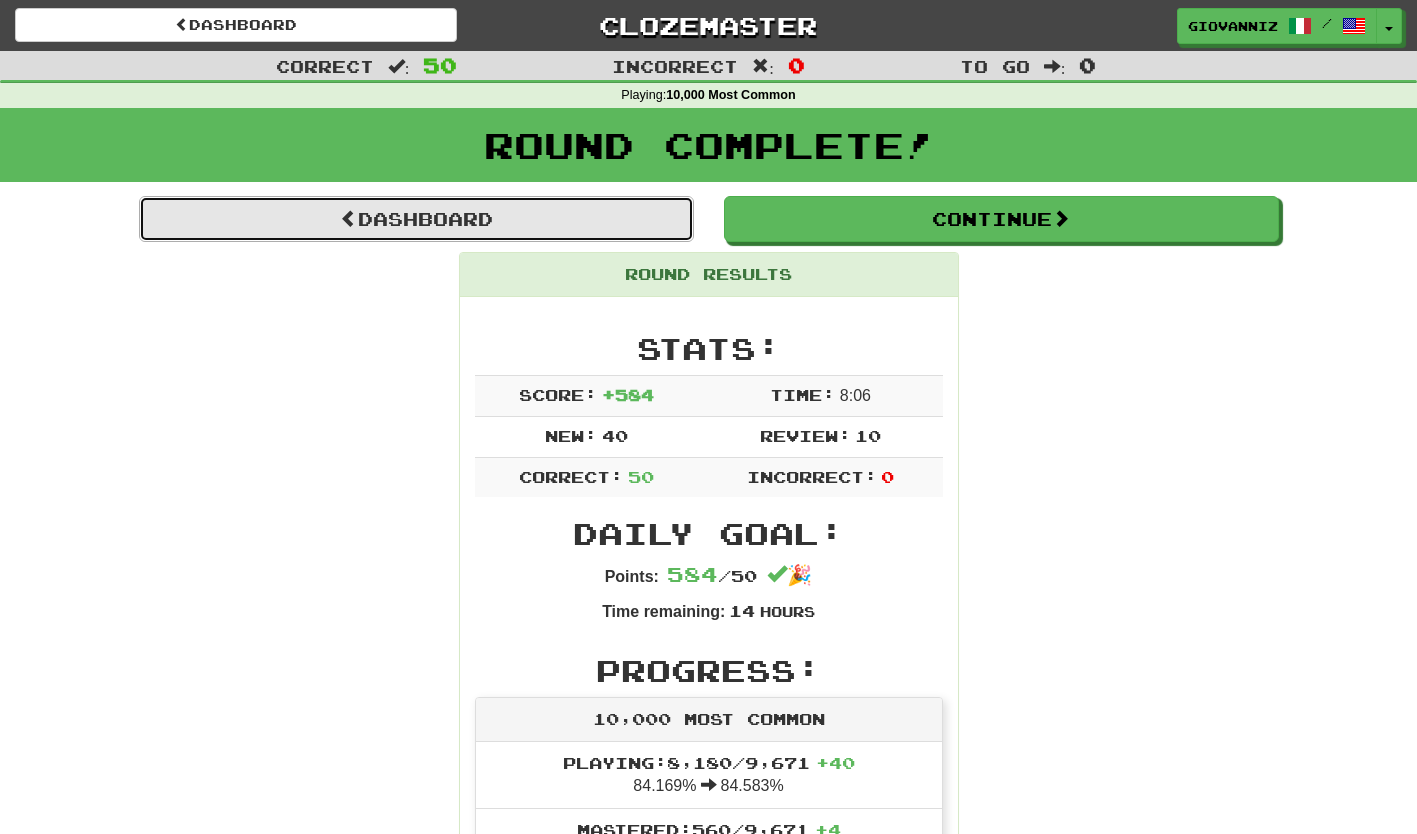 click on "Dashboard" at bounding box center (416, 219) 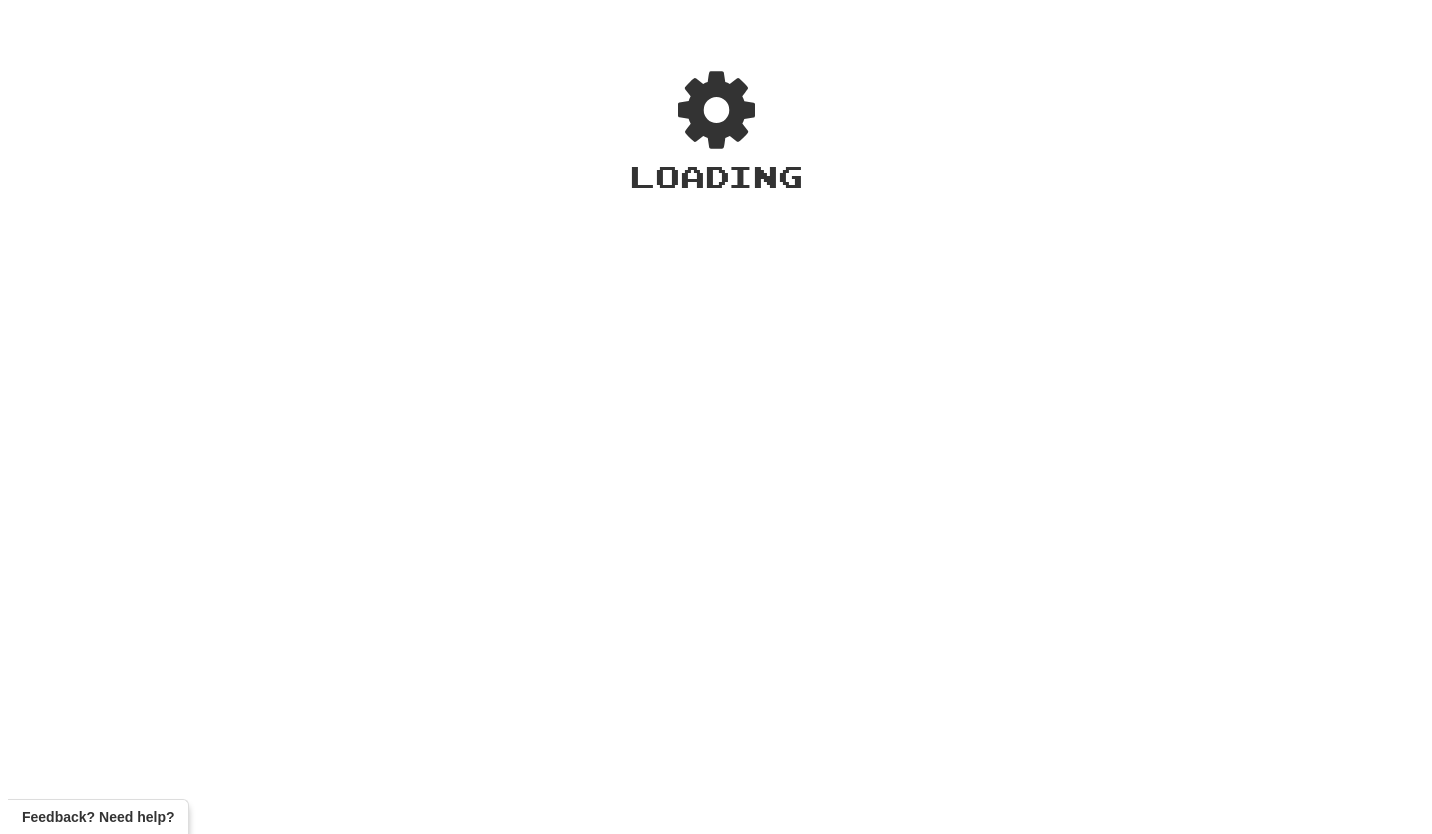 scroll, scrollTop: 0, scrollLeft: 0, axis: both 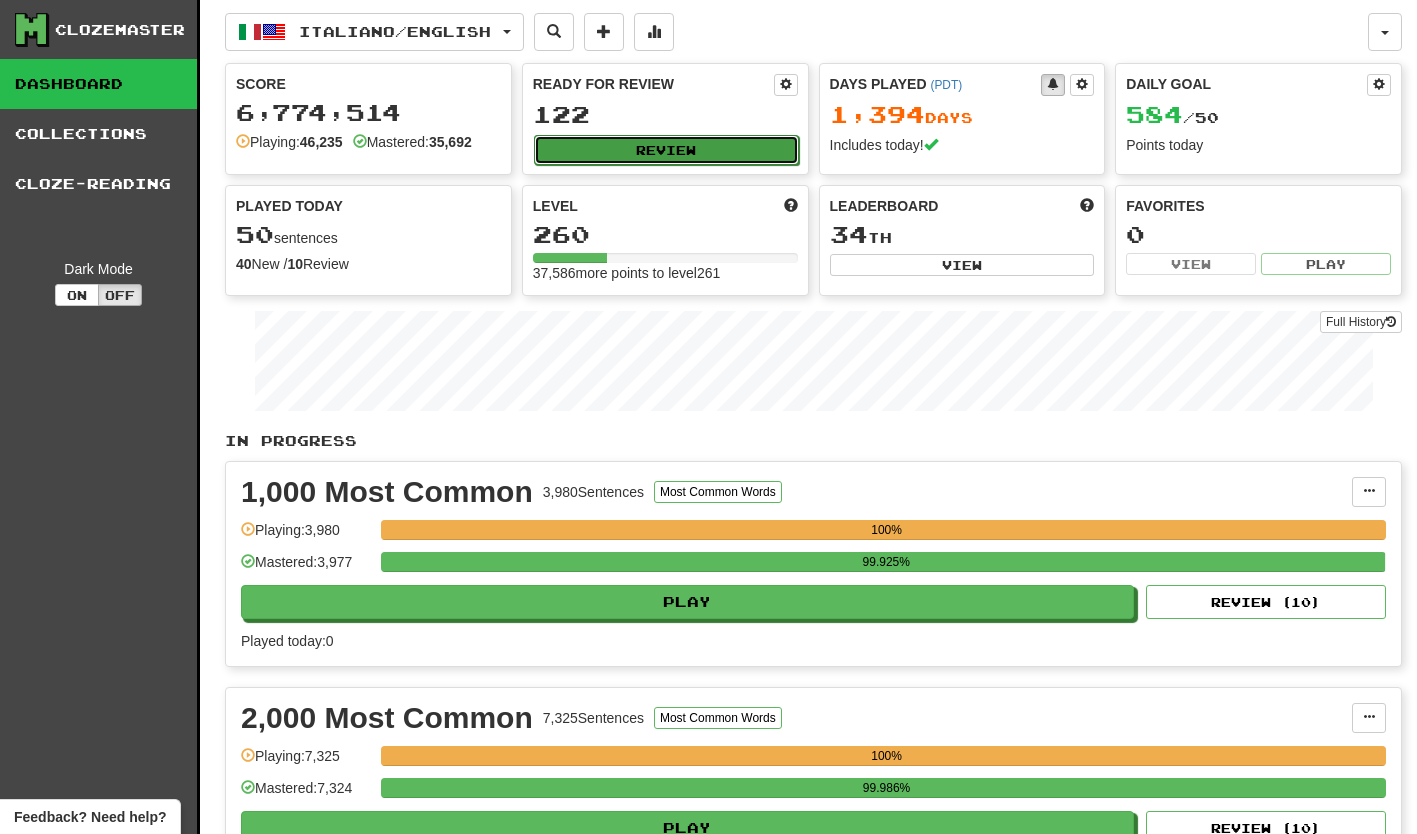click on "Review" at bounding box center (666, 150) 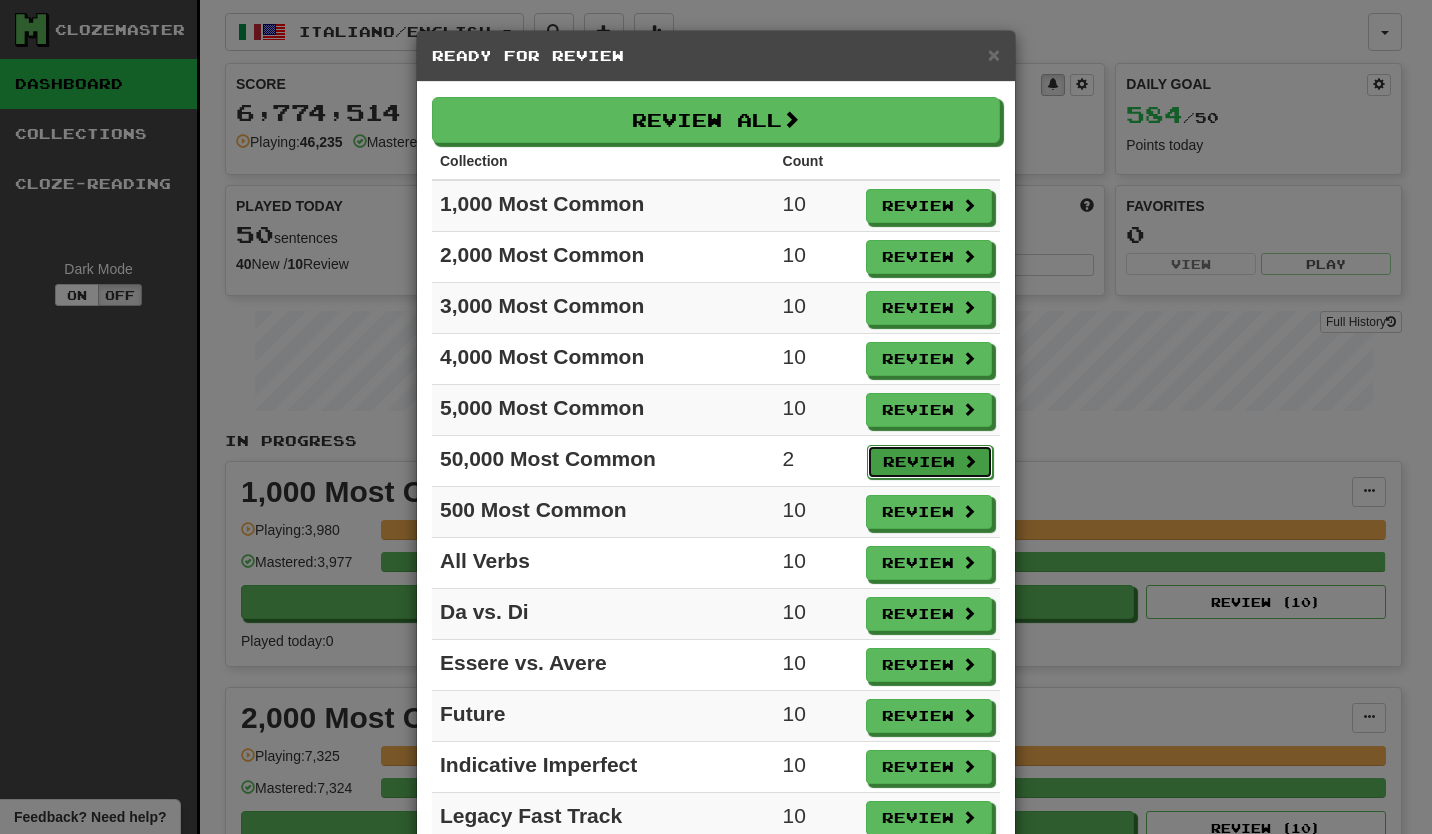 click on "Review" at bounding box center [930, 462] 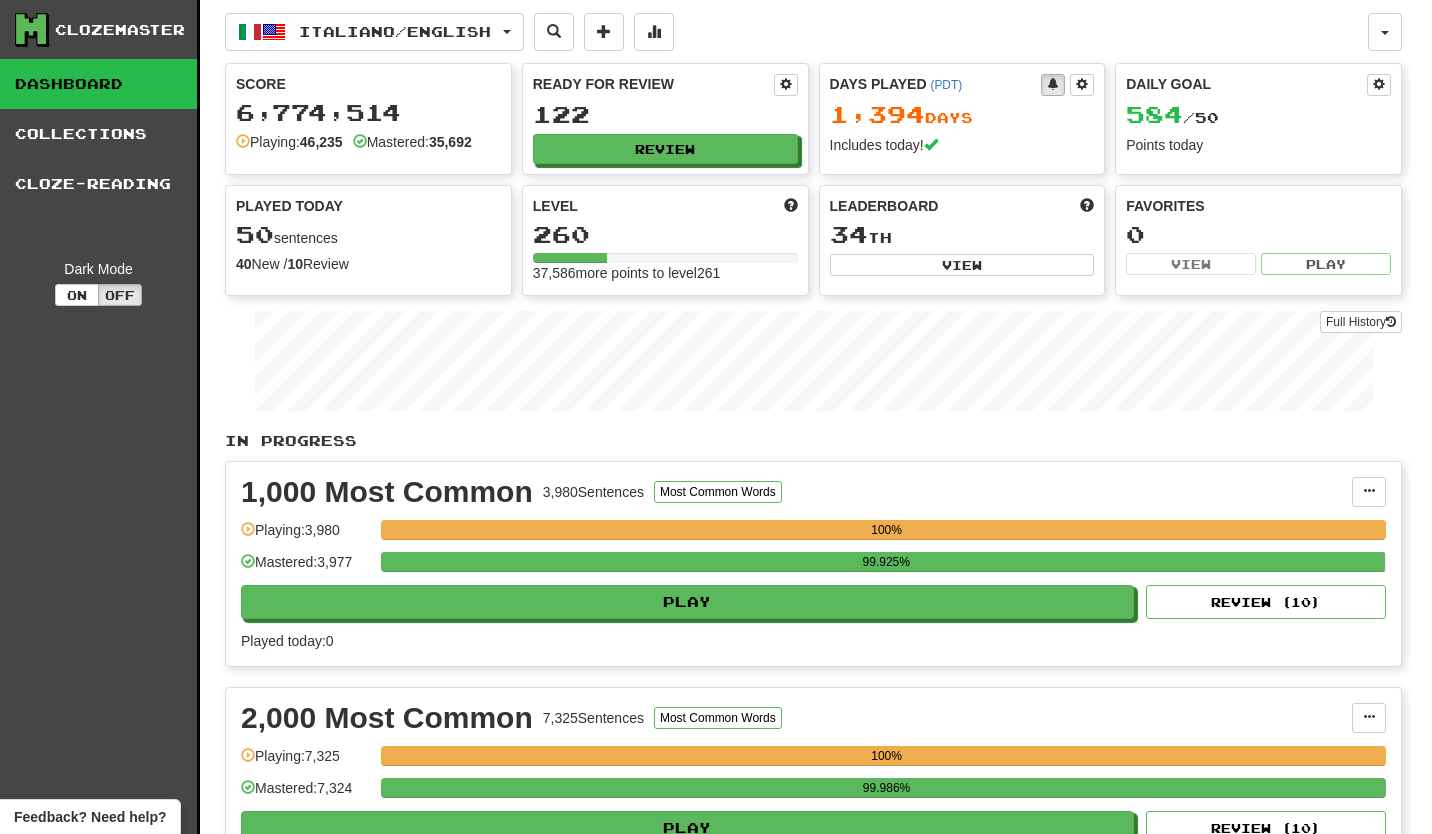 select on "**" 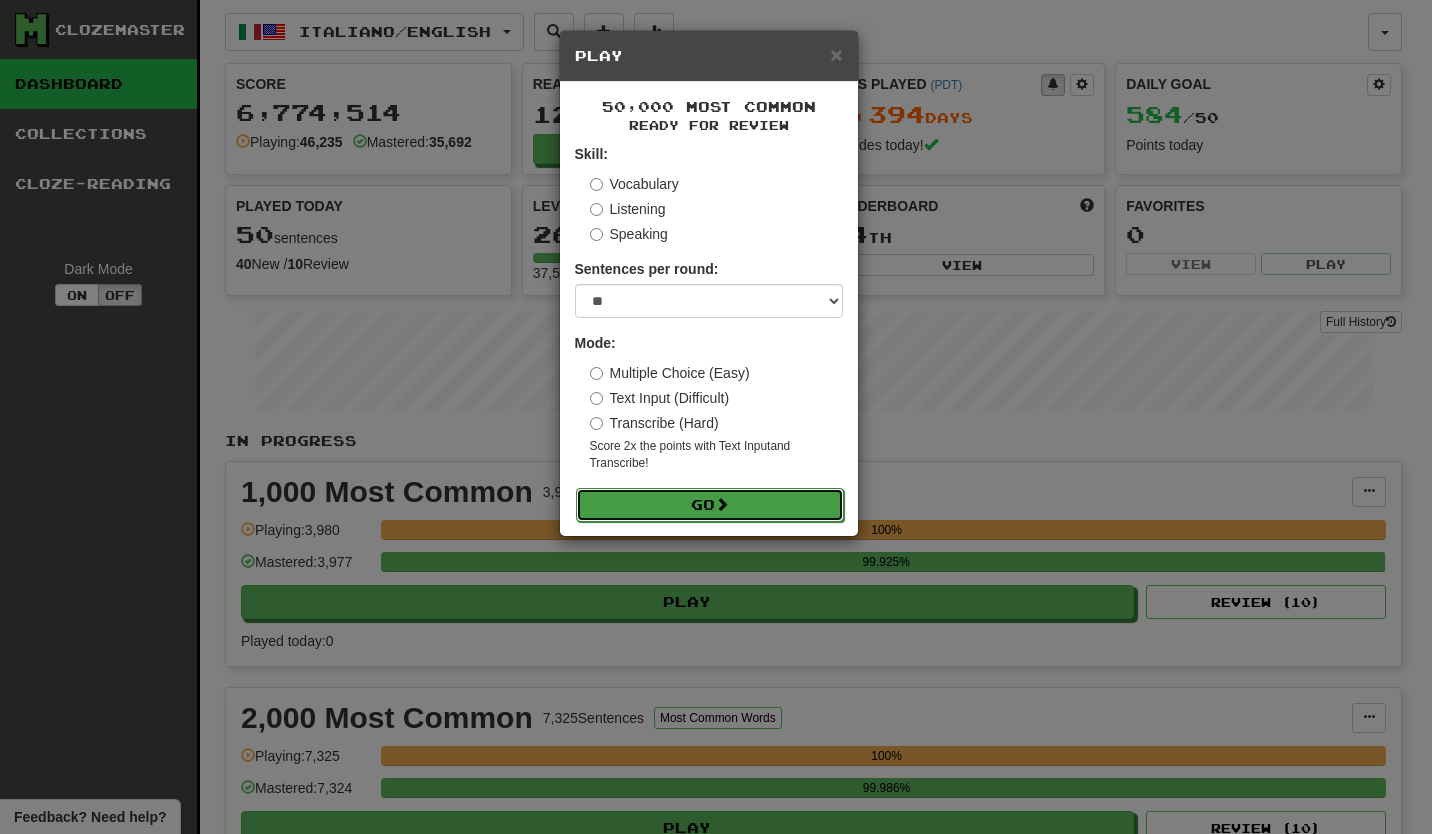 click on "Go" at bounding box center (710, 505) 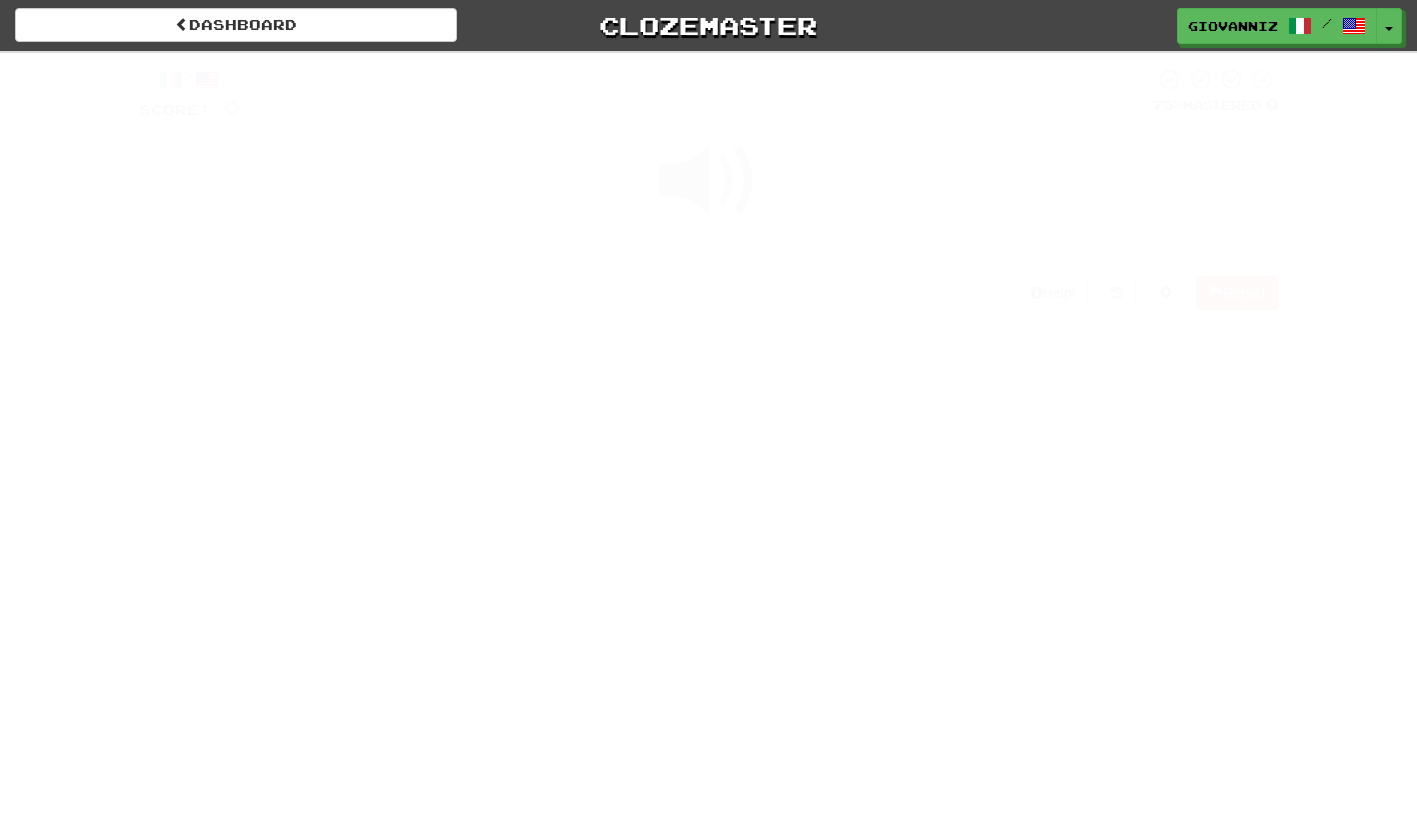 scroll, scrollTop: 0, scrollLeft: 0, axis: both 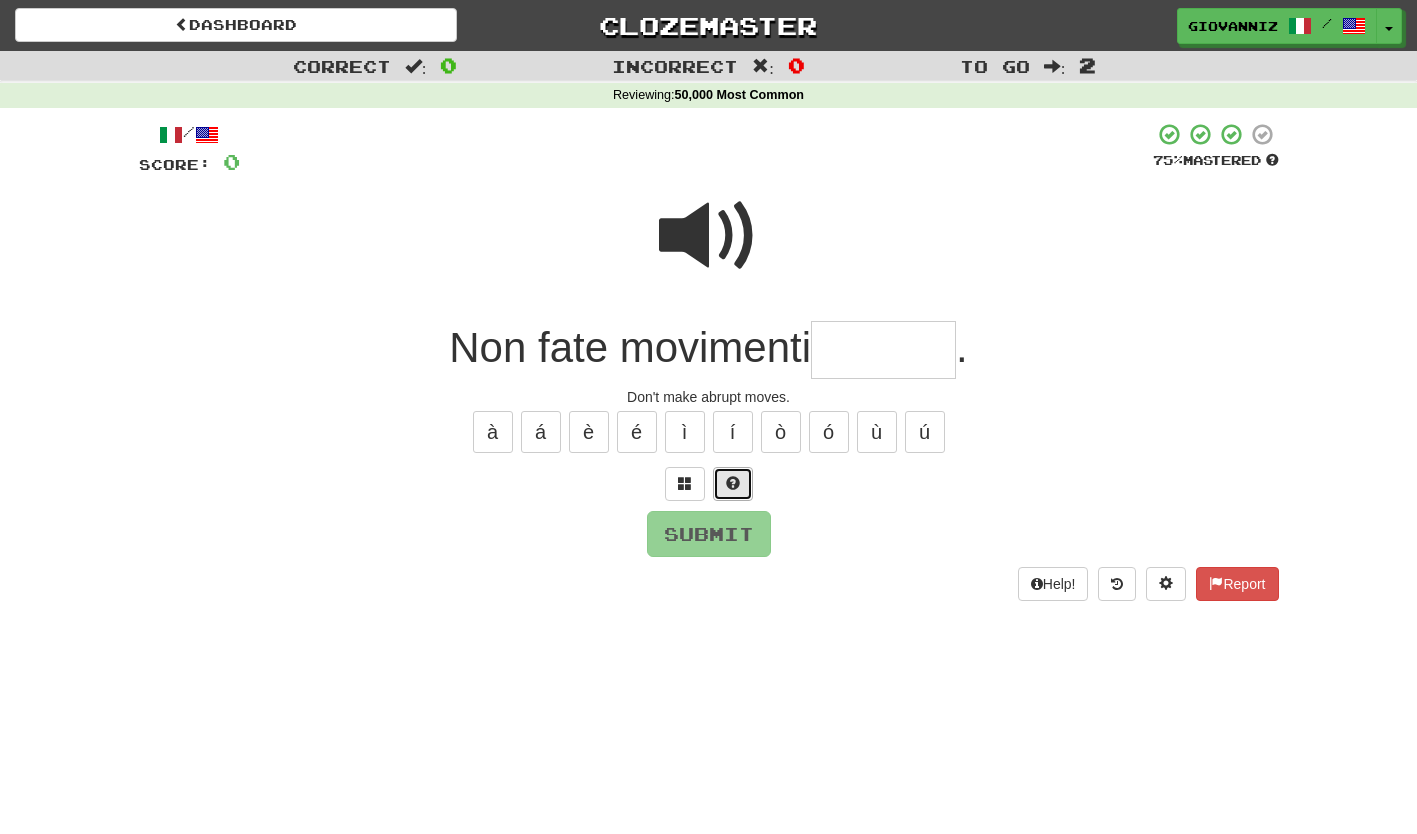 click at bounding box center (733, 484) 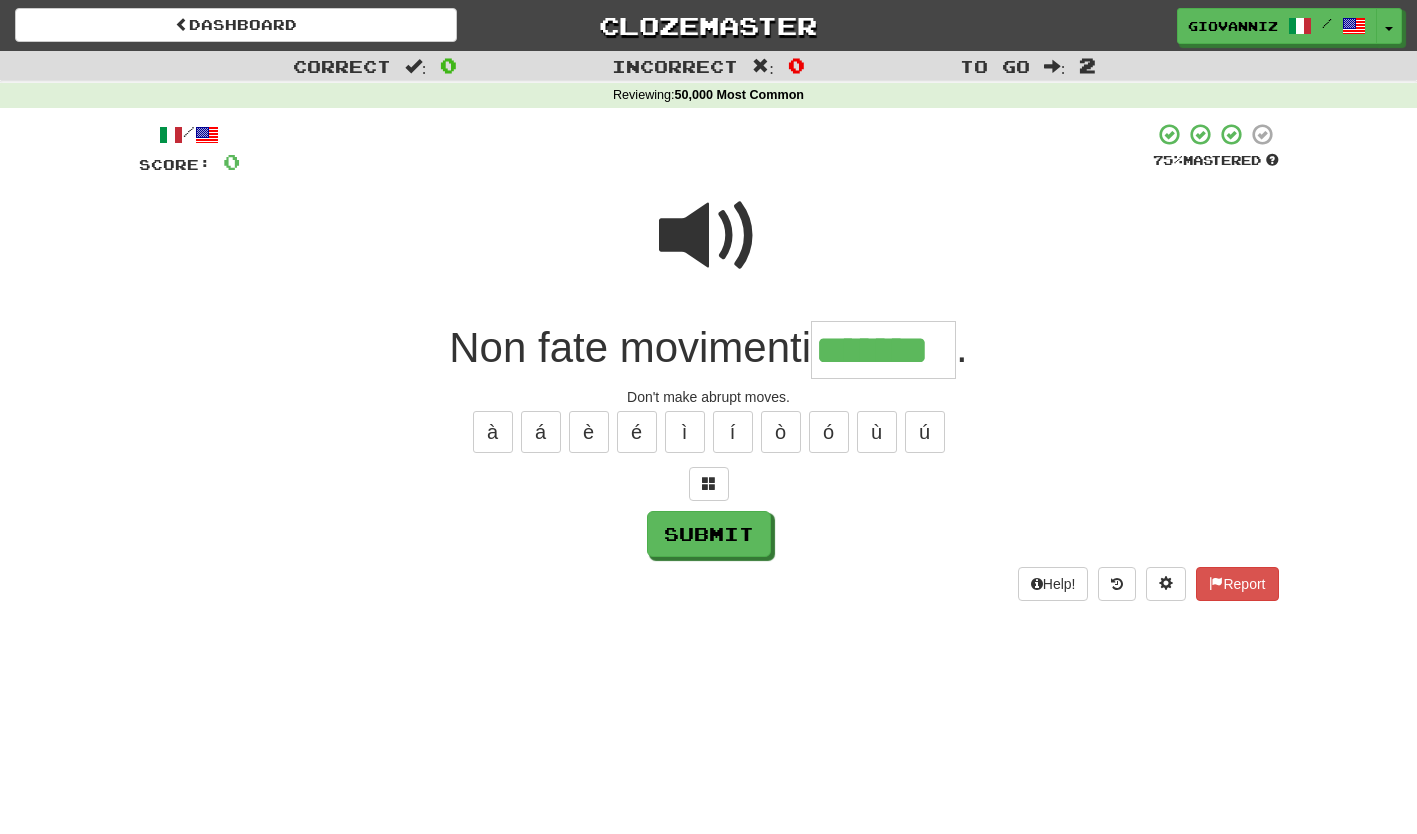 type on "*******" 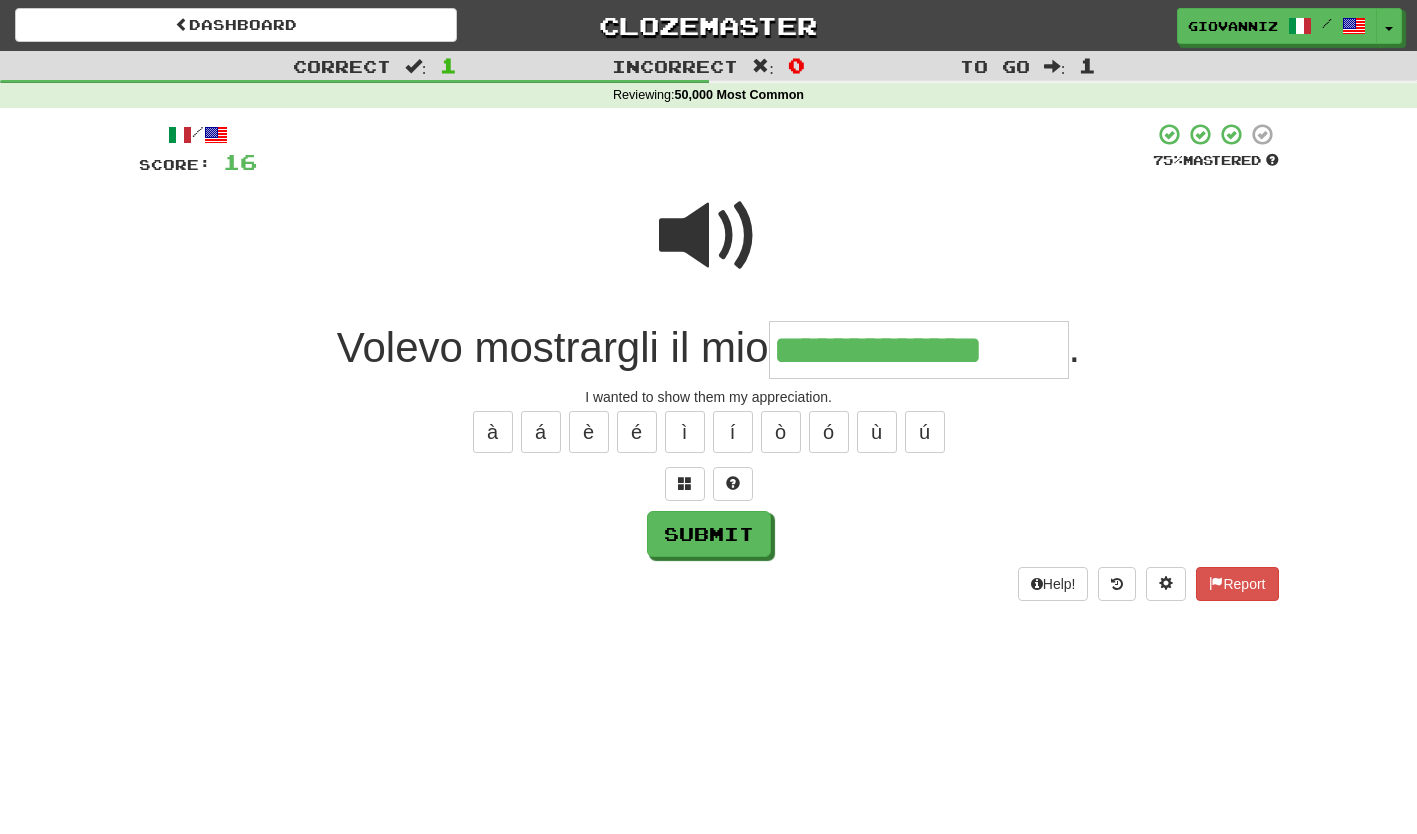 type on "**********" 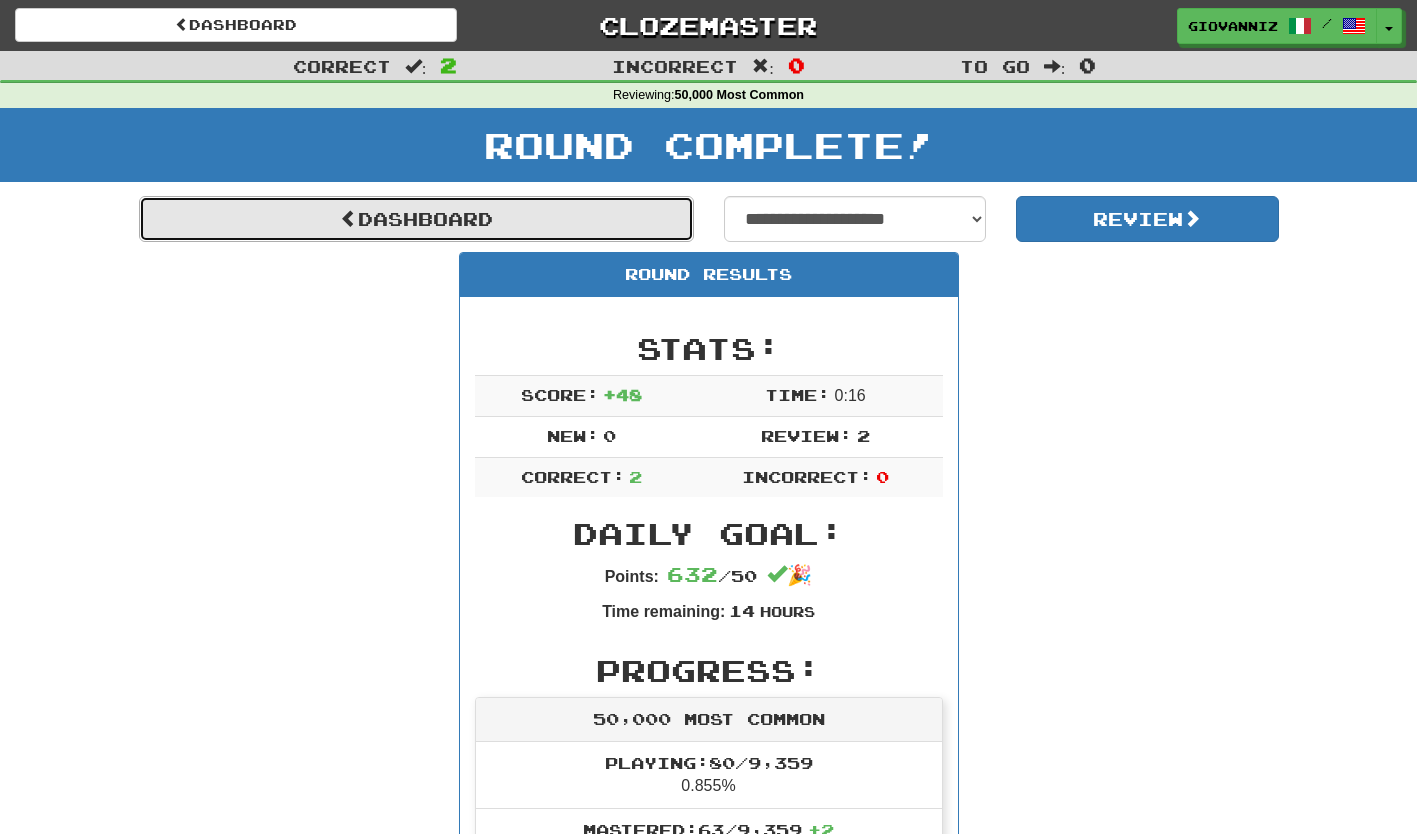 click on "Dashboard" at bounding box center [416, 219] 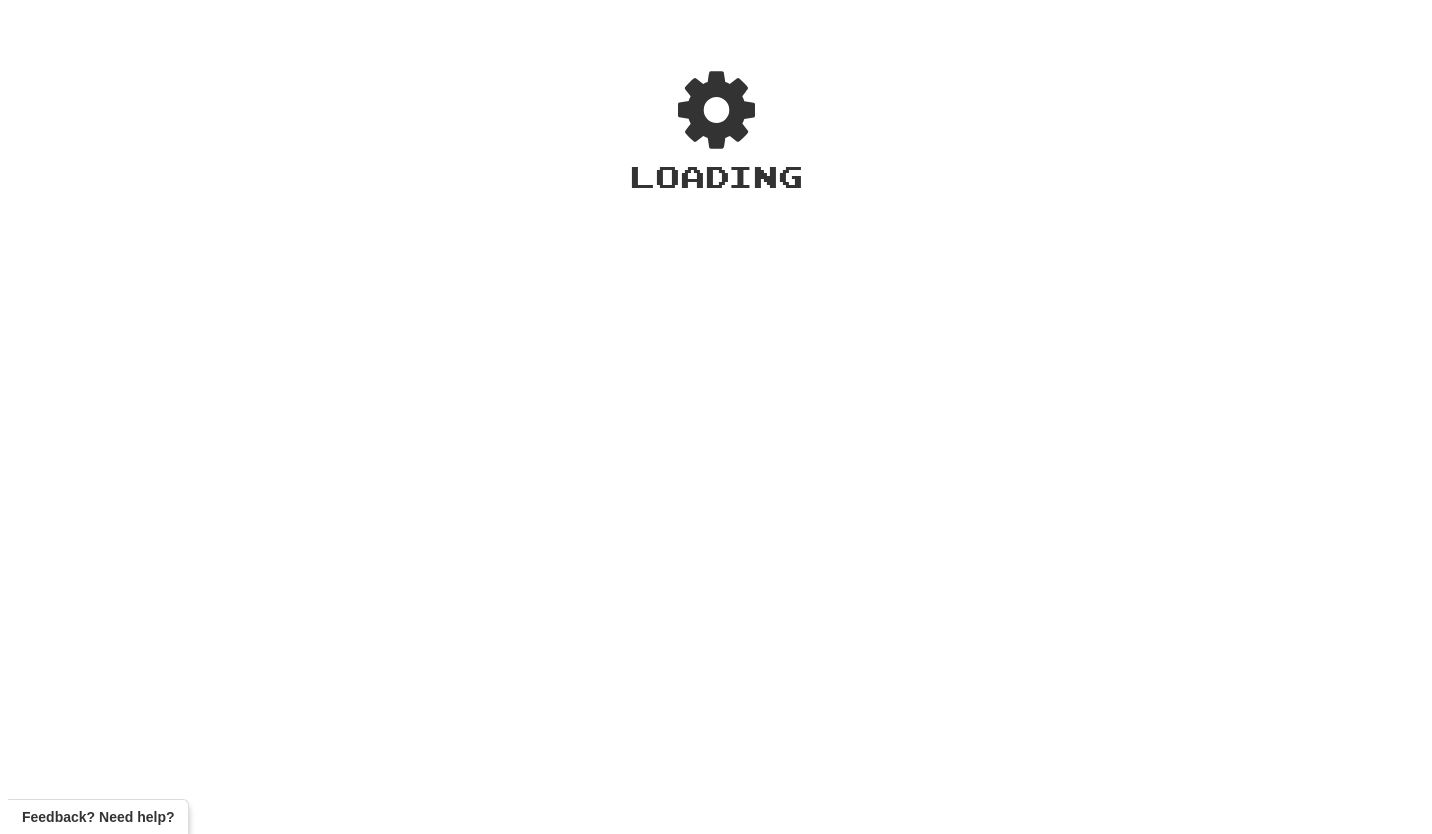 scroll, scrollTop: 0, scrollLeft: 0, axis: both 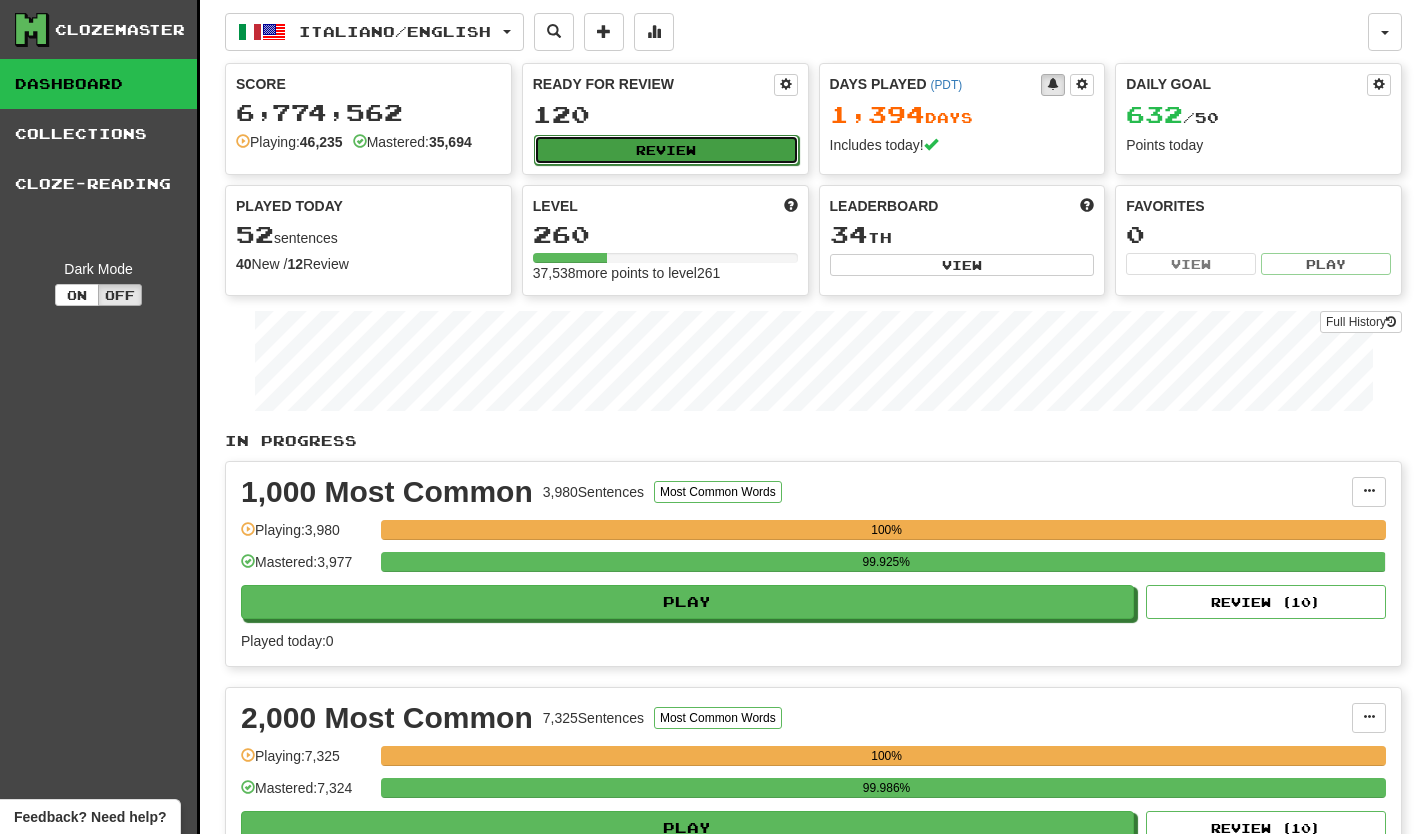 click on "Review" at bounding box center (666, 150) 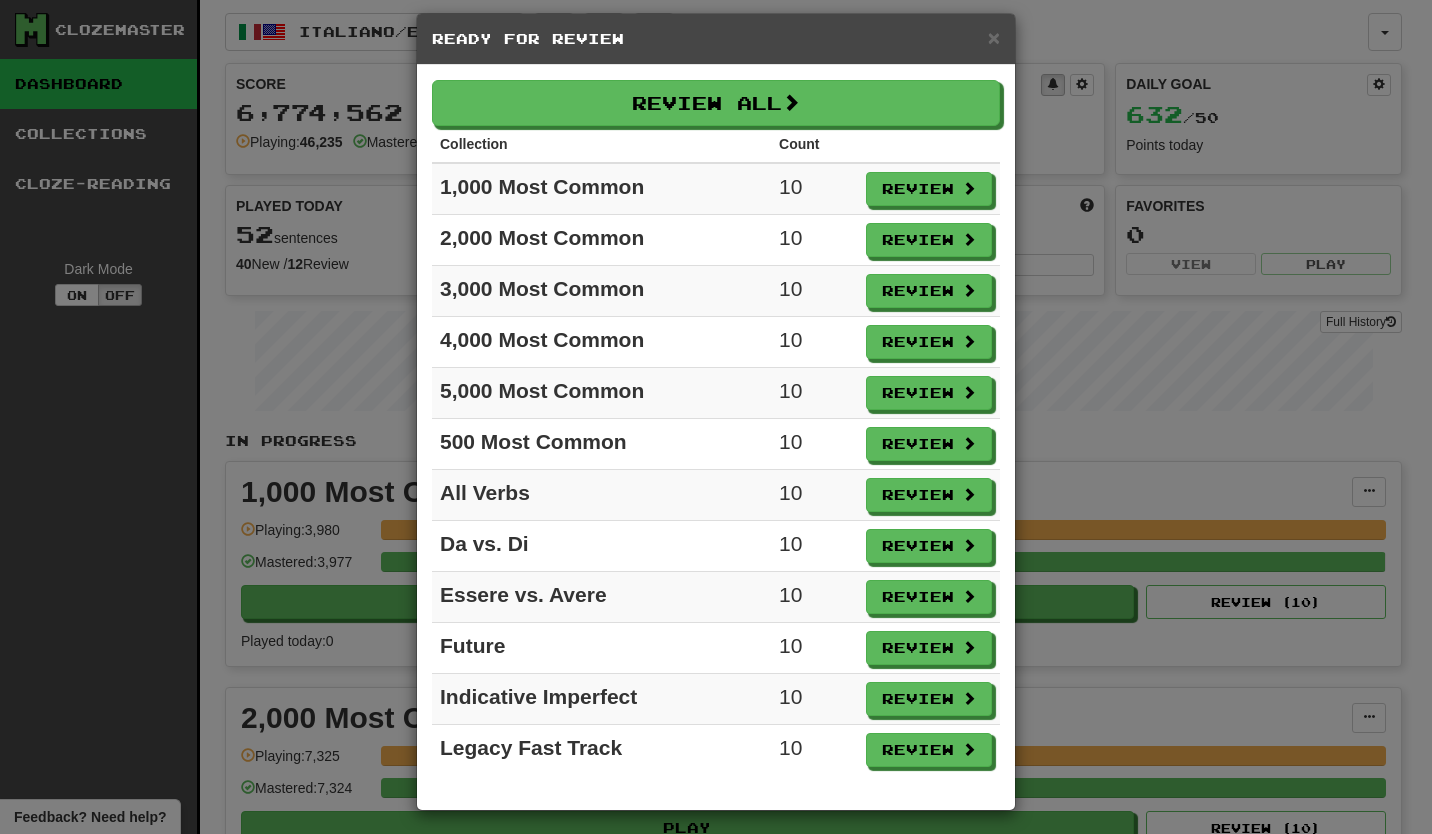 scroll, scrollTop: 24, scrollLeft: 0, axis: vertical 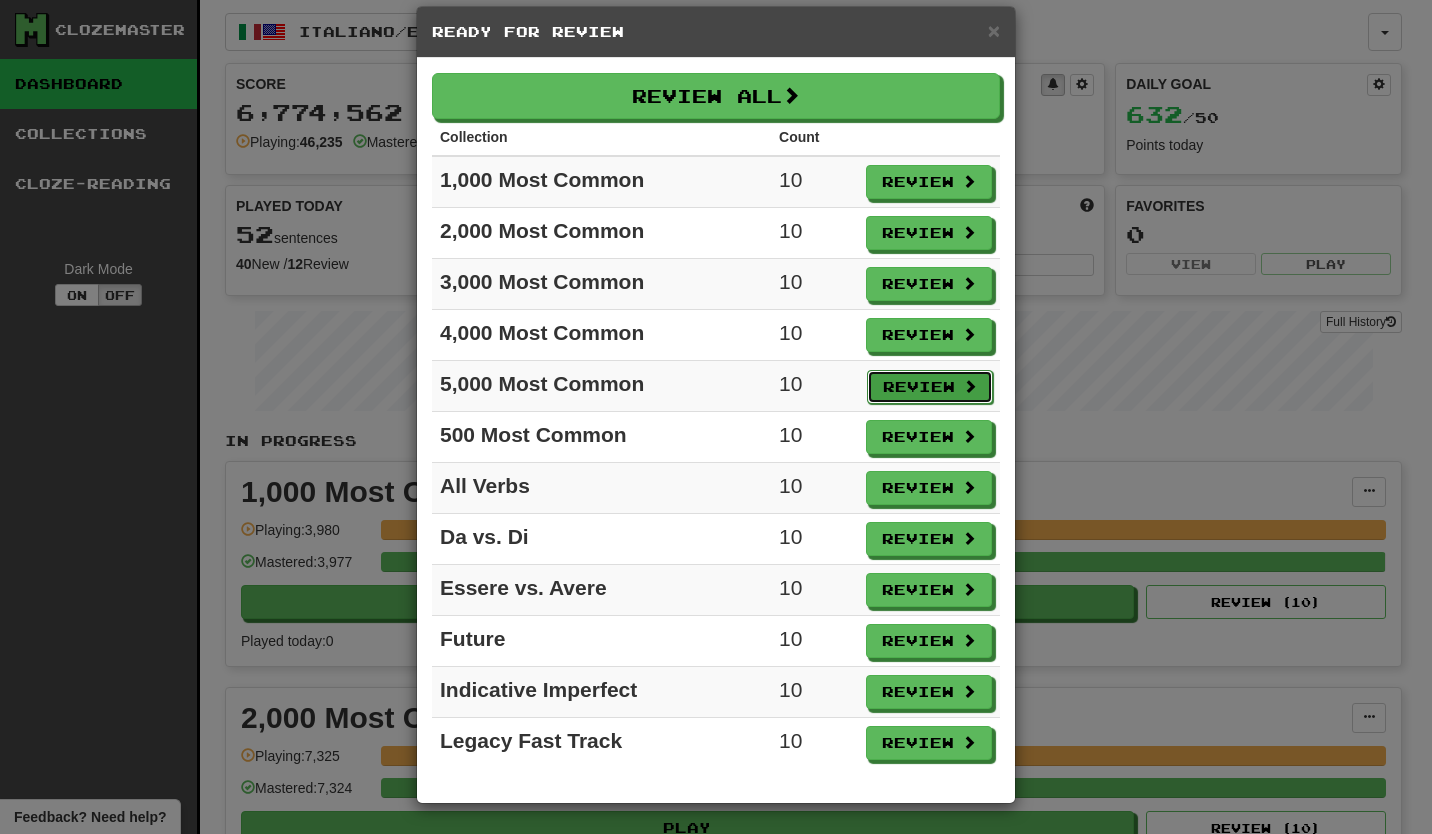 click on "Review" at bounding box center [930, 387] 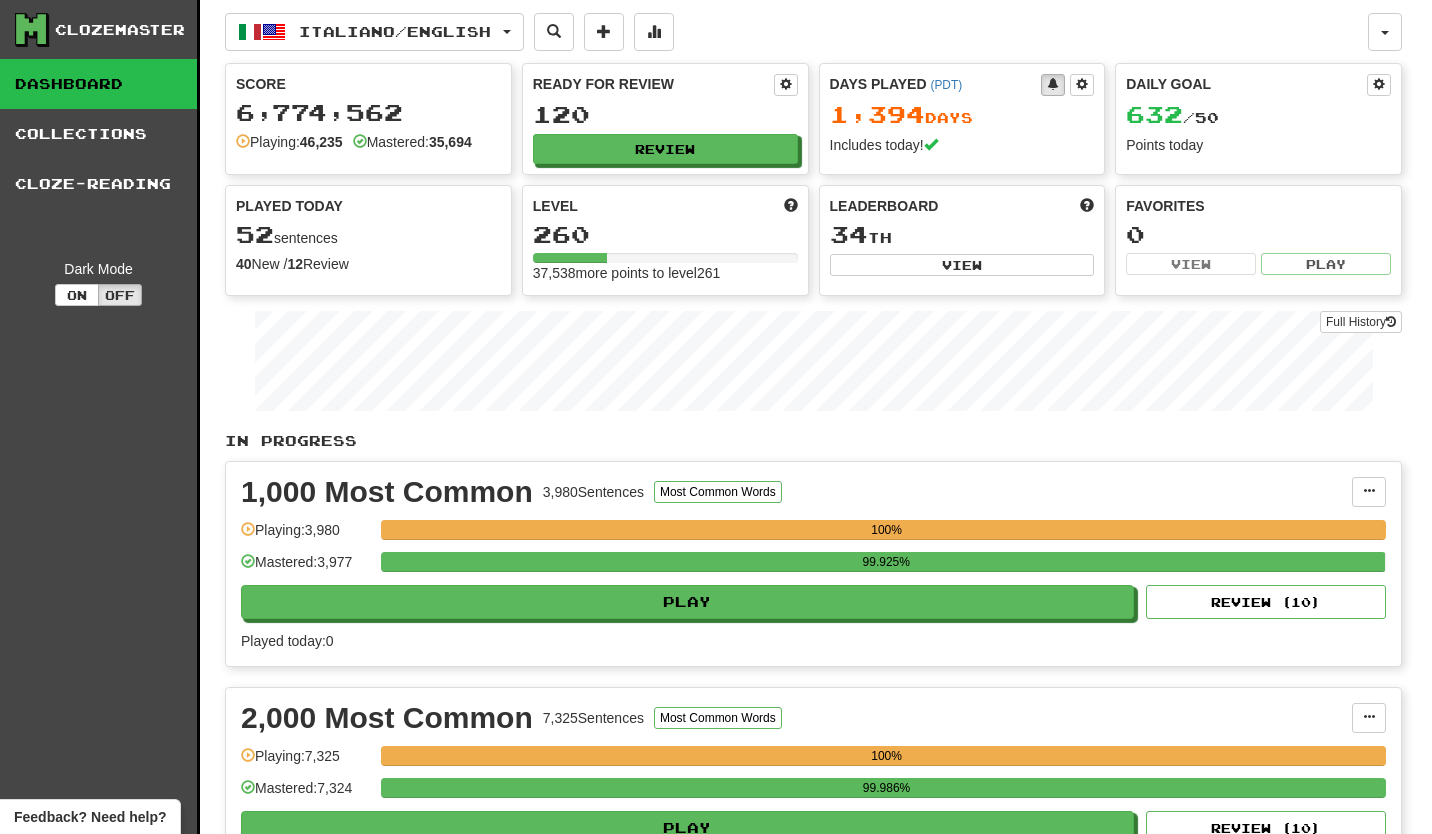 select on "**" 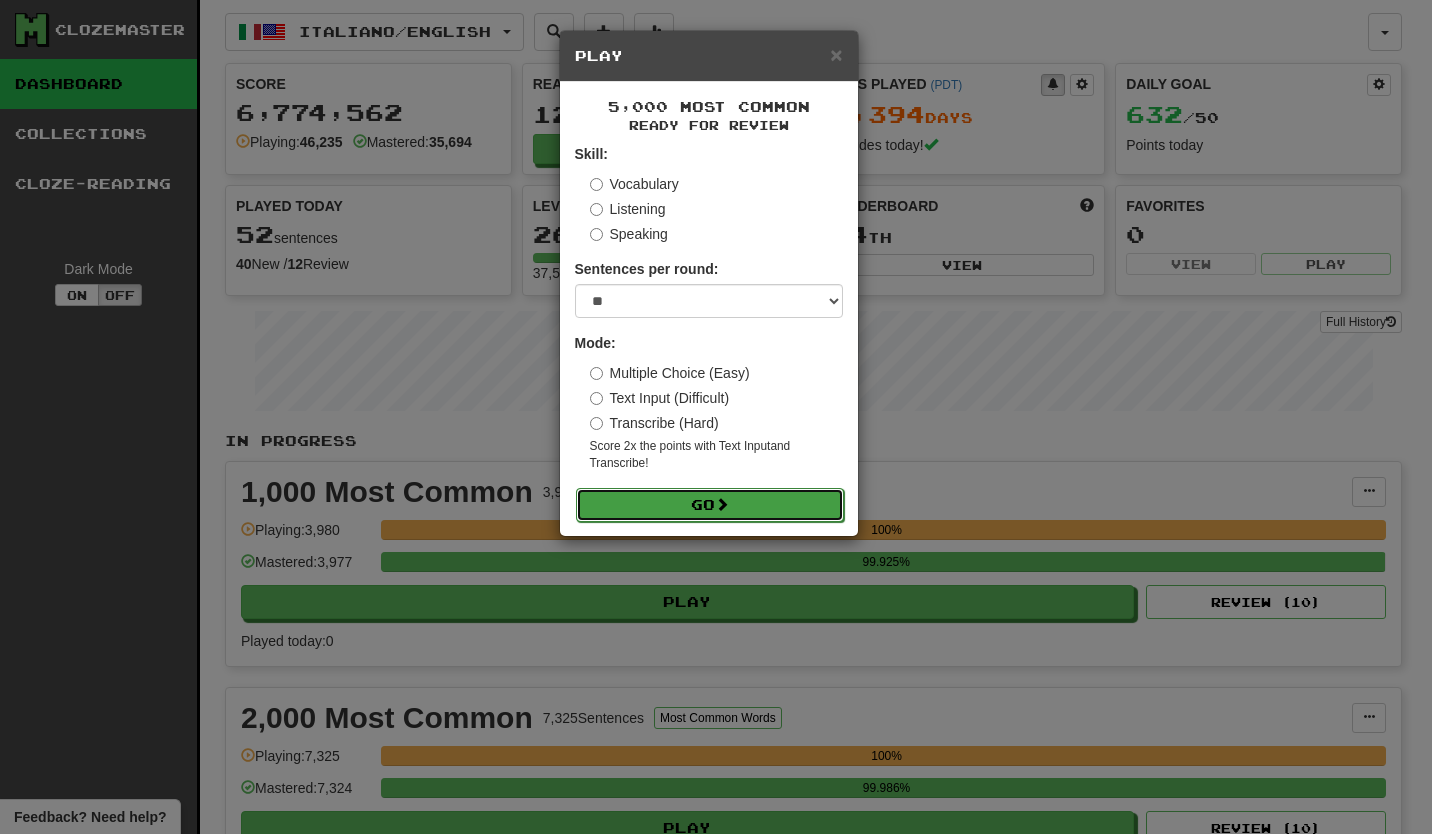 click on "Go" at bounding box center (710, 505) 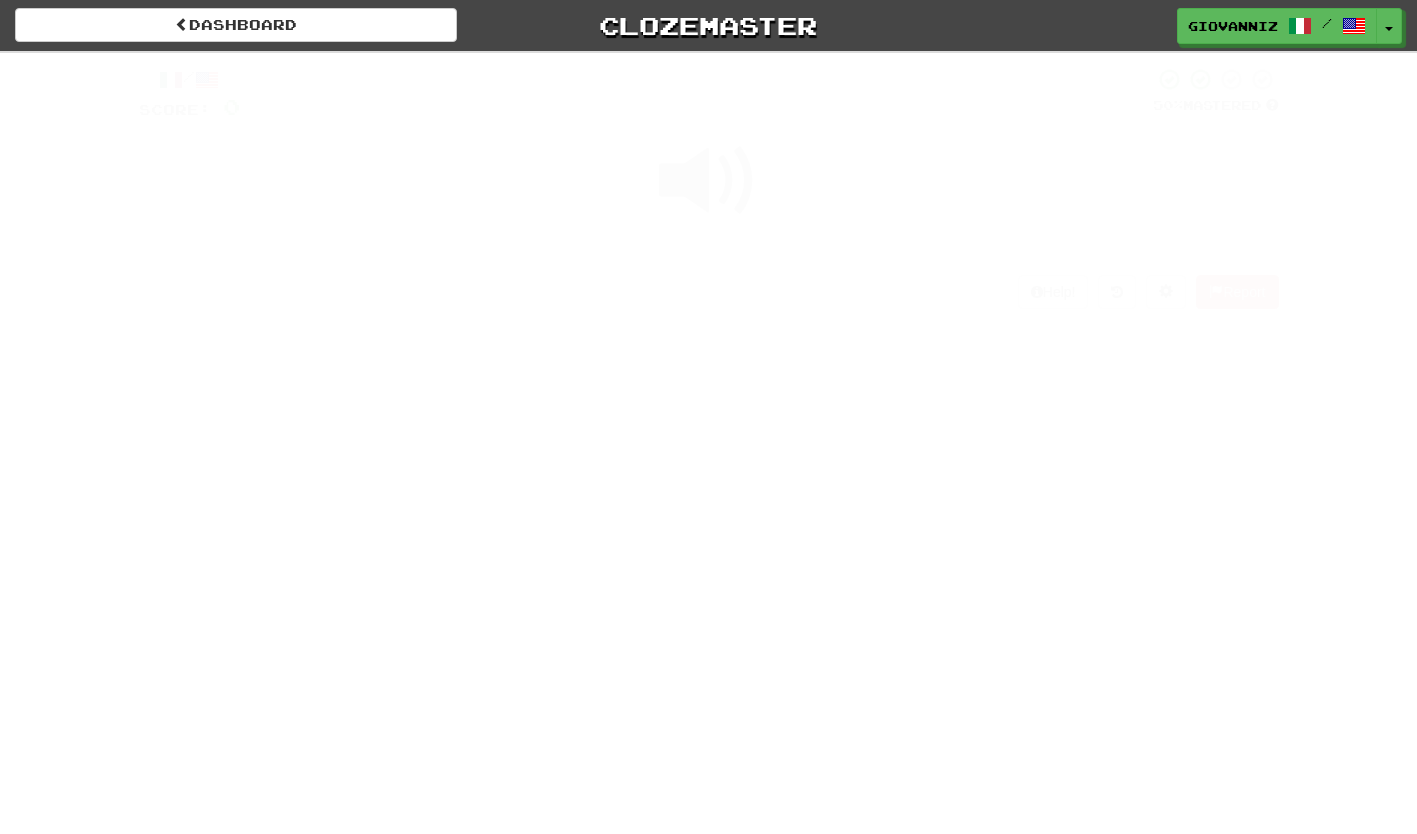 scroll, scrollTop: 0, scrollLeft: 0, axis: both 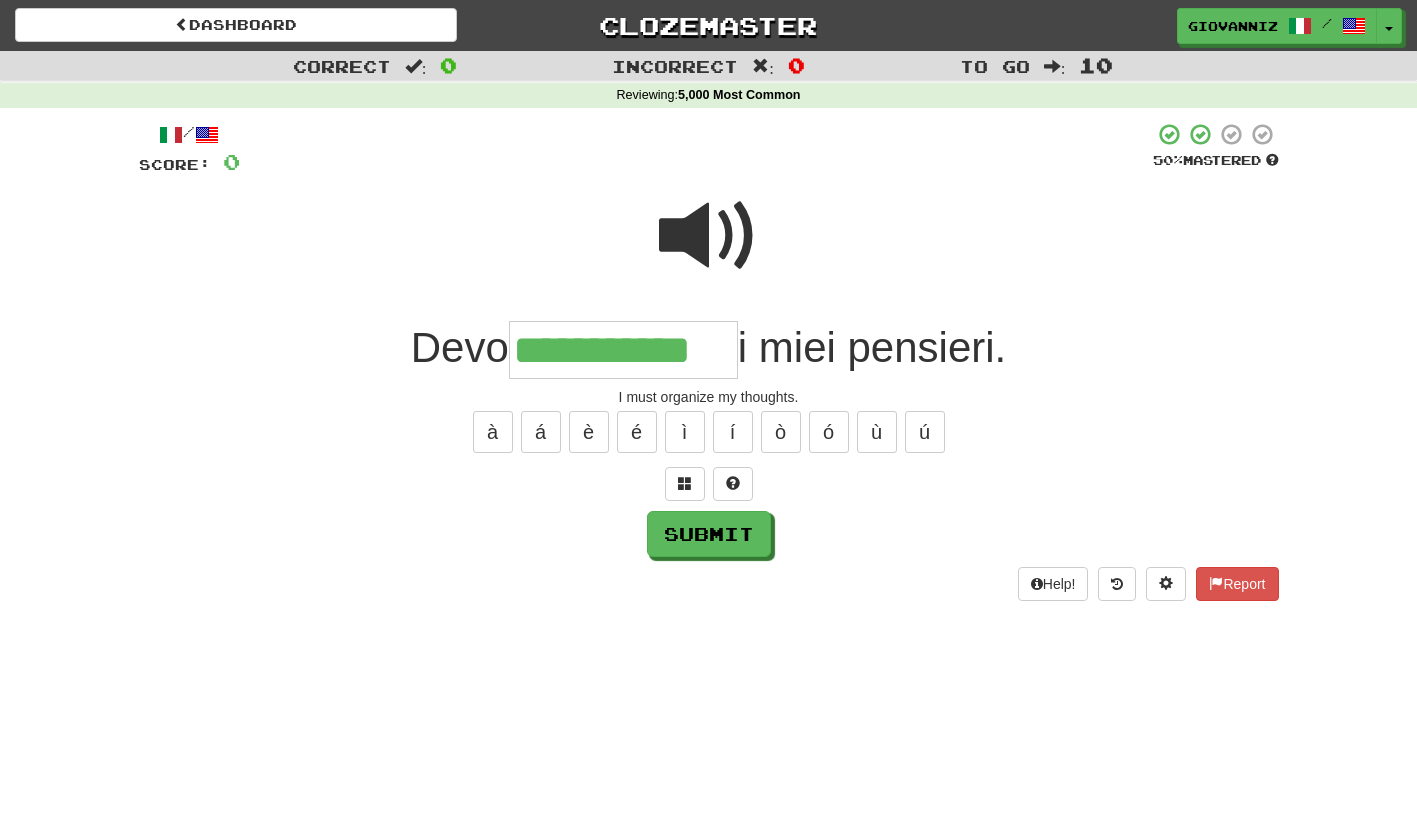 type on "**********" 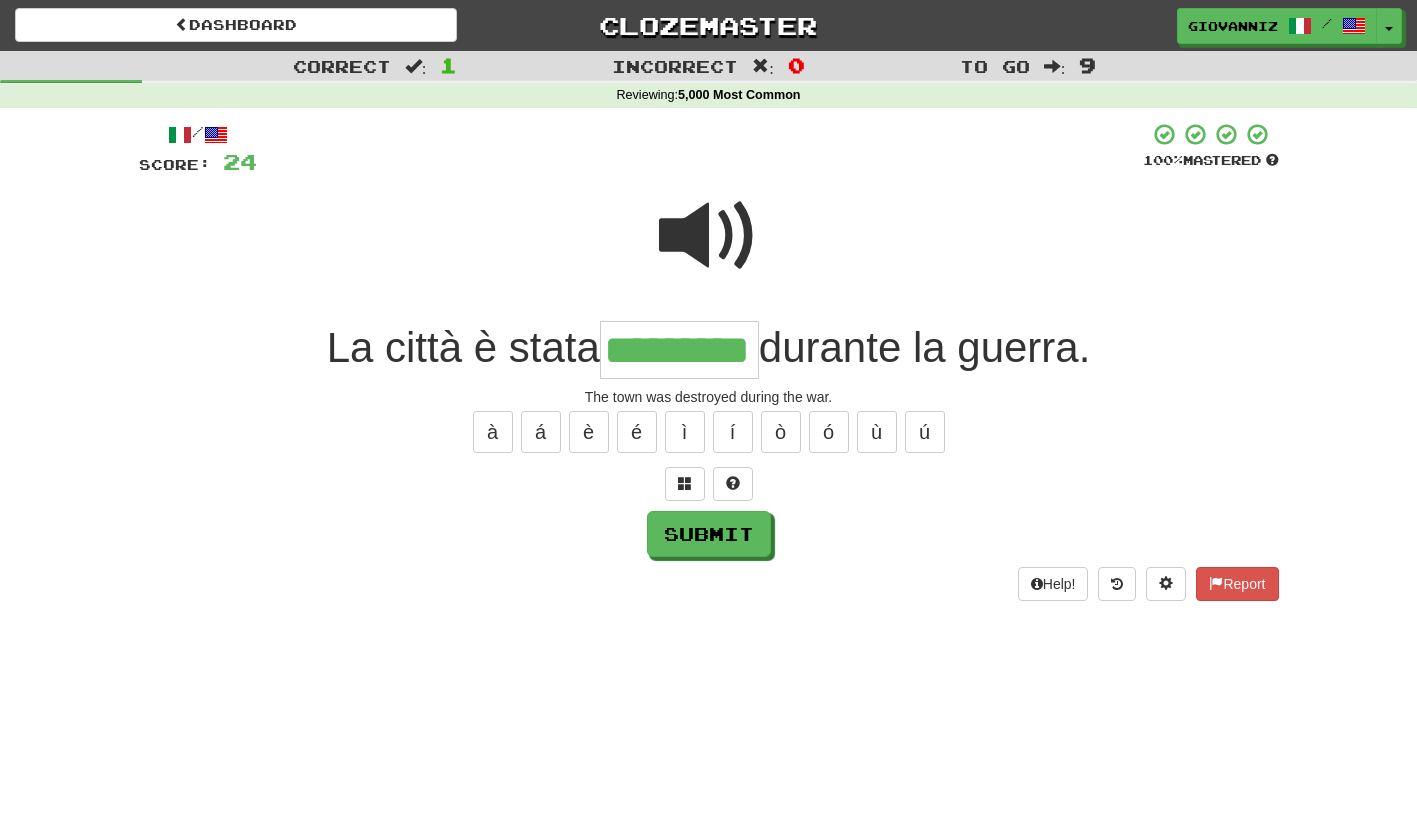 type on "*********" 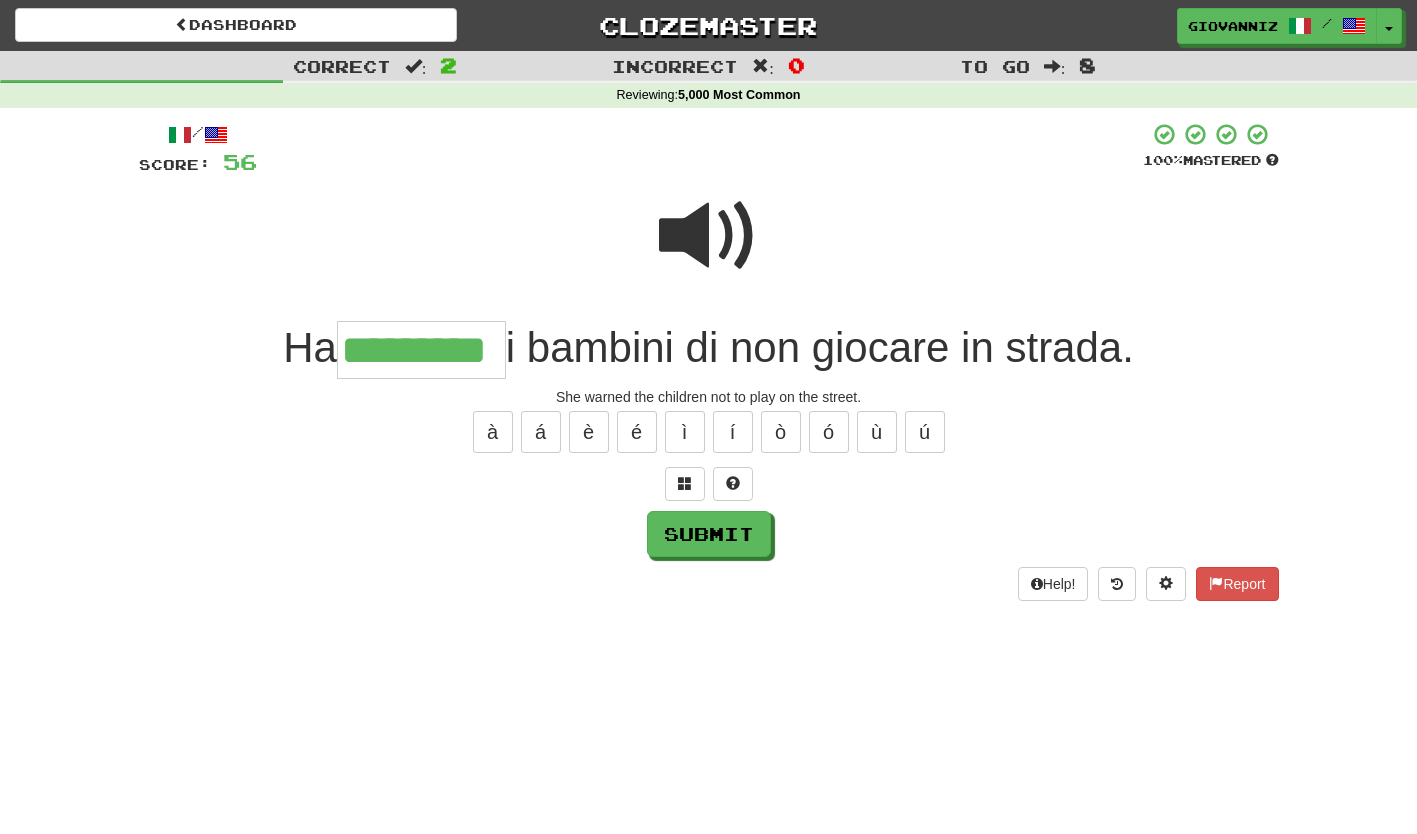type on "*********" 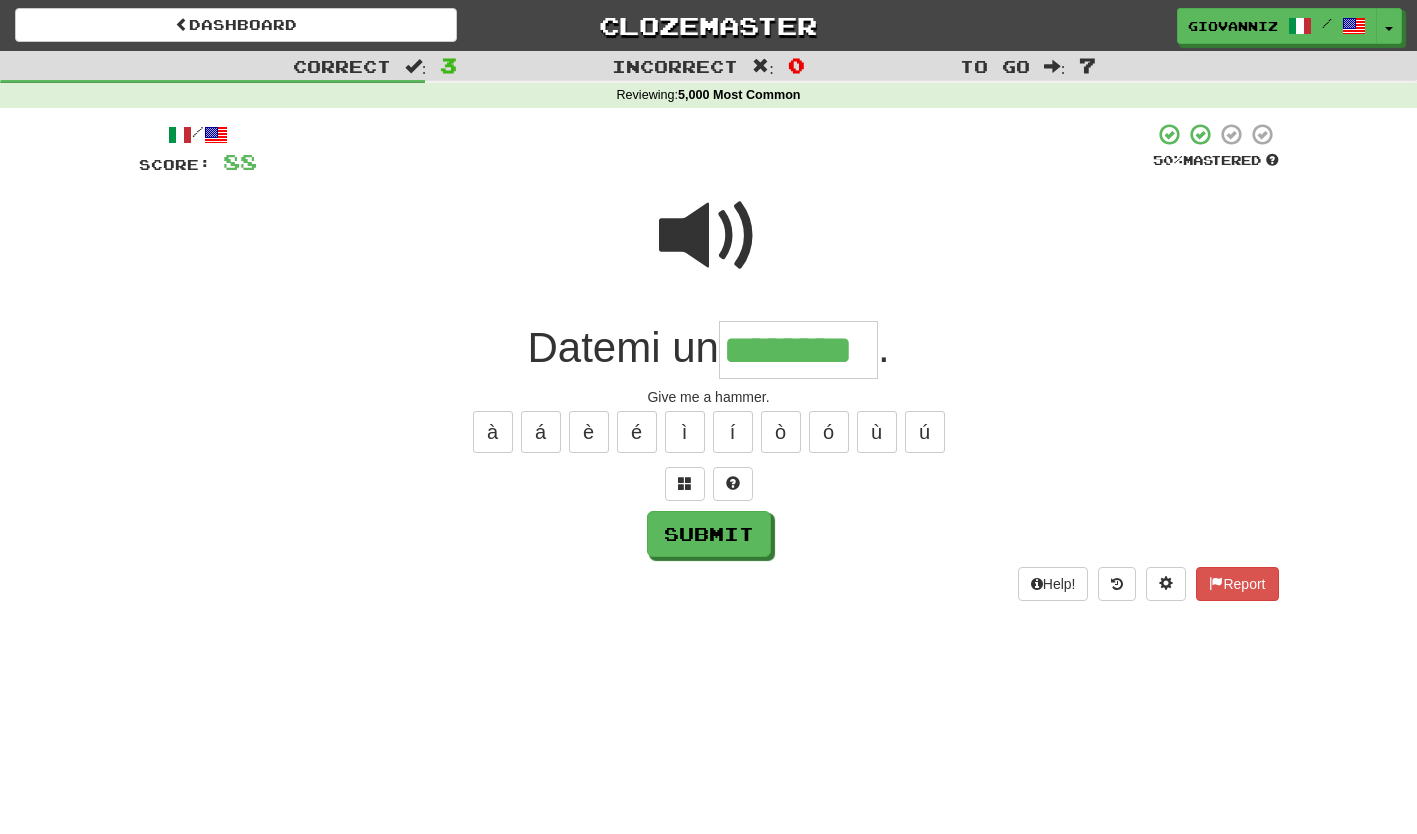 type on "********" 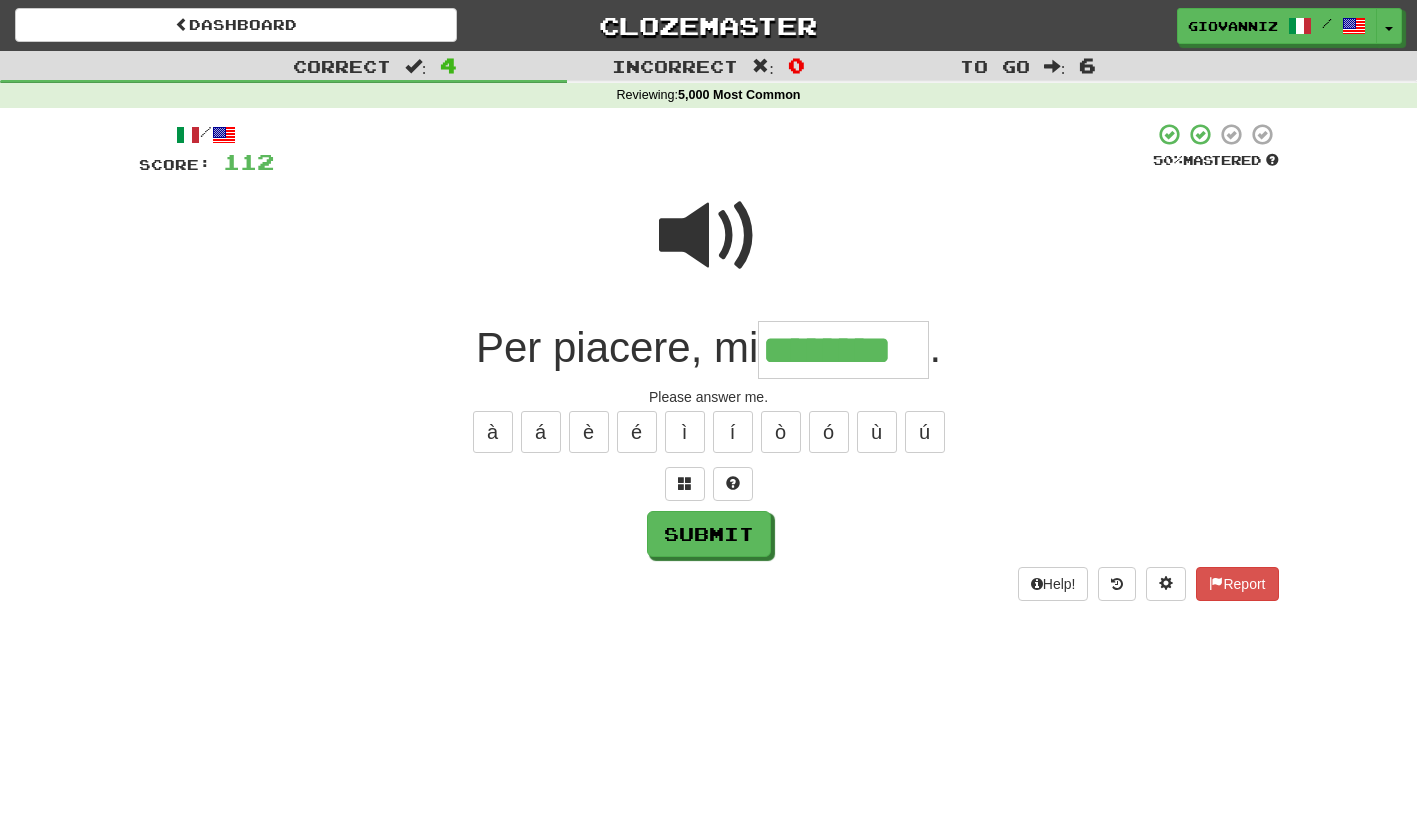 type on "********" 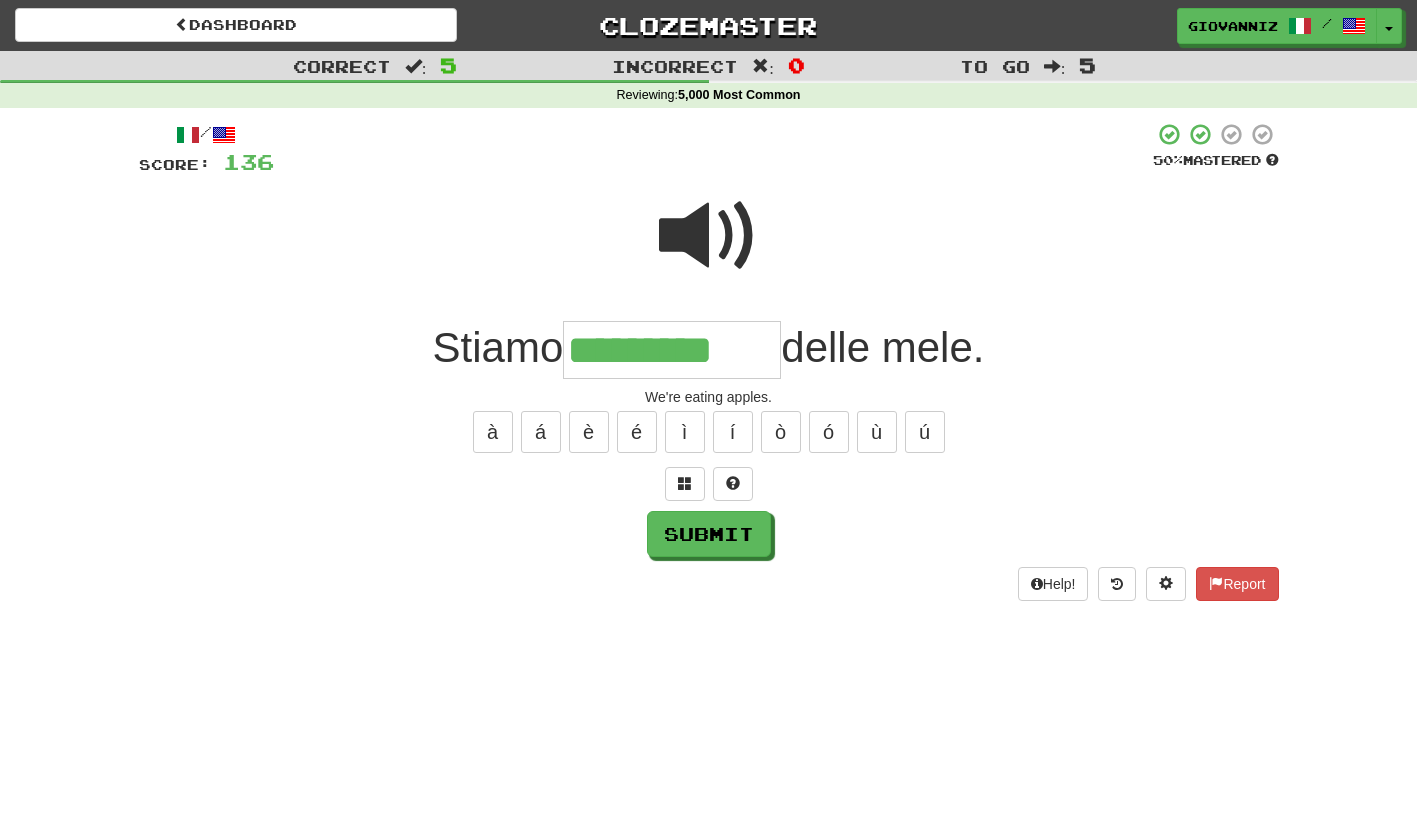type on "*********" 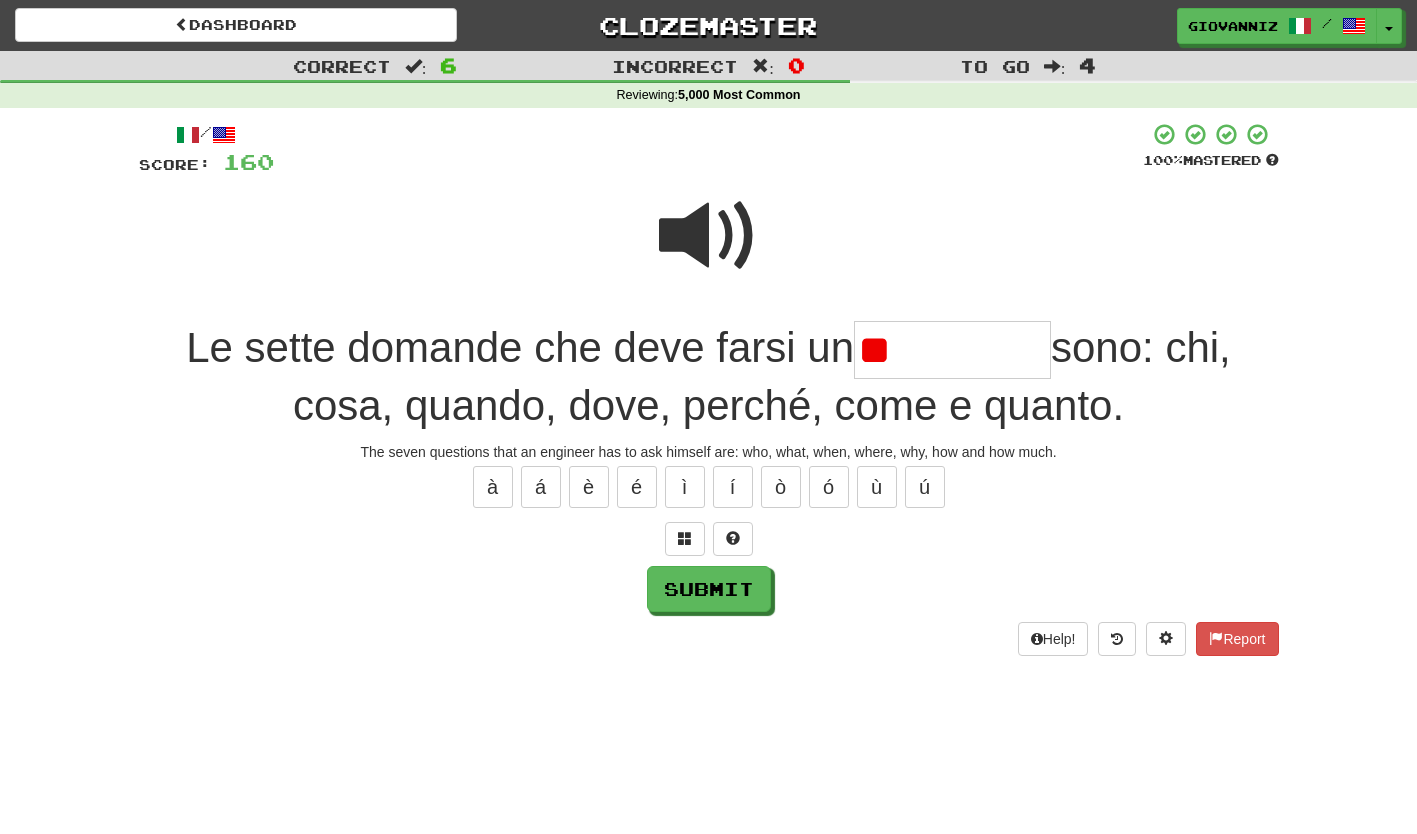 type on "*" 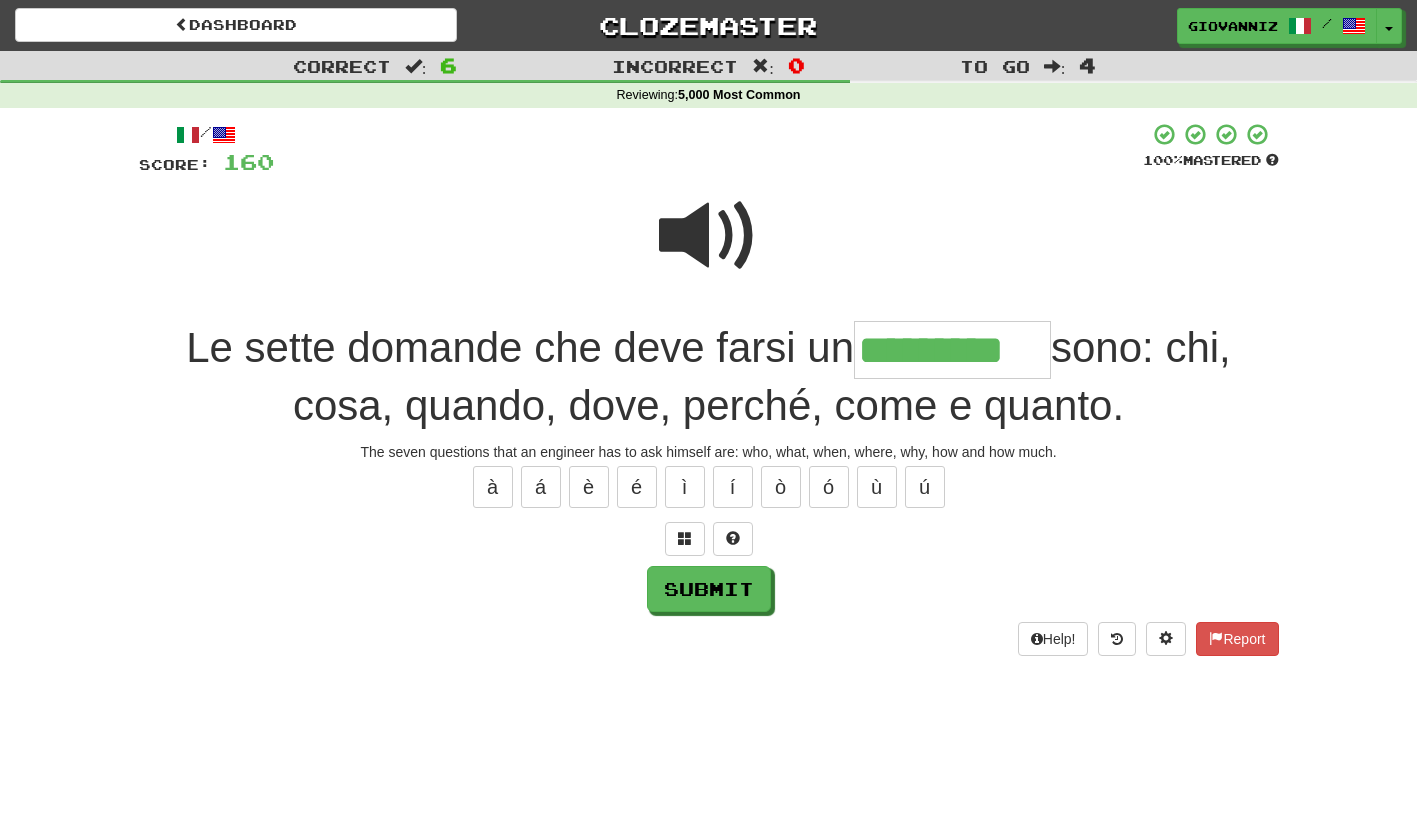 type on "*********" 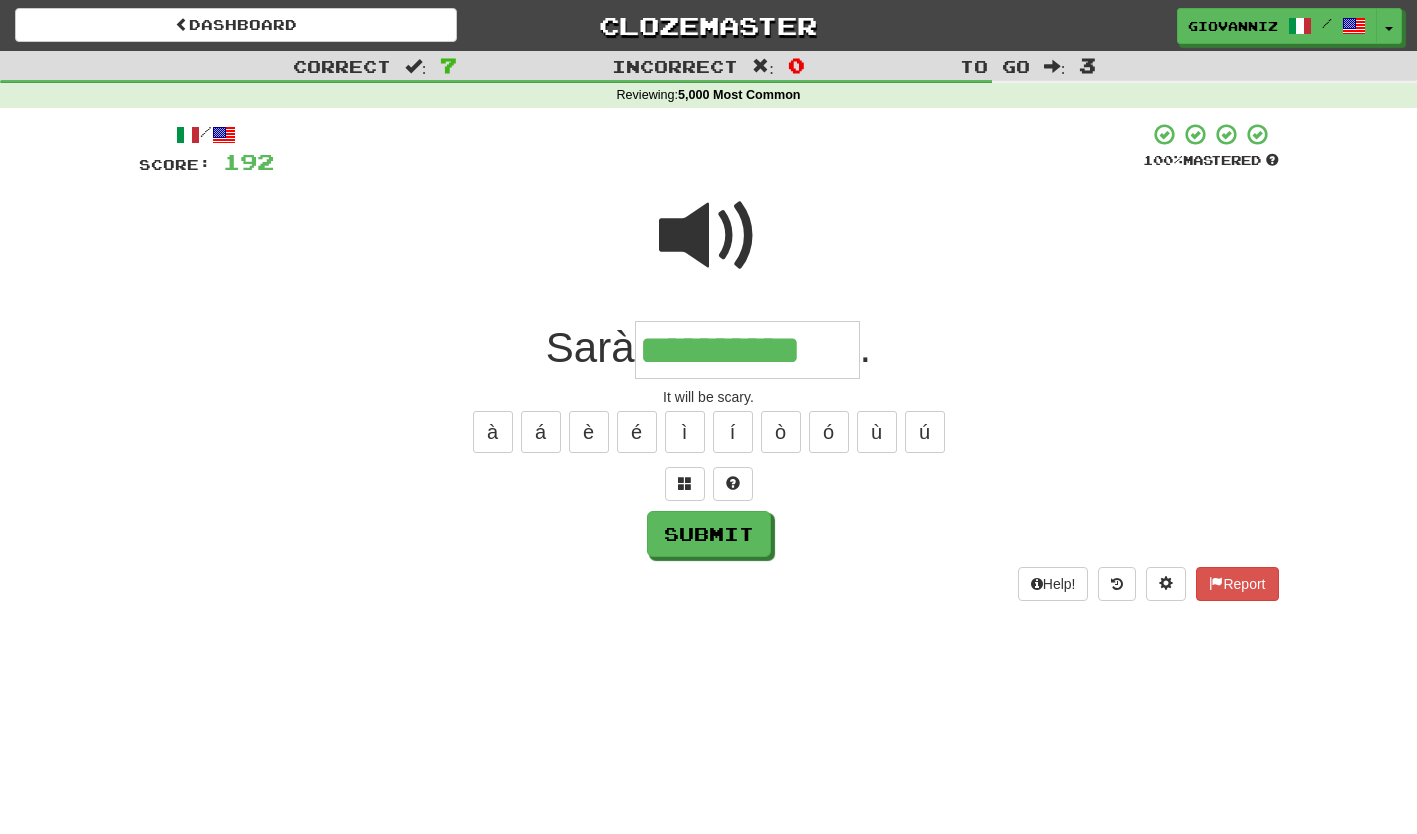 type on "**********" 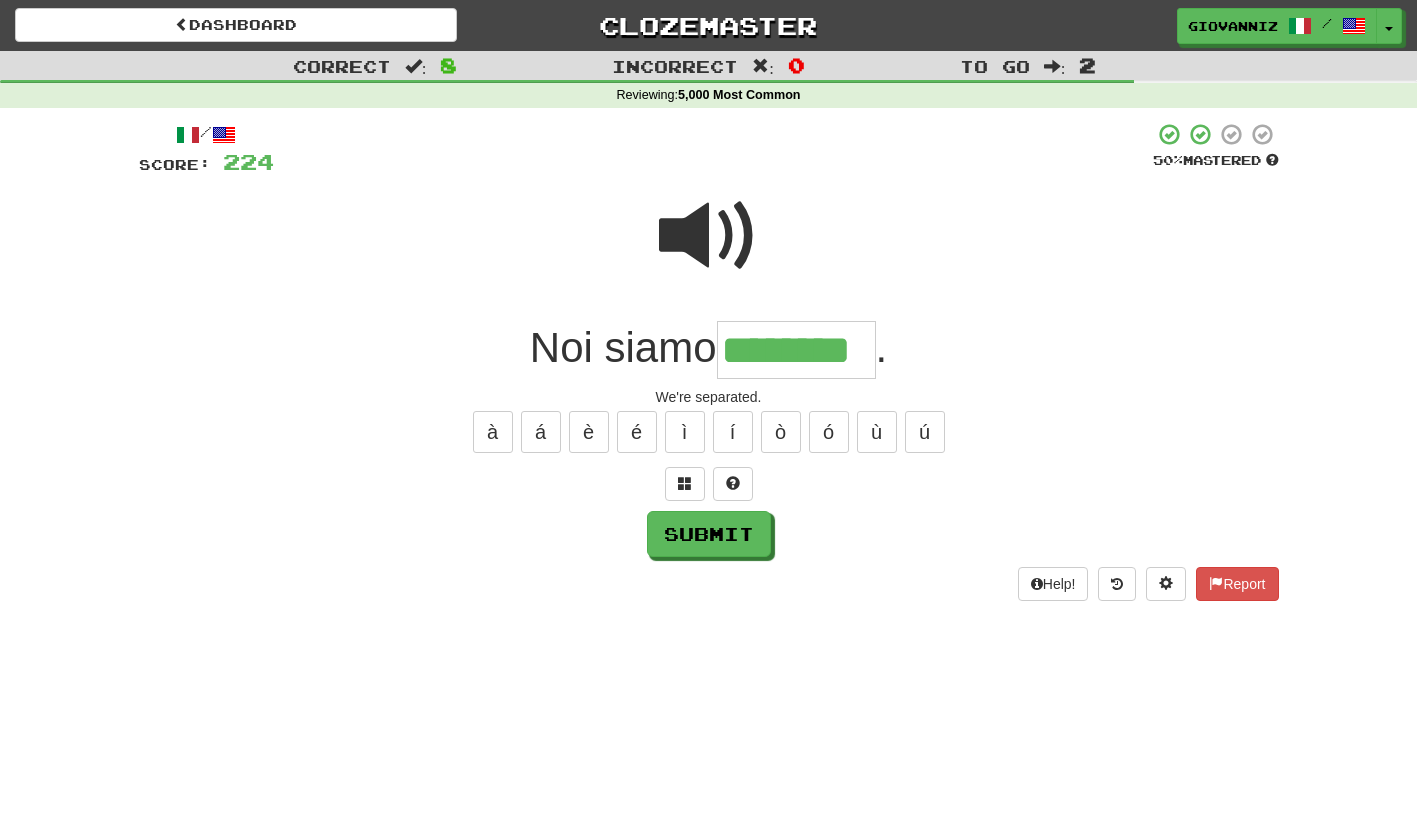 type on "********" 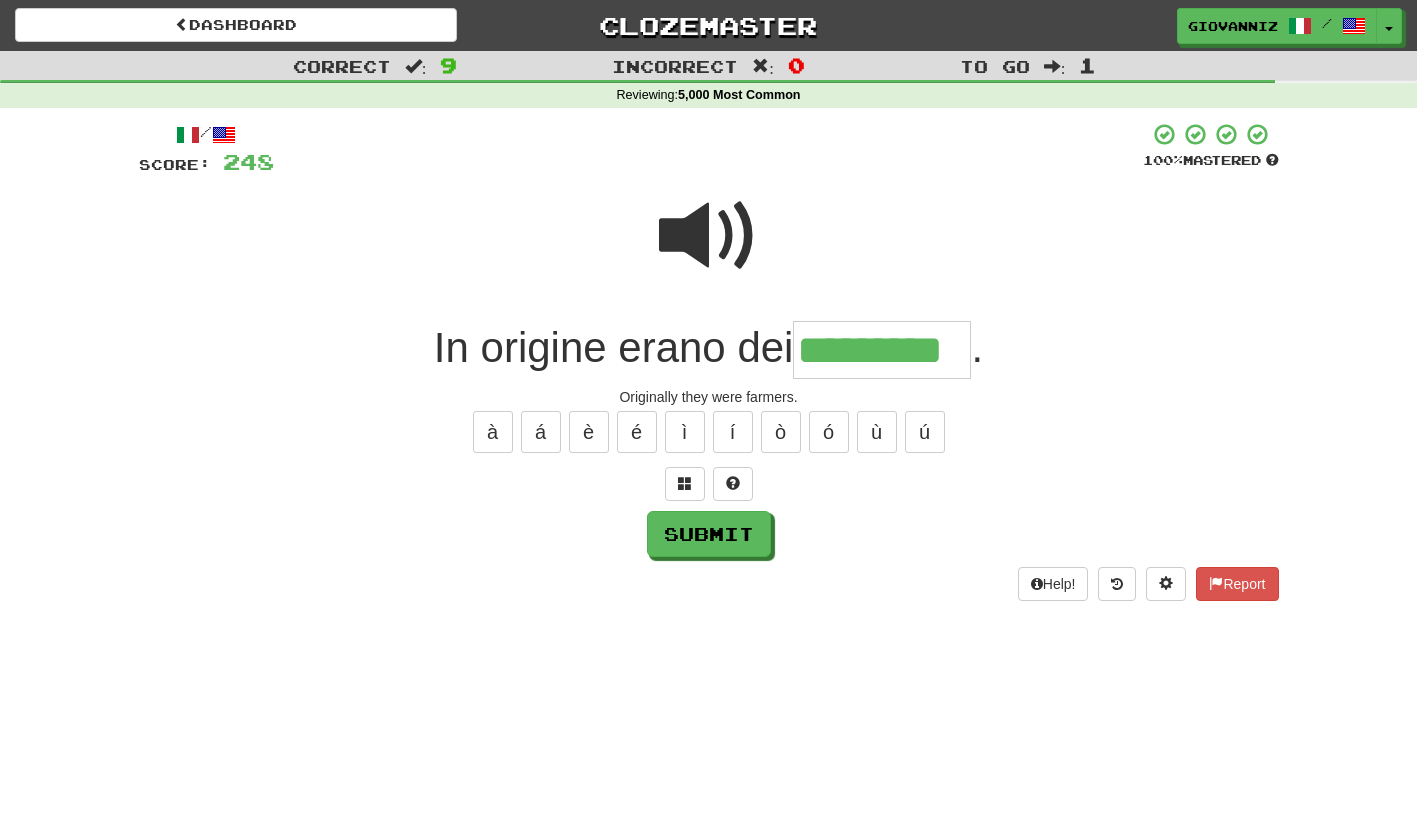 type on "*********" 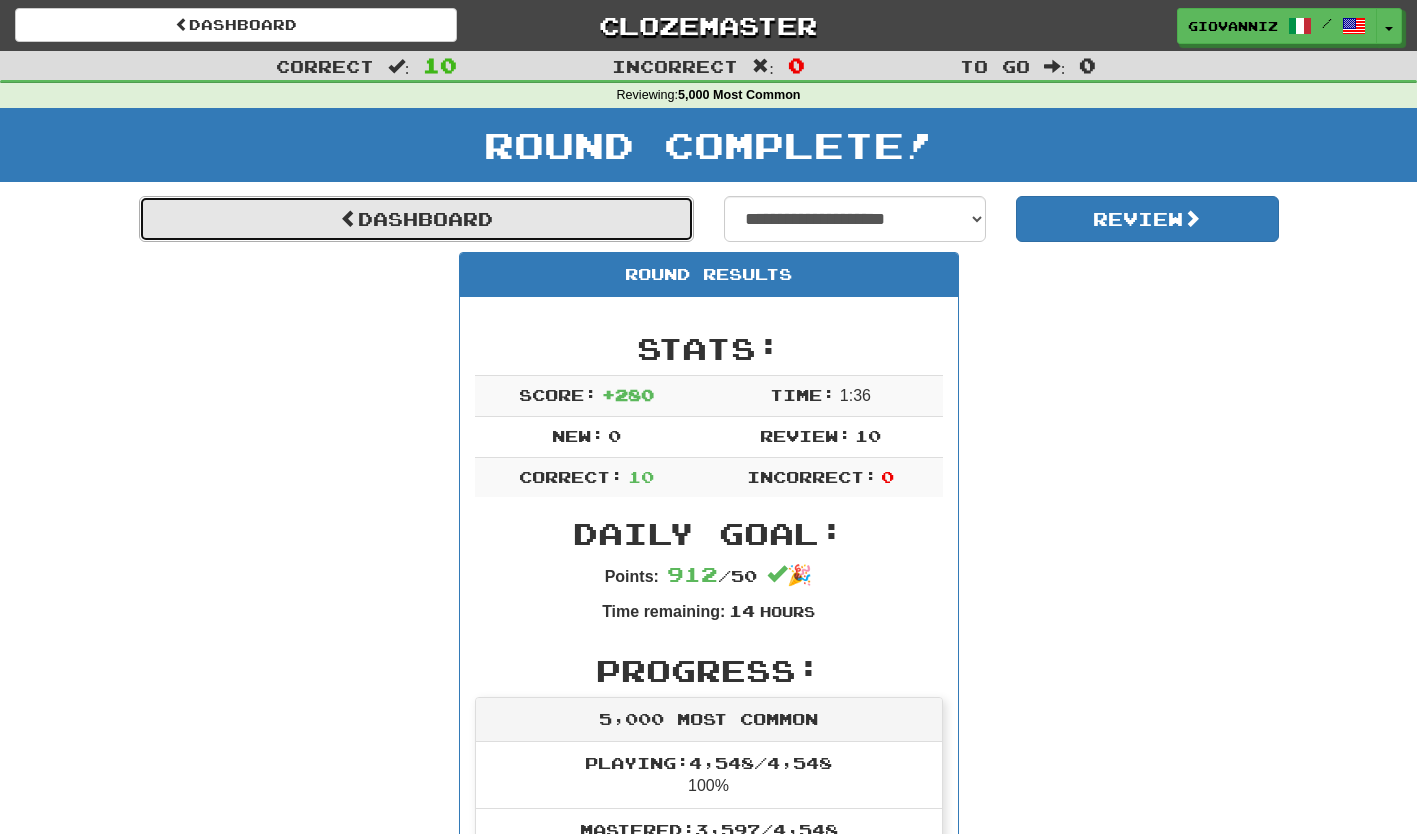 click on "Dashboard" at bounding box center (416, 219) 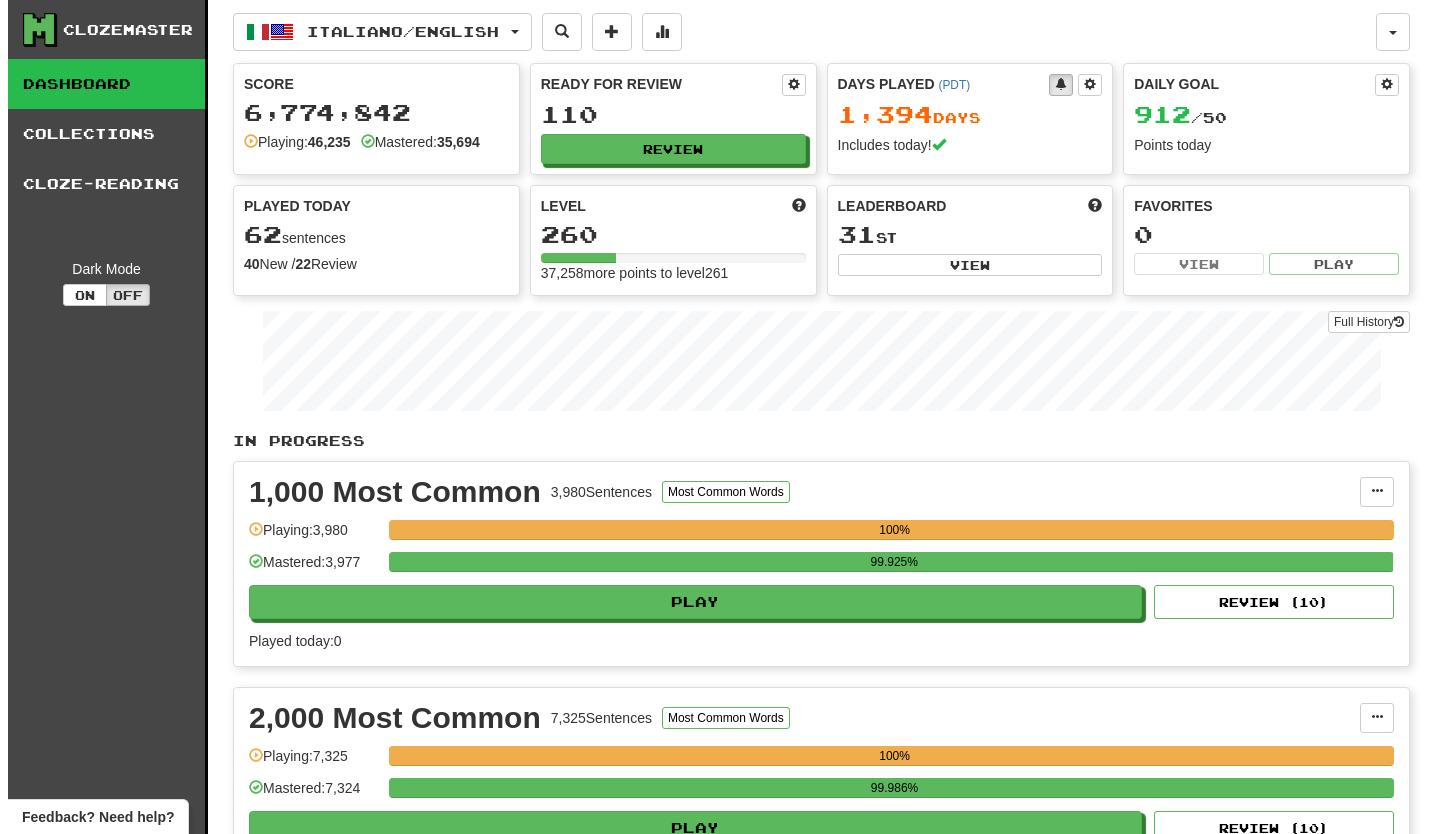 scroll, scrollTop: 0, scrollLeft: 0, axis: both 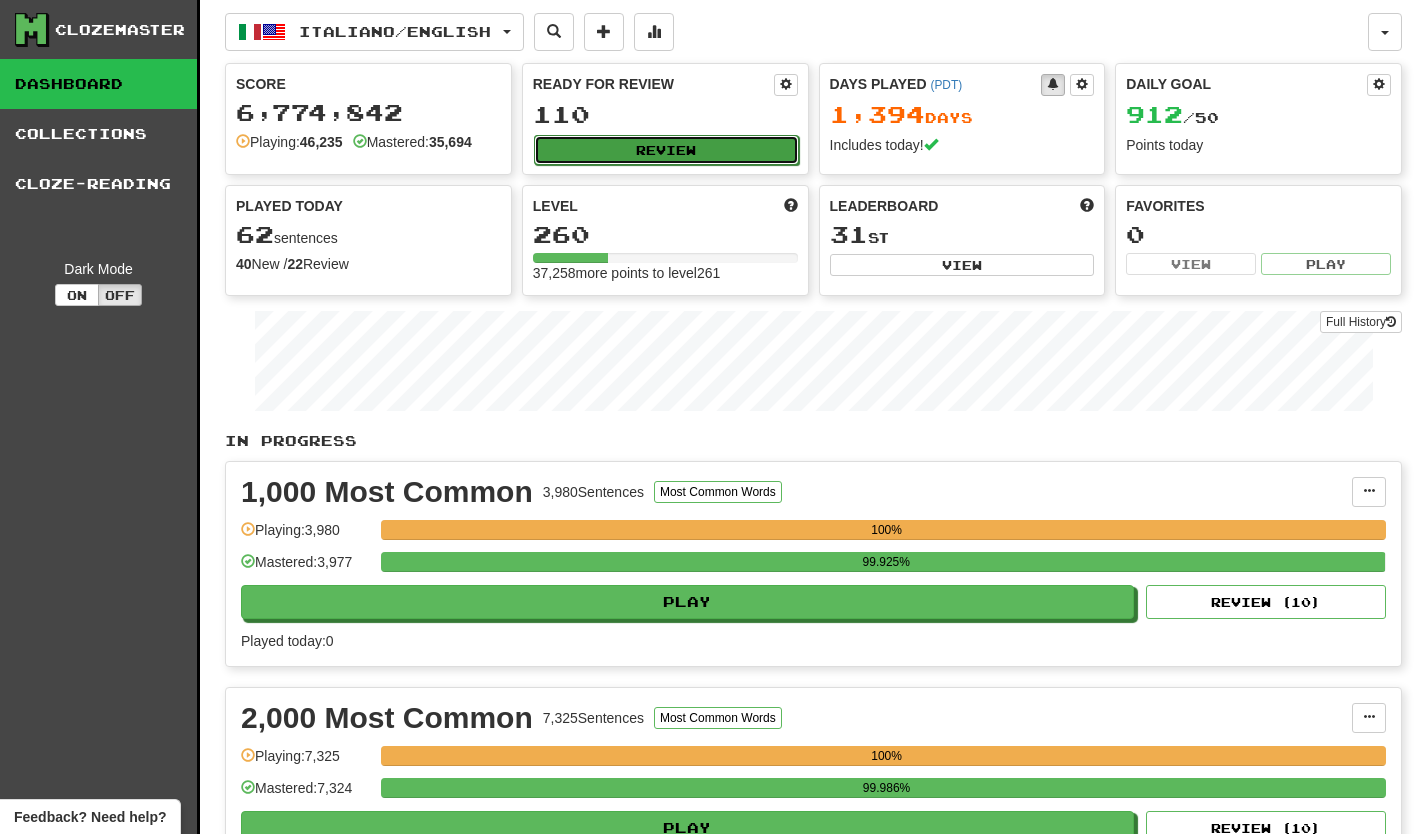 click on "Review" at bounding box center [666, 150] 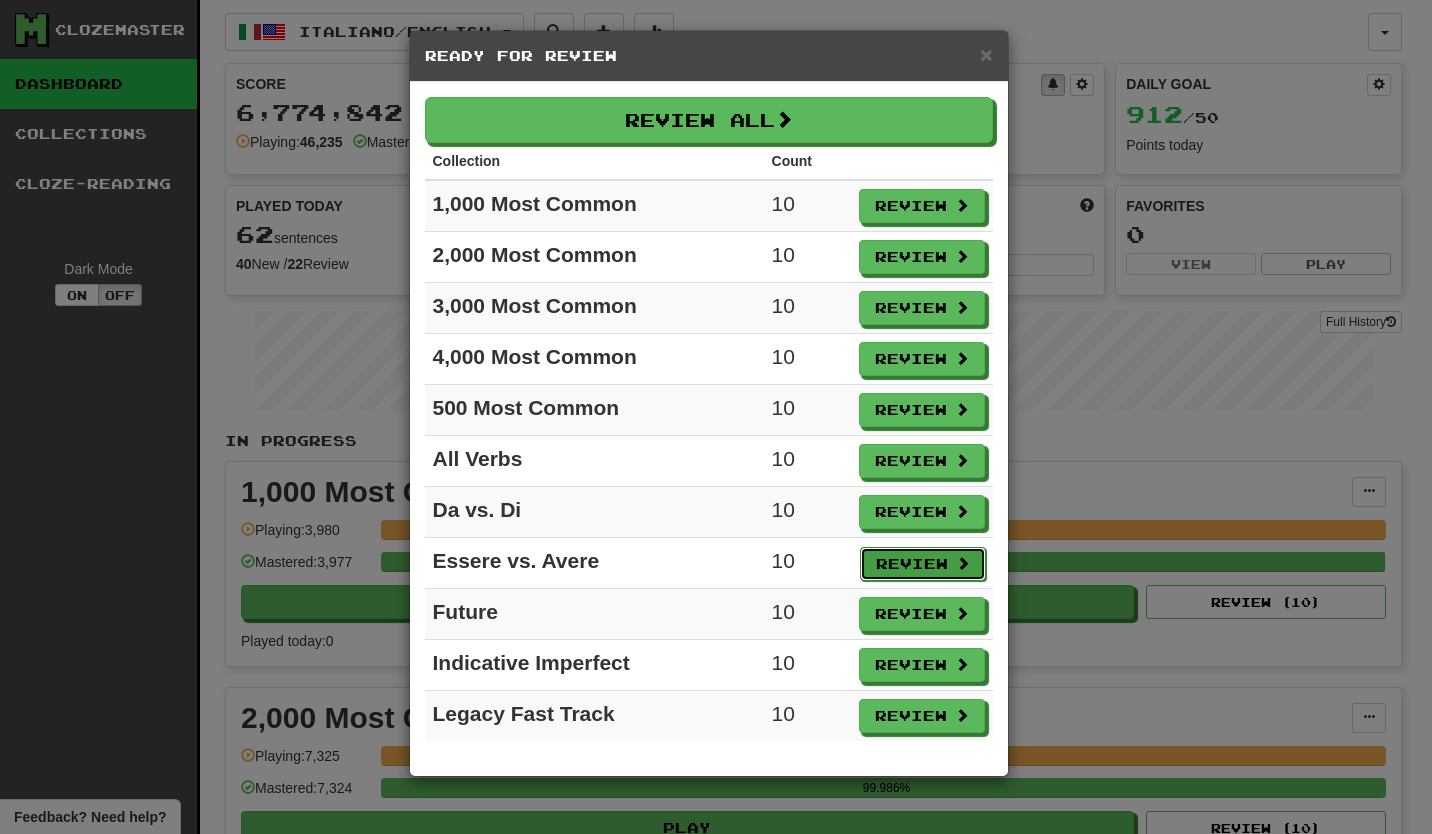 click on "Review" at bounding box center [923, 564] 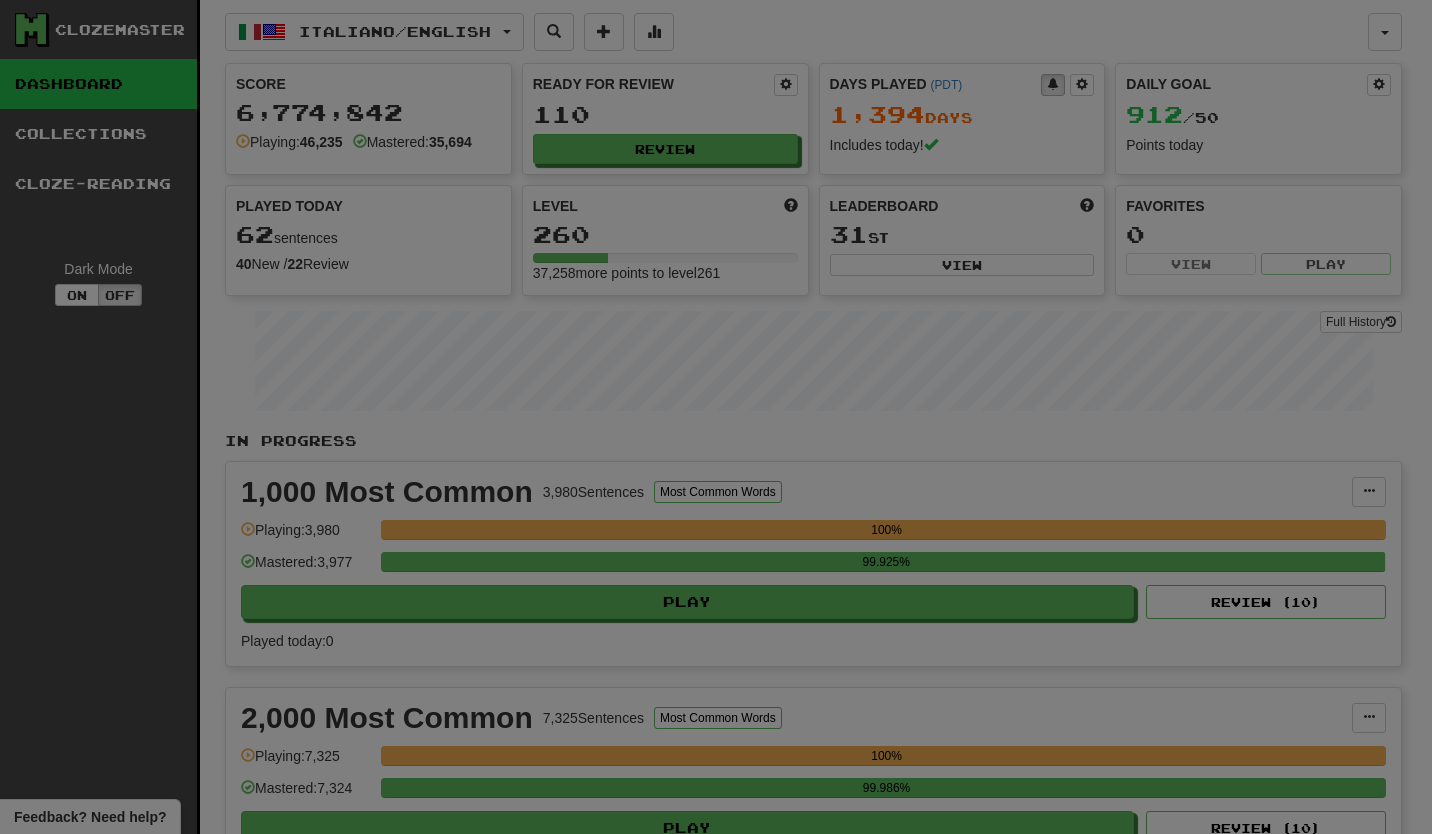 select on "**" 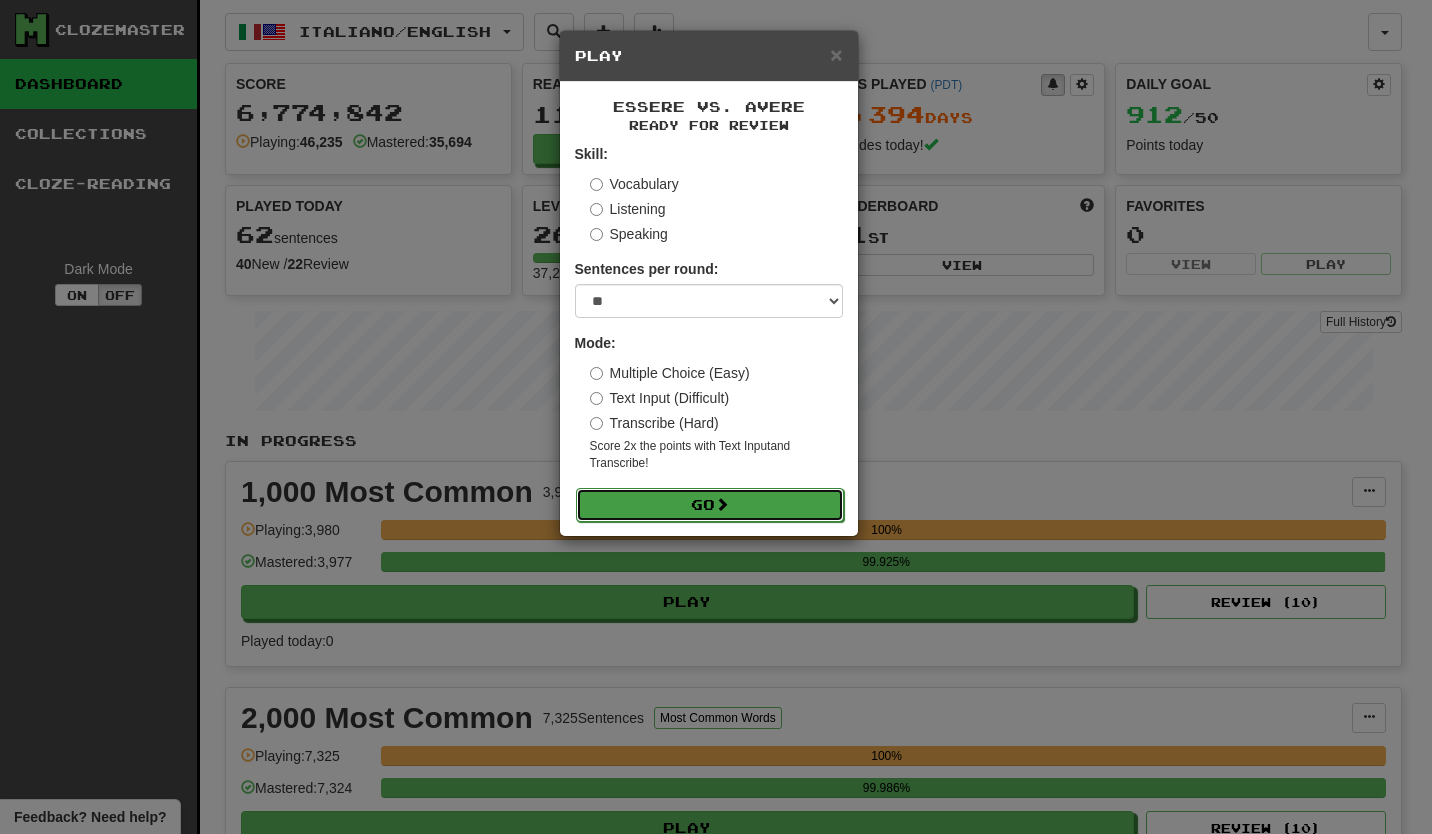 click on "Go" at bounding box center [710, 505] 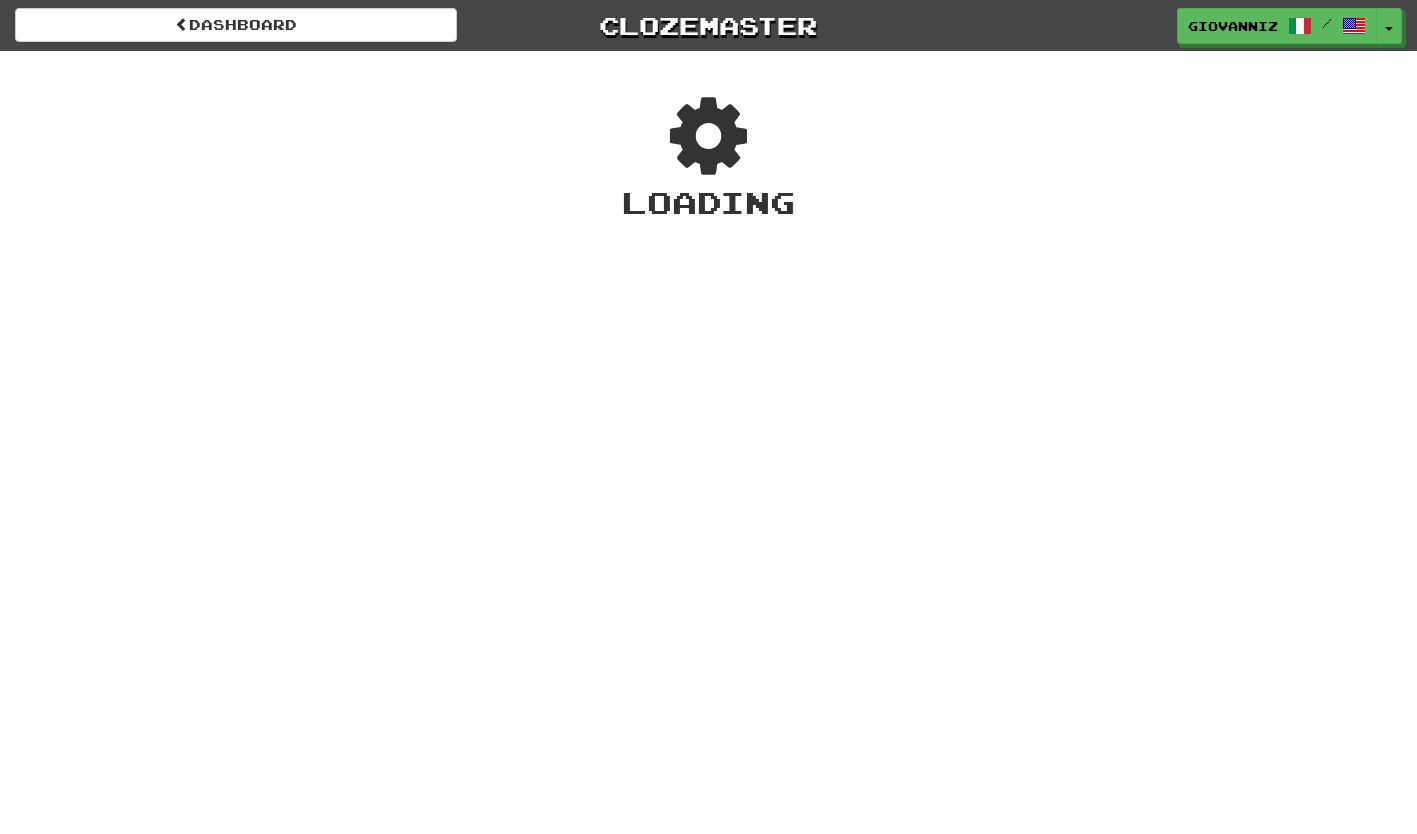scroll, scrollTop: 0, scrollLeft: 0, axis: both 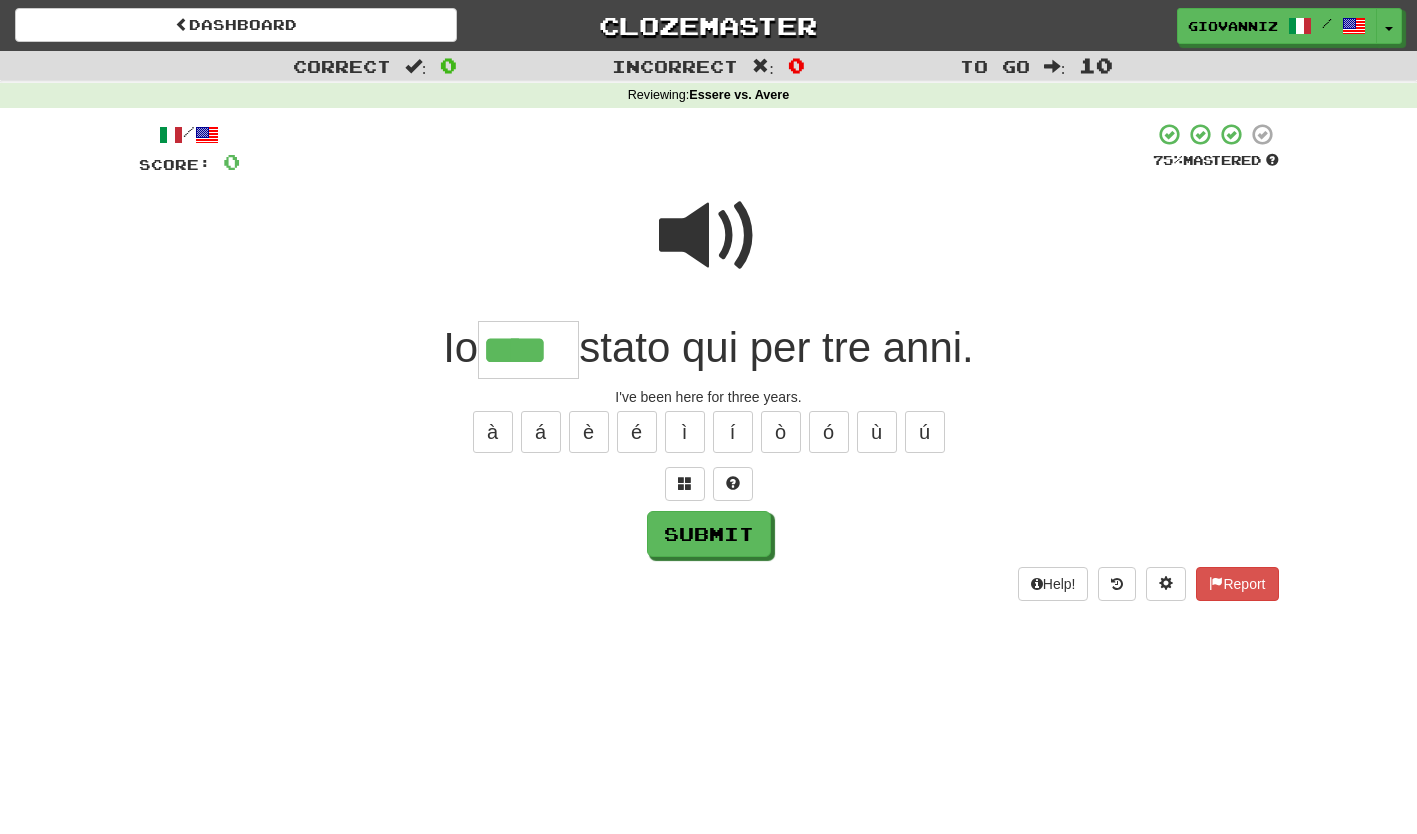 type on "****" 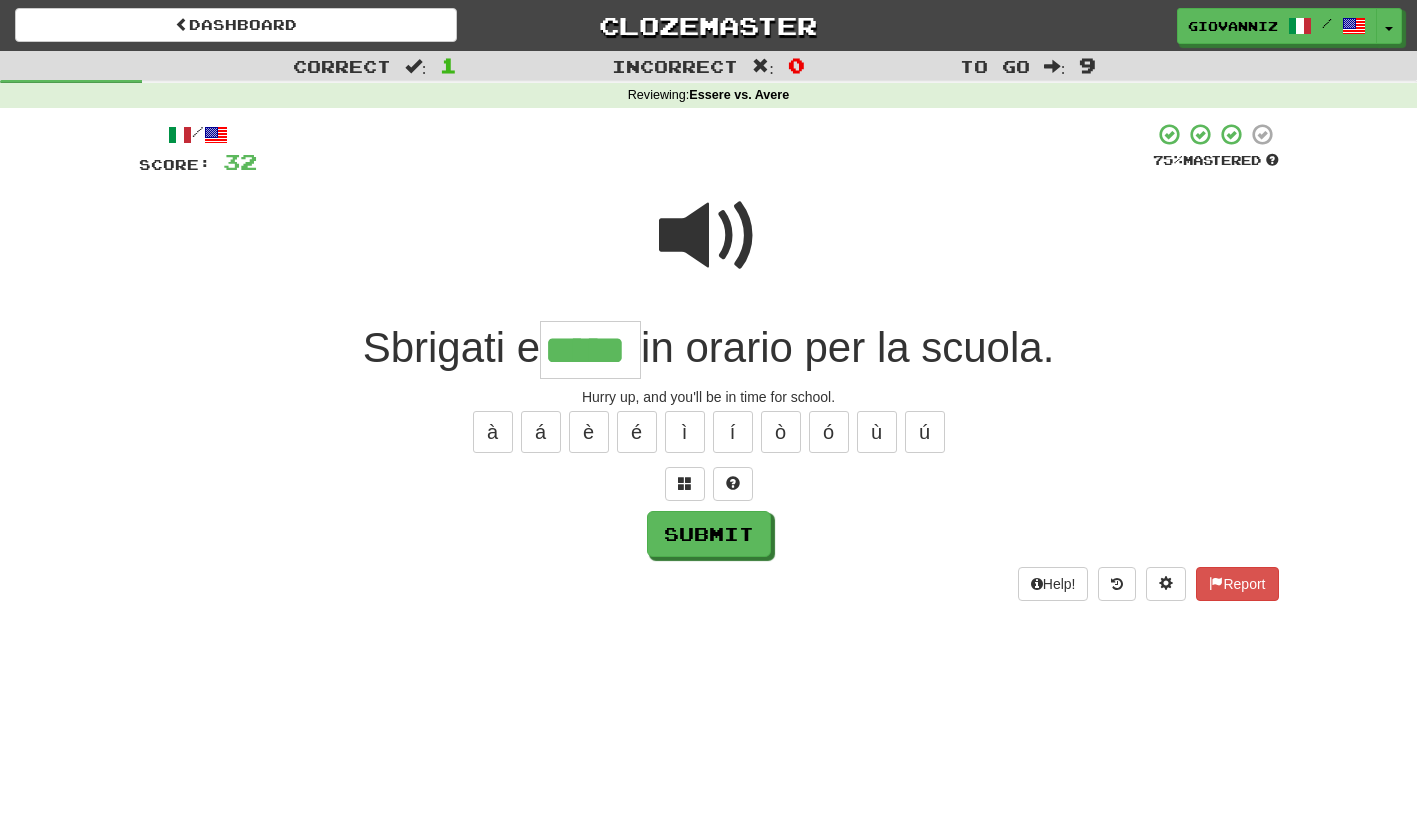 type on "*****" 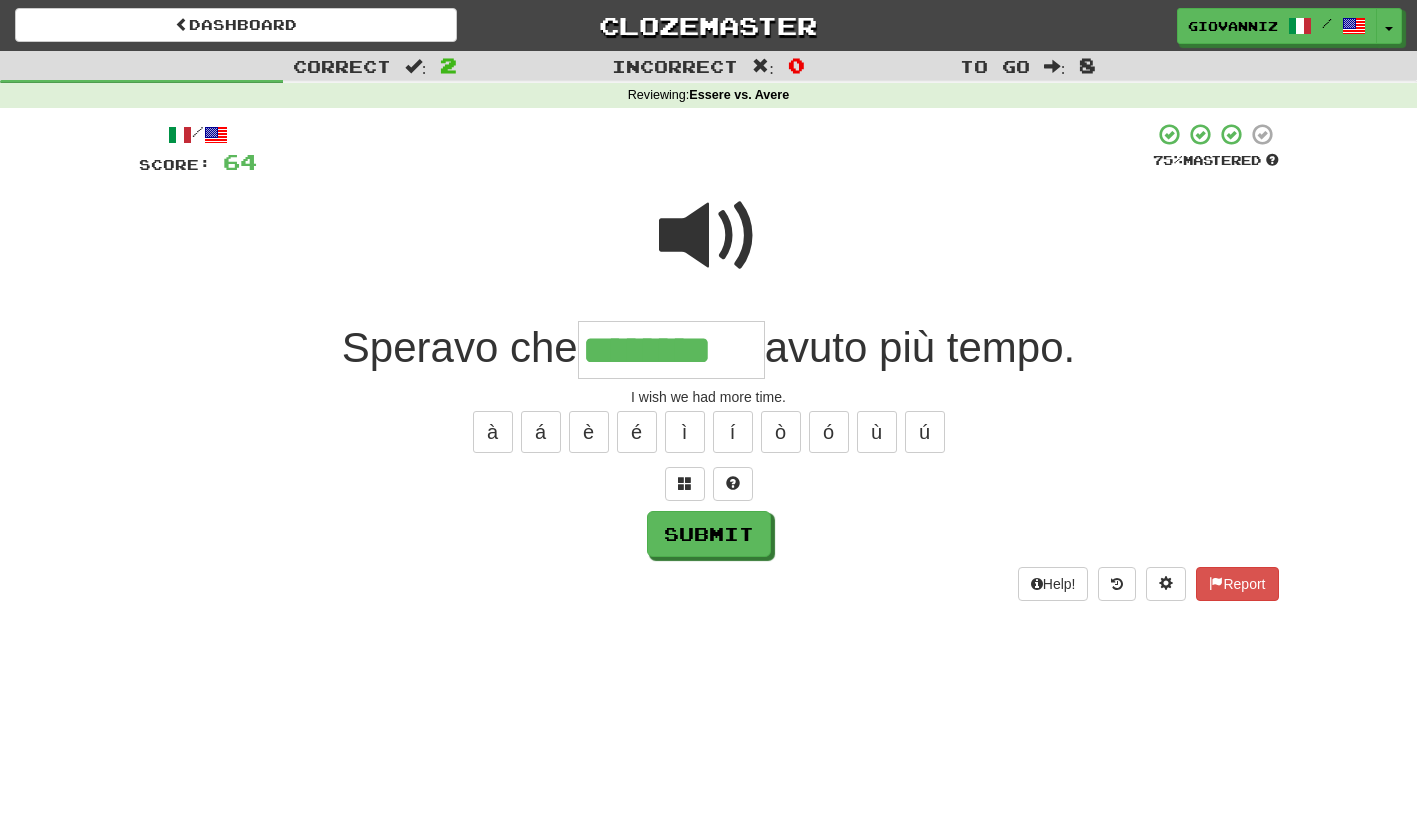 type on "********" 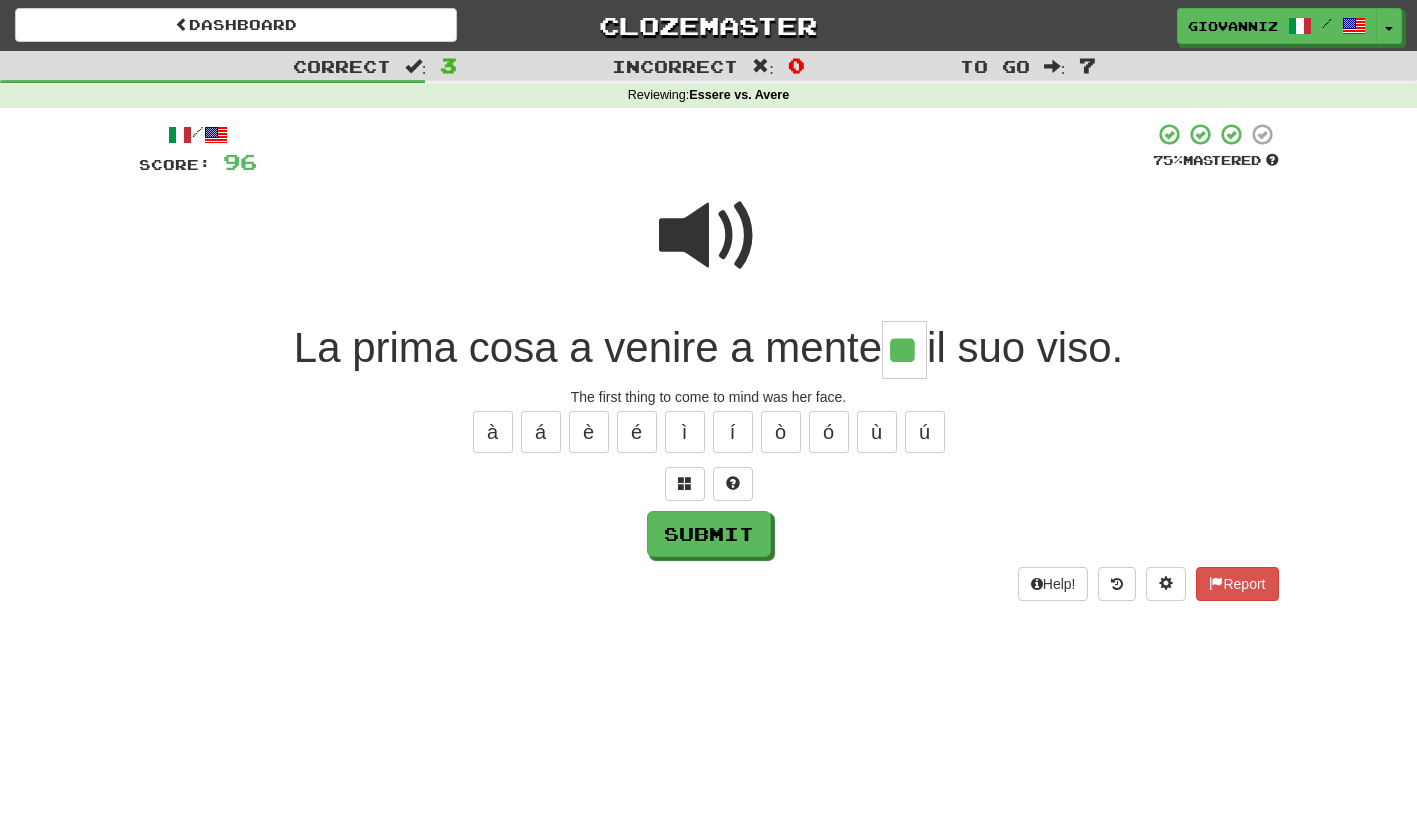 type on "**" 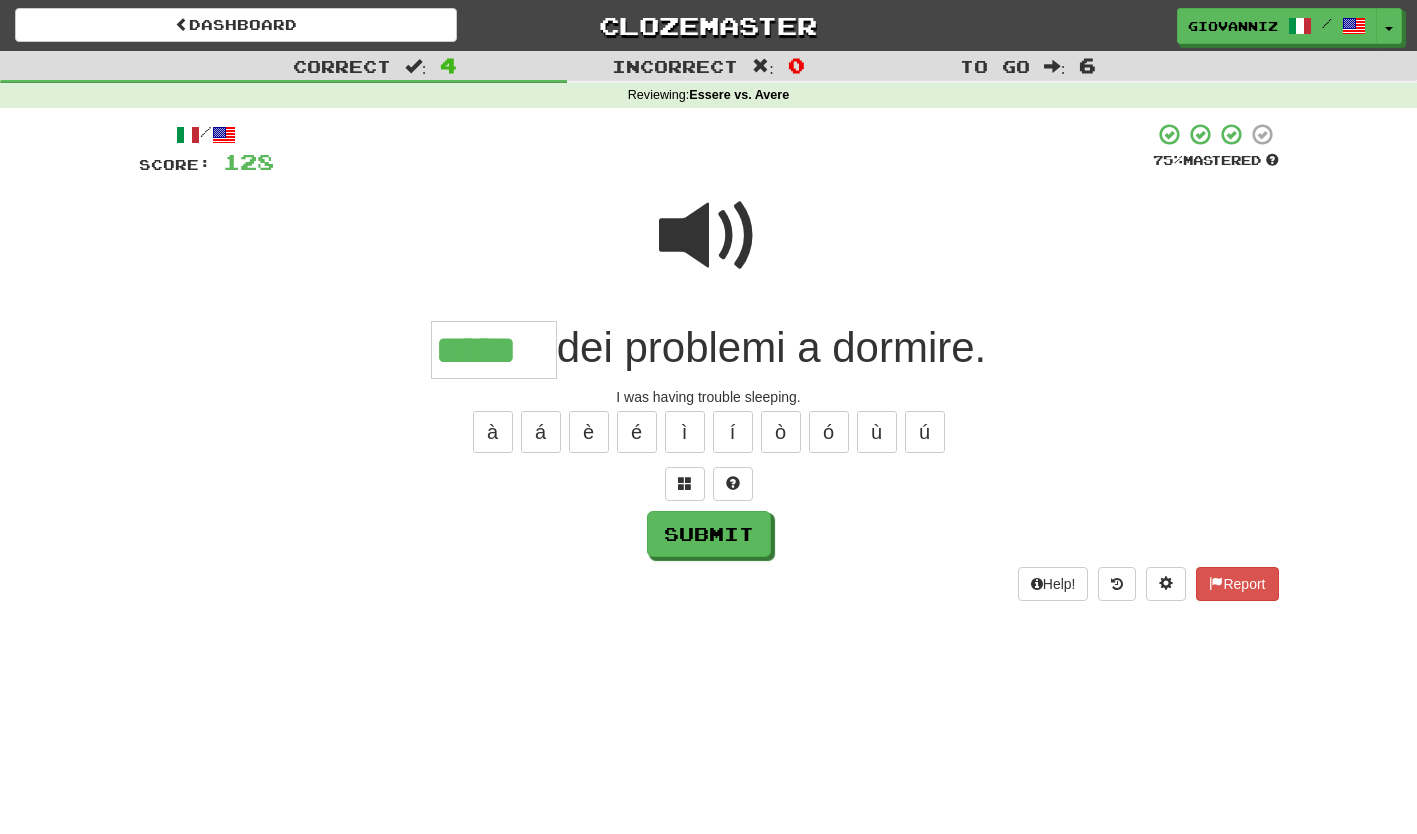 type on "*****" 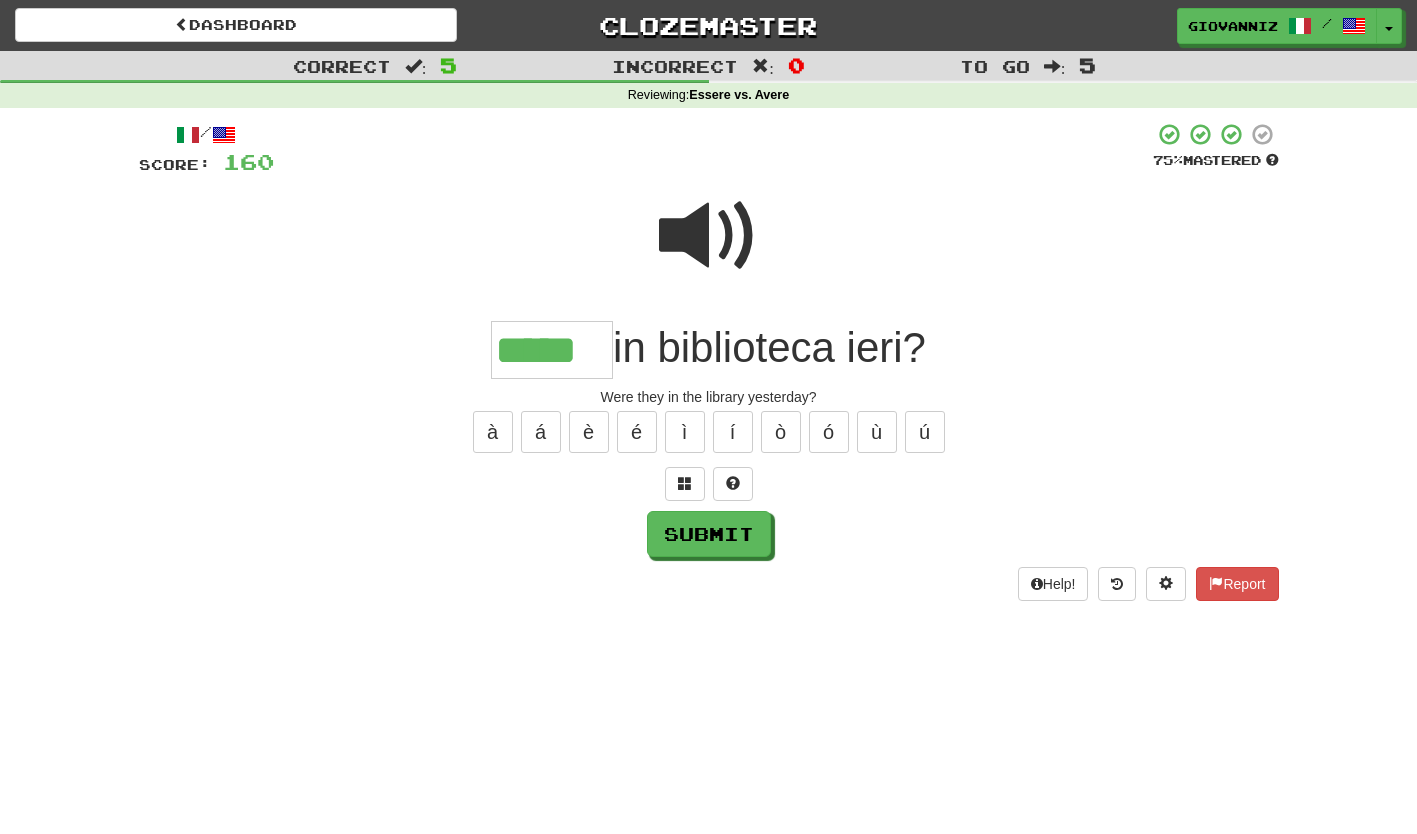 type on "*****" 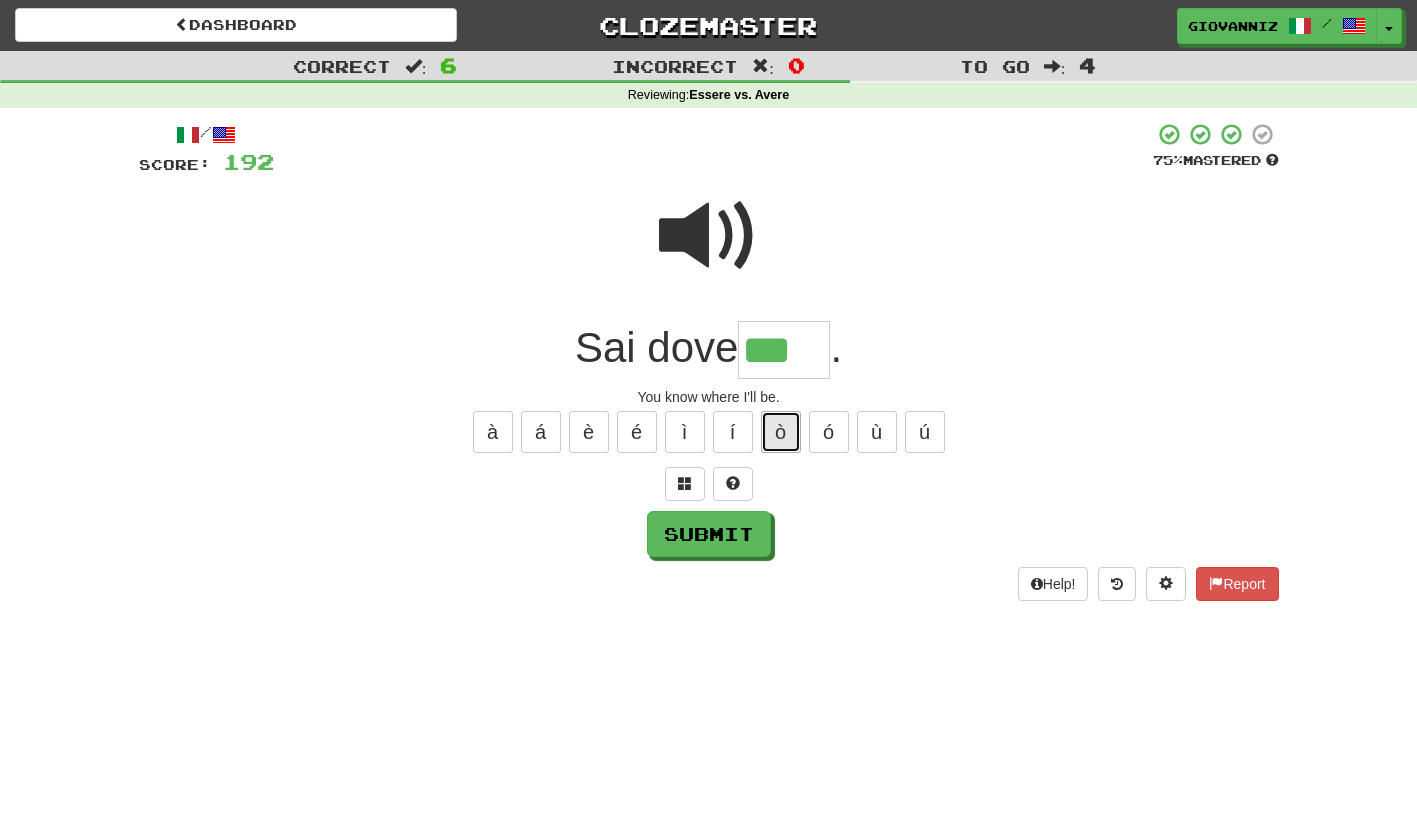 click on "ò" at bounding box center (781, 432) 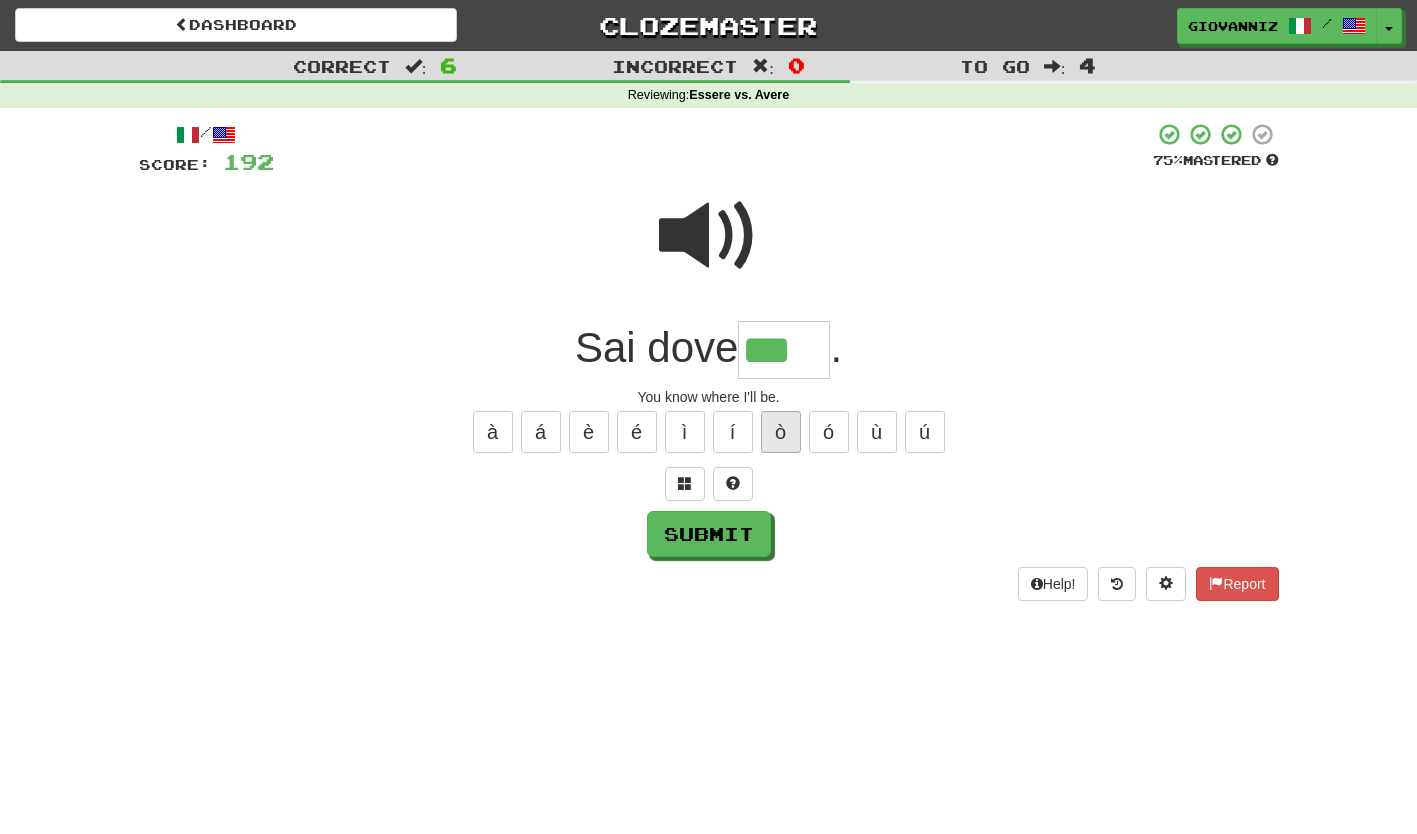 type on "****" 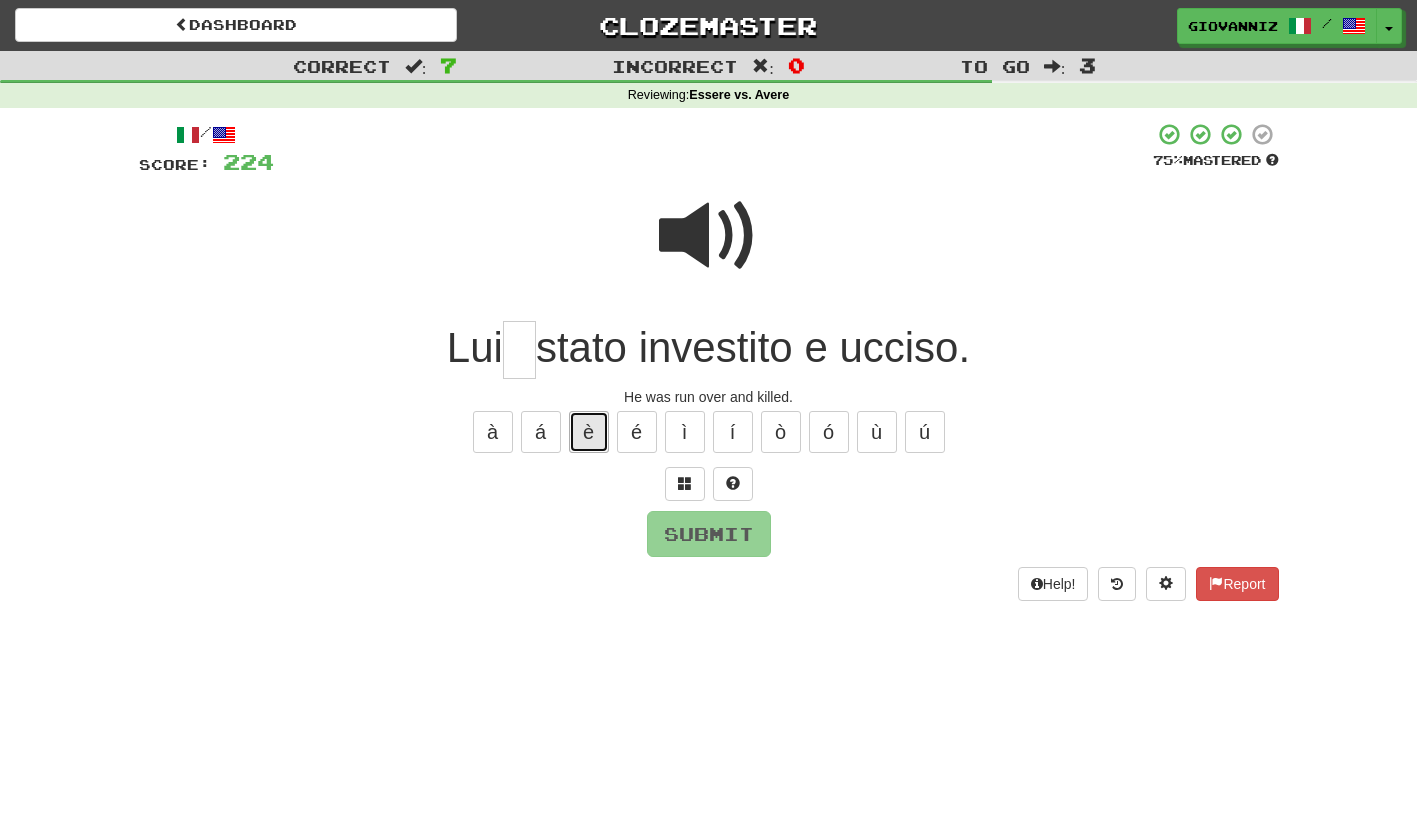 click on "è" at bounding box center [589, 432] 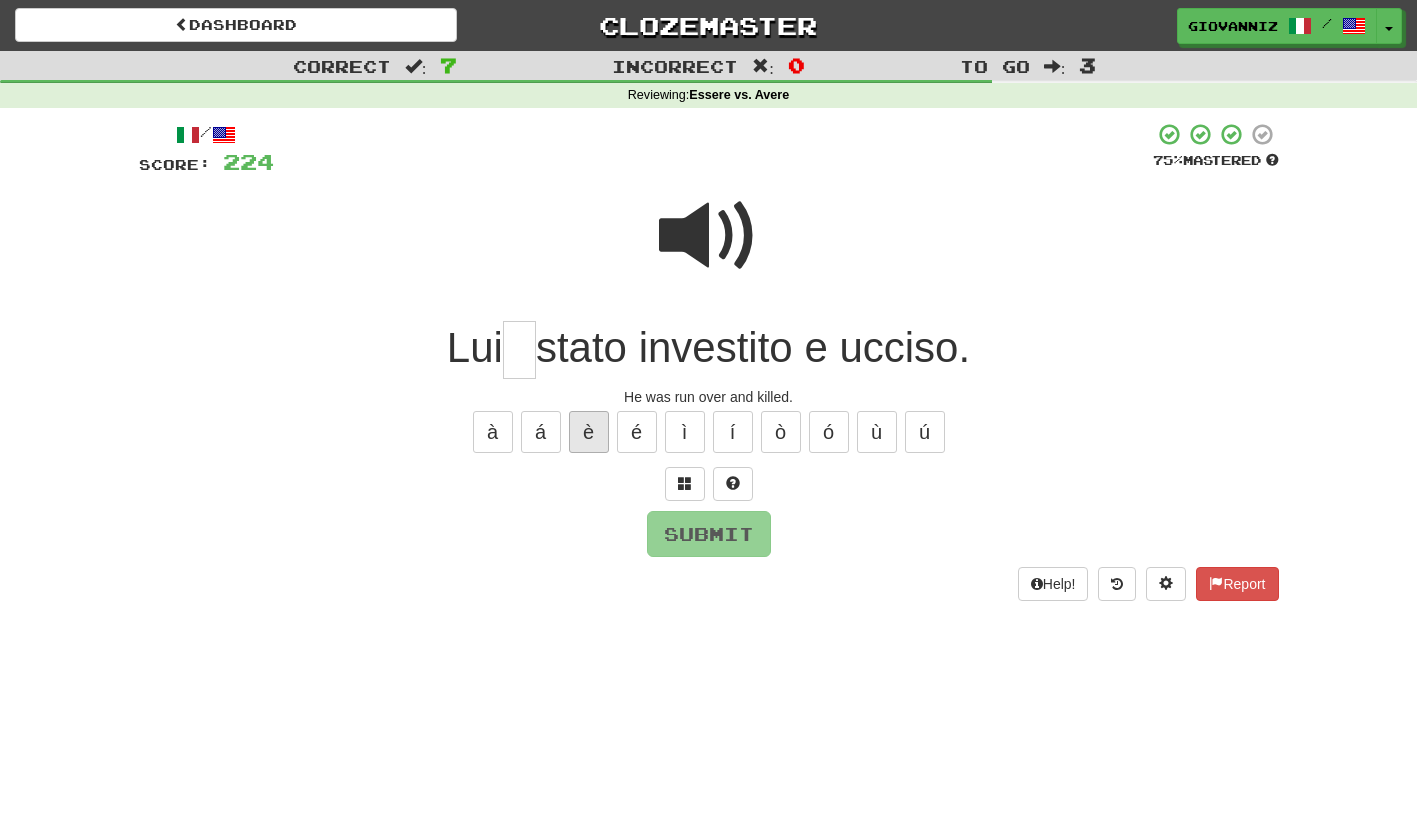 type on "*" 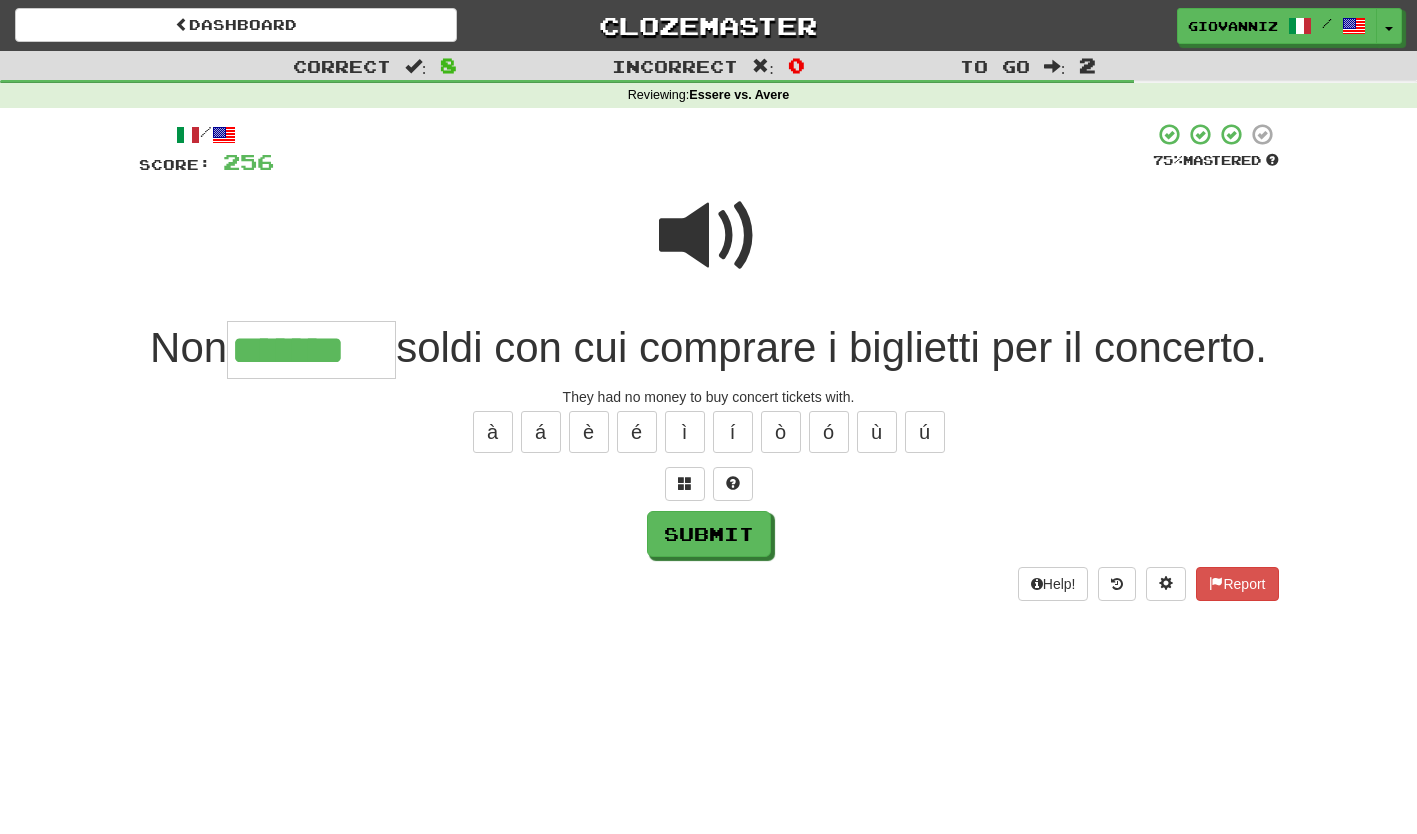 type on "*******" 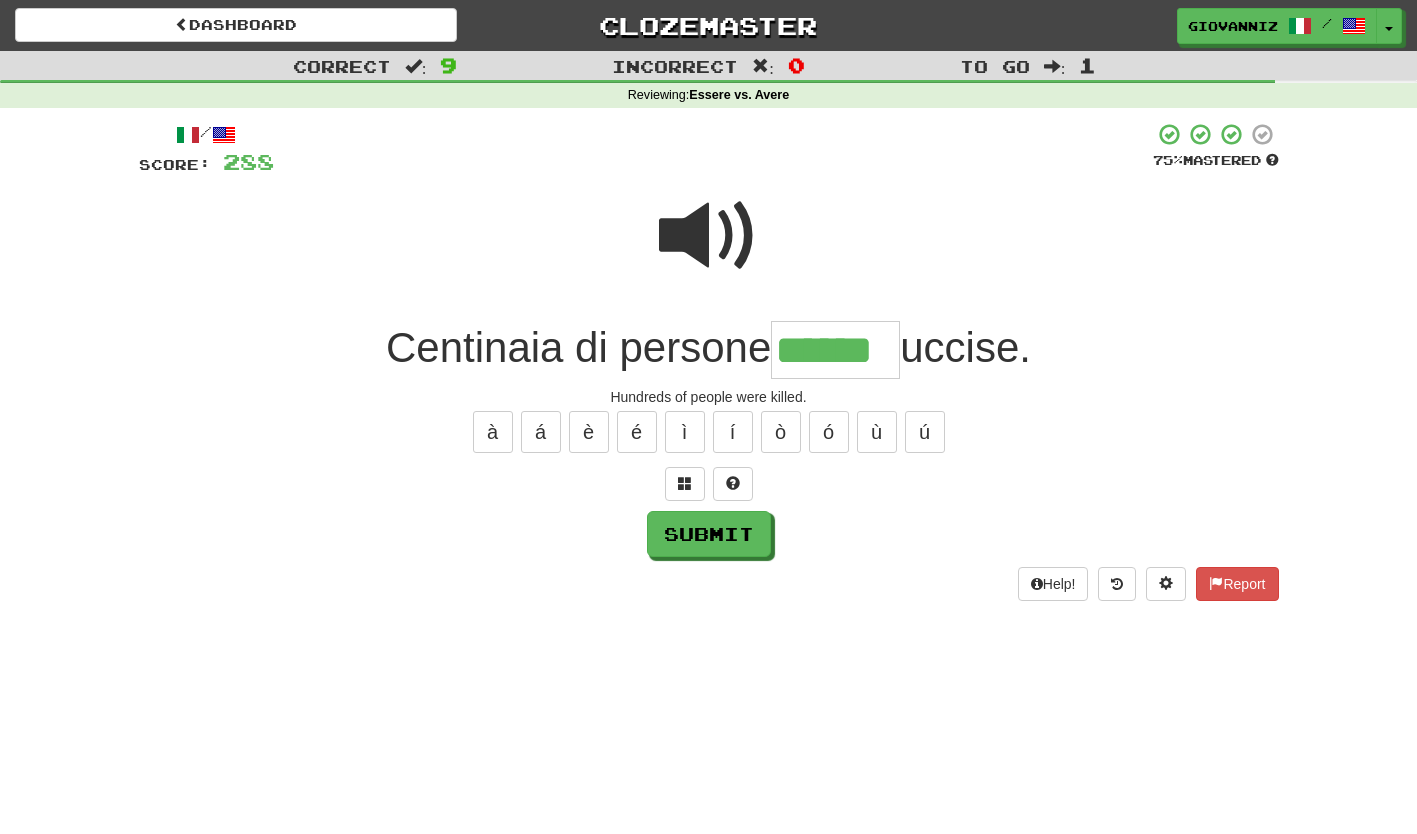 type on "******" 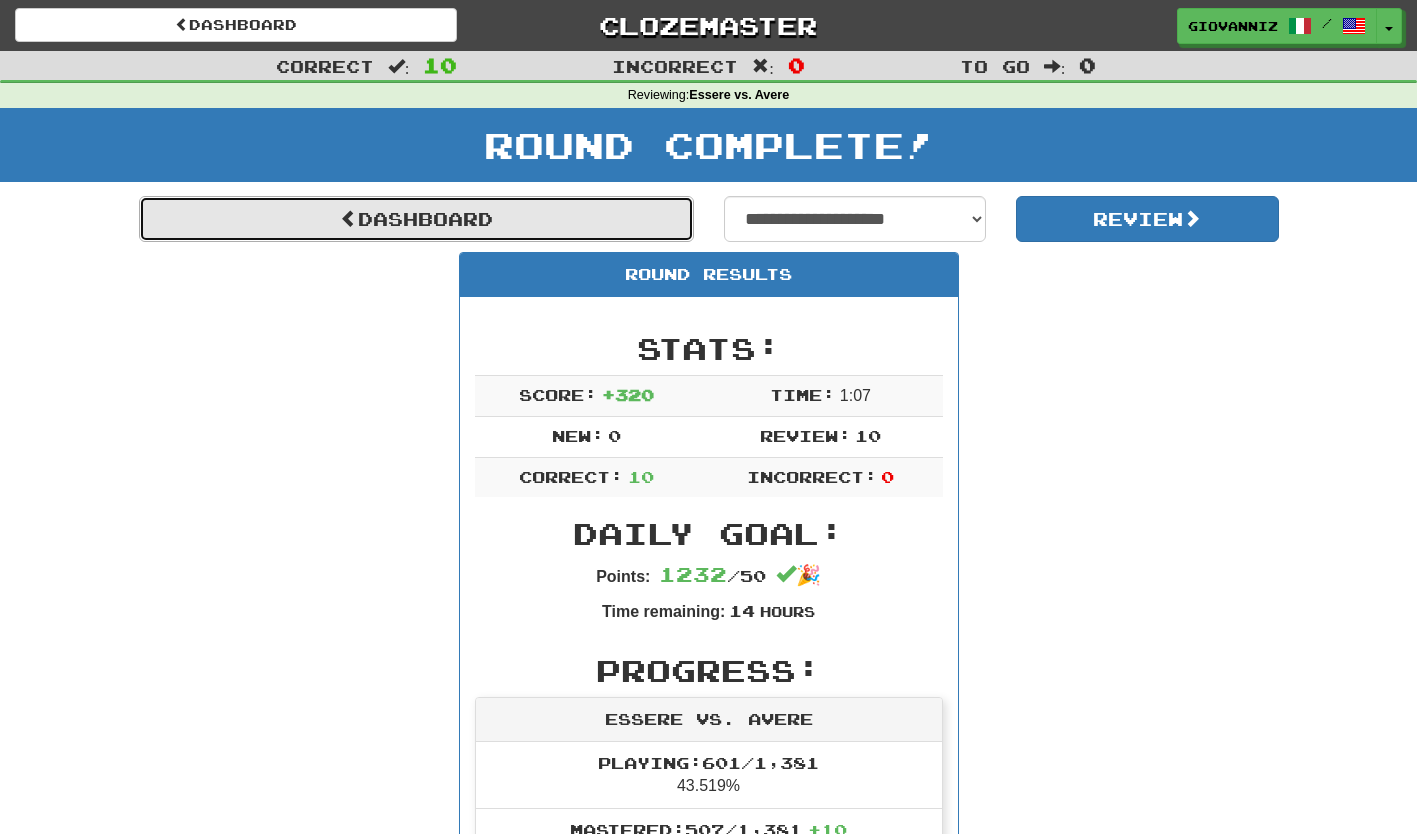 click on "Dashboard" at bounding box center [416, 219] 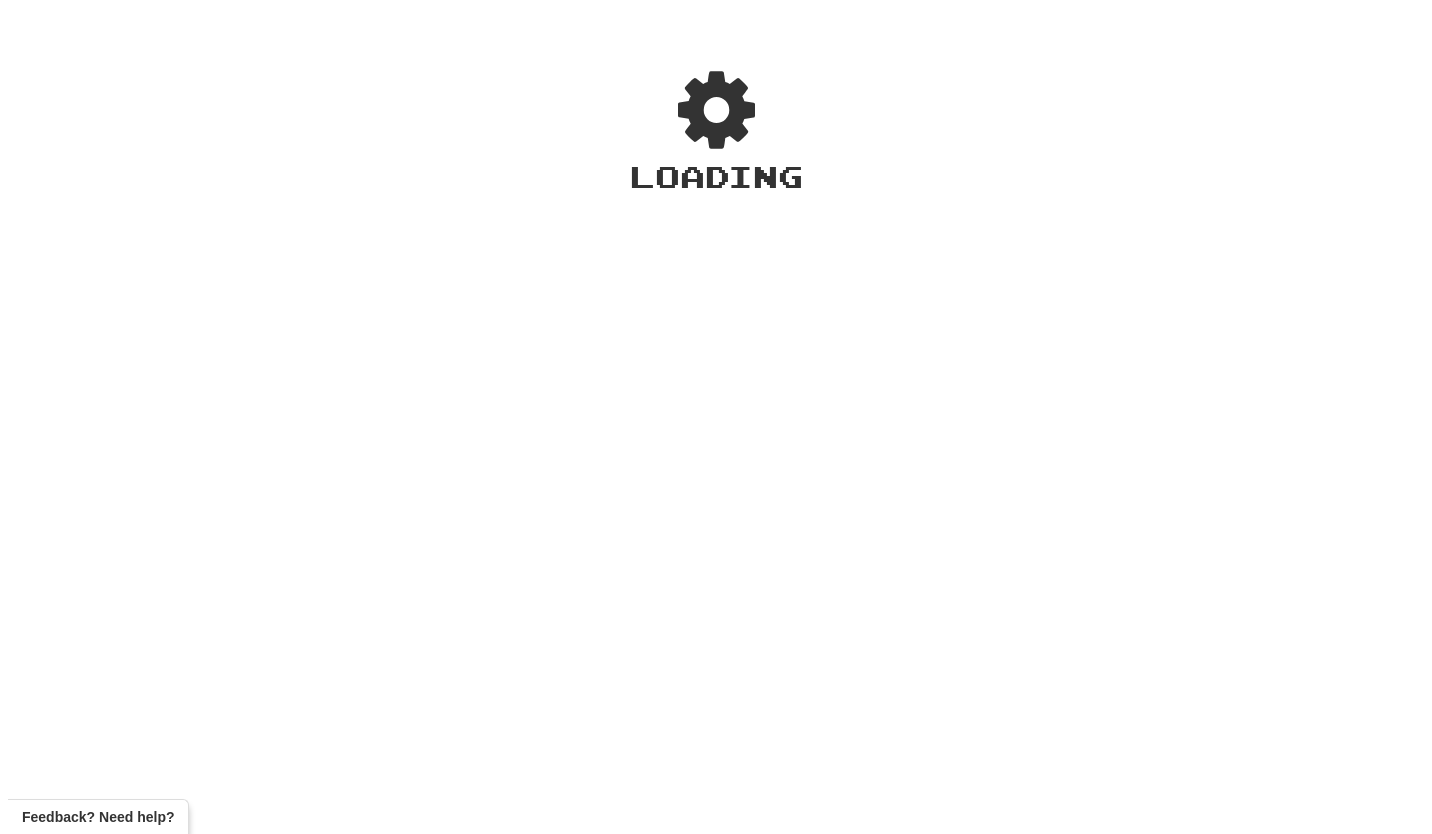 scroll, scrollTop: 0, scrollLeft: 0, axis: both 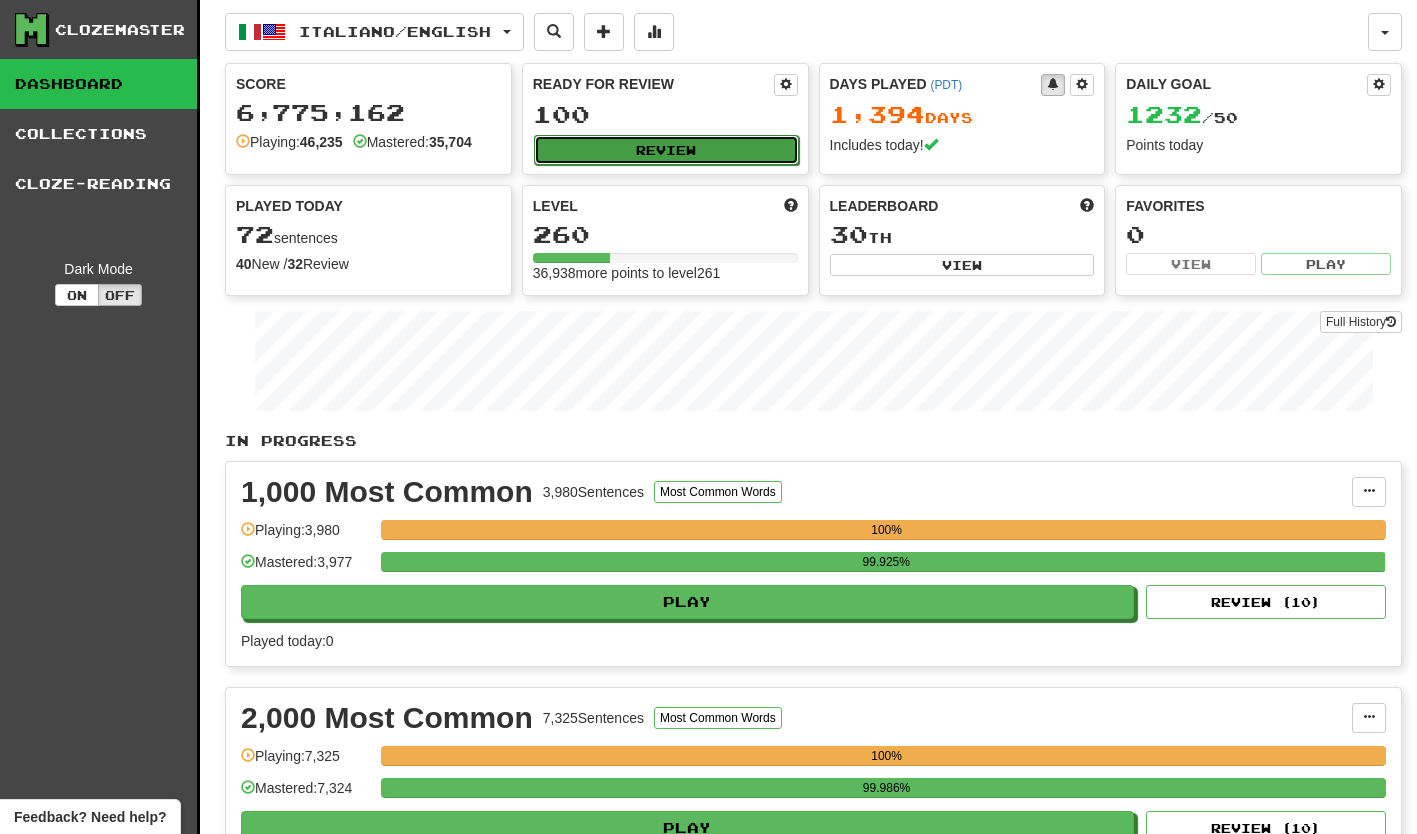 click on "Review" at bounding box center (666, 150) 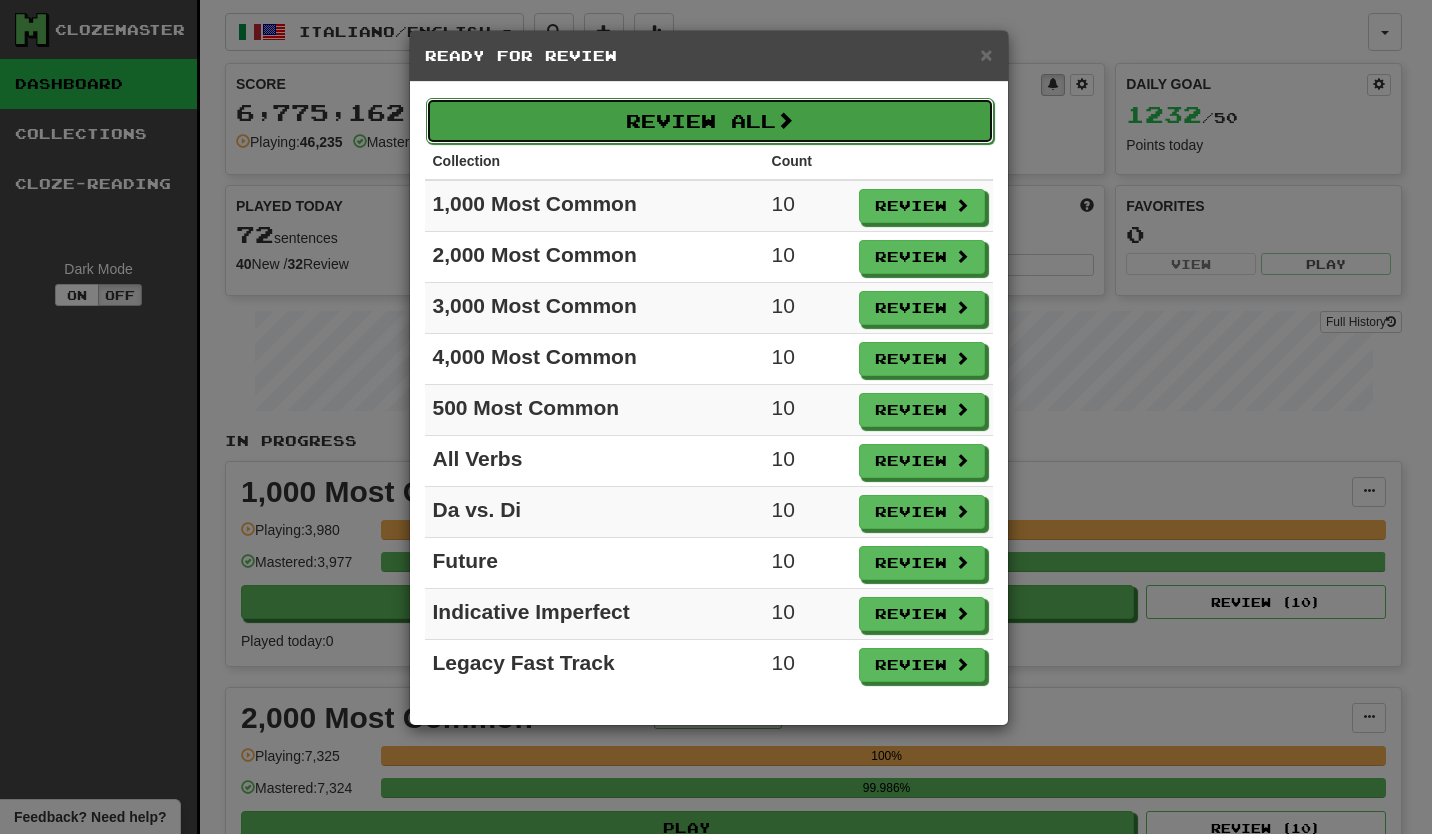 click on "Review All" at bounding box center [710, 121] 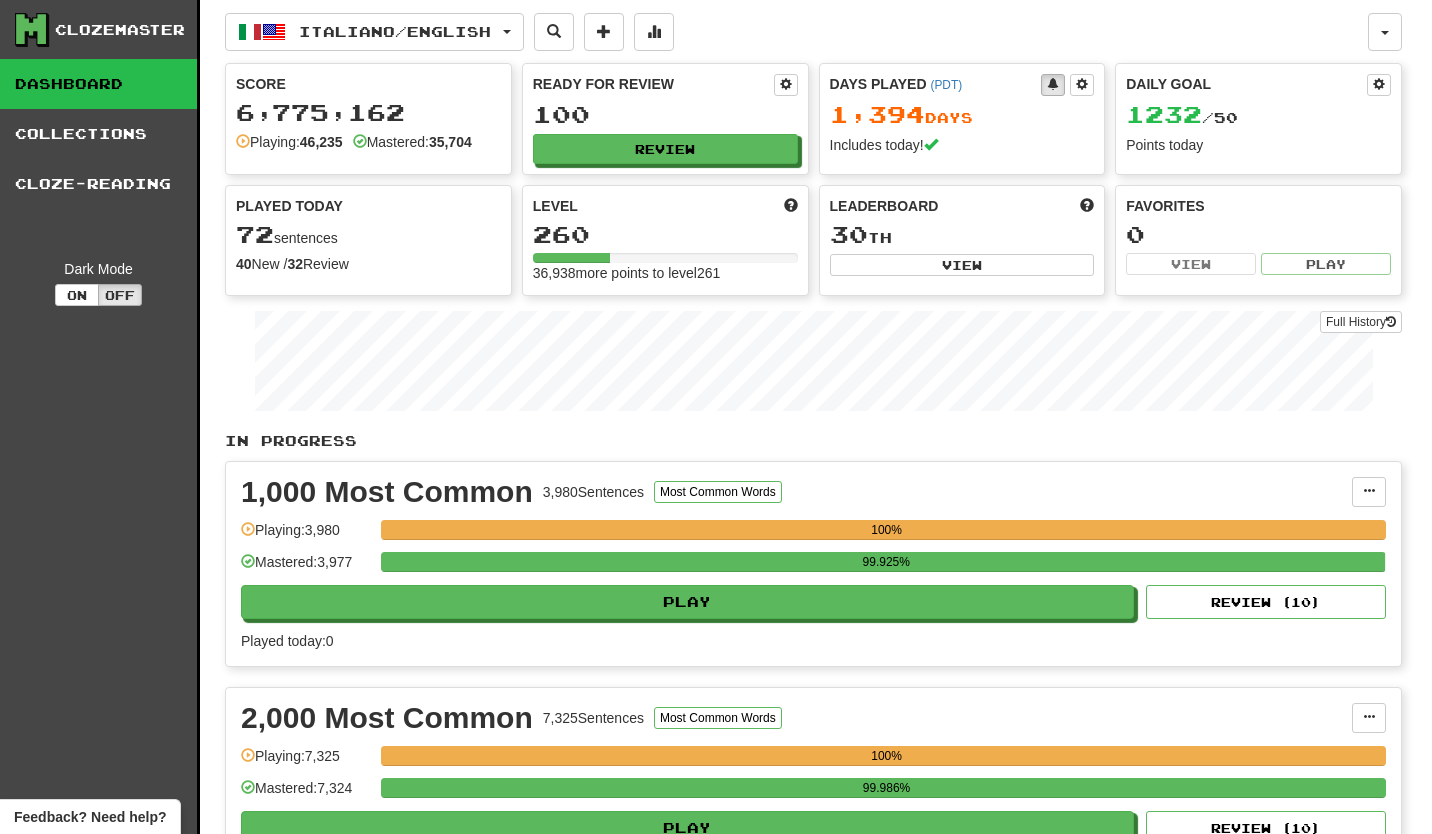 select on "**" 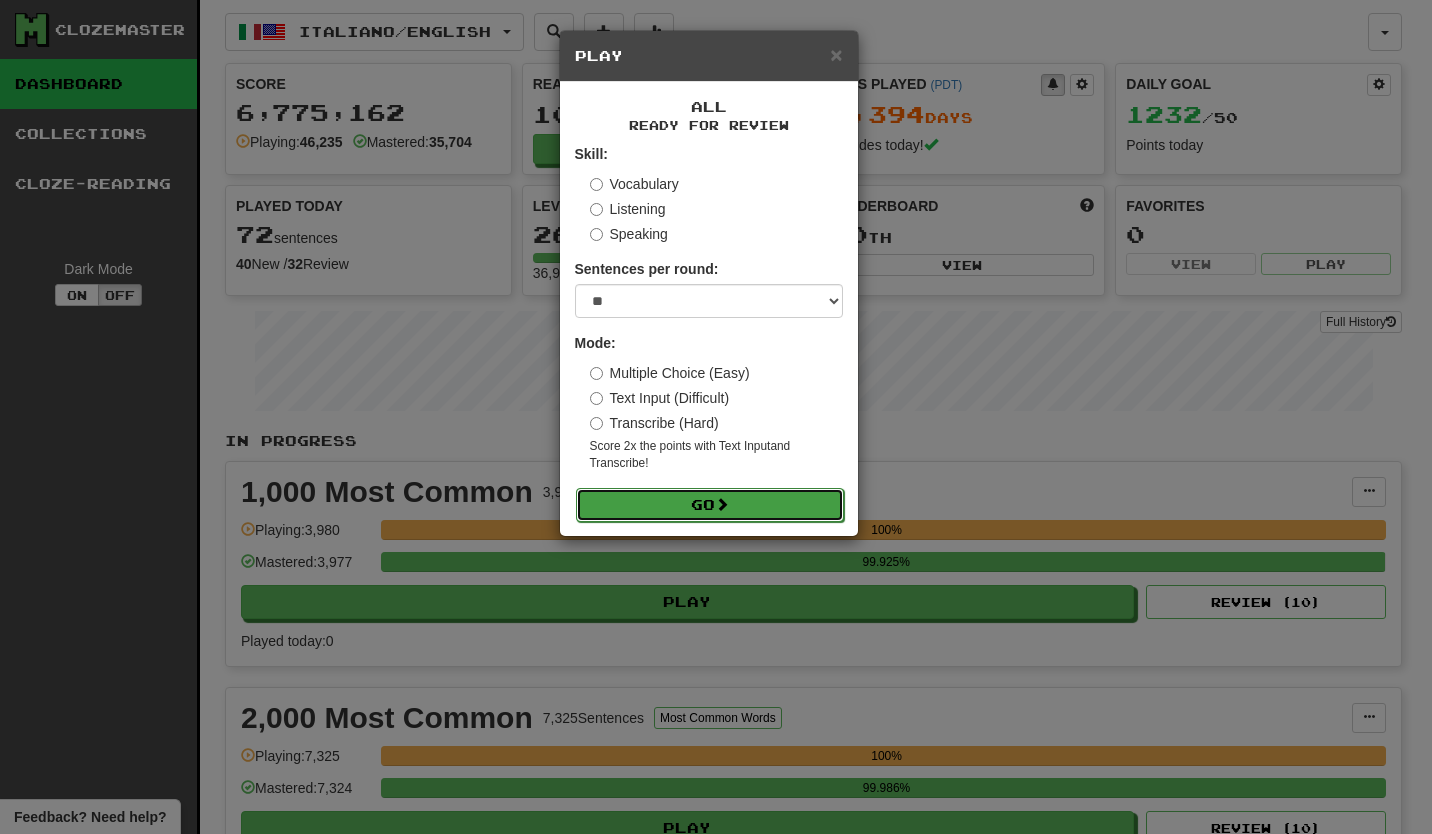 click on "Go" at bounding box center [710, 505] 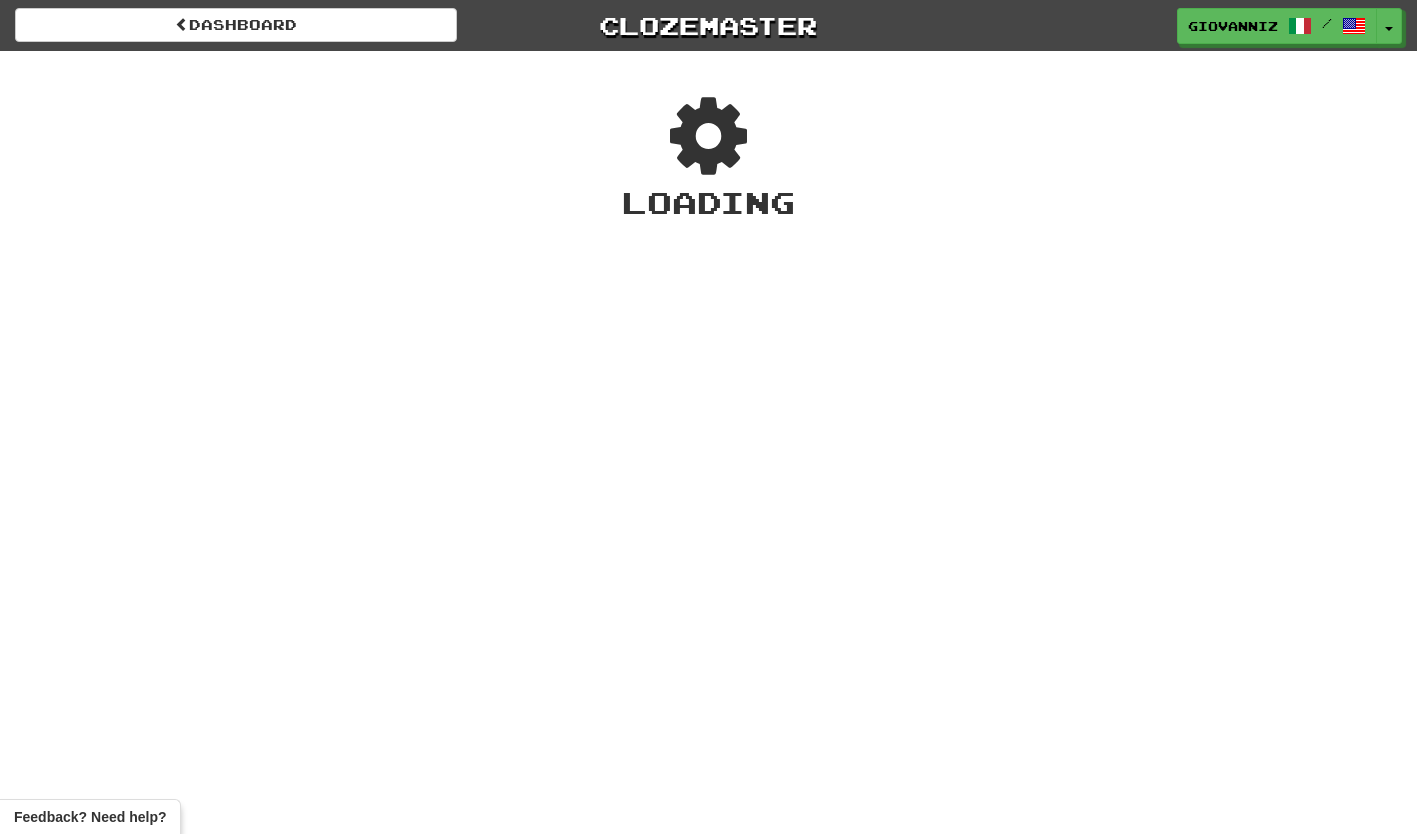 scroll, scrollTop: 0, scrollLeft: 0, axis: both 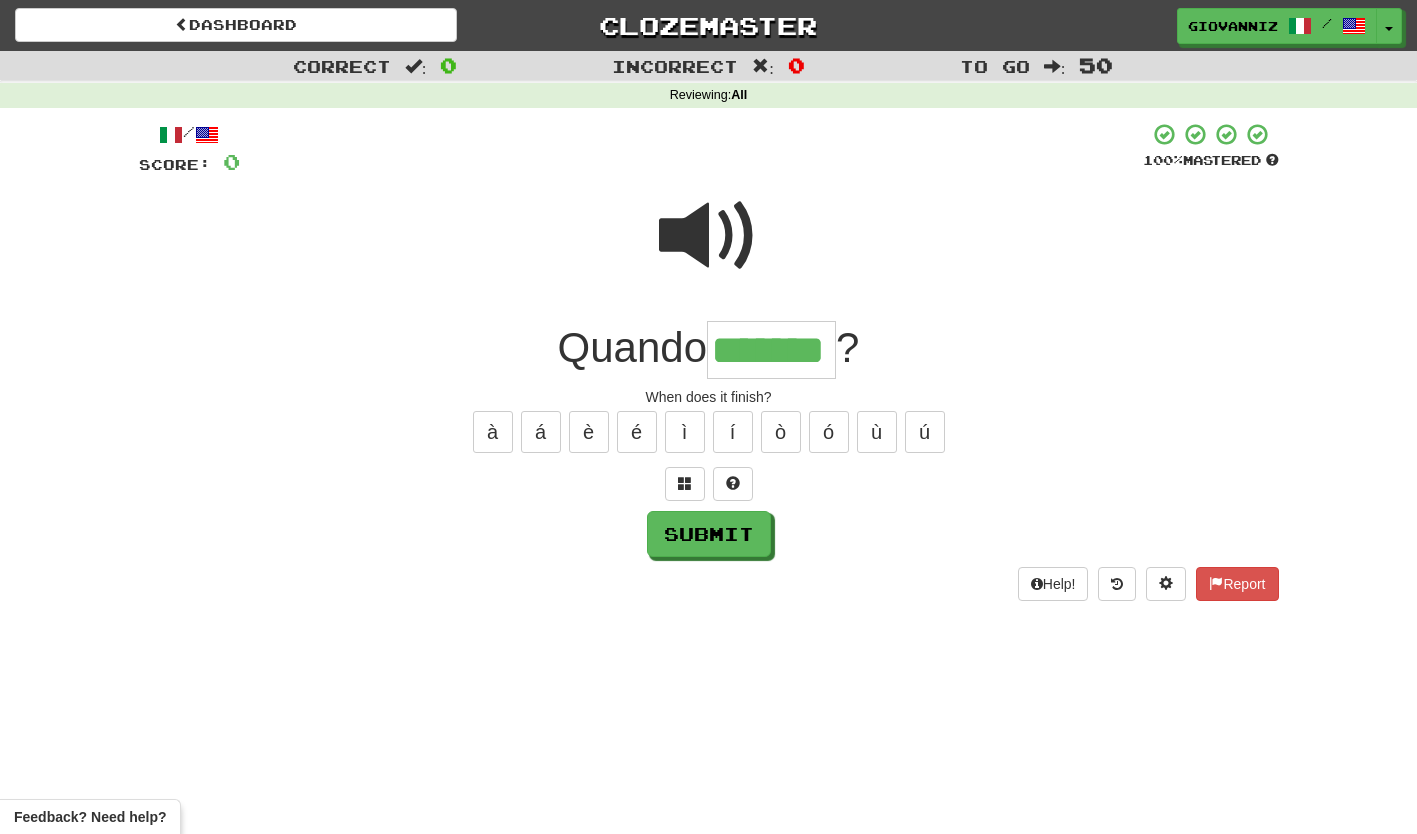 type on "*******" 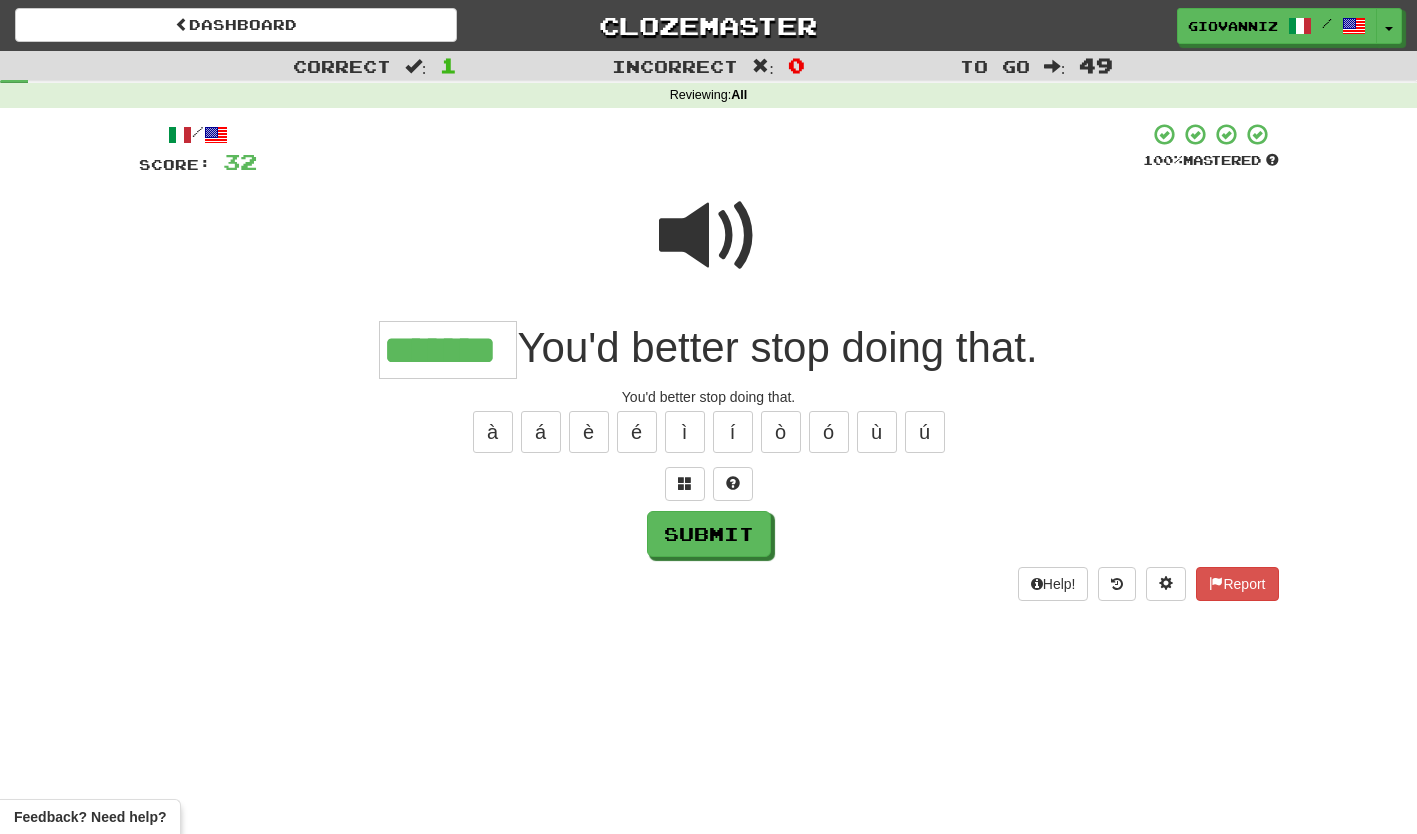 type on "*******" 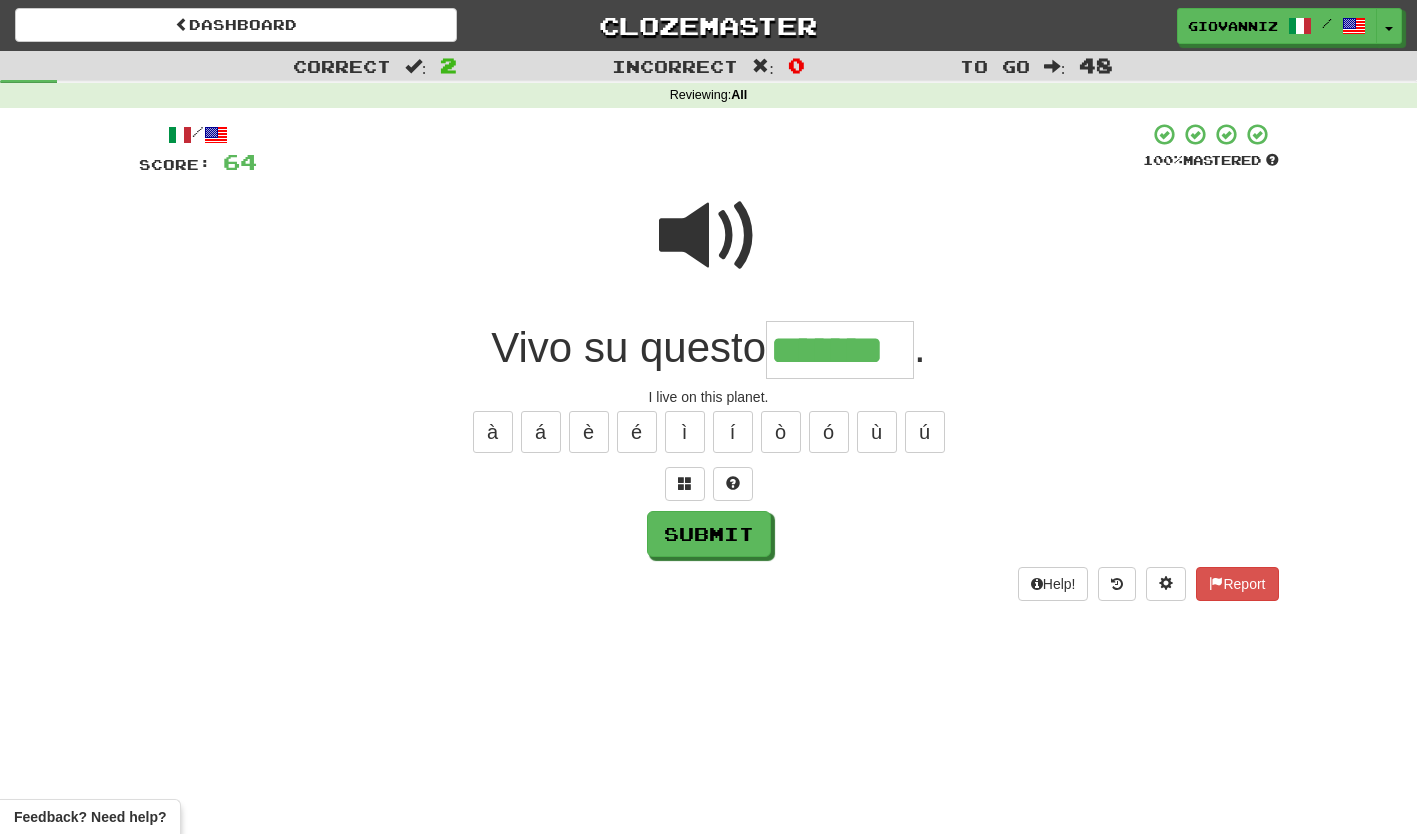 type on "*******" 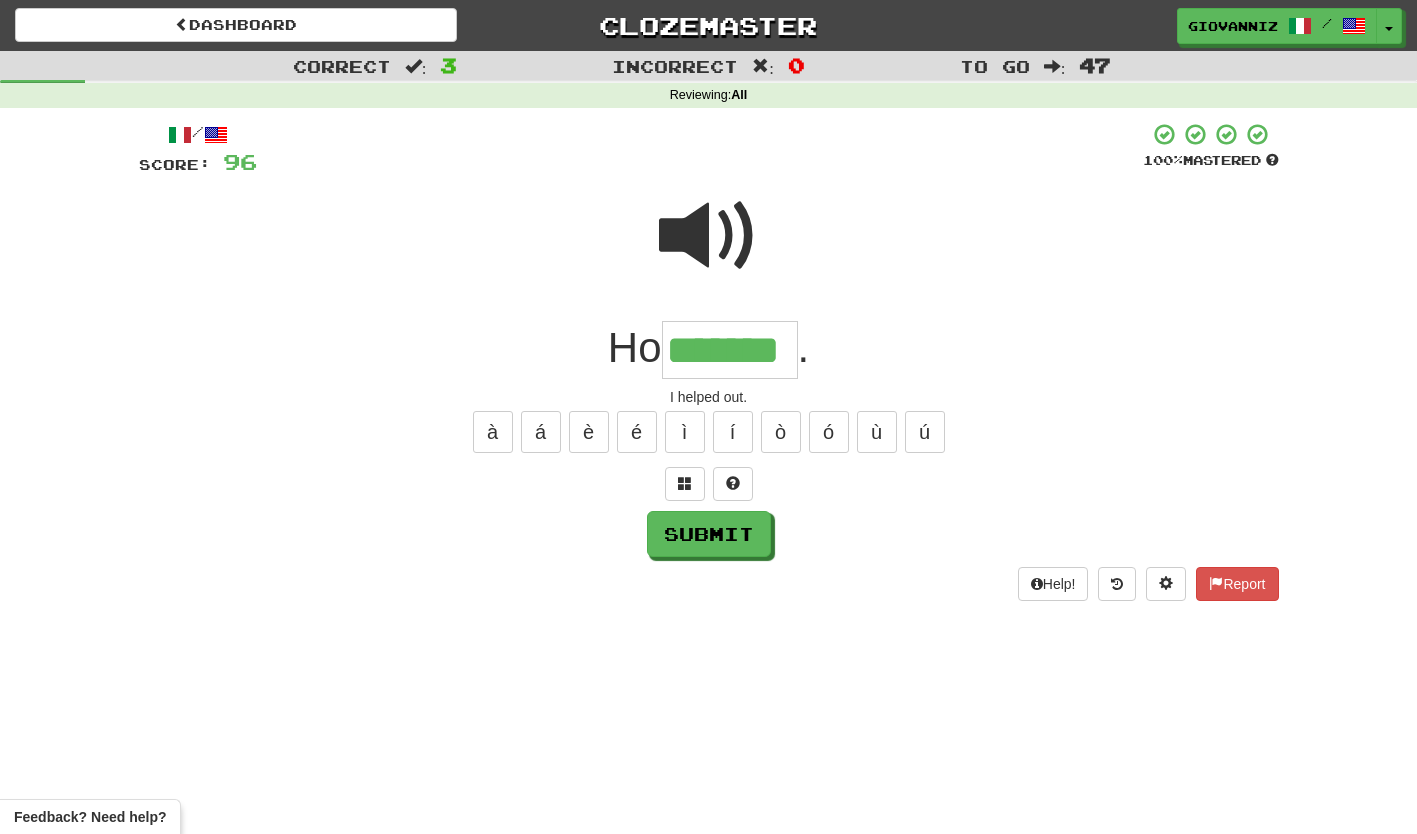 type on "*******" 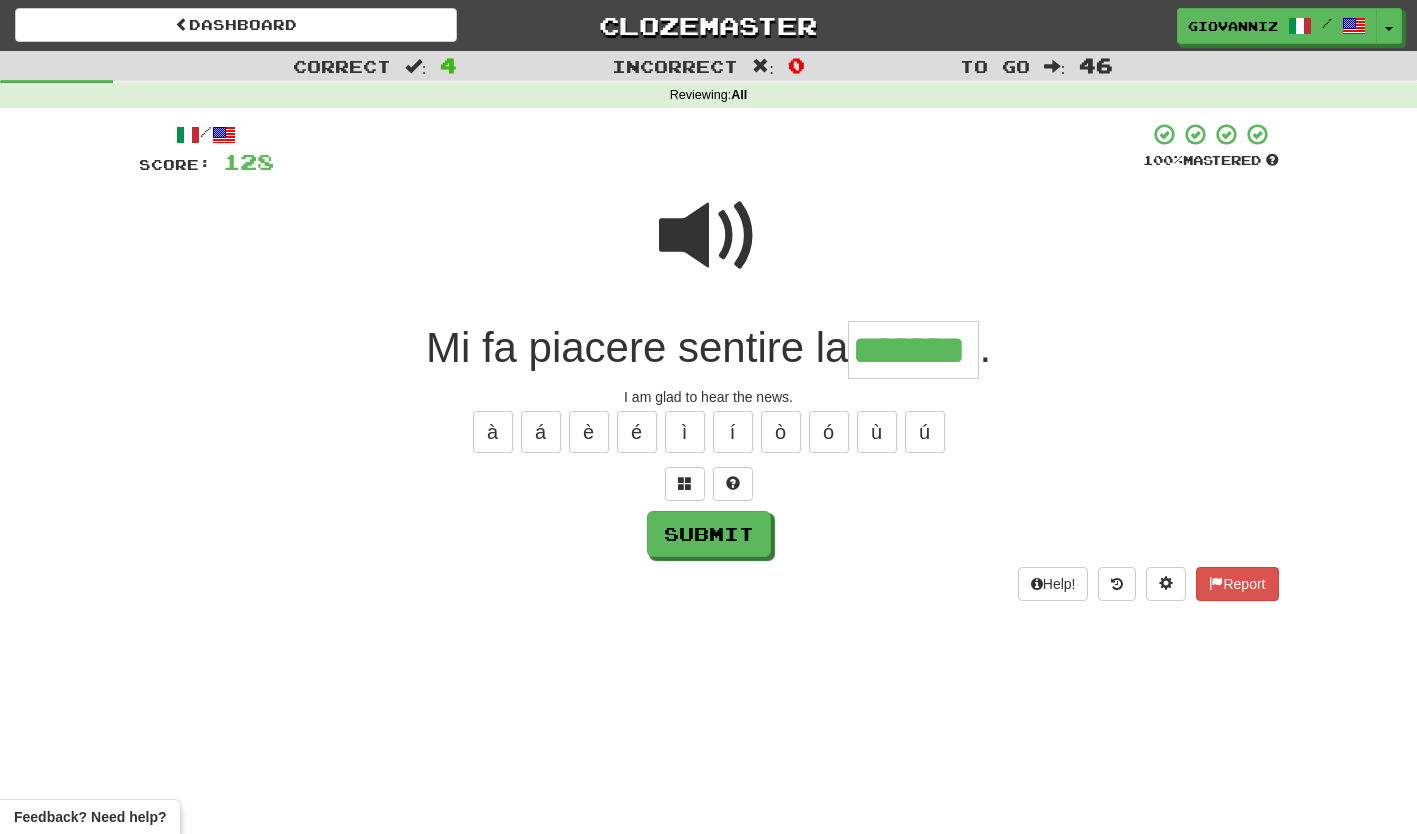type on "*******" 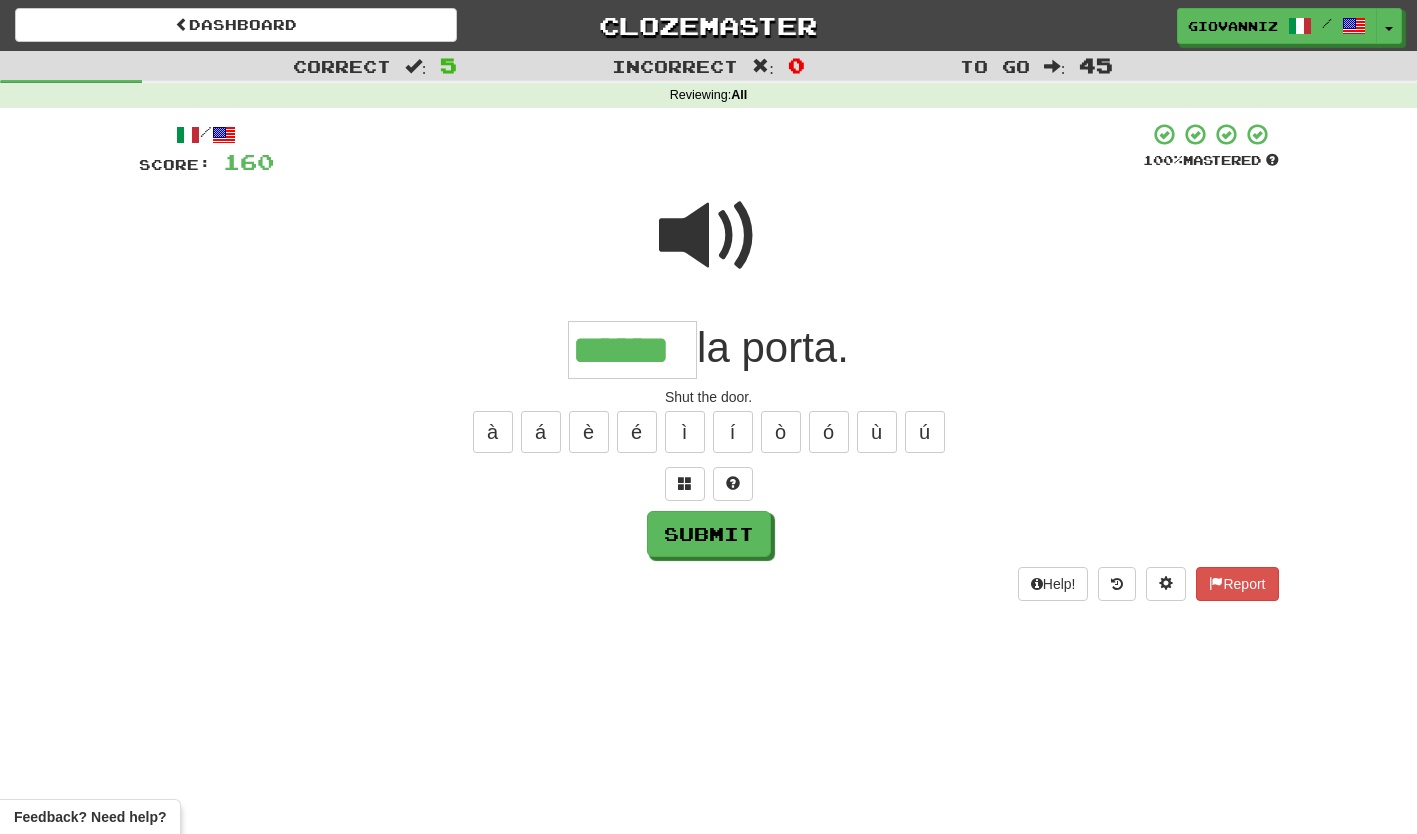 type on "******" 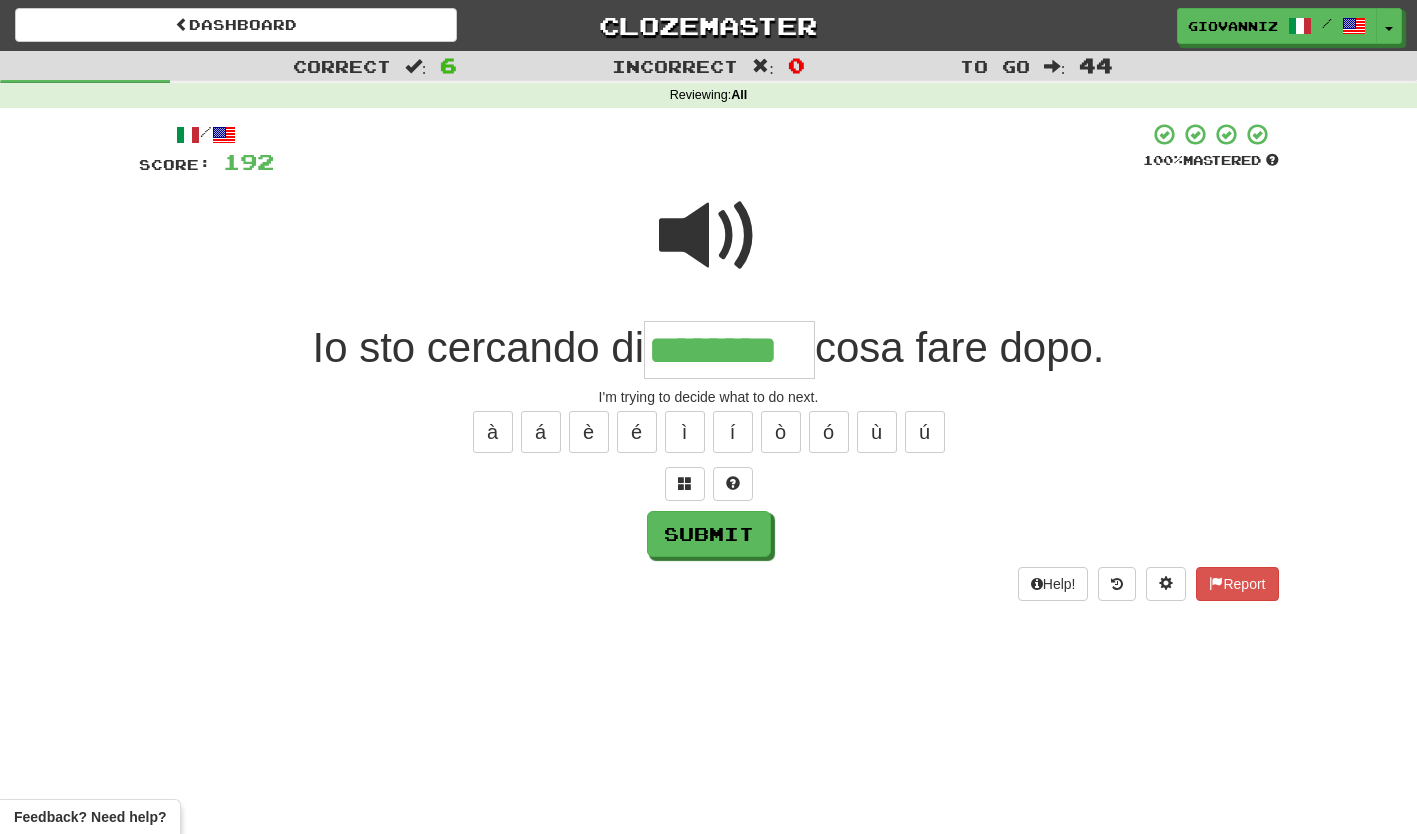 type on "********" 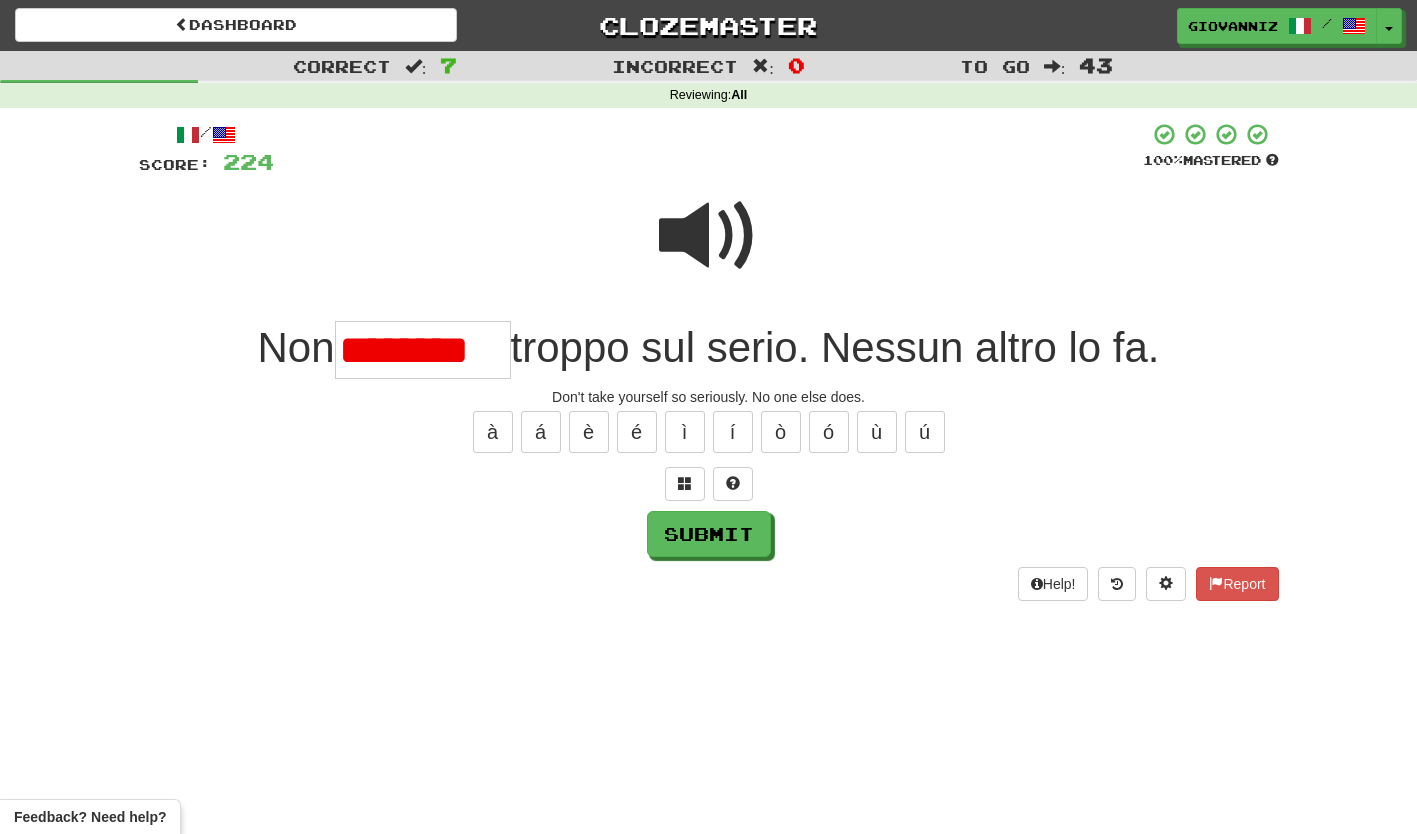 scroll, scrollTop: 0, scrollLeft: 0, axis: both 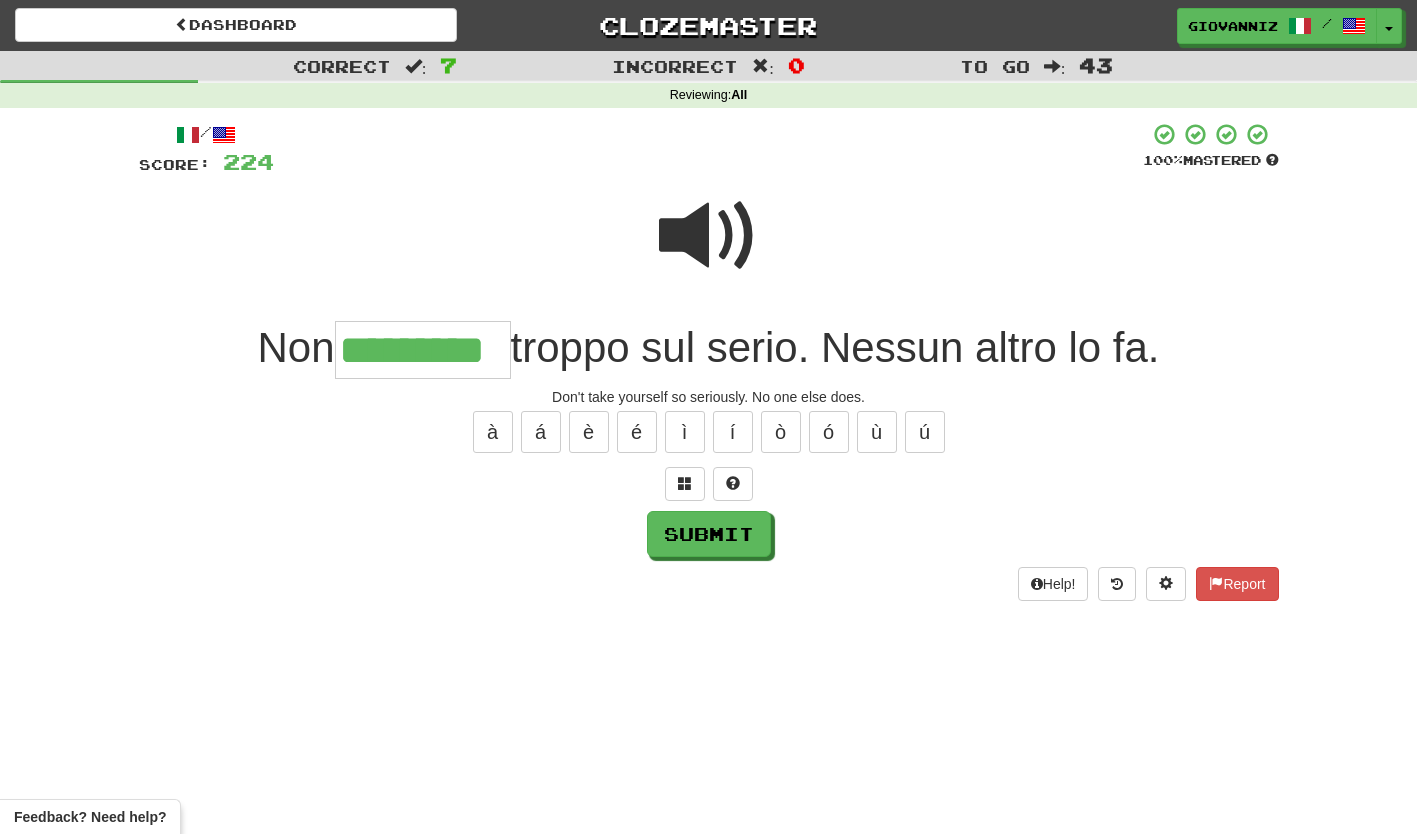 type on "*********" 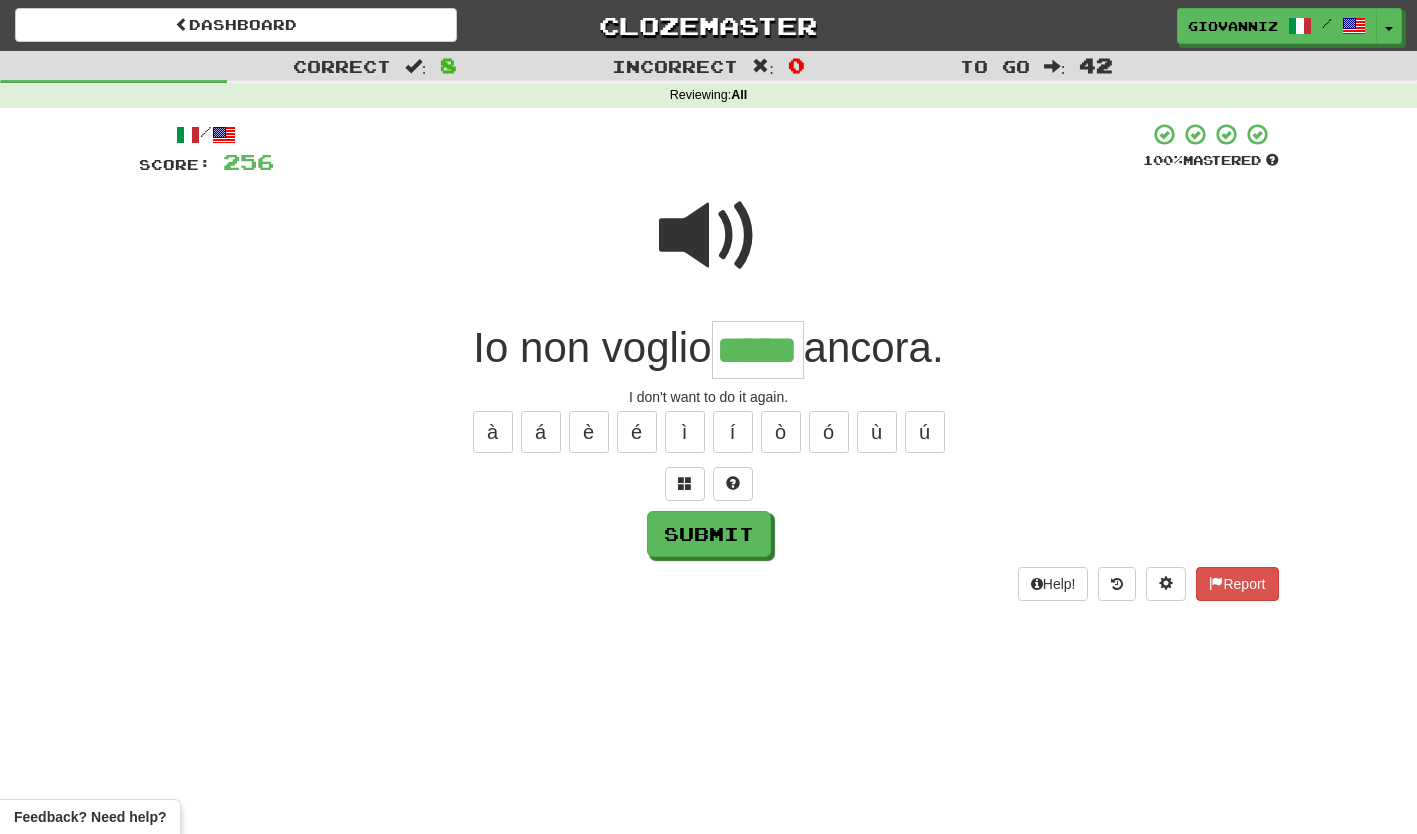 type on "*****" 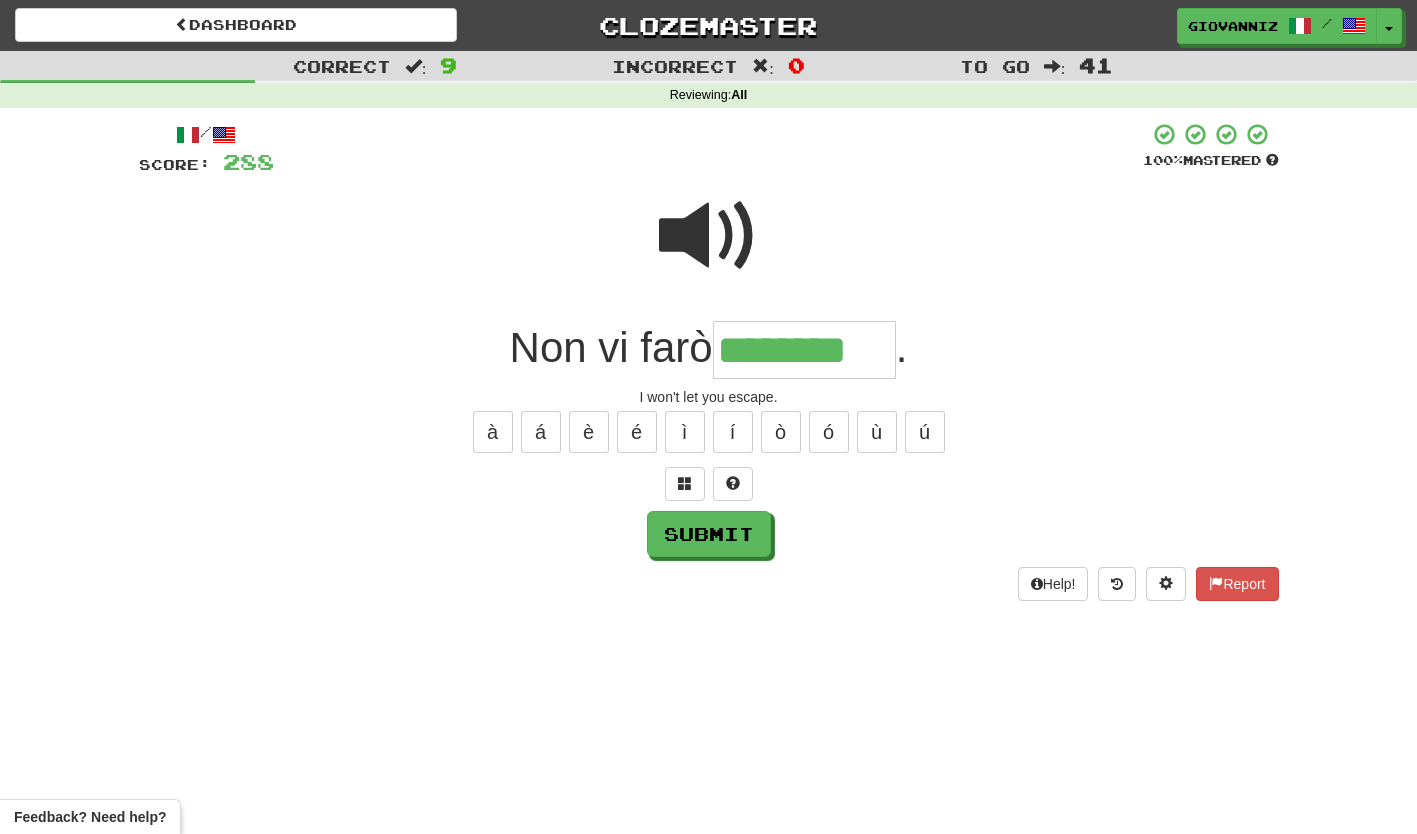 type on "********" 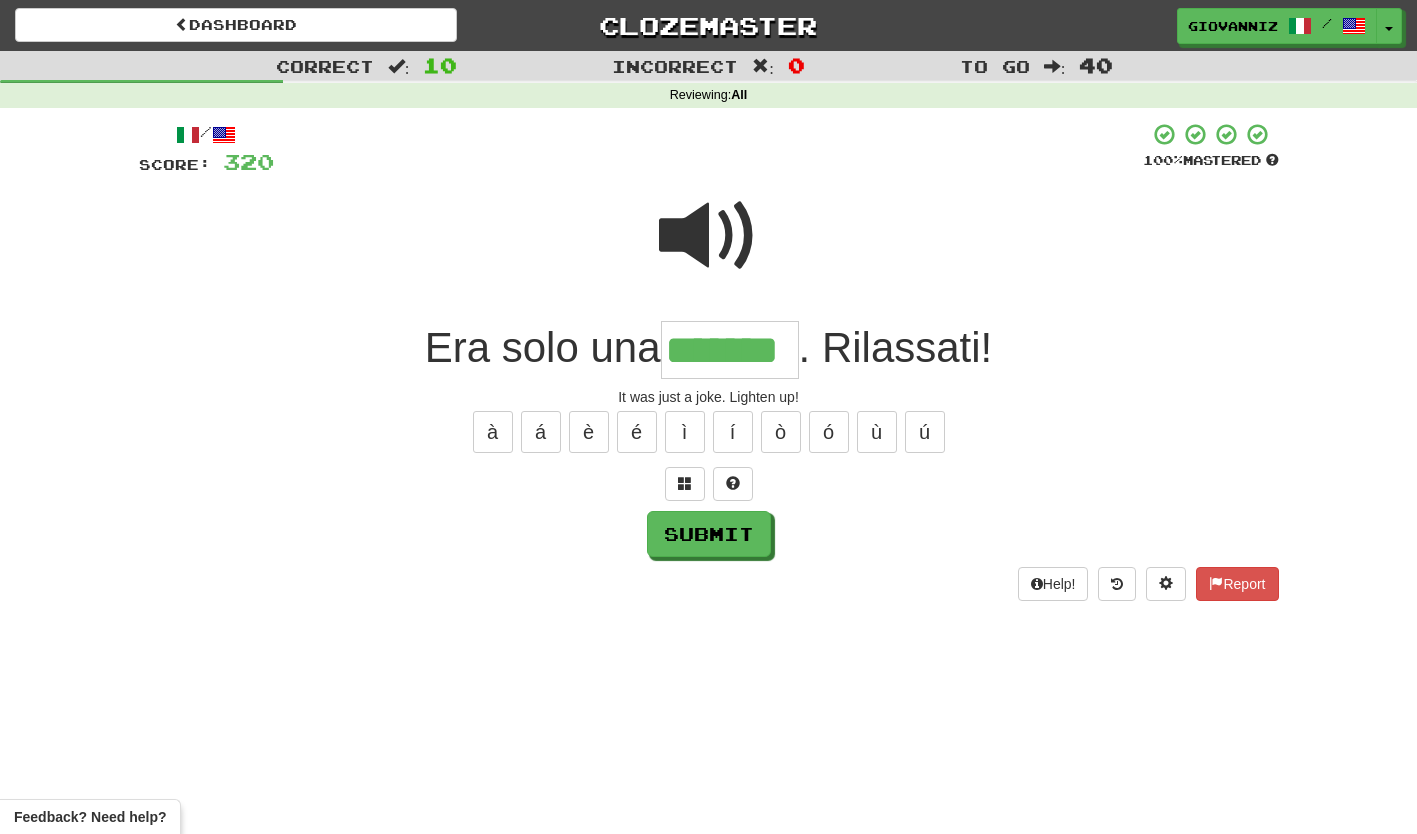 type on "*******" 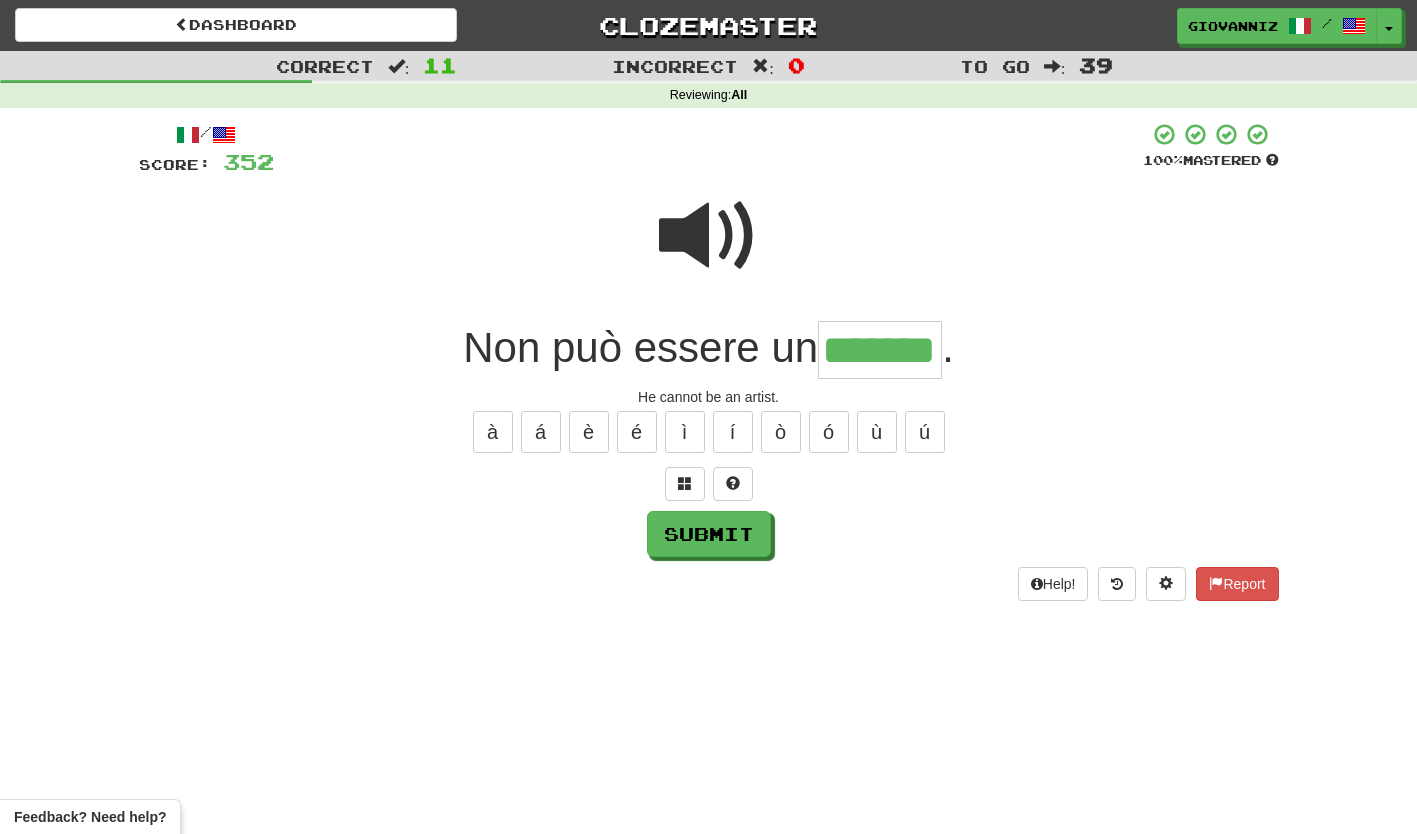 type on "*******" 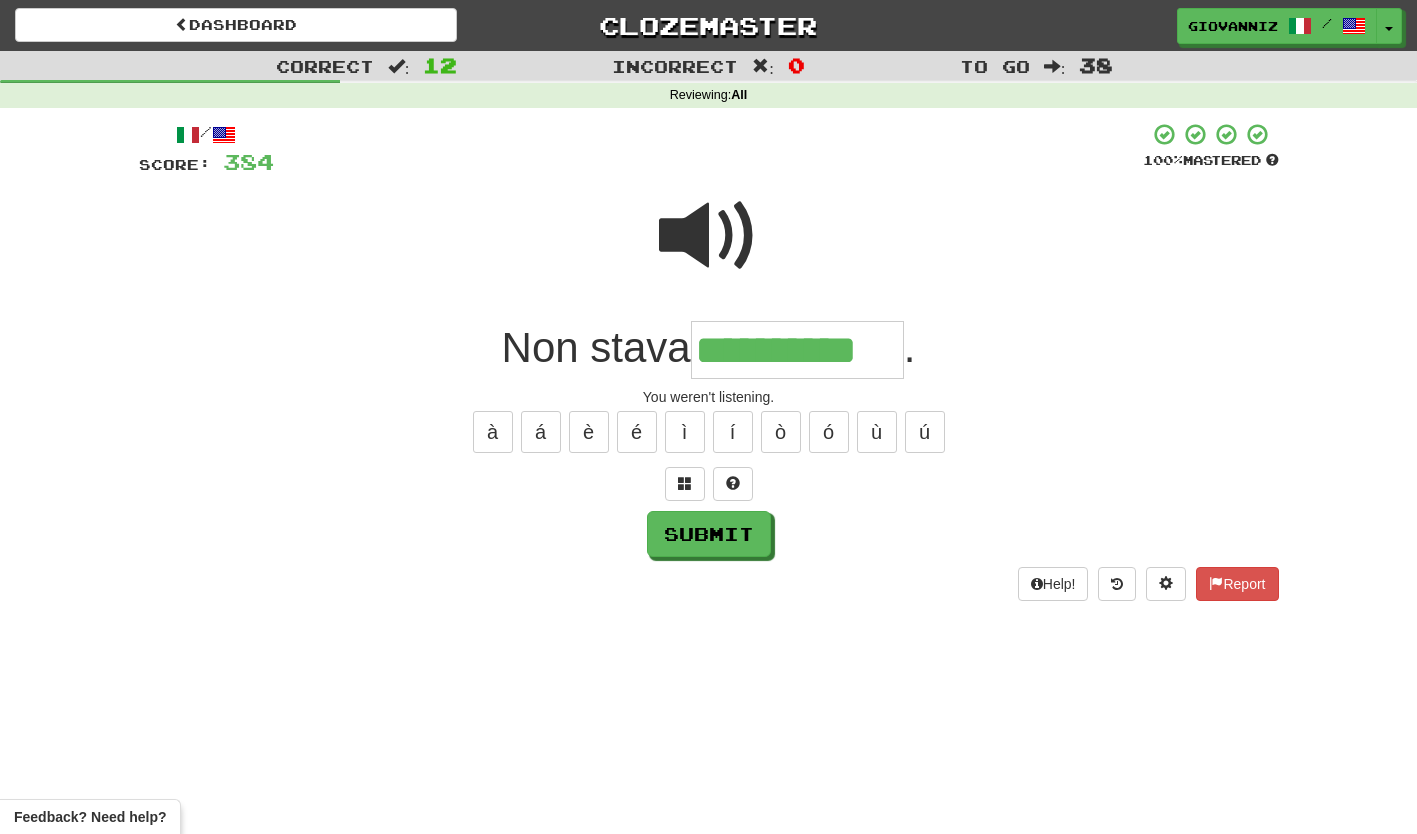 type on "**********" 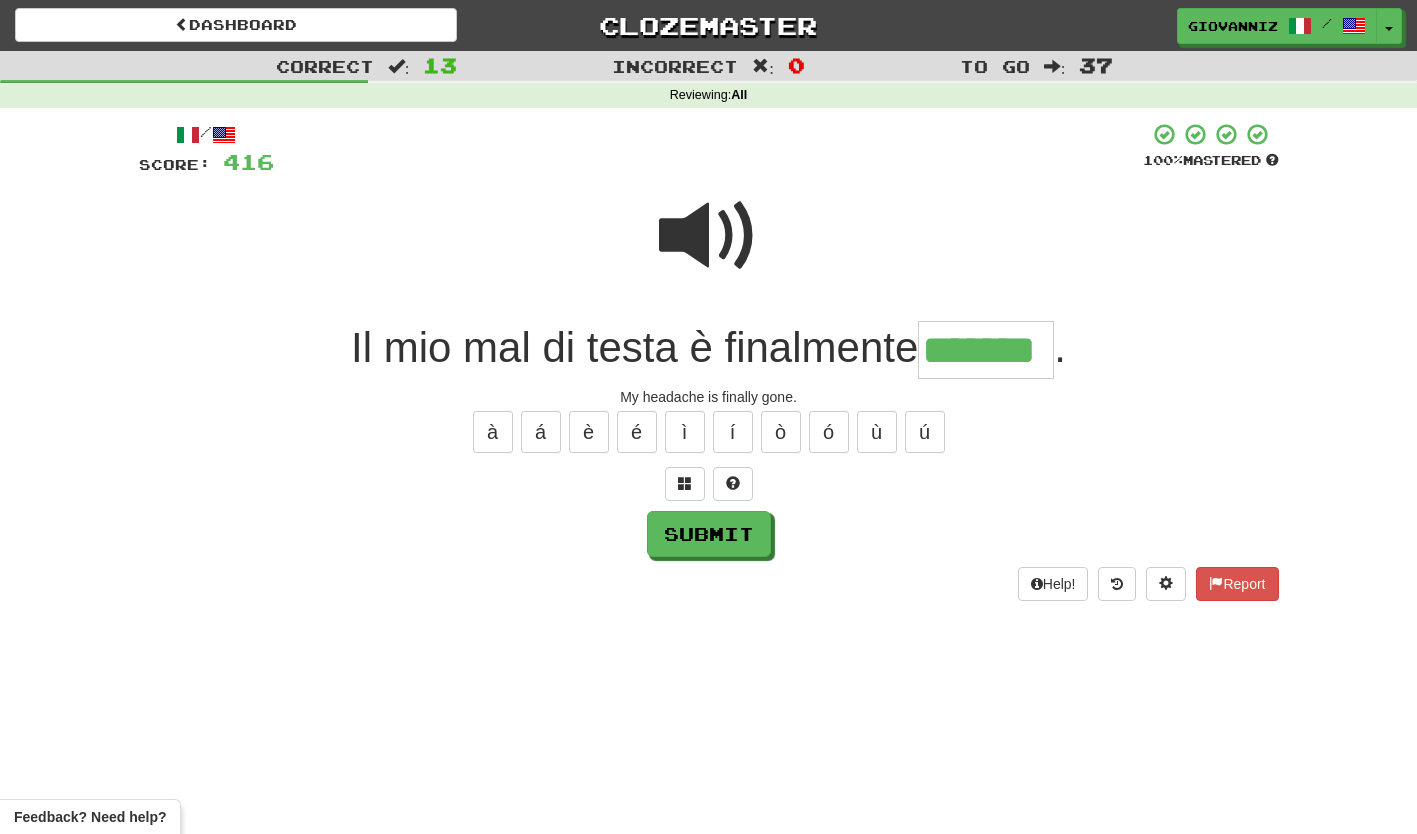 type on "*******" 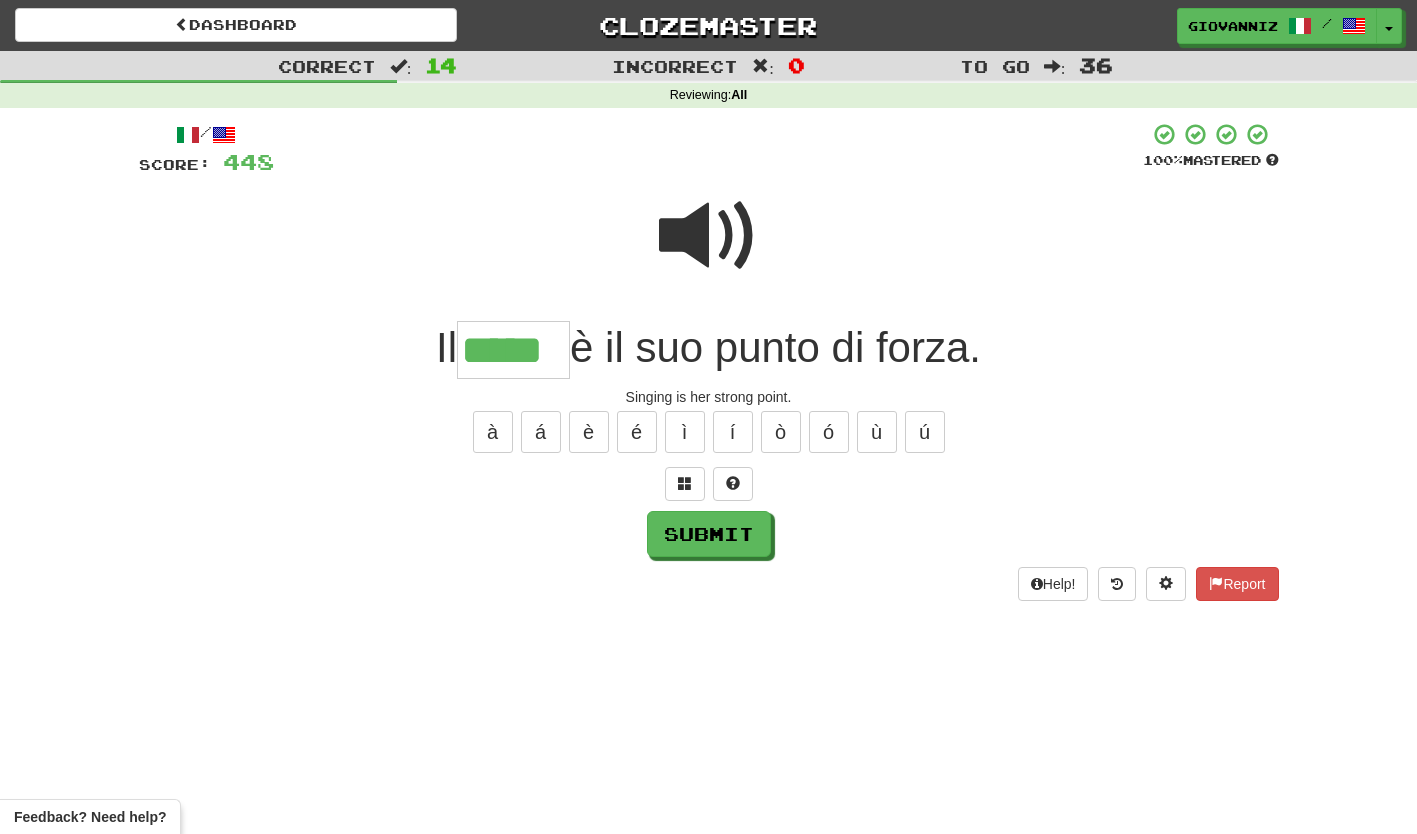 type on "*****" 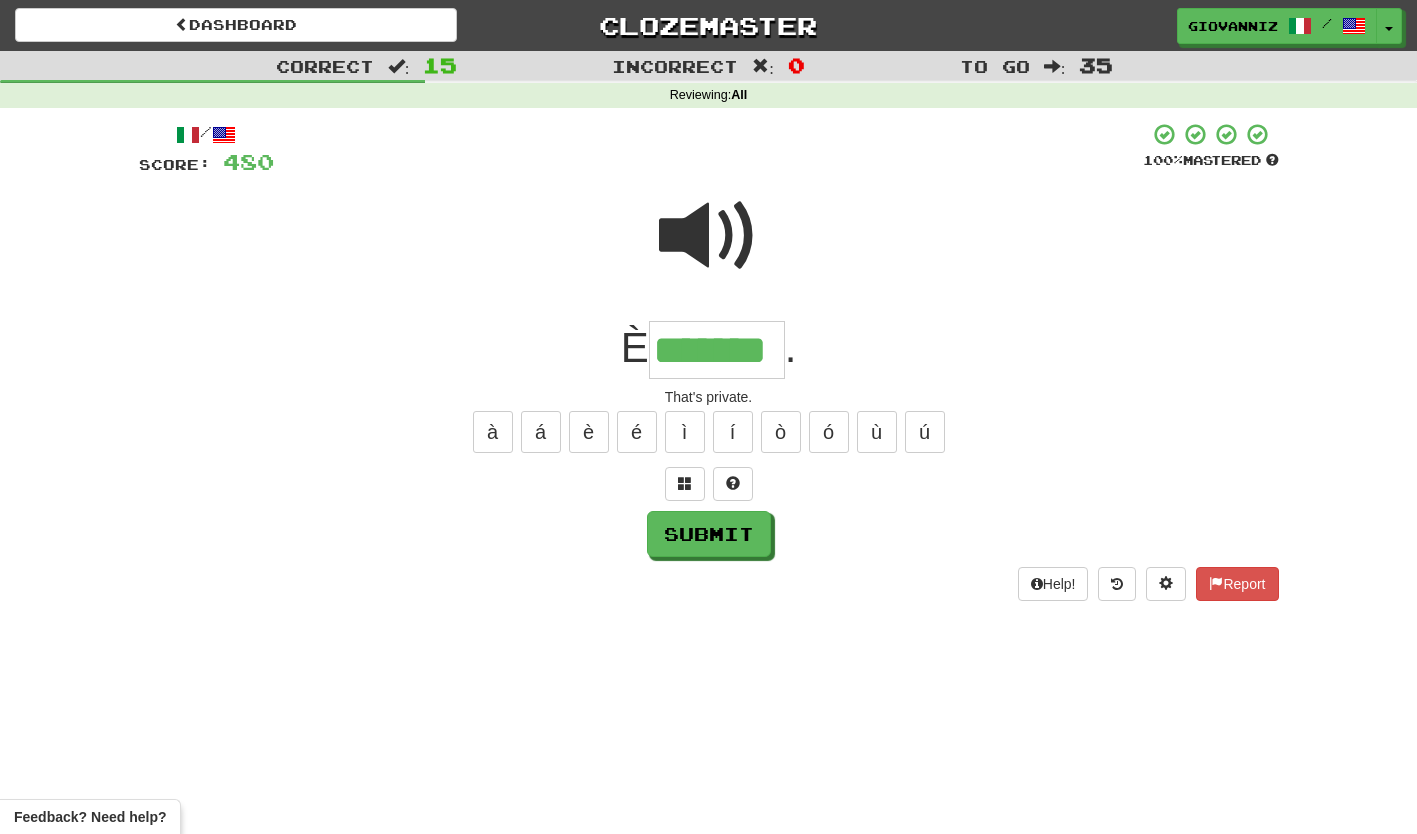 type on "*******" 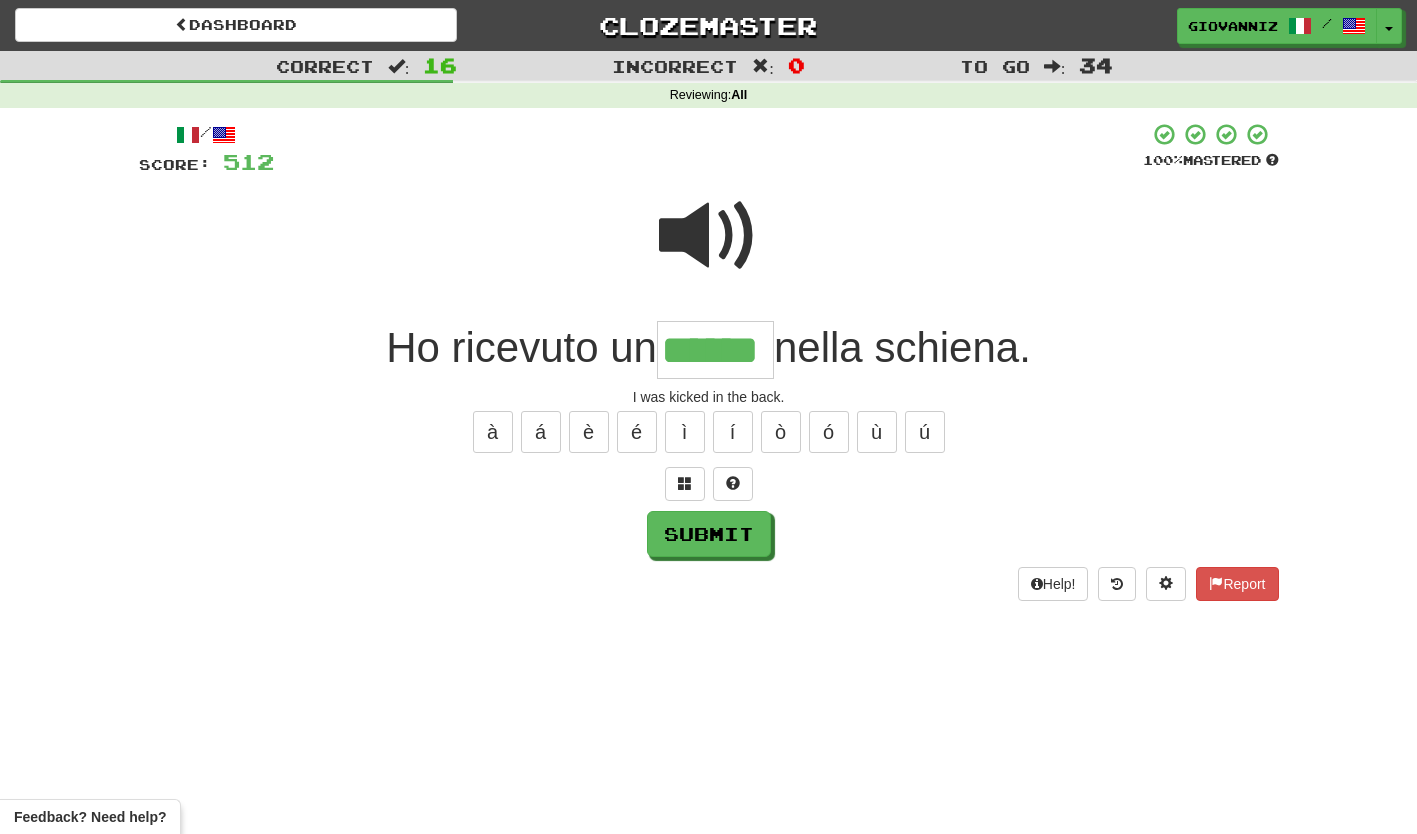 type on "******" 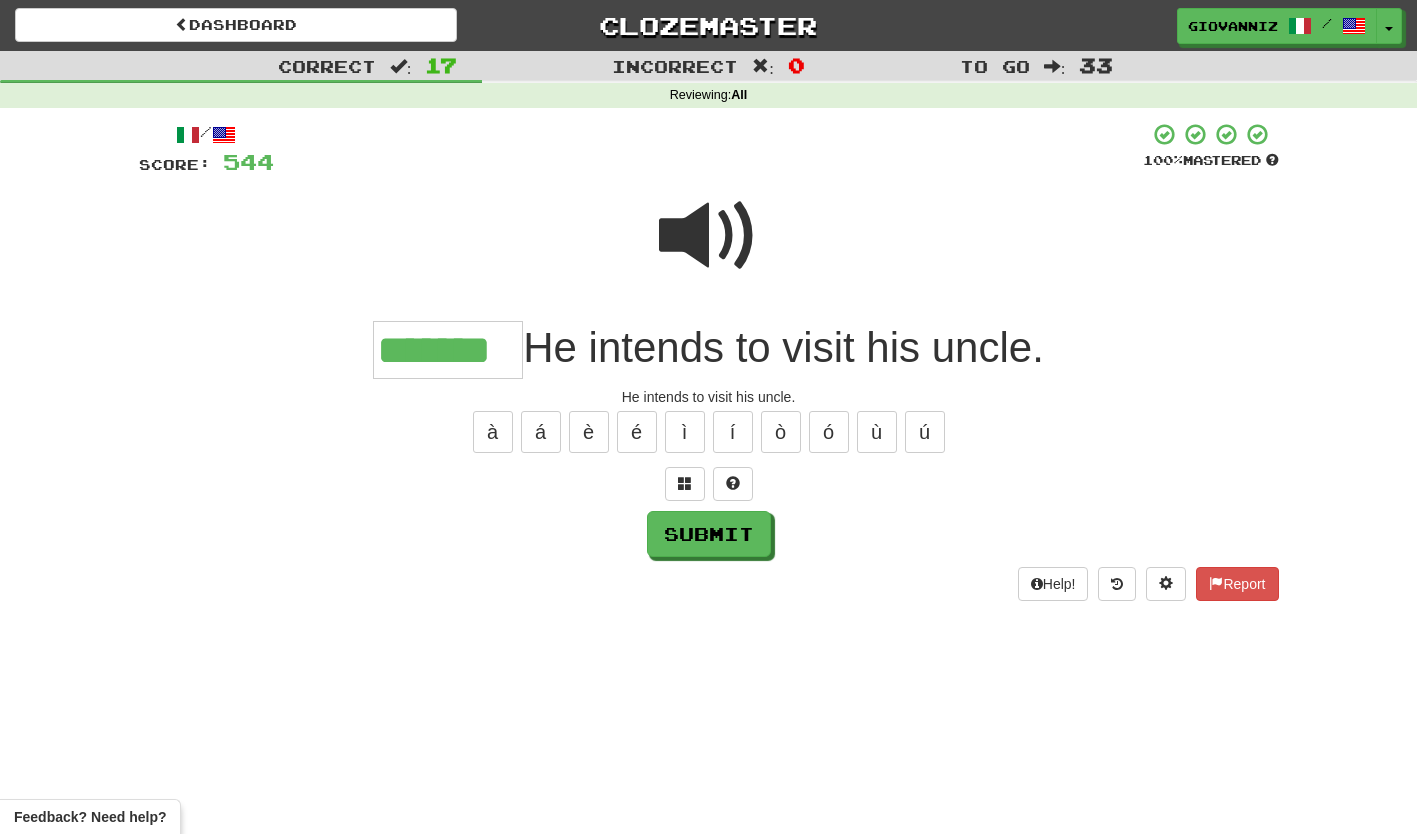 type on "*******" 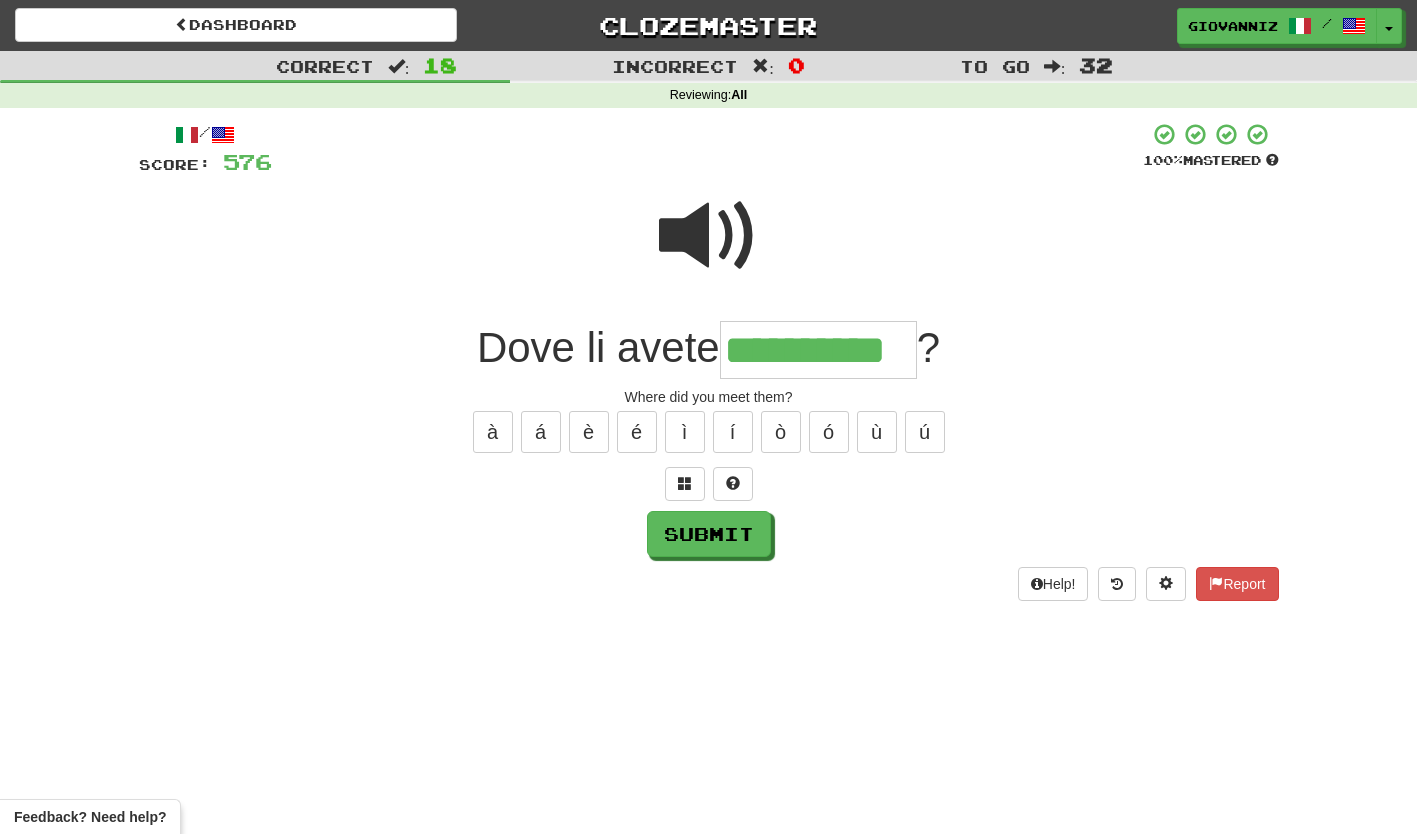 type on "**********" 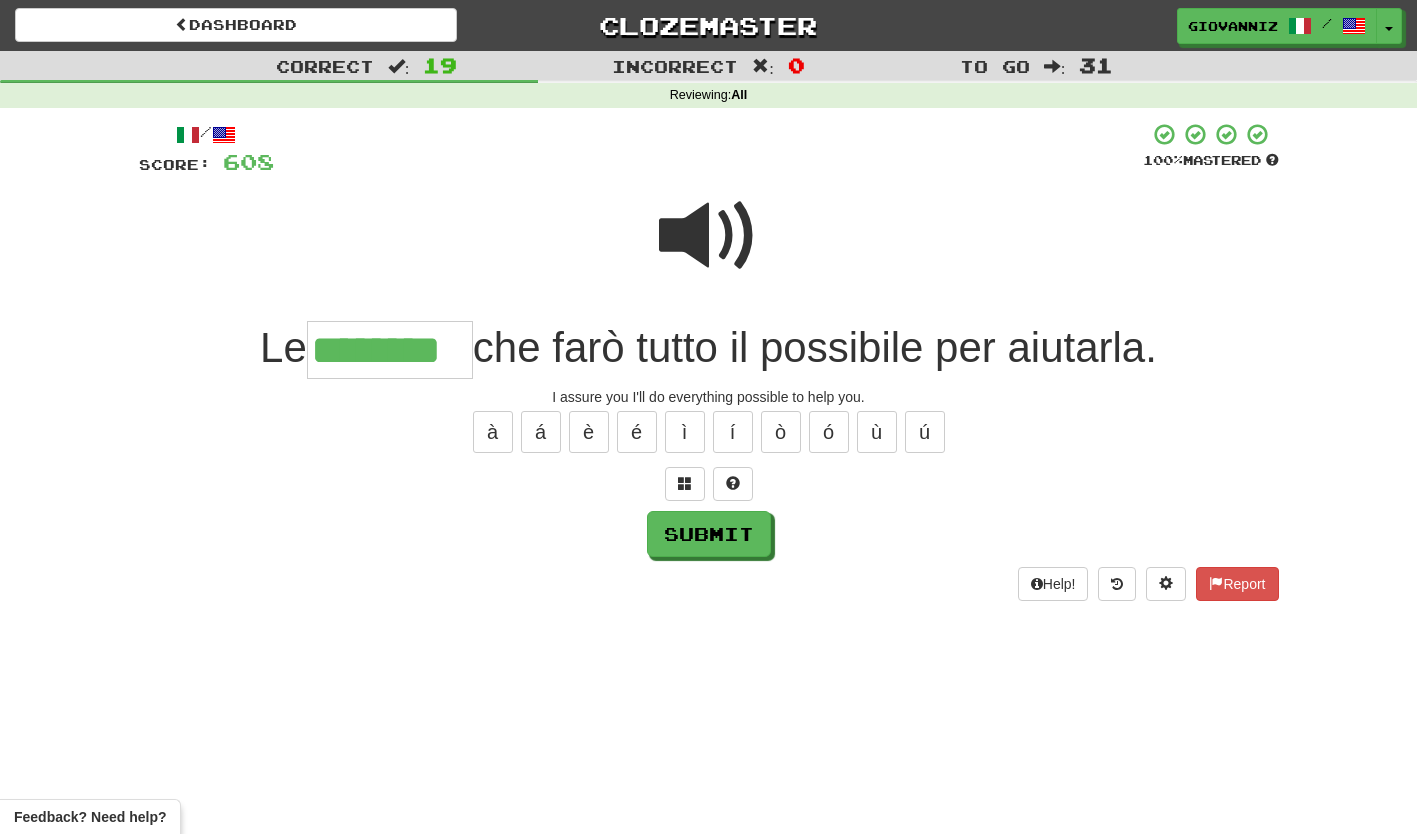 type on "********" 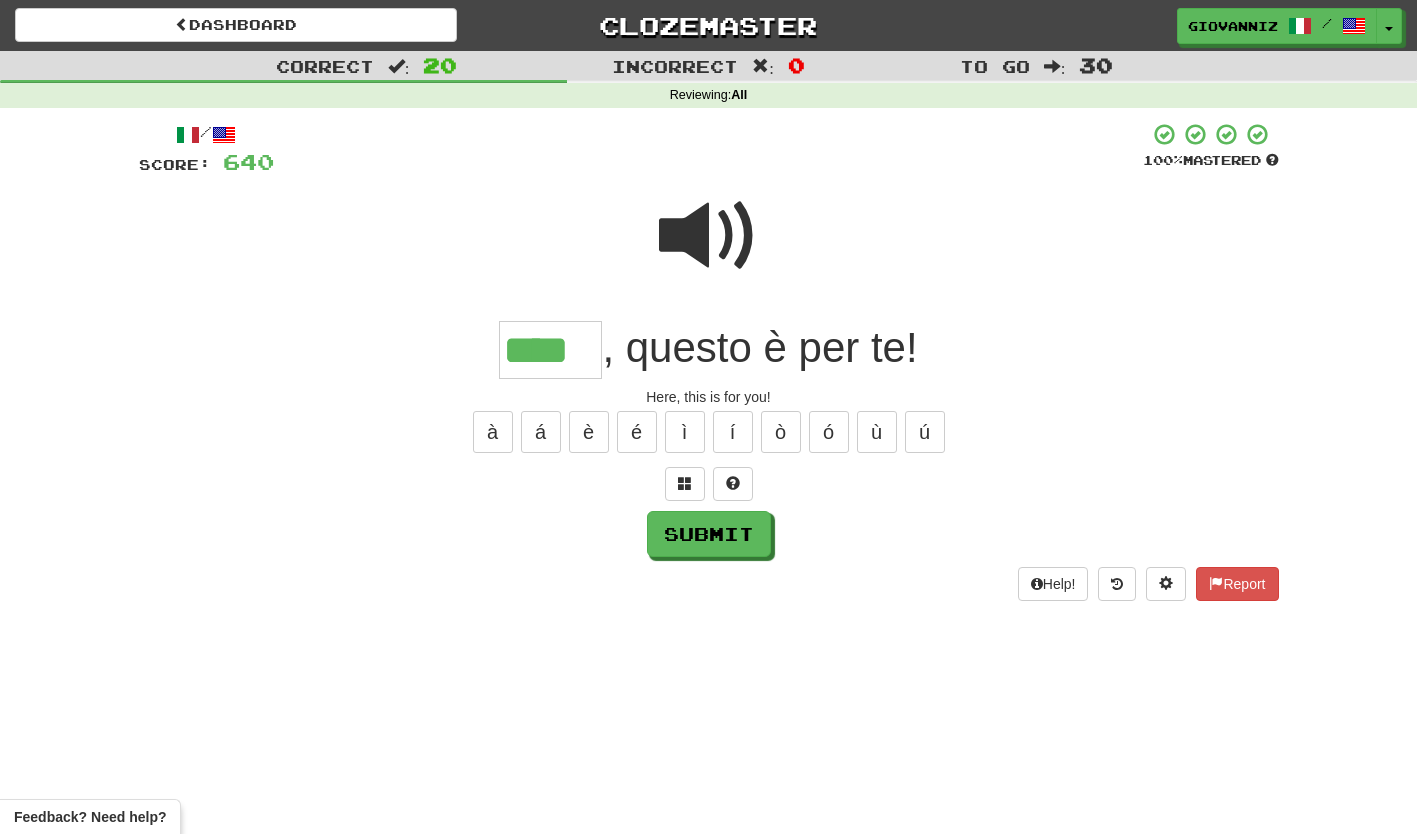 type on "****" 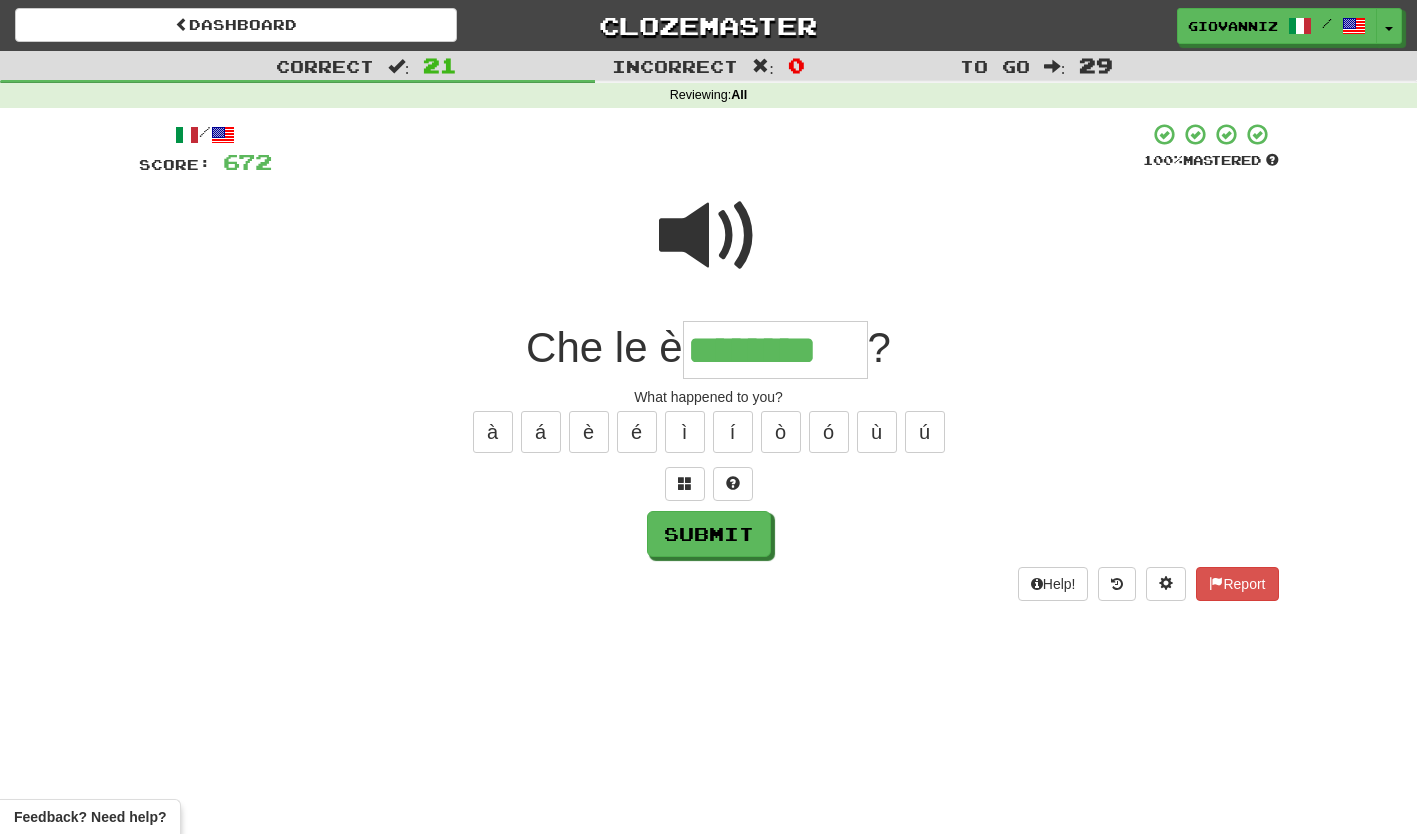 type on "********" 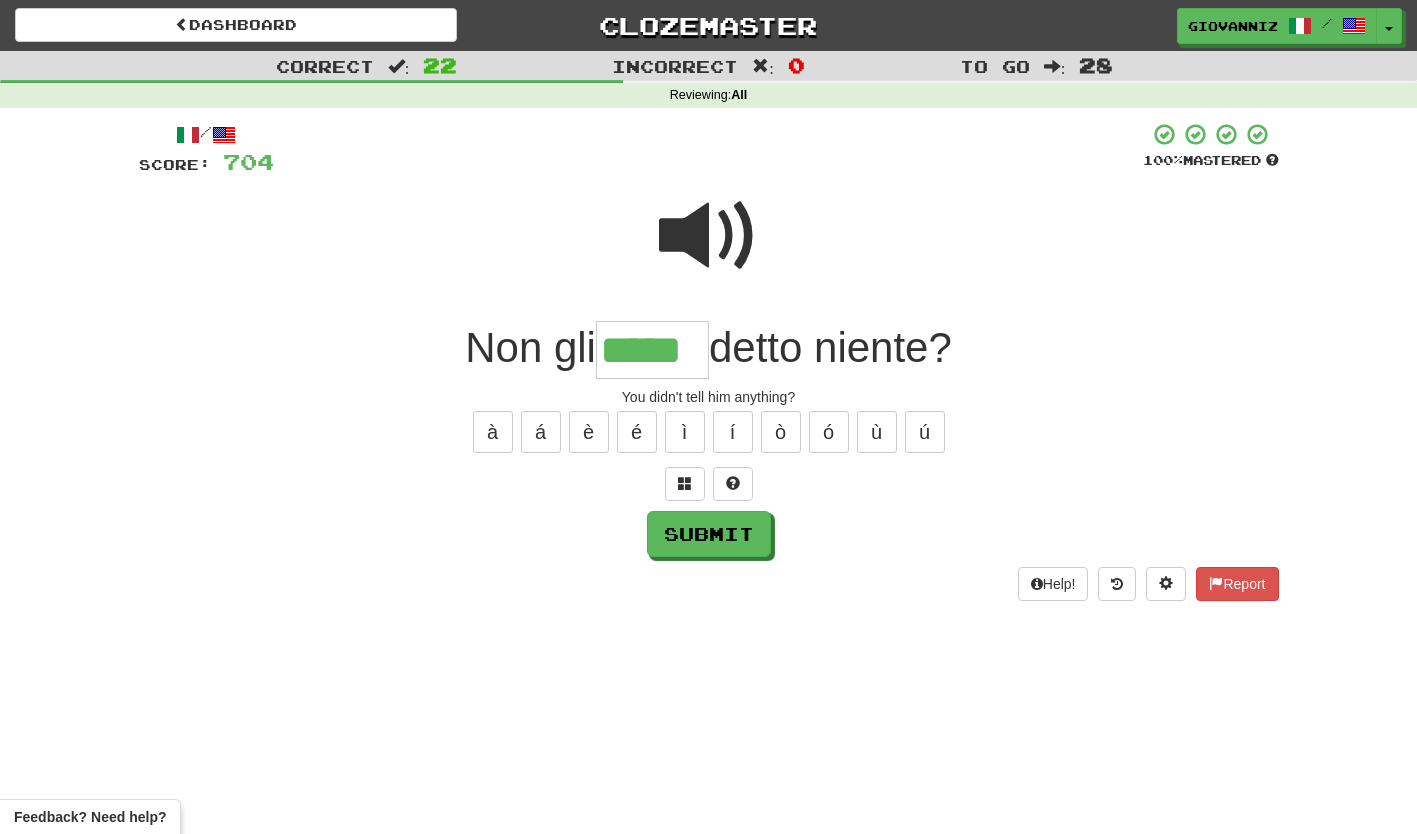 type on "*****" 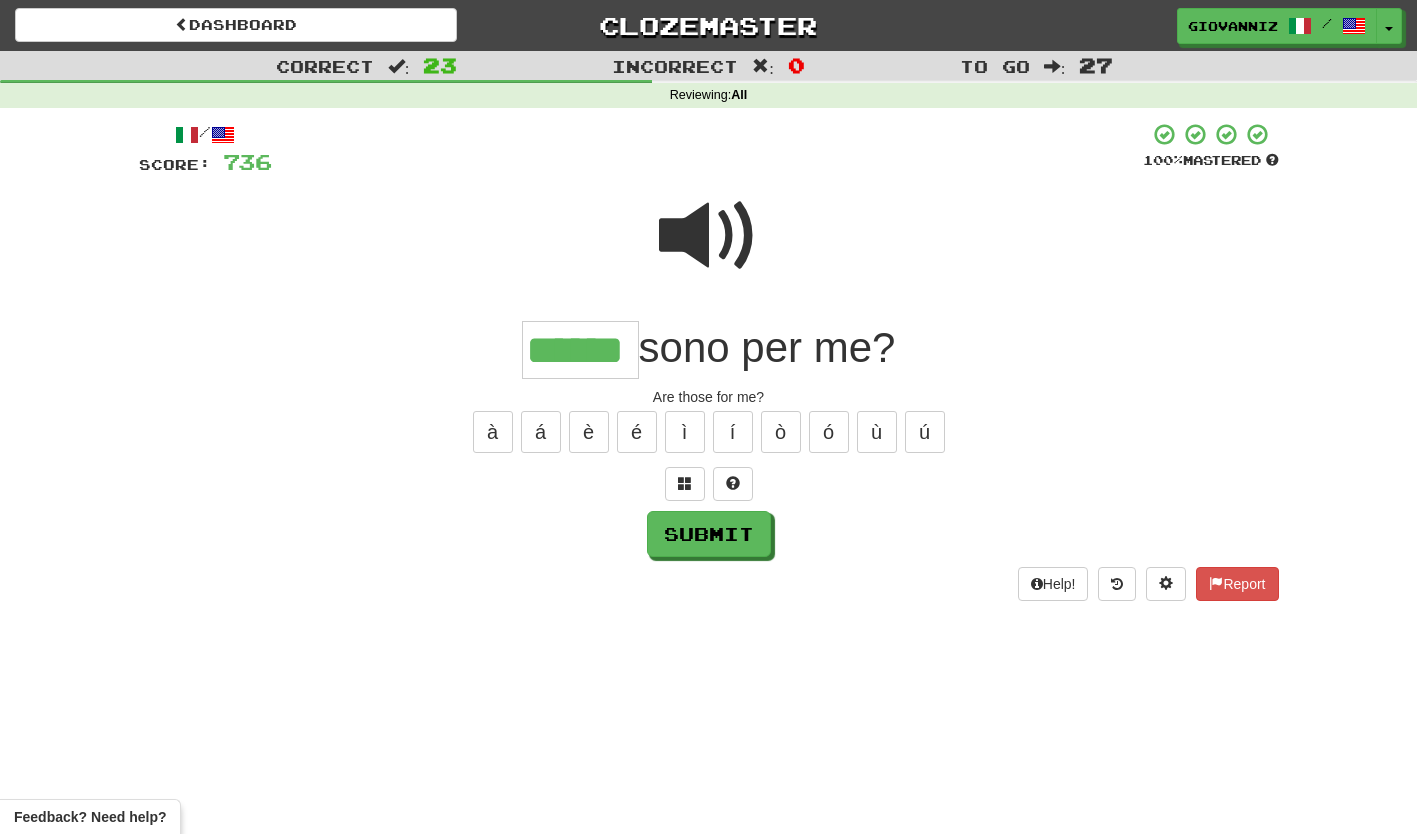type on "******" 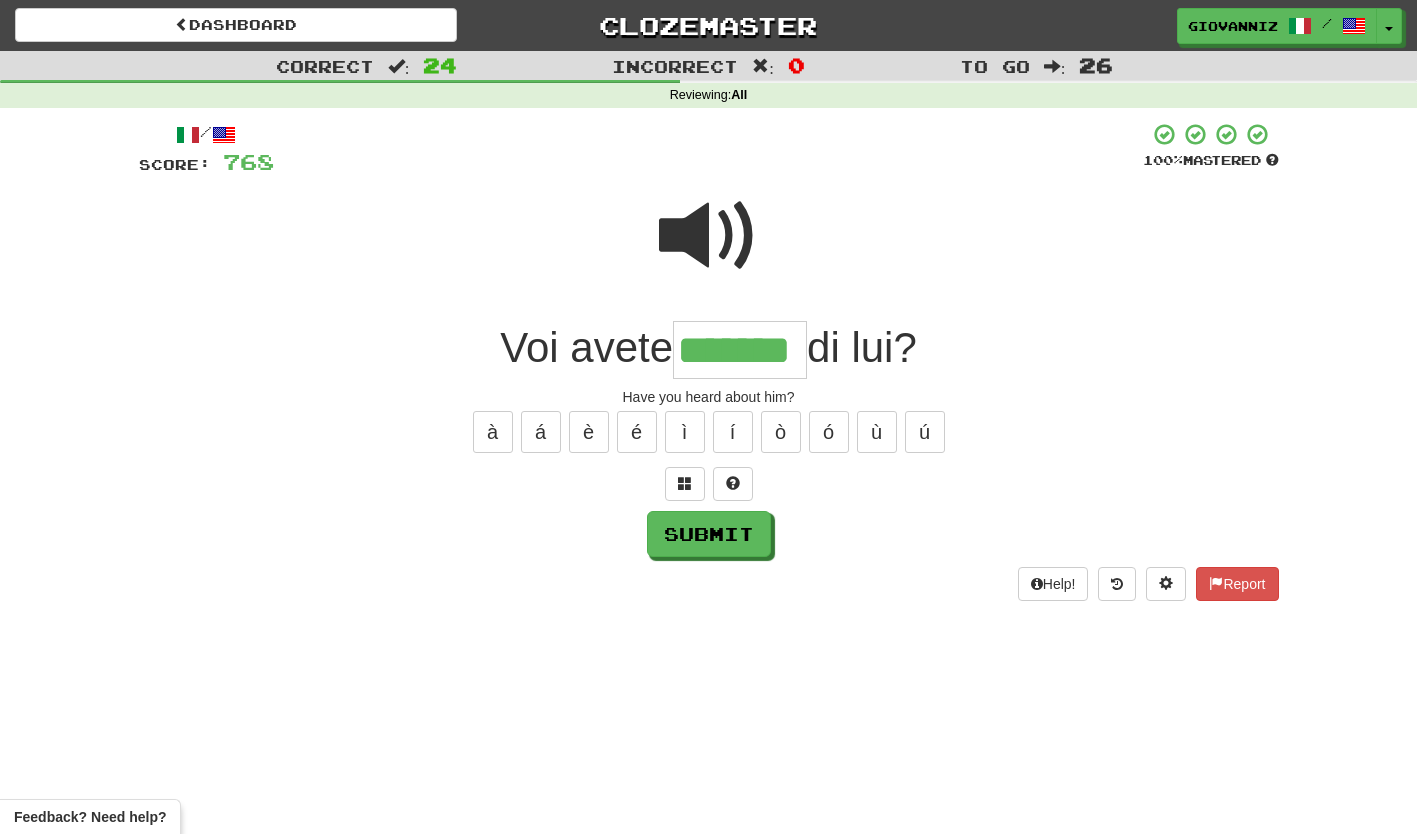 type on "*******" 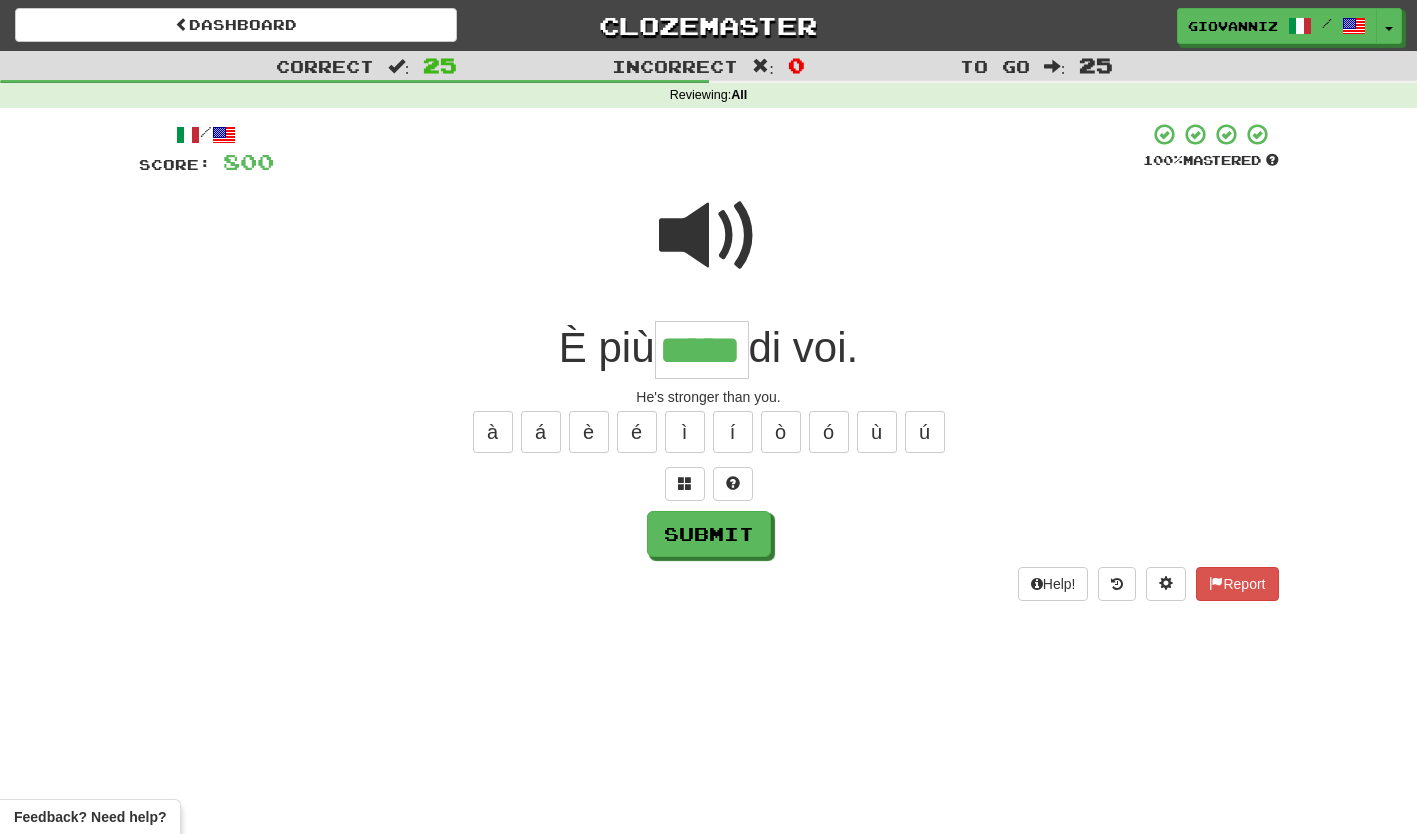 type on "*****" 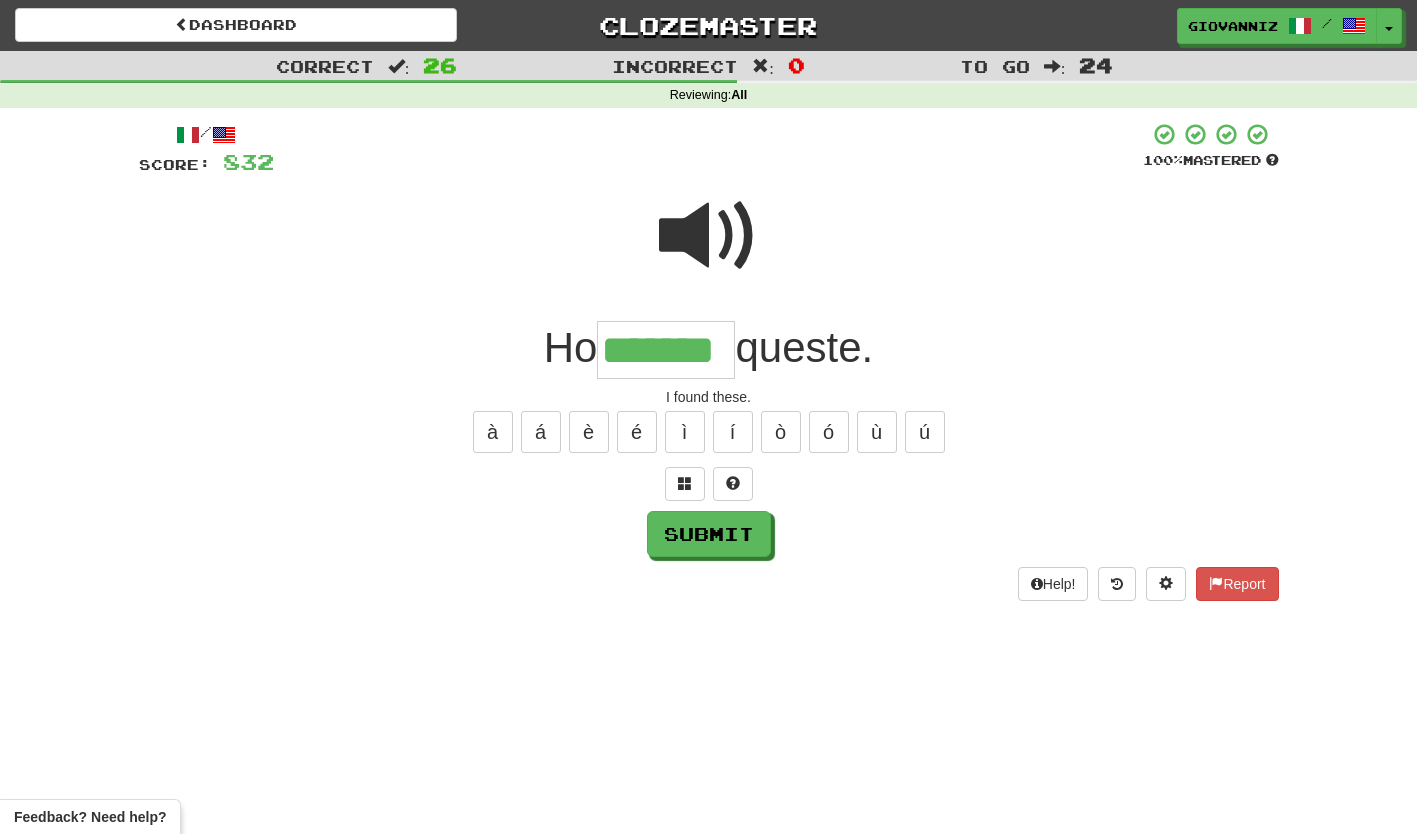 type on "*******" 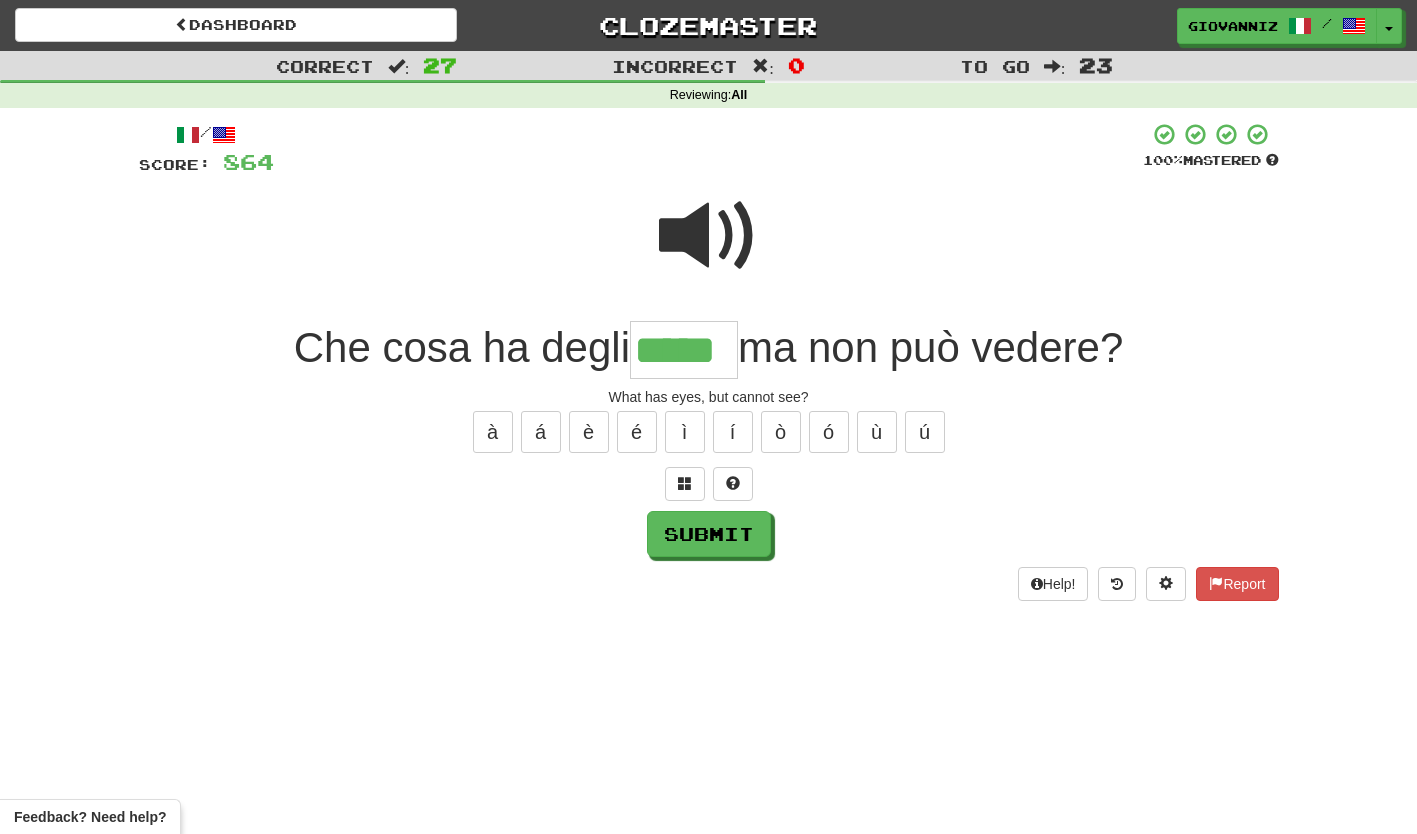type on "*****" 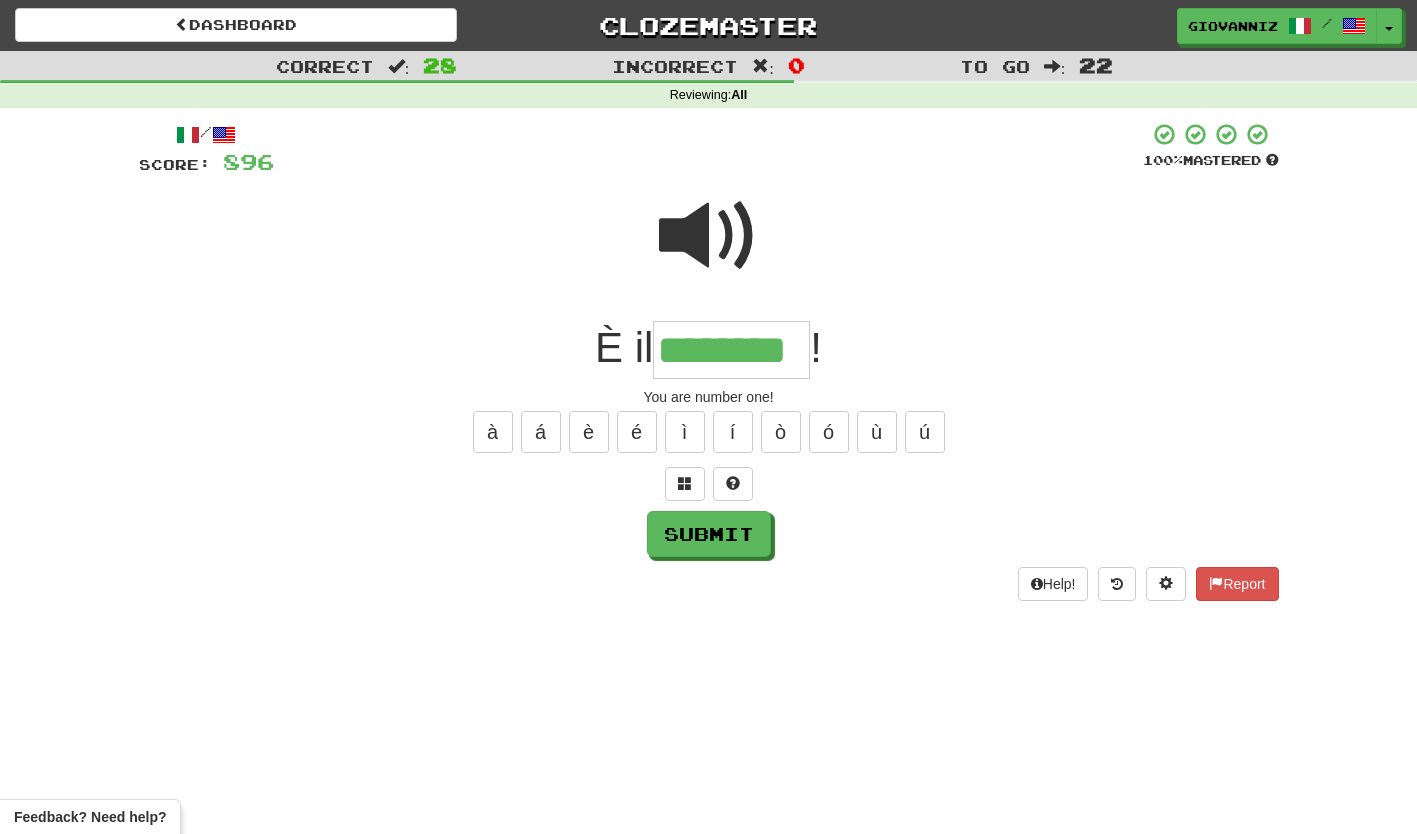 type on "********" 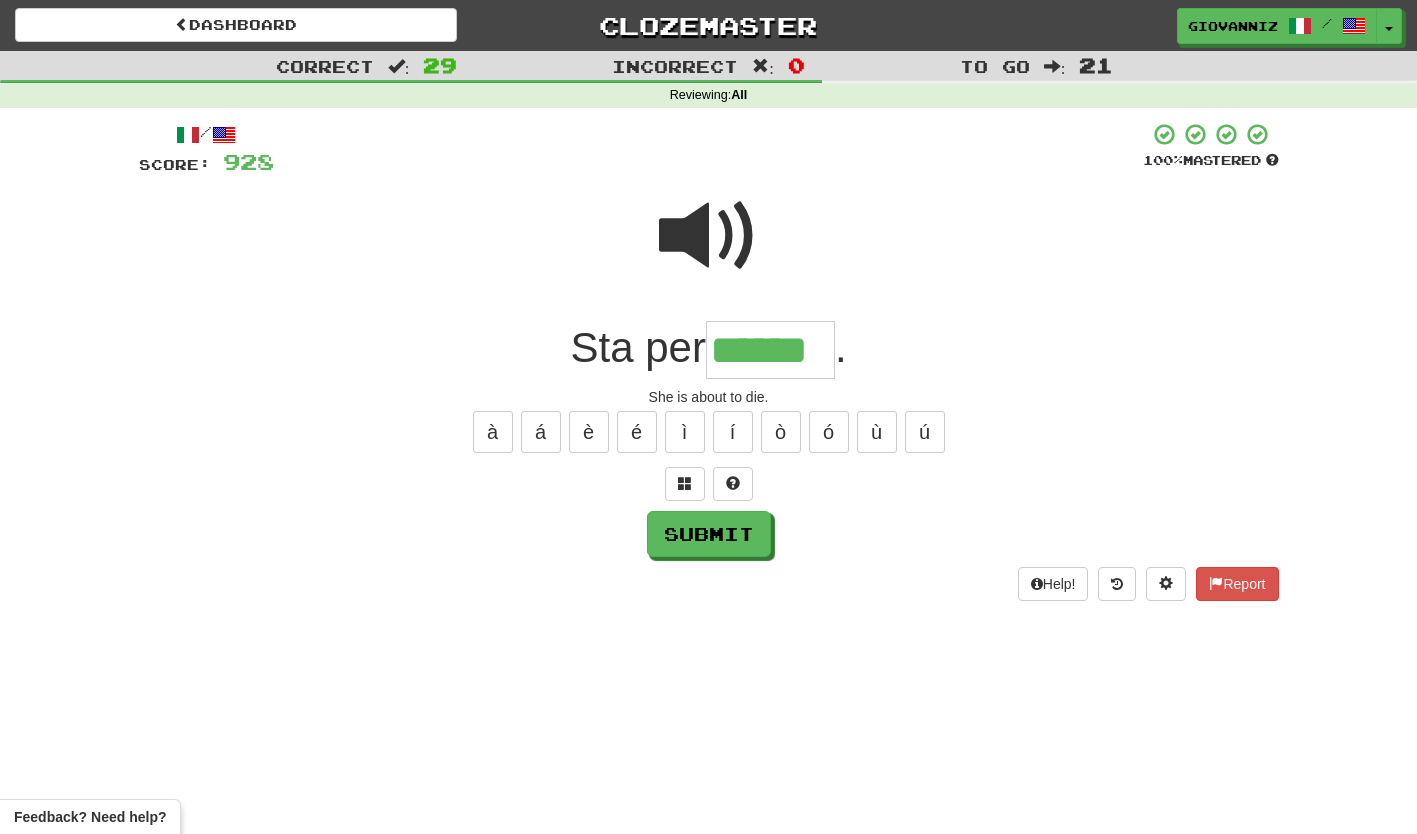 type on "******" 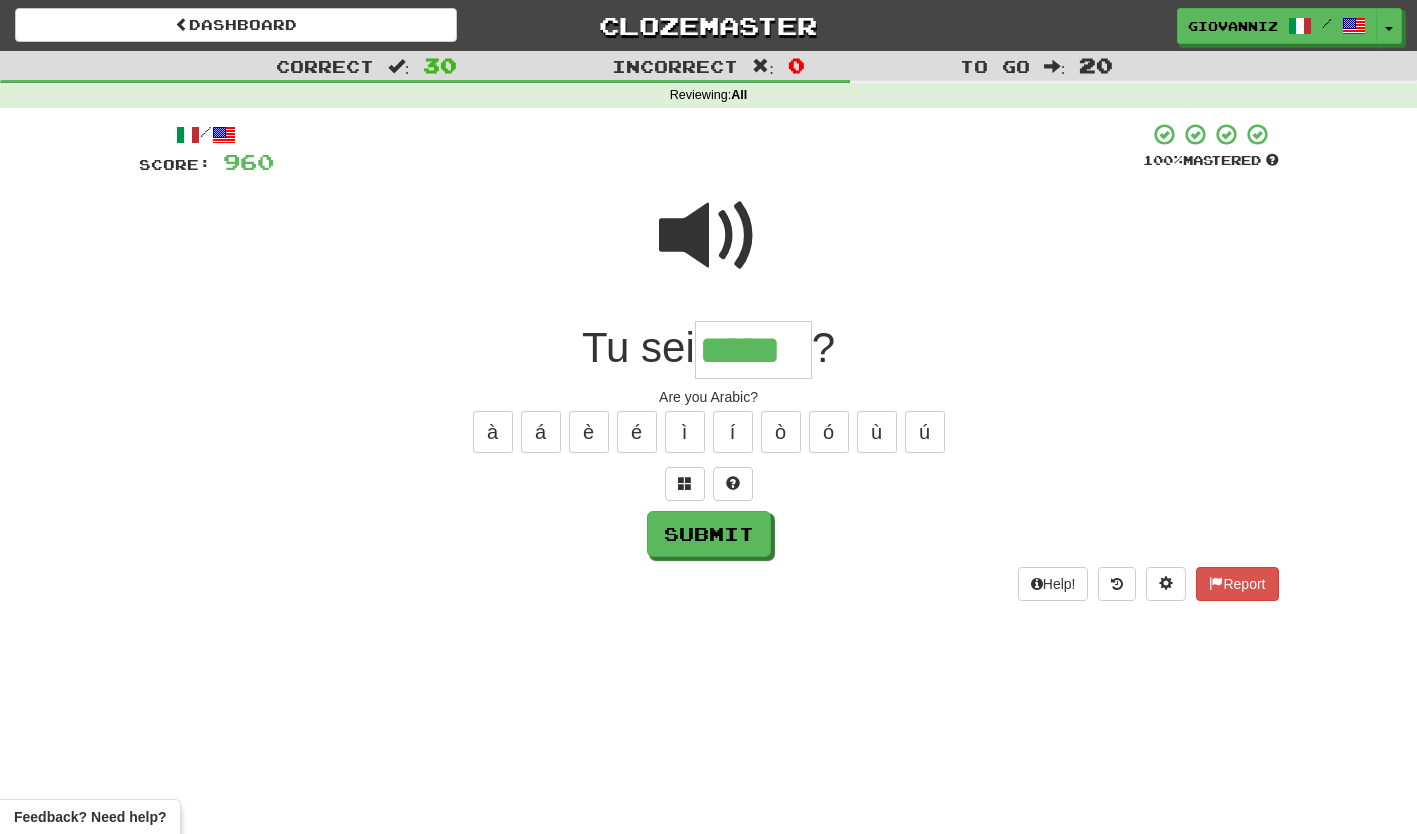 type on "*****" 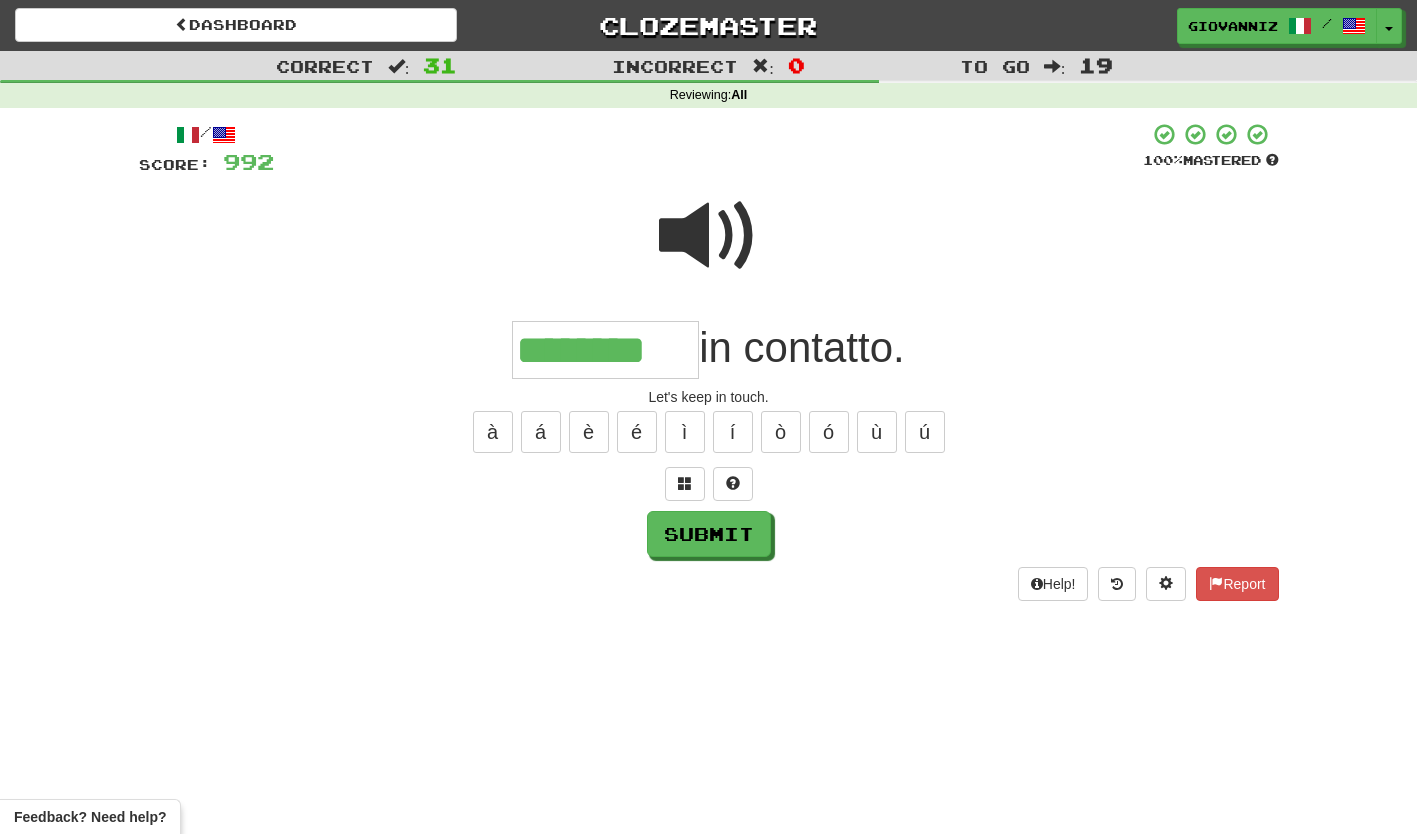 type on "********" 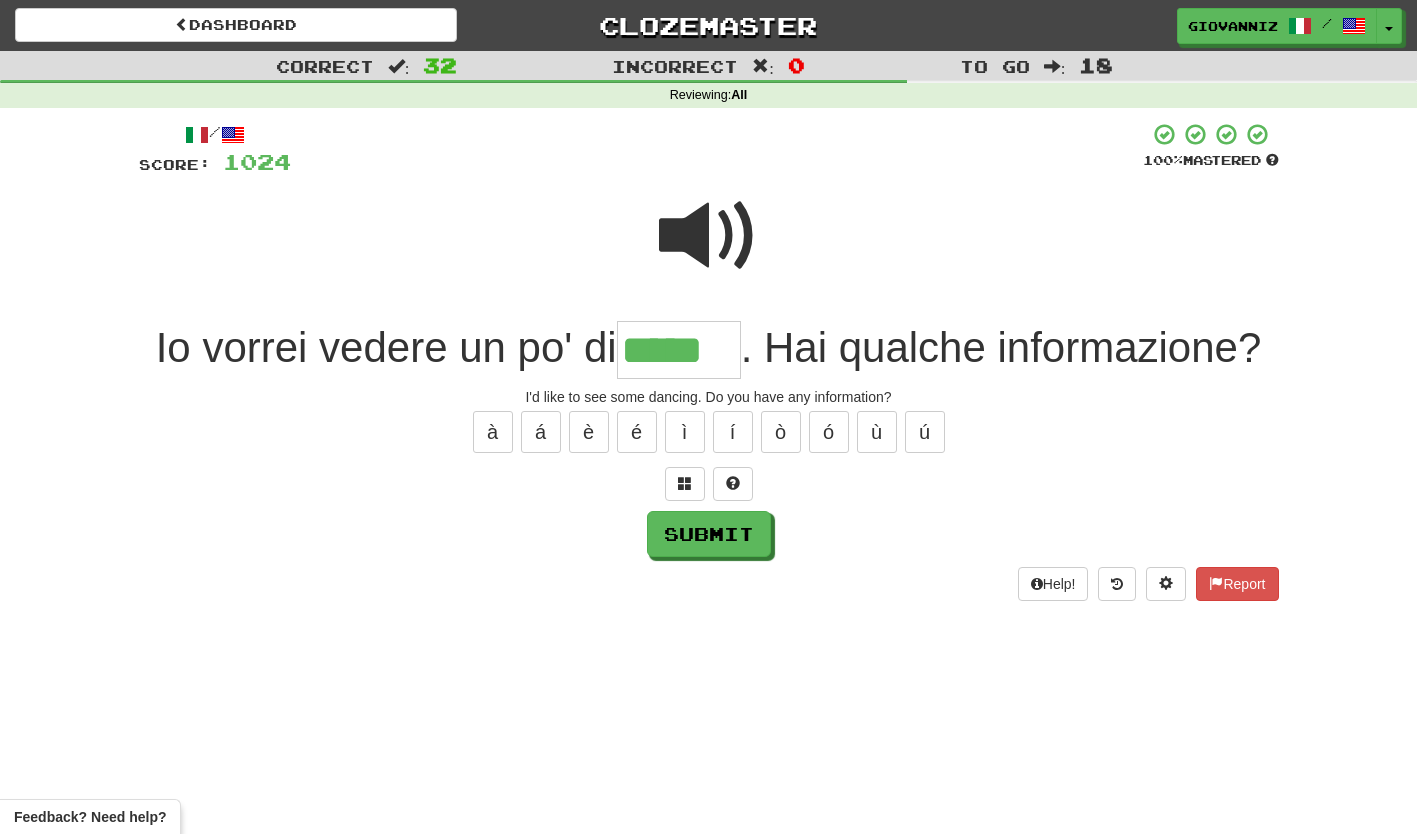 type on "*****" 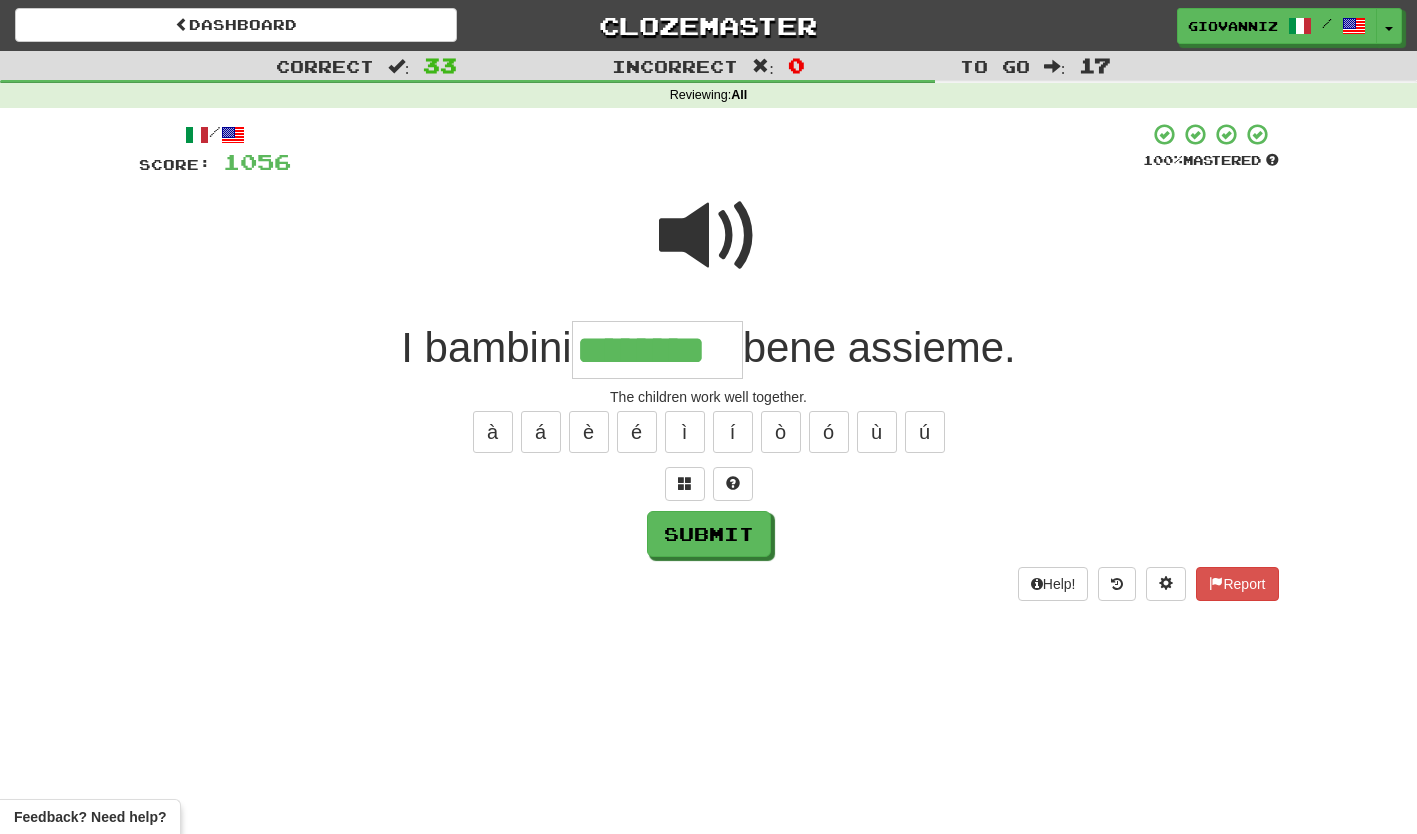 type on "********" 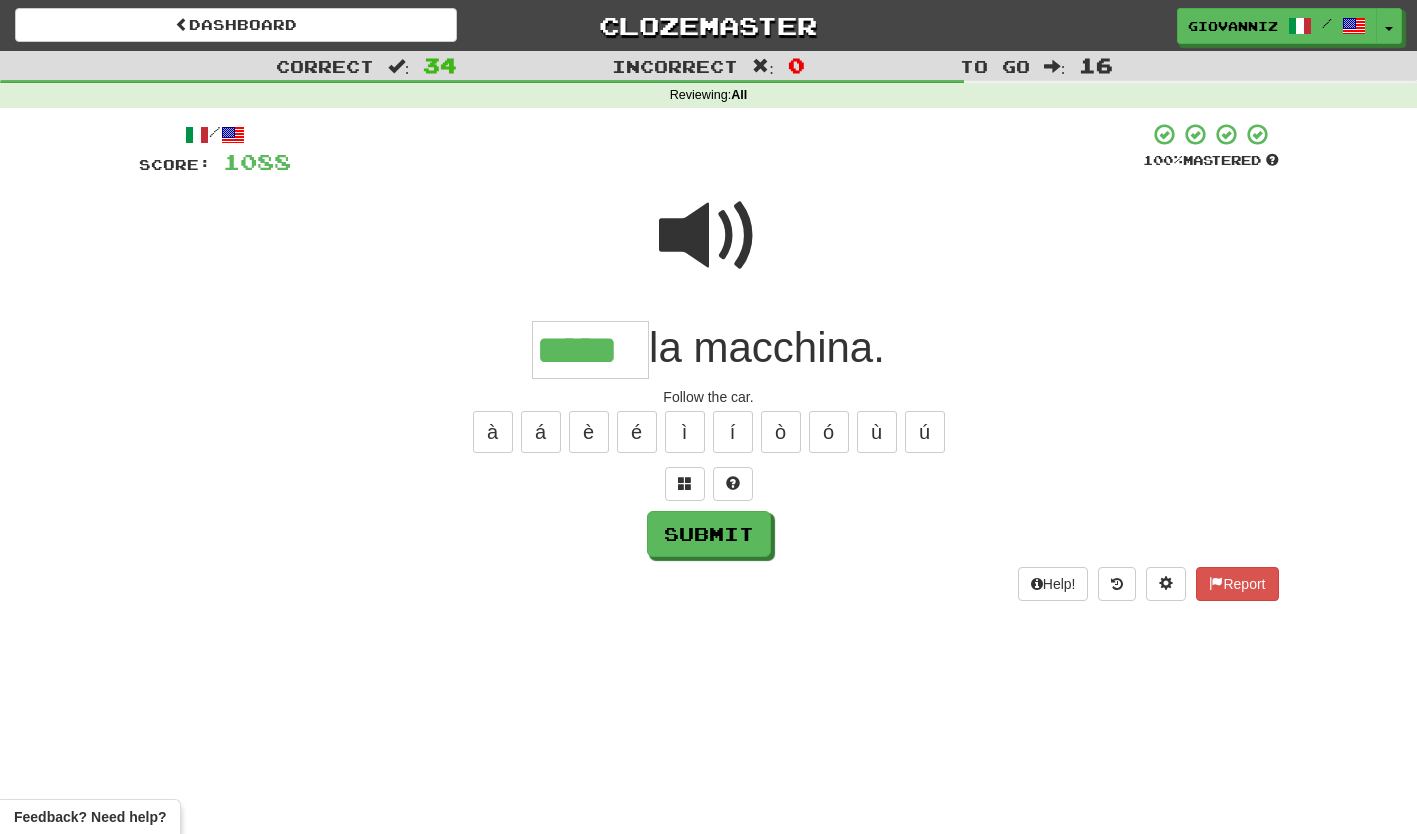 type on "*****" 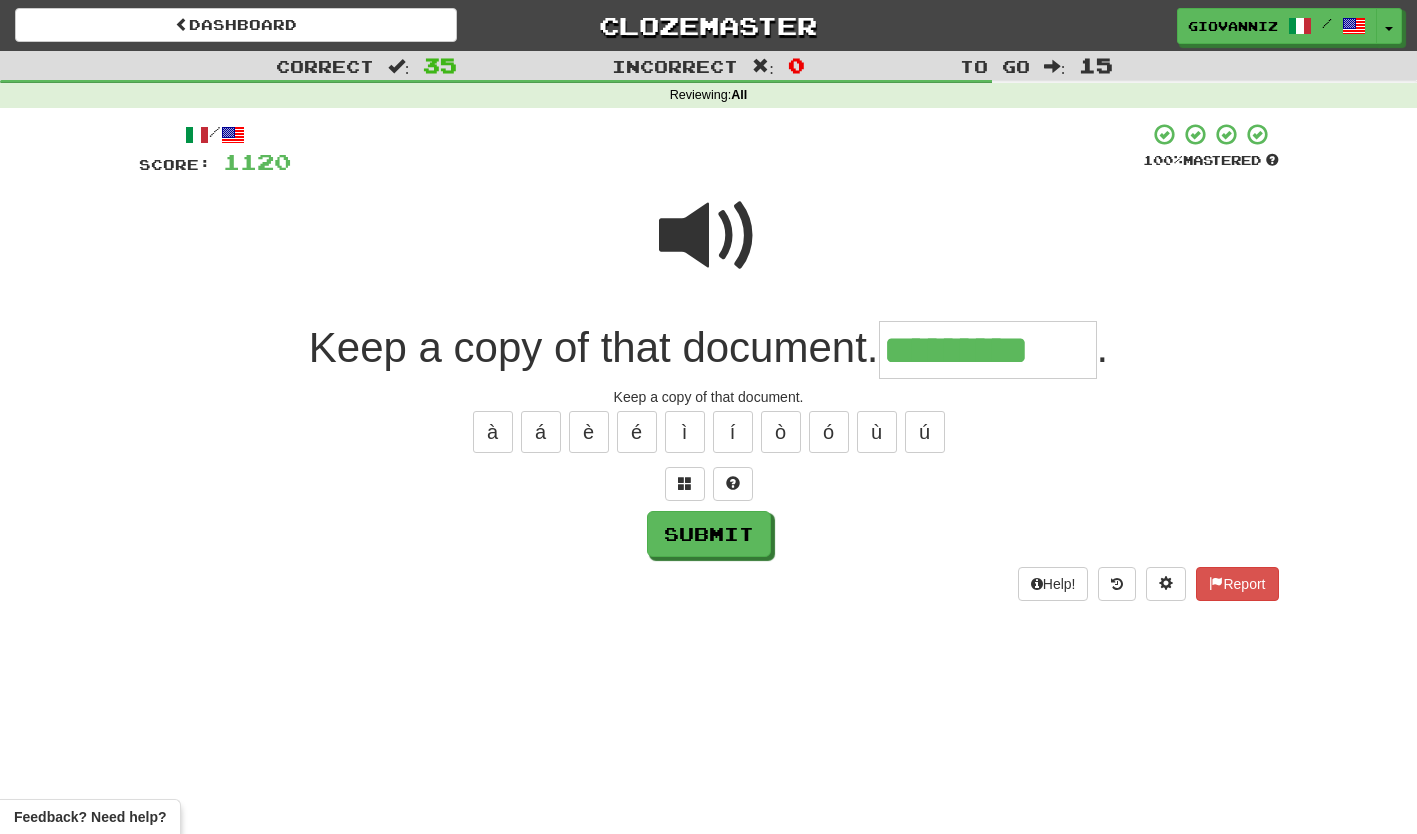 type on "*********" 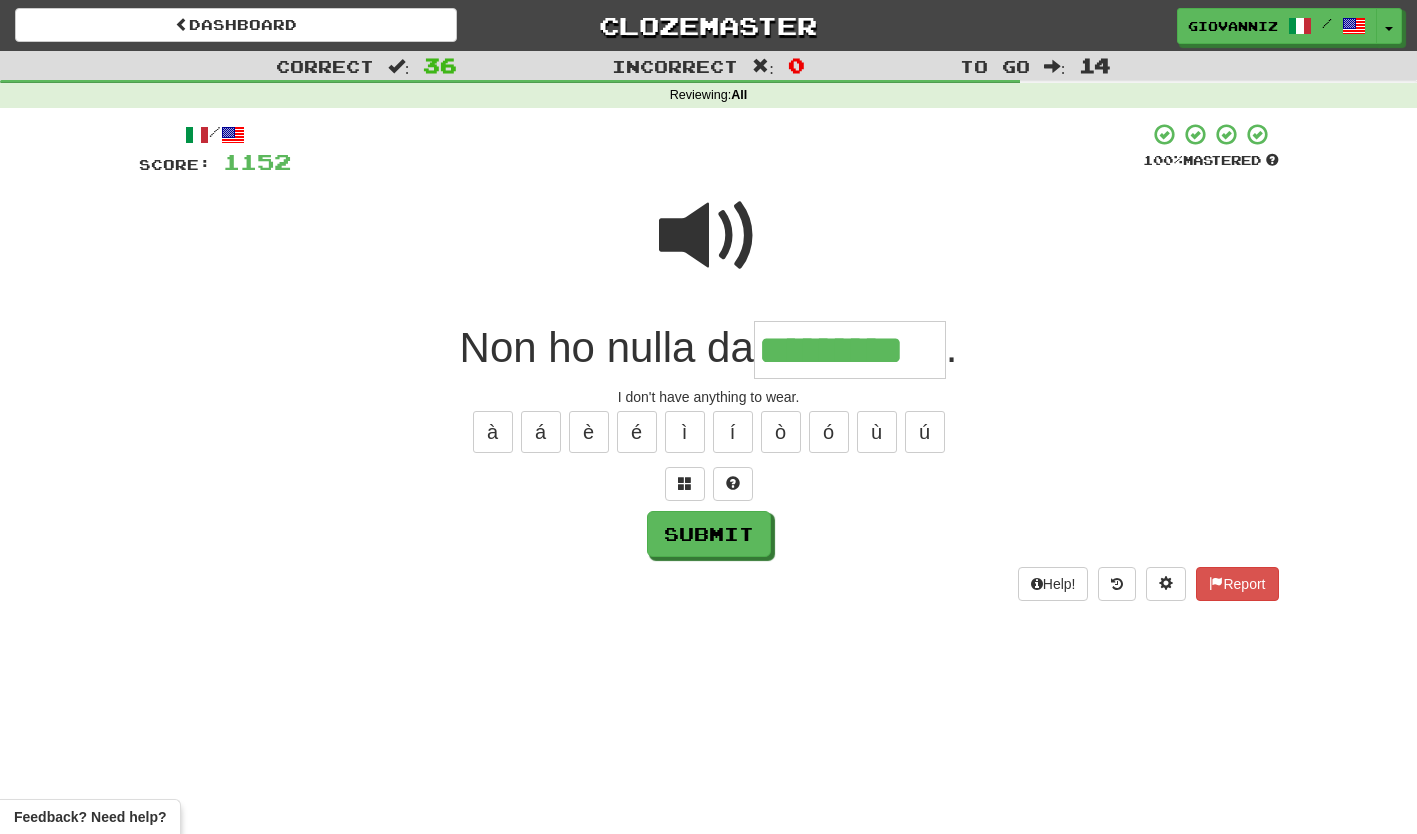 type on "*********" 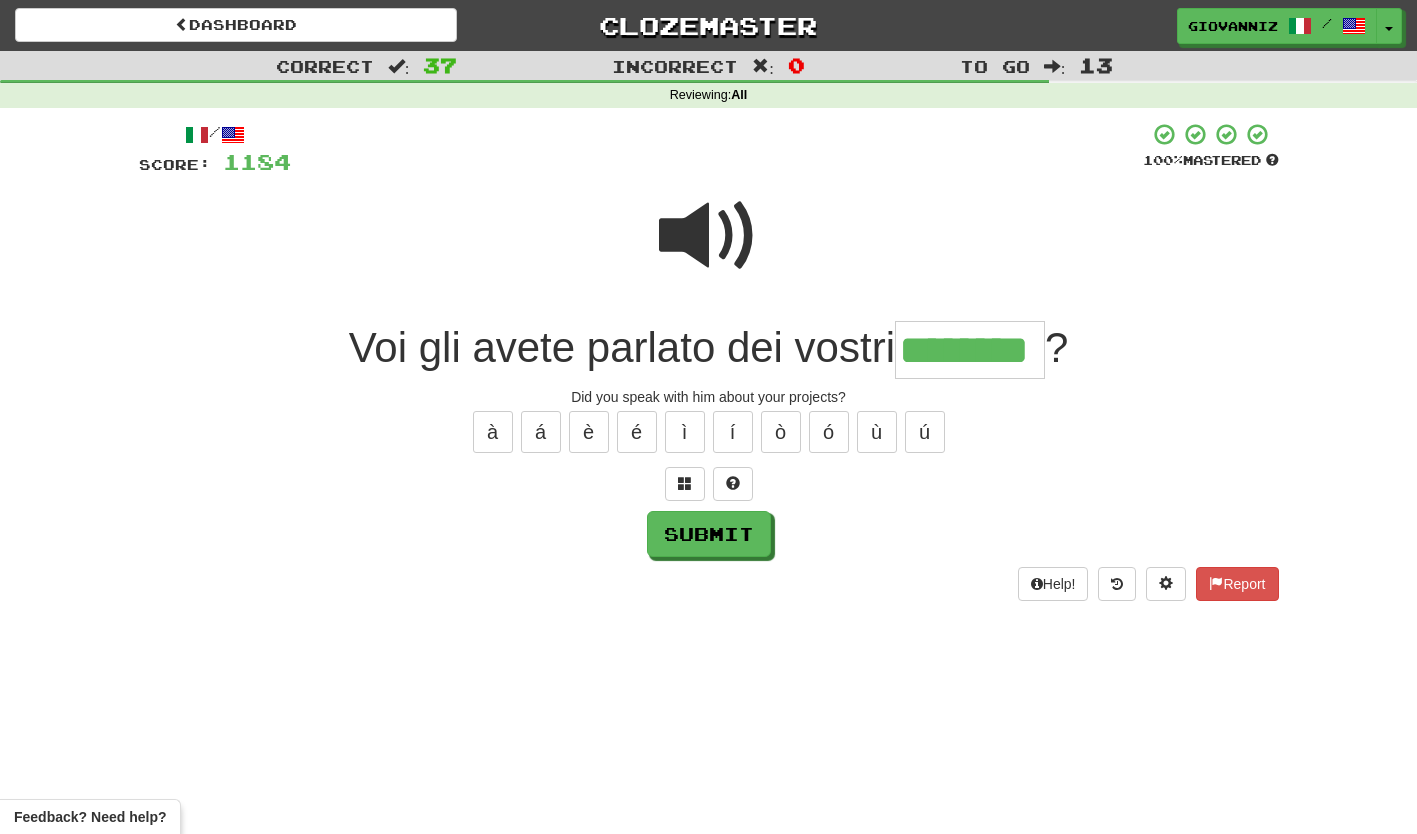 type on "********" 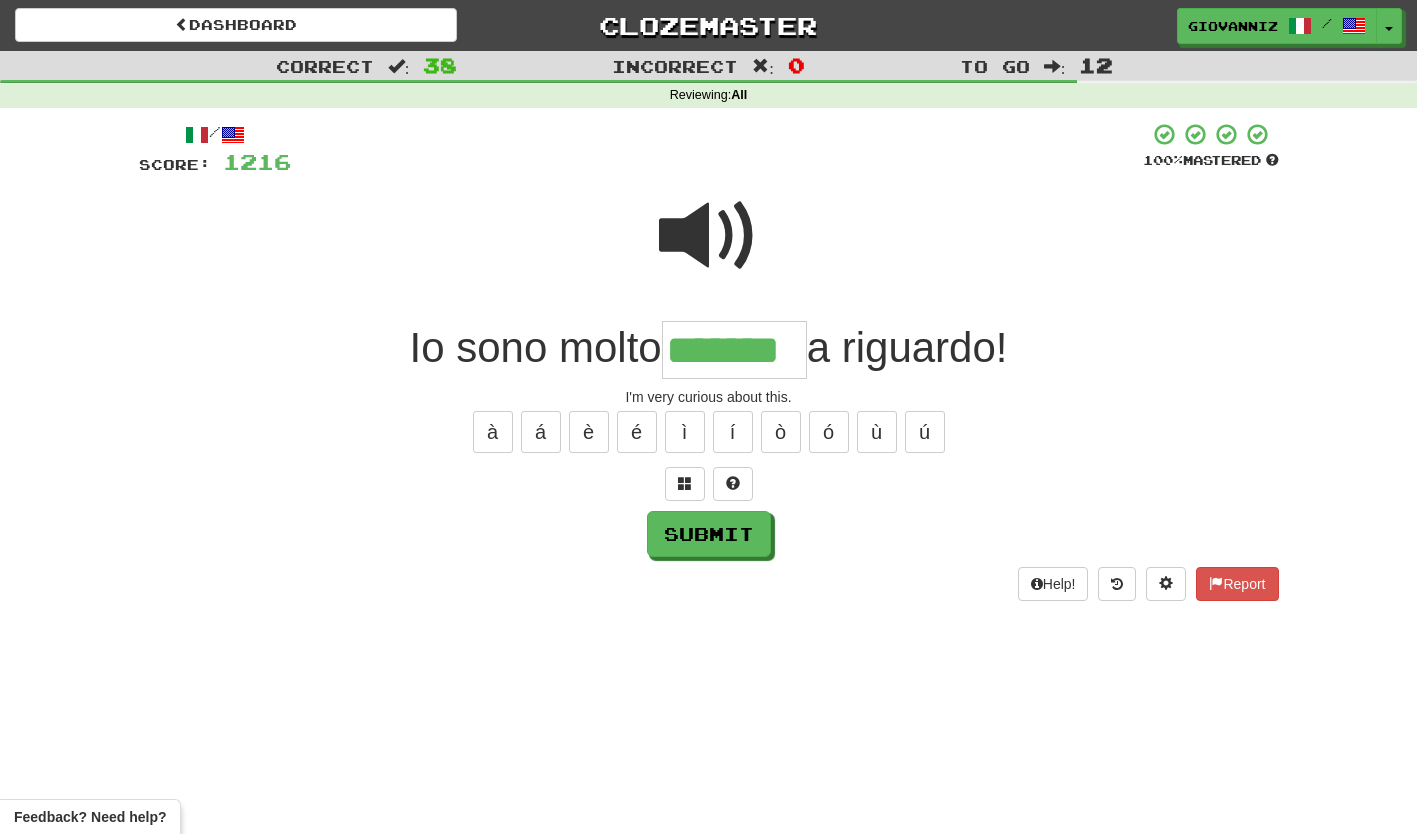 type on "*******" 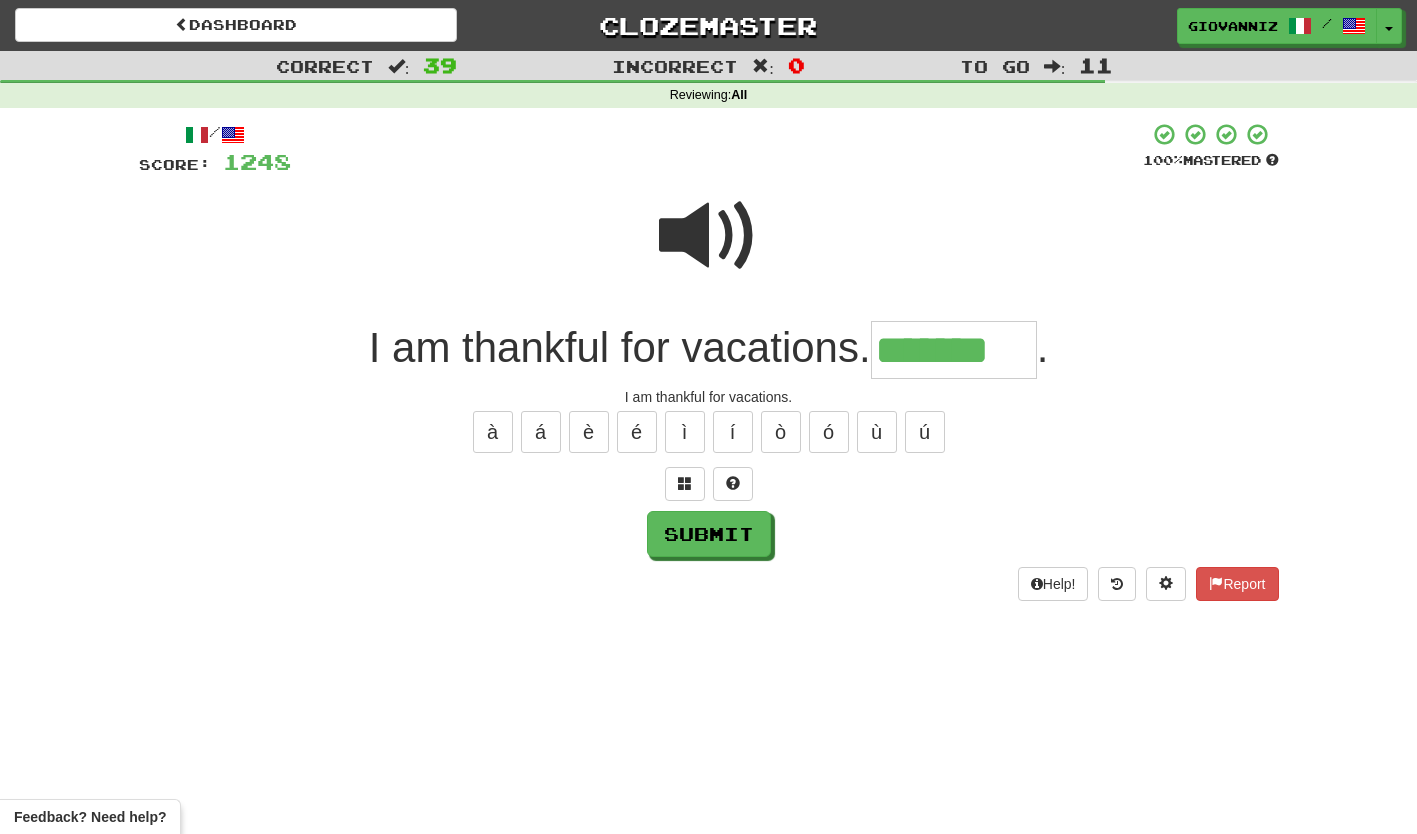 type on "*******" 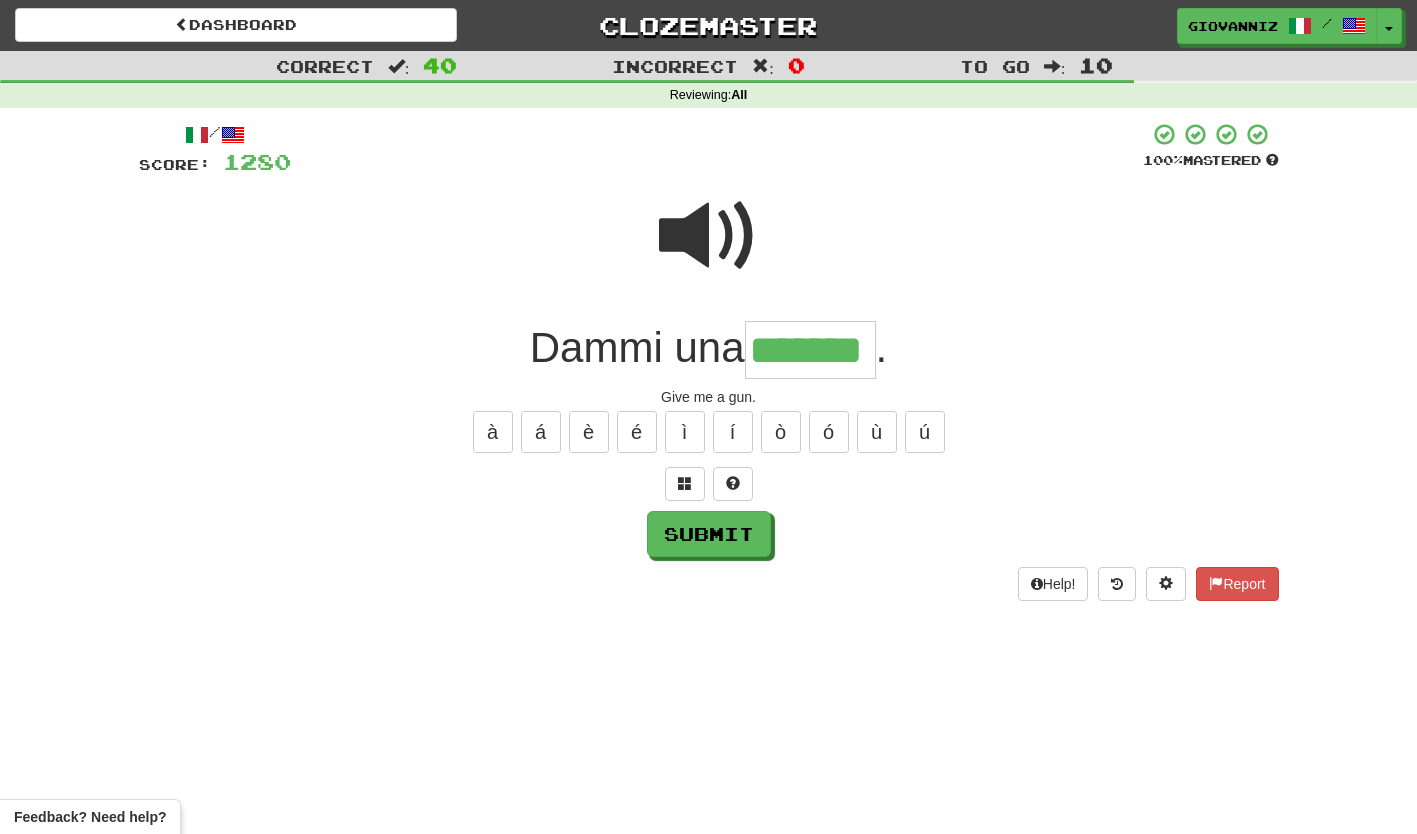type on "*******" 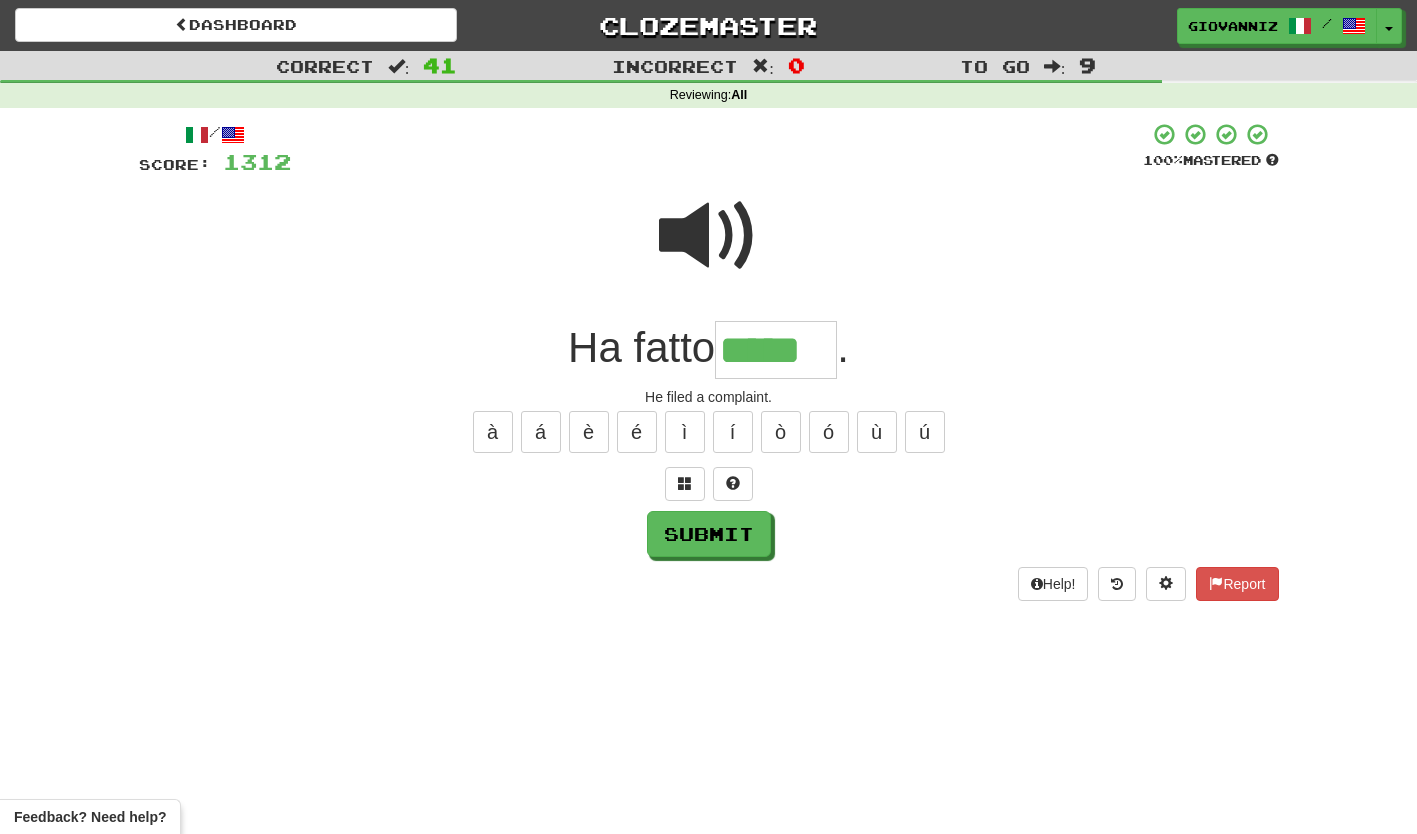 type on "*****" 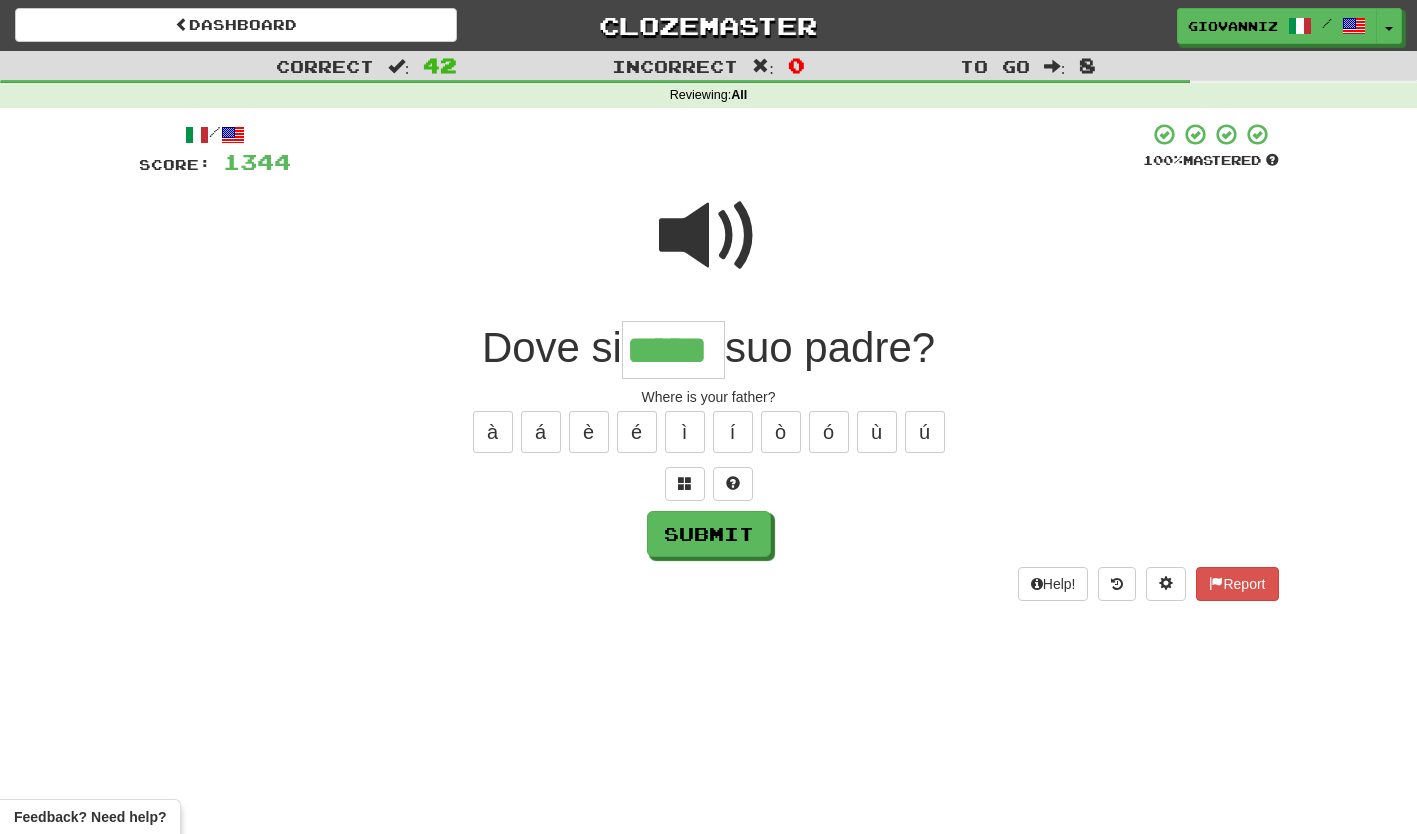 type on "*****" 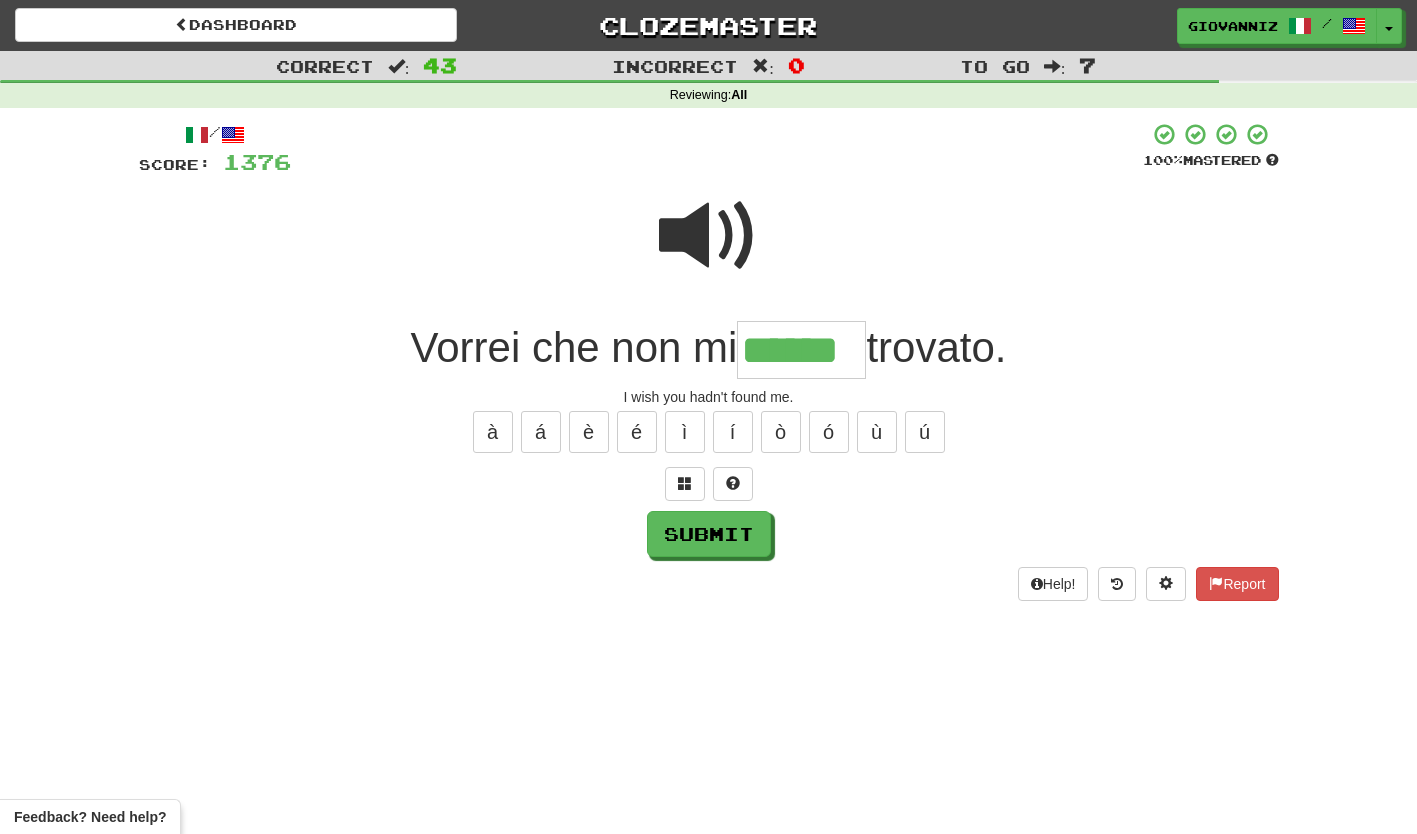 type on "******" 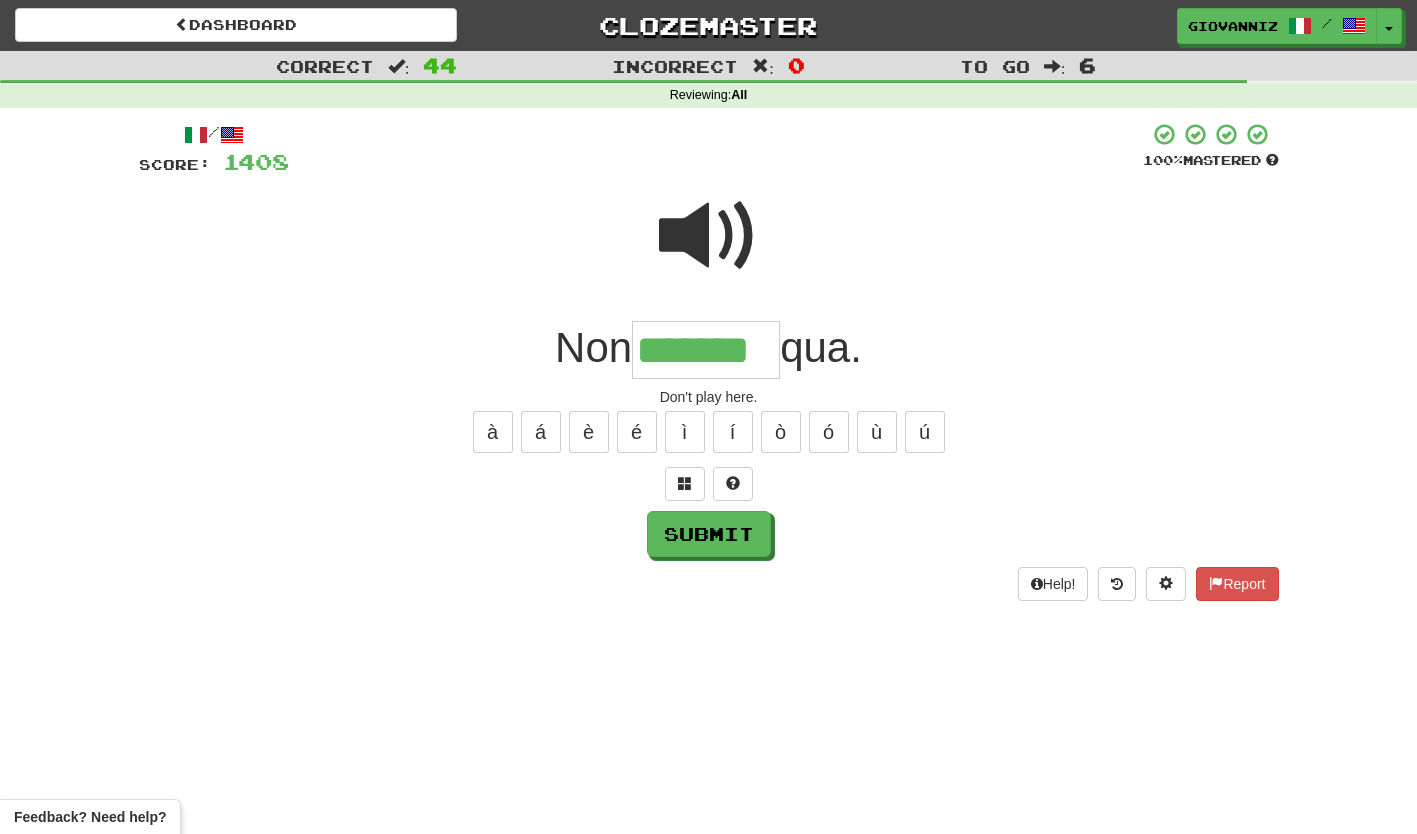 type on "*******" 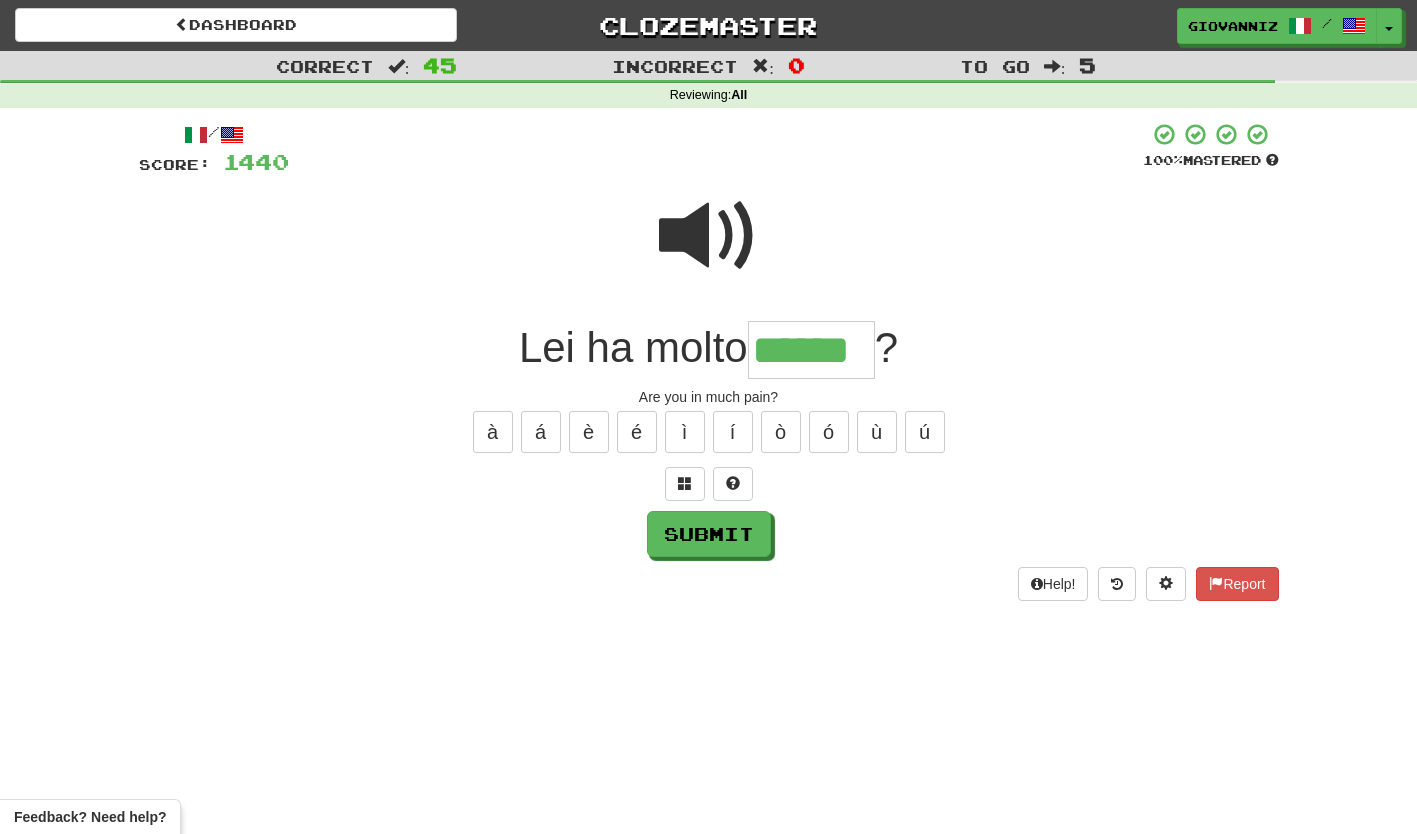 type on "******" 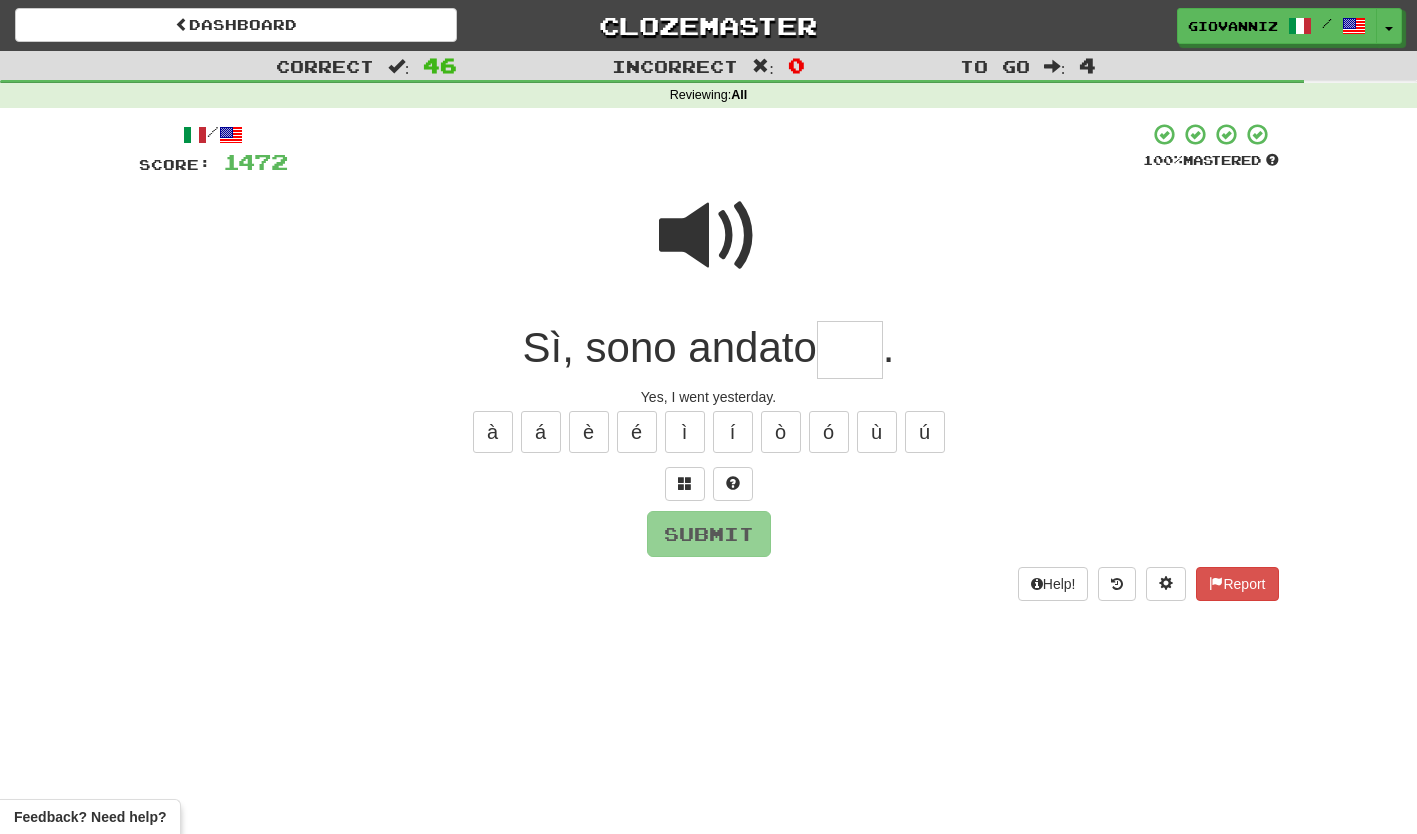 type on "*" 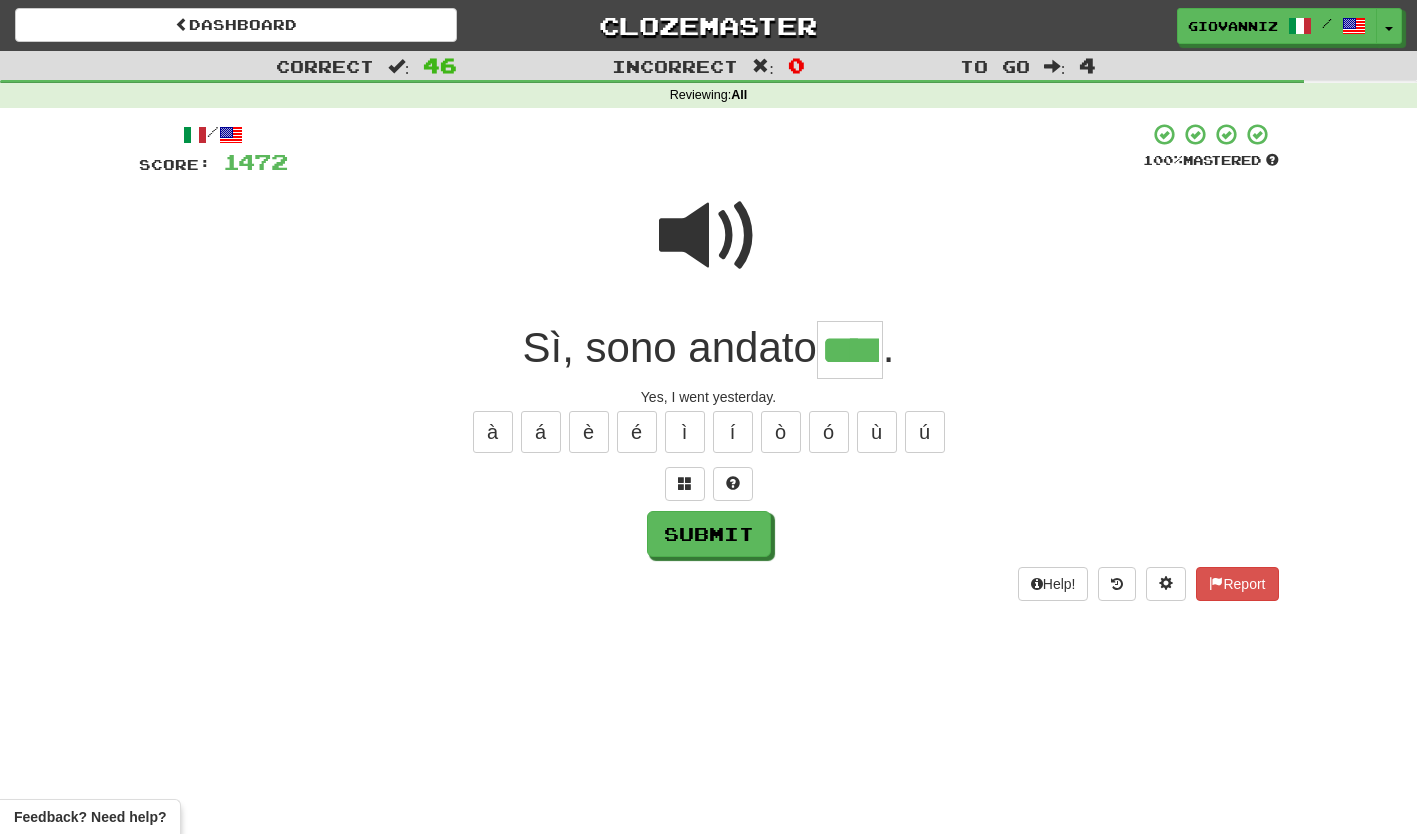 type on "****" 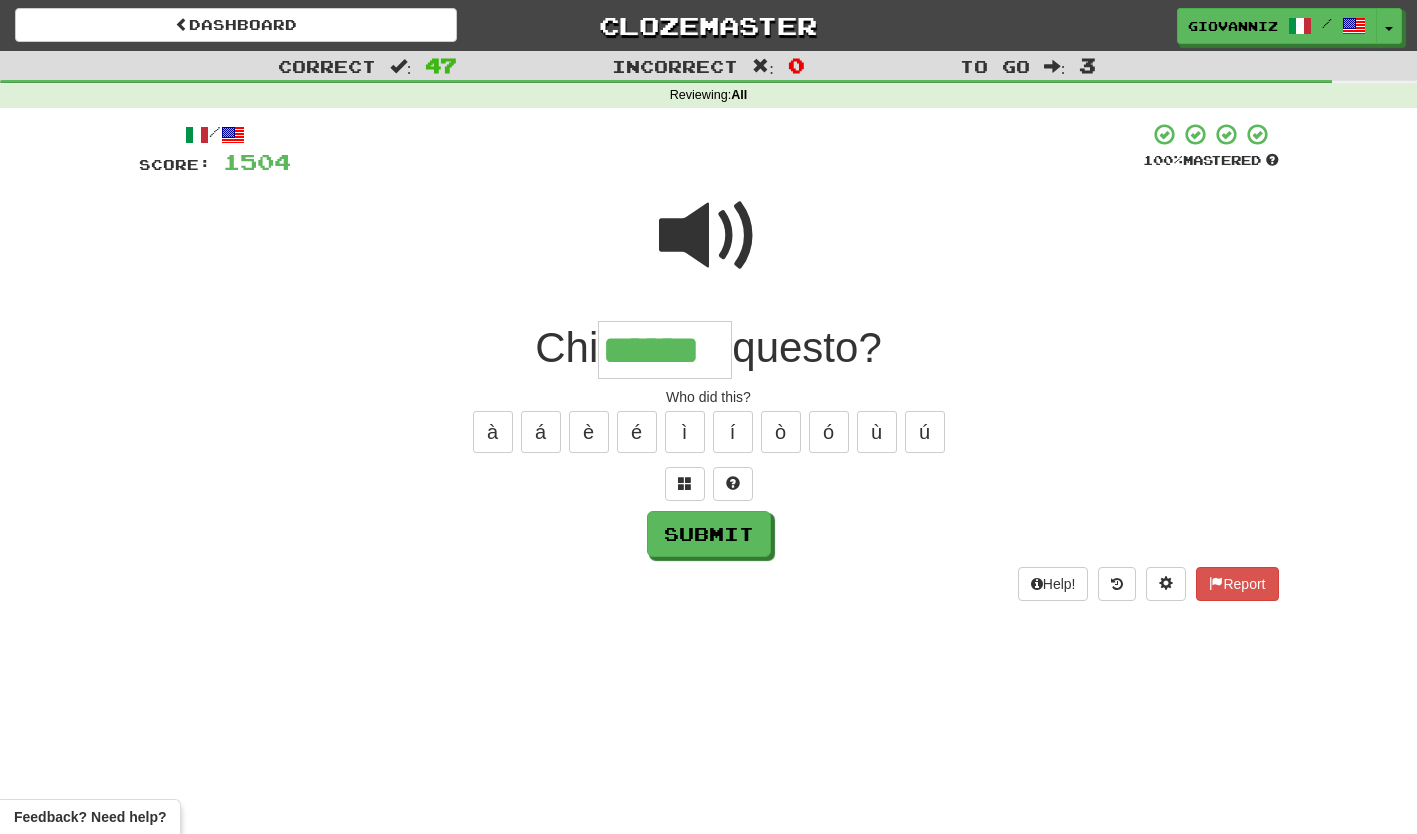 type on "******" 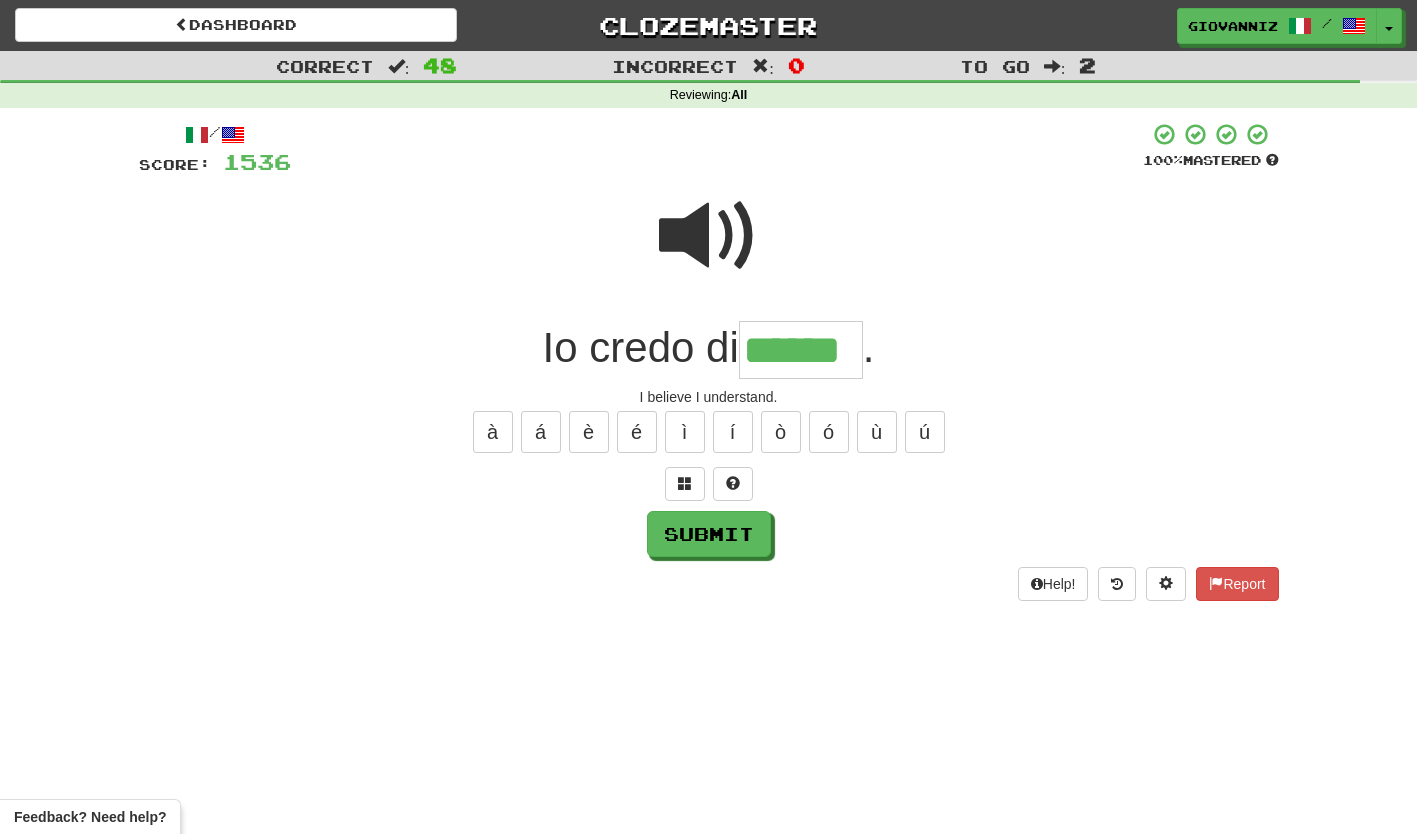 type on "******" 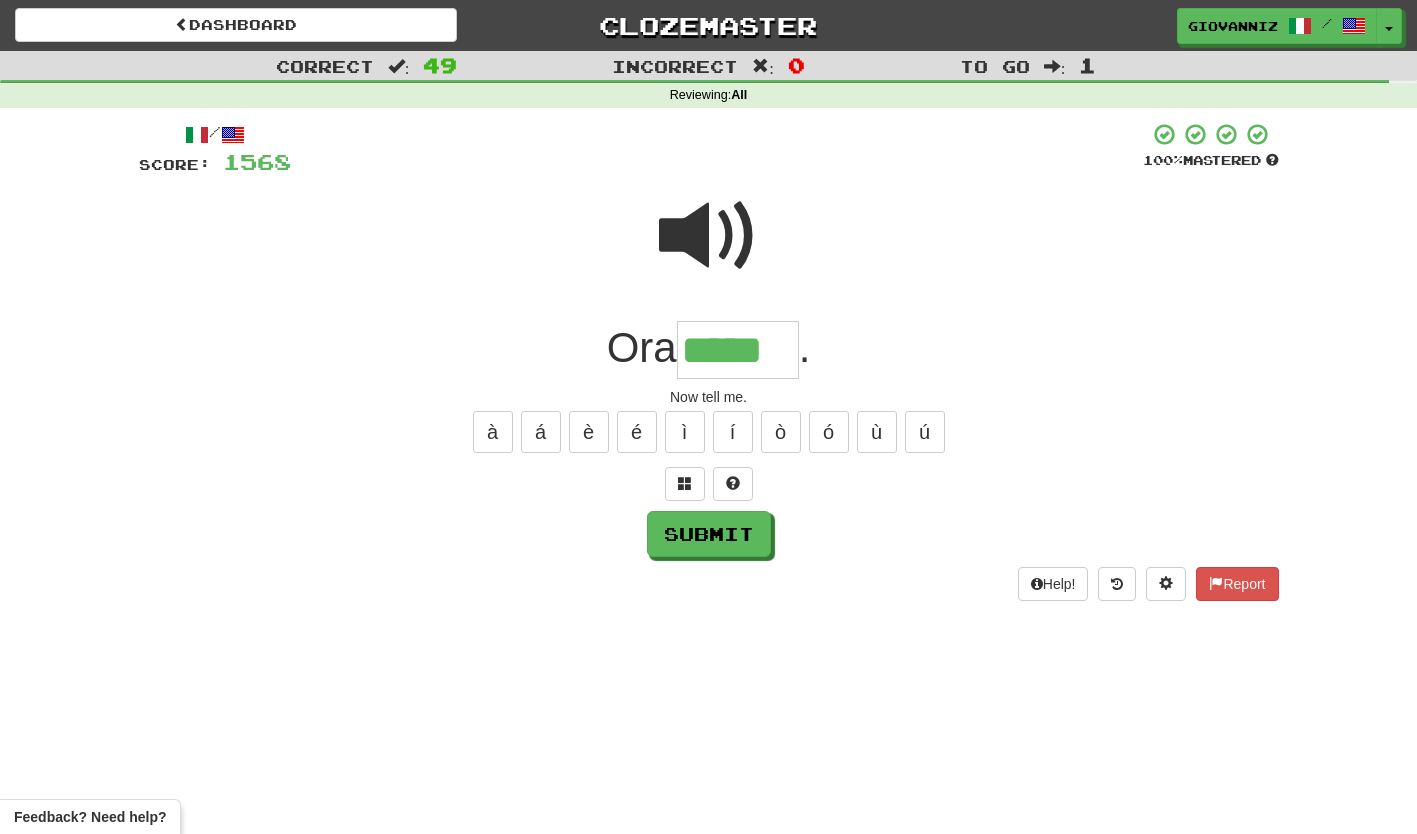 type on "*****" 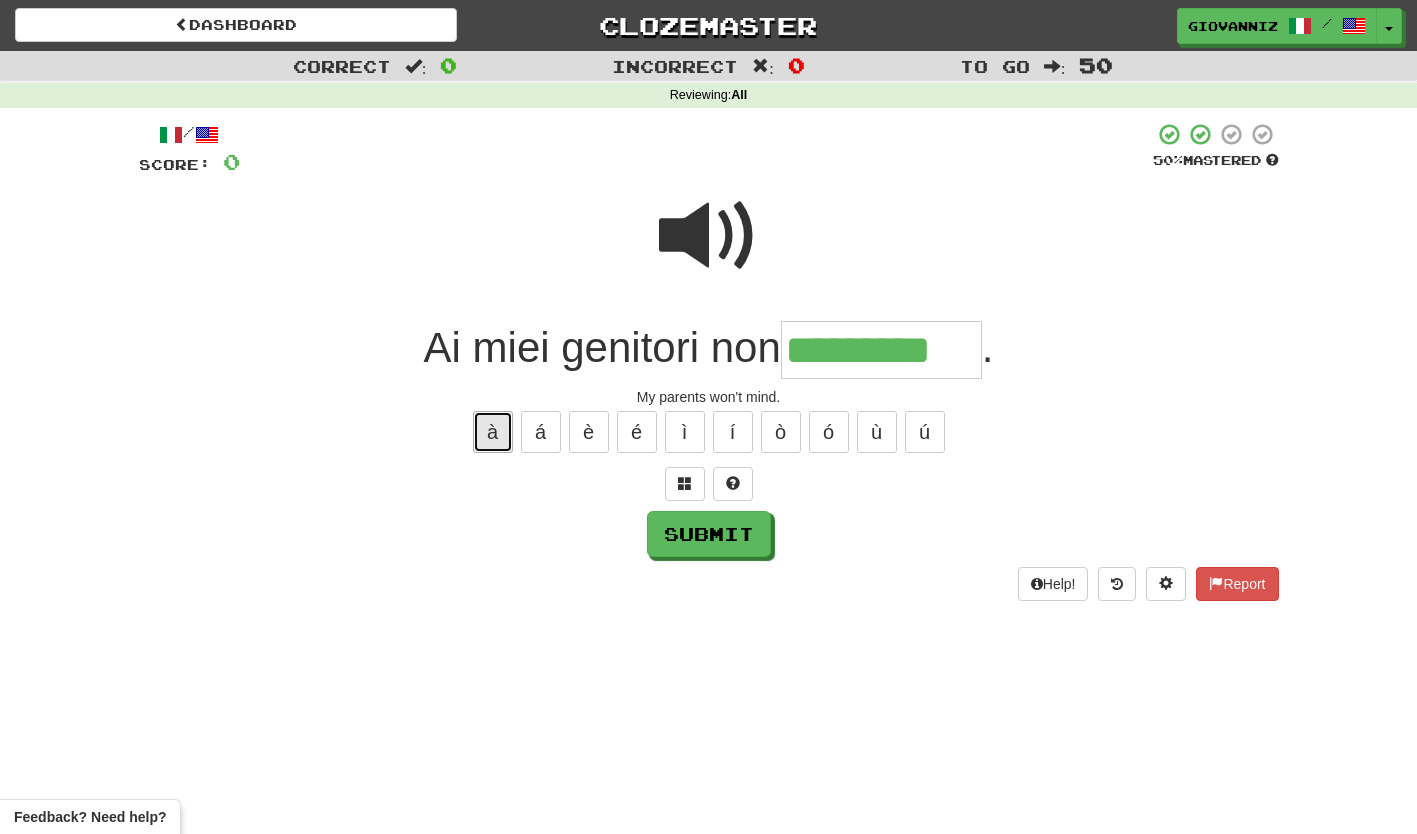 click on "à" at bounding box center (493, 432) 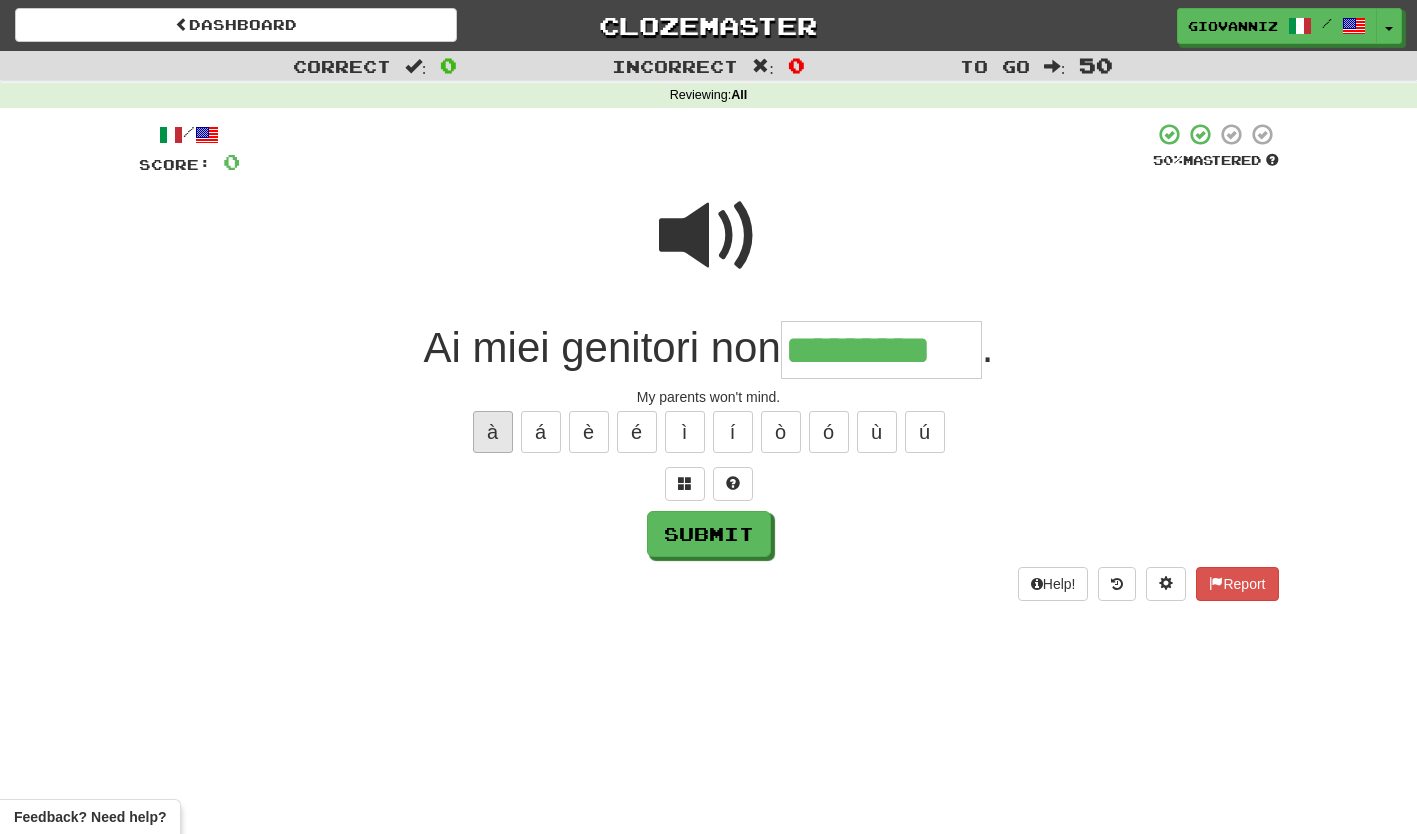 type on "**********" 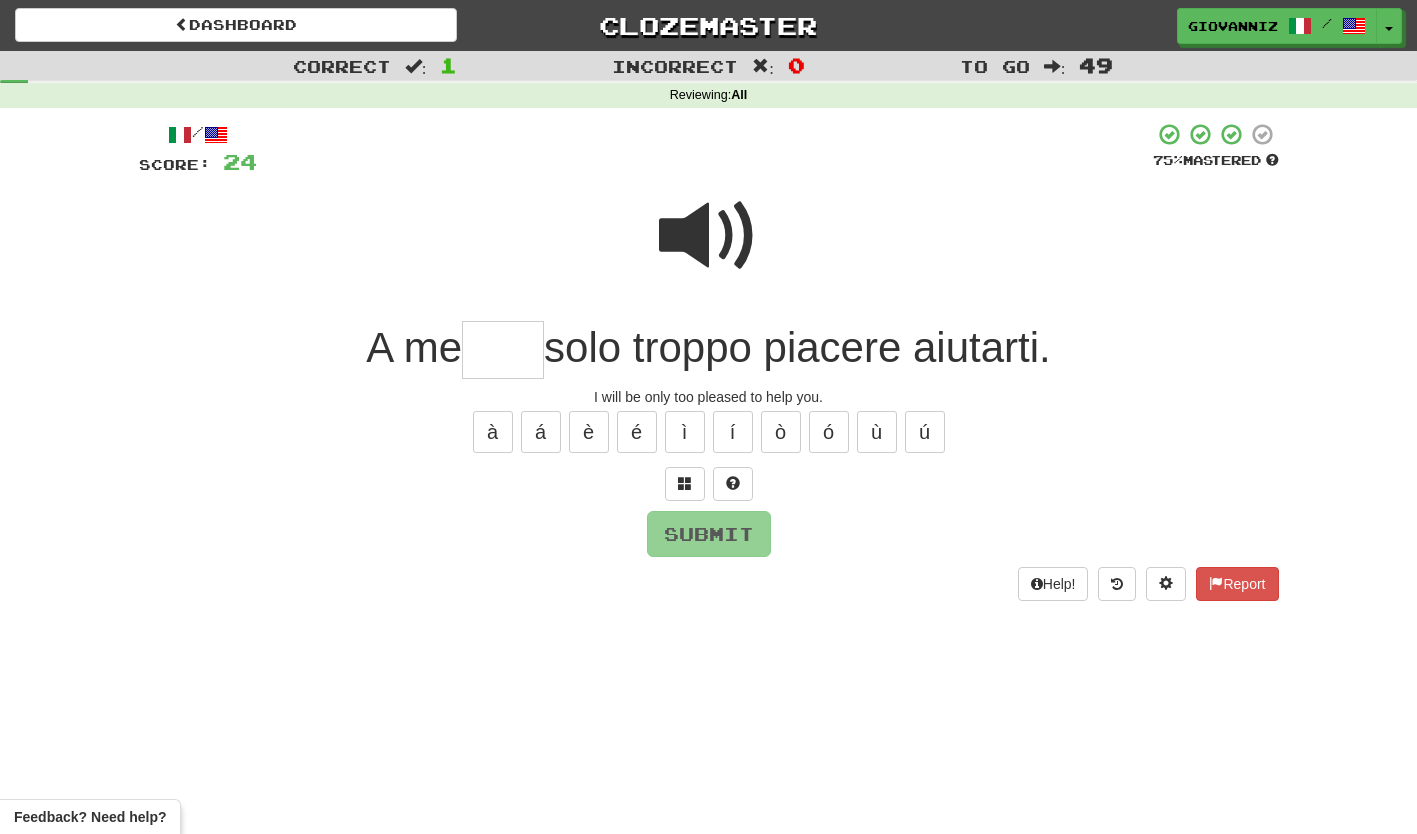 click at bounding box center [709, 236] 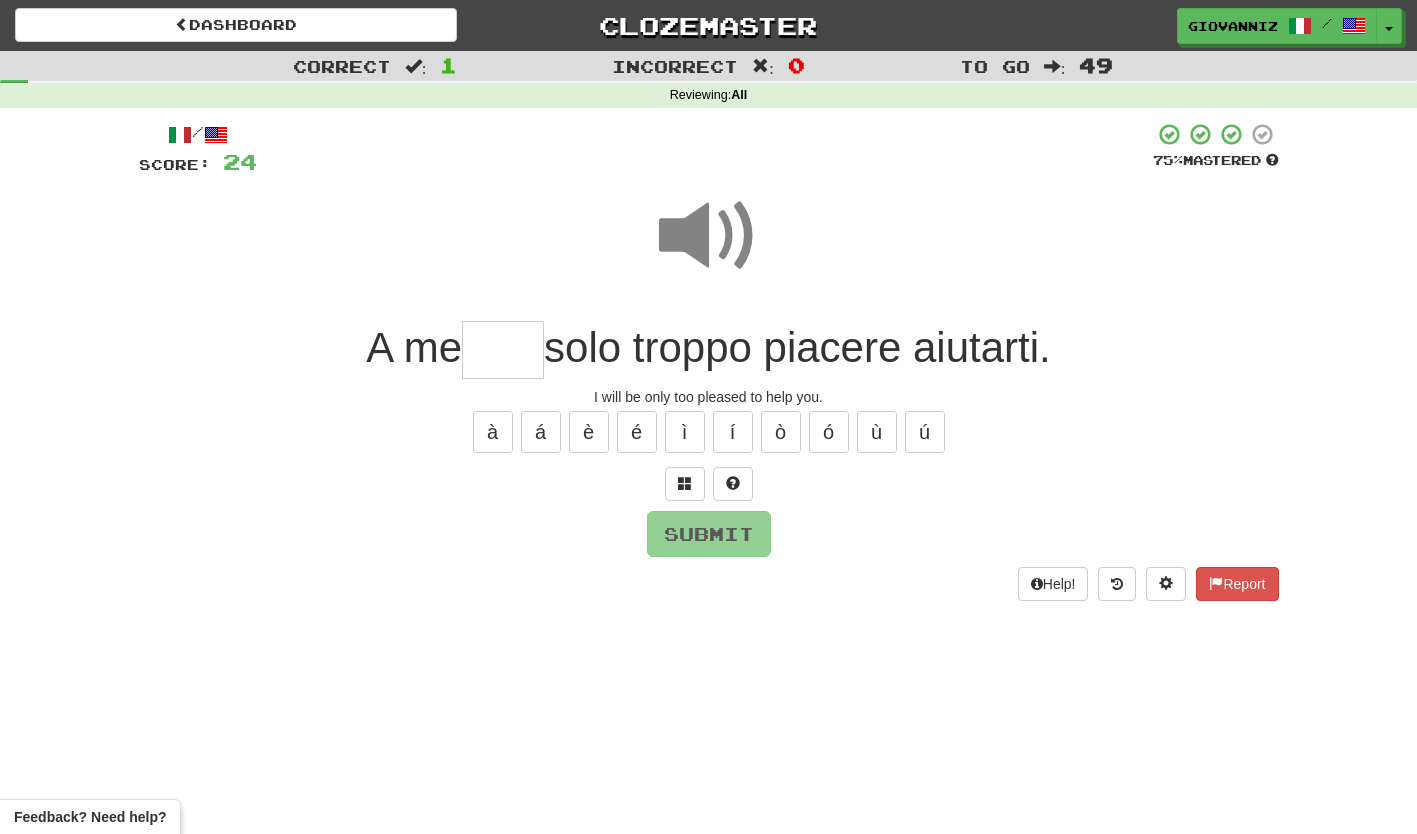 click at bounding box center (503, 350) 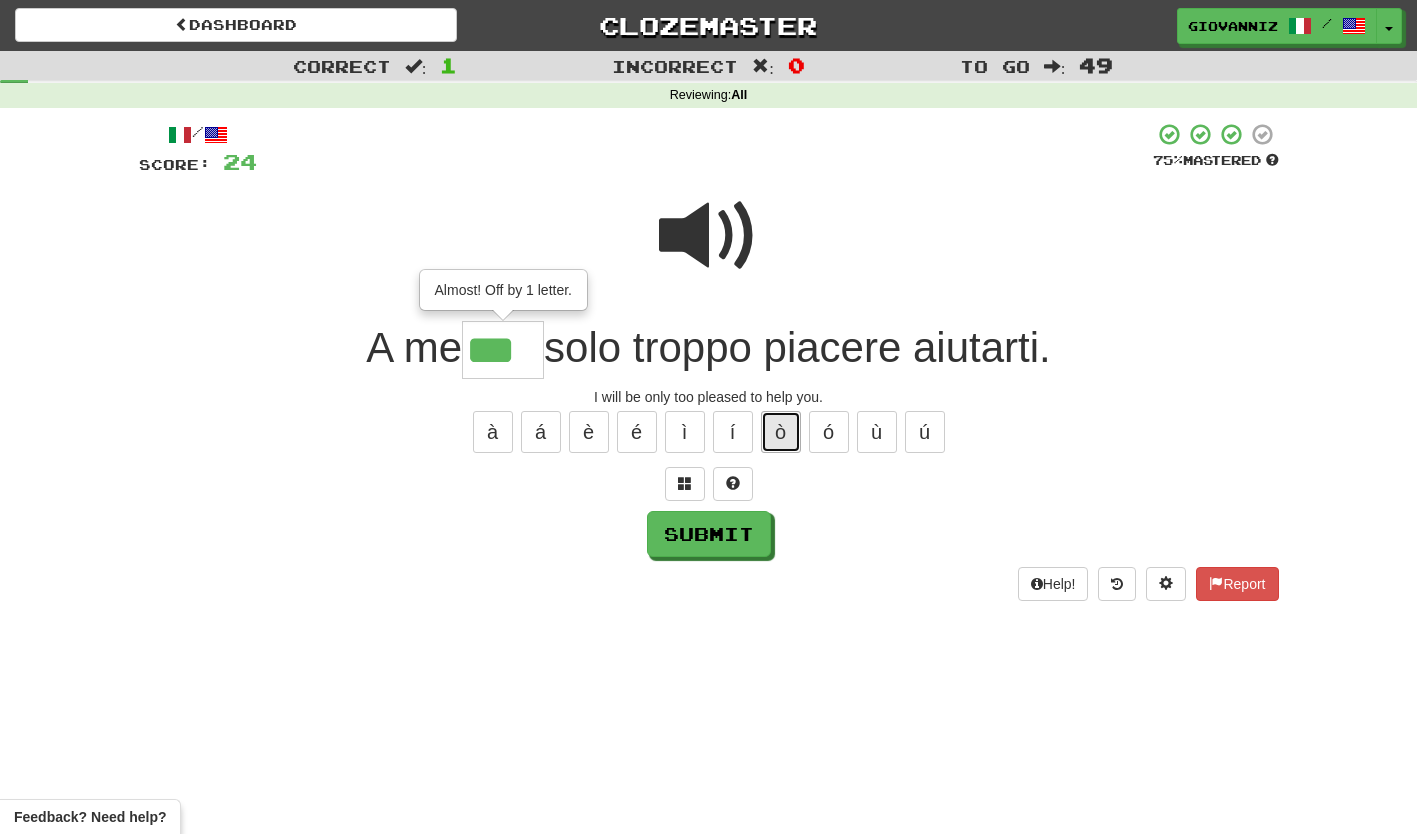 click on "ò" at bounding box center [781, 432] 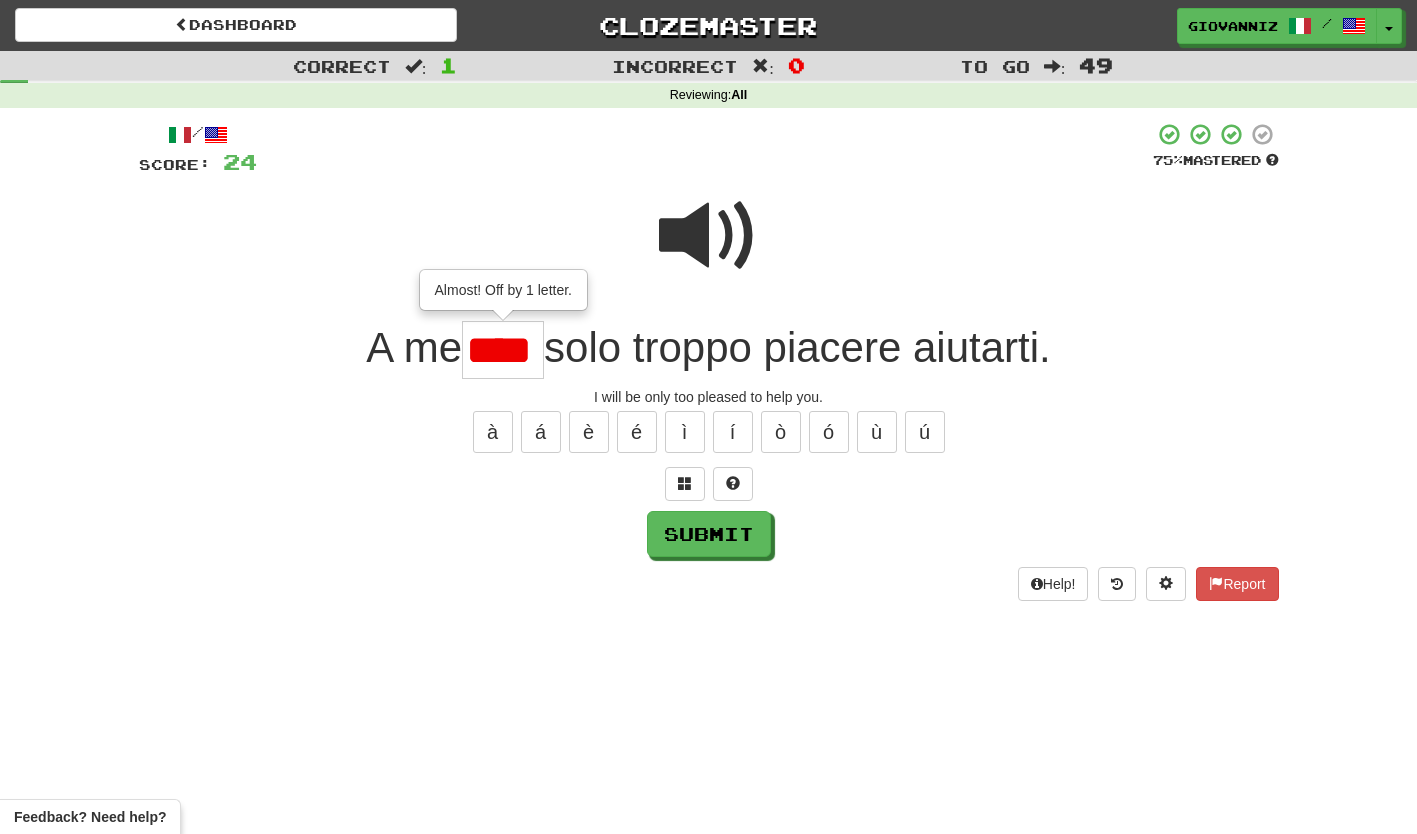scroll, scrollTop: 0, scrollLeft: 0, axis: both 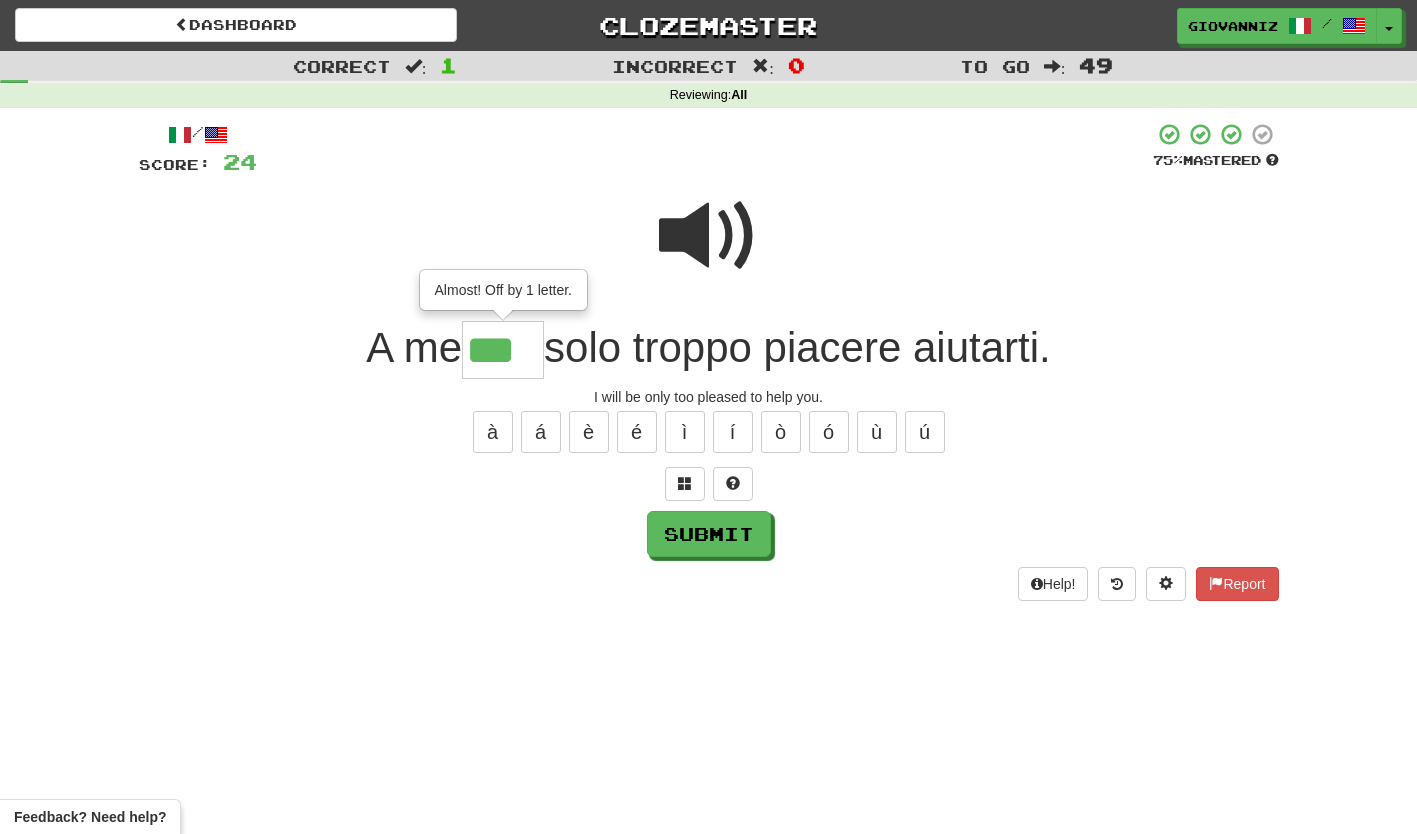 click at bounding box center [709, 236] 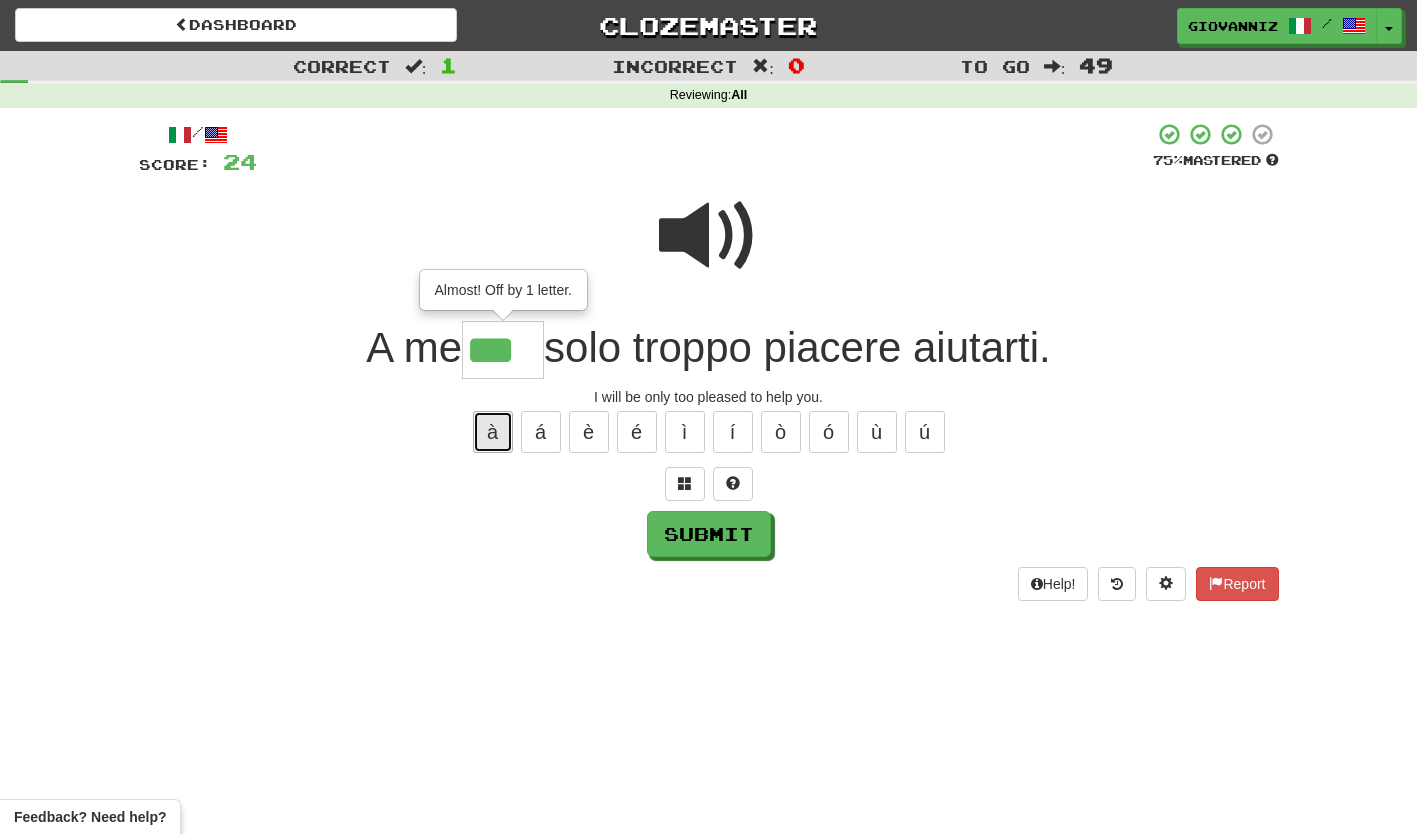 click on "à" at bounding box center (493, 432) 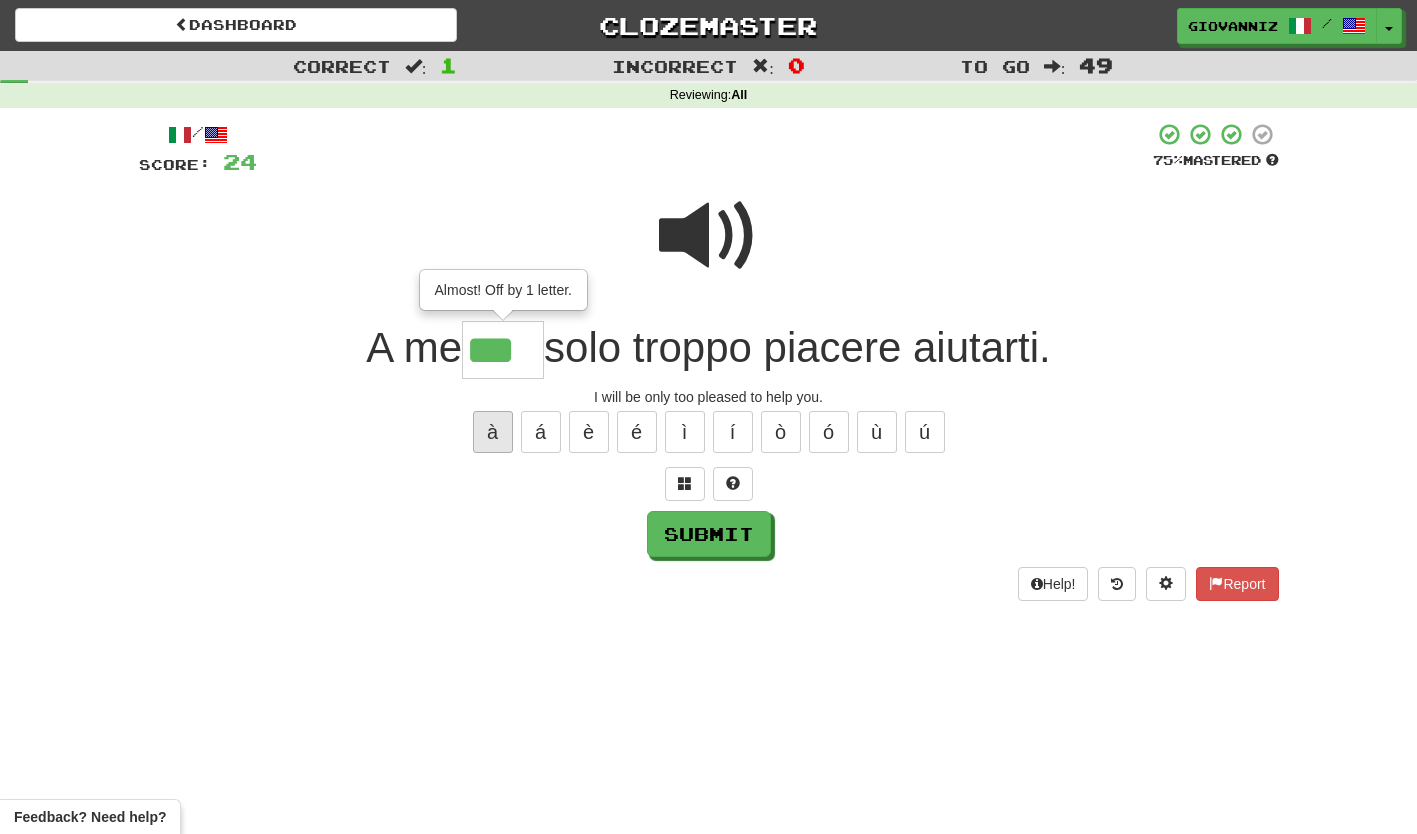 type on "****" 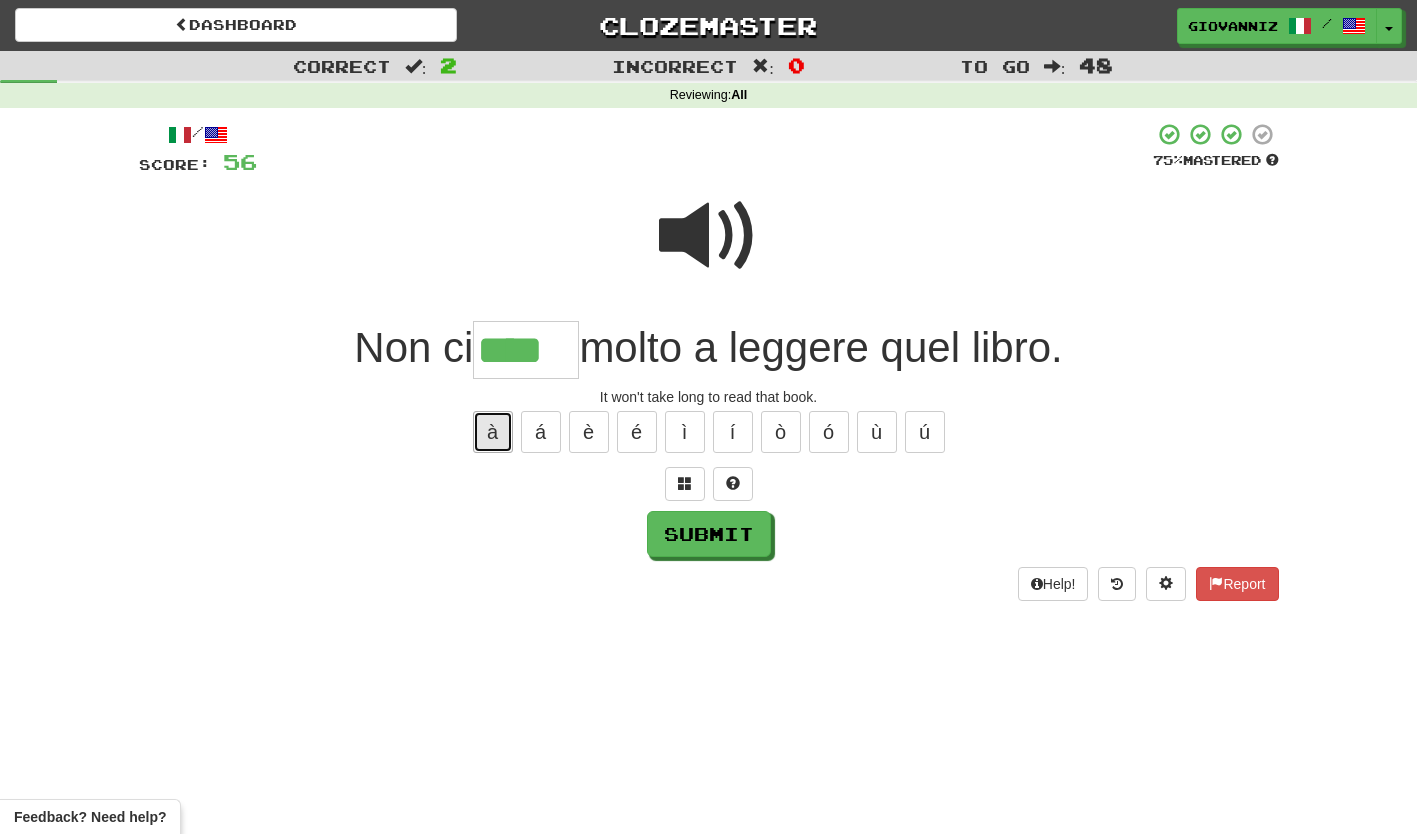 click on "à" at bounding box center (493, 432) 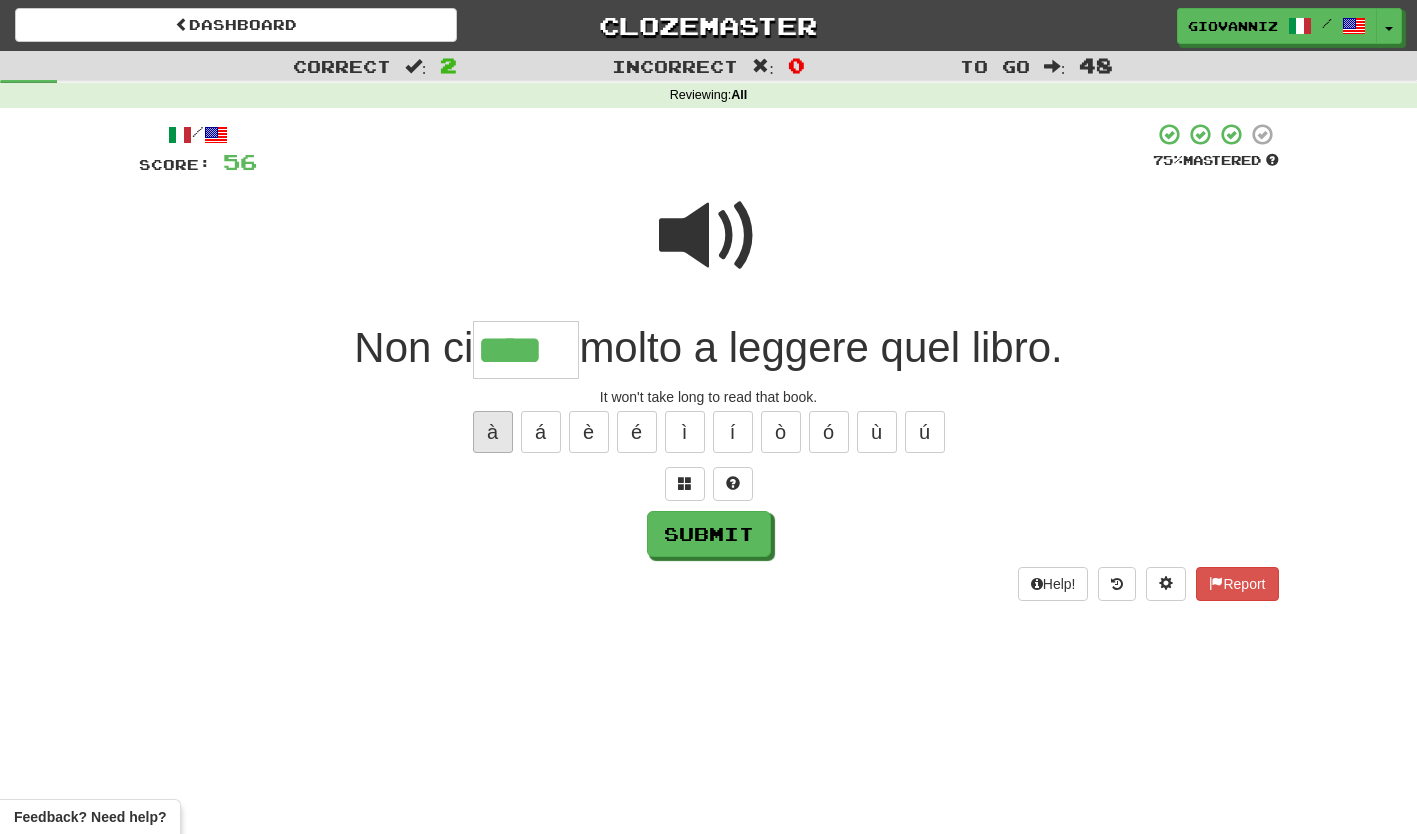 type on "*****" 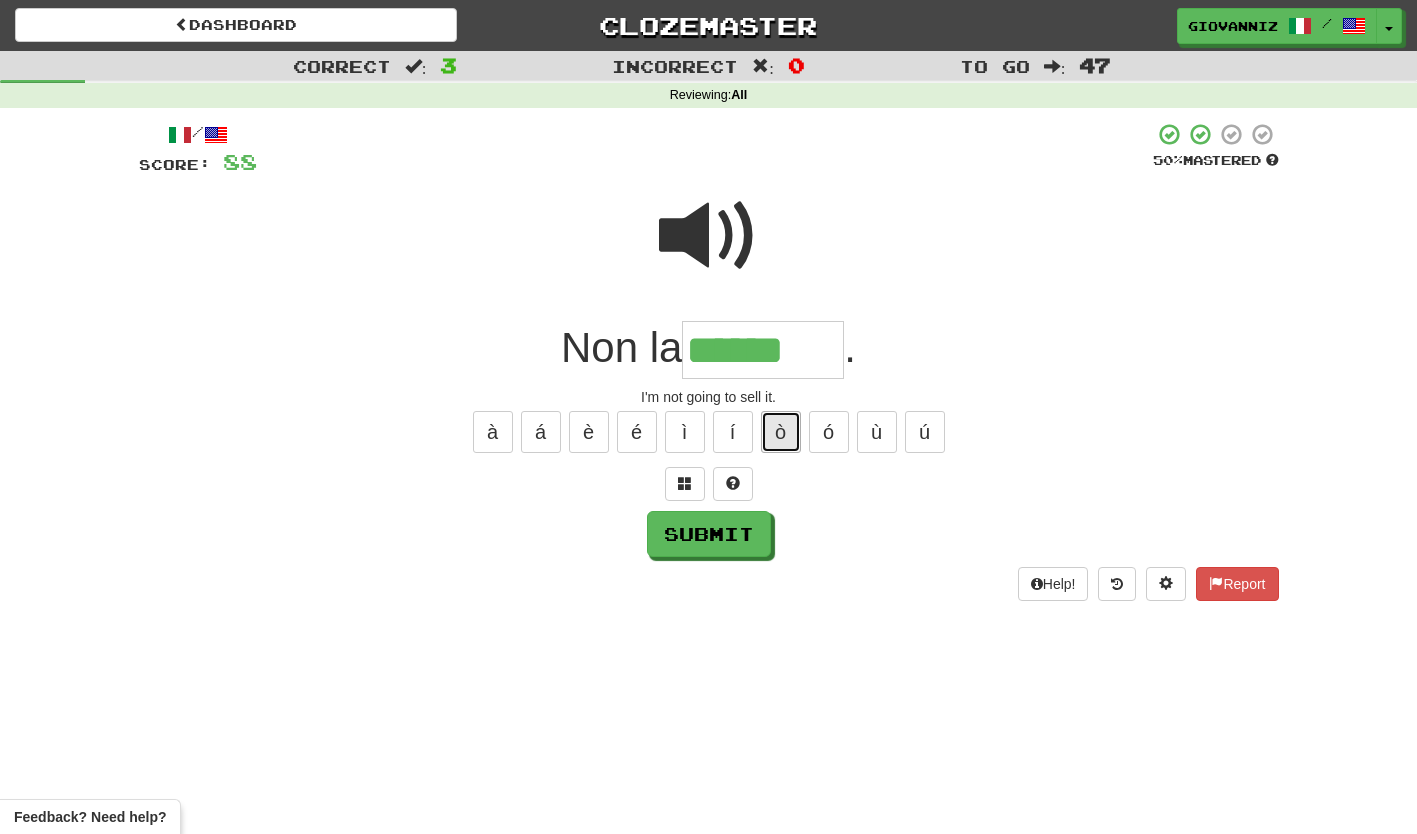 click on "ò" at bounding box center [781, 432] 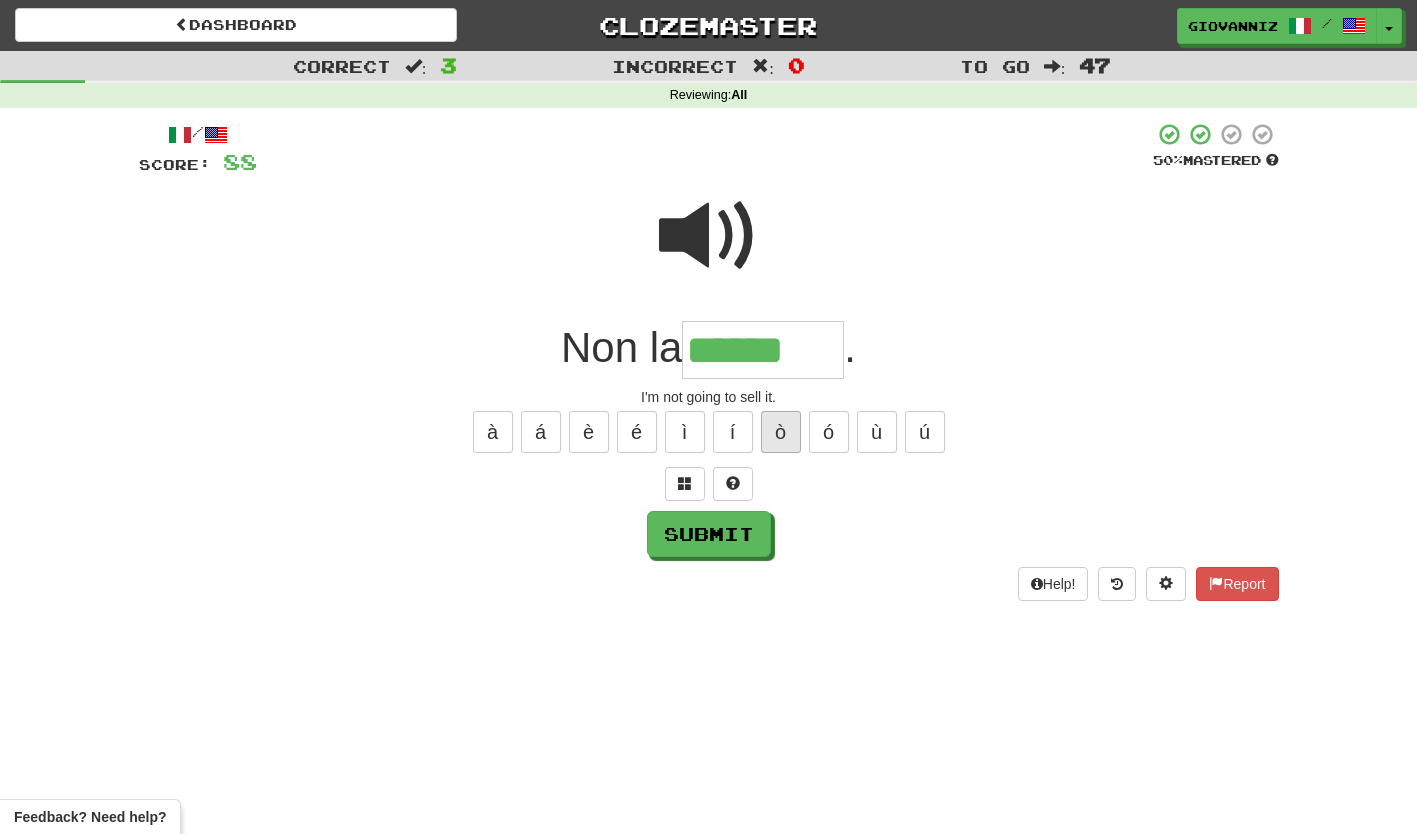 type on "*******" 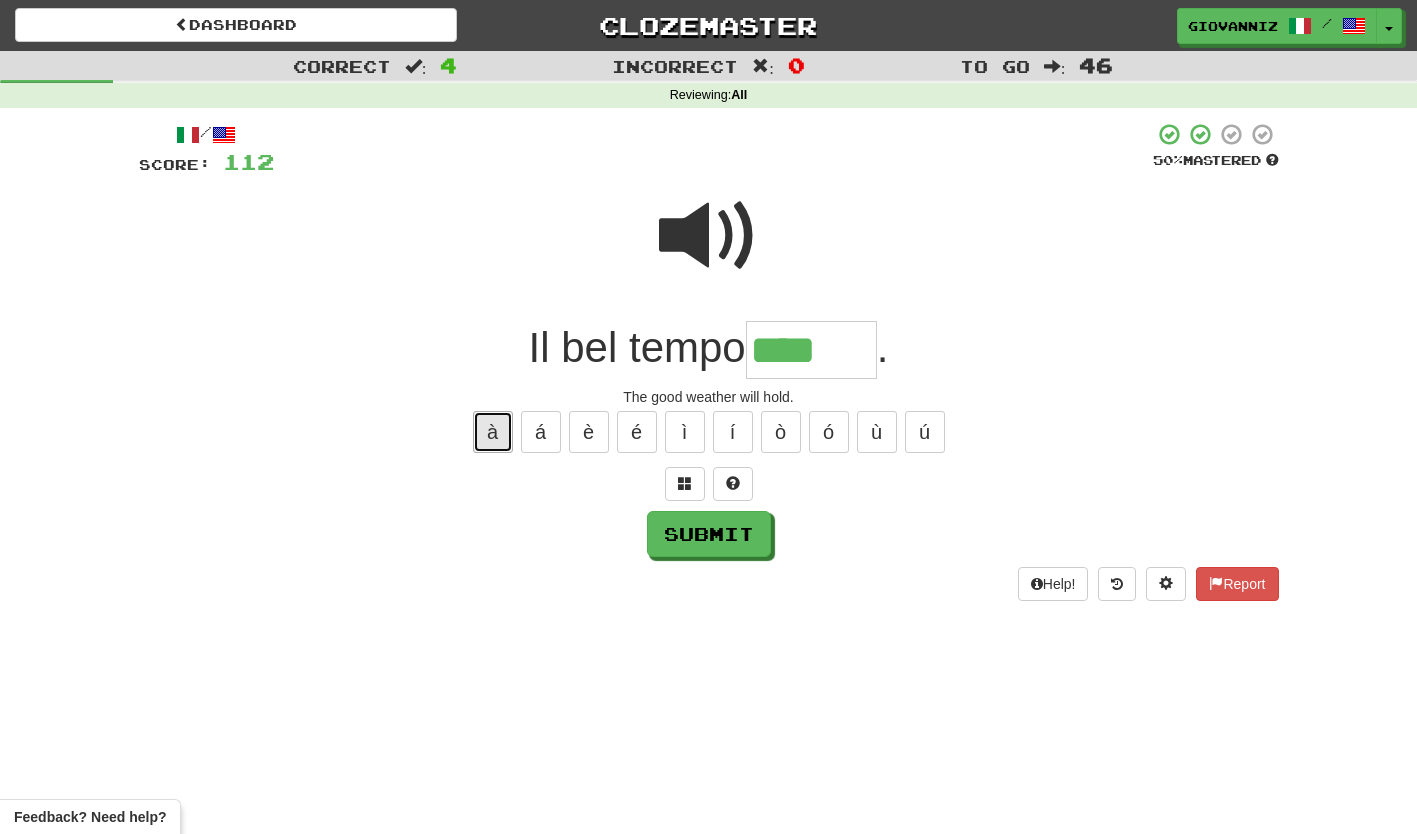 click on "à" at bounding box center [493, 432] 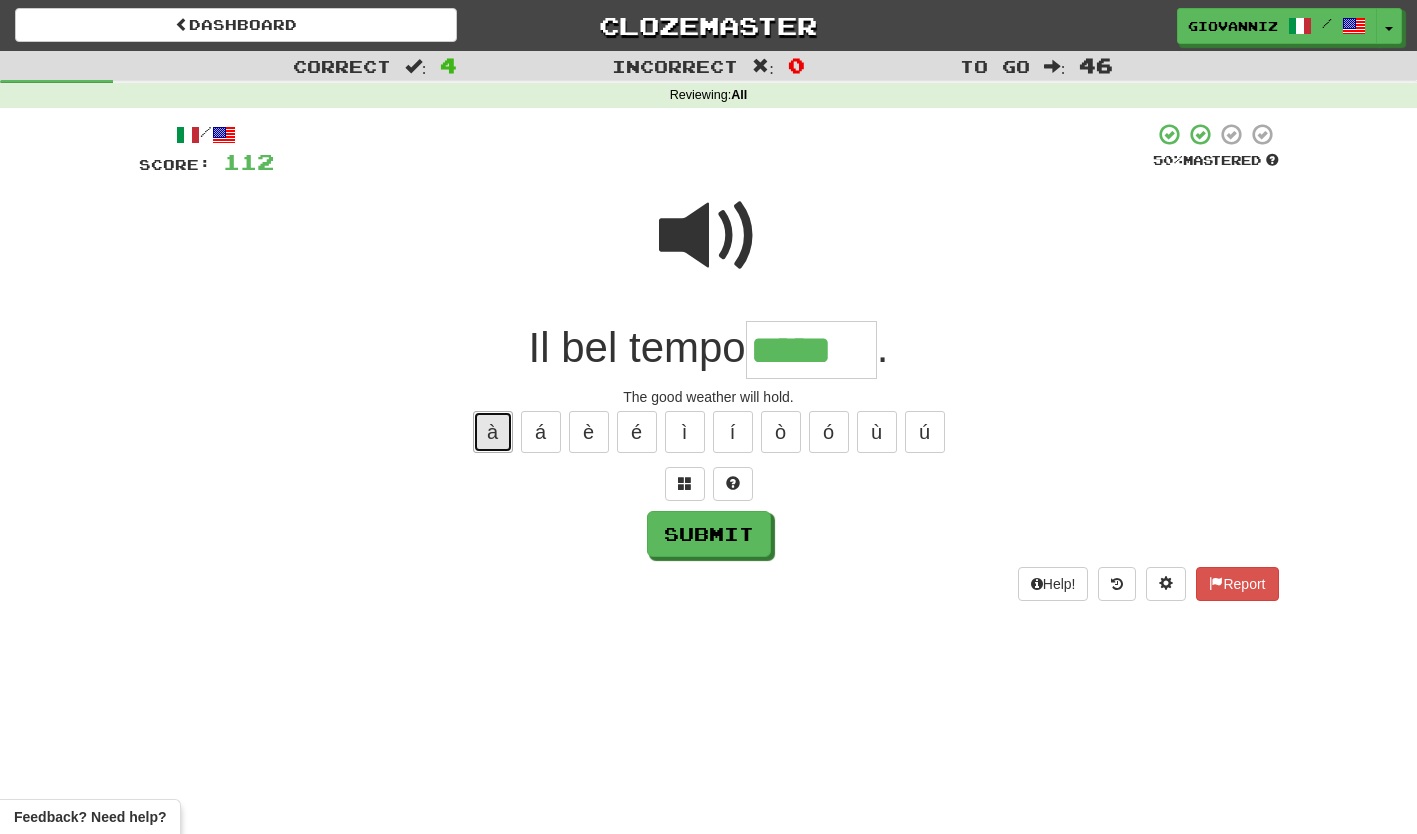 click on "à" at bounding box center (493, 432) 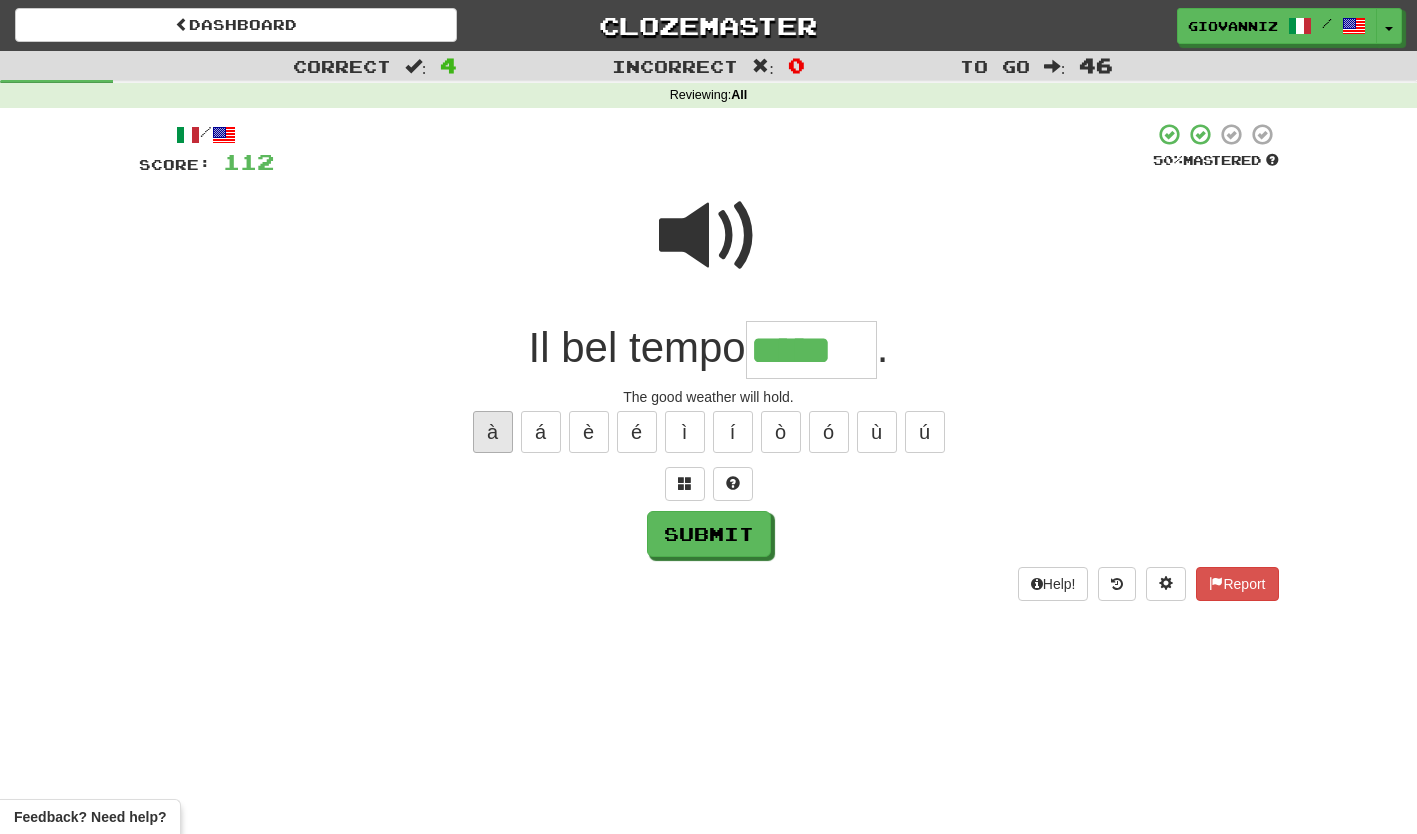 type on "******" 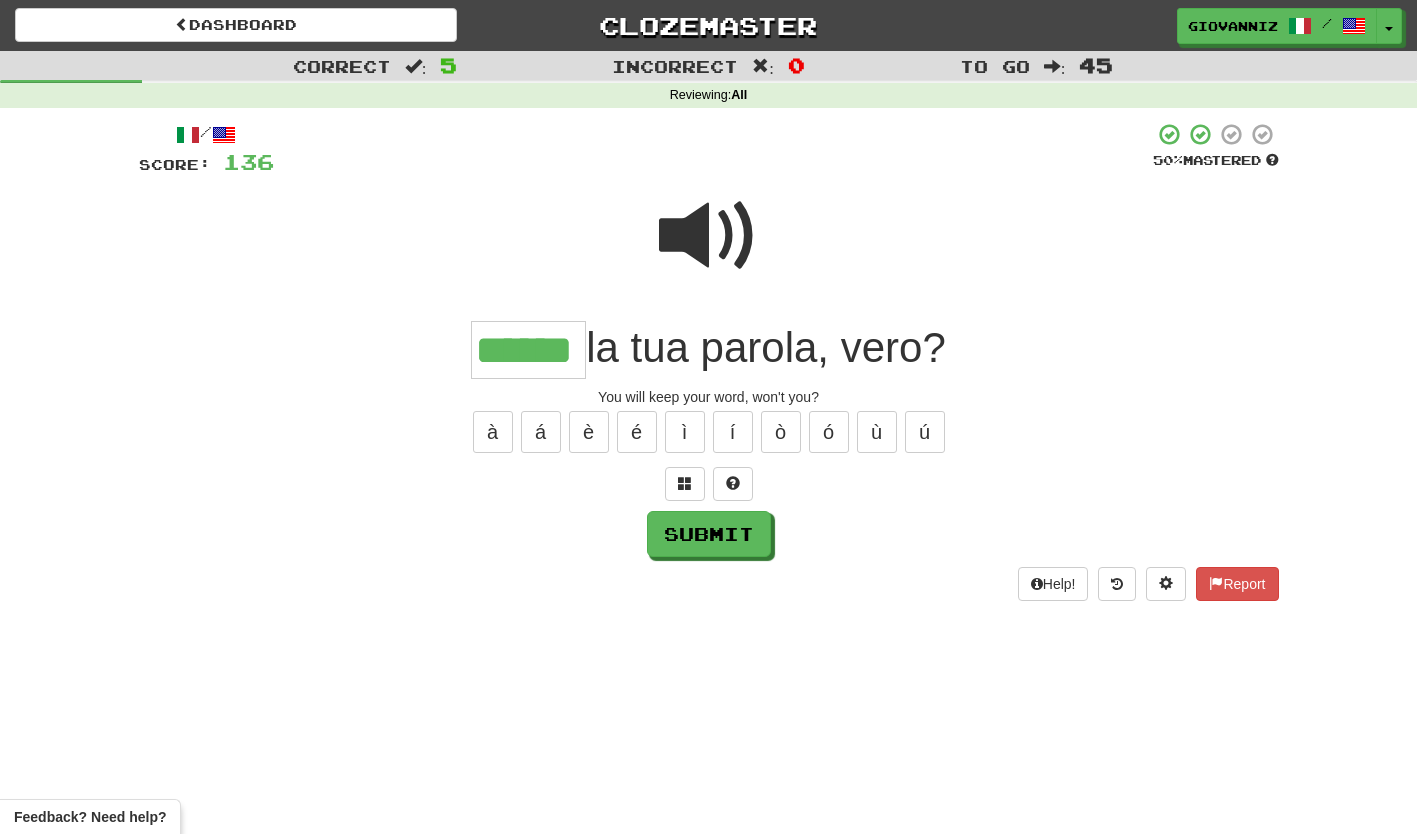 type on "******" 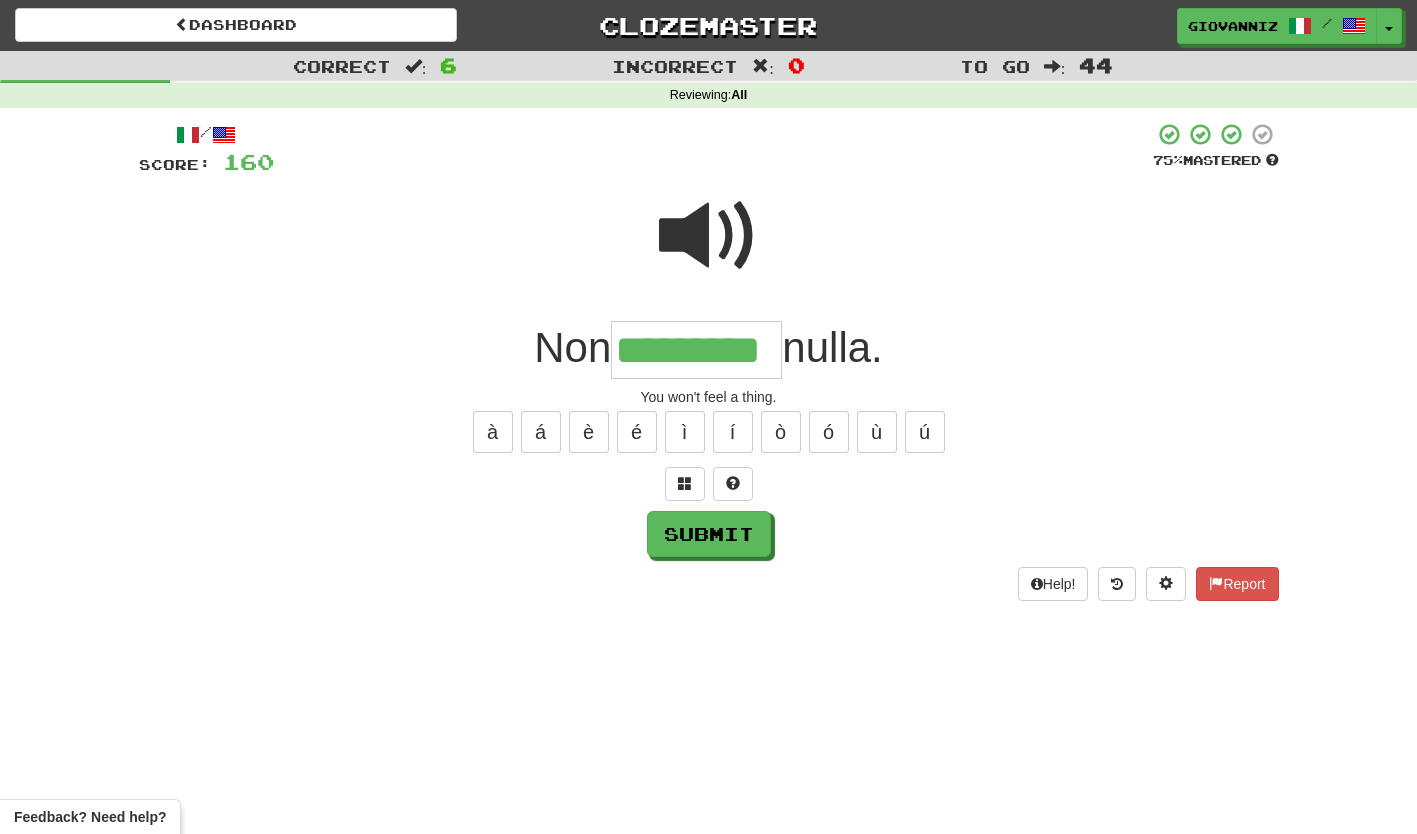 type on "*********" 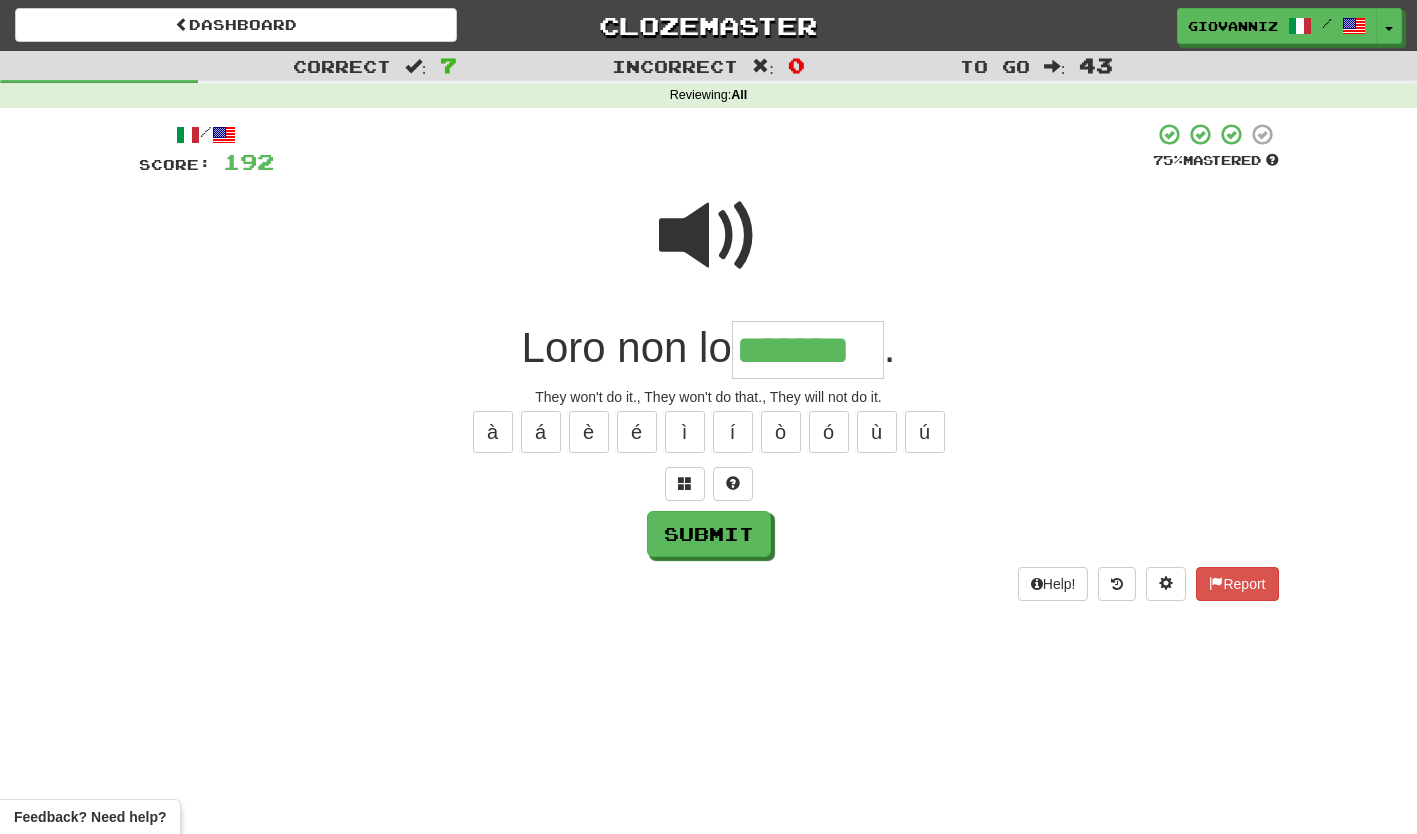 type on "*******" 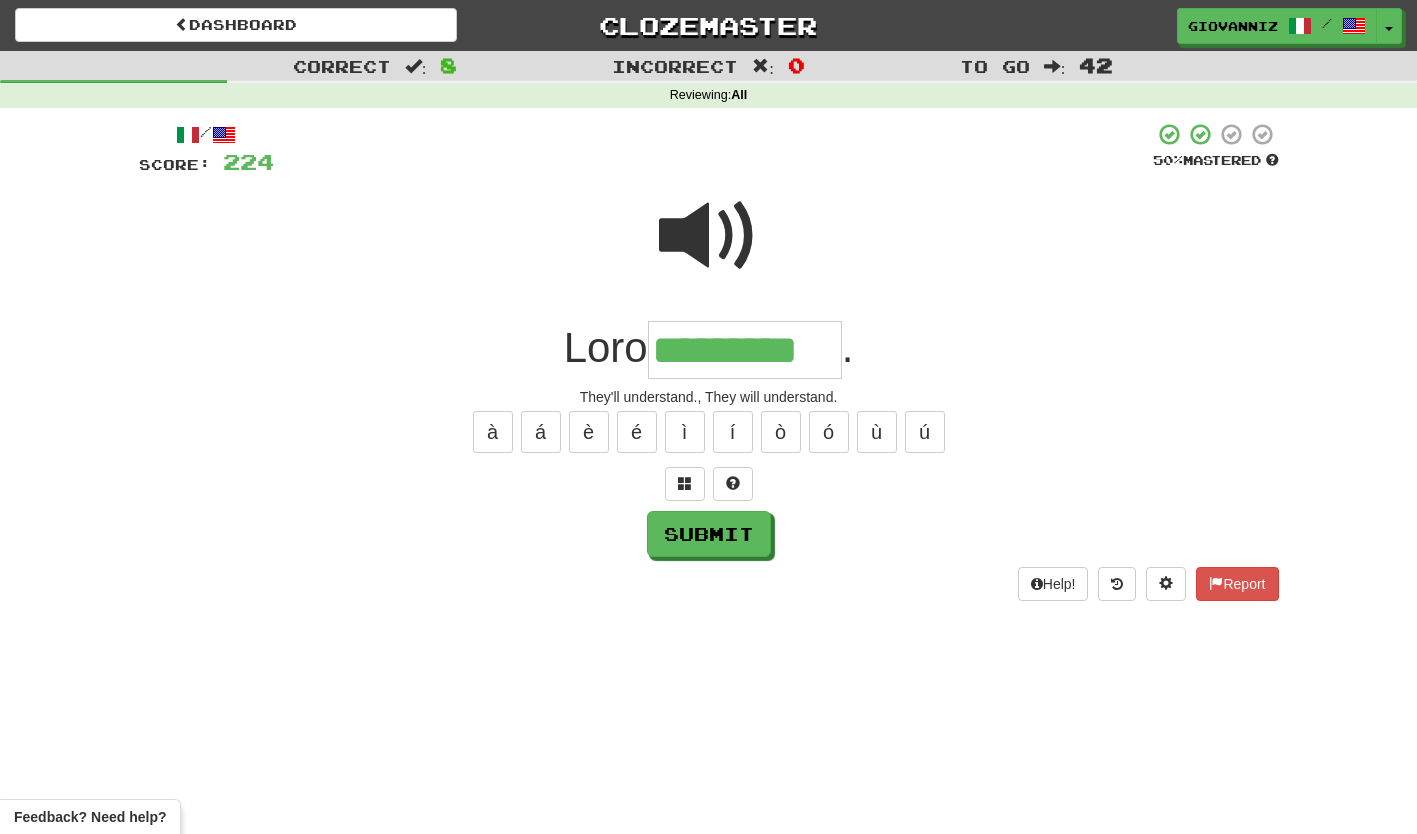 type on "*********" 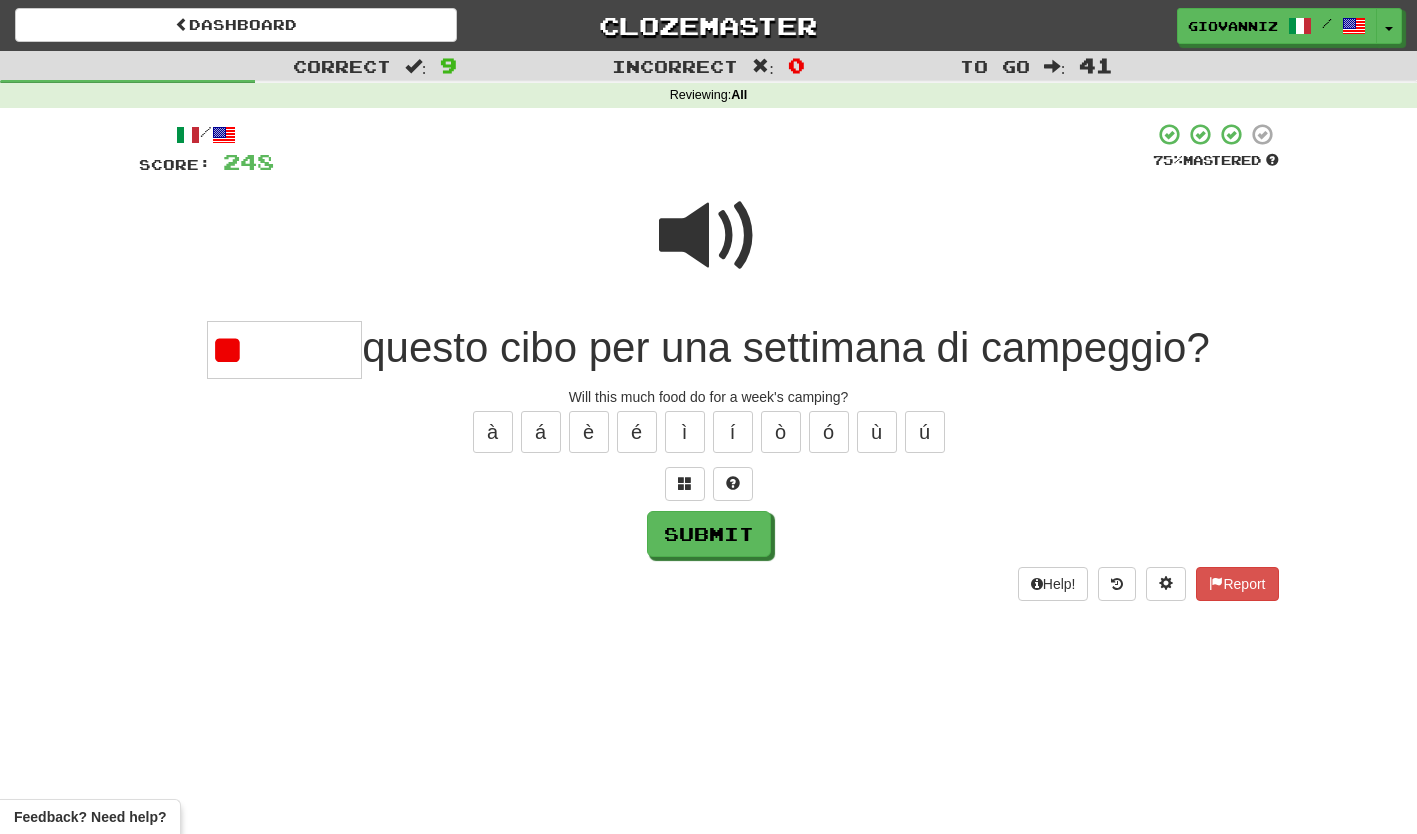 type on "*" 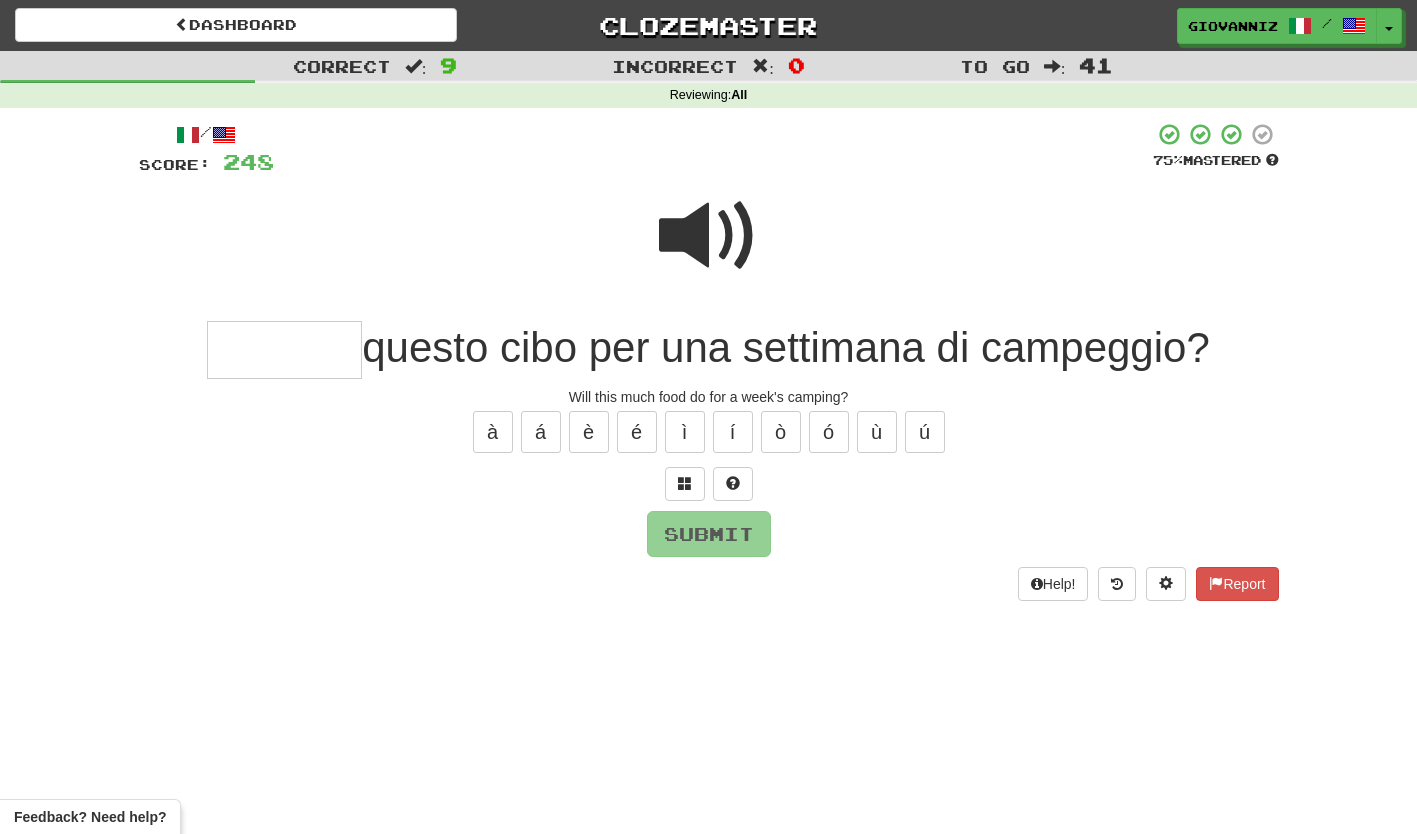 click at bounding box center (709, 236) 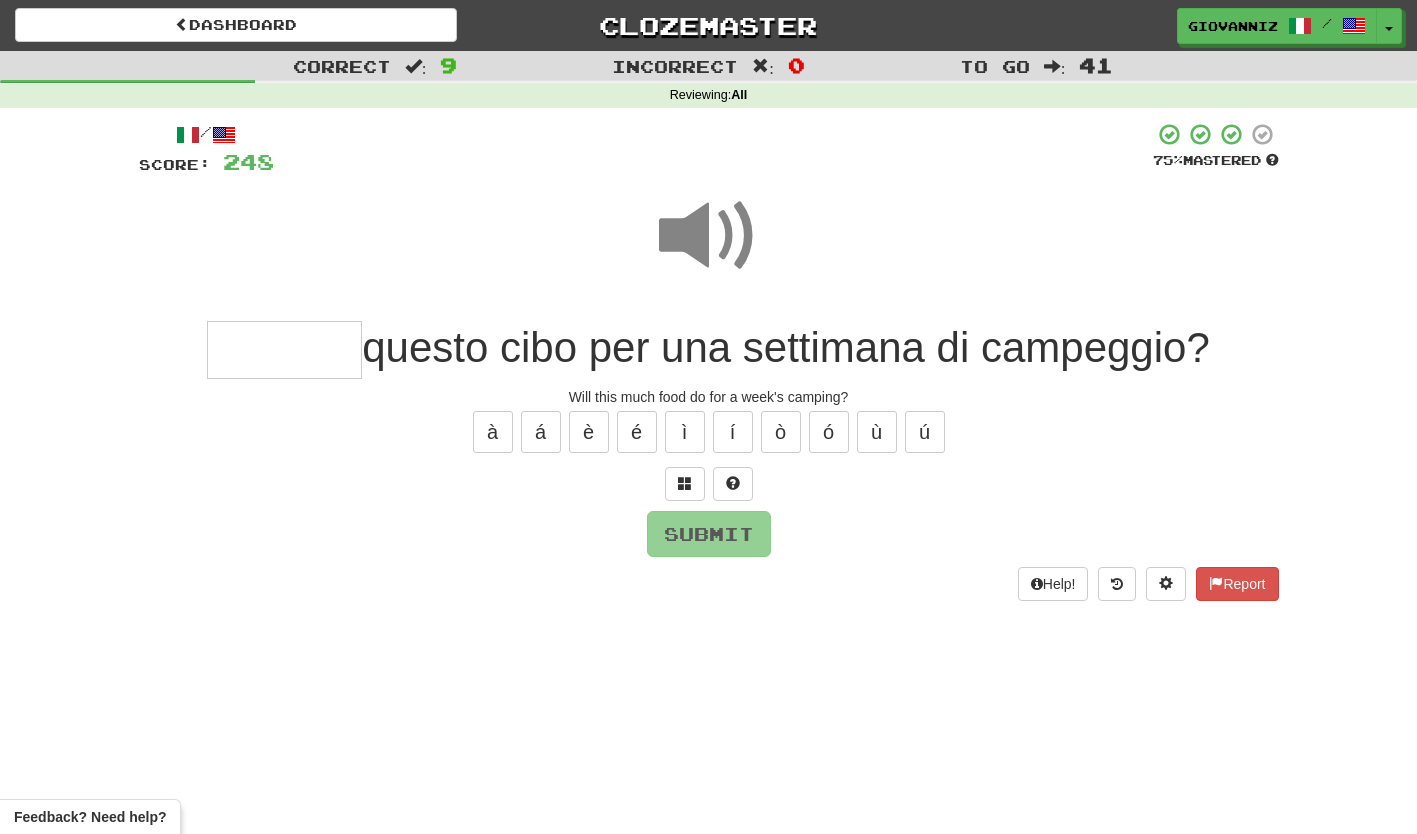 click at bounding box center [284, 350] 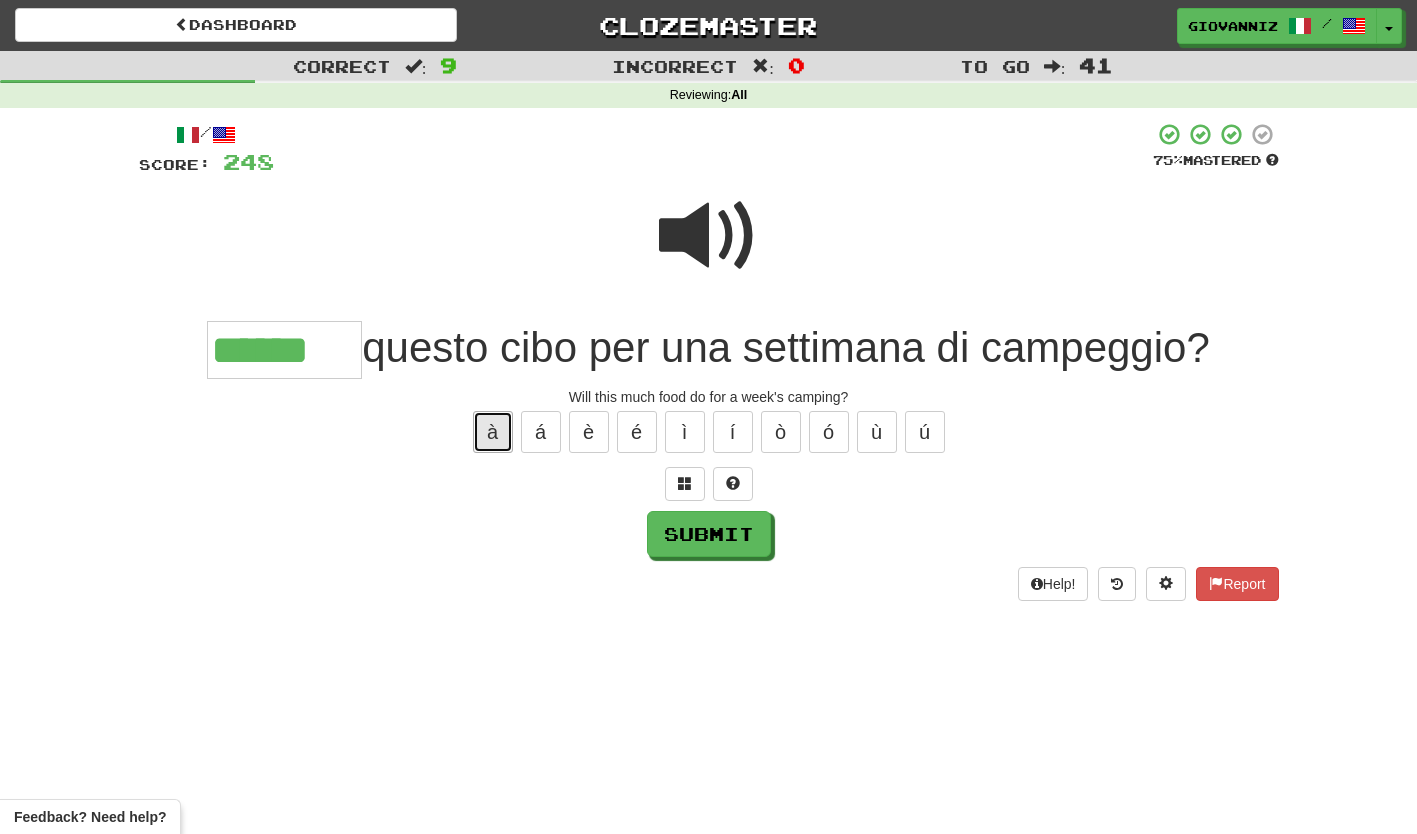 click on "à" at bounding box center (493, 432) 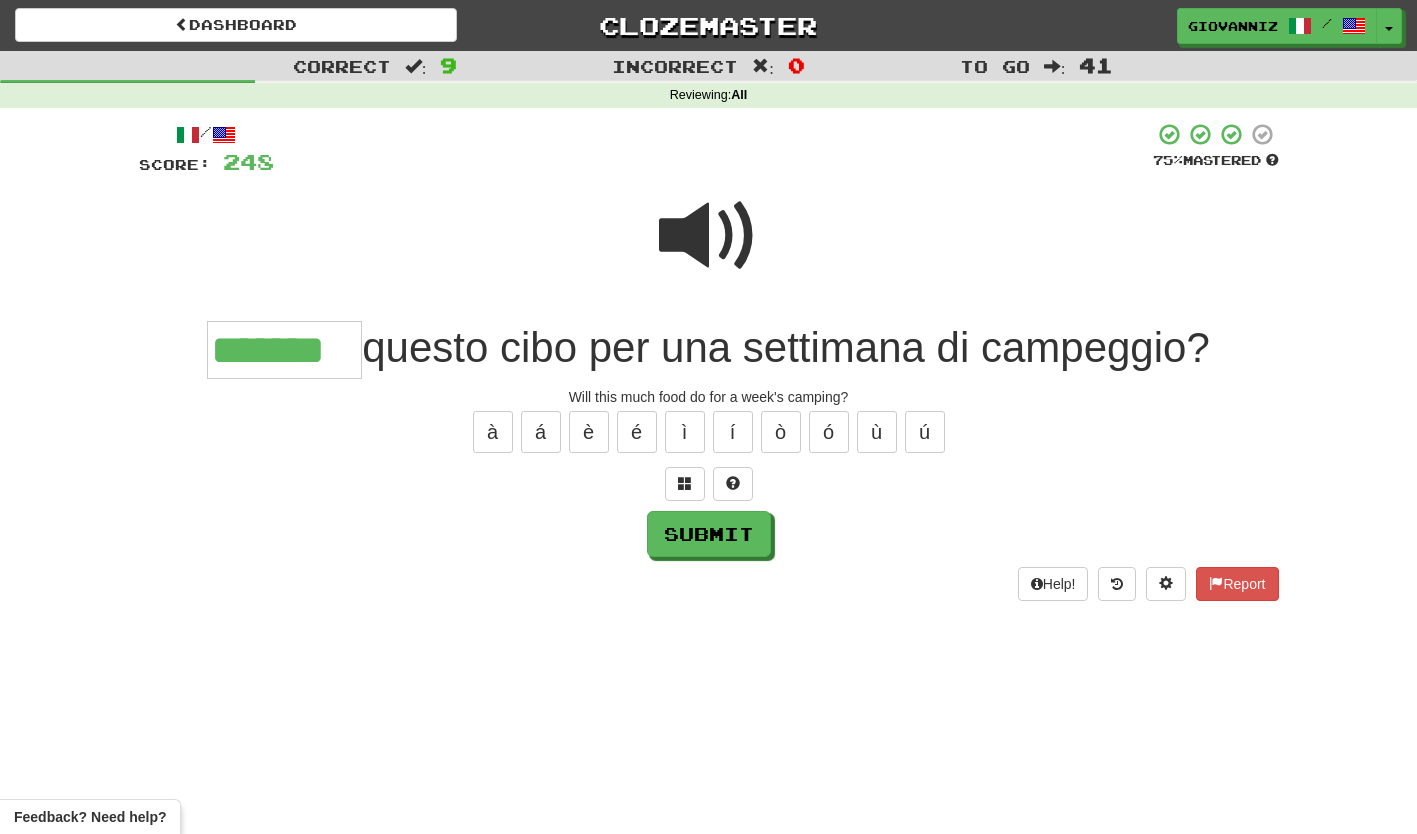 type on "*******" 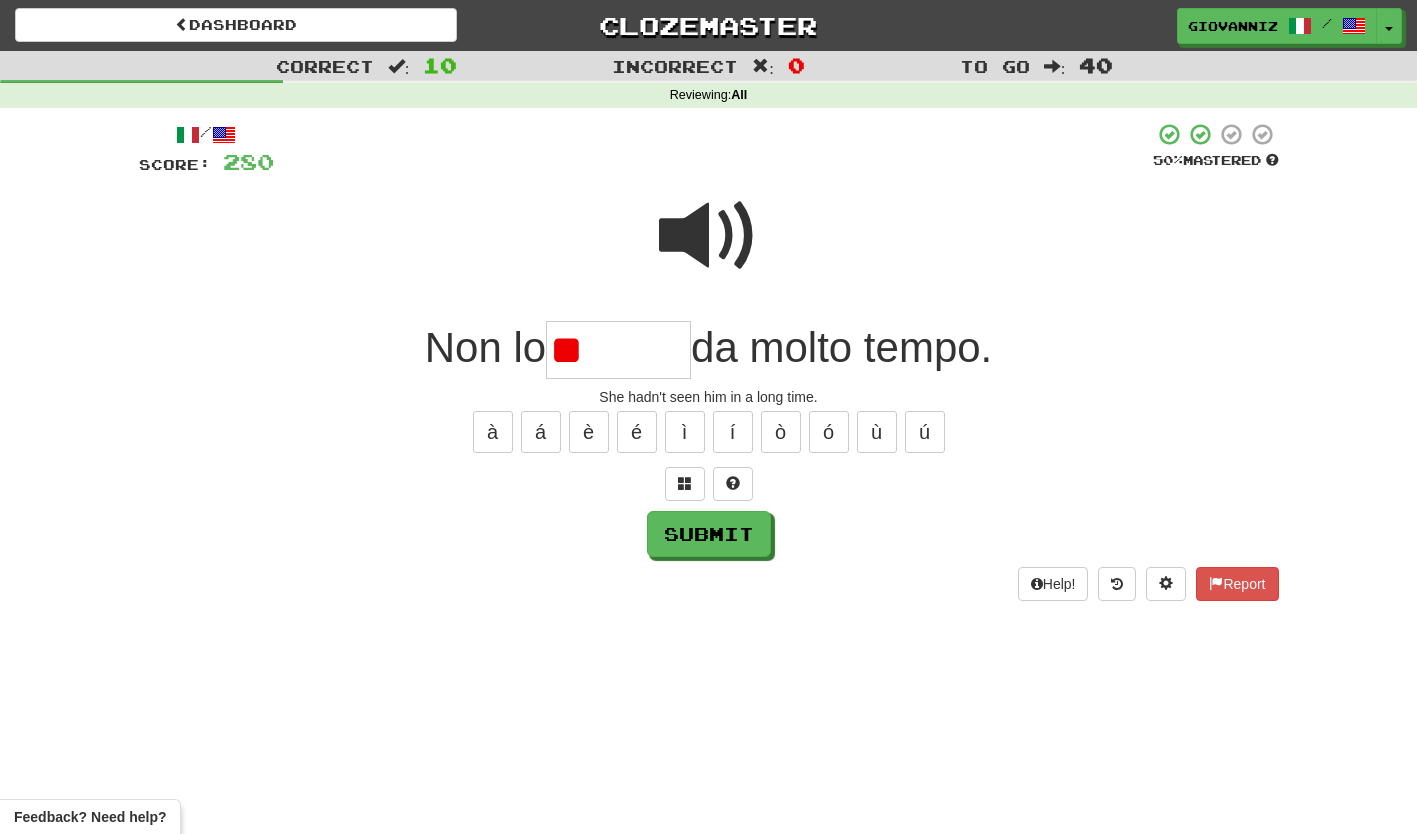 type on "*" 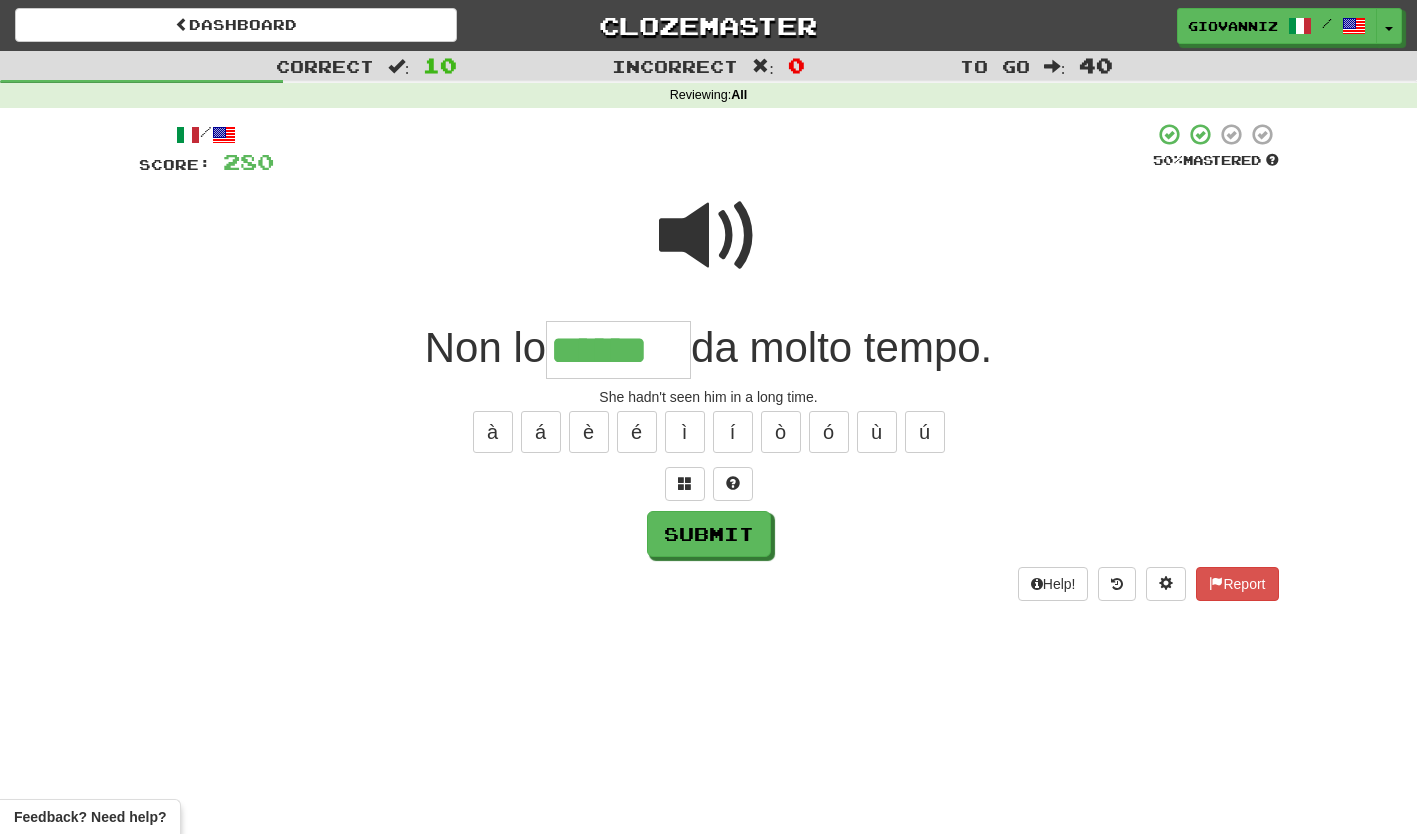 type on "******" 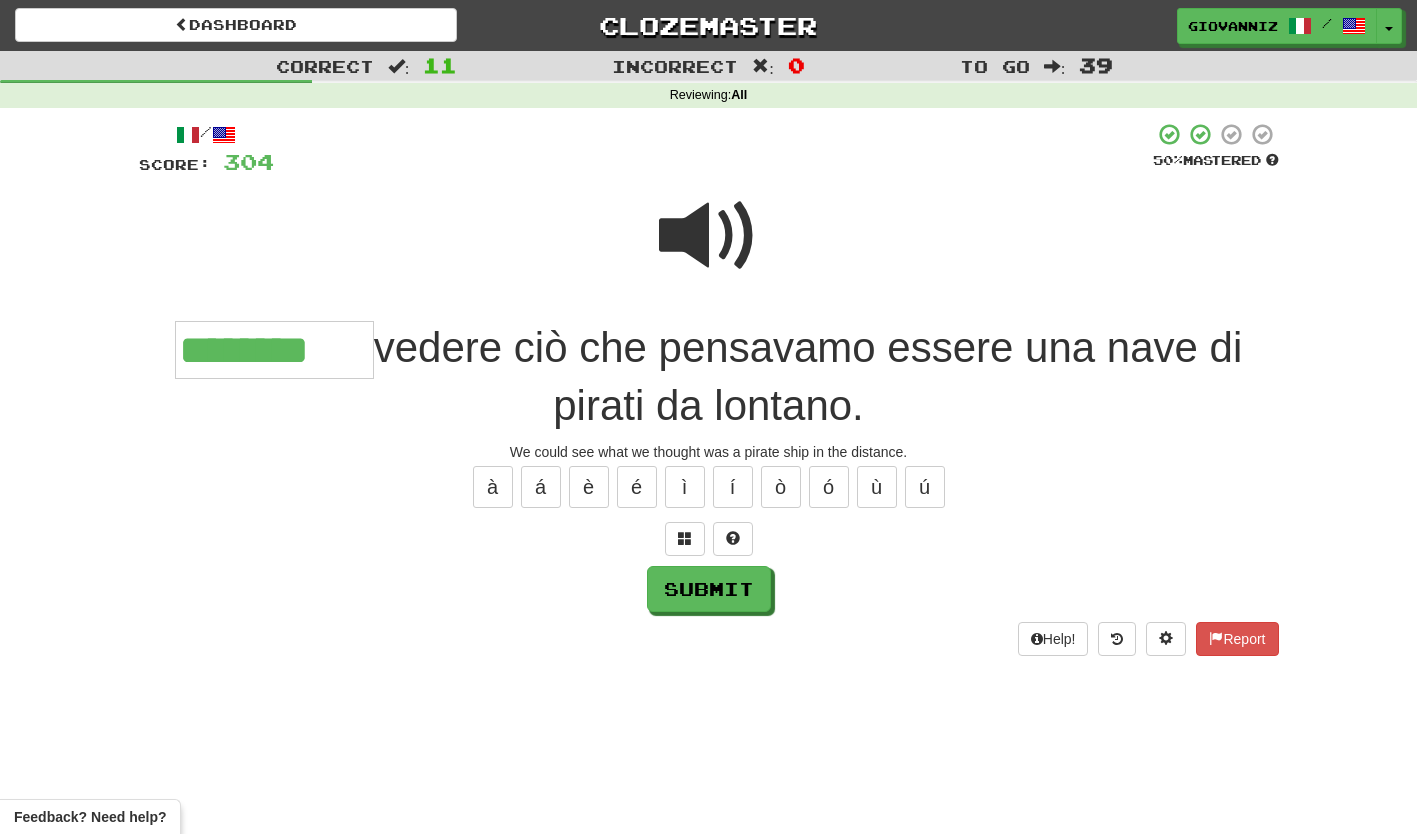type on "********" 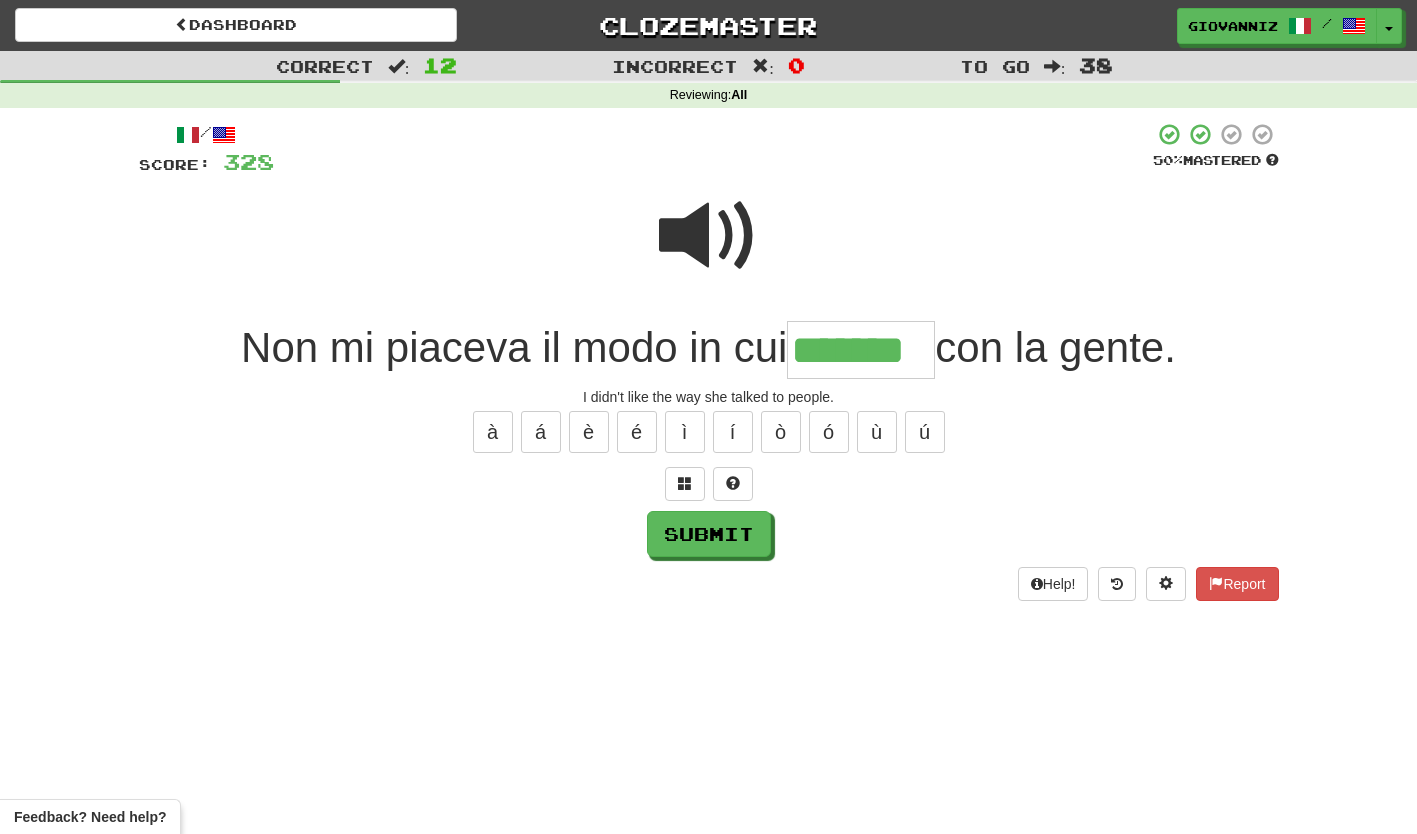 type on "*******" 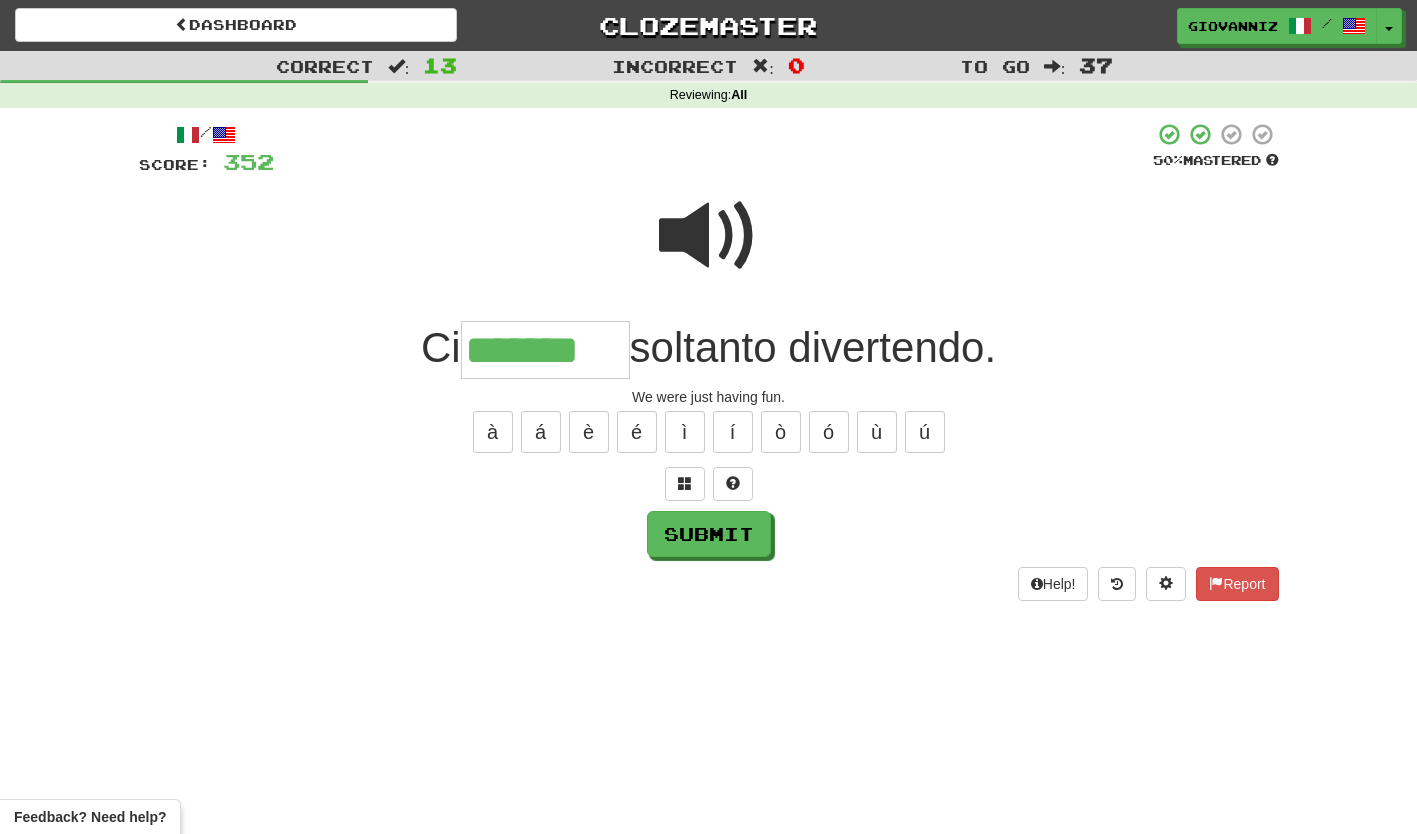 type on "*******" 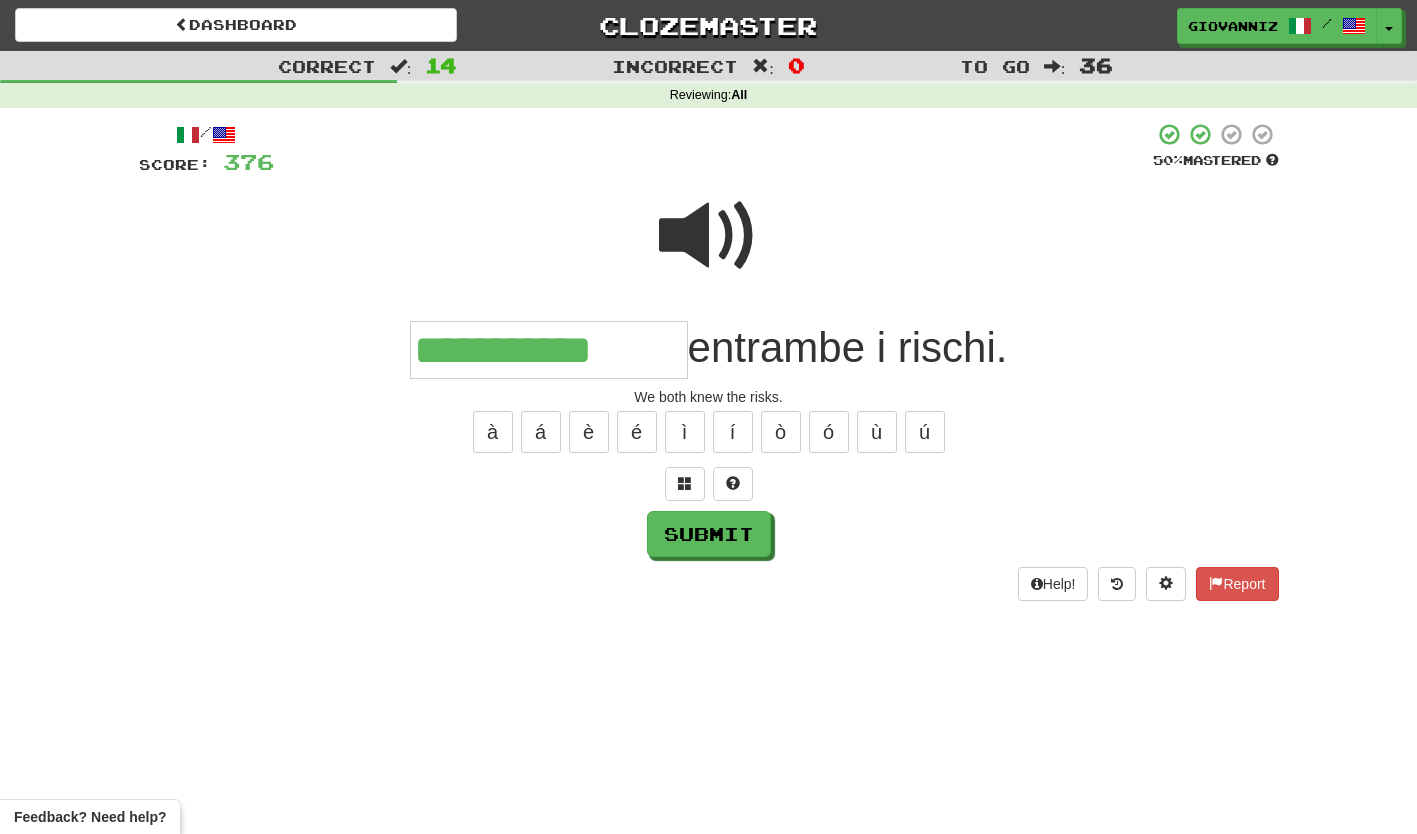 type on "**********" 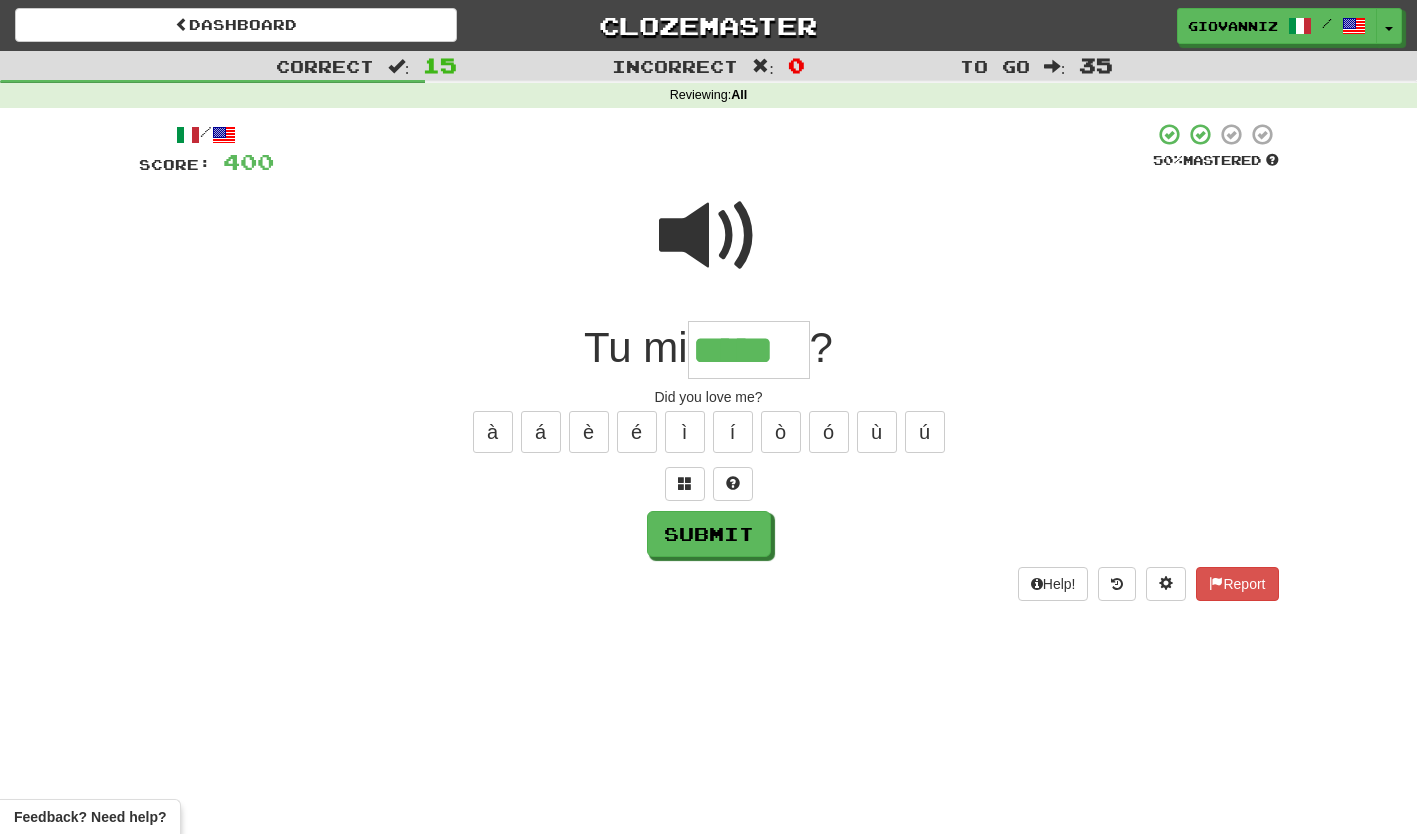 type on "*****" 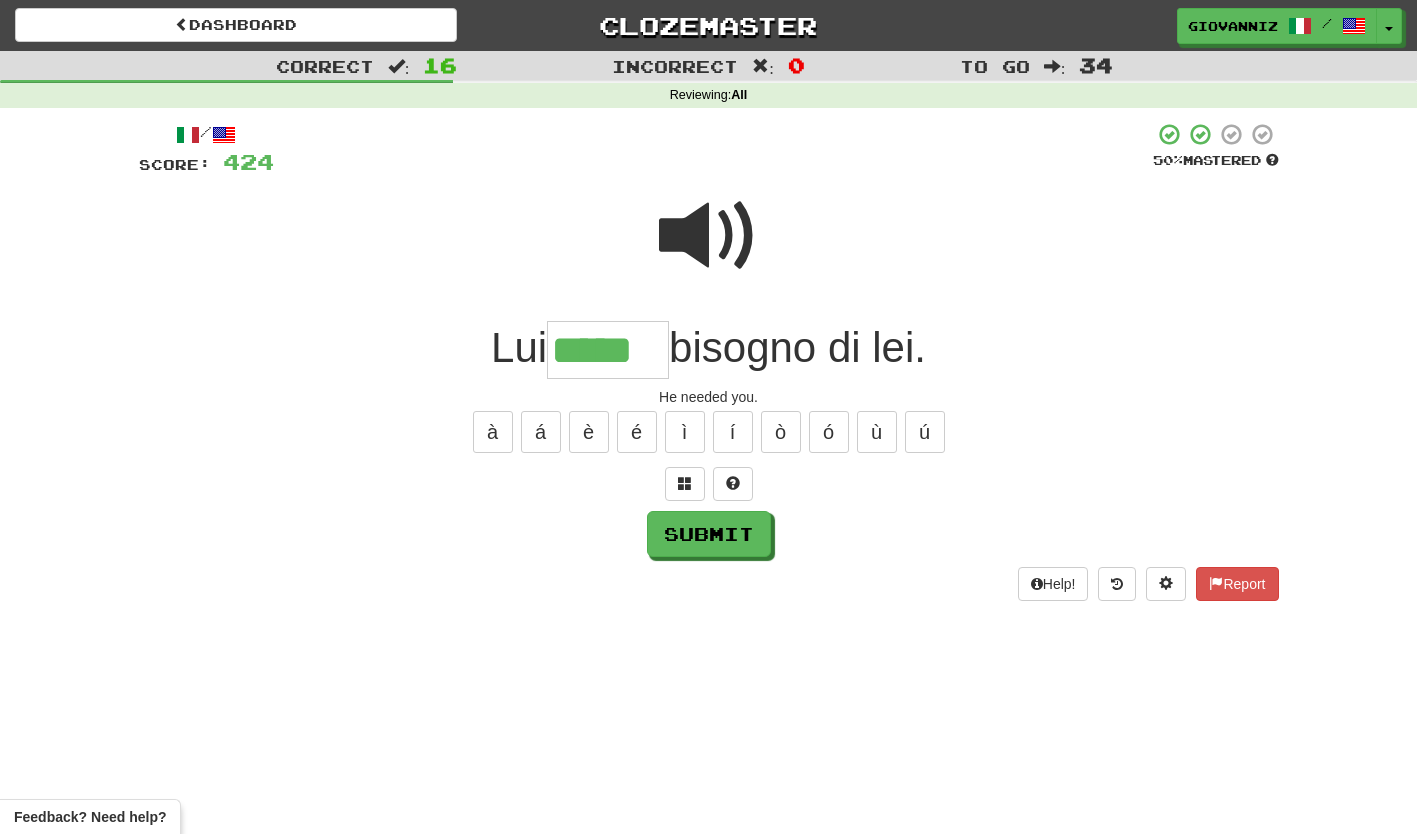 type on "*****" 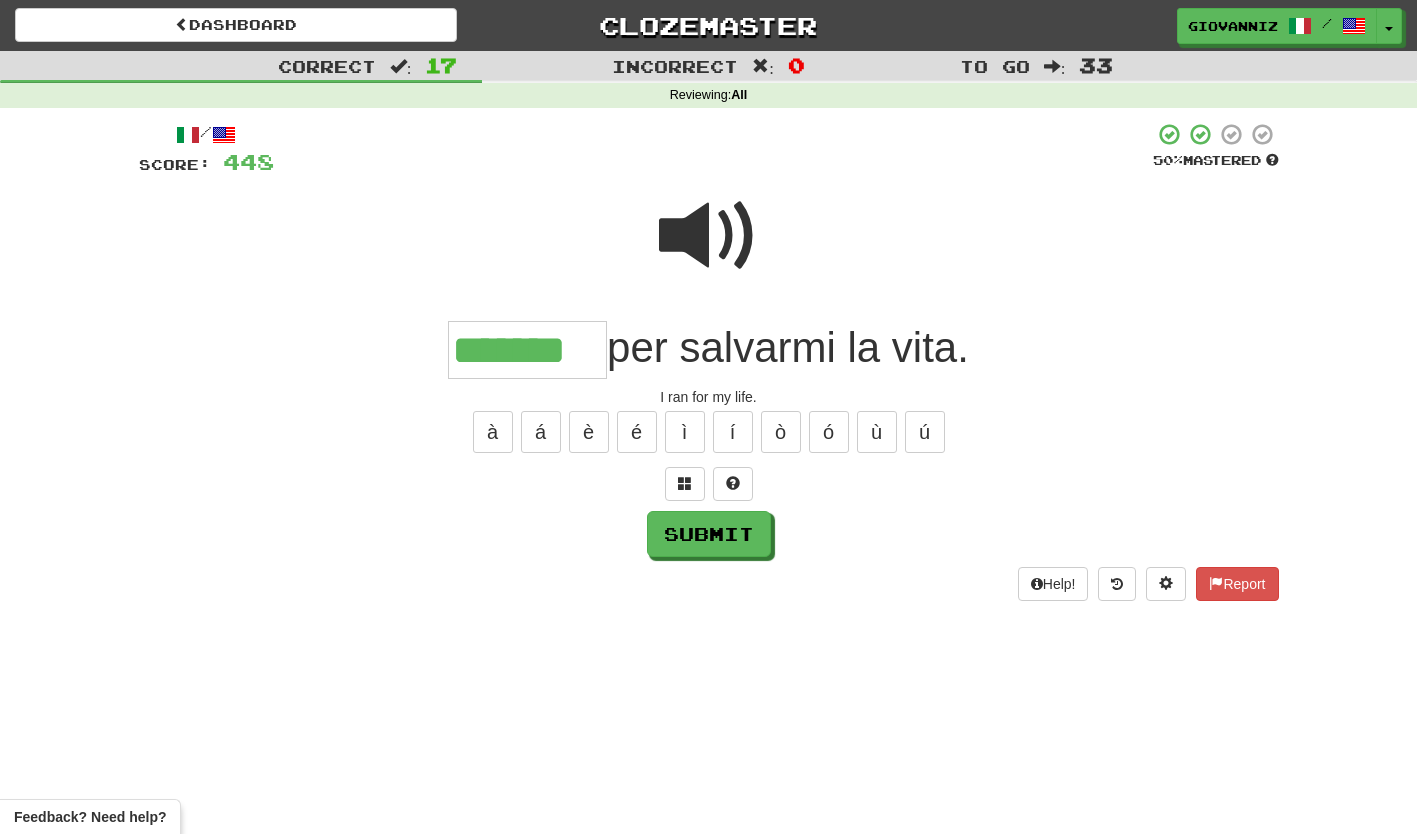 type on "*******" 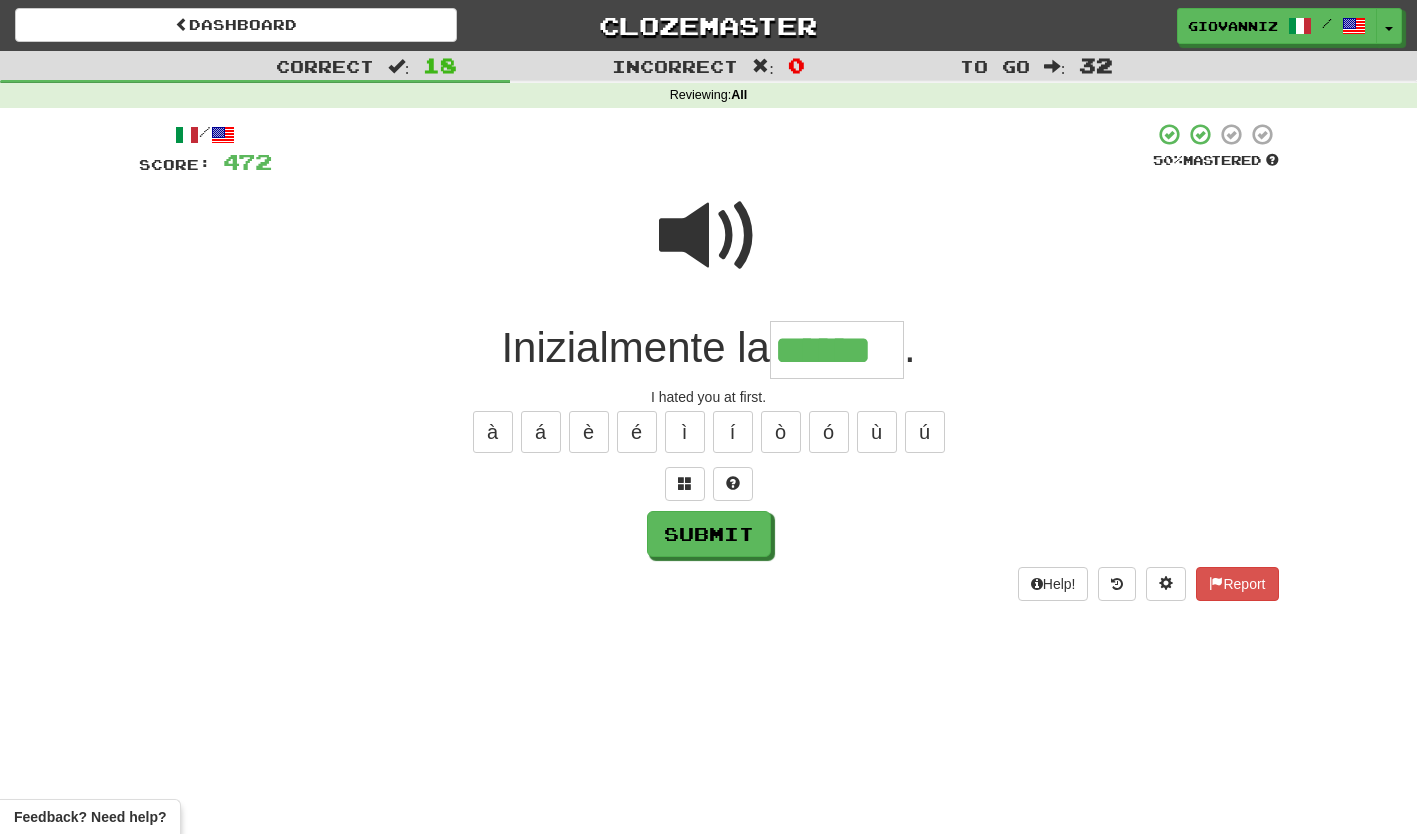 type on "******" 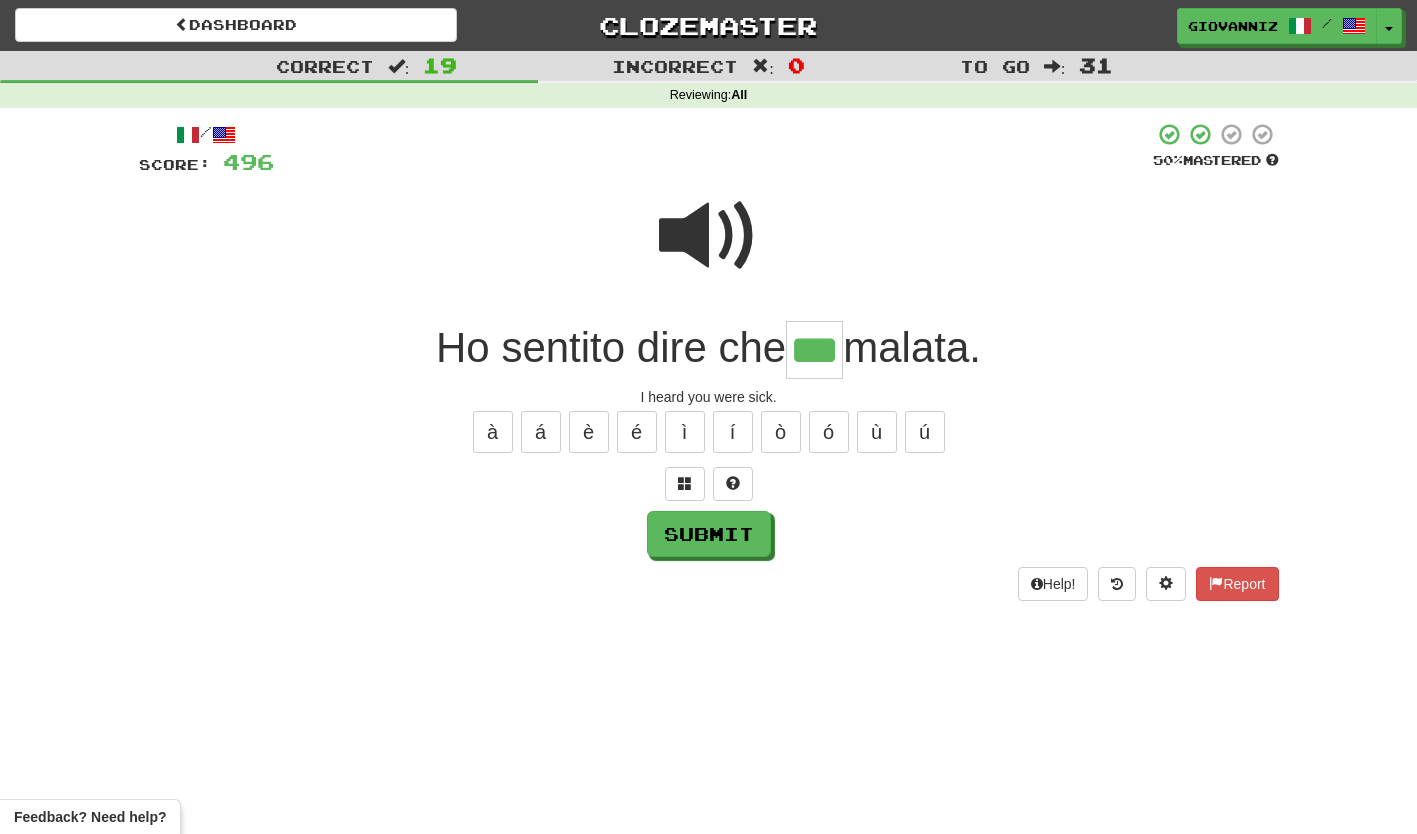 type on "***" 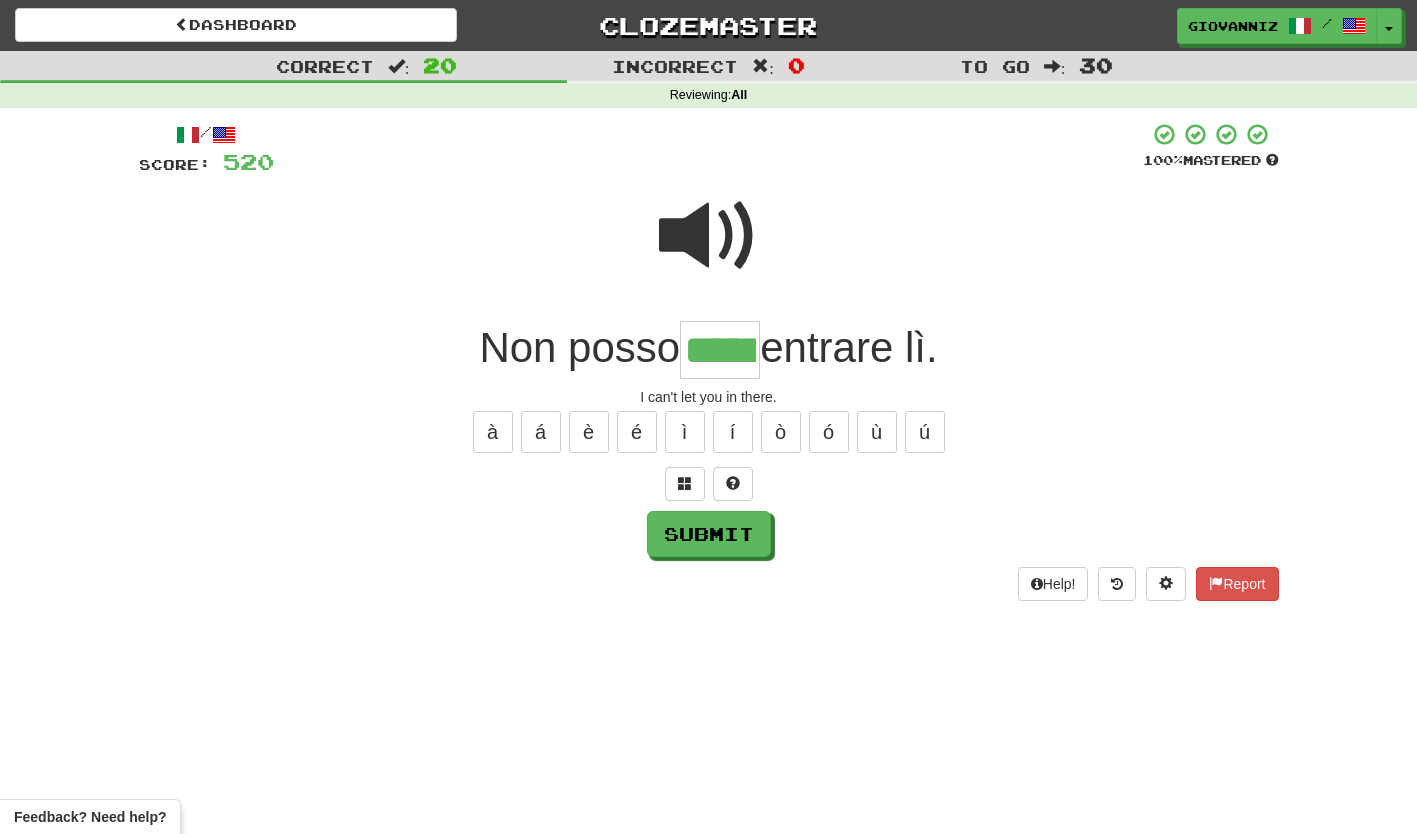 type on "*****" 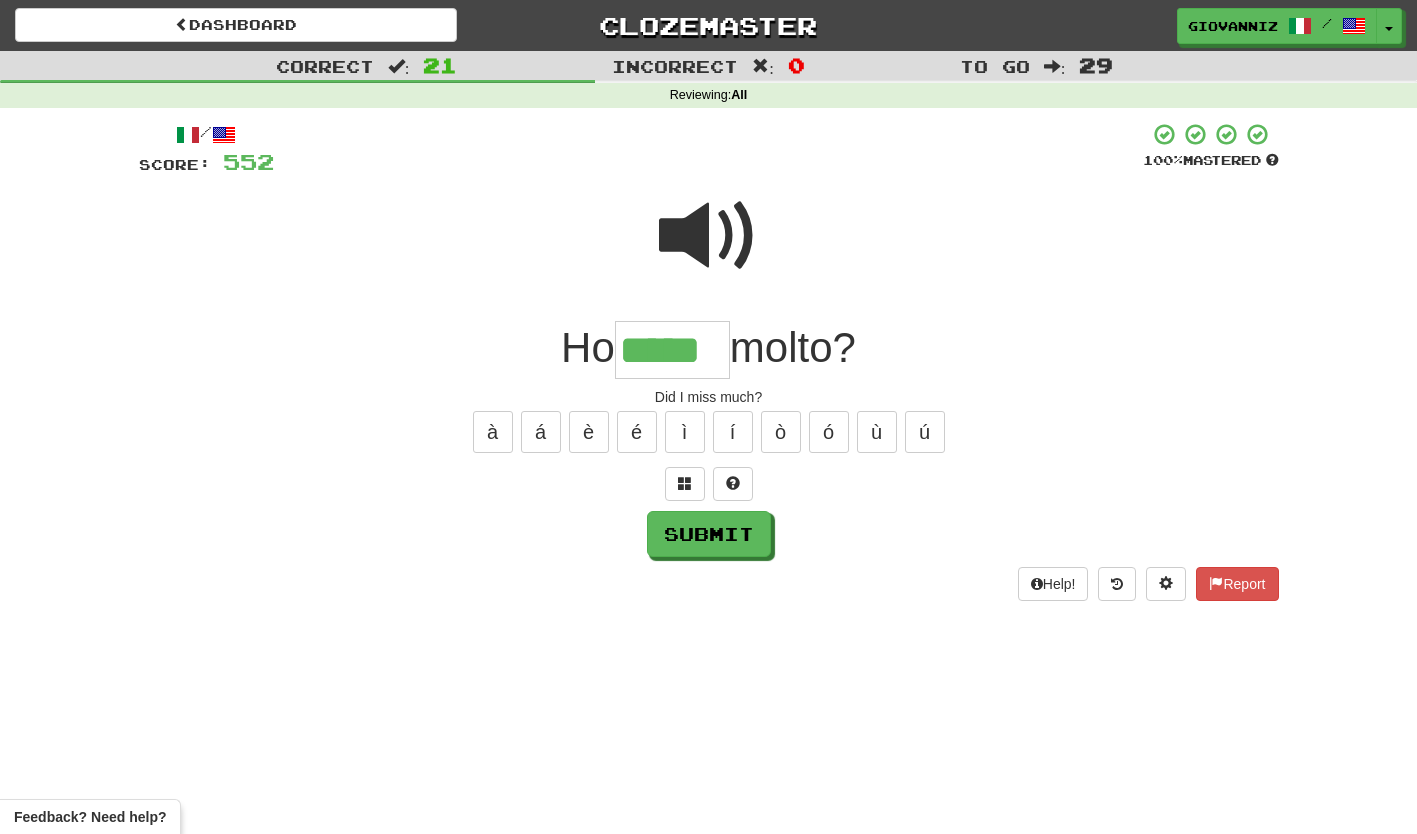 type on "*****" 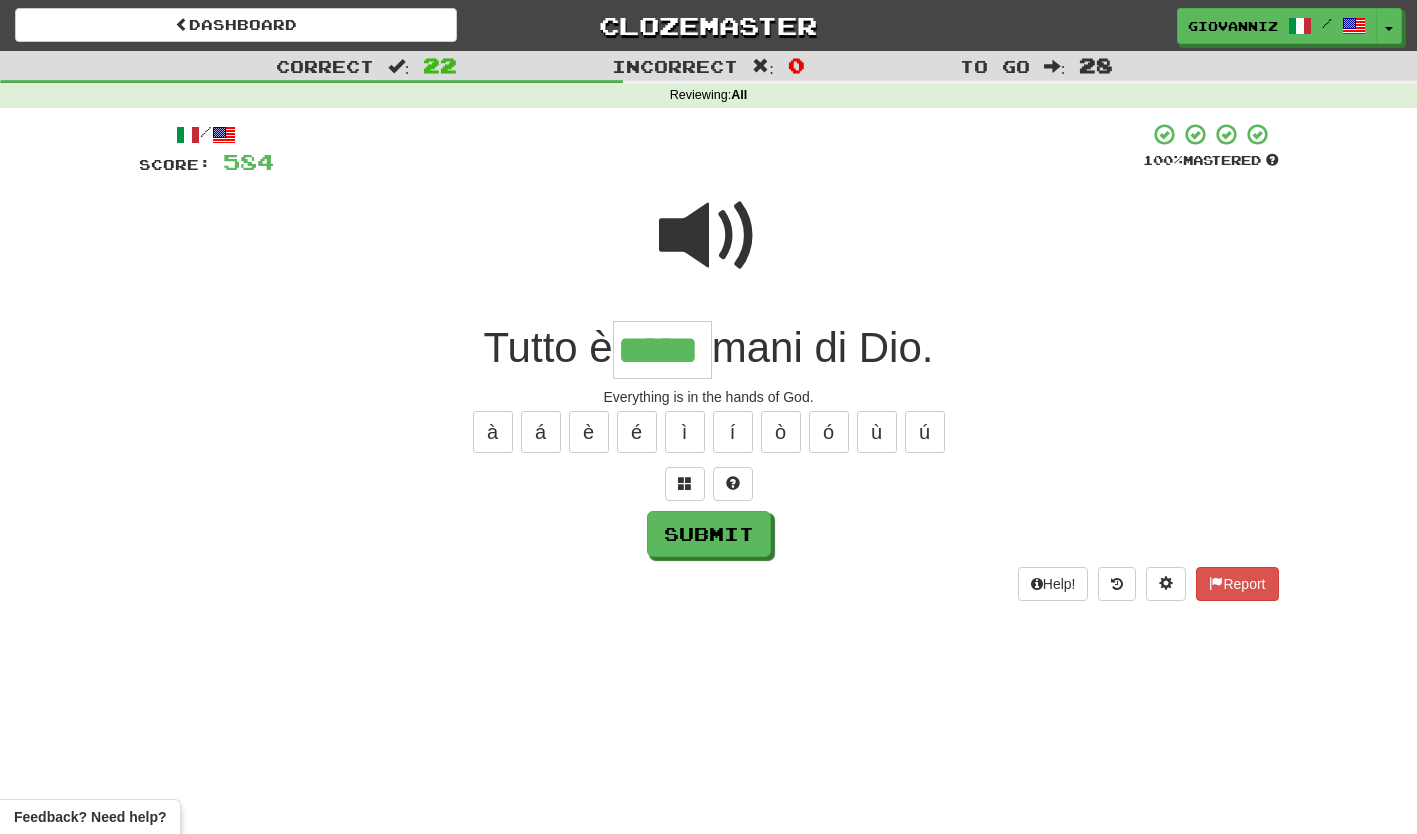 type on "*****" 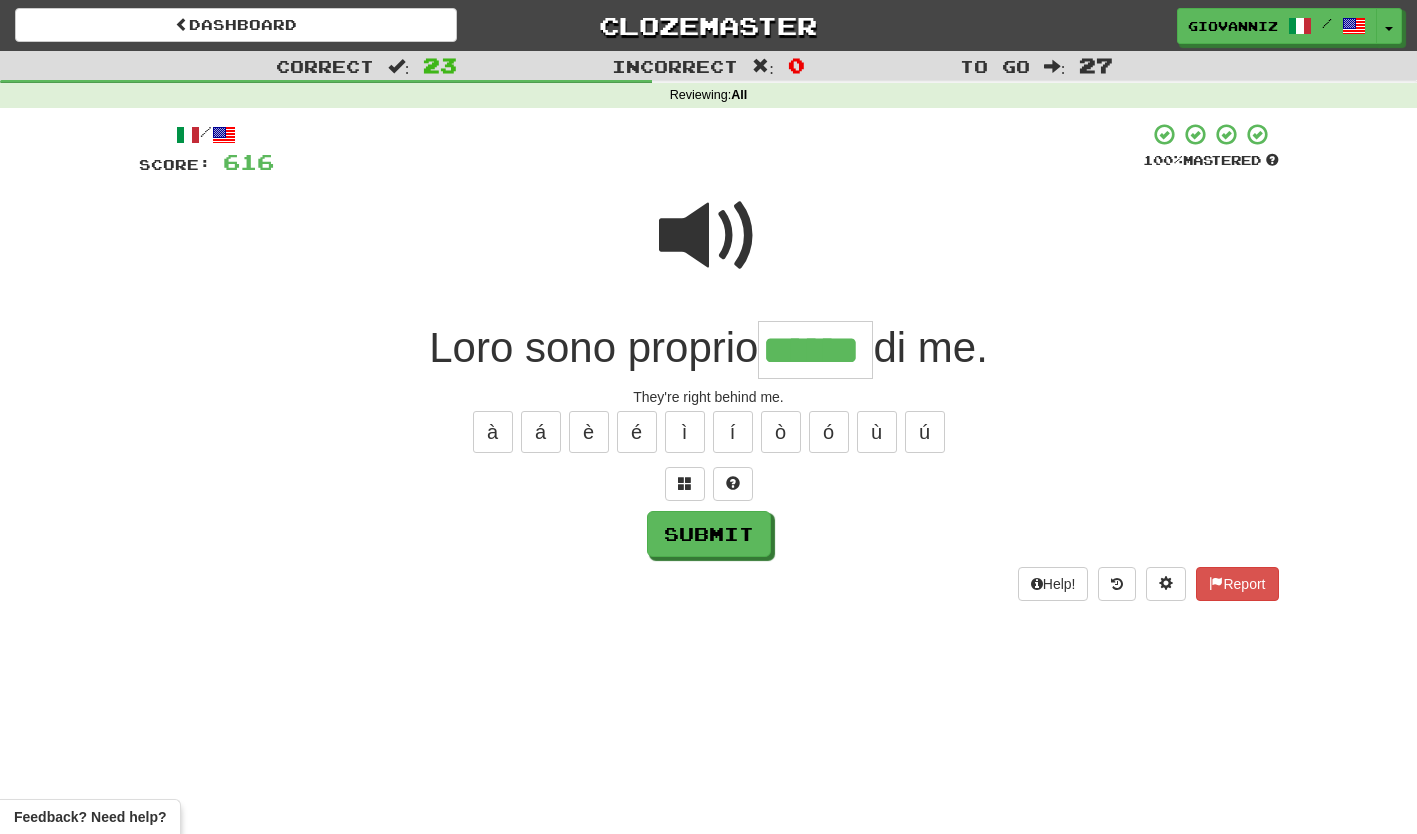 type on "******" 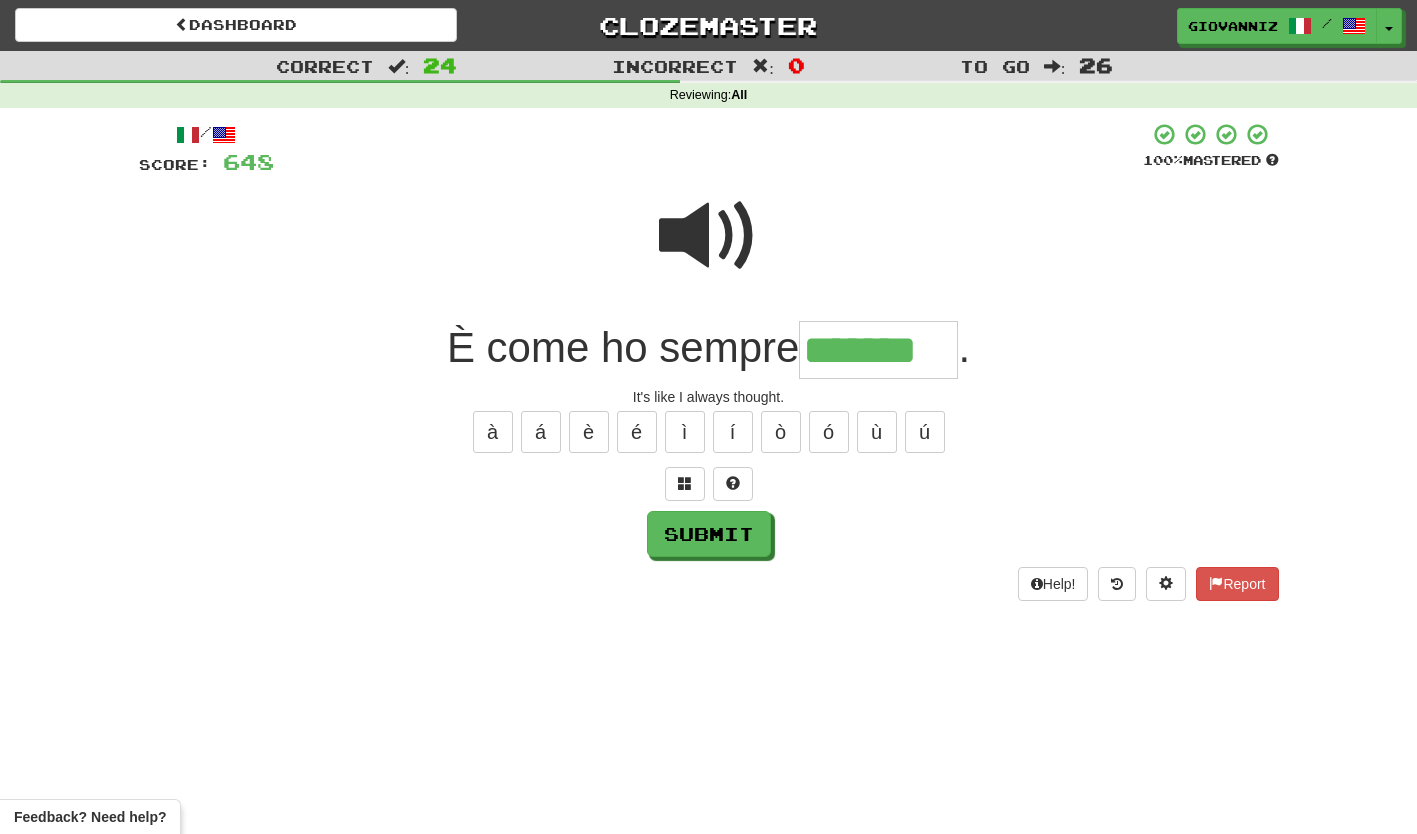 type on "*******" 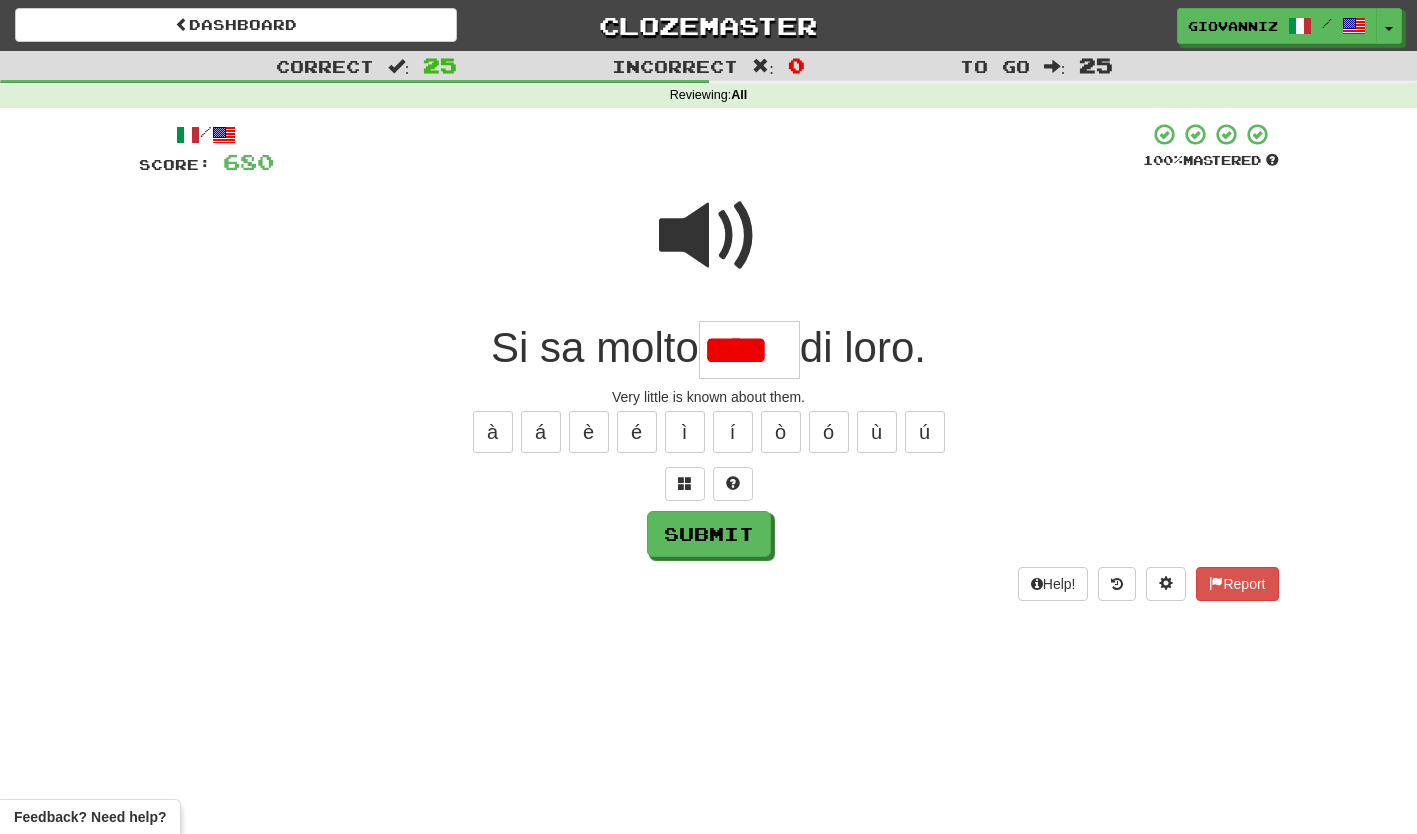 scroll, scrollTop: 0, scrollLeft: 0, axis: both 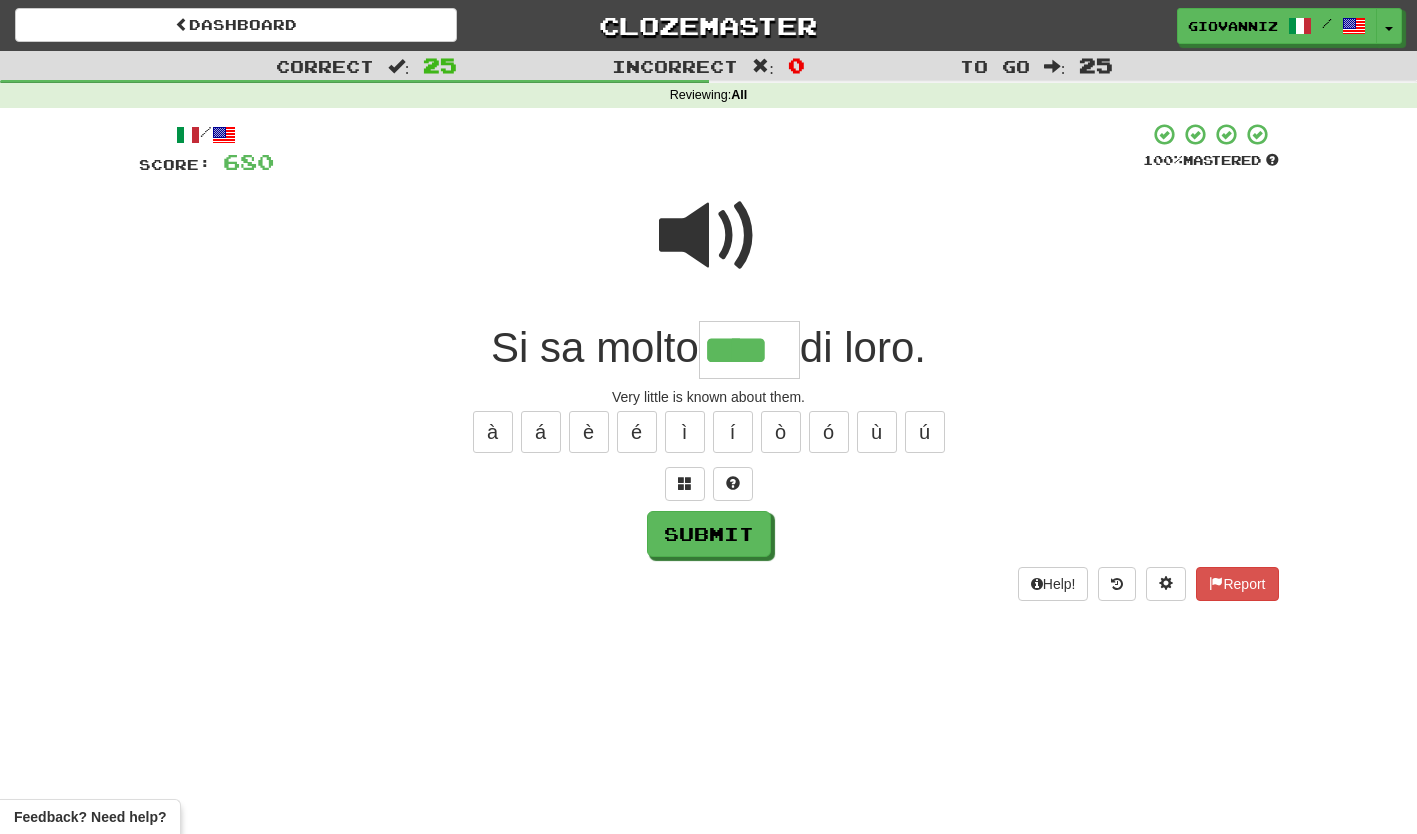 type on "****" 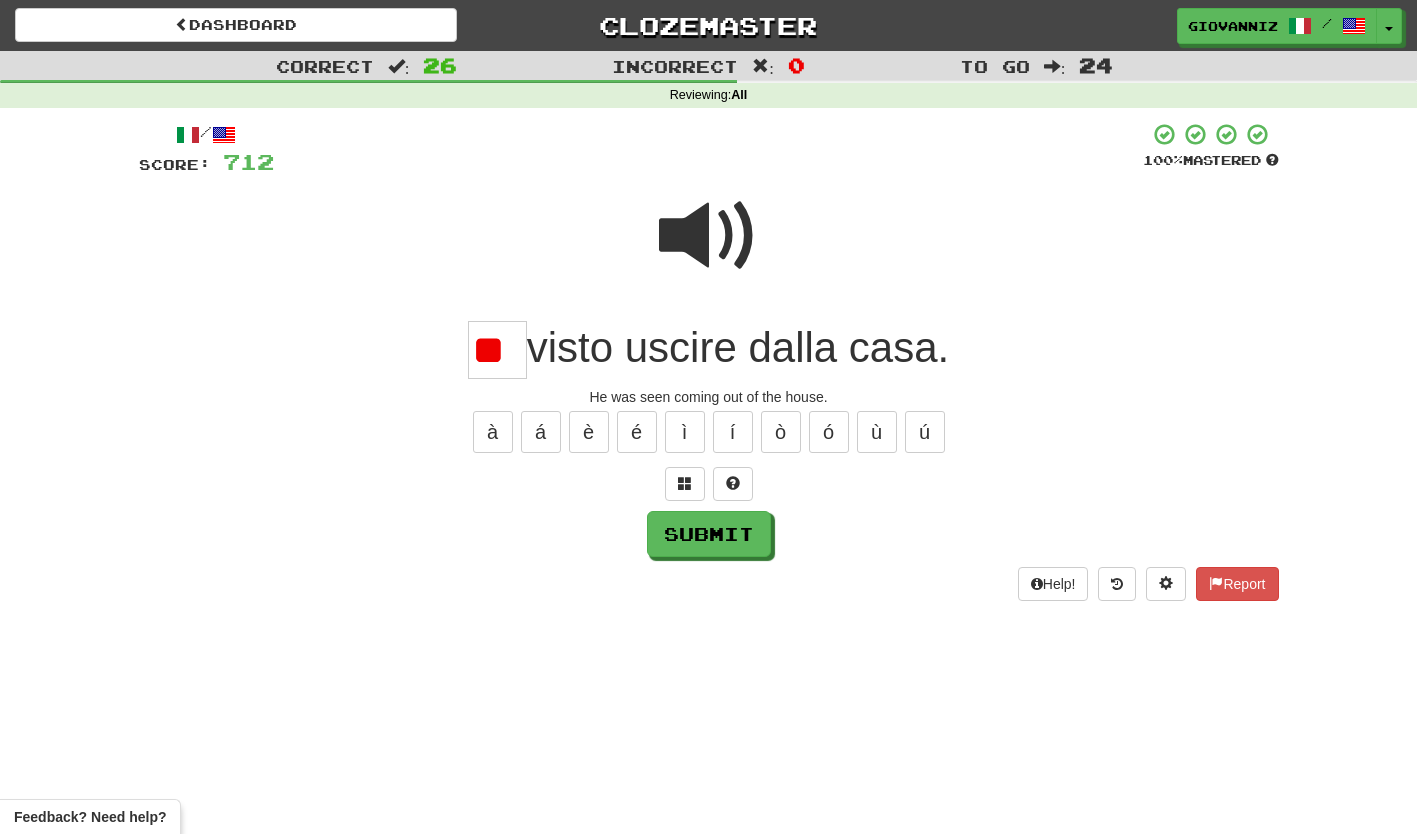 scroll, scrollTop: 0, scrollLeft: 0, axis: both 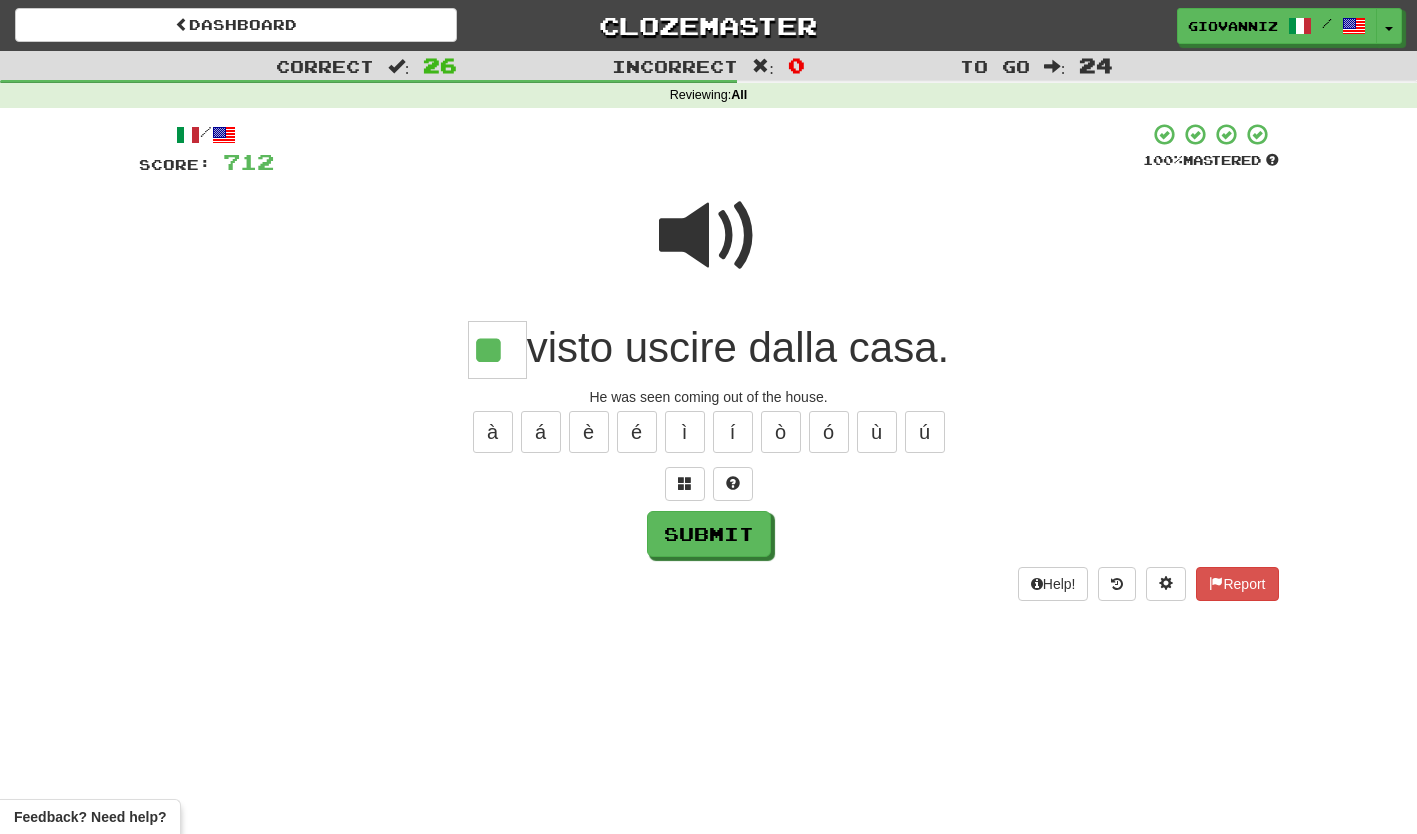 type on "**" 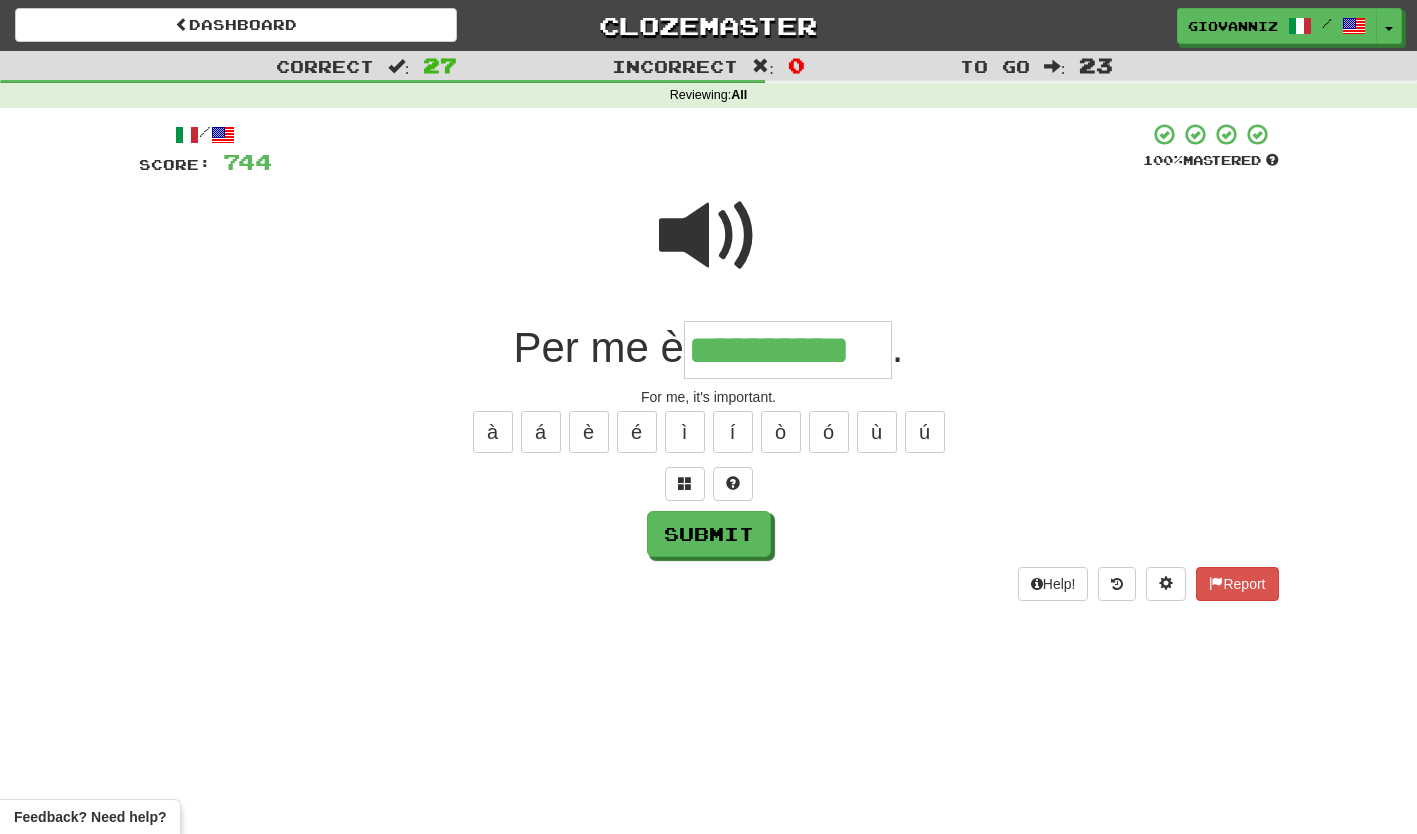type on "**********" 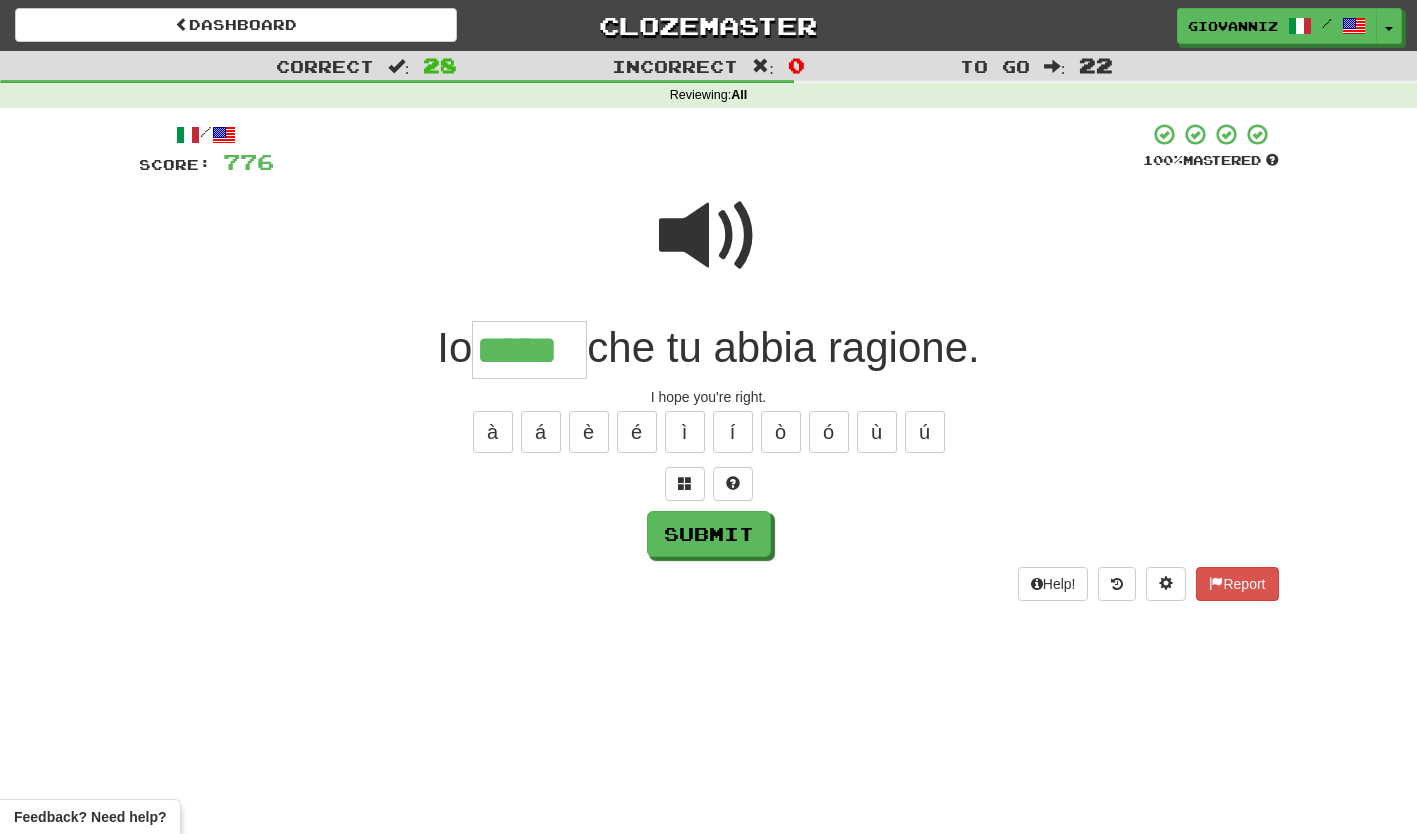 type on "*****" 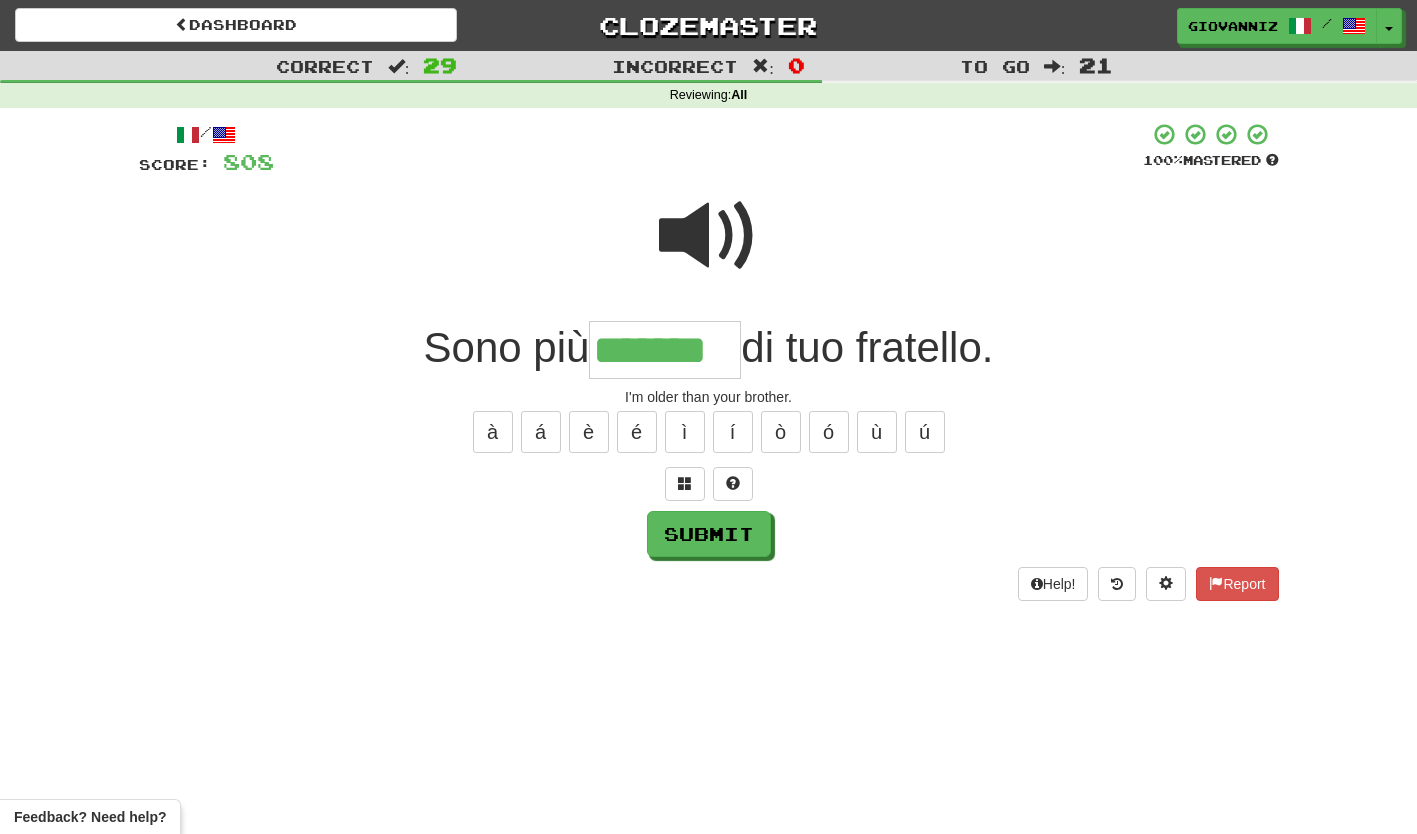 type on "*******" 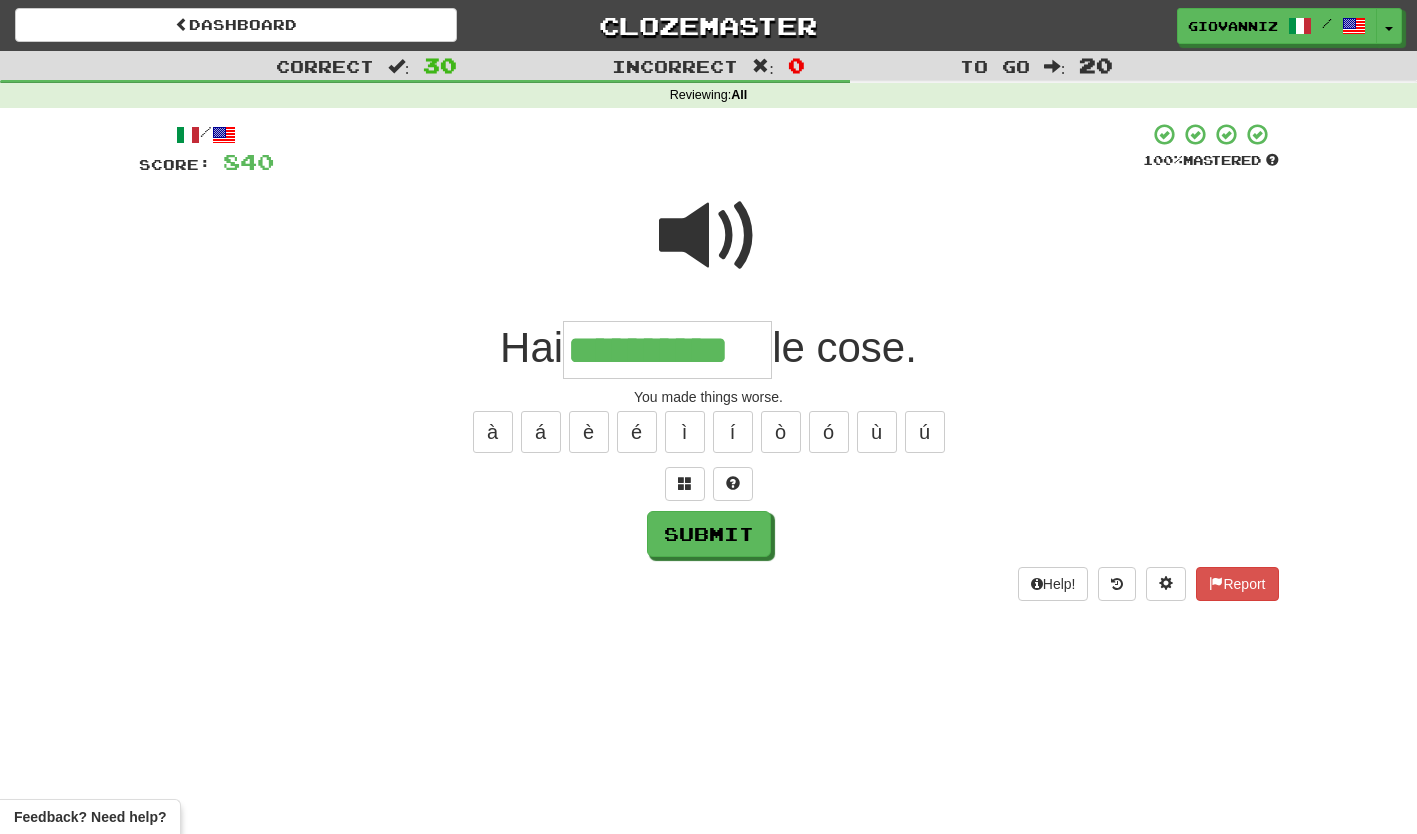 type on "**********" 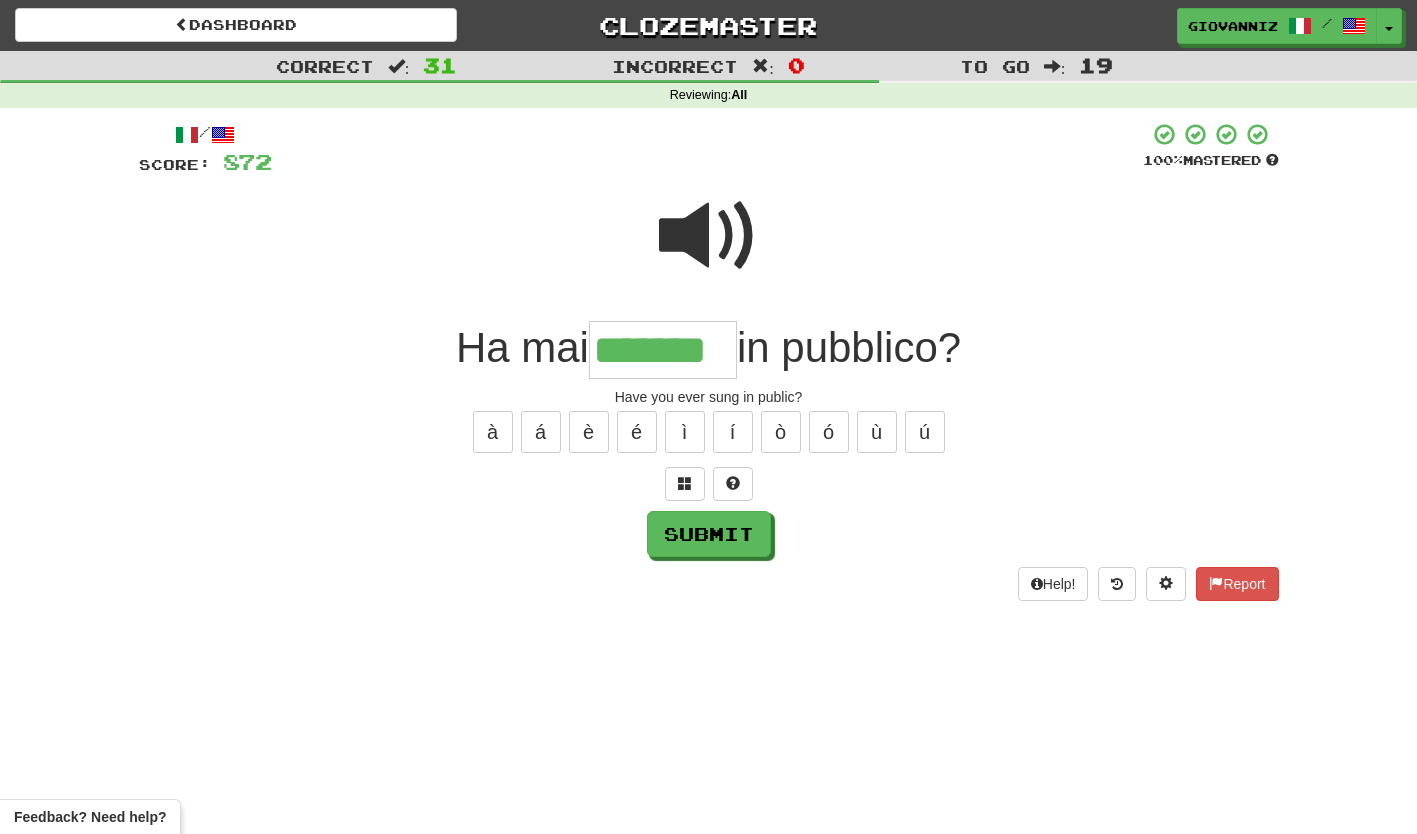 type on "*******" 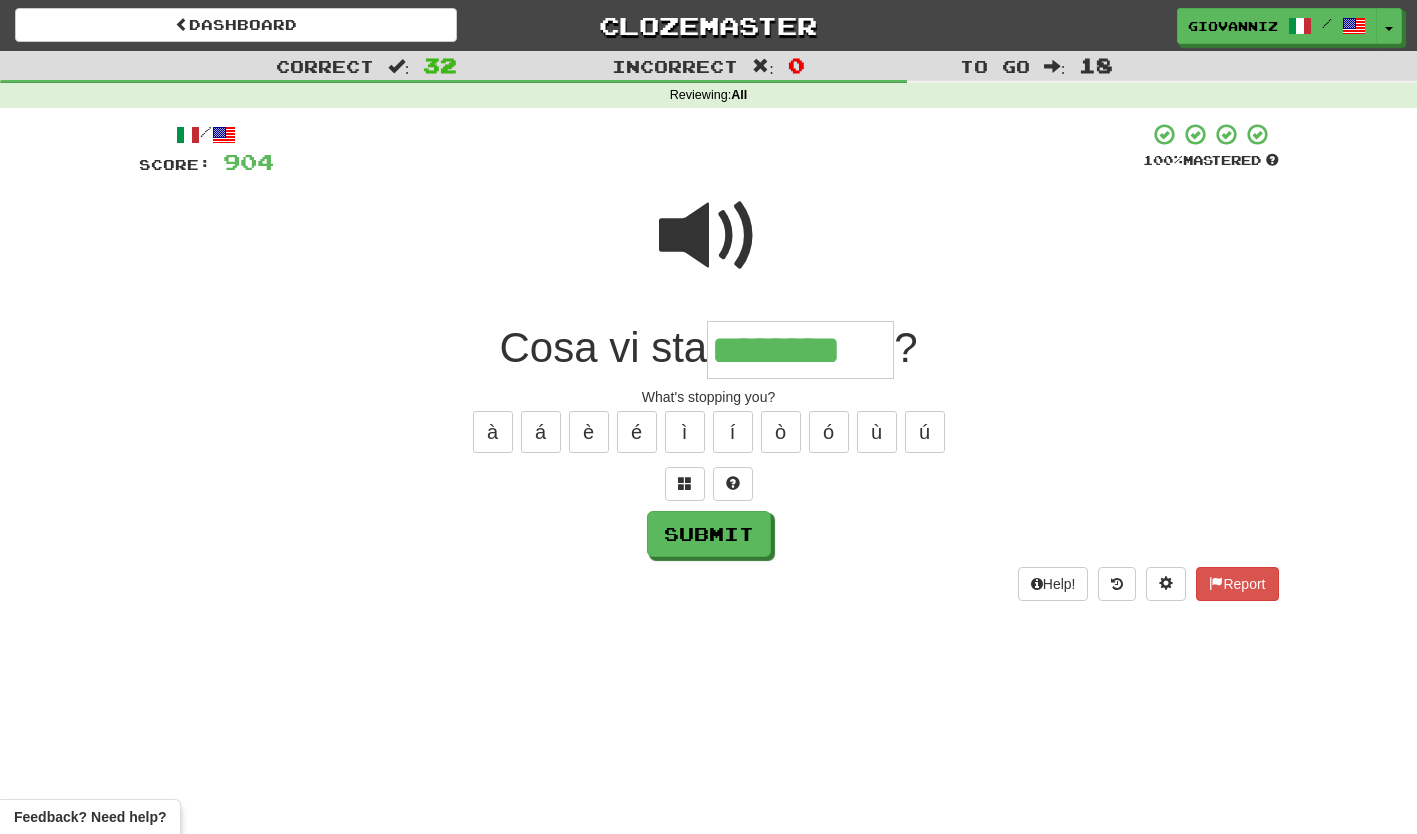 type on "********" 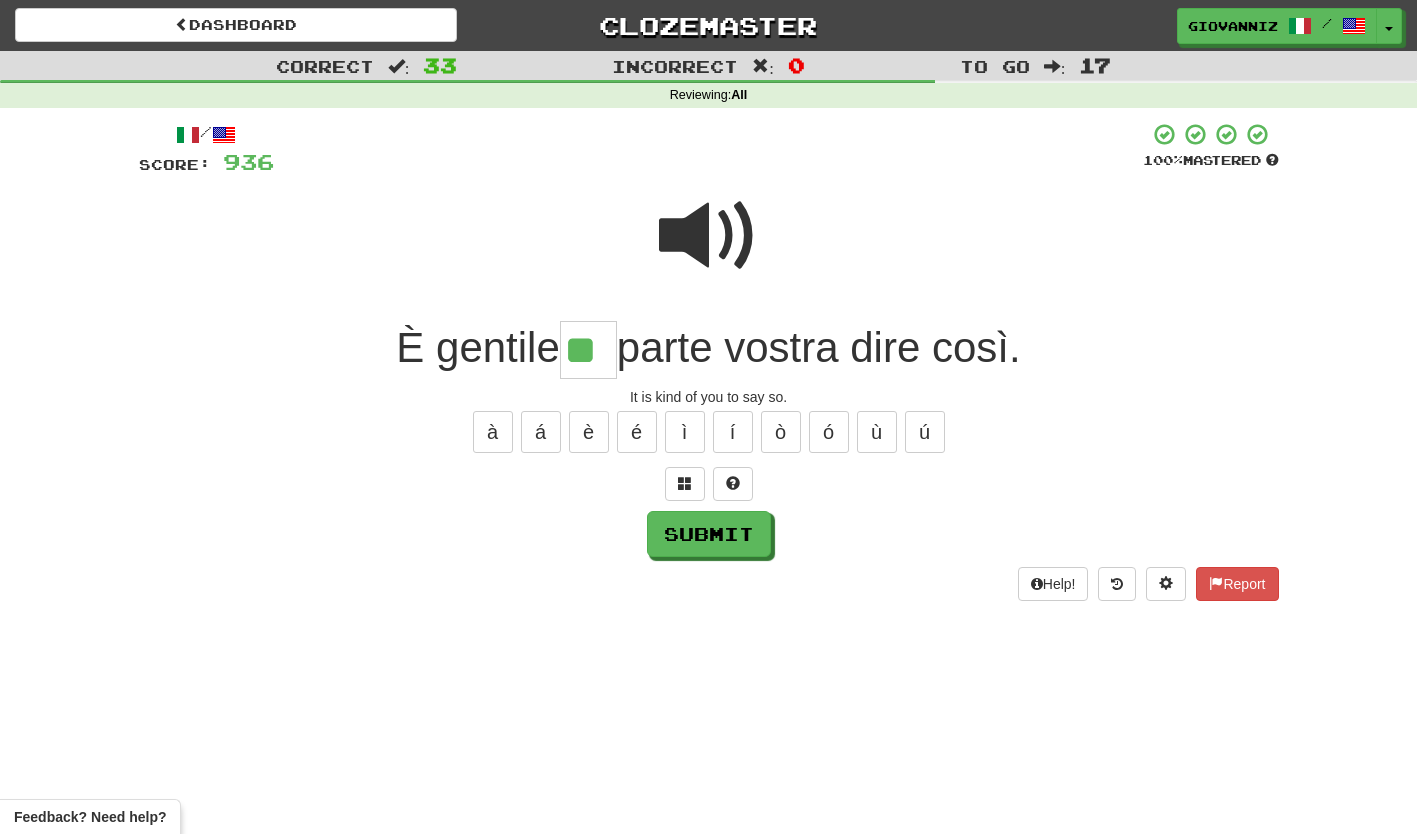 type on "**" 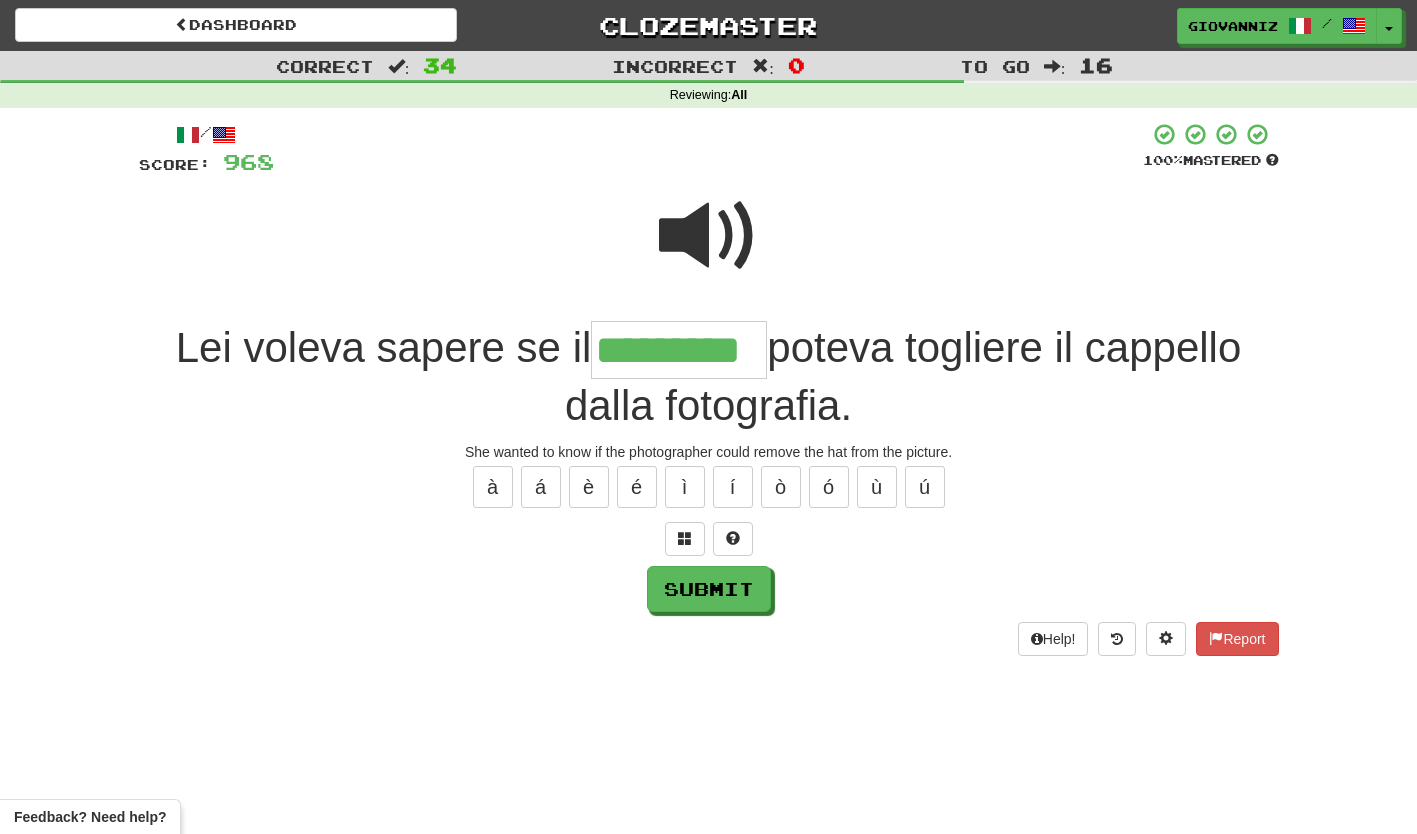 type on "*********" 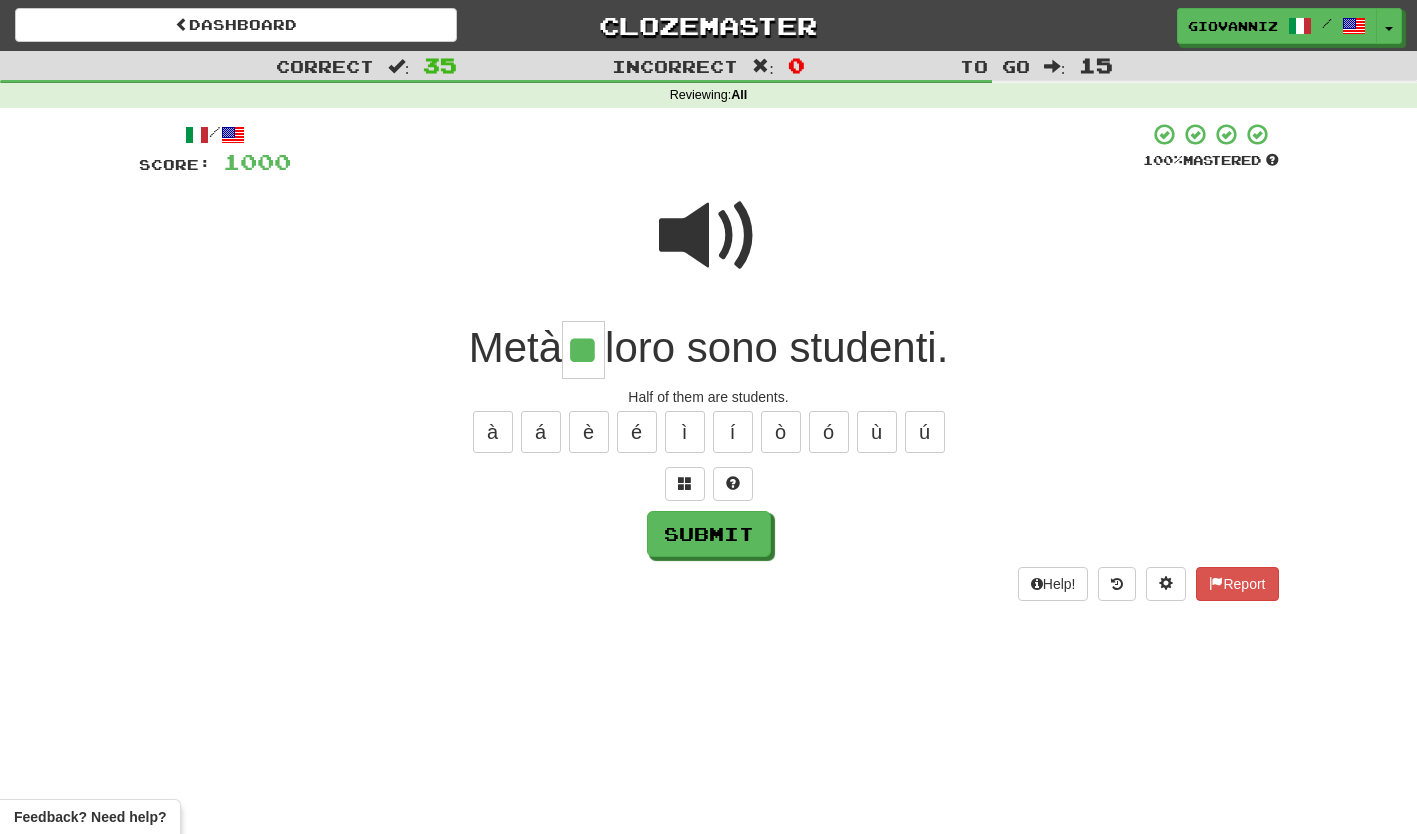 type on "**" 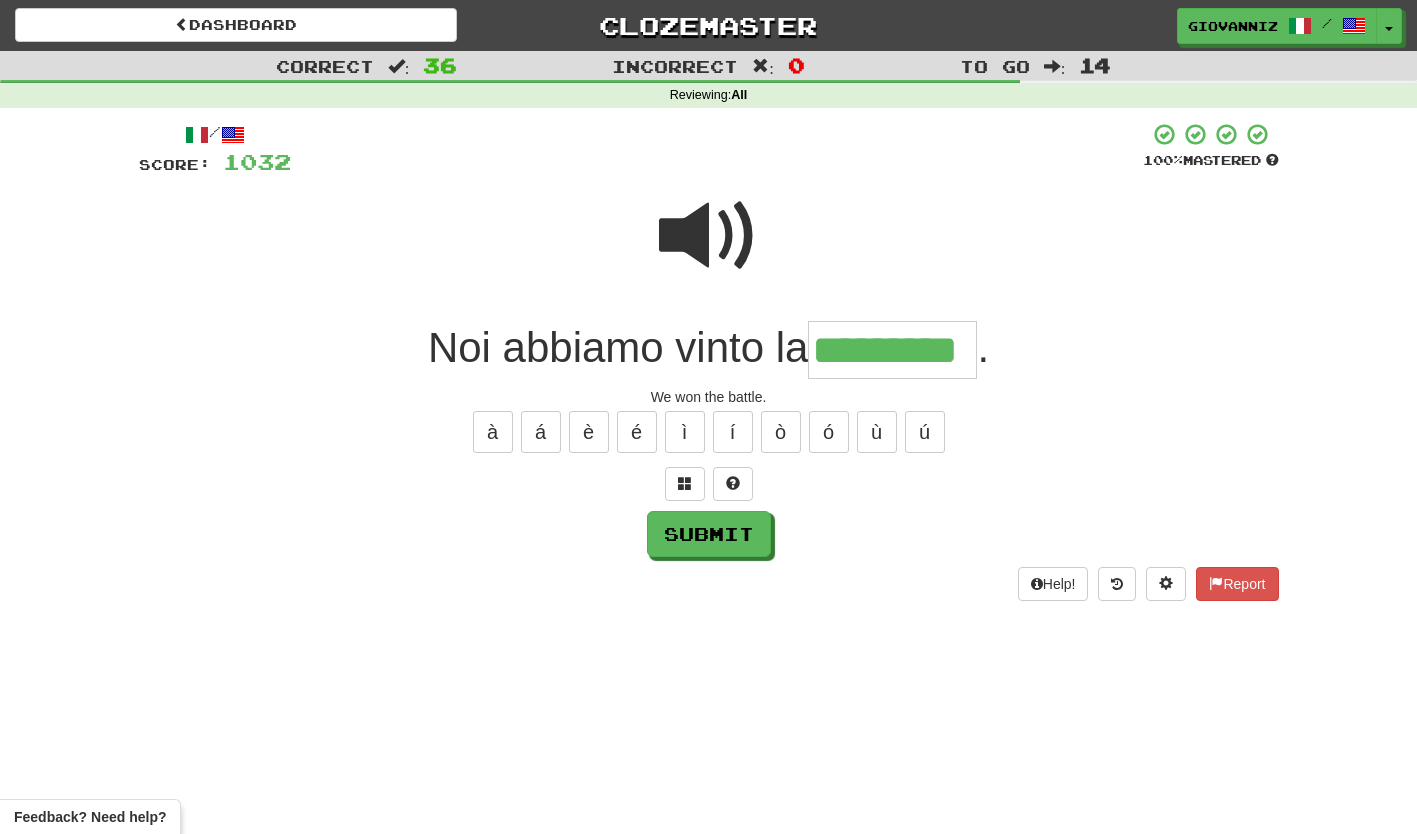 type on "*********" 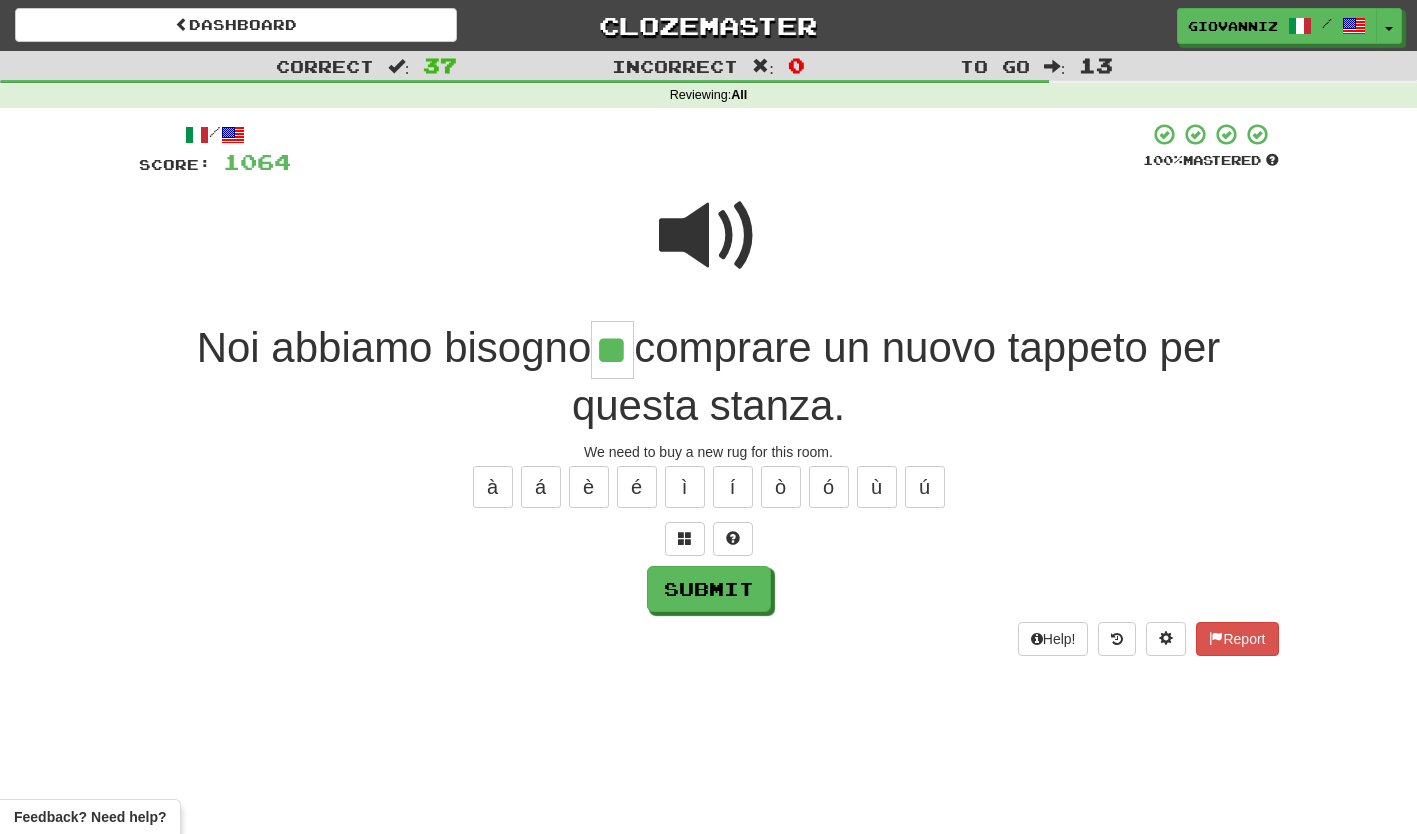 type on "**" 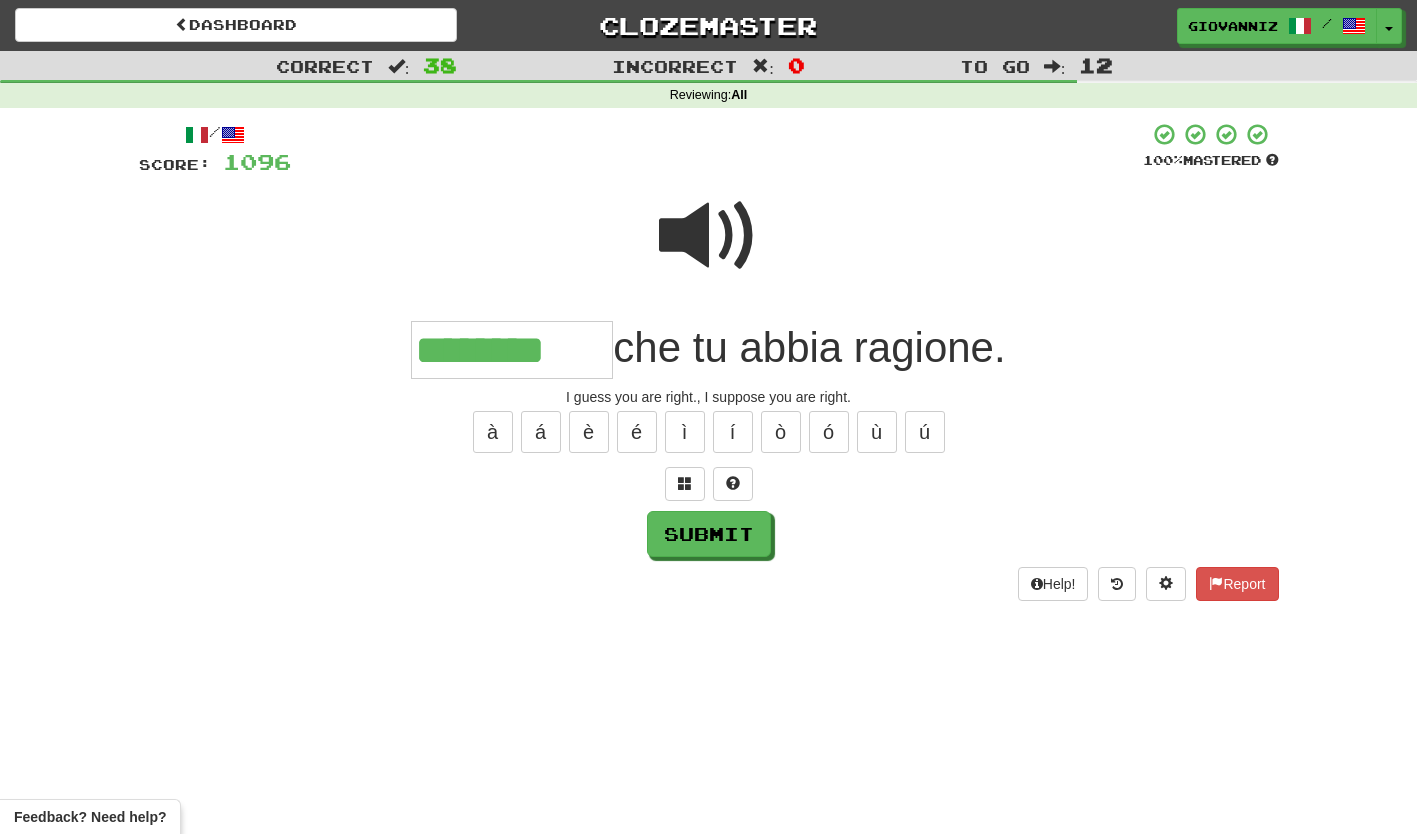 type on "********" 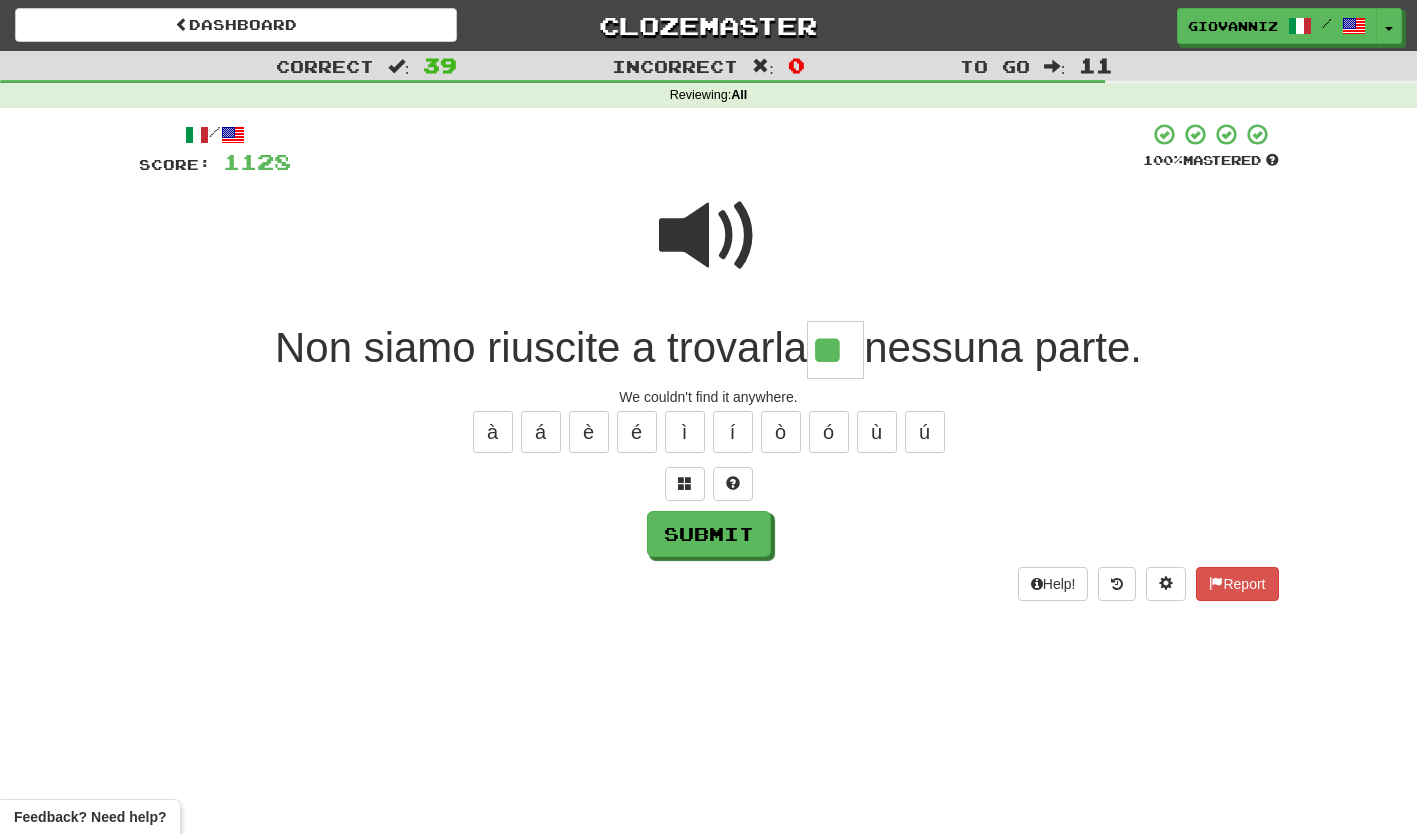 type on "**" 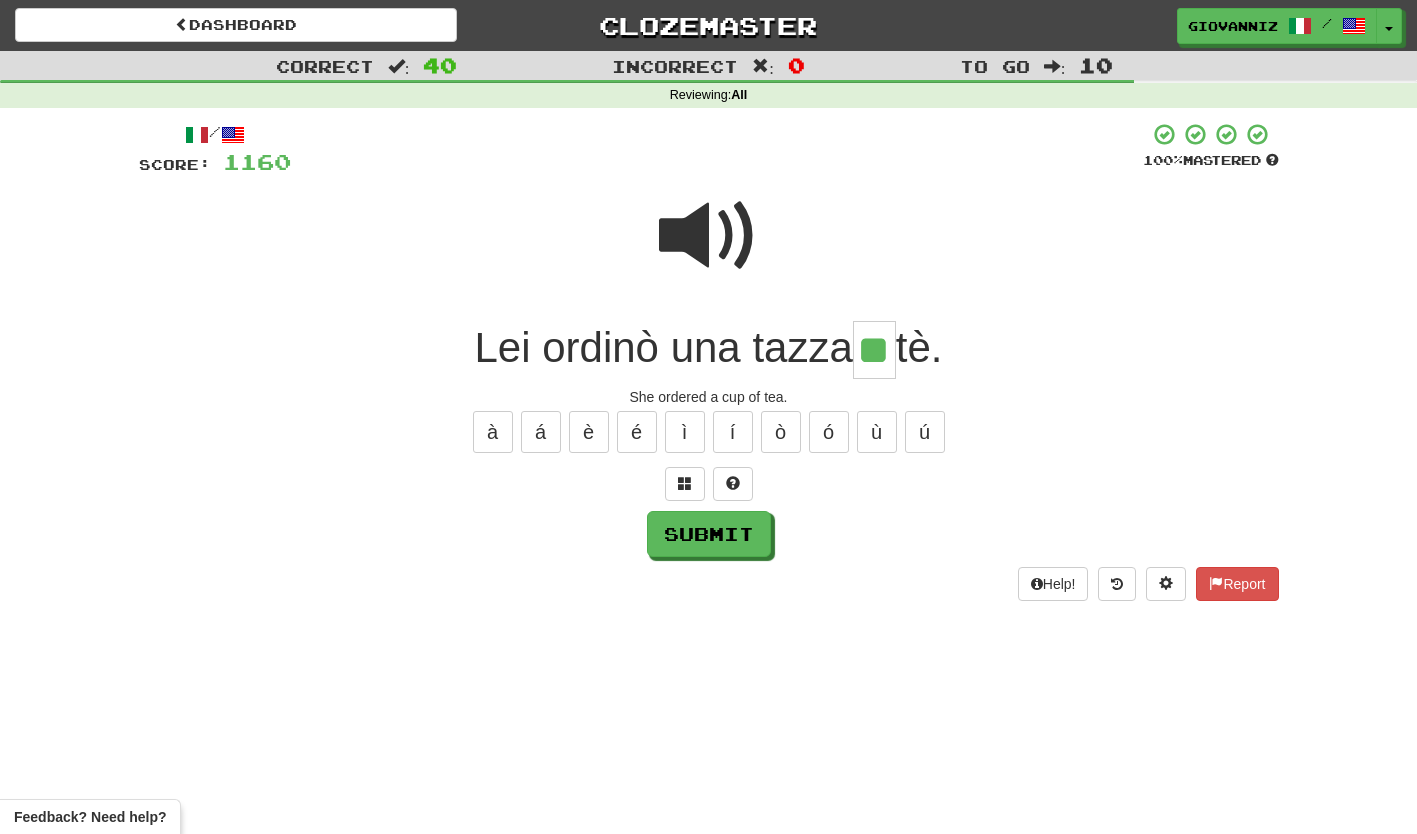 type on "**" 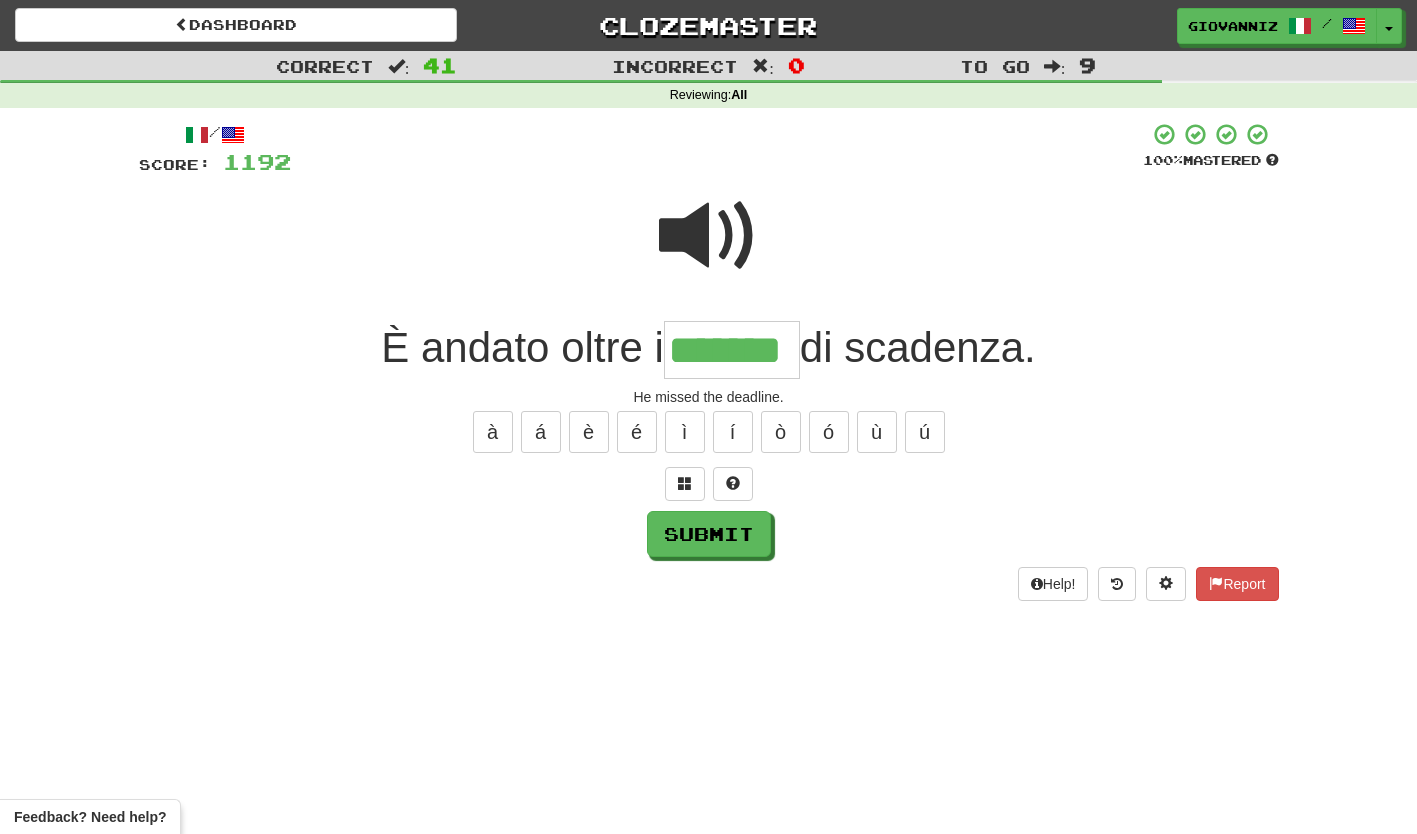 type on "*******" 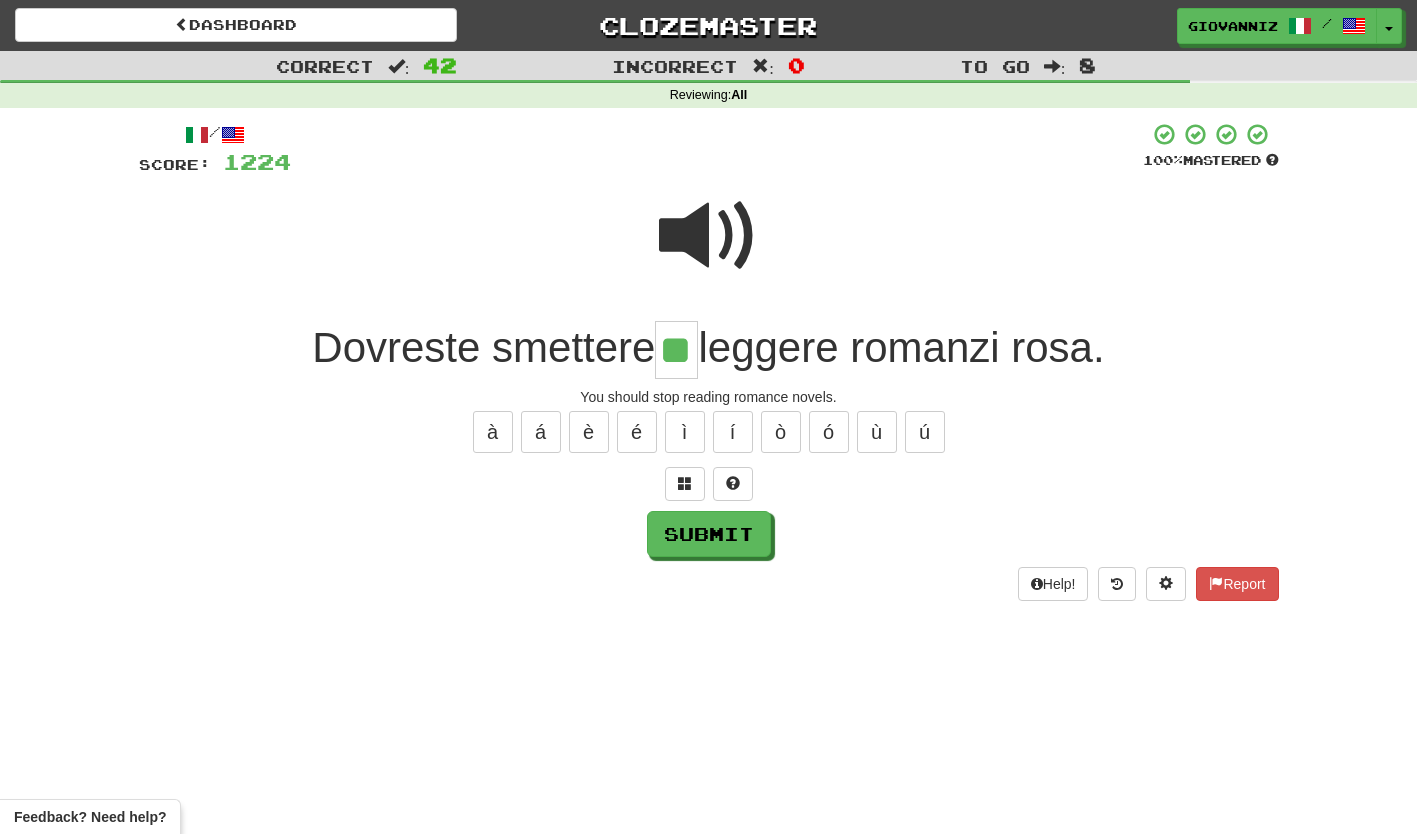 type on "**" 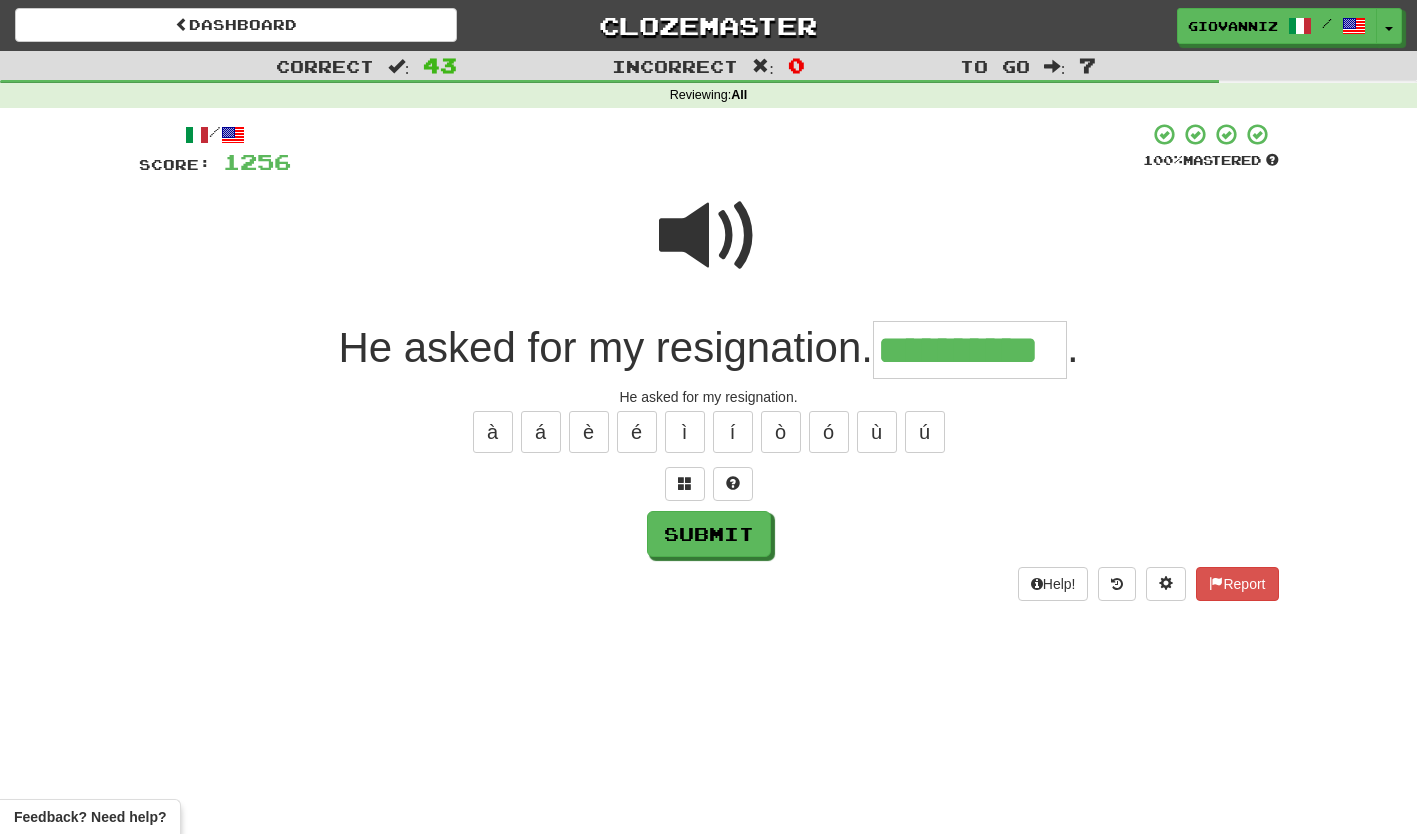 type on "**********" 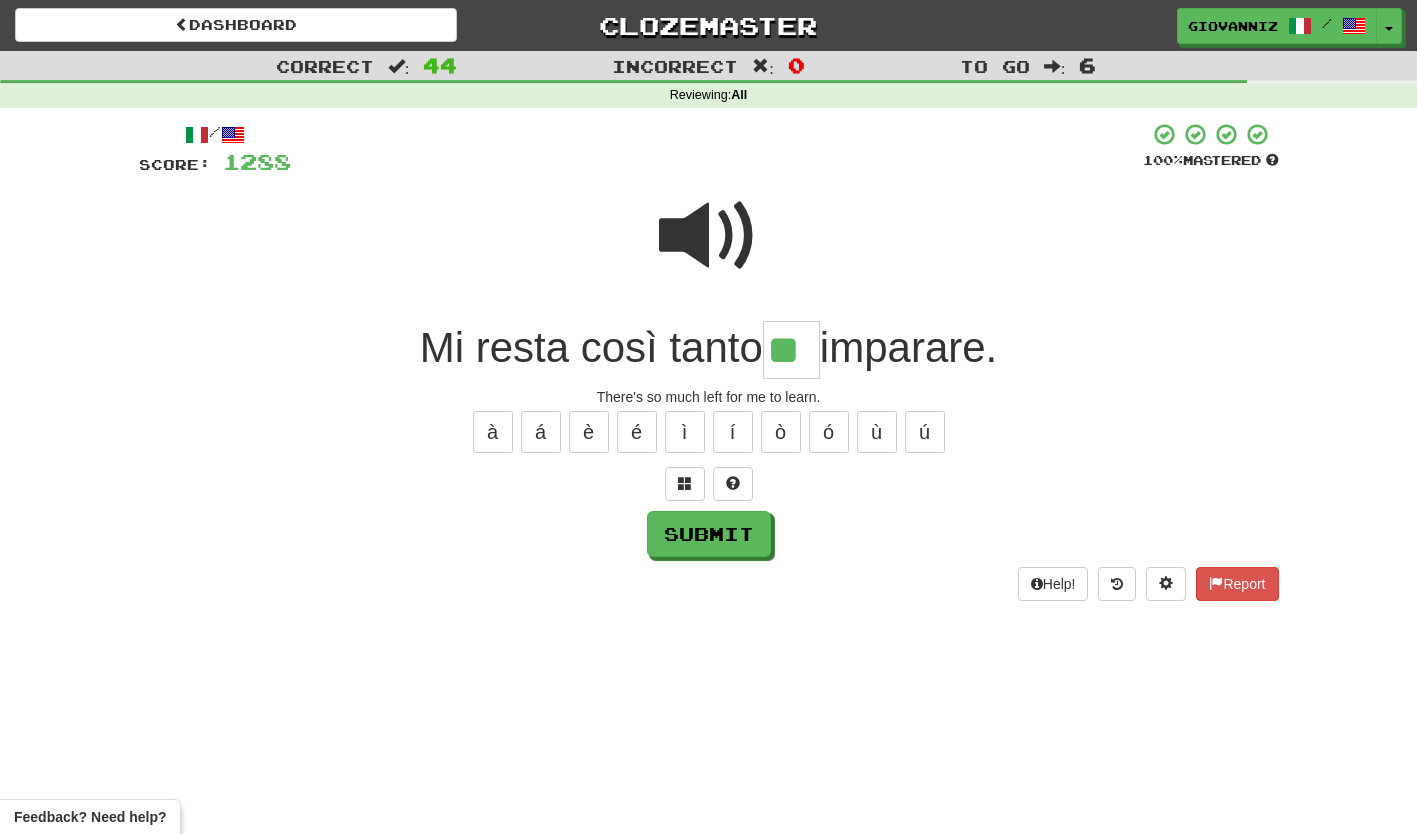 type on "**" 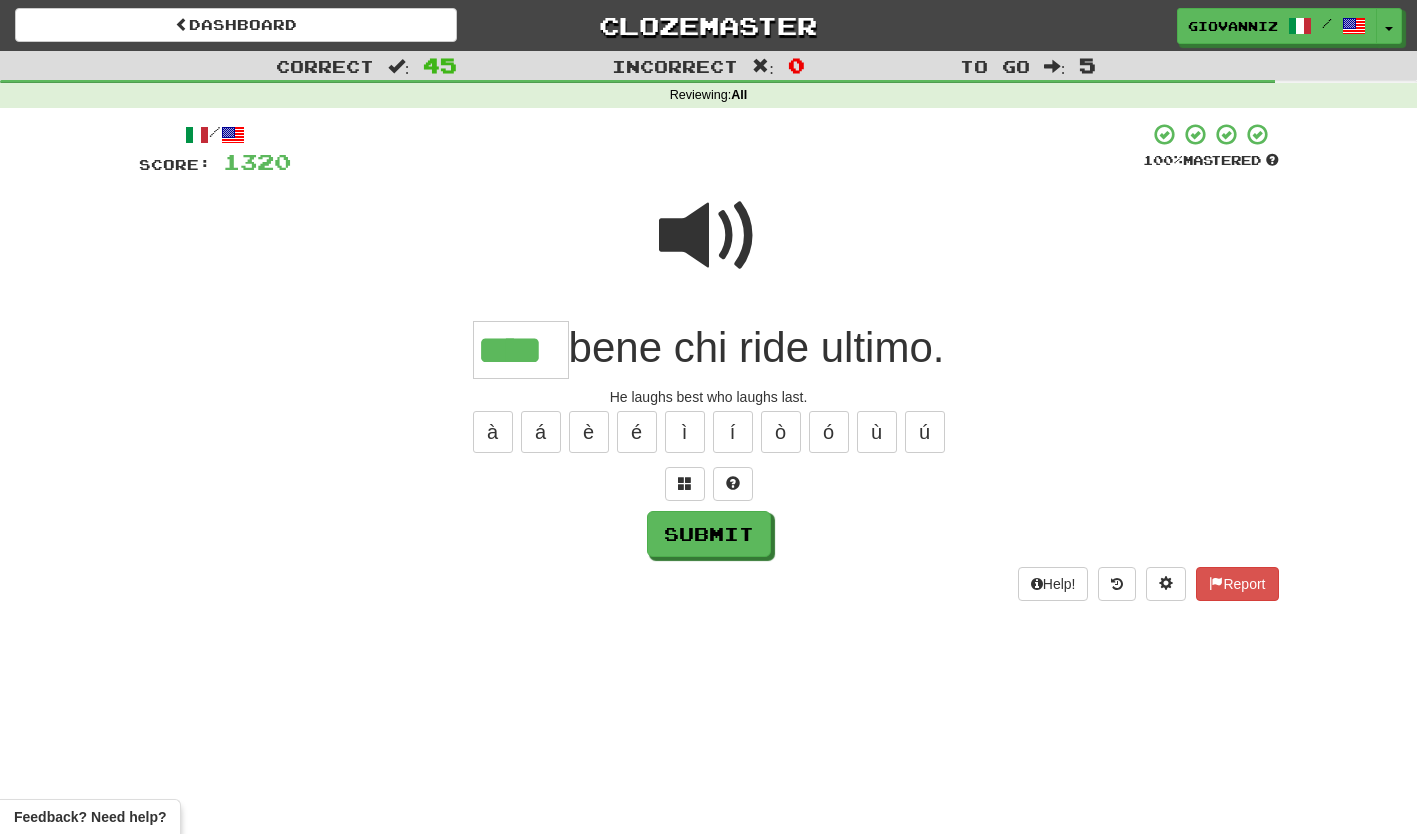 type on "****" 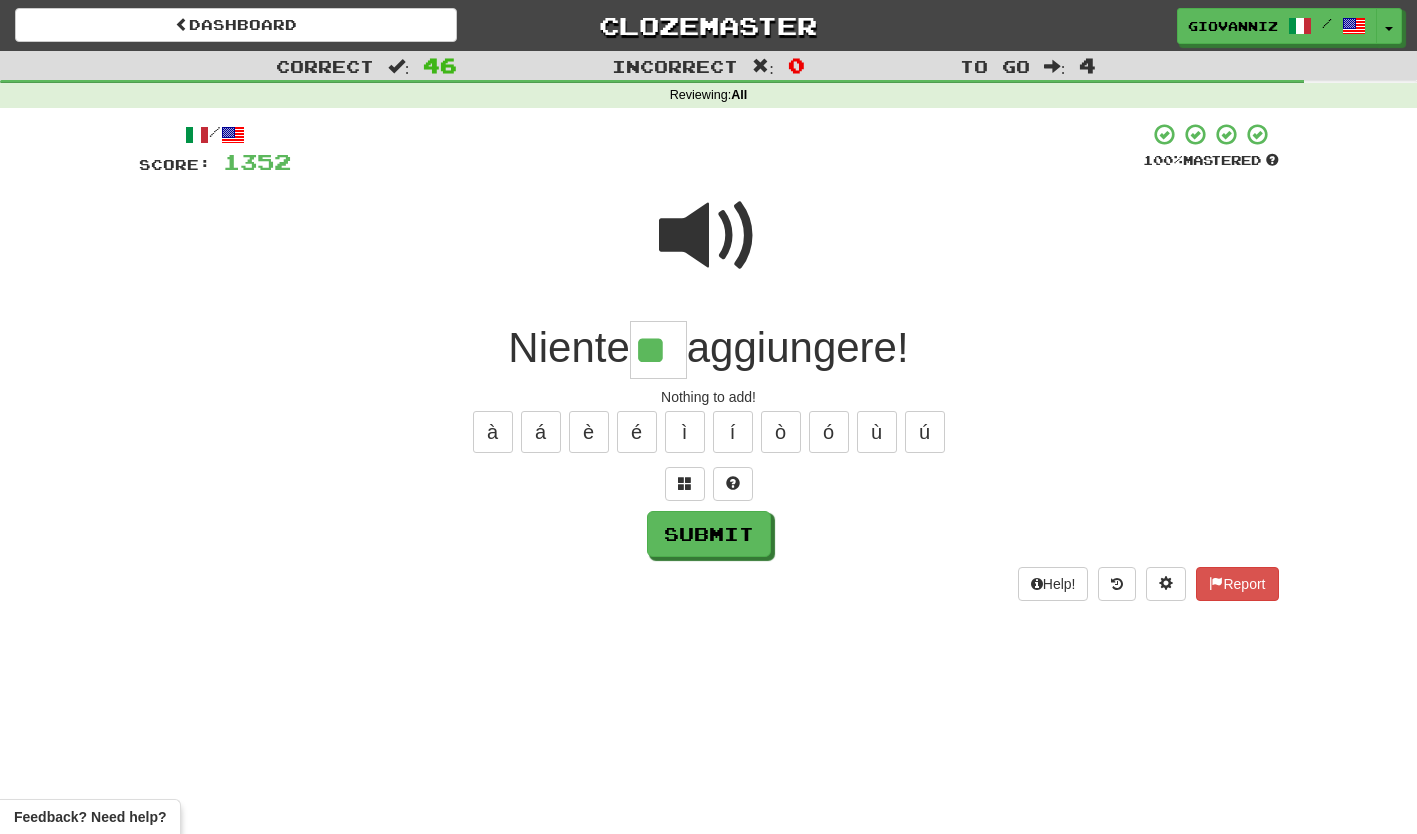 type on "**" 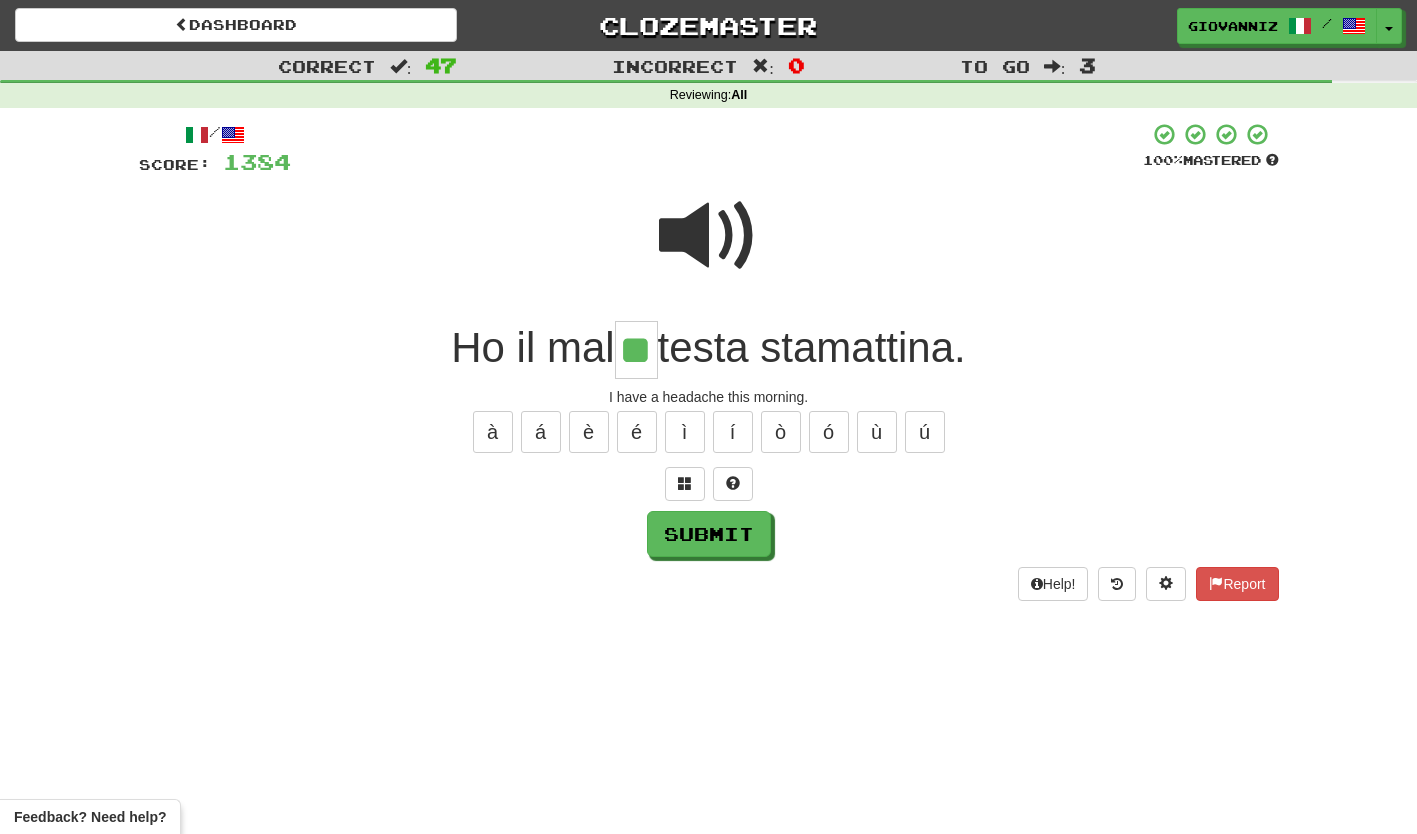 type on "**" 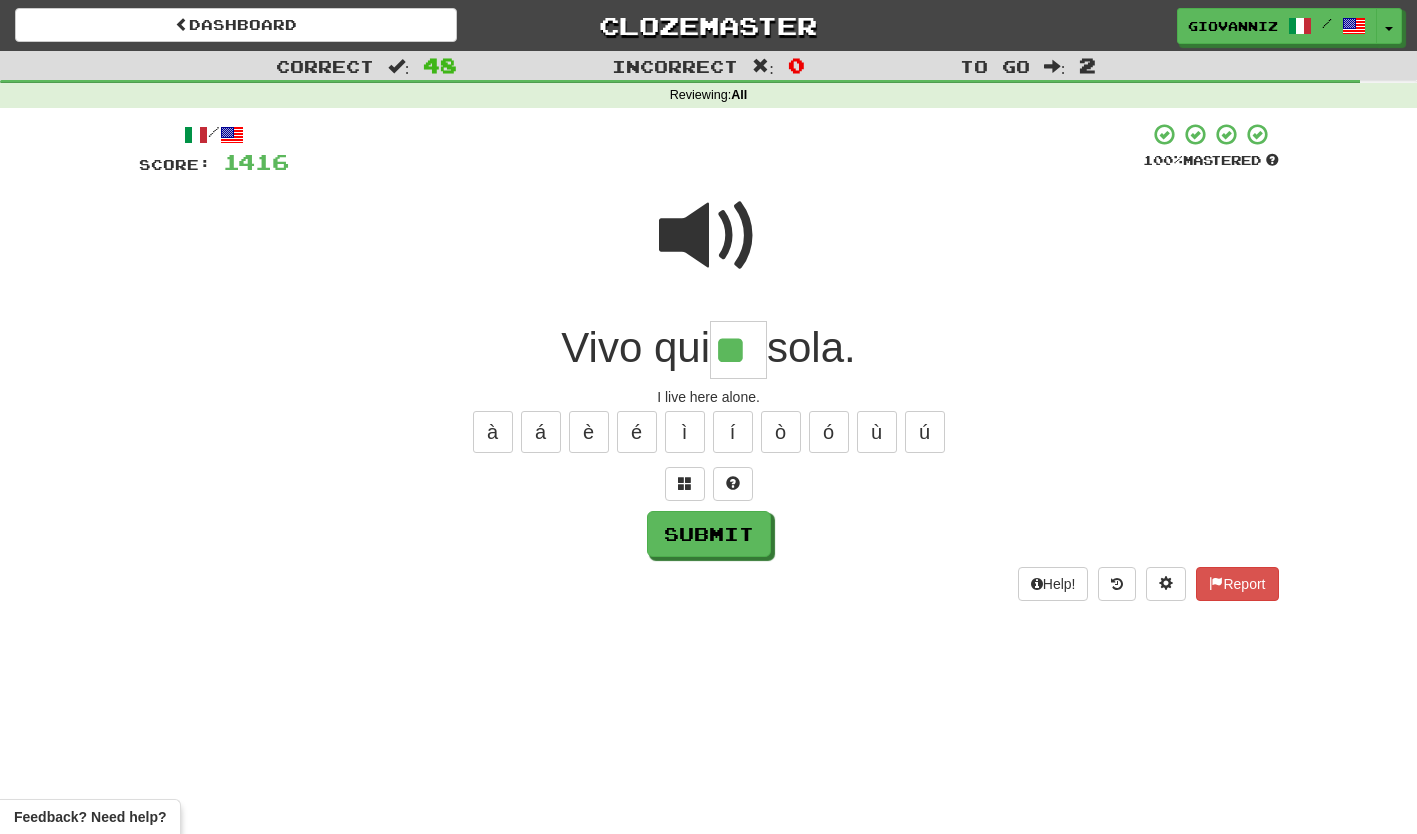 type on "**" 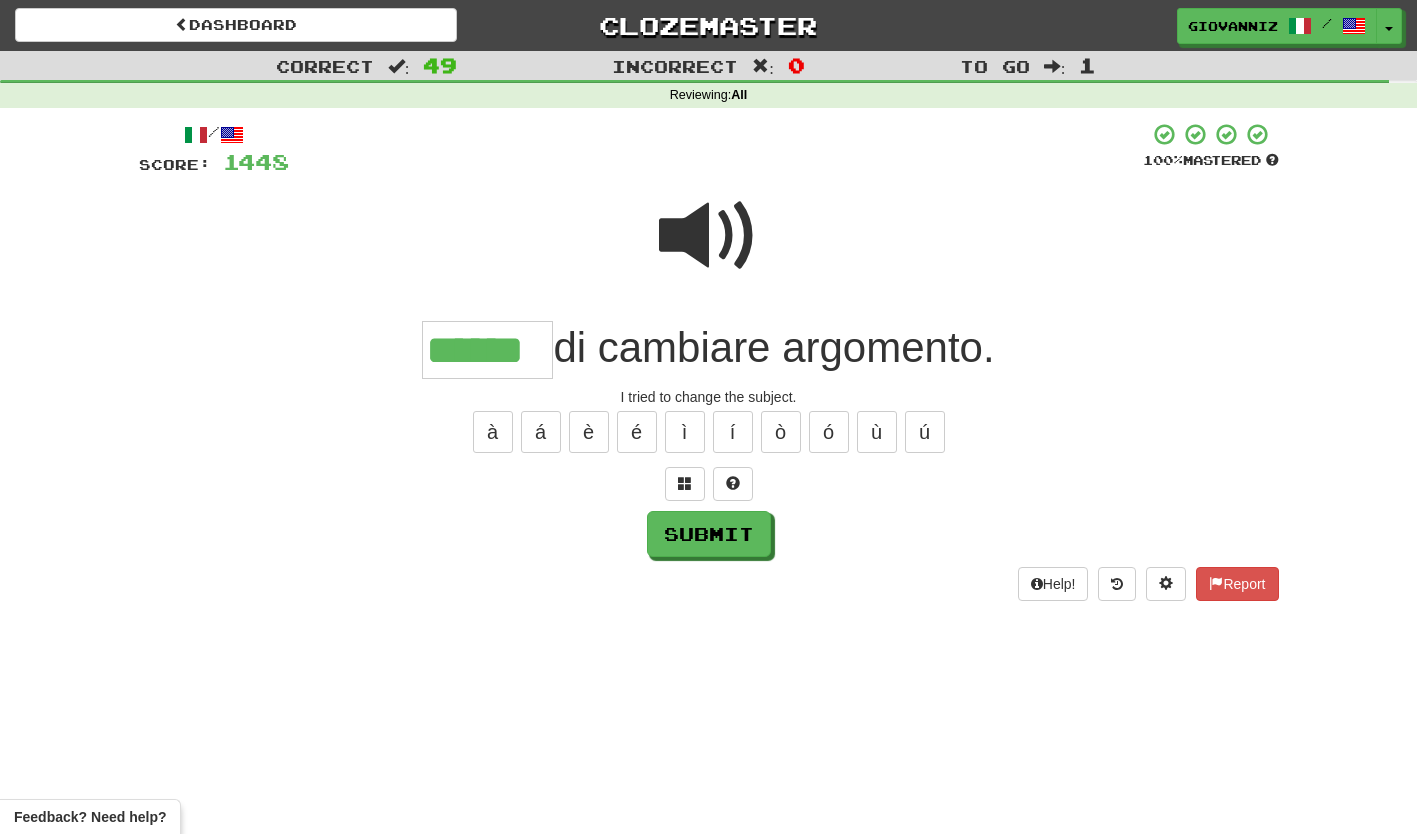 type on "******" 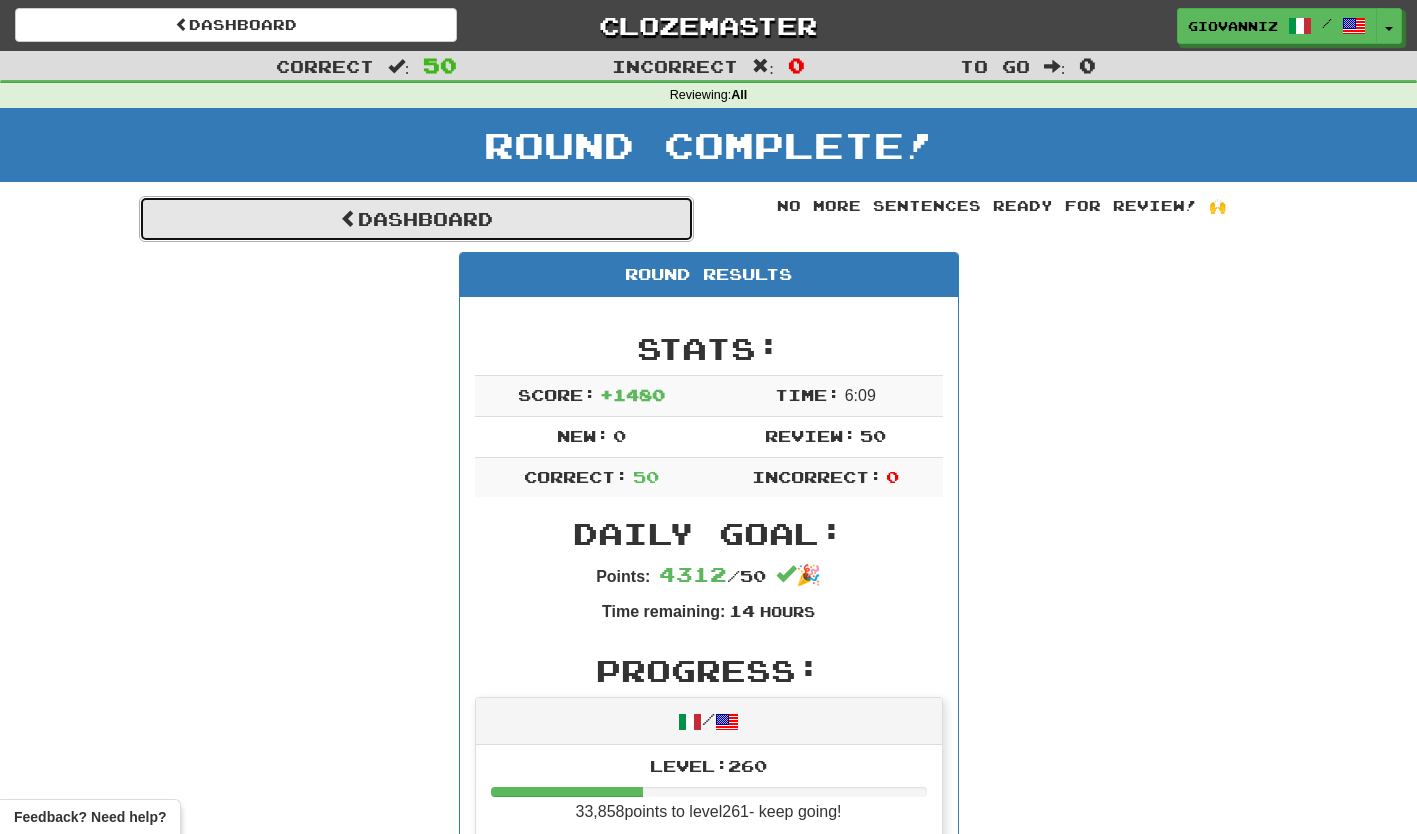 click on "Dashboard" at bounding box center (416, 219) 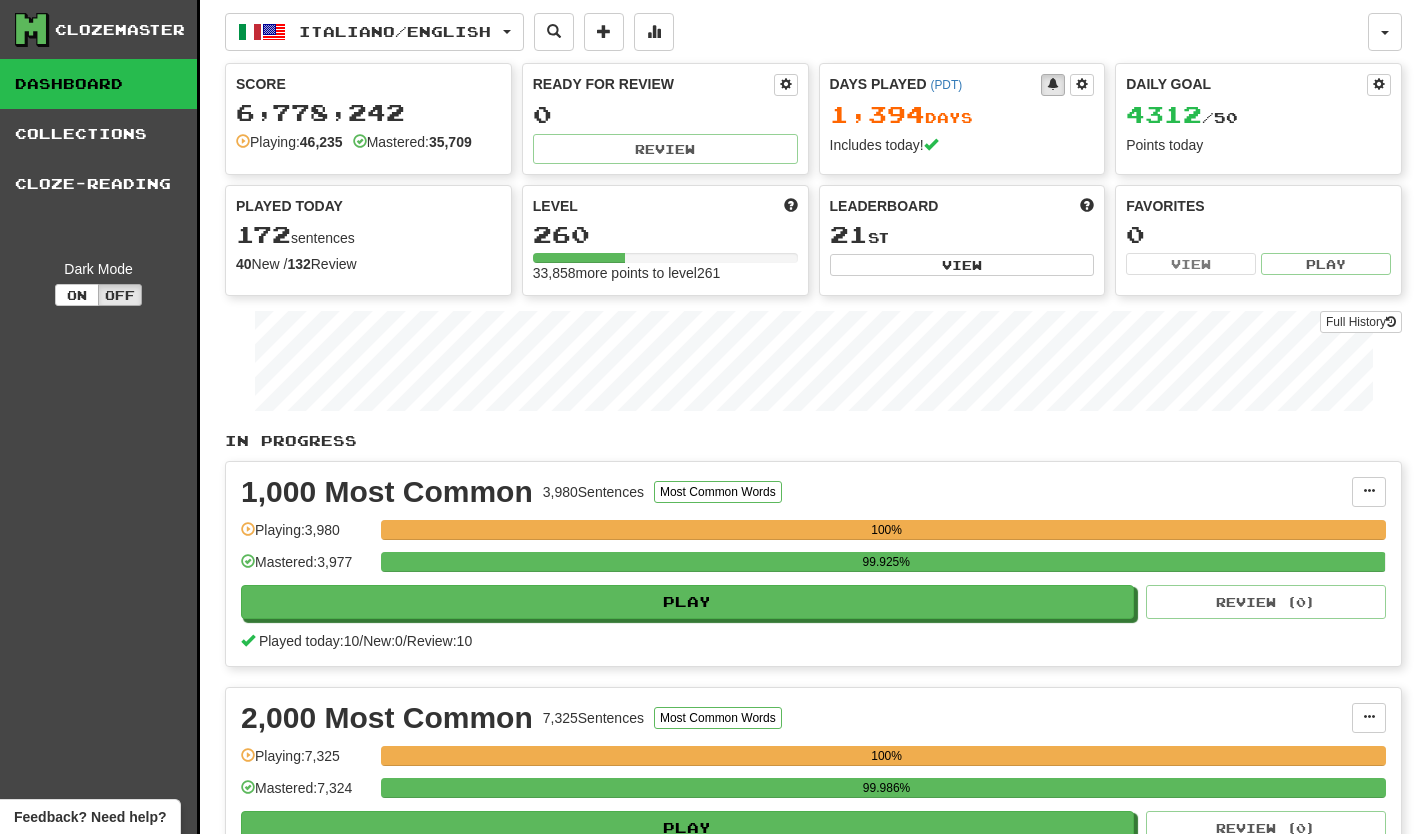 scroll, scrollTop: 0, scrollLeft: 0, axis: both 